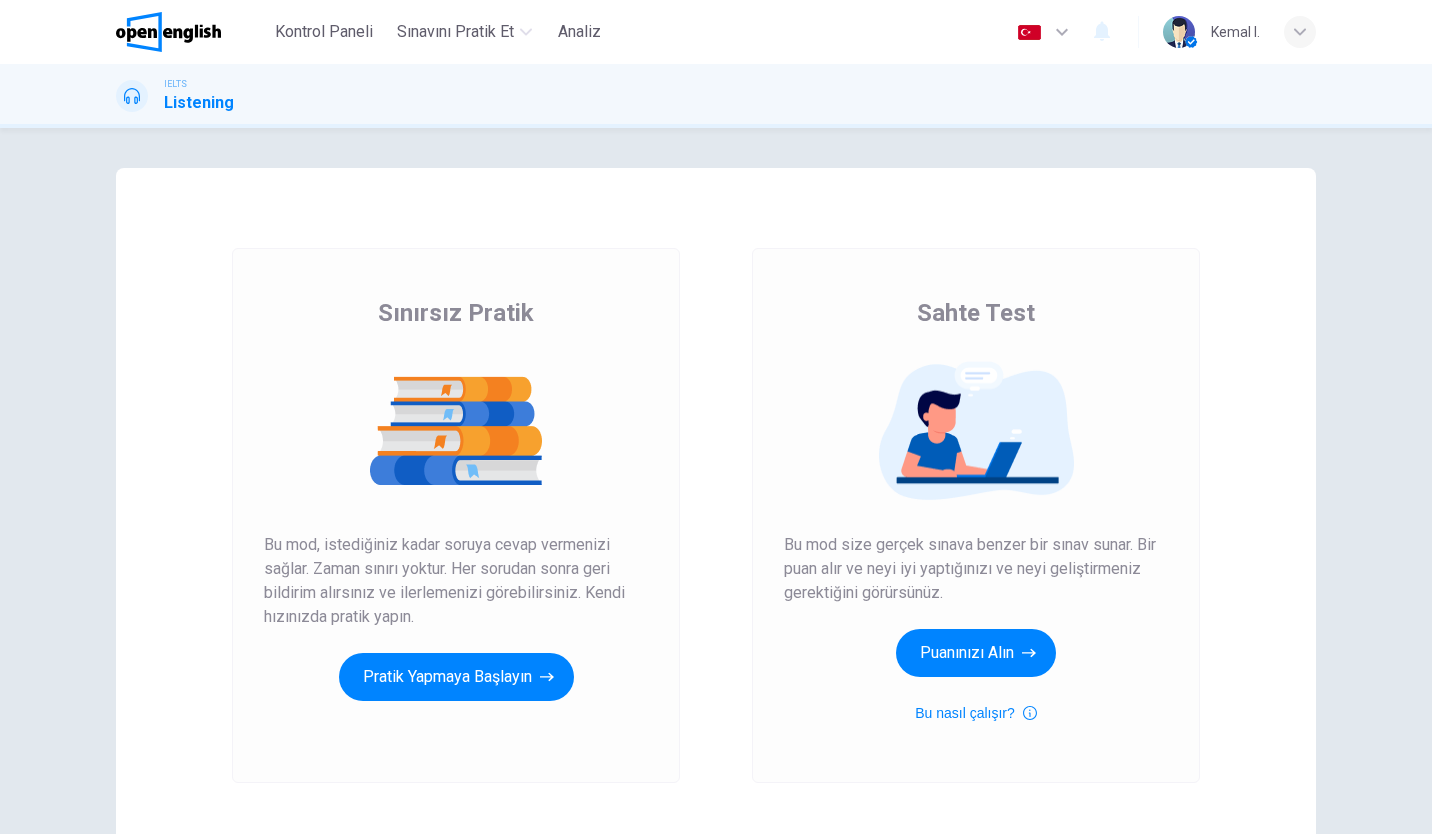 scroll, scrollTop: 0, scrollLeft: 0, axis: both 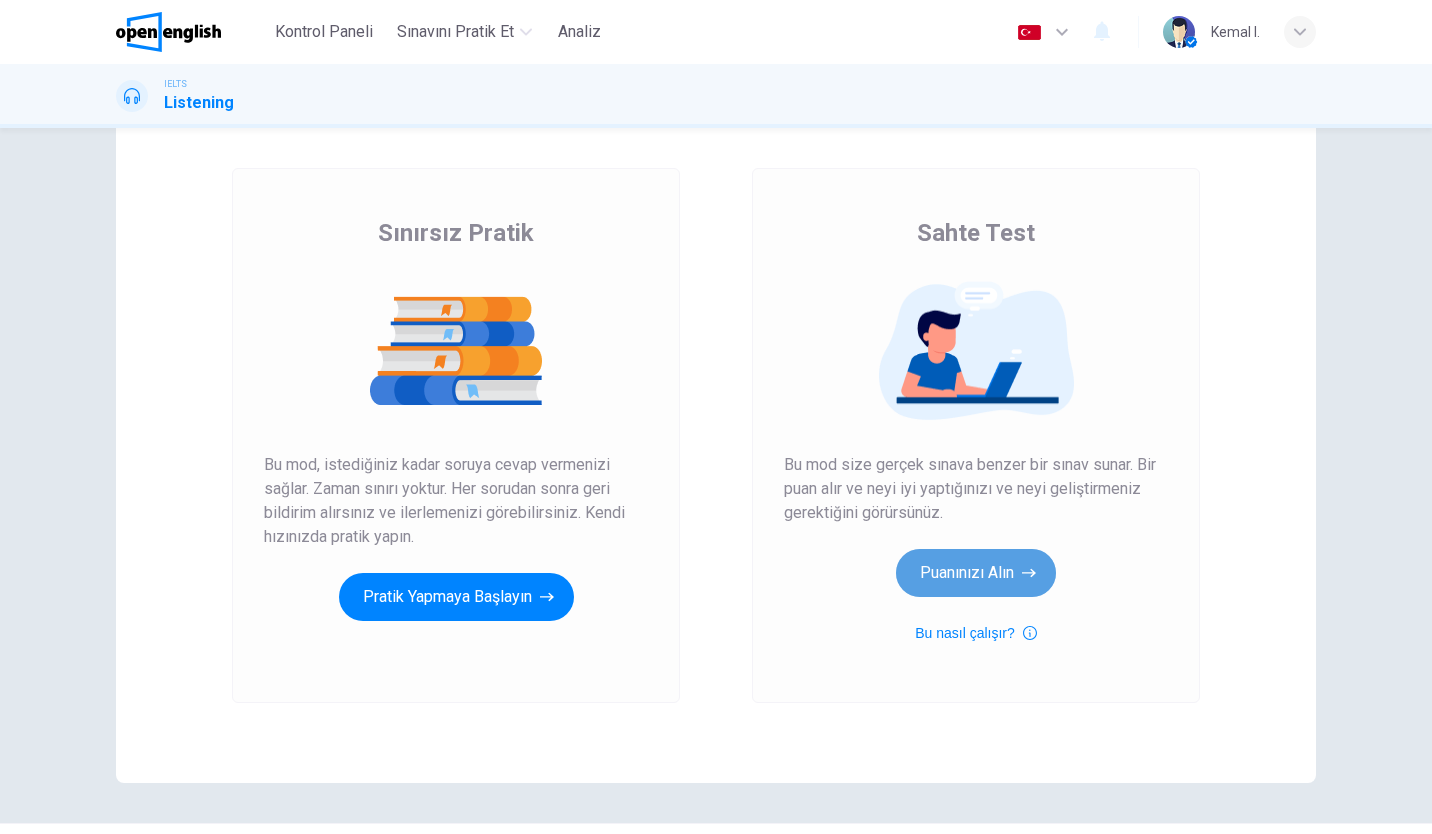 click on "Puanınızı Alın" at bounding box center (976, 573) 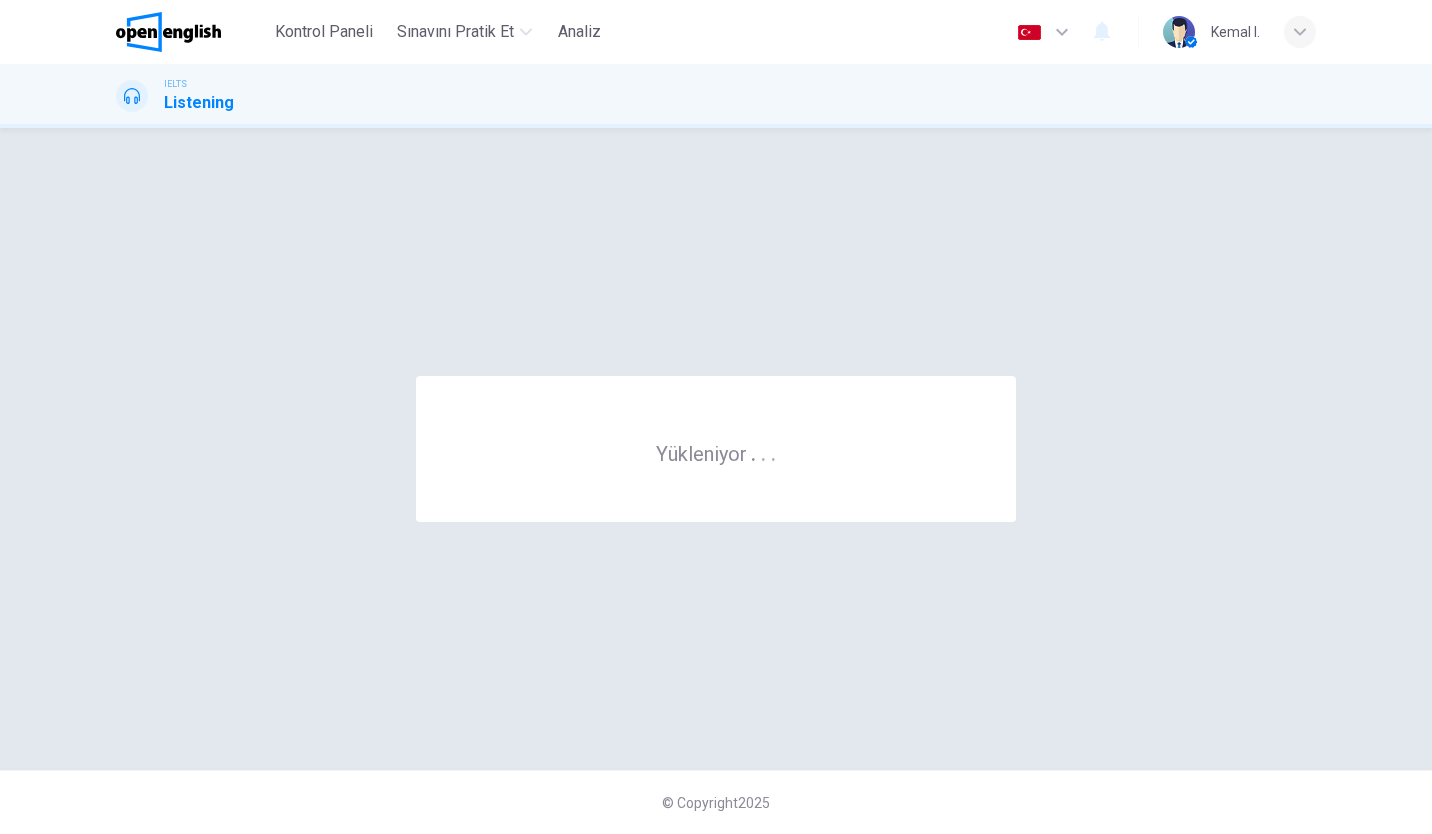 scroll, scrollTop: 0, scrollLeft: 0, axis: both 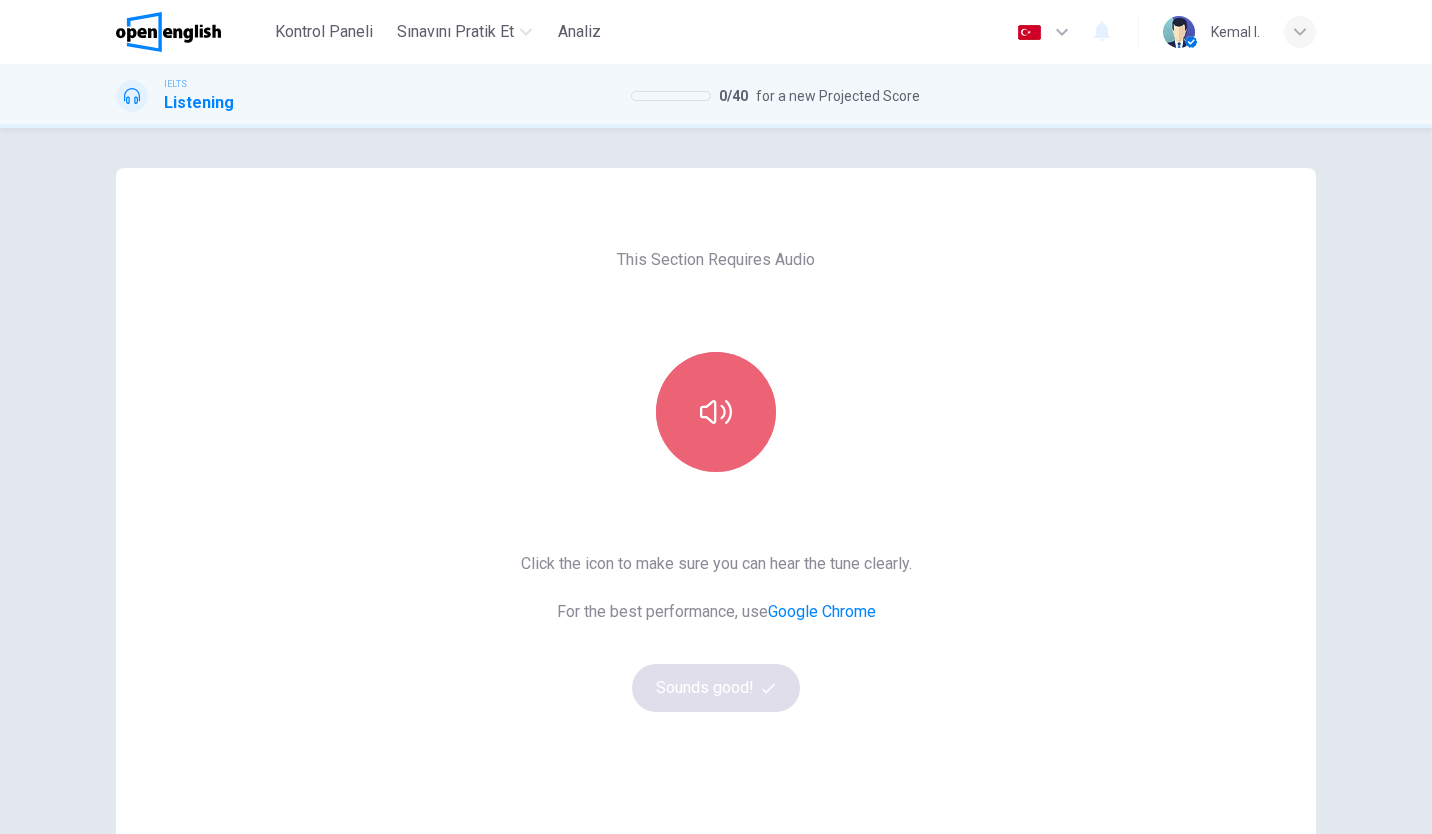click at bounding box center (716, 412) 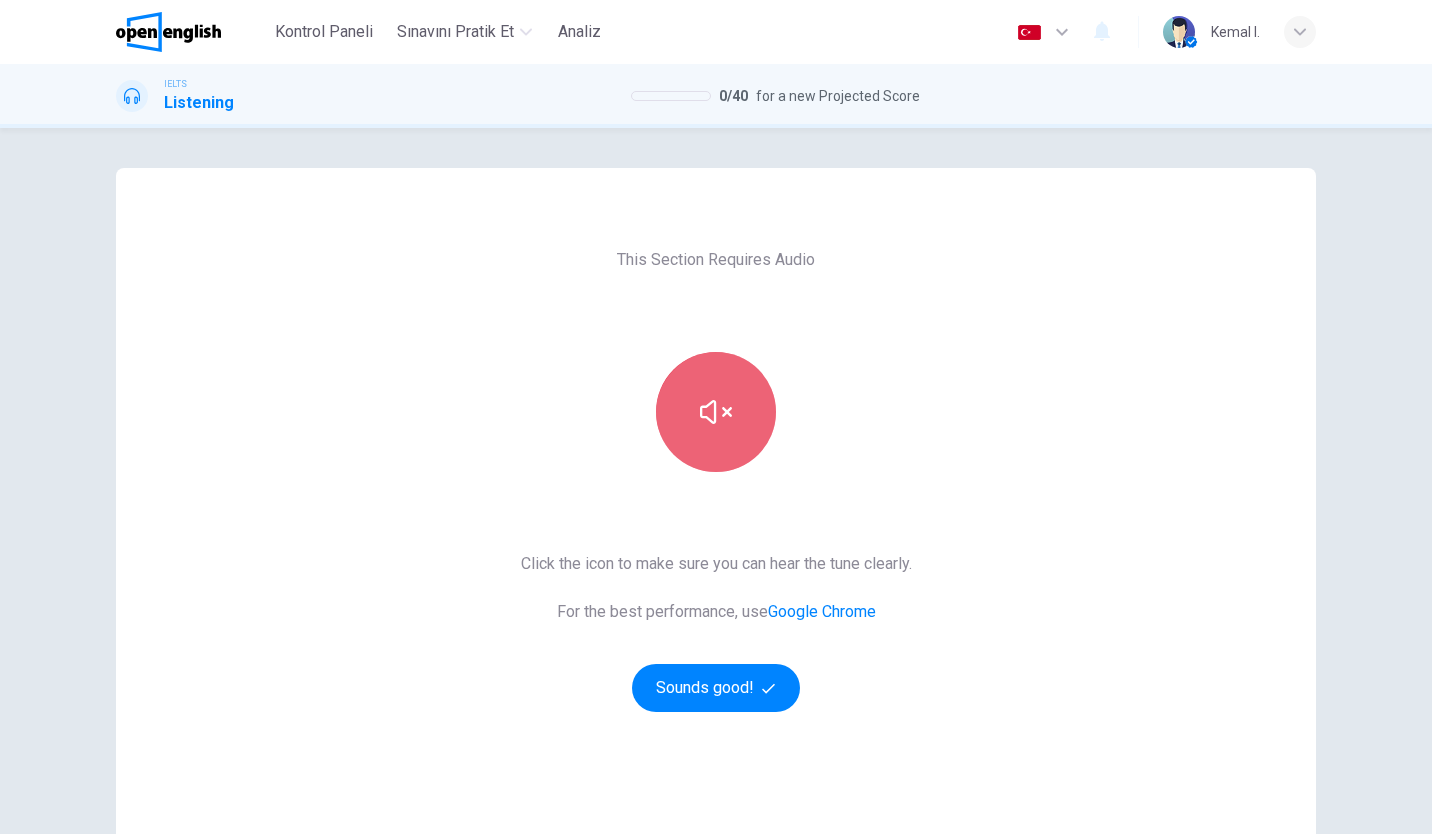 click at bounding box center (716, 412) 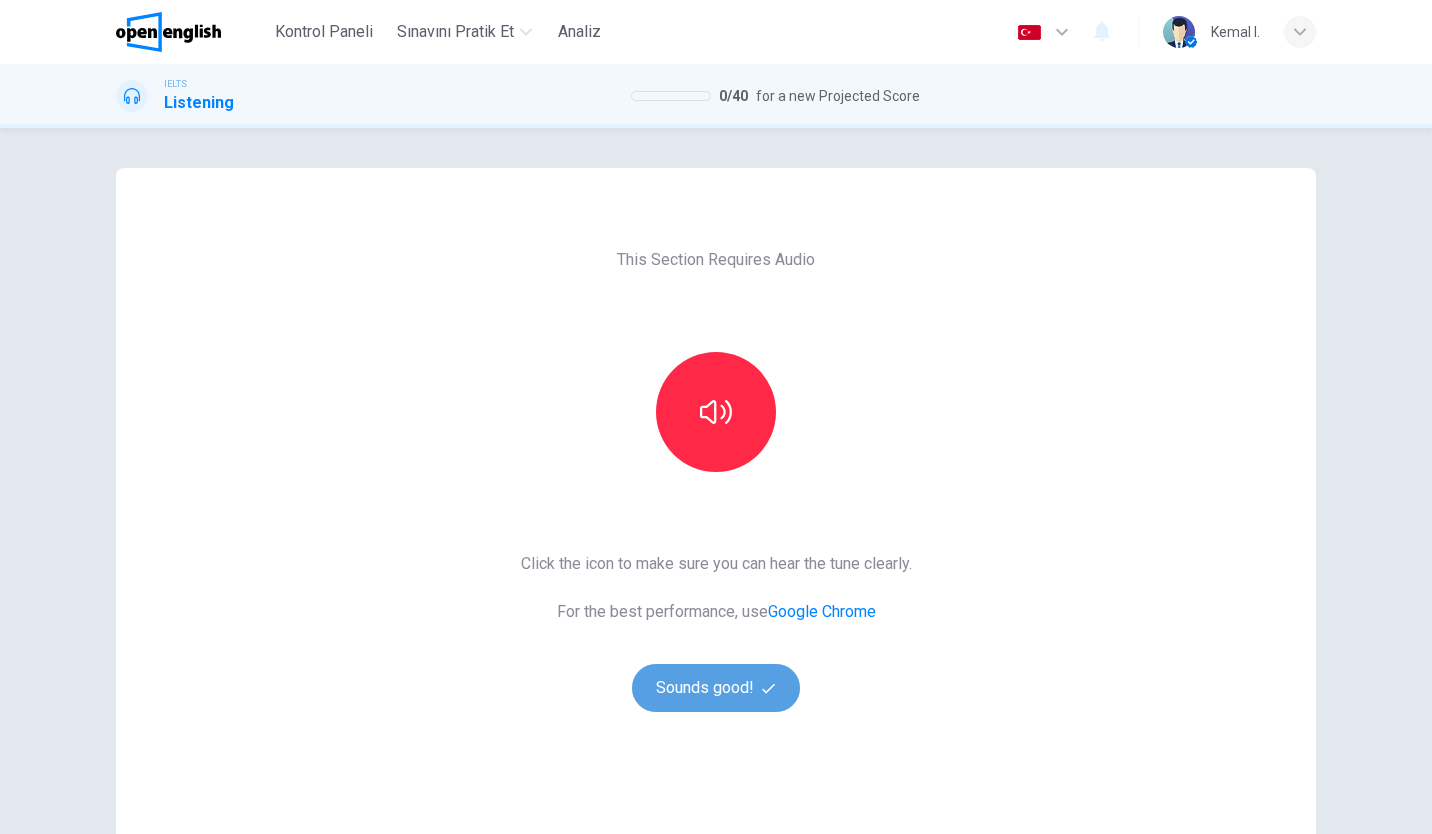 click on "Sounds good!" at bounding box center (716, 688) 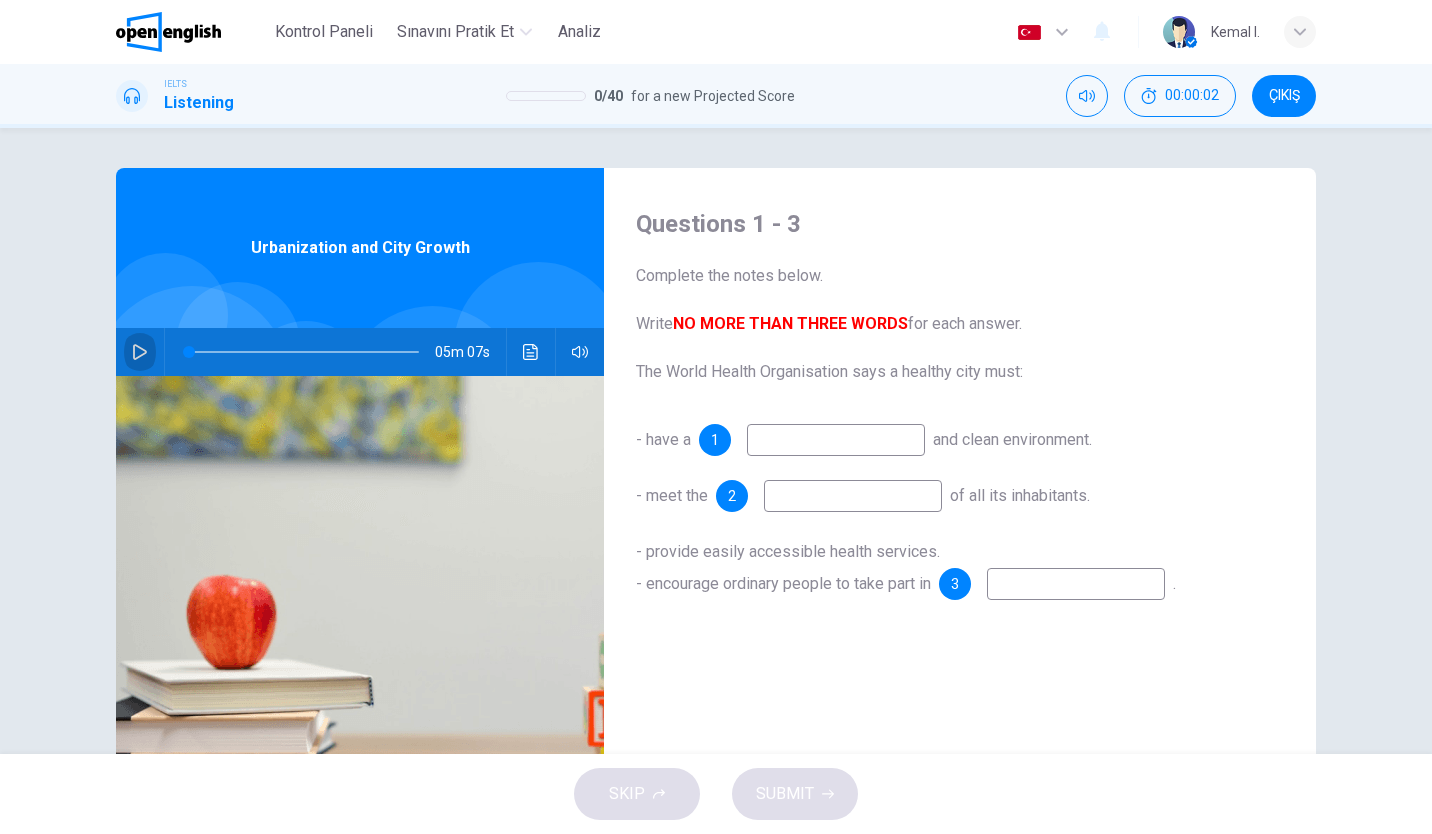 click 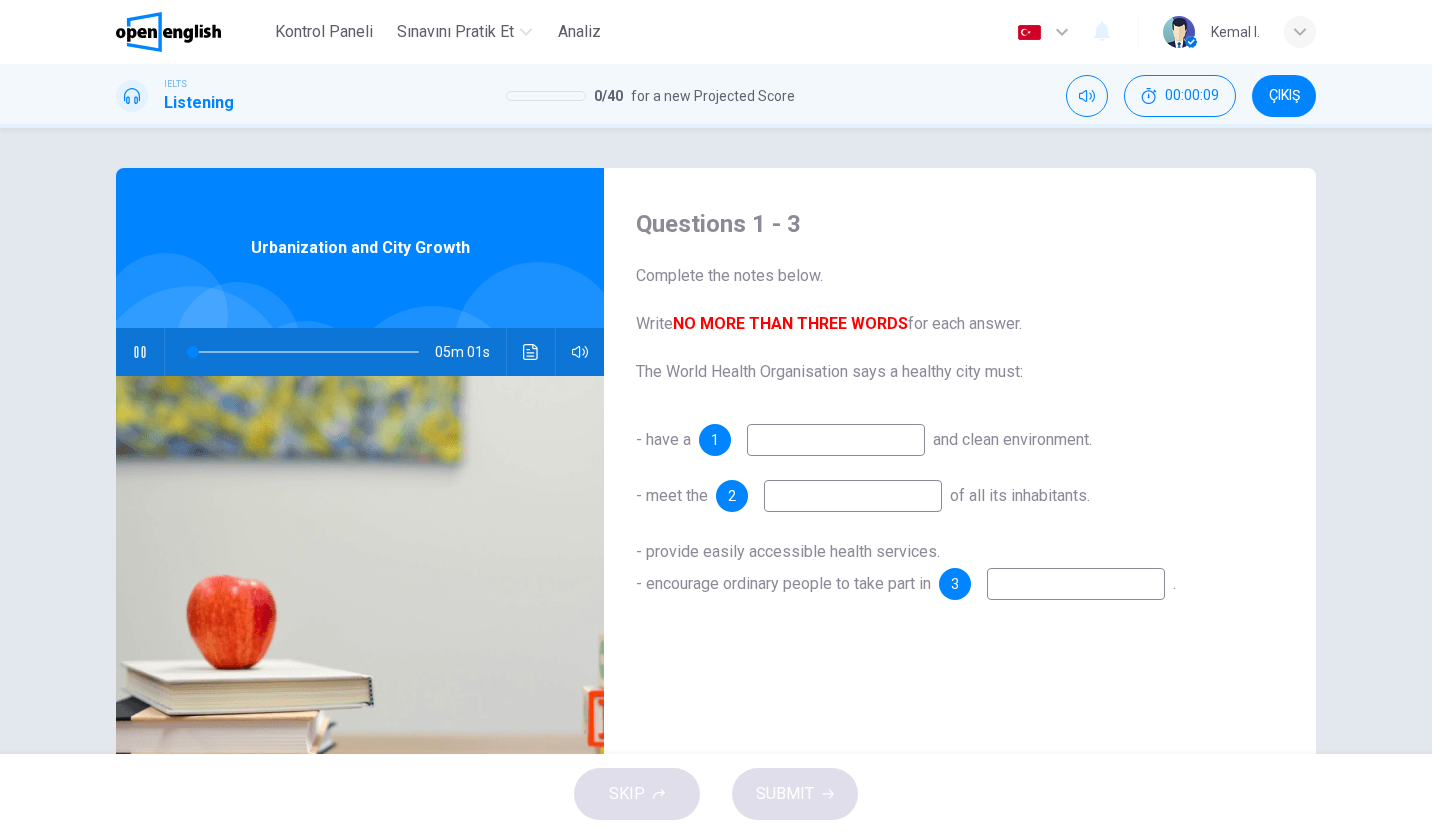 type on "*" 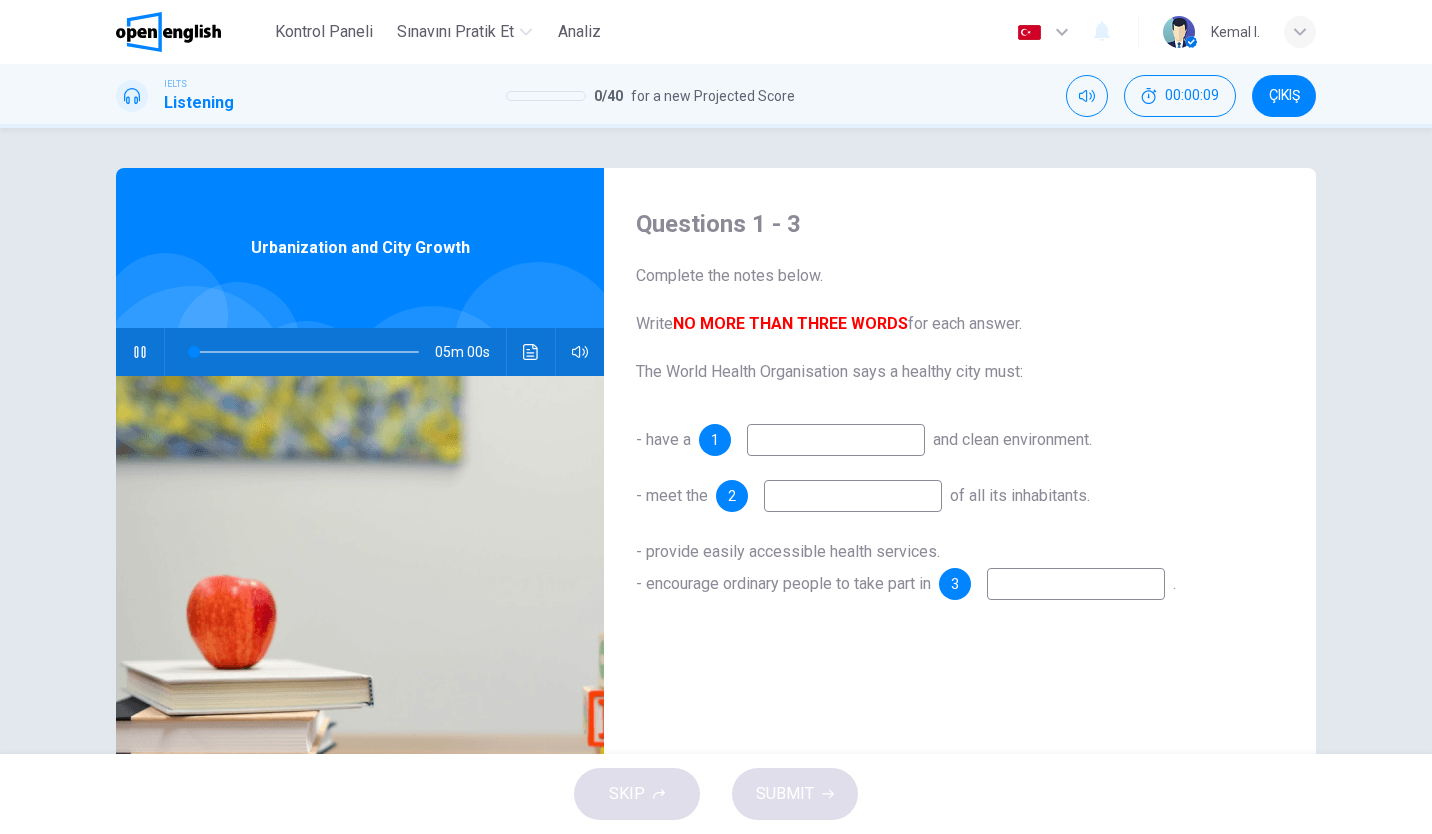 type 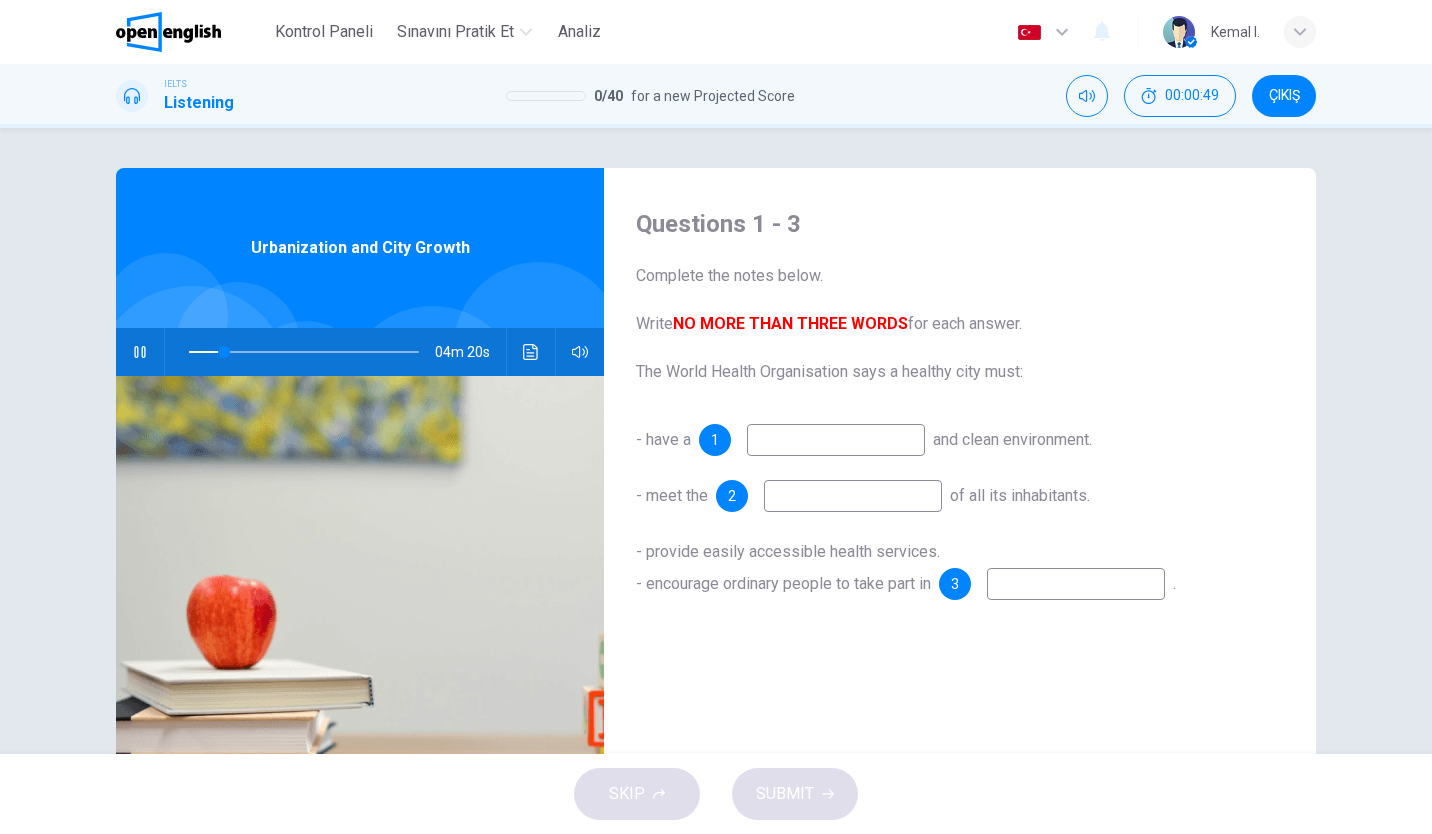 click at bounding box center (836, 440) 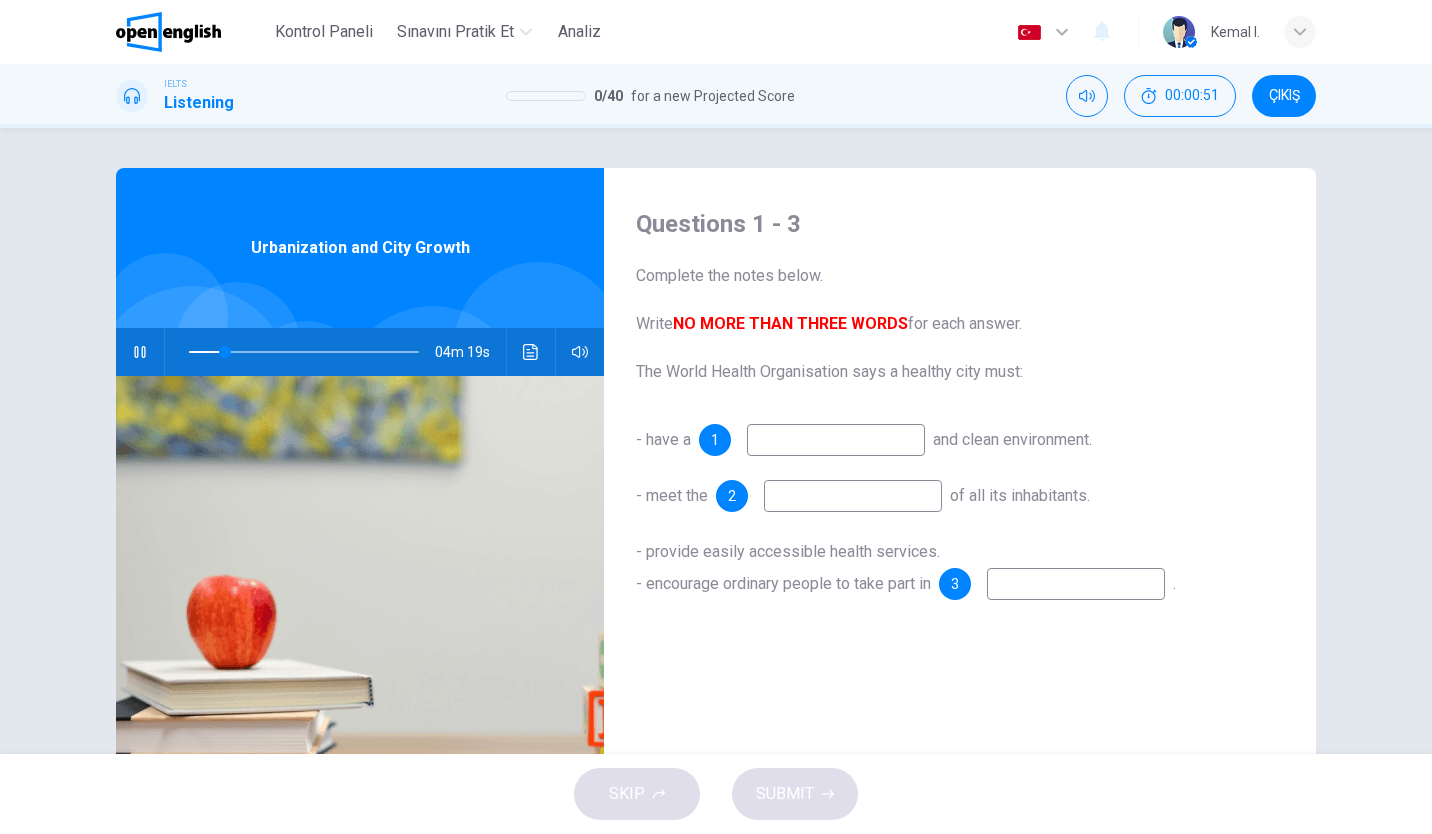 type on "**" 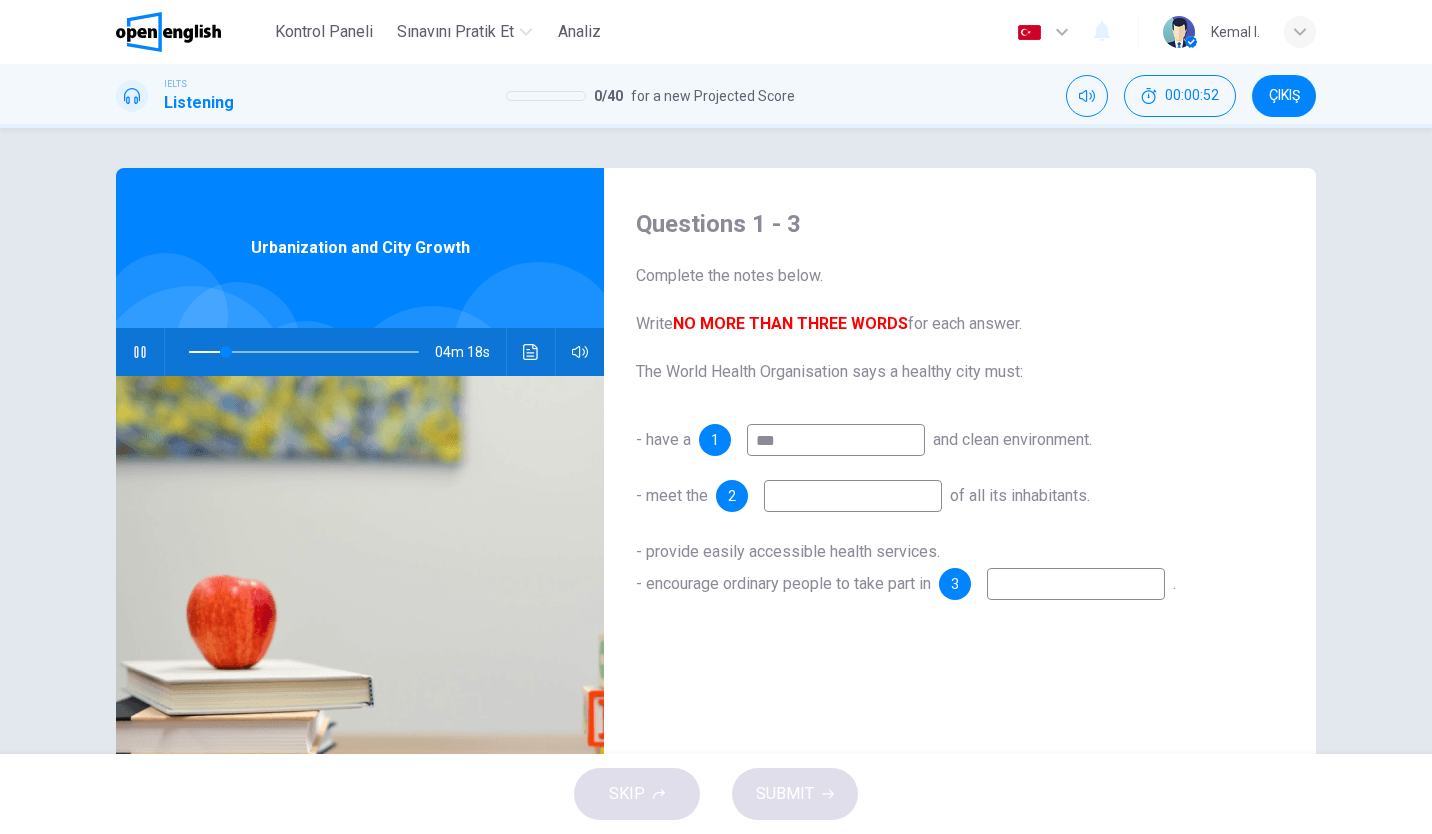 type on "****" 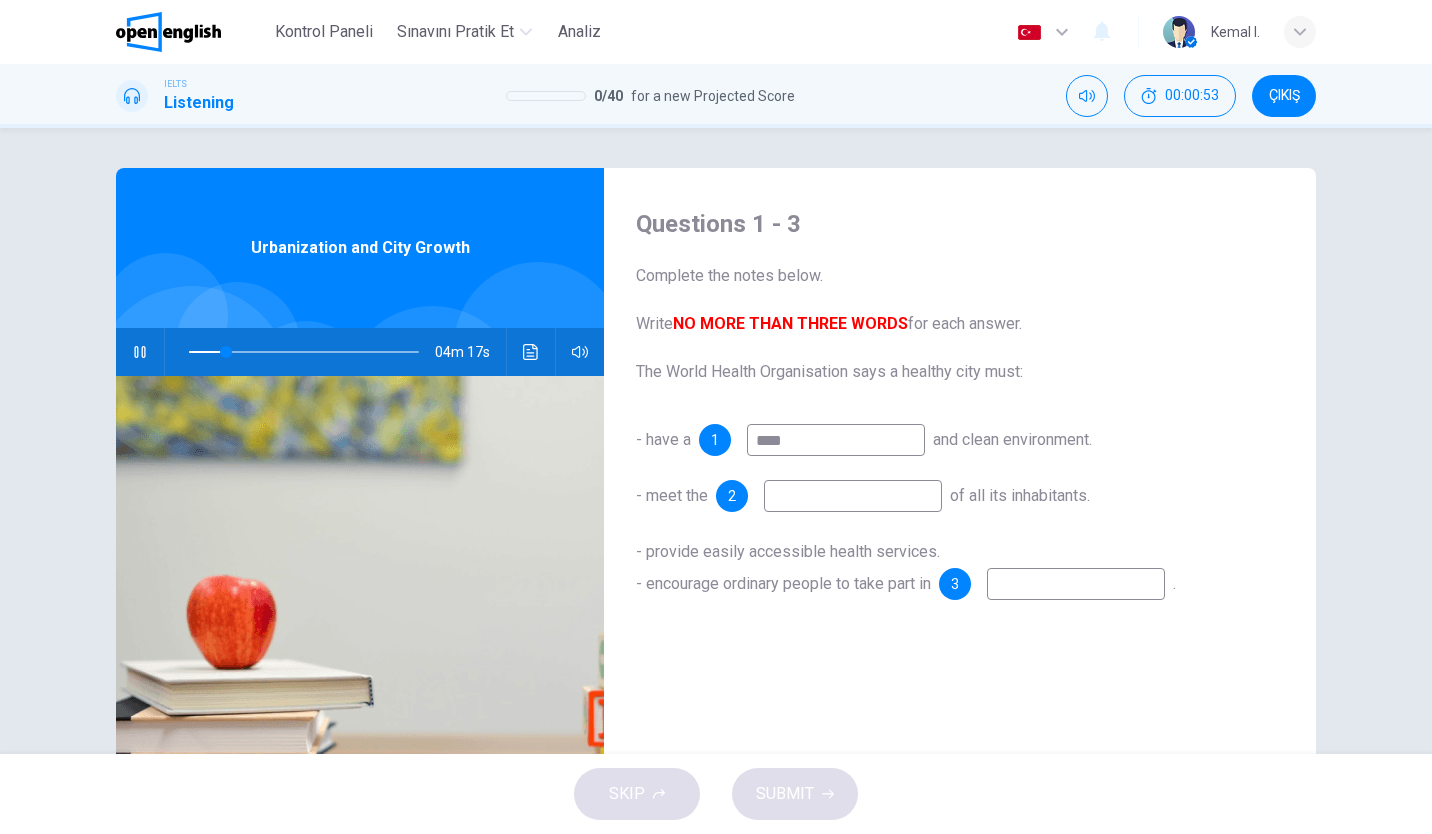 type on "**" 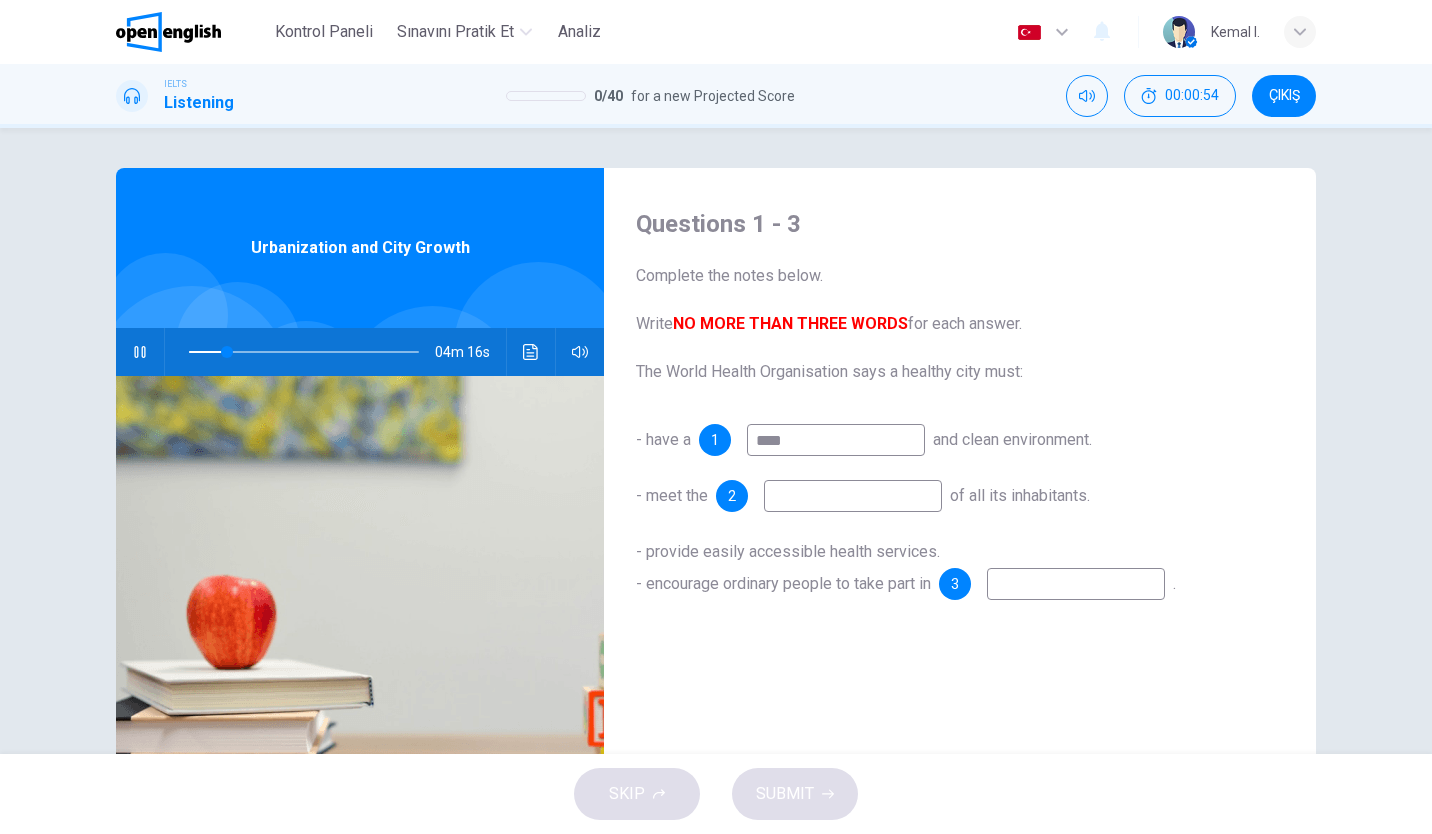 type on "****" 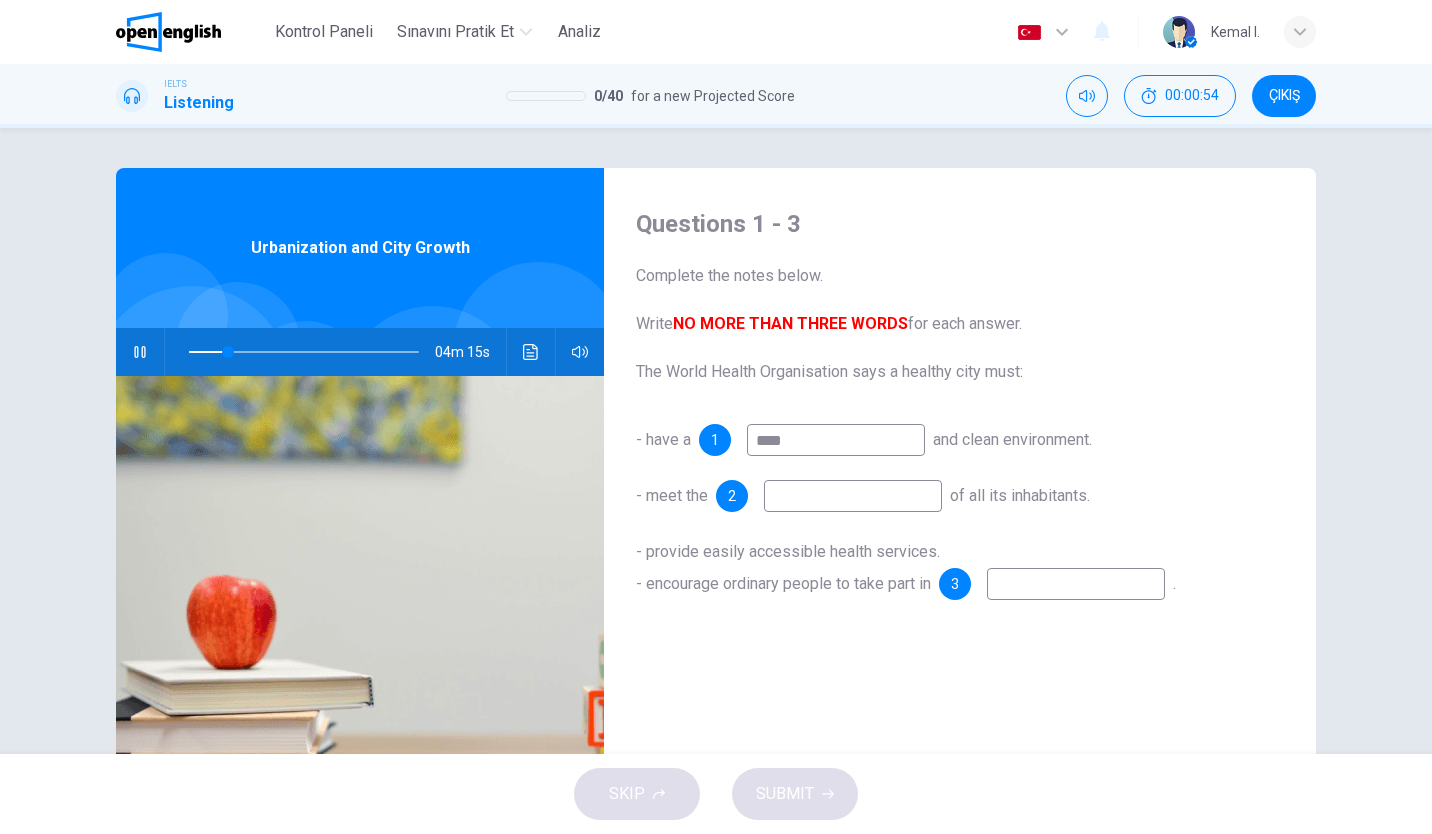 click at bounding box center [853, 496] 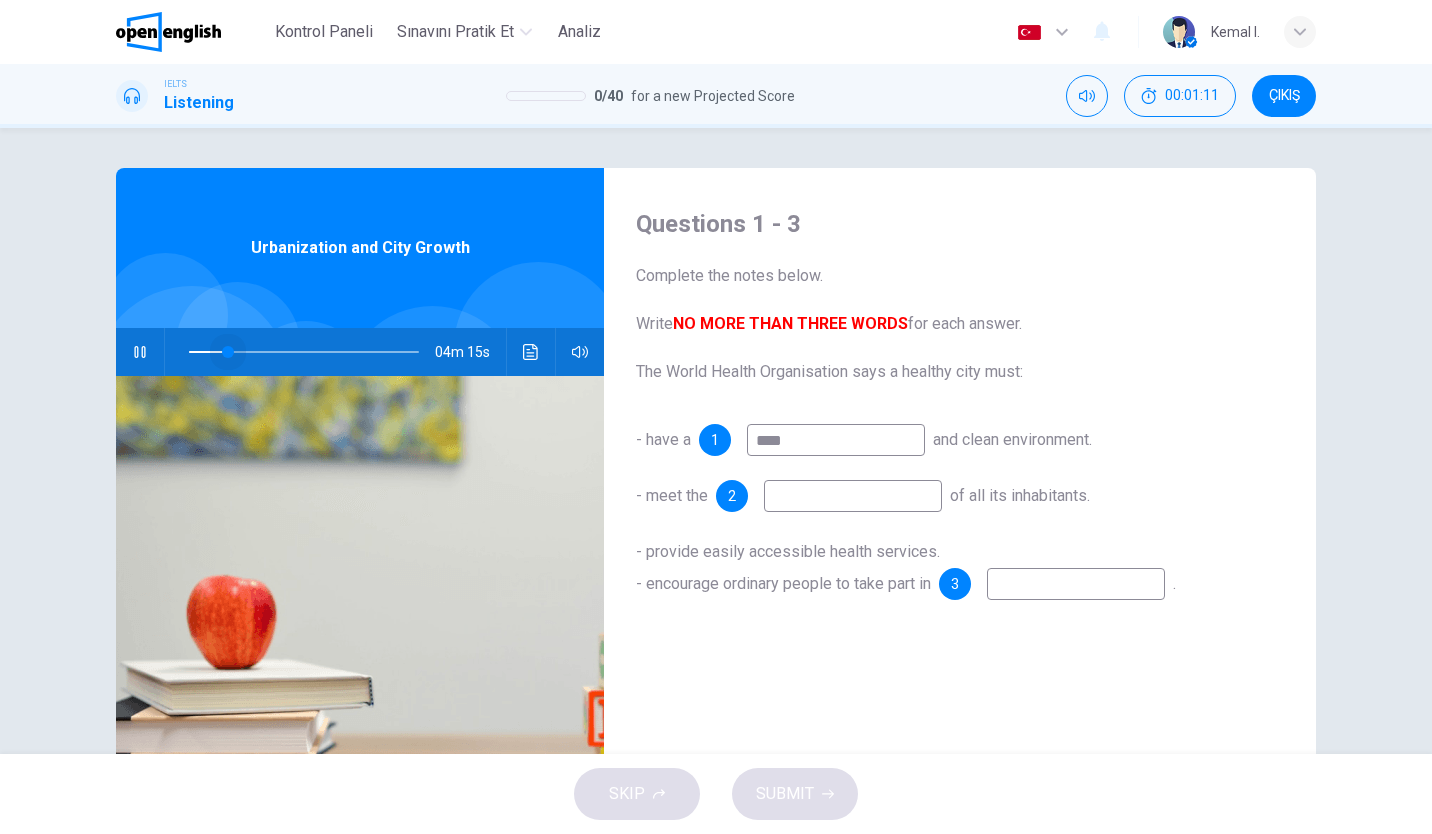 click at bounding box center (228, 352) 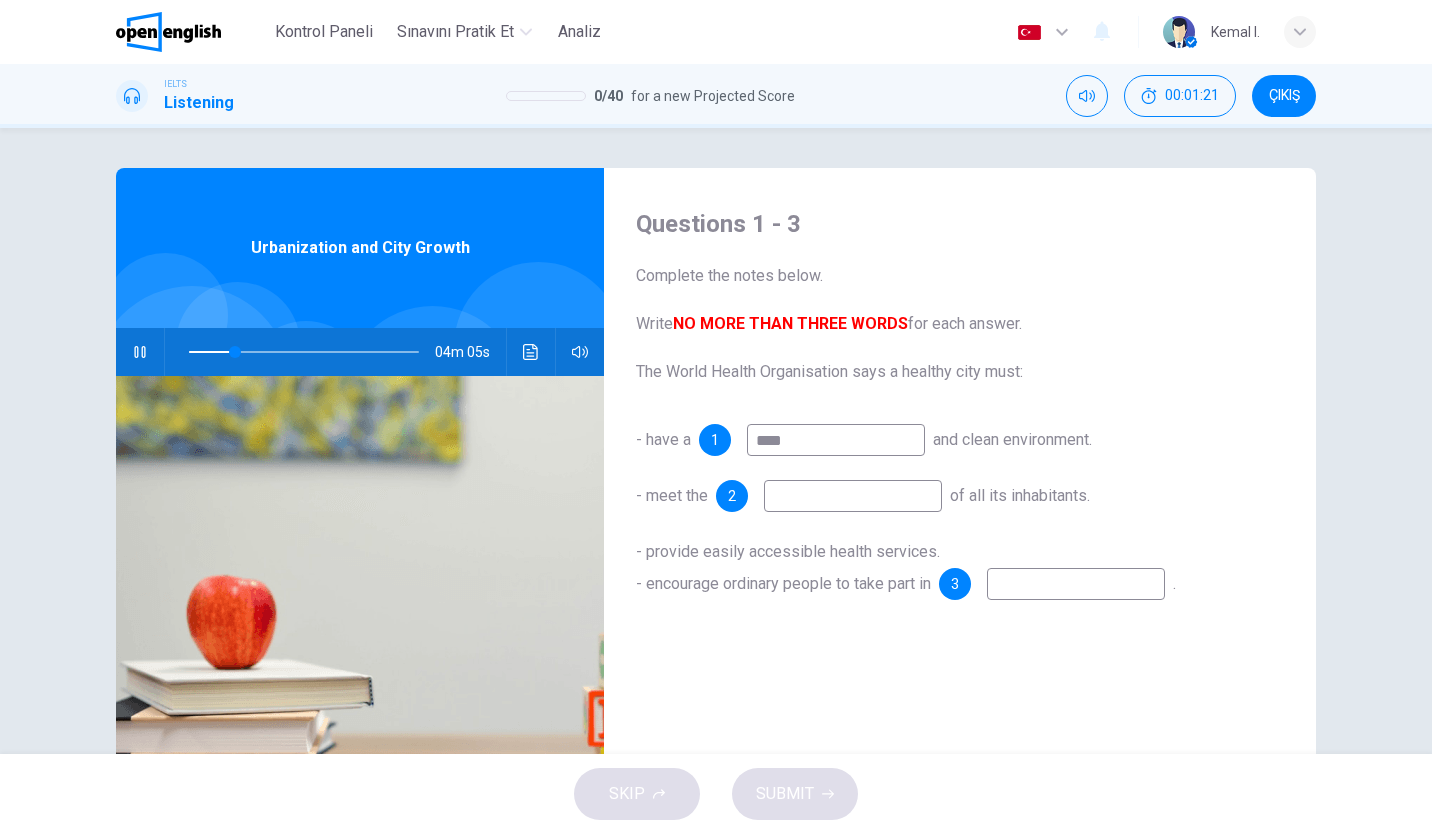click at bounding box center [853, 496] 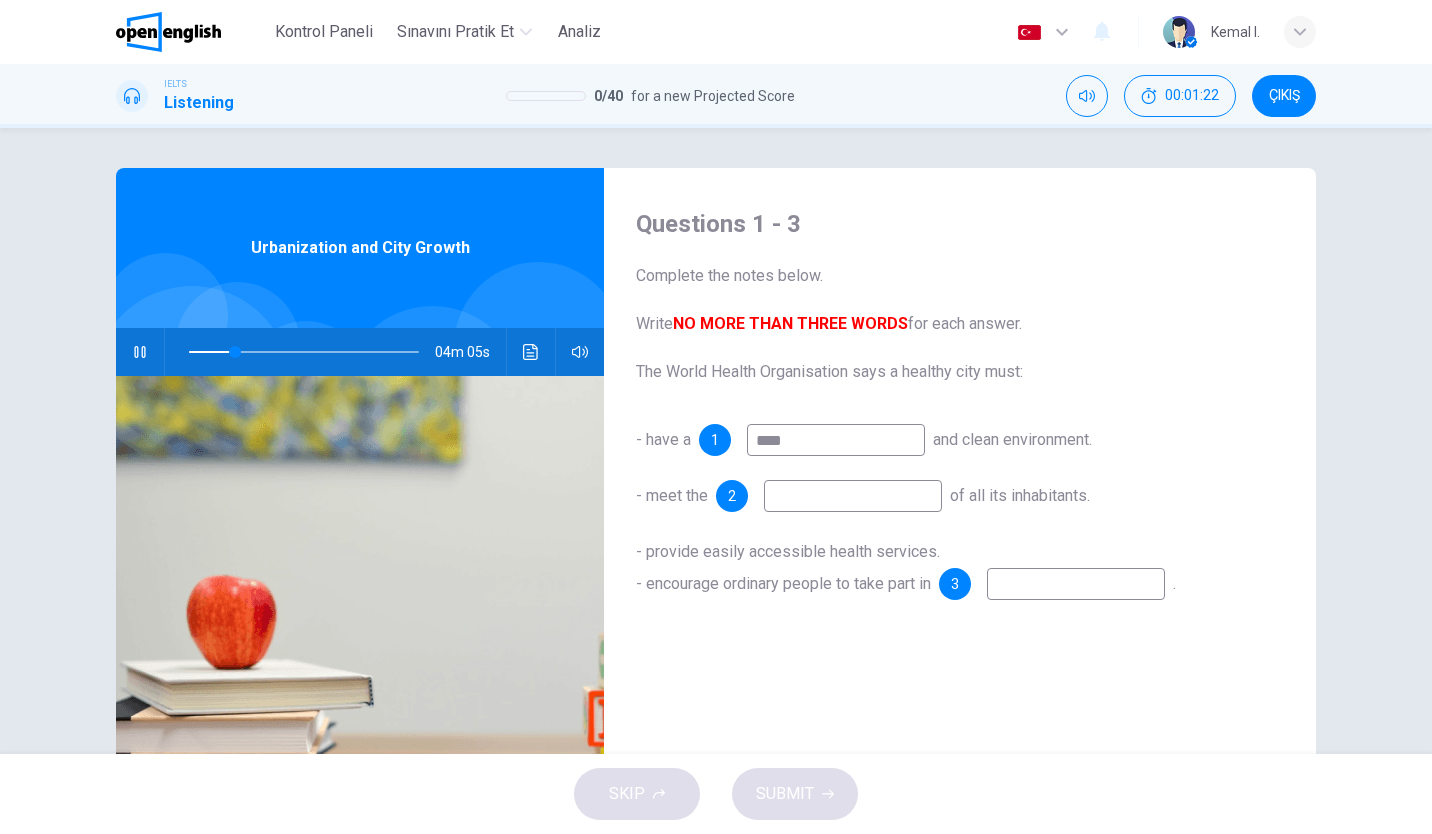 type on "**" 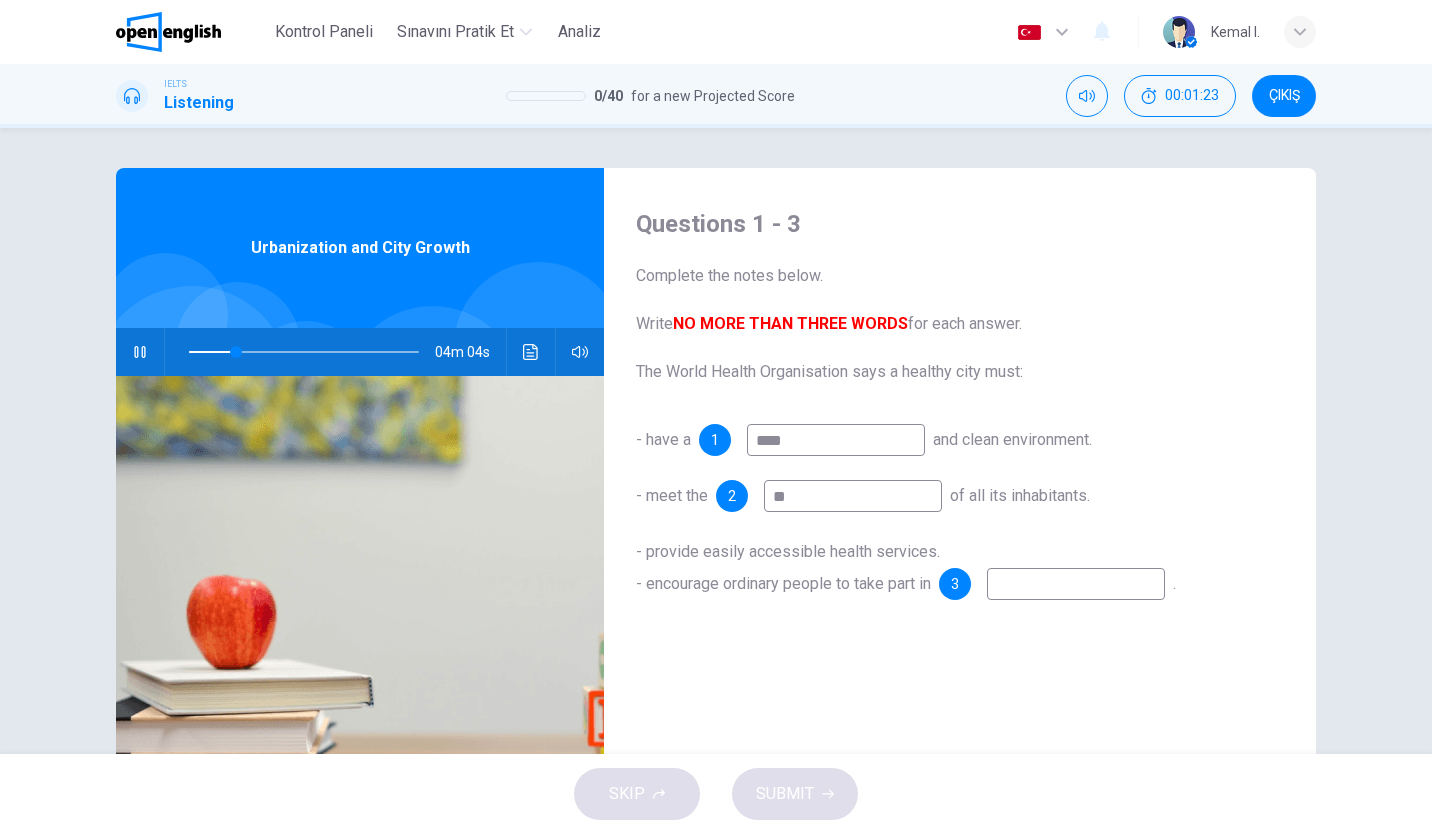 type on "*" 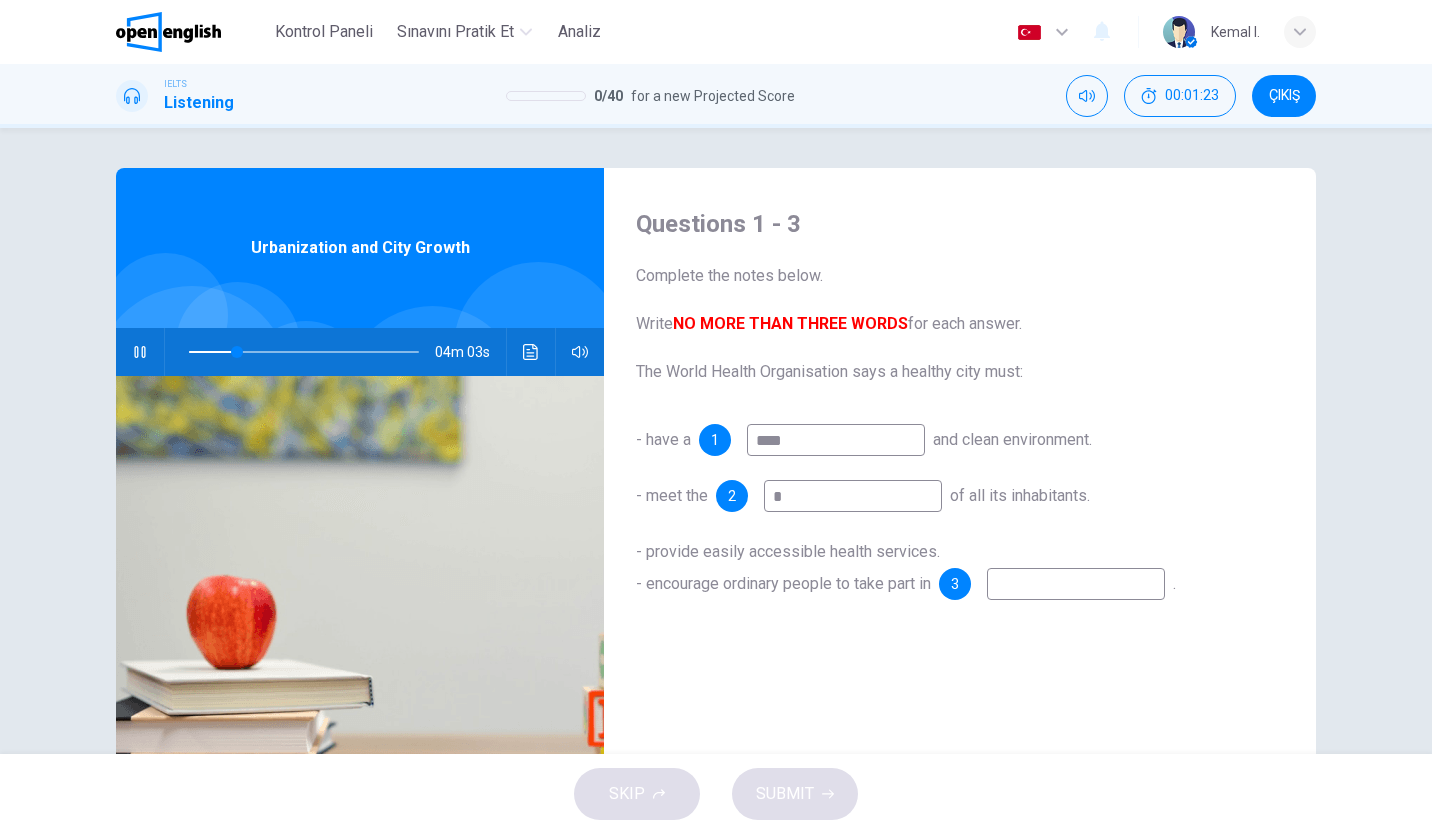 type on "**" 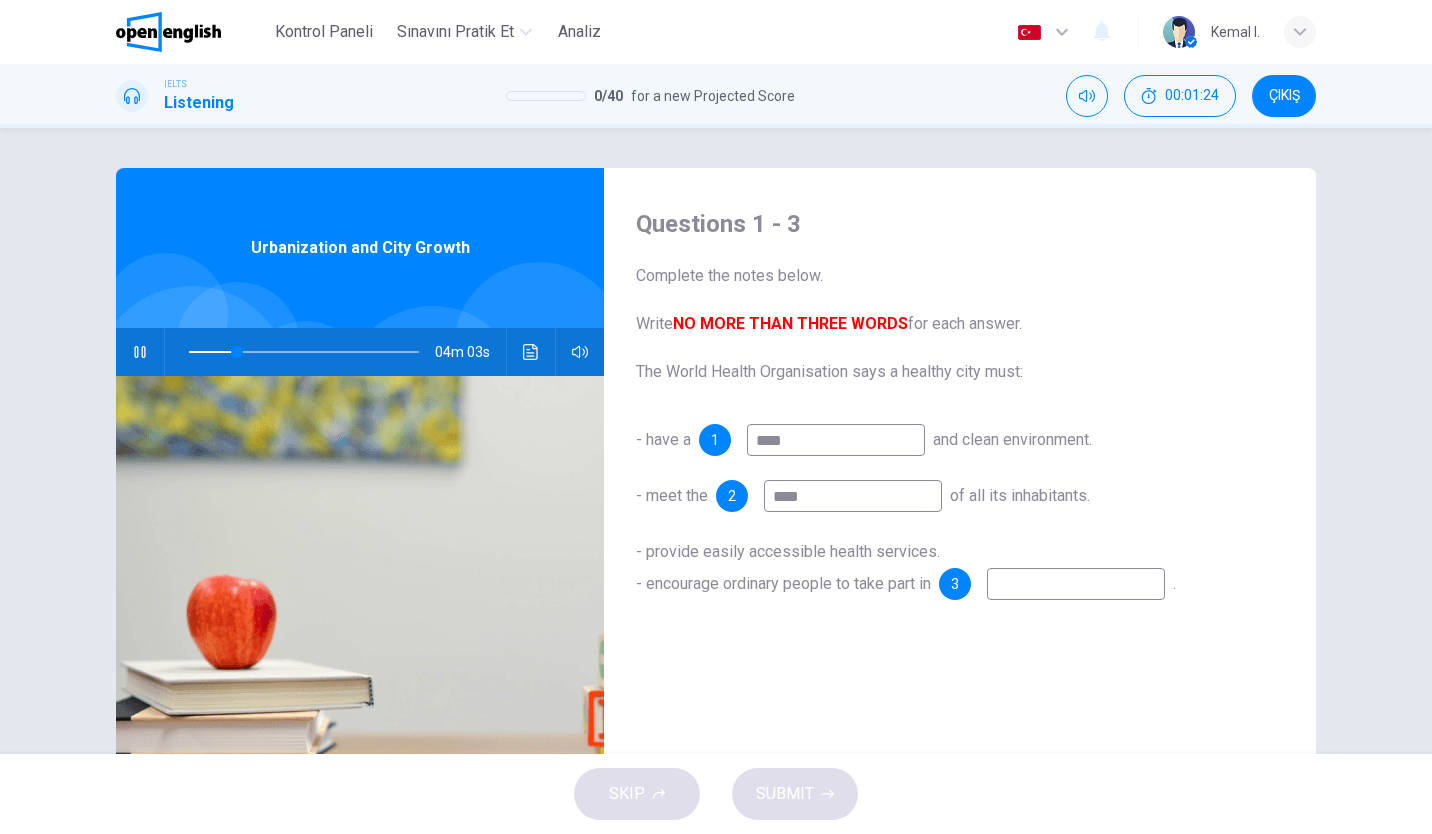 type on "*****" 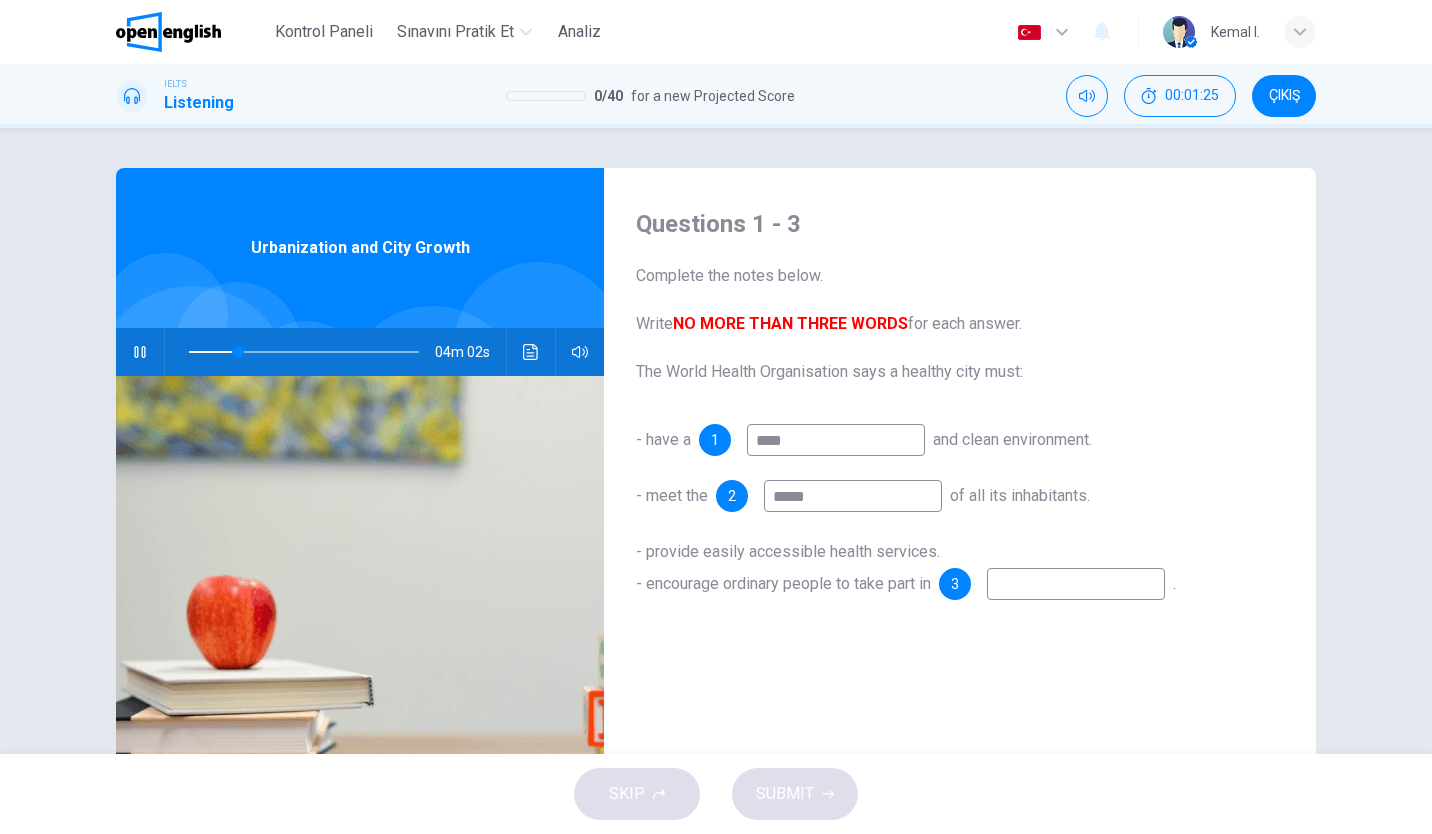 type on "**" 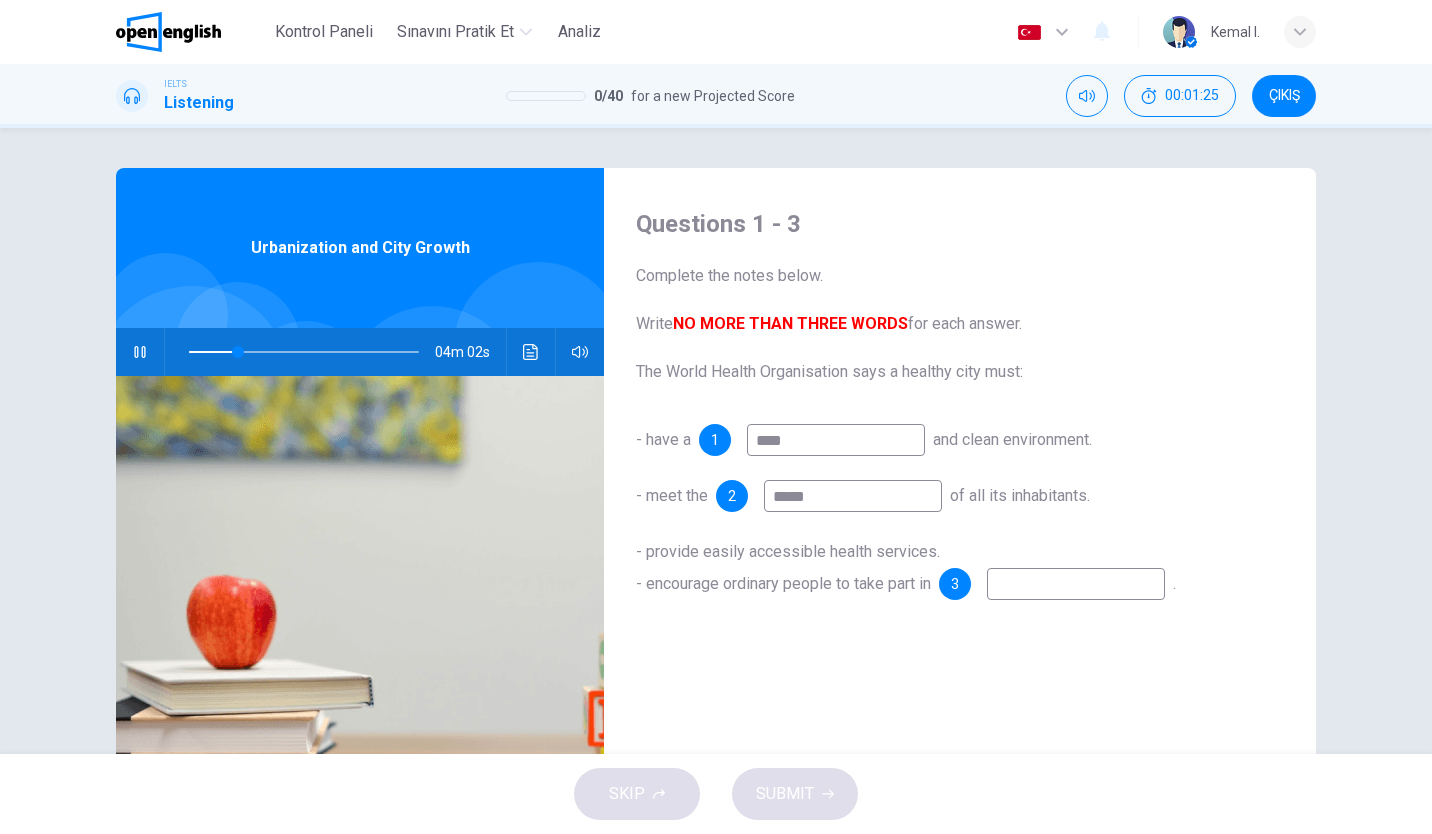 type on "******" 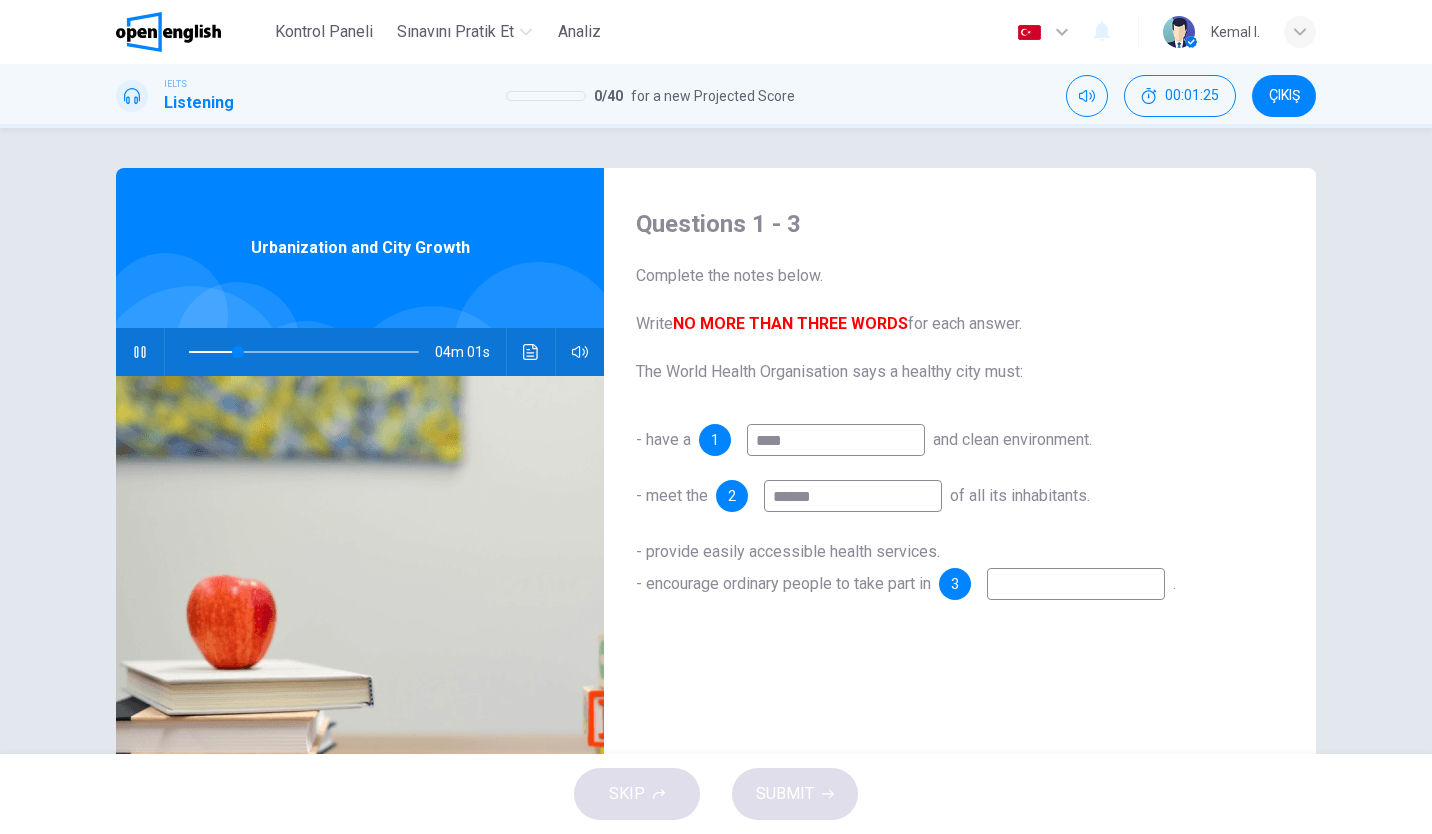 type on "*******" 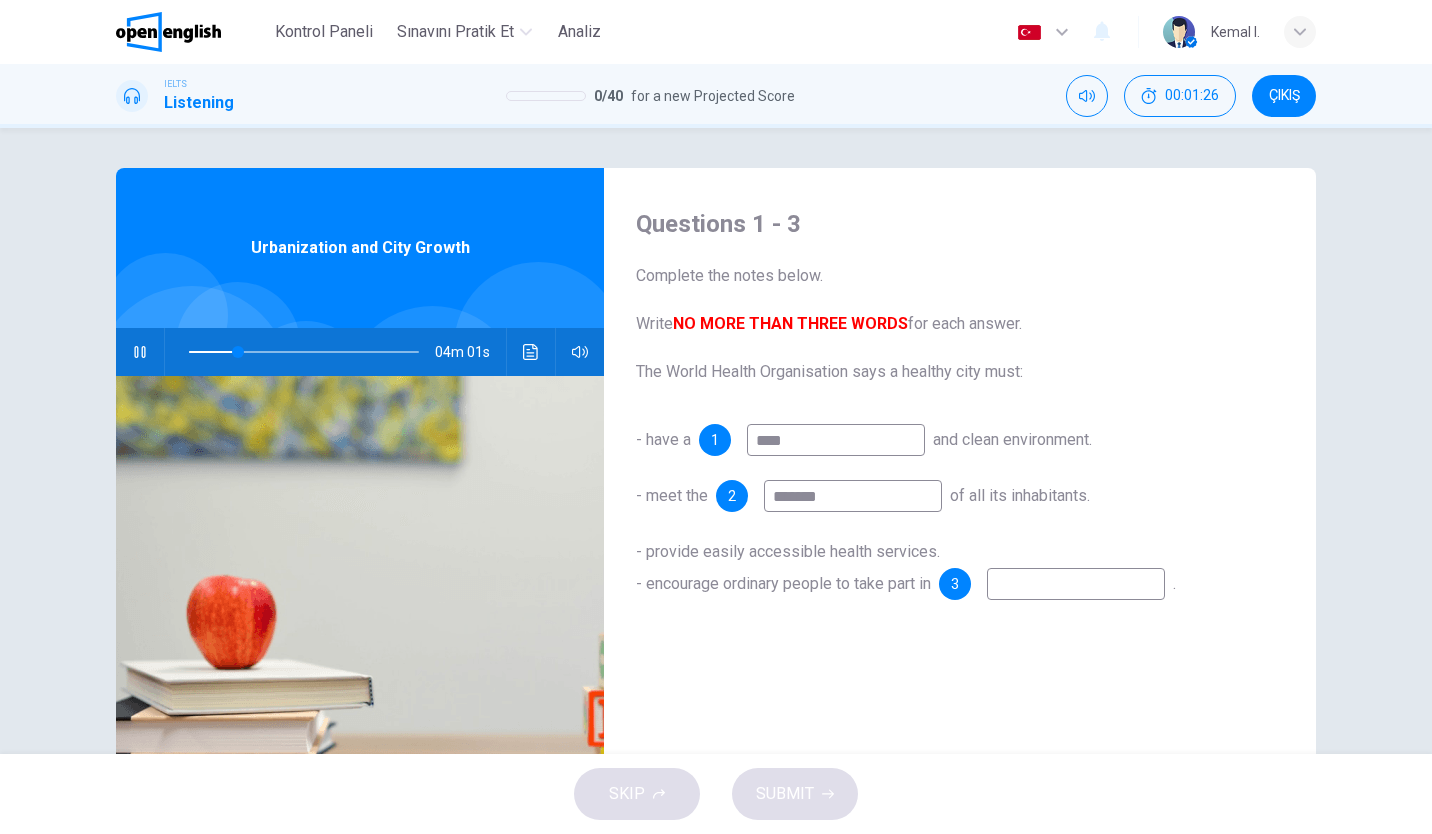 type on "**" 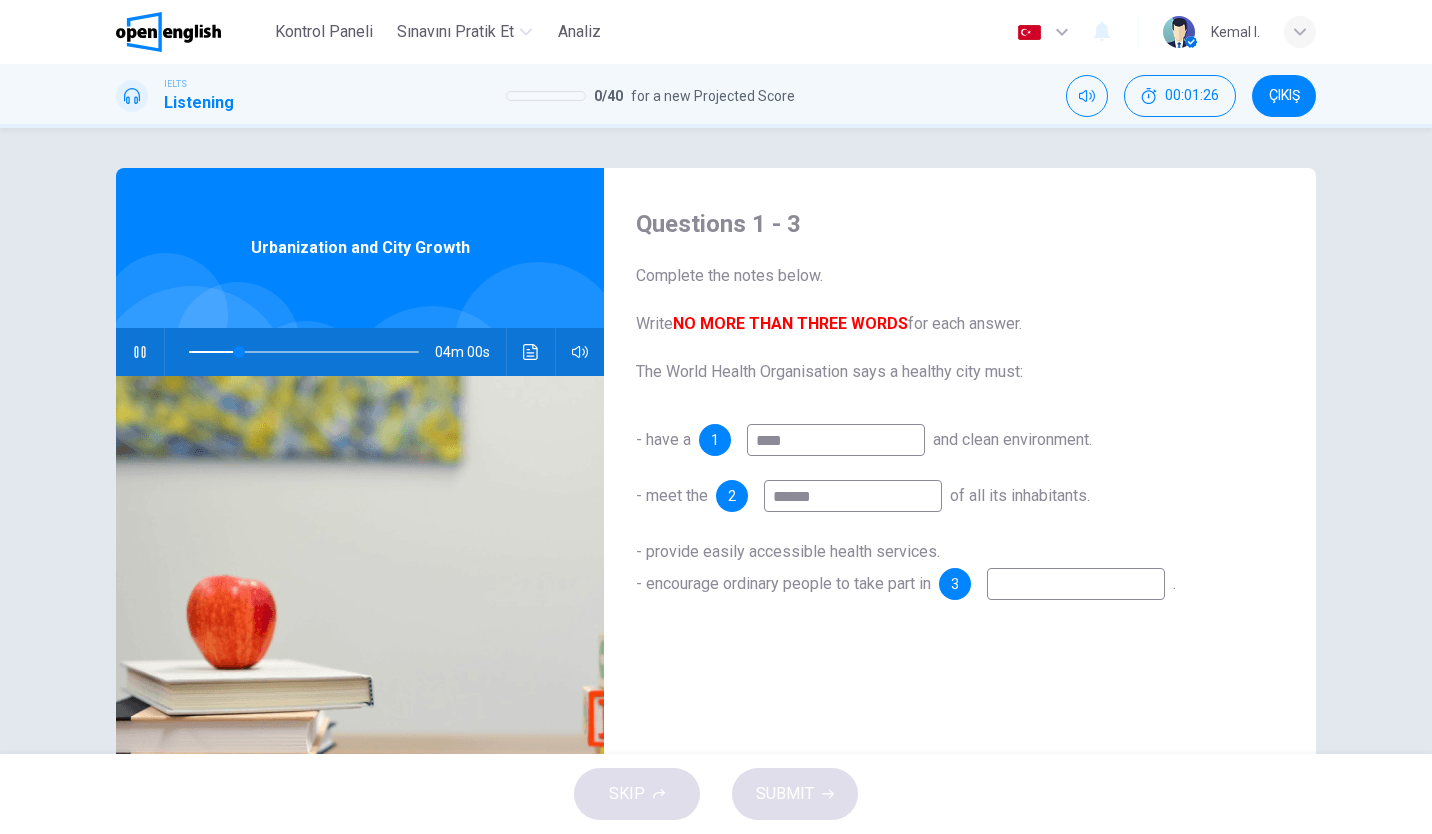 type on "*******" 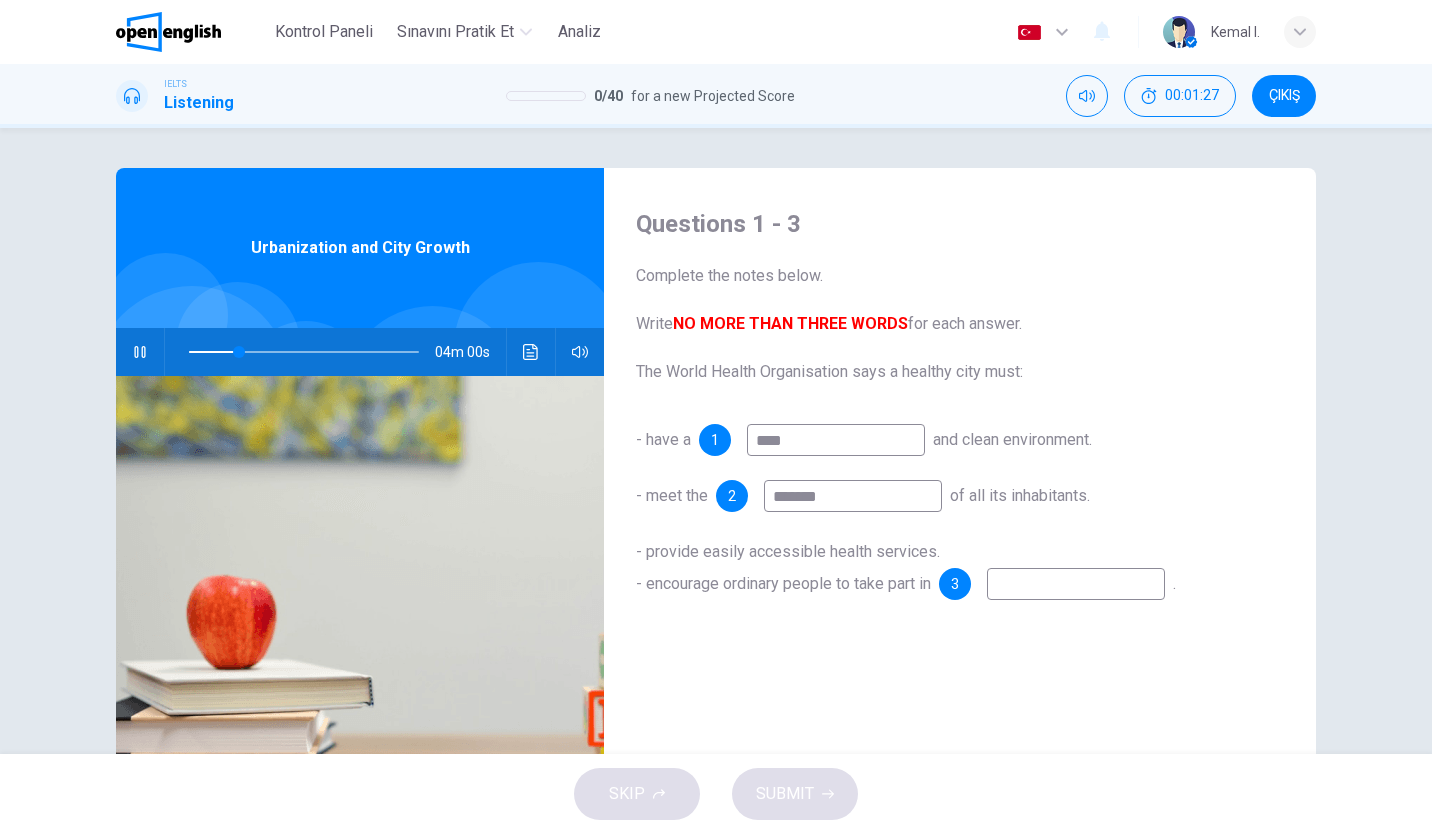 type on "**" 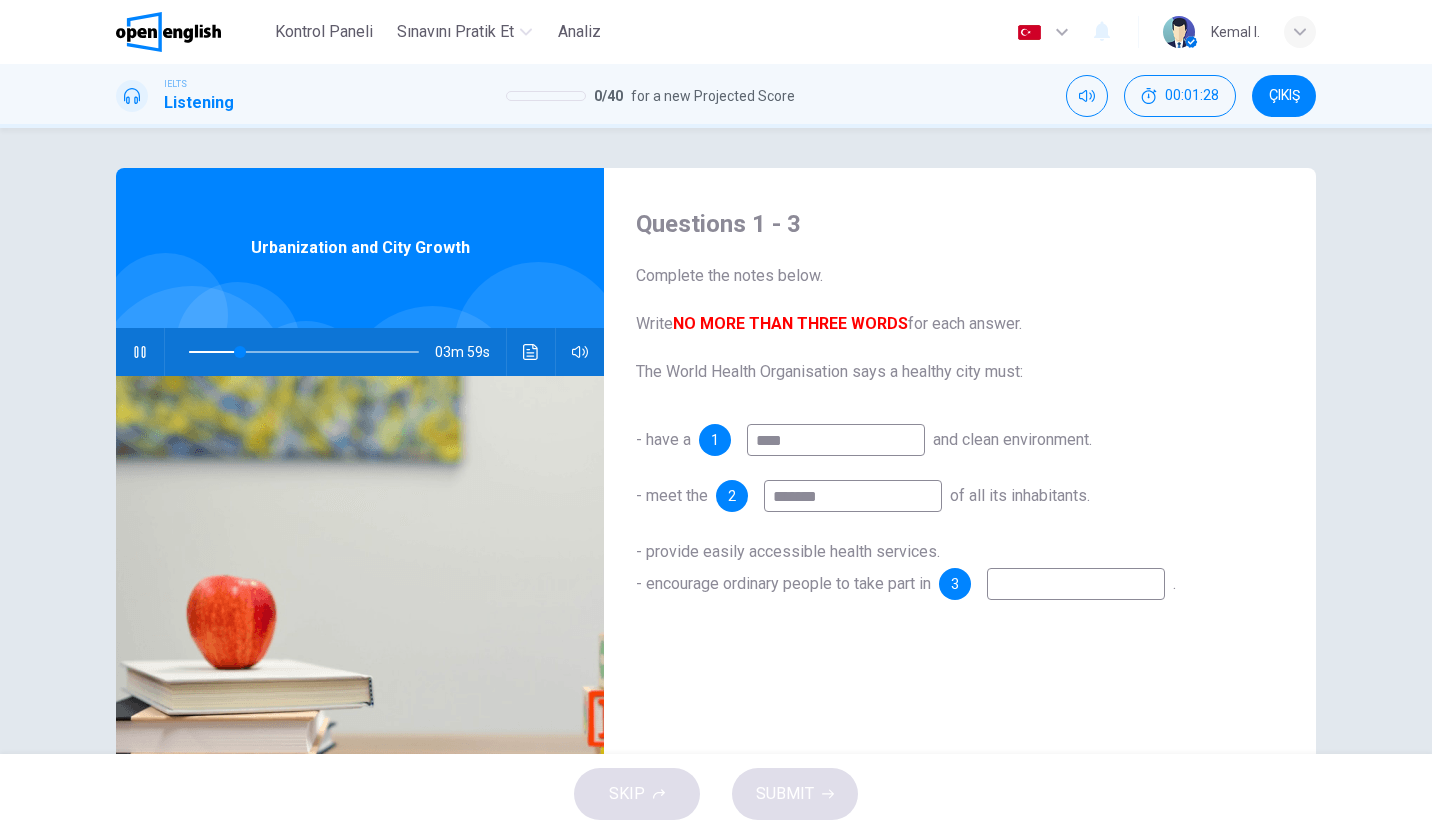 type on "*******" 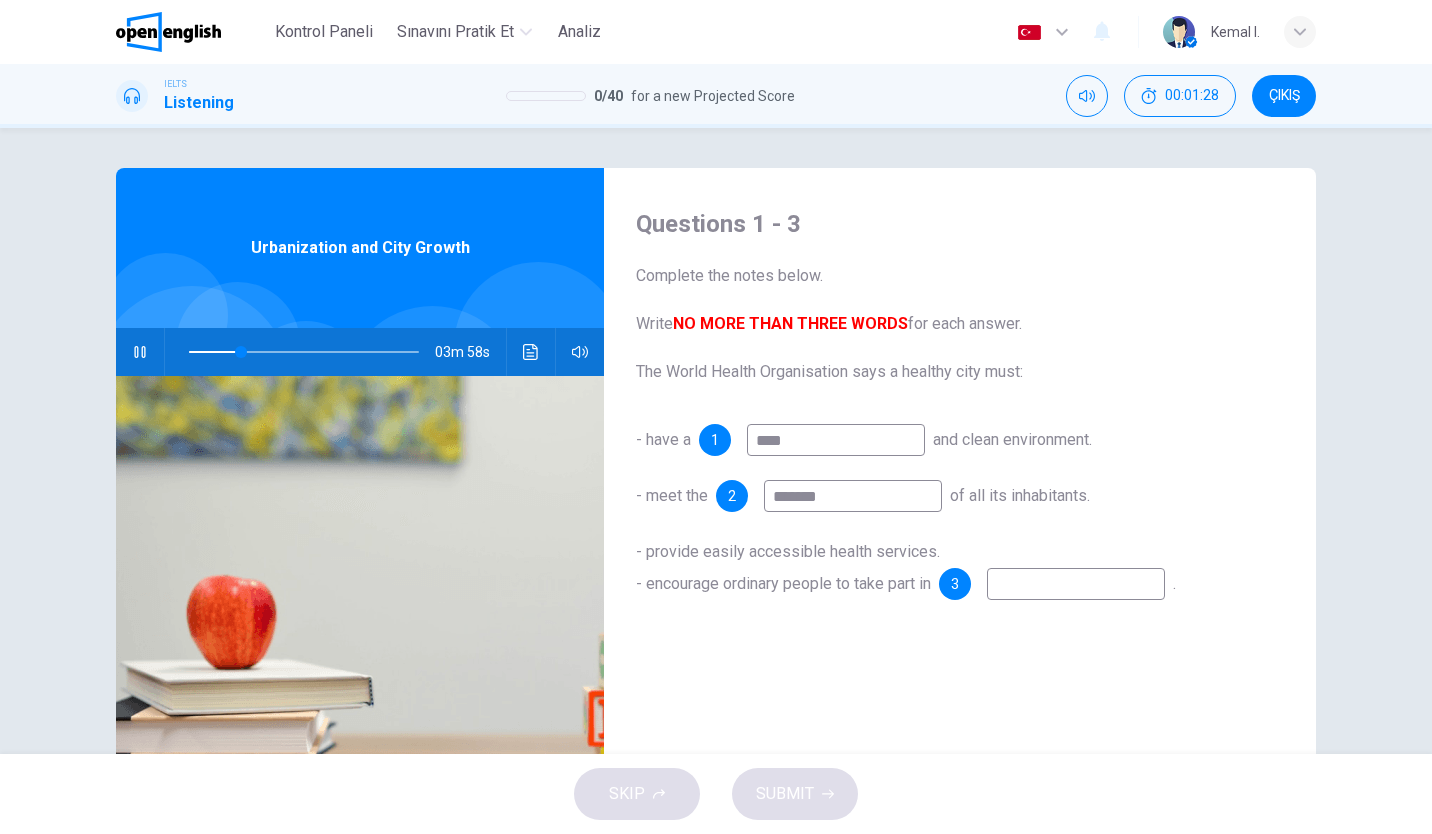 click at bounding box center [1076, 584] 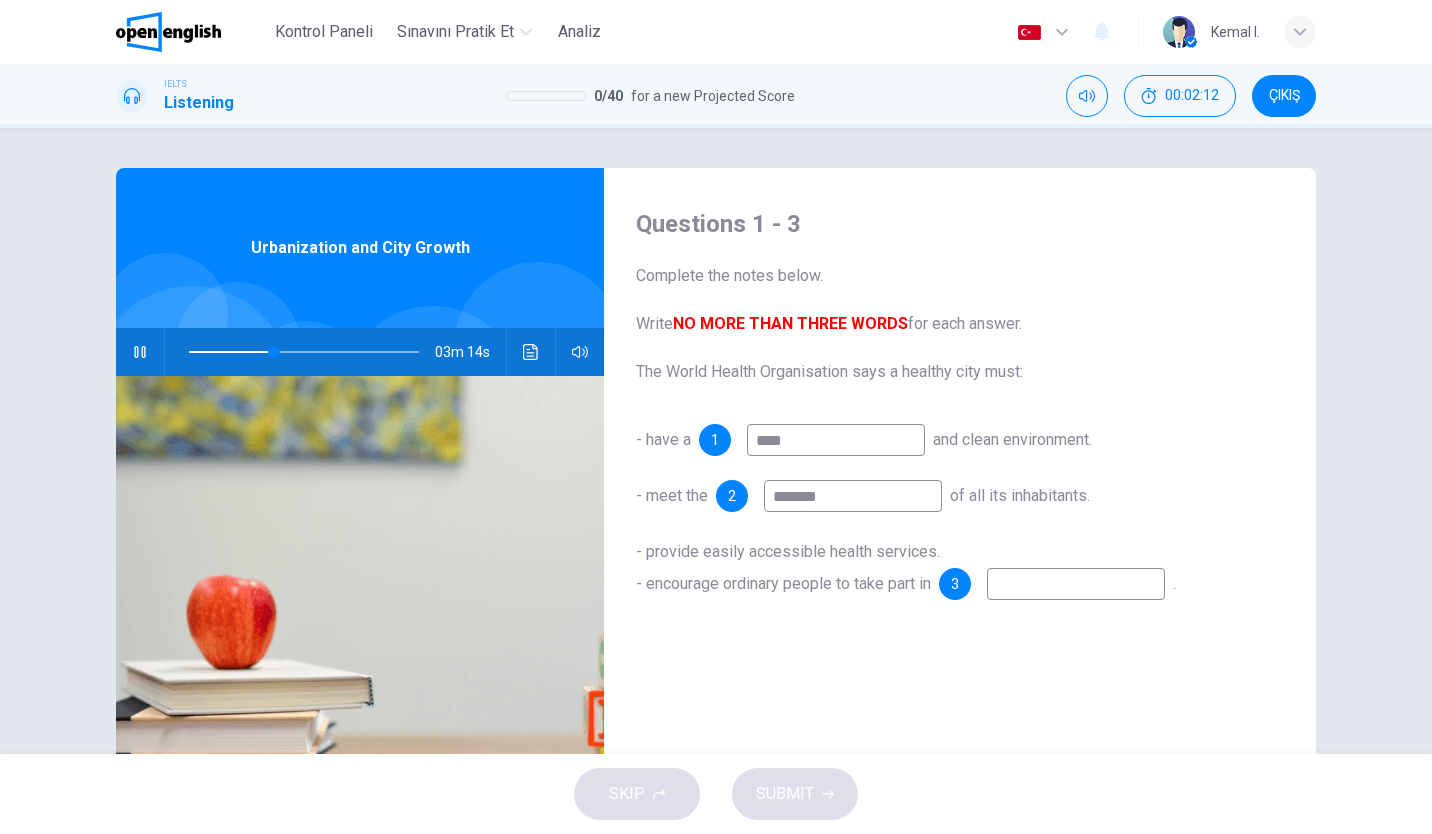 click at bounding box center [304, 352] 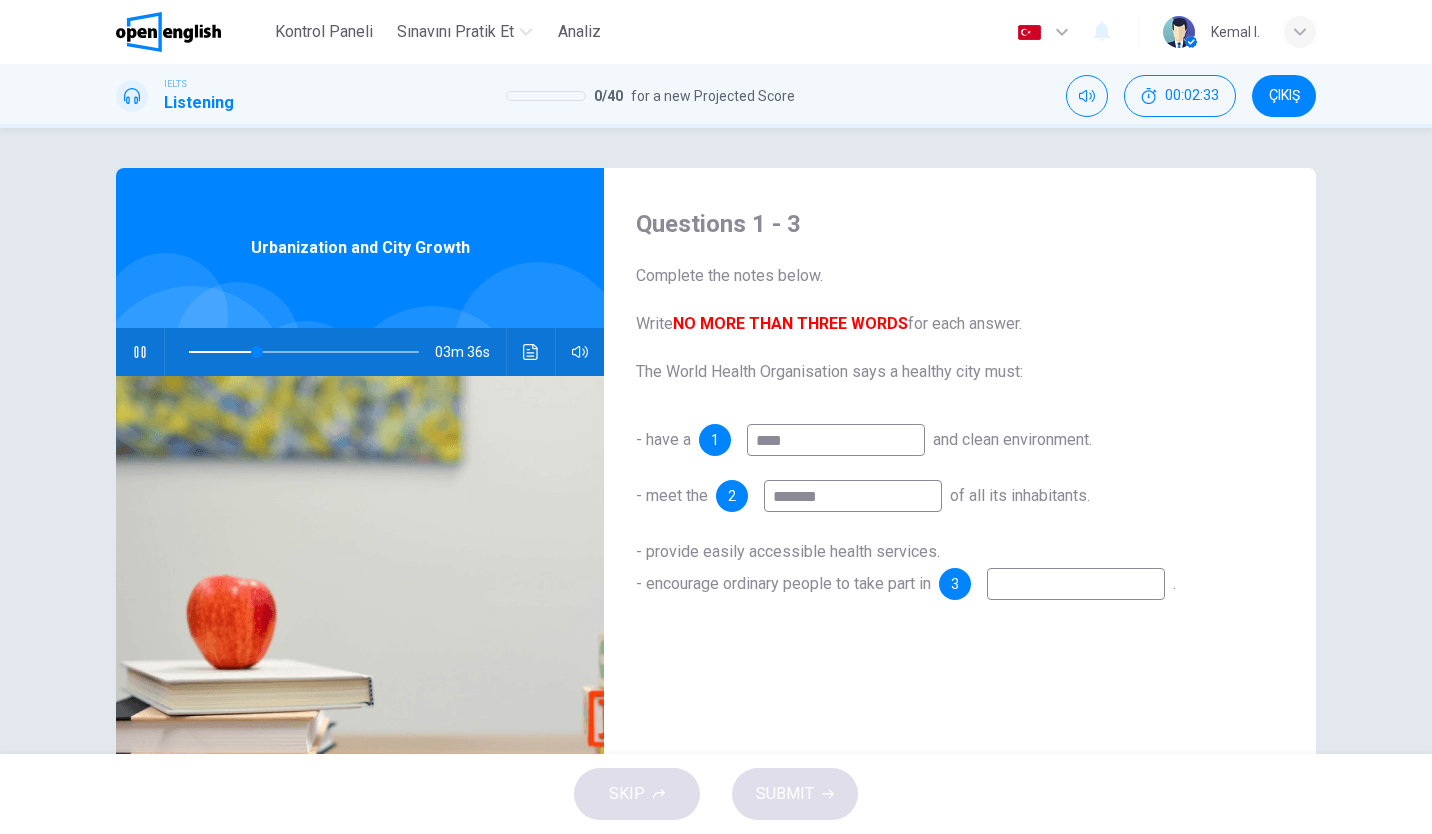click at bounding box center (1076, 584) 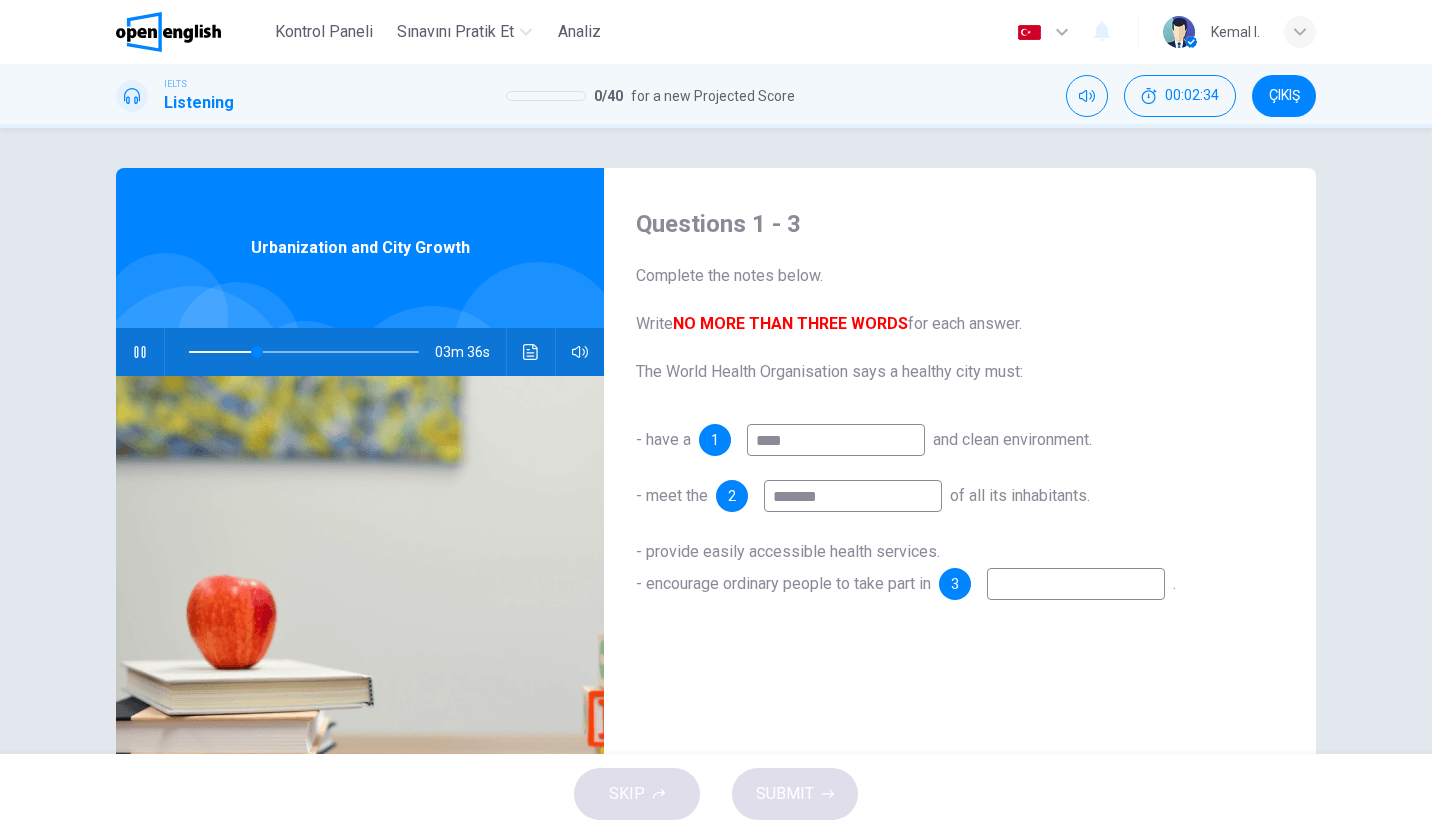 type on "**" 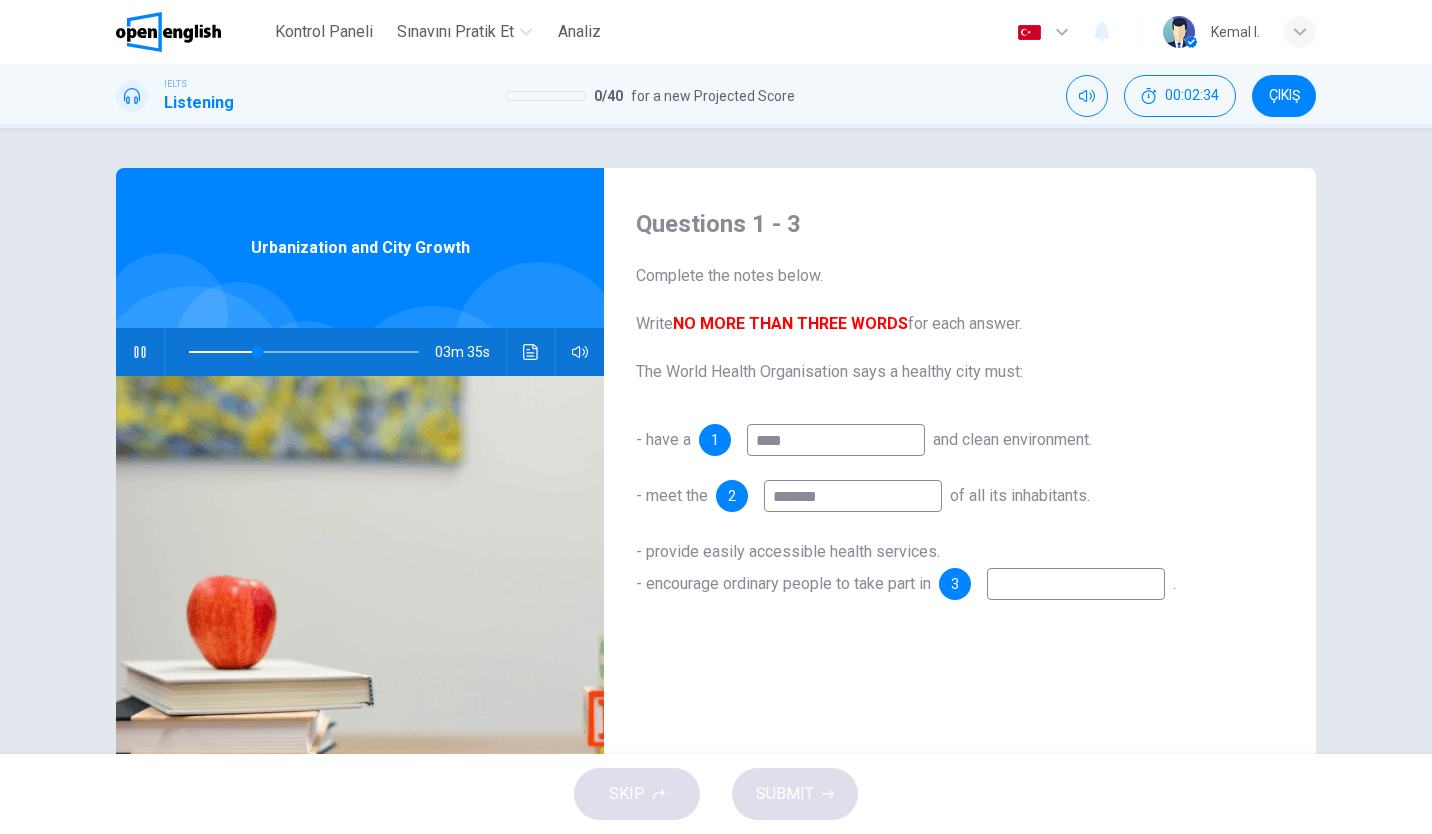 type on "*" 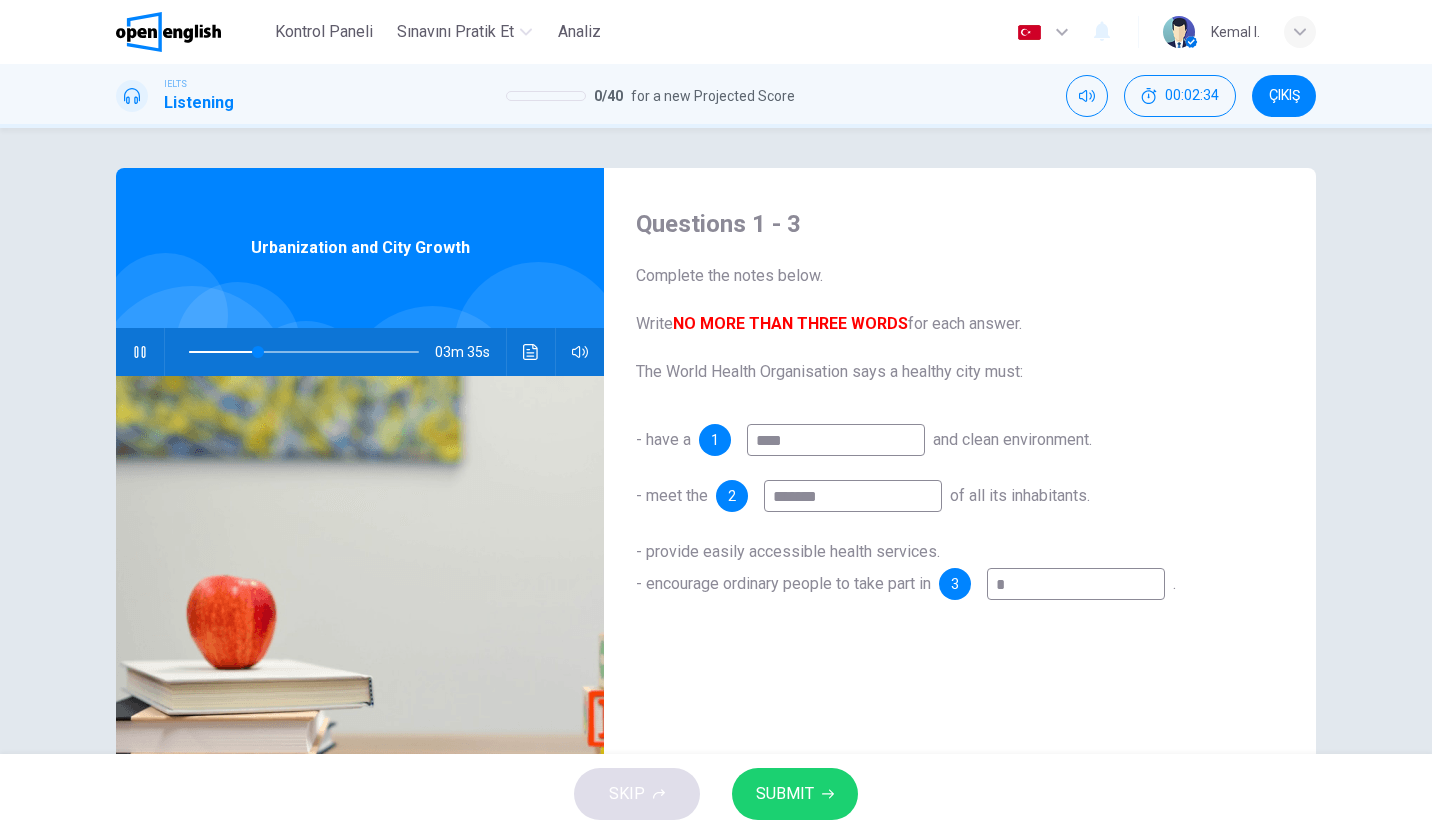 type on "**" 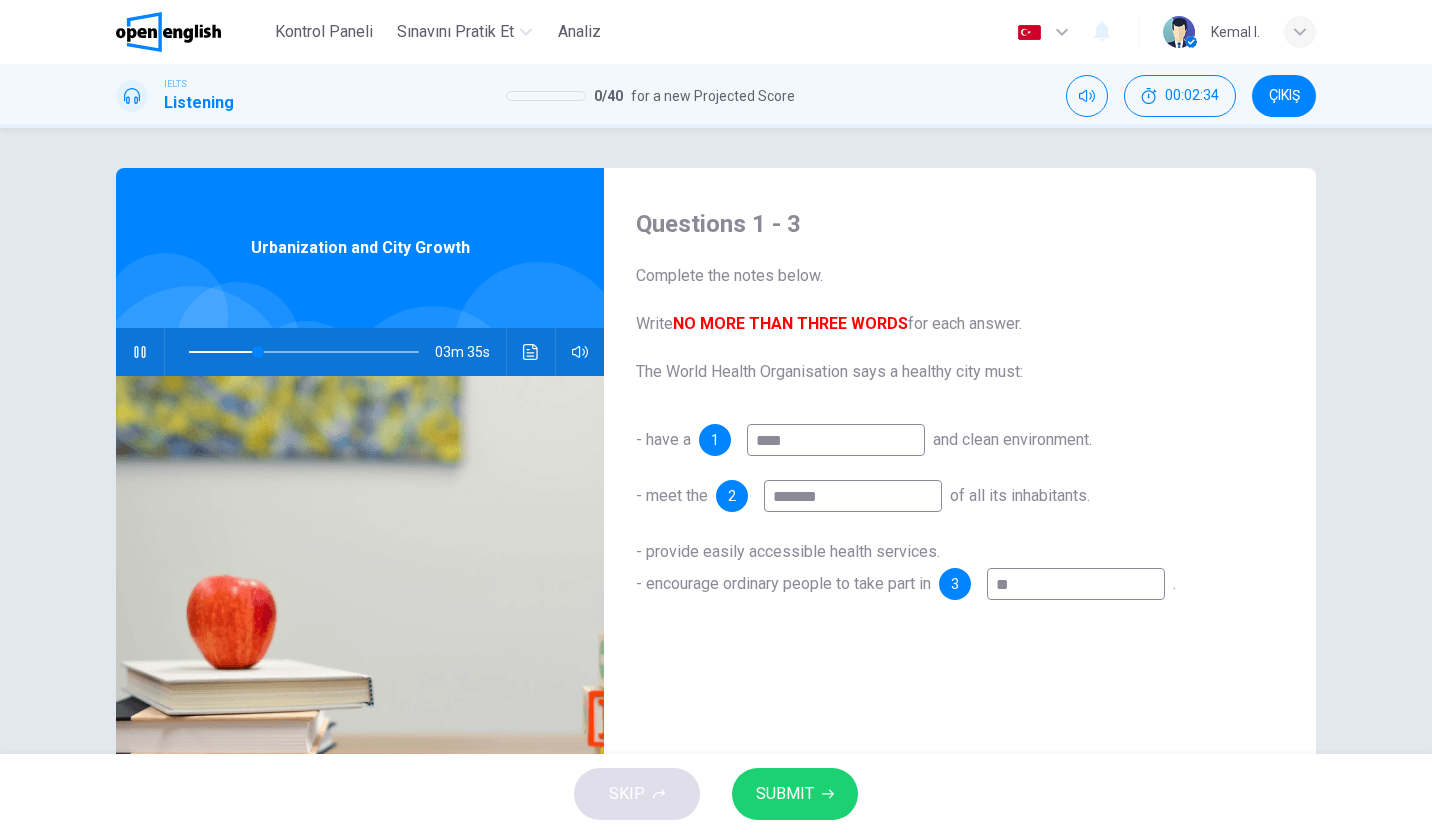 type on "**" 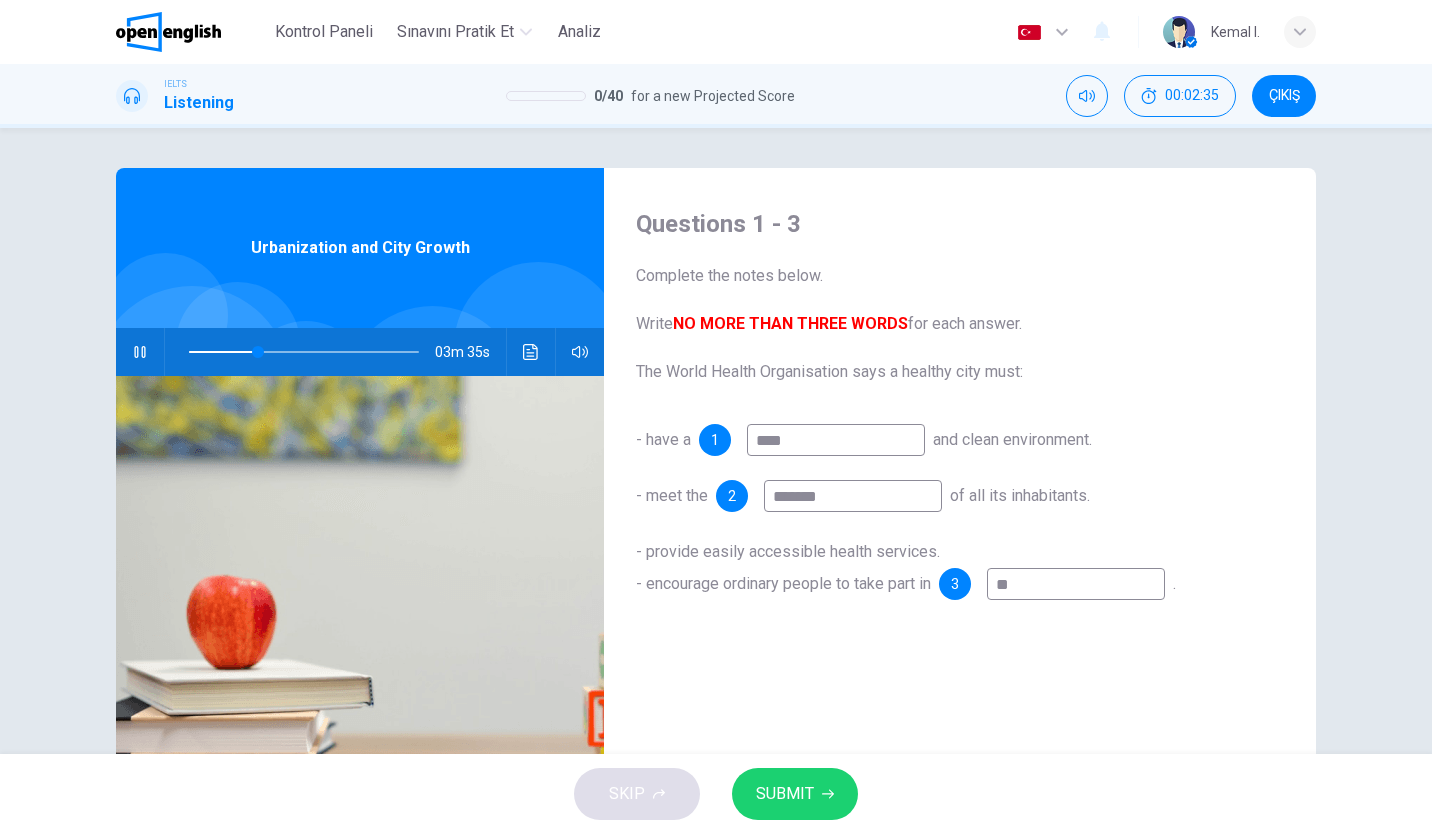 type on "***" 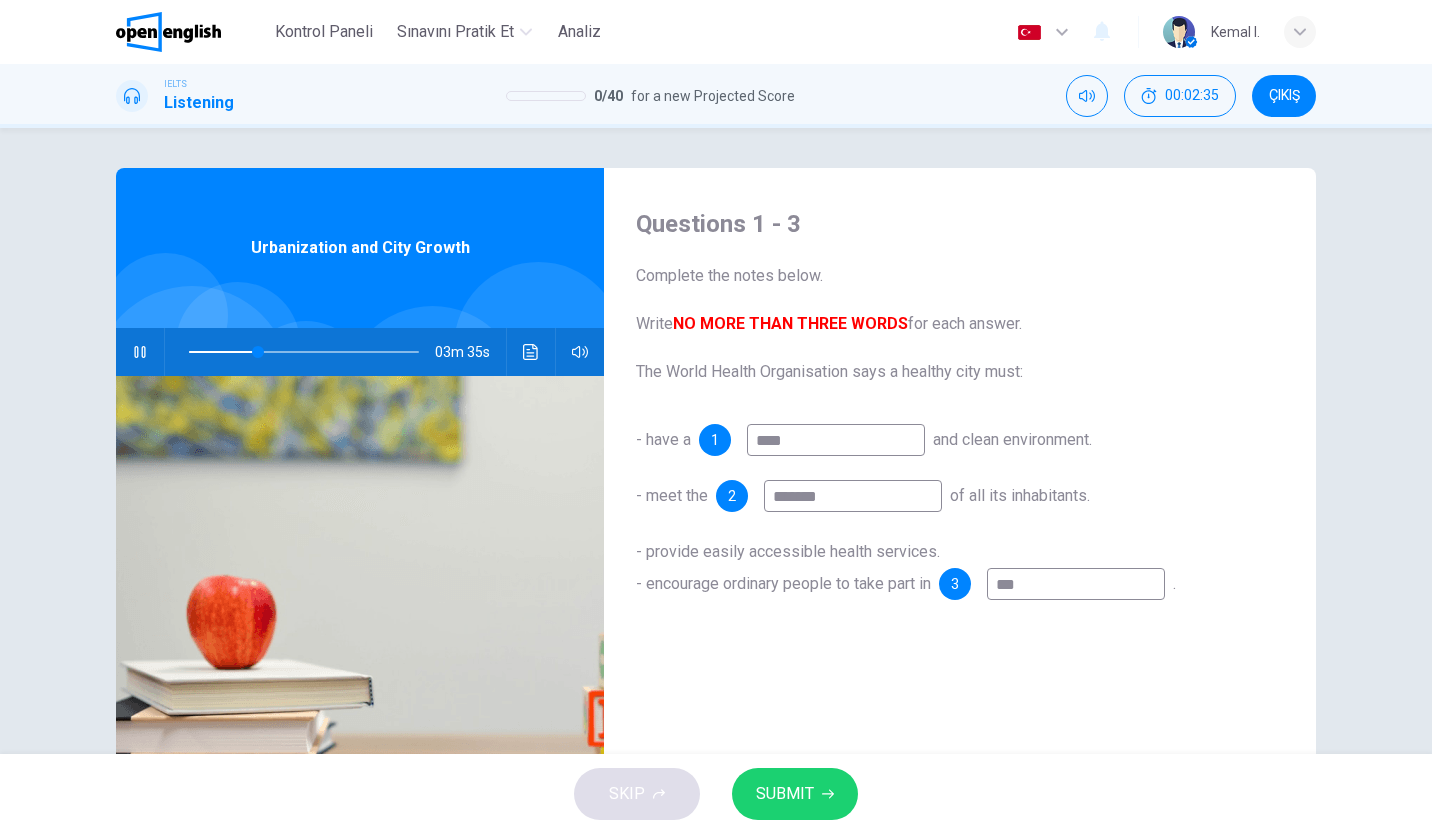 type on "**" 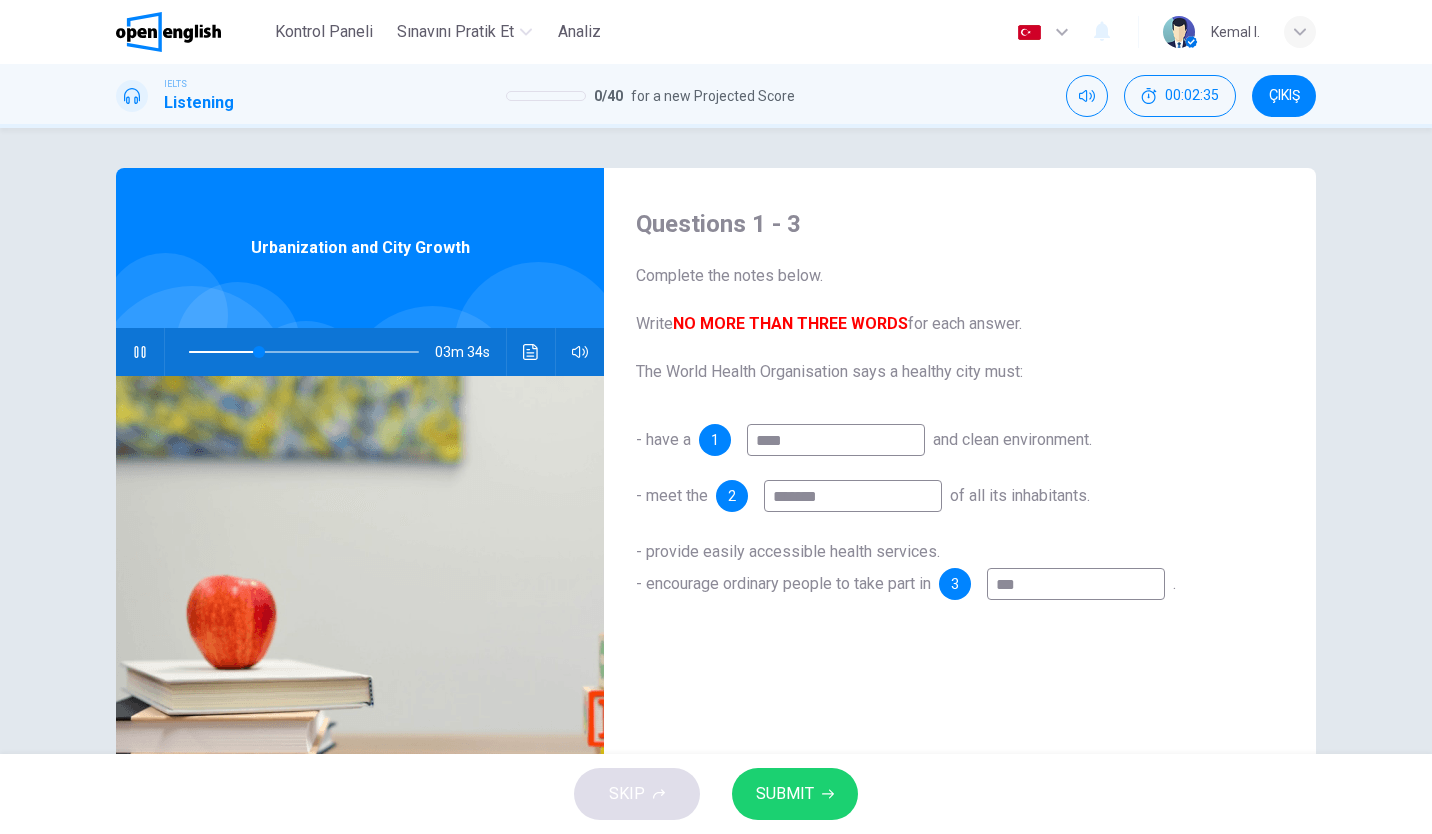 type on "****" 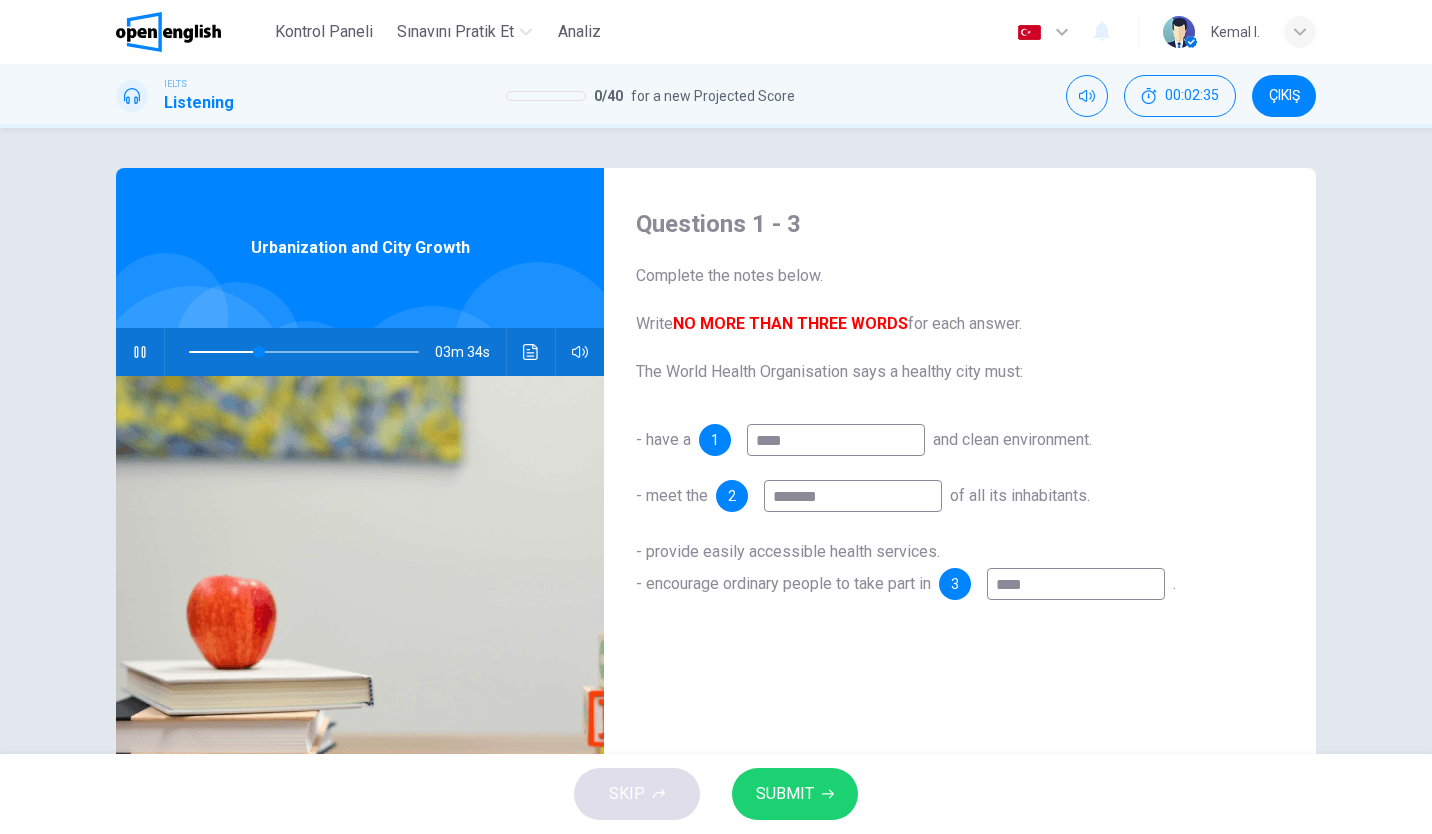 type on "**" 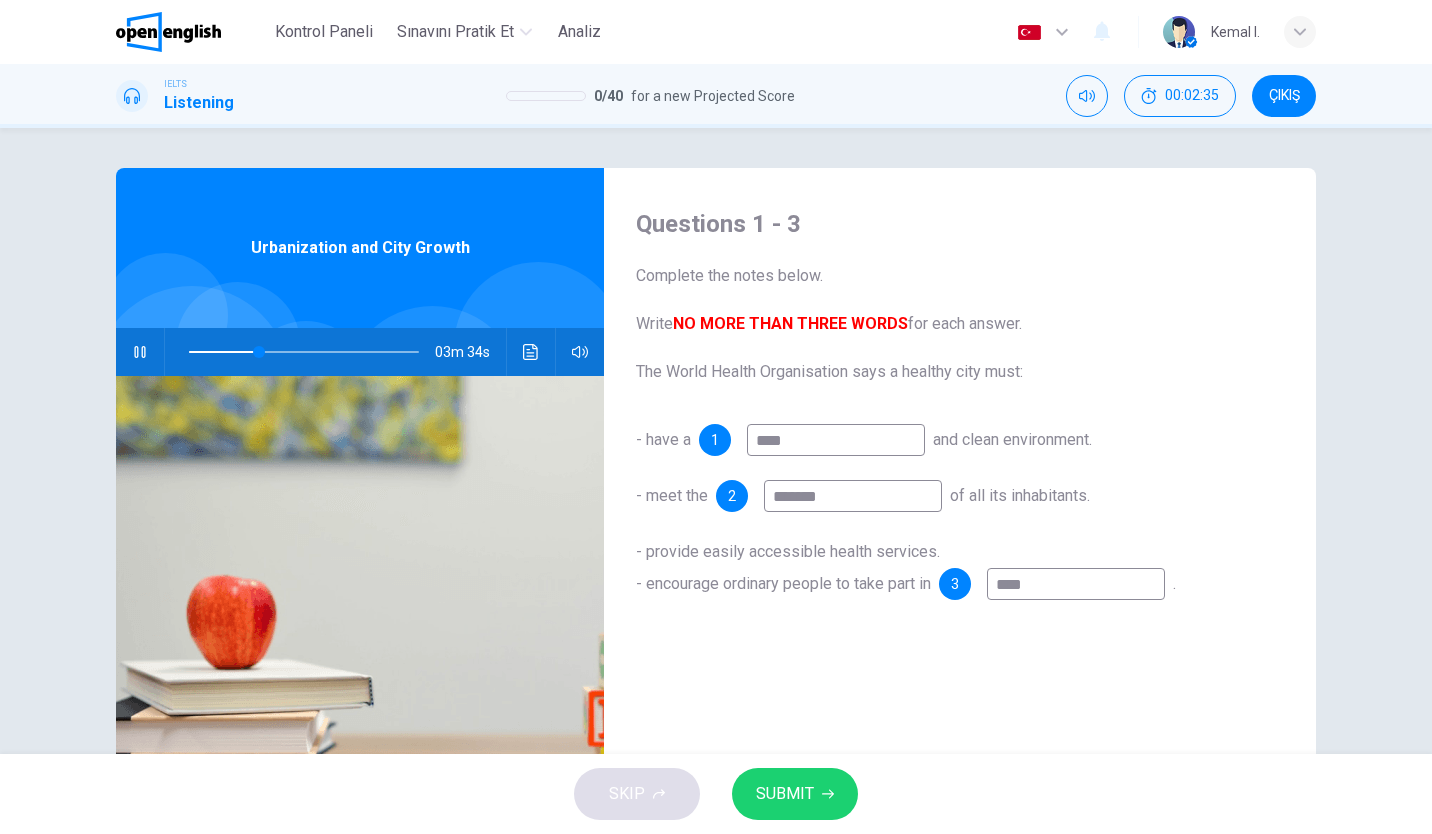 type on "*****" 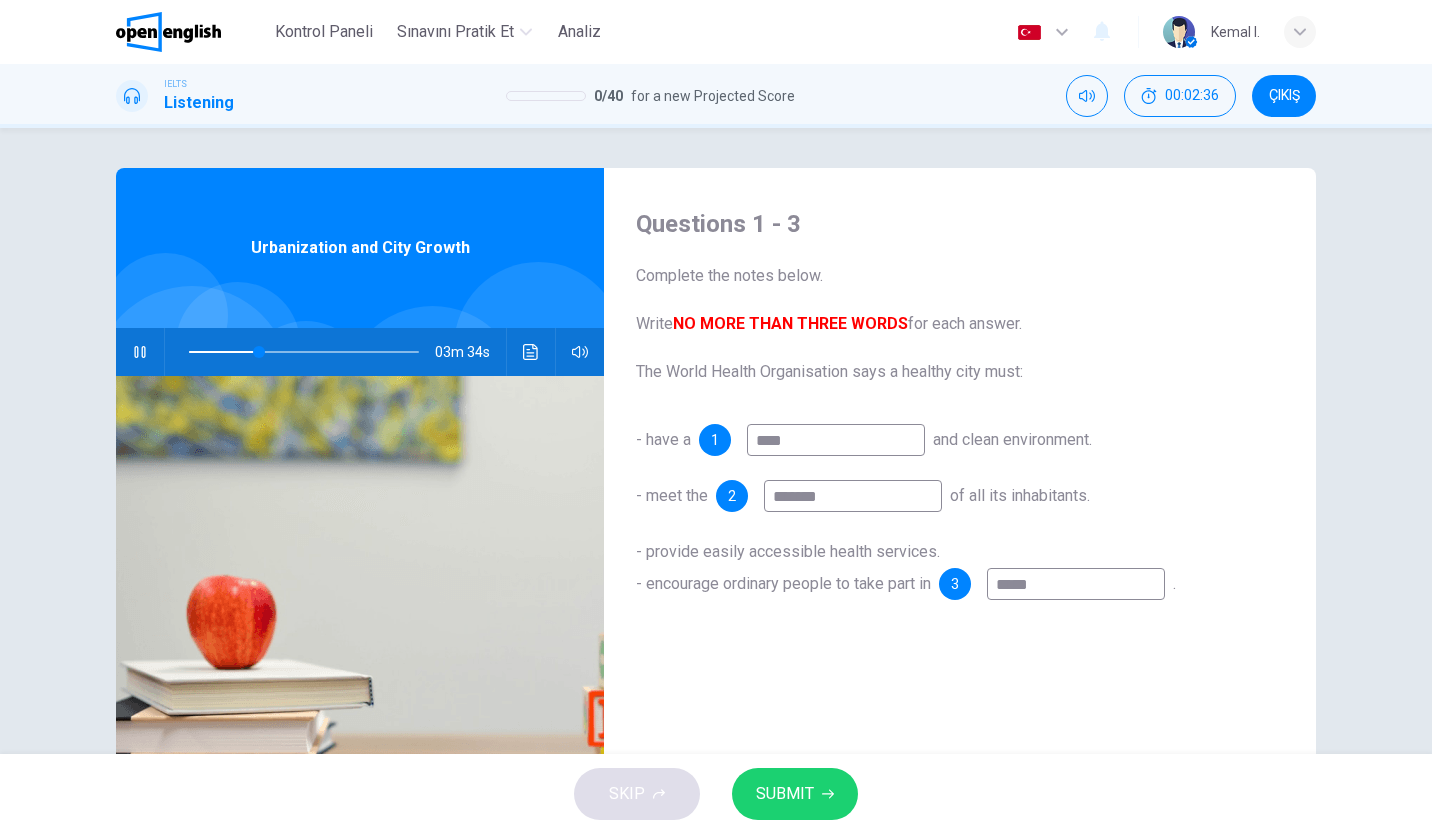 type on "**" 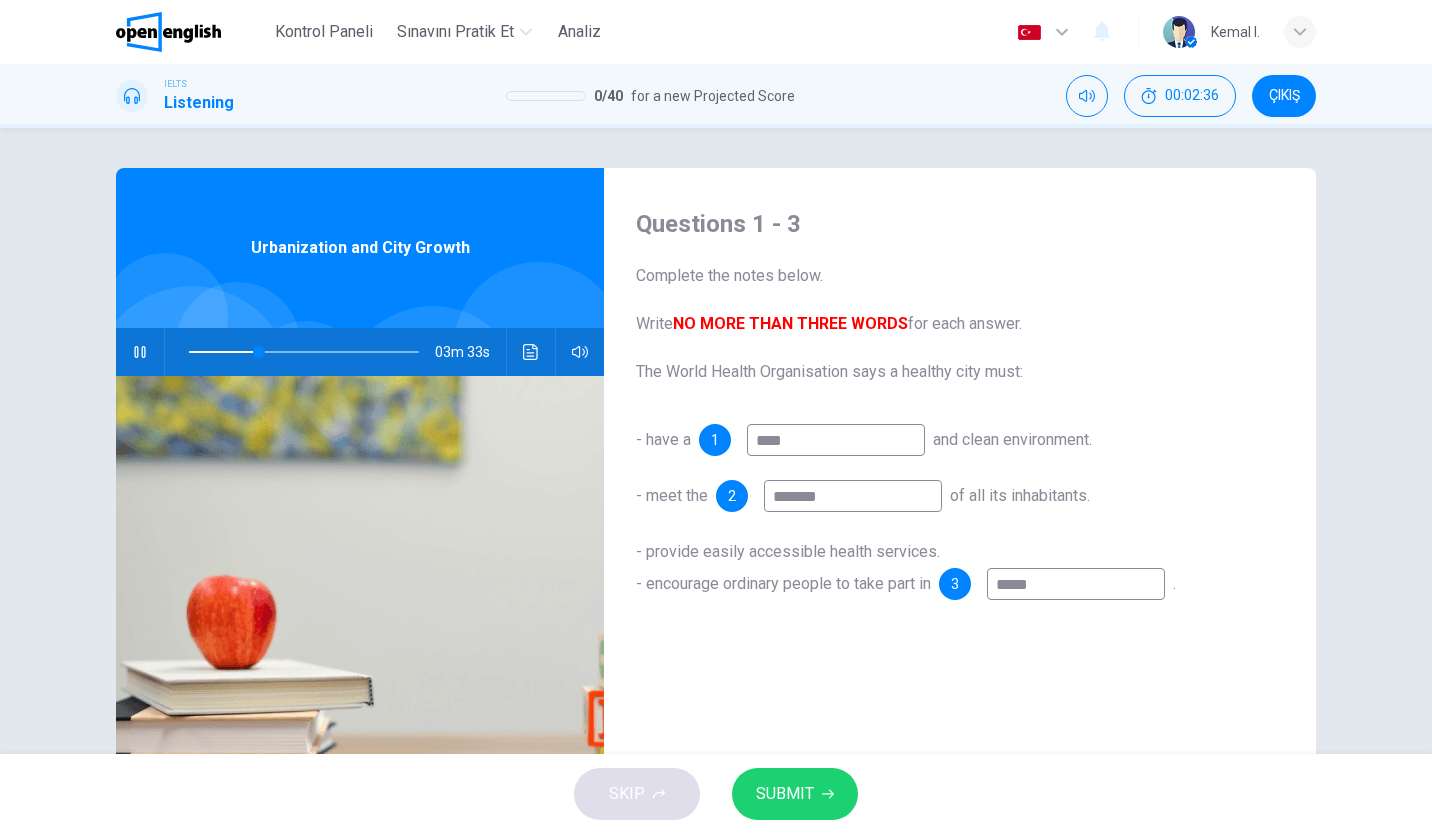 type on "******" 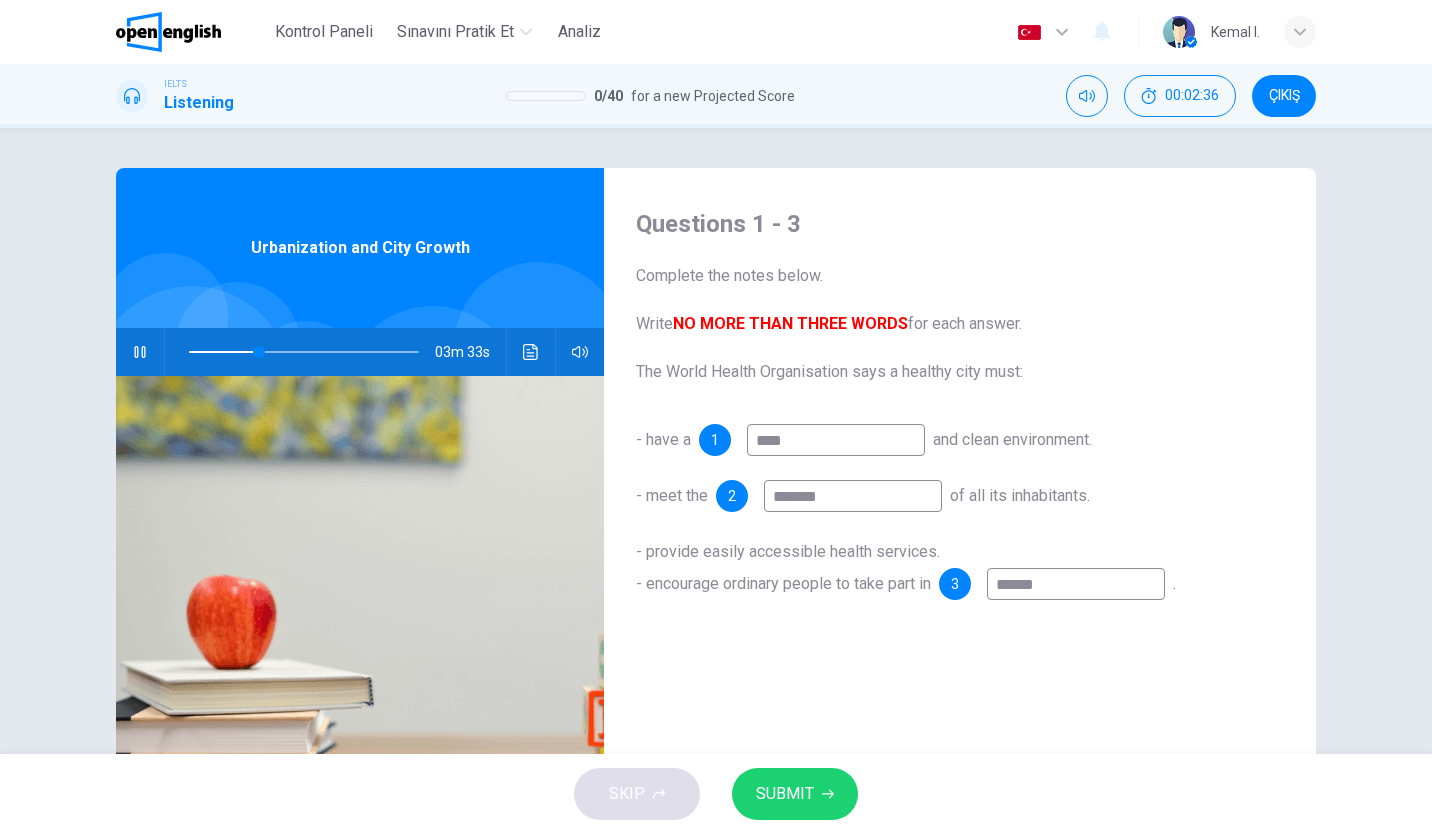 type on "**" 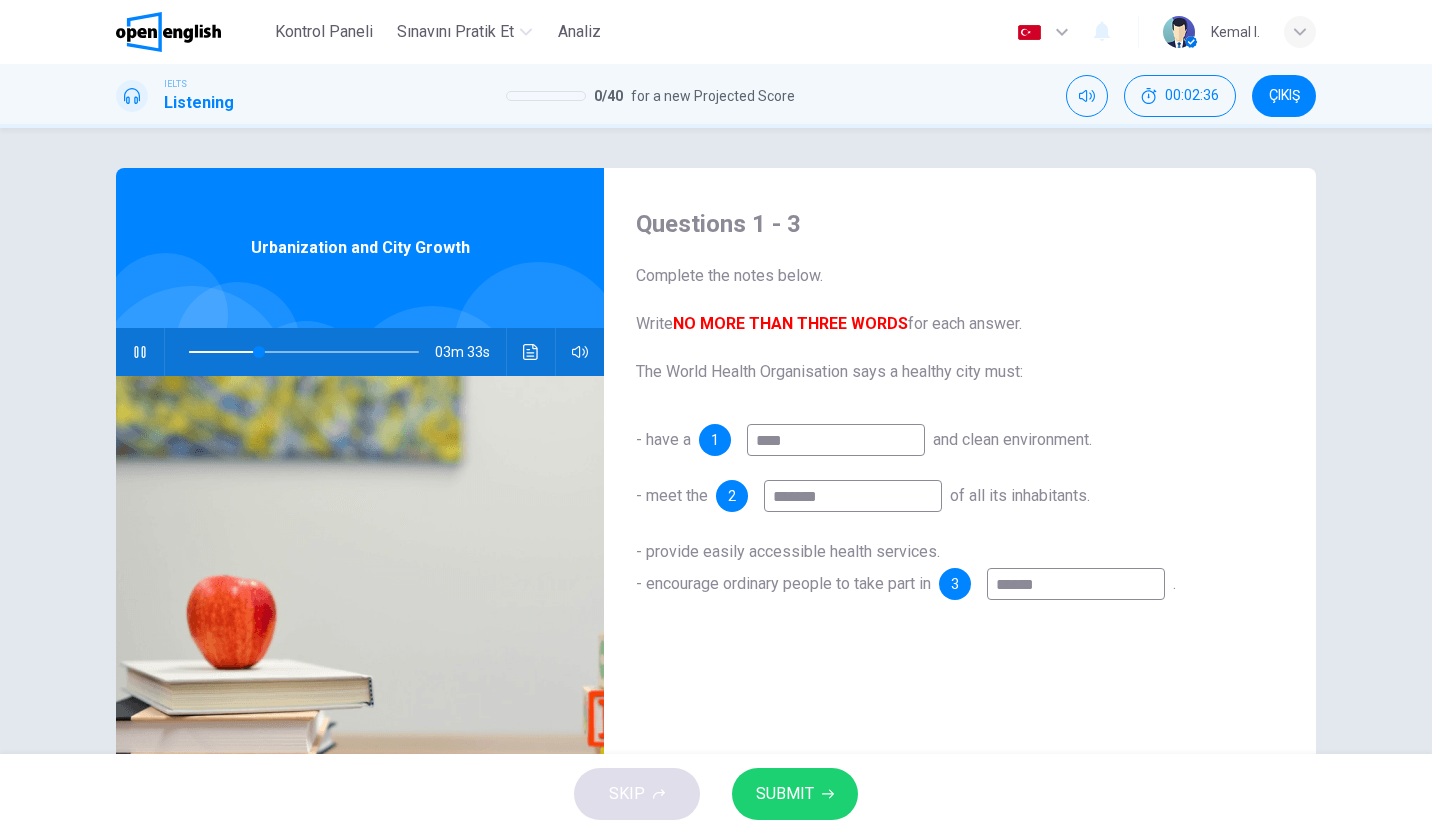 type on "*******" 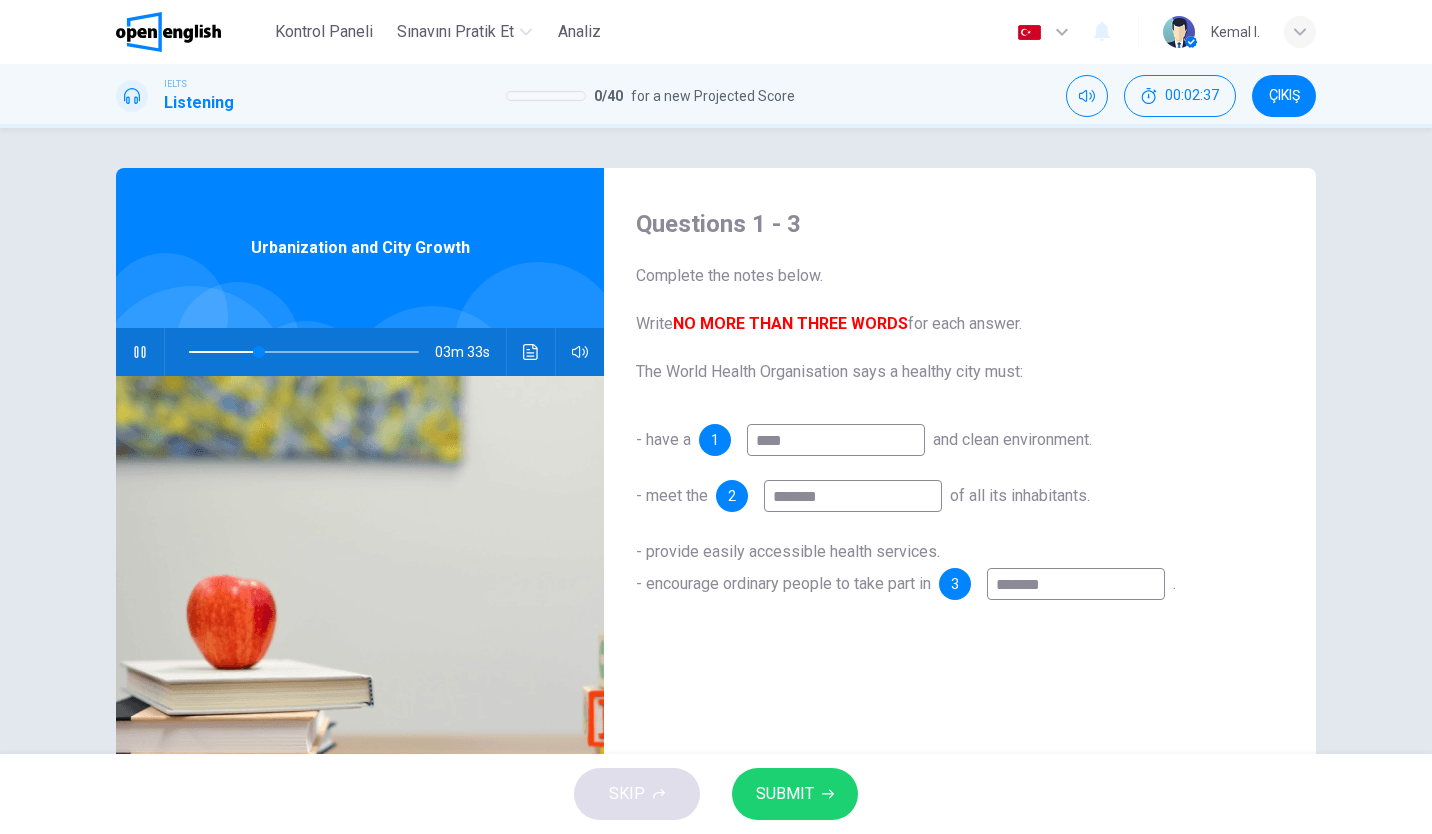 type on "******" 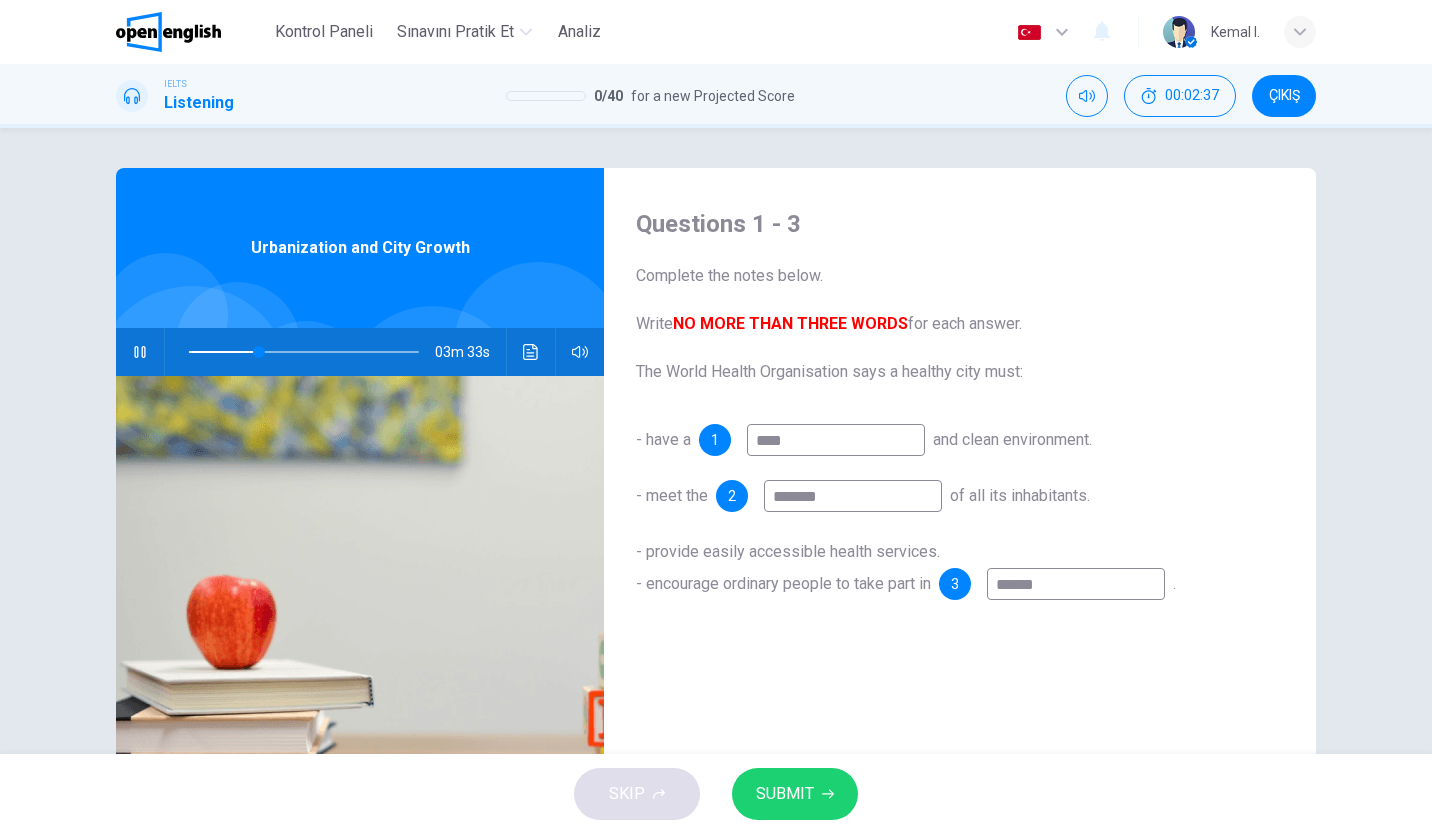 type on "**" 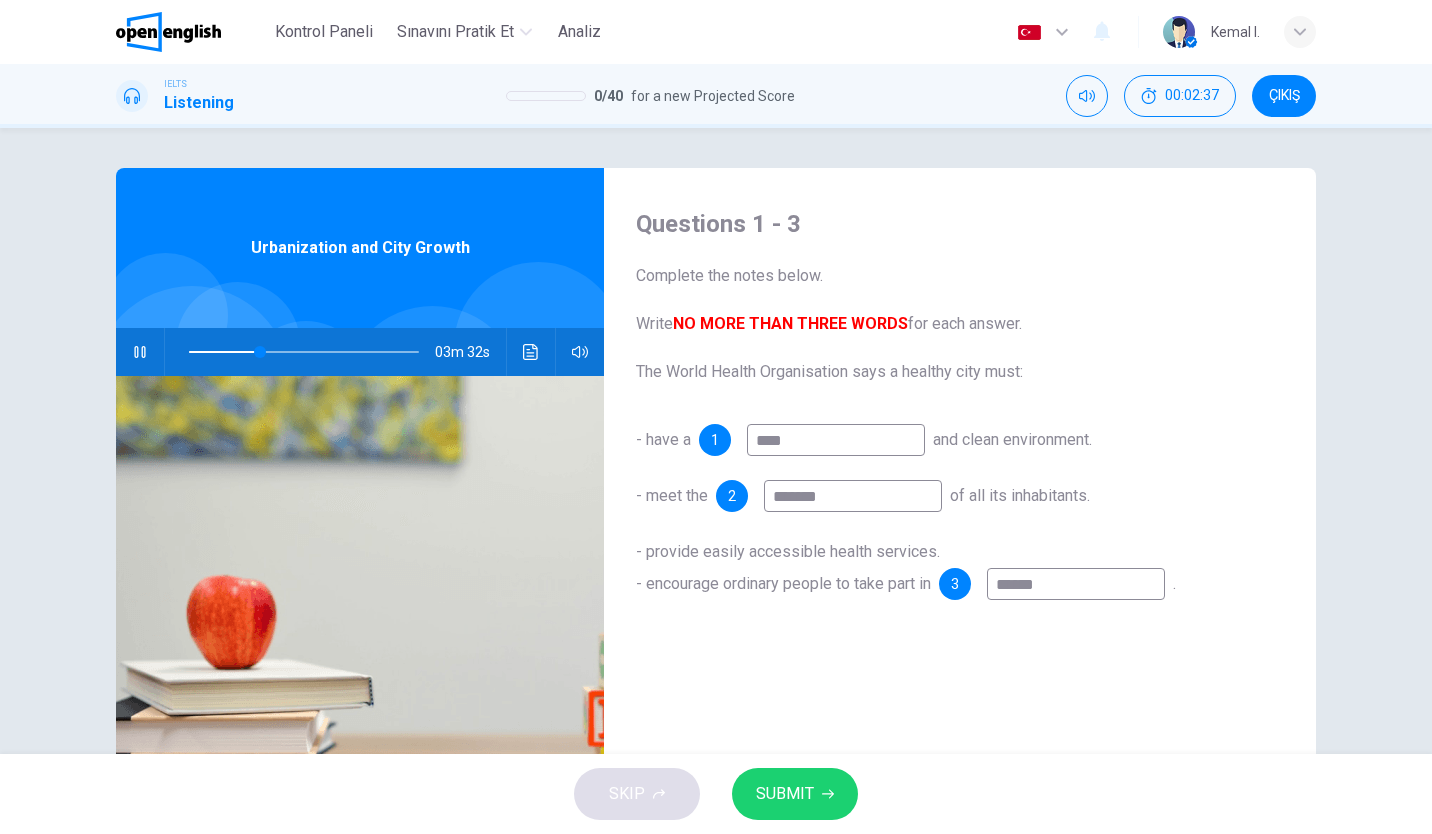 type on "*******" 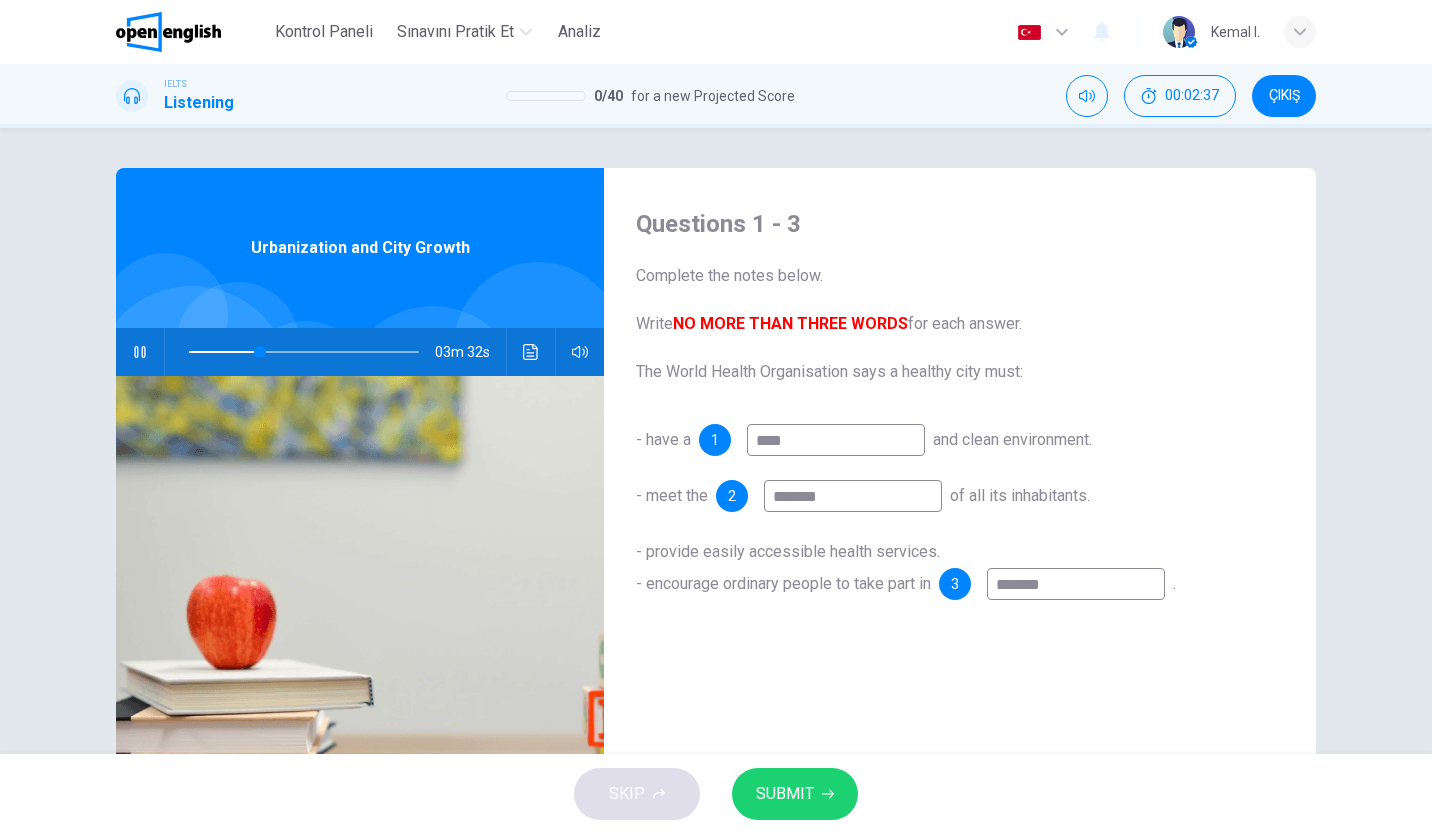 type on "**" 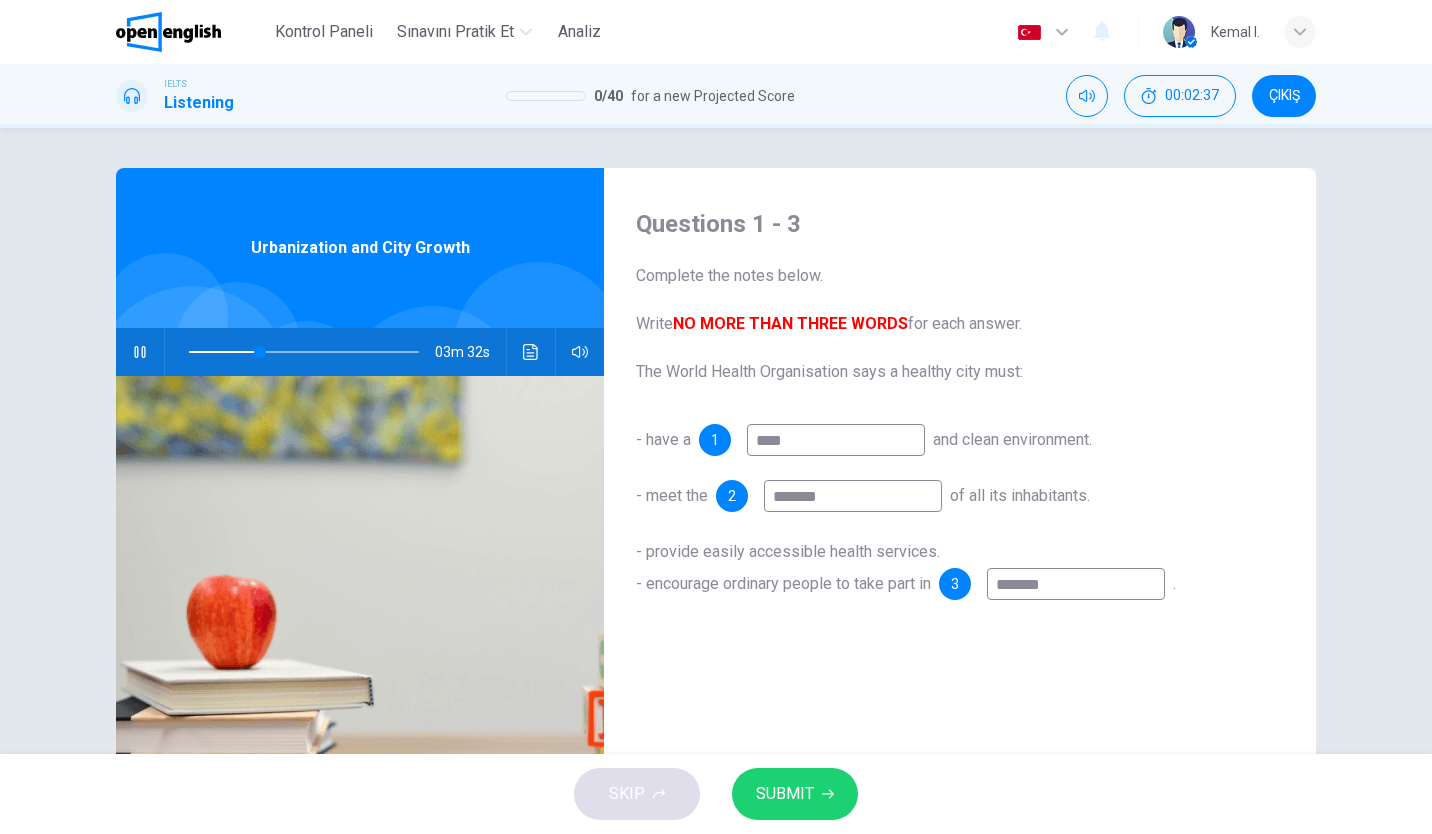 type on "********" 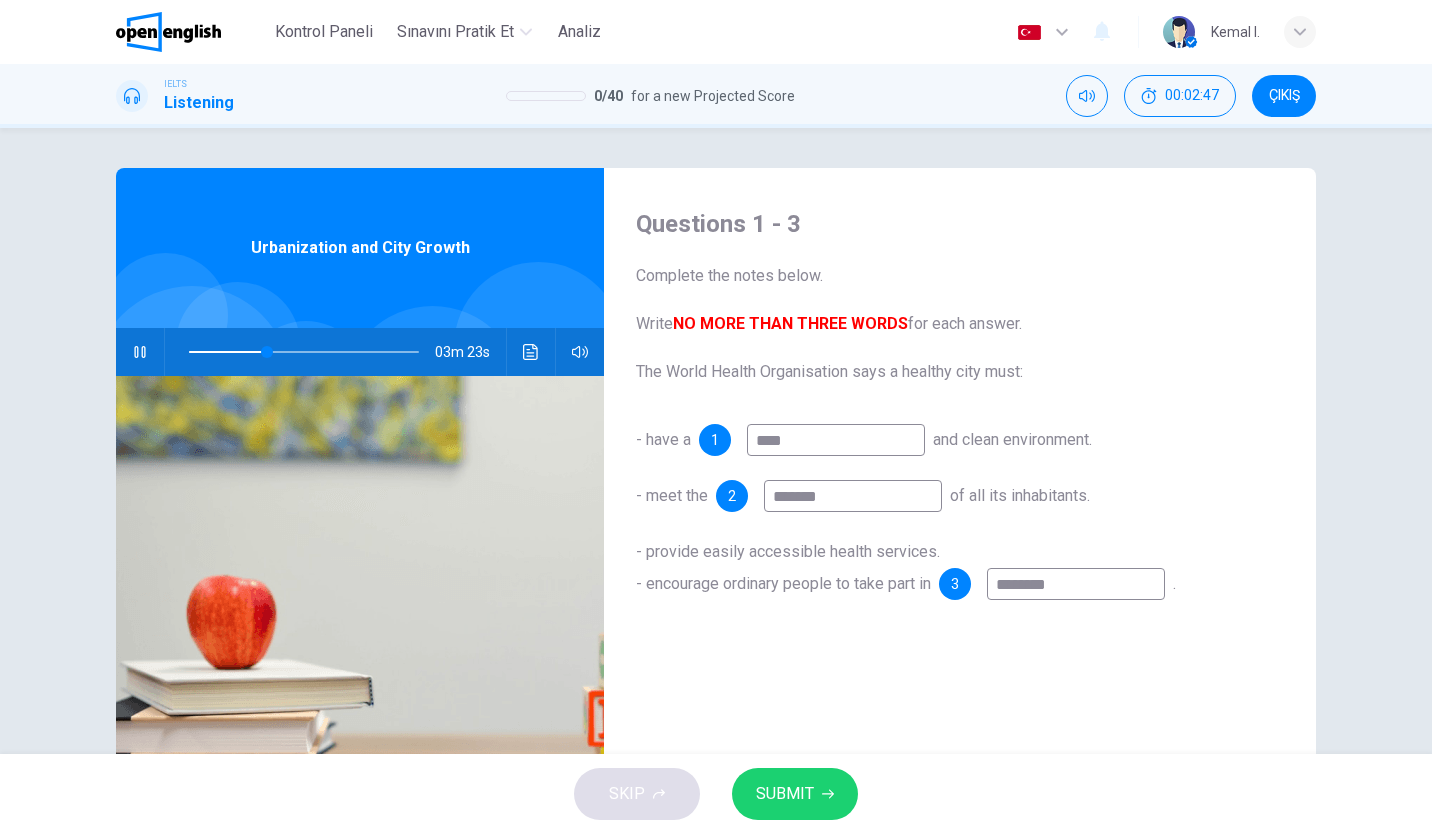 type on "**" 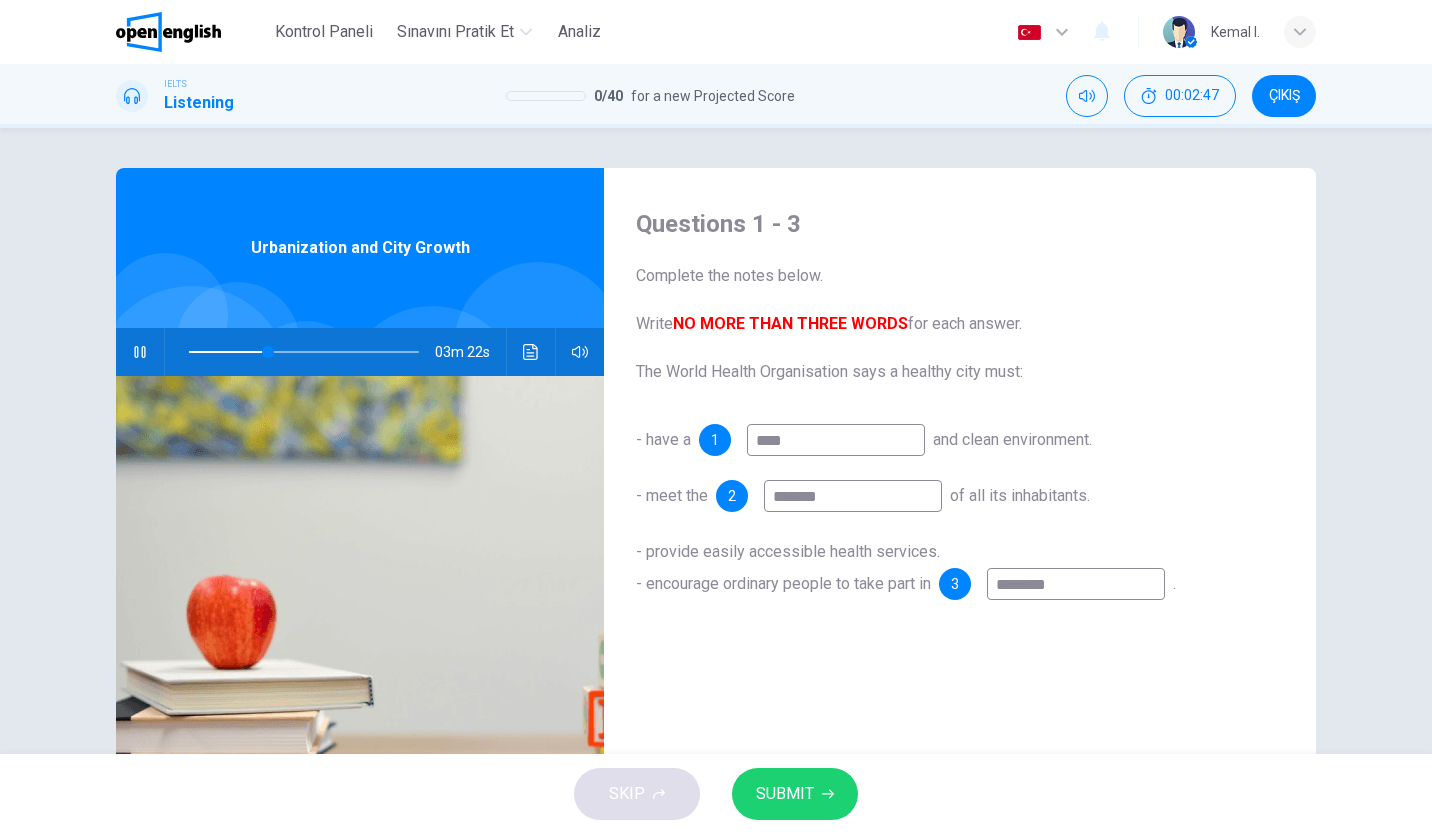 type on "*******" 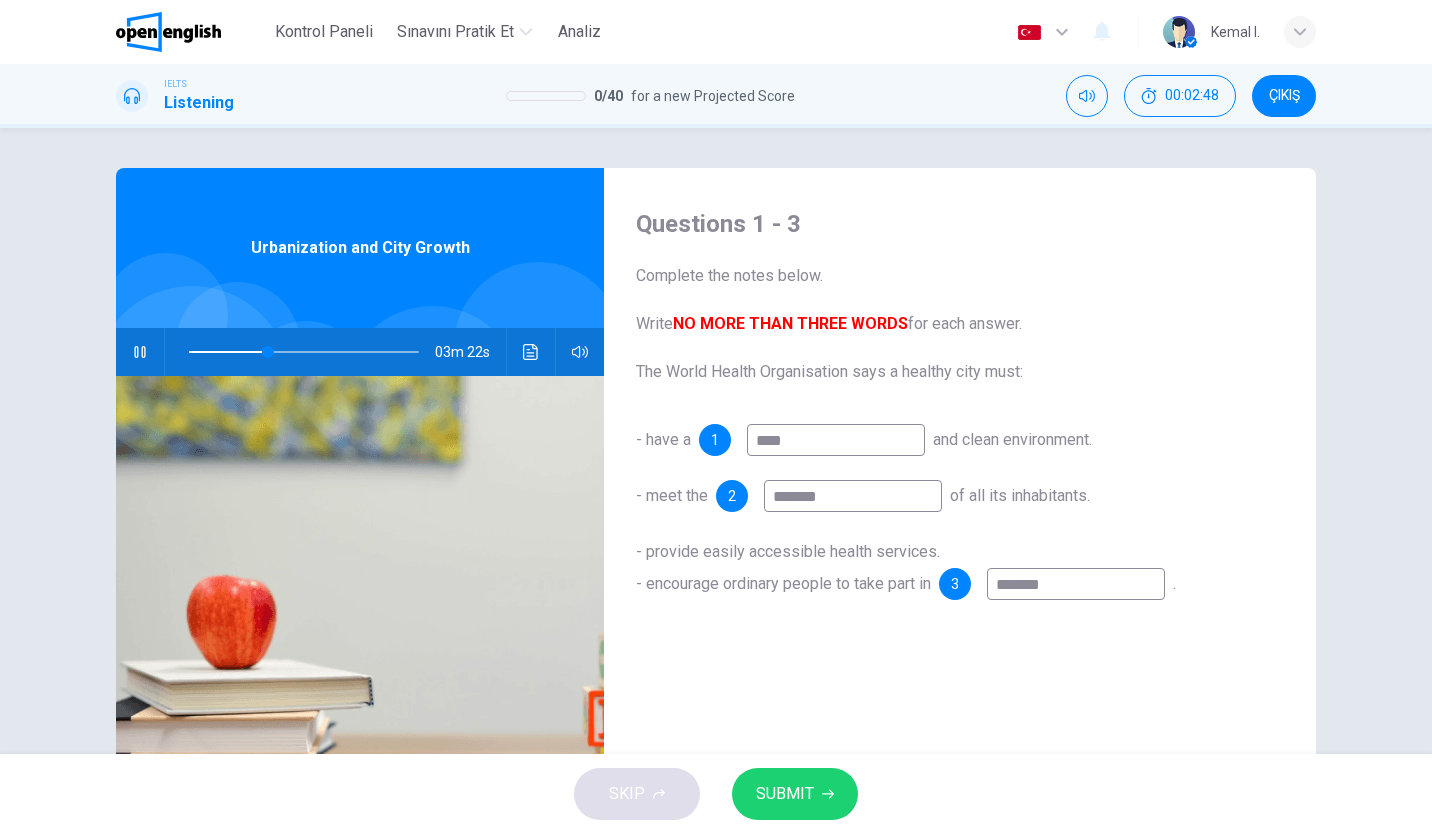 type on "**" 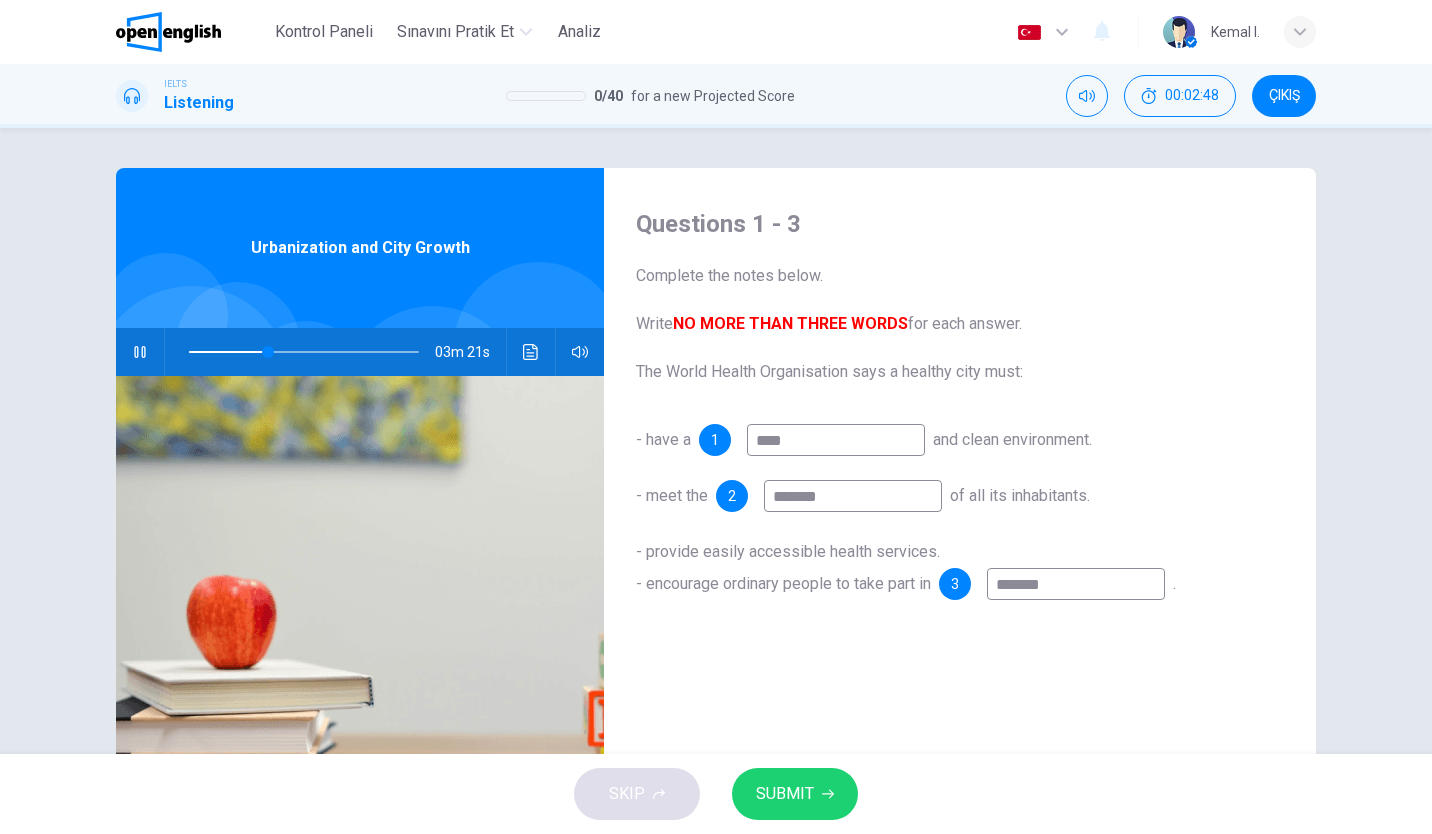type on "********" 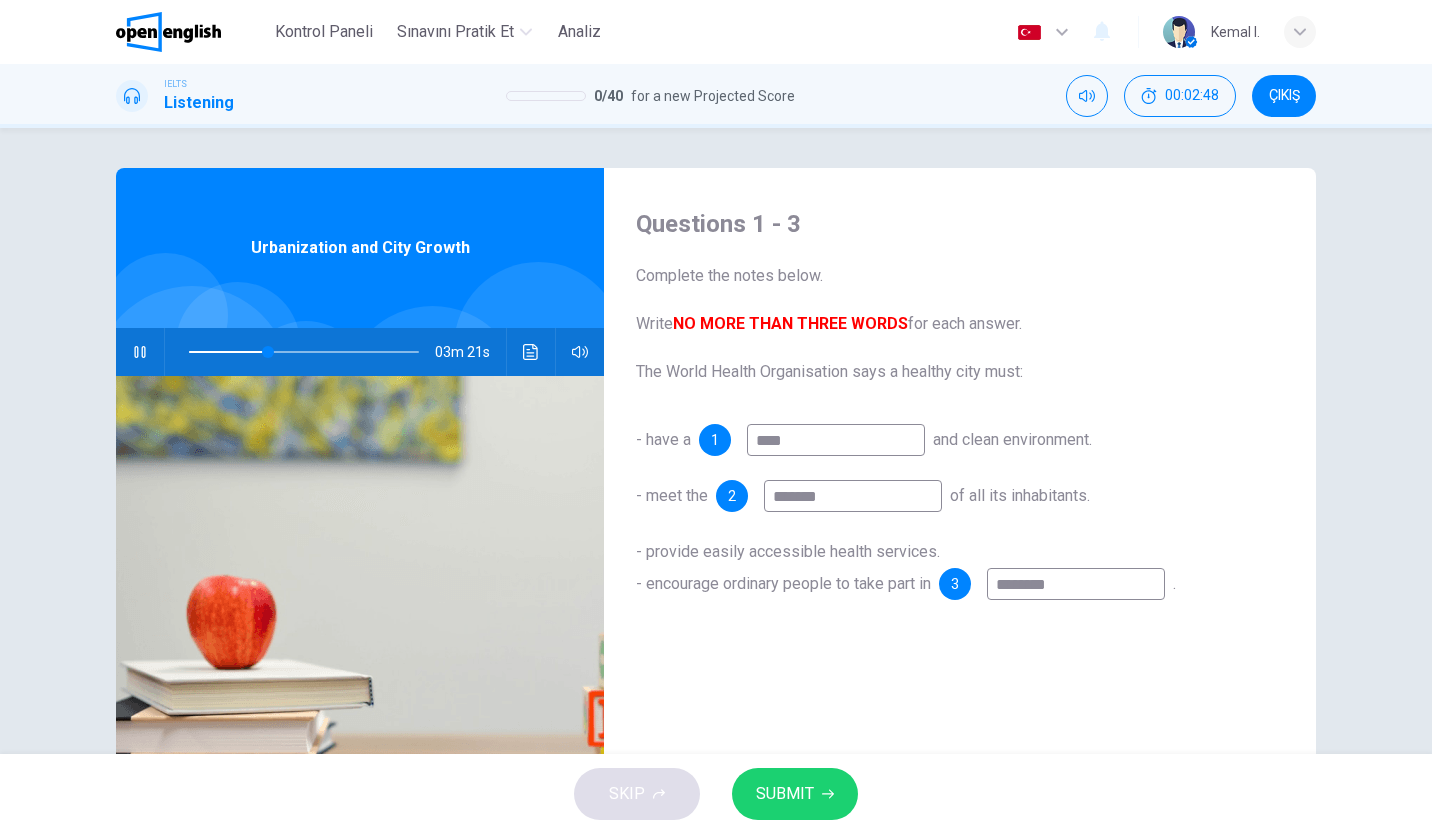 type on "**" 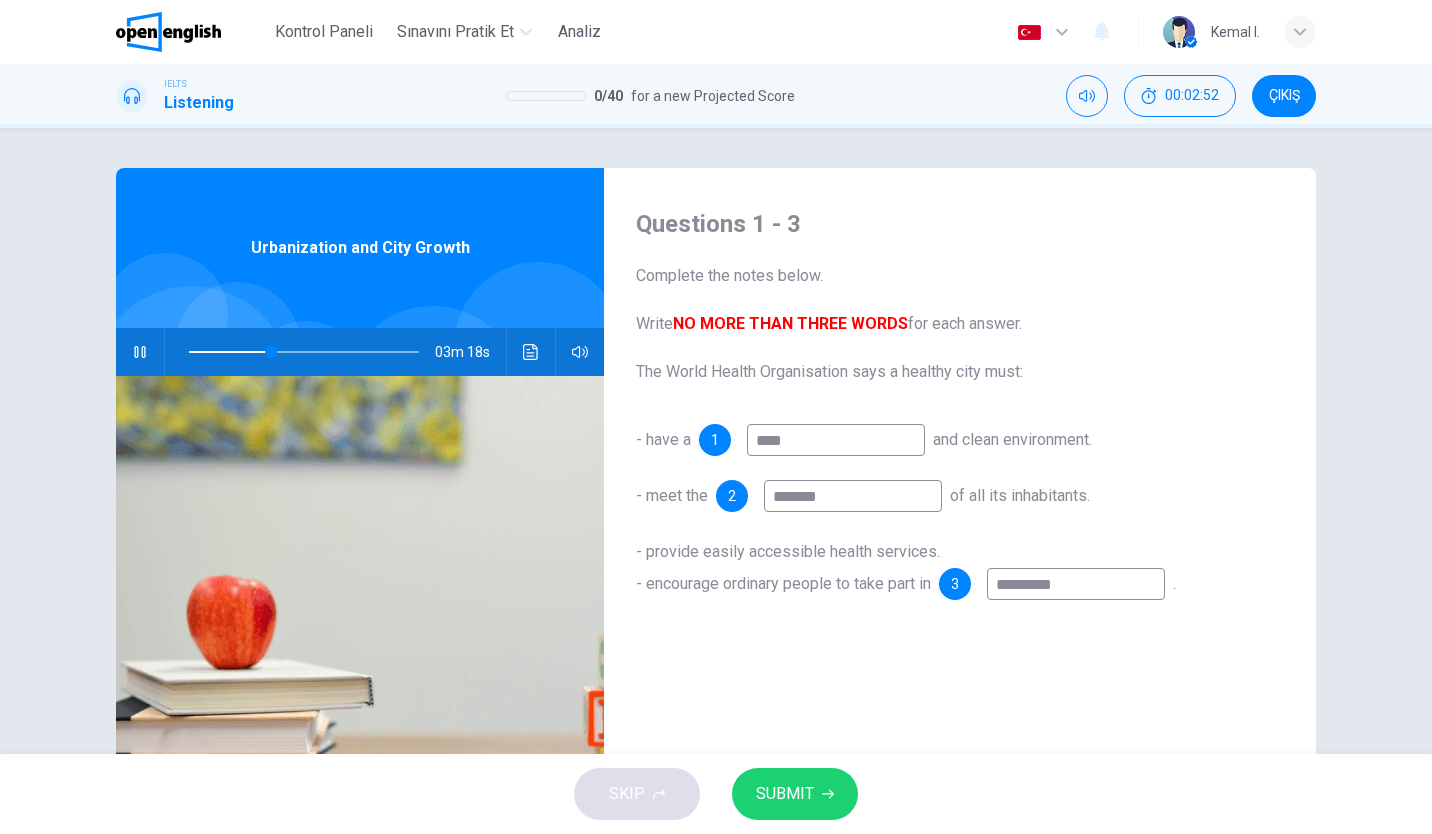 type on "**" 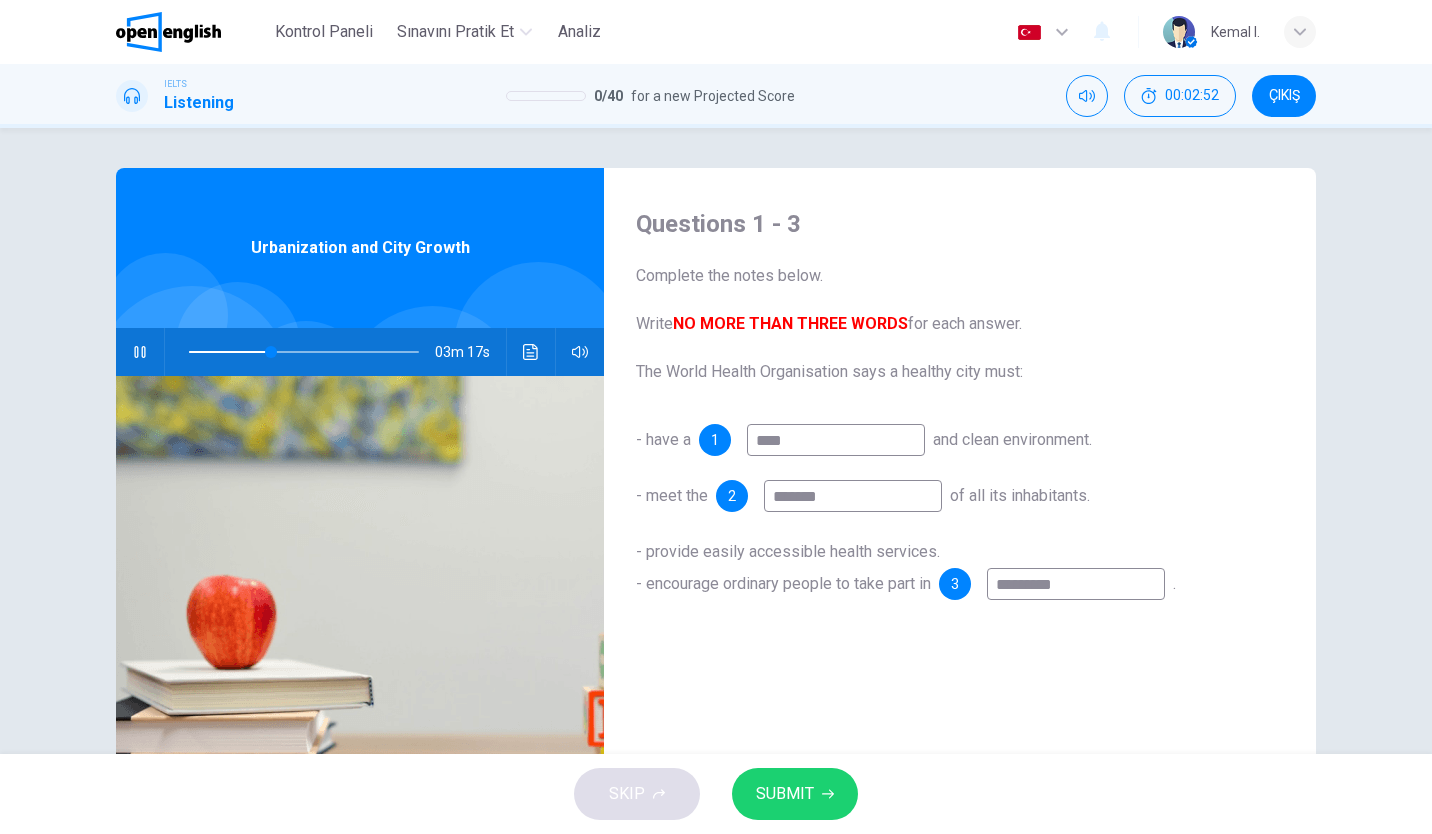 type on "*********" 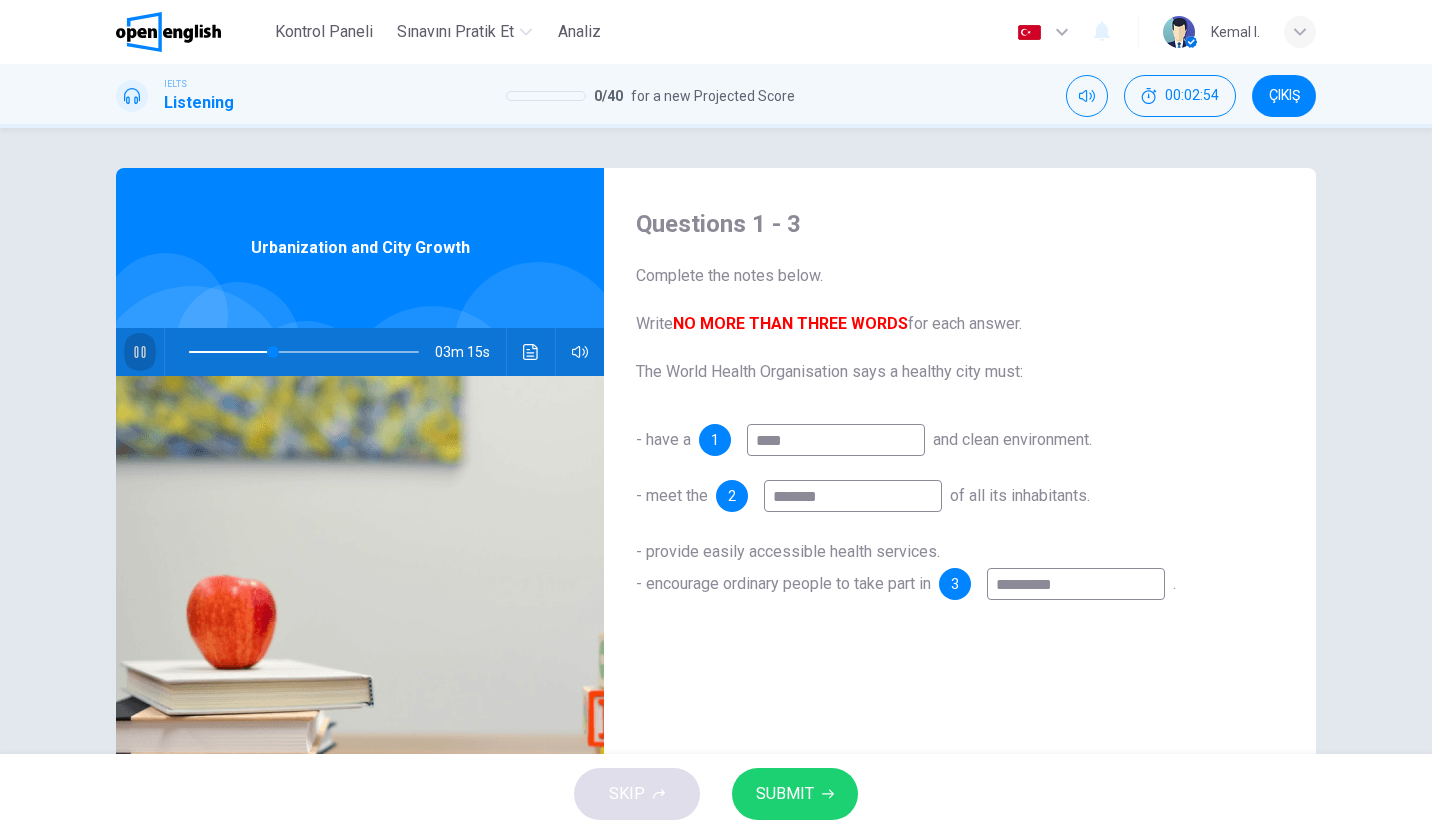 click 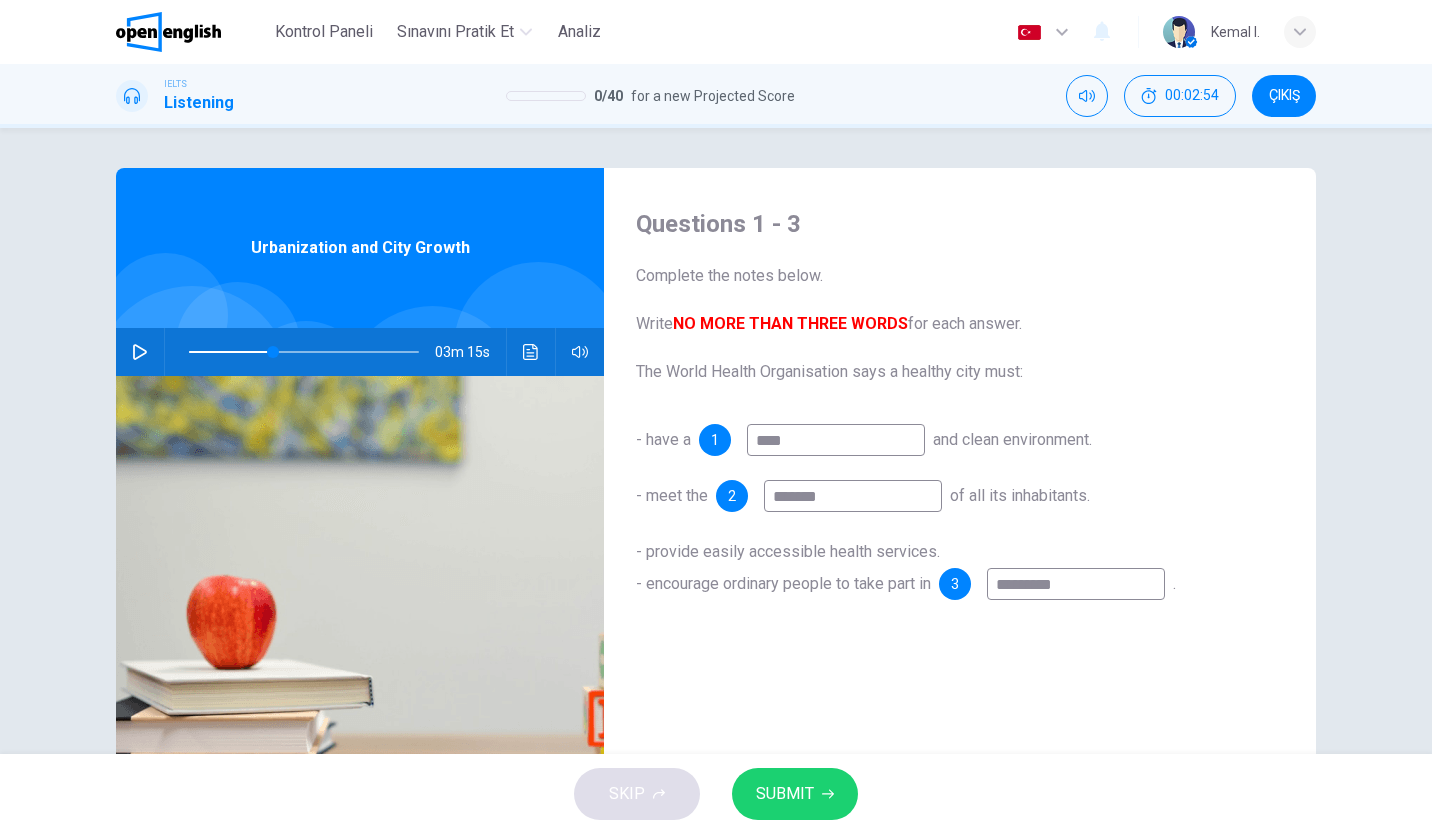 type on "**" 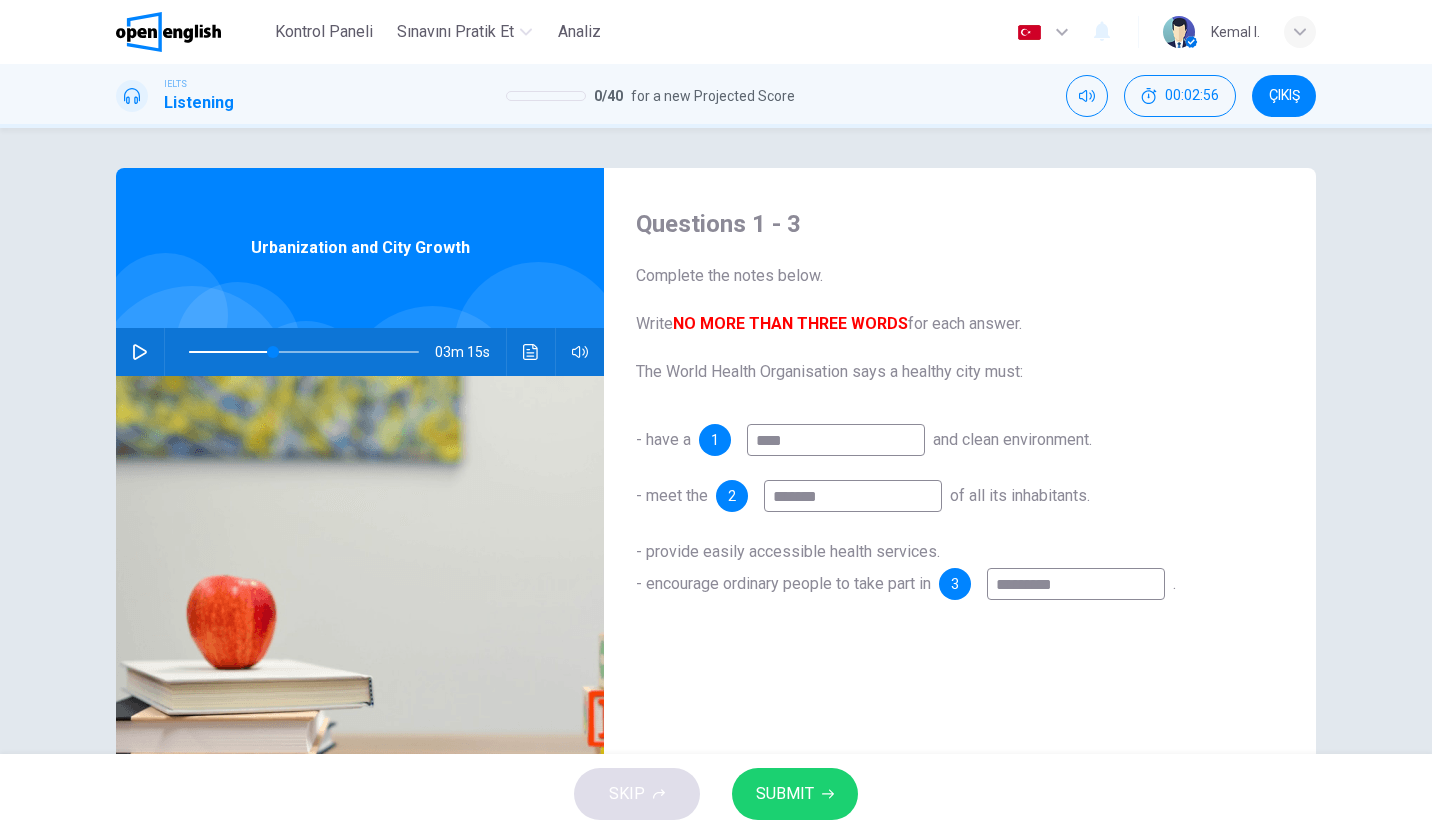 click on "*********" at bounding box center (1076, 584) 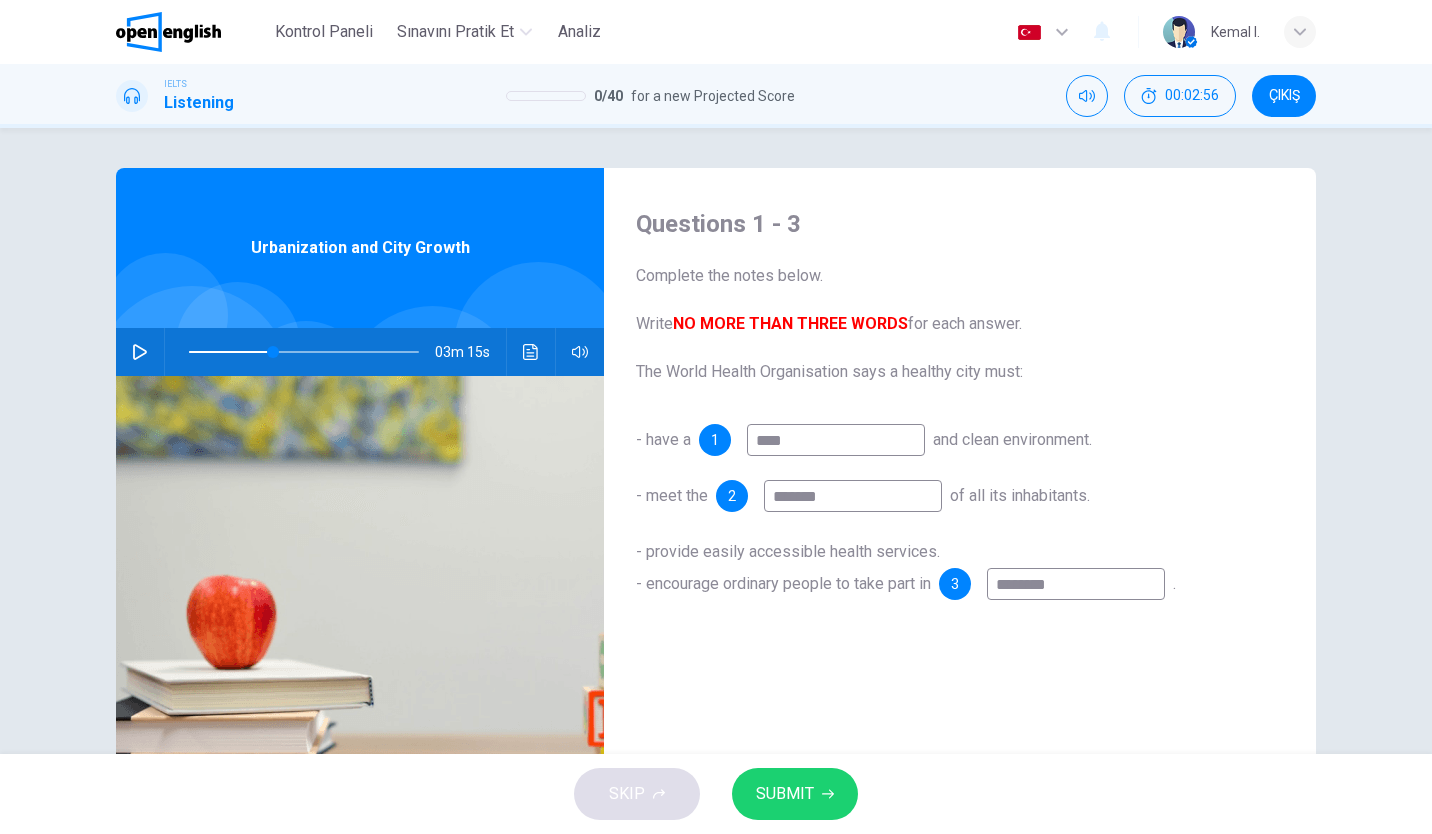 type on "**" 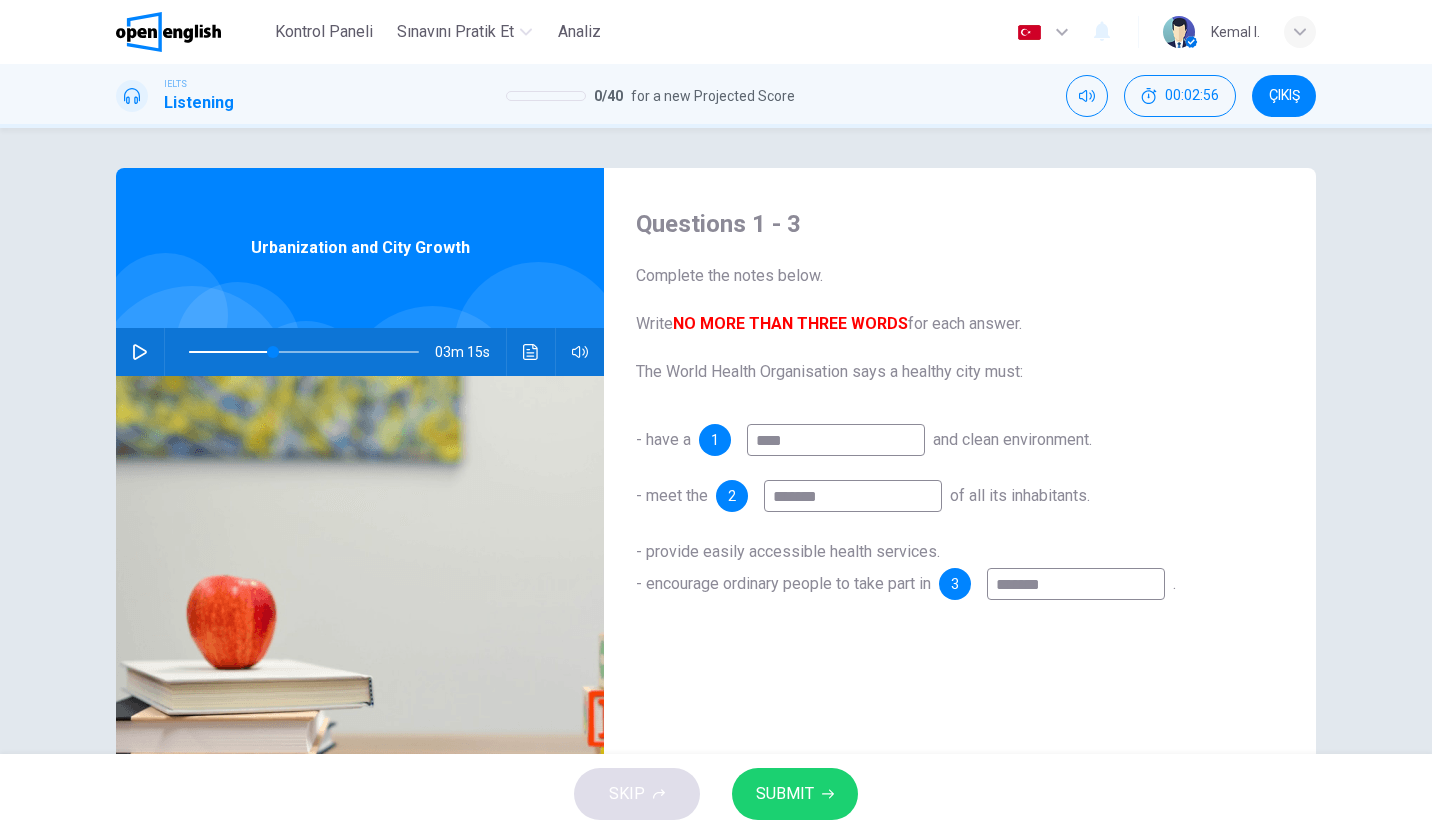 type on "******" 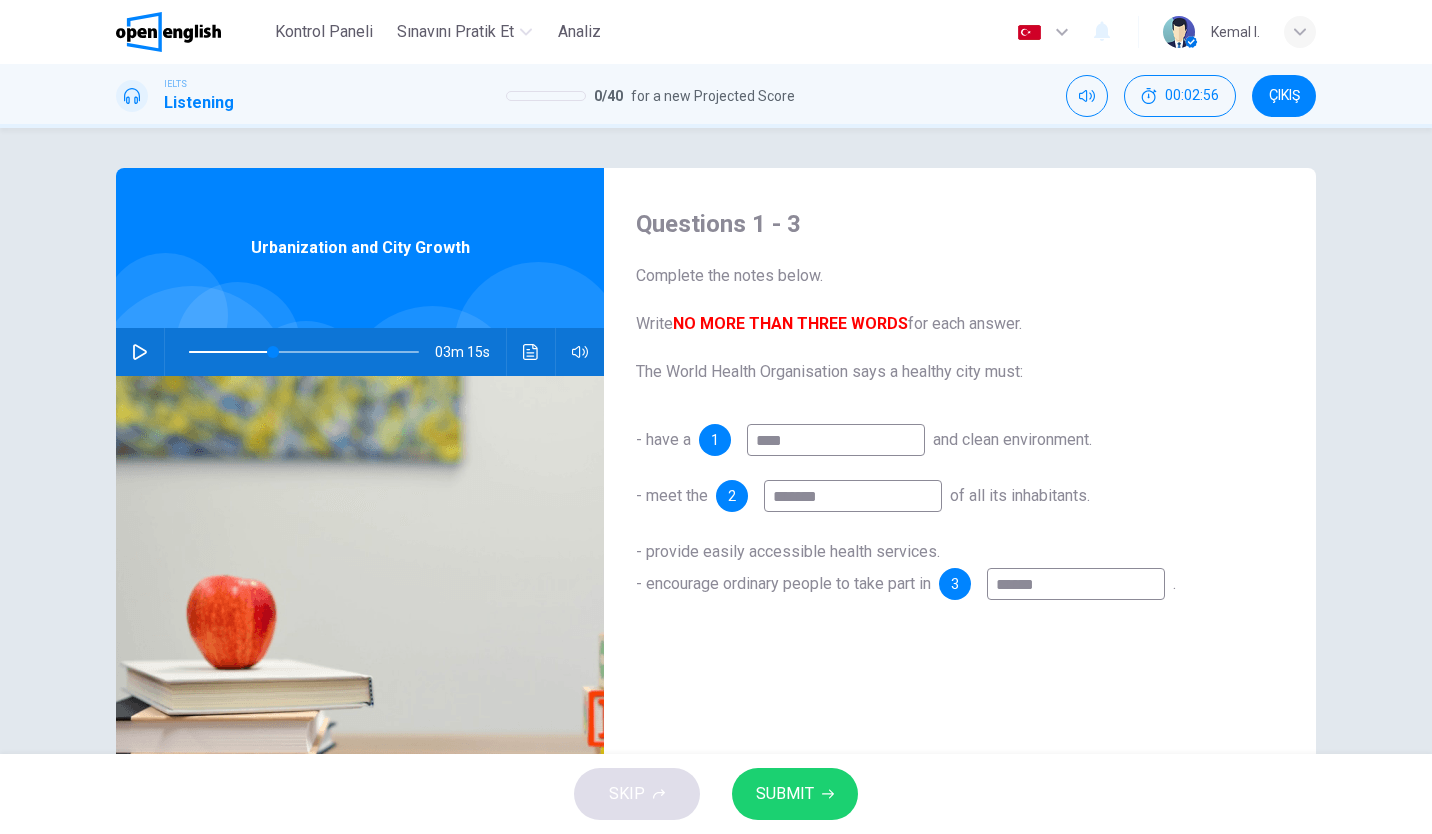 type on "**" 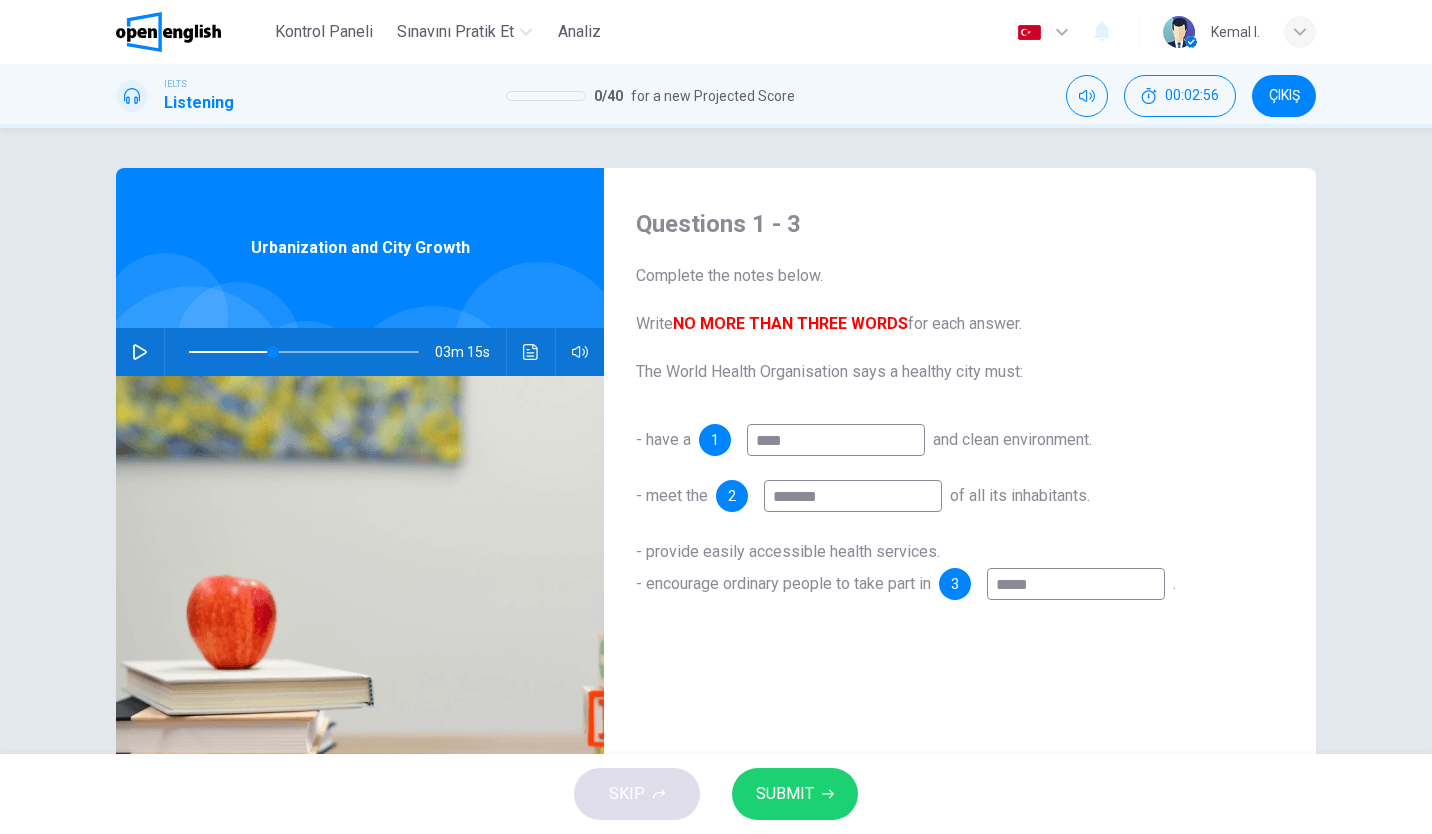 type on "**" 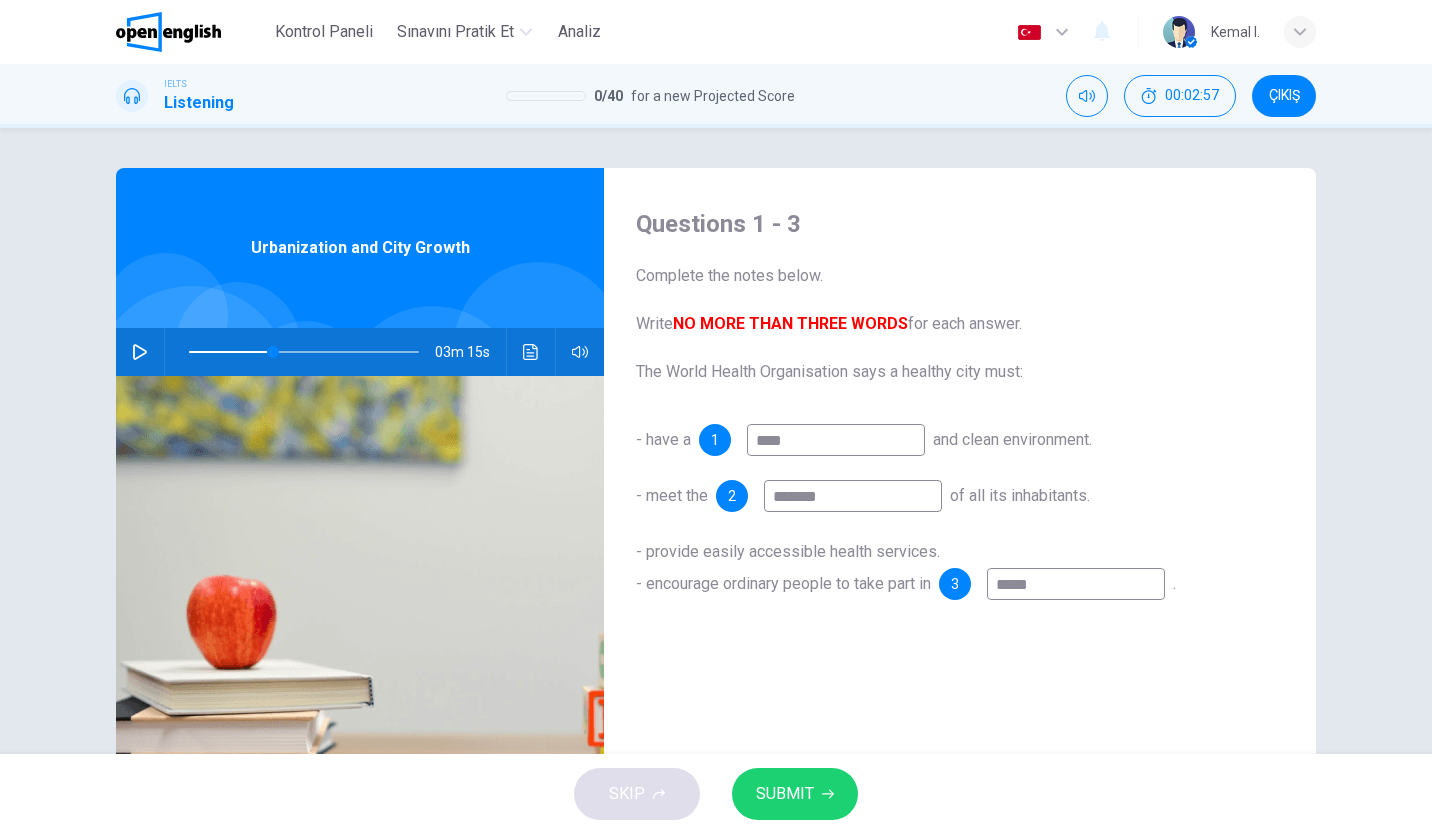 type on "****" 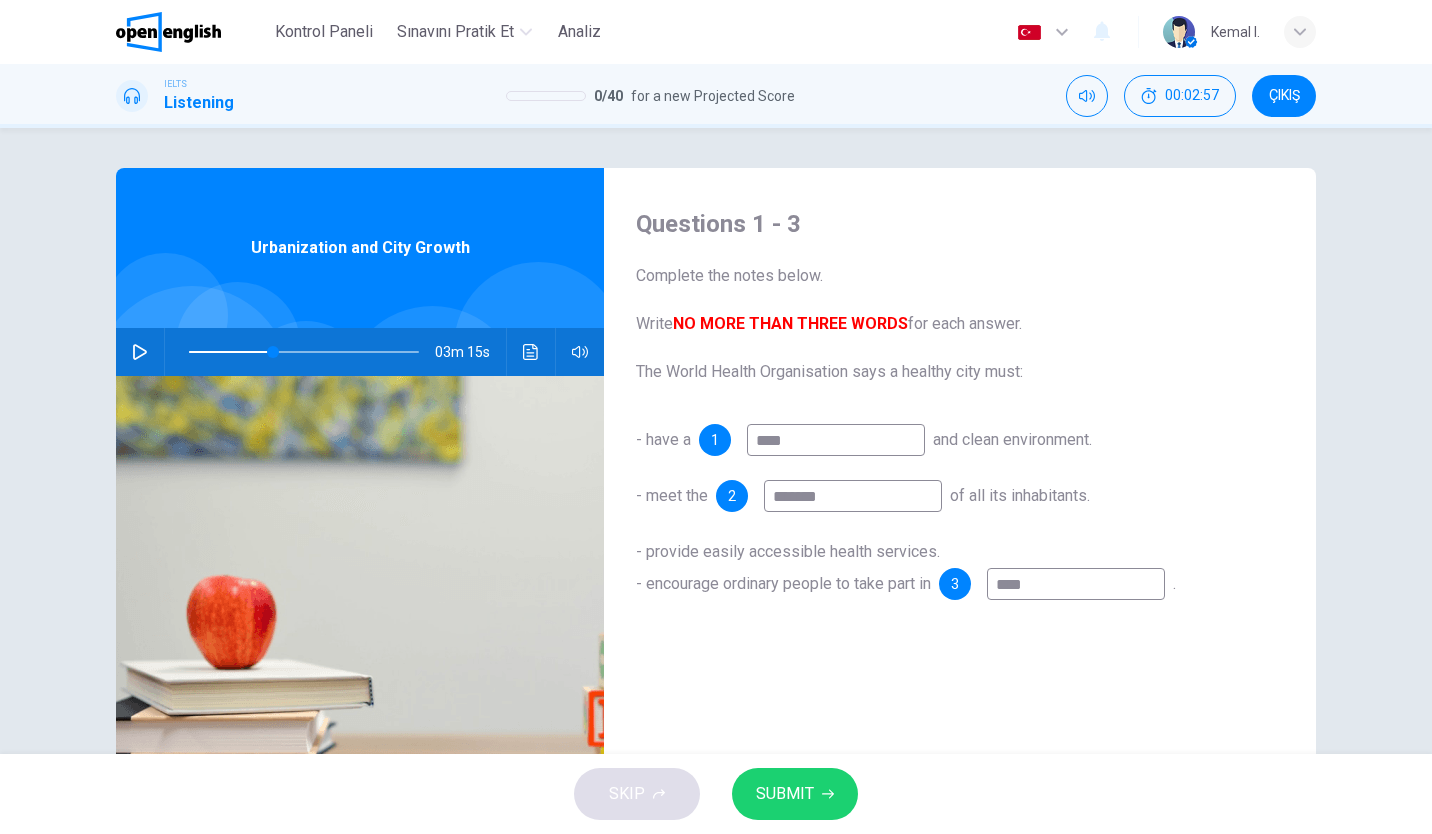 type on "**" 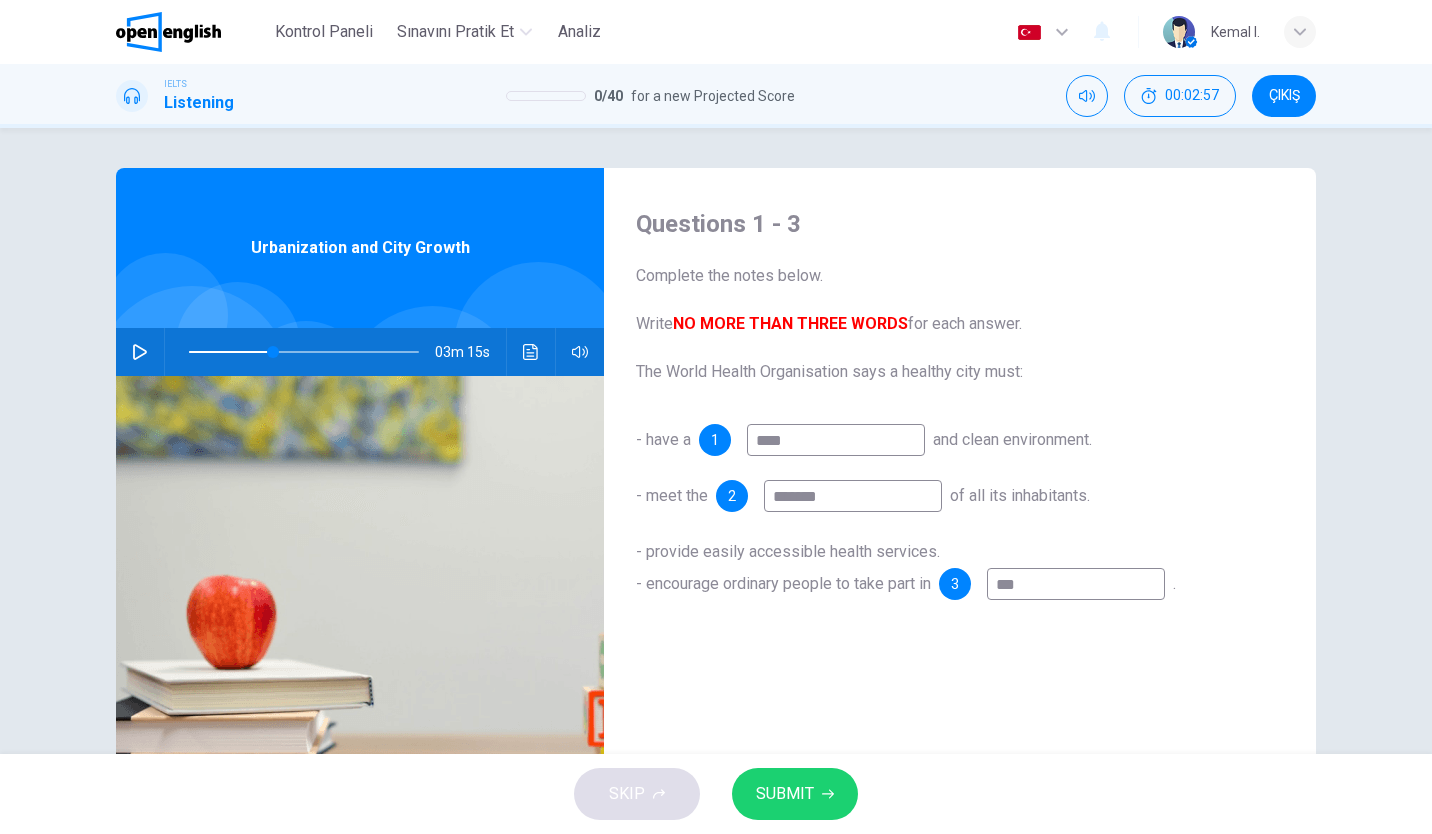 type on "**" 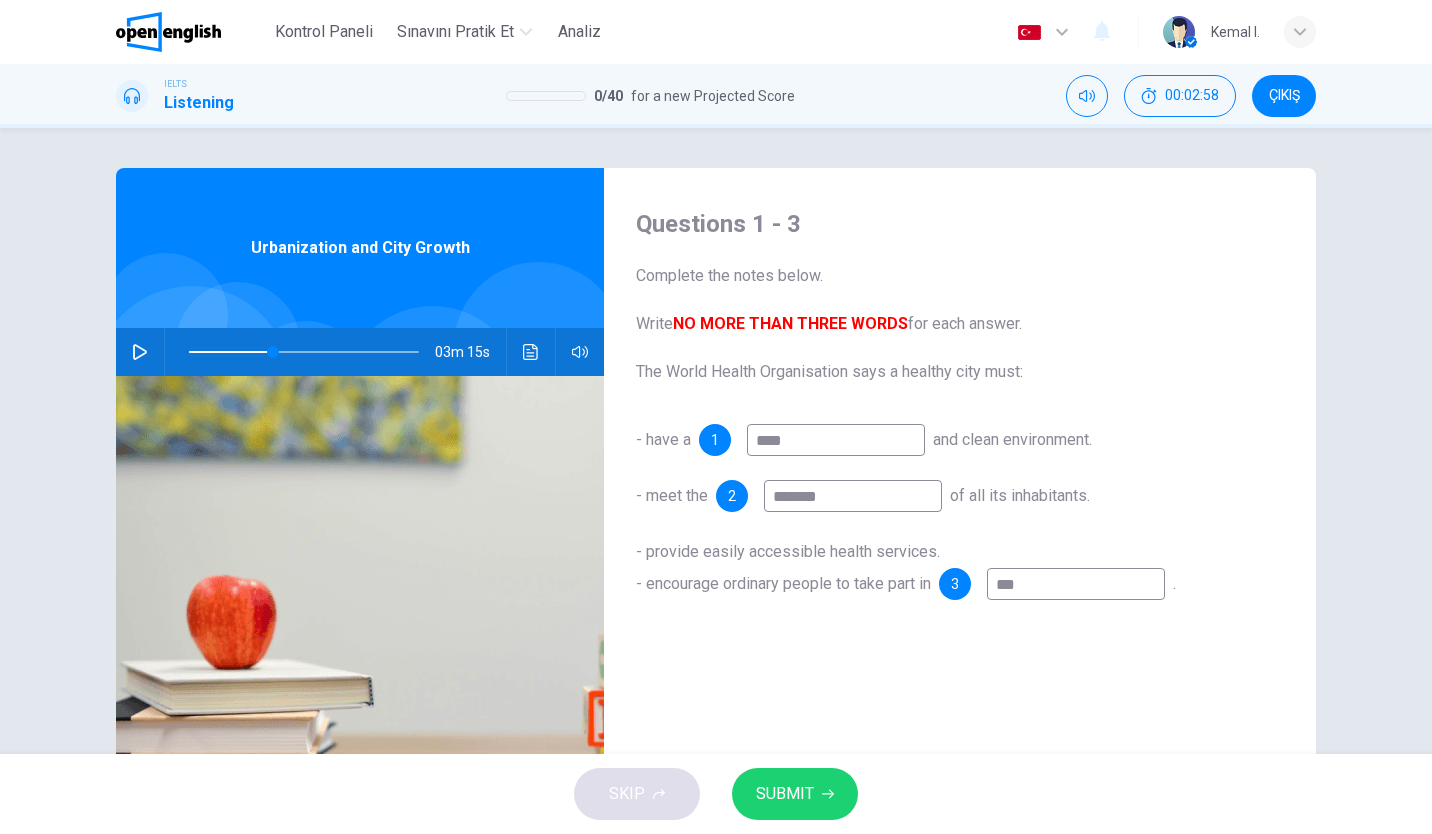 type on "****" 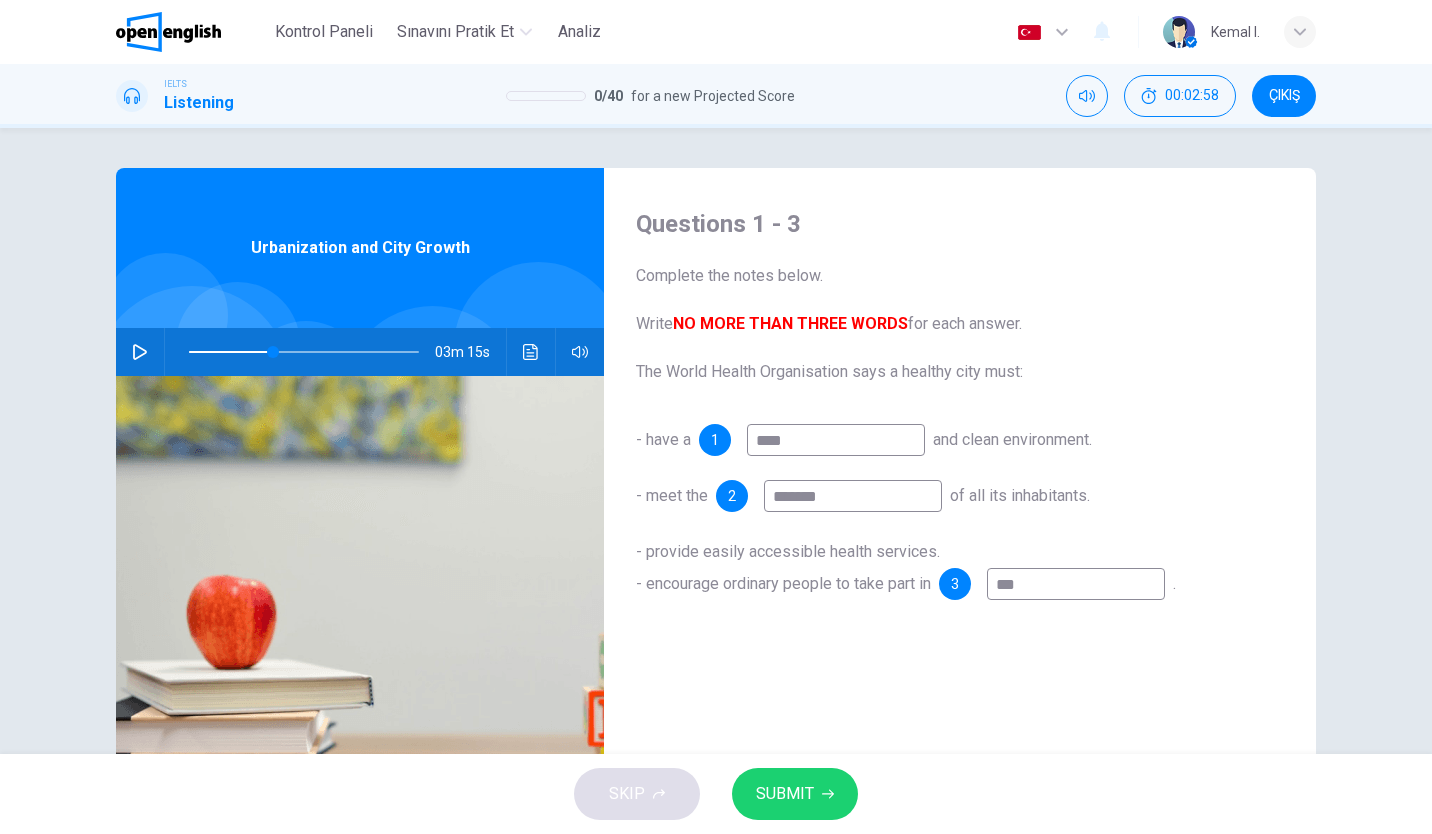 type on "**" 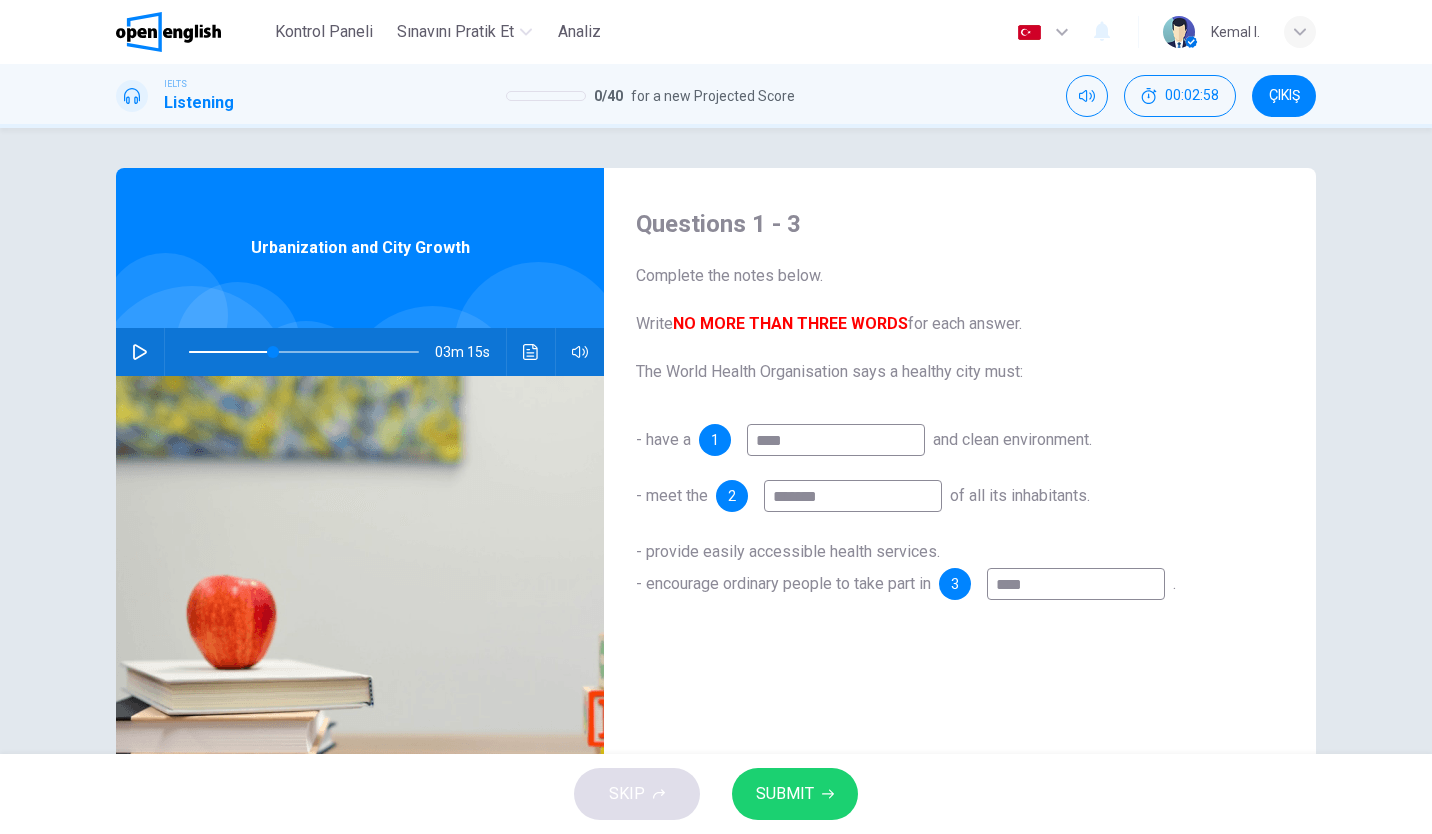type on "*****" 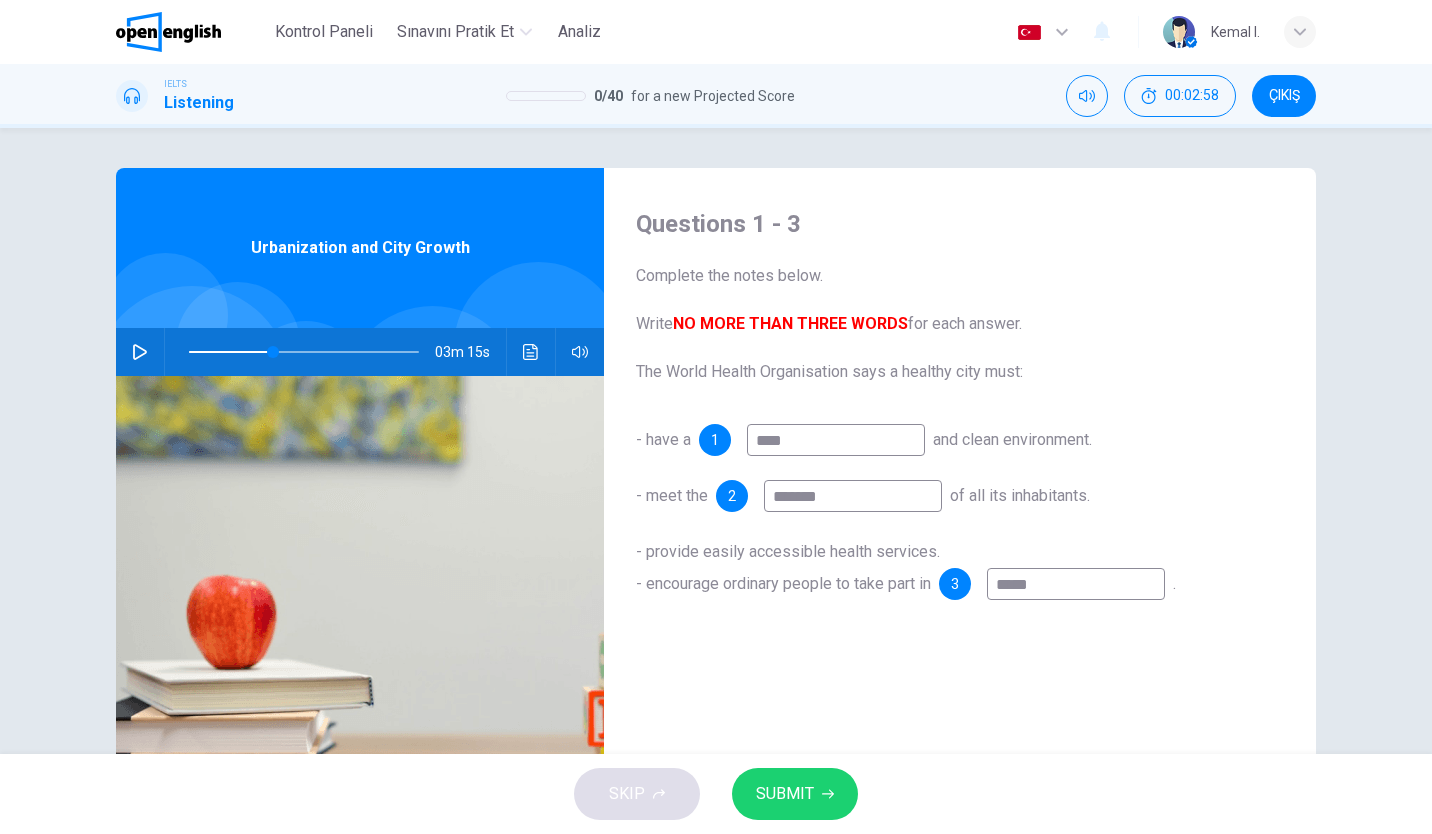 type on "******" 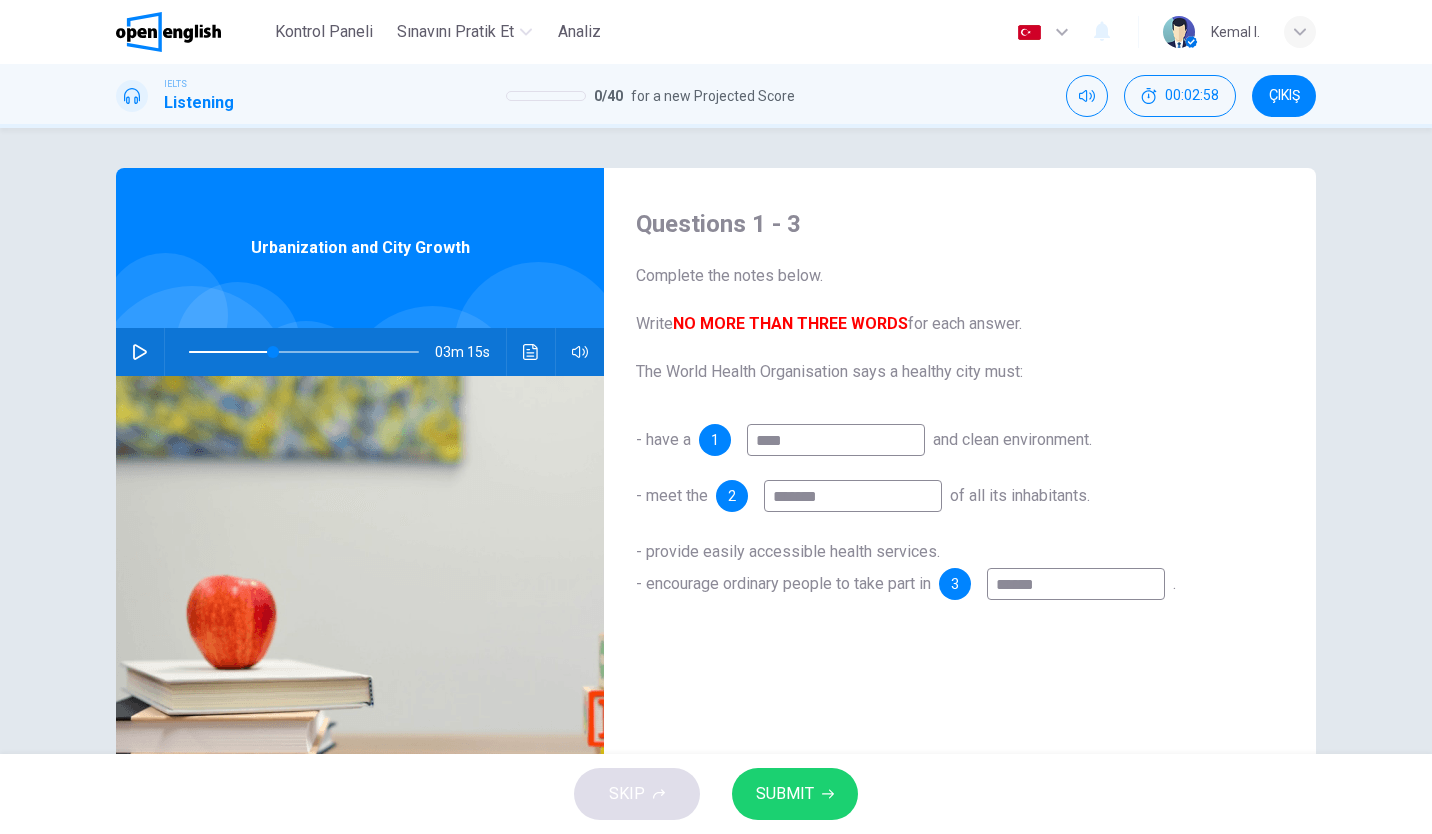 type on "**" 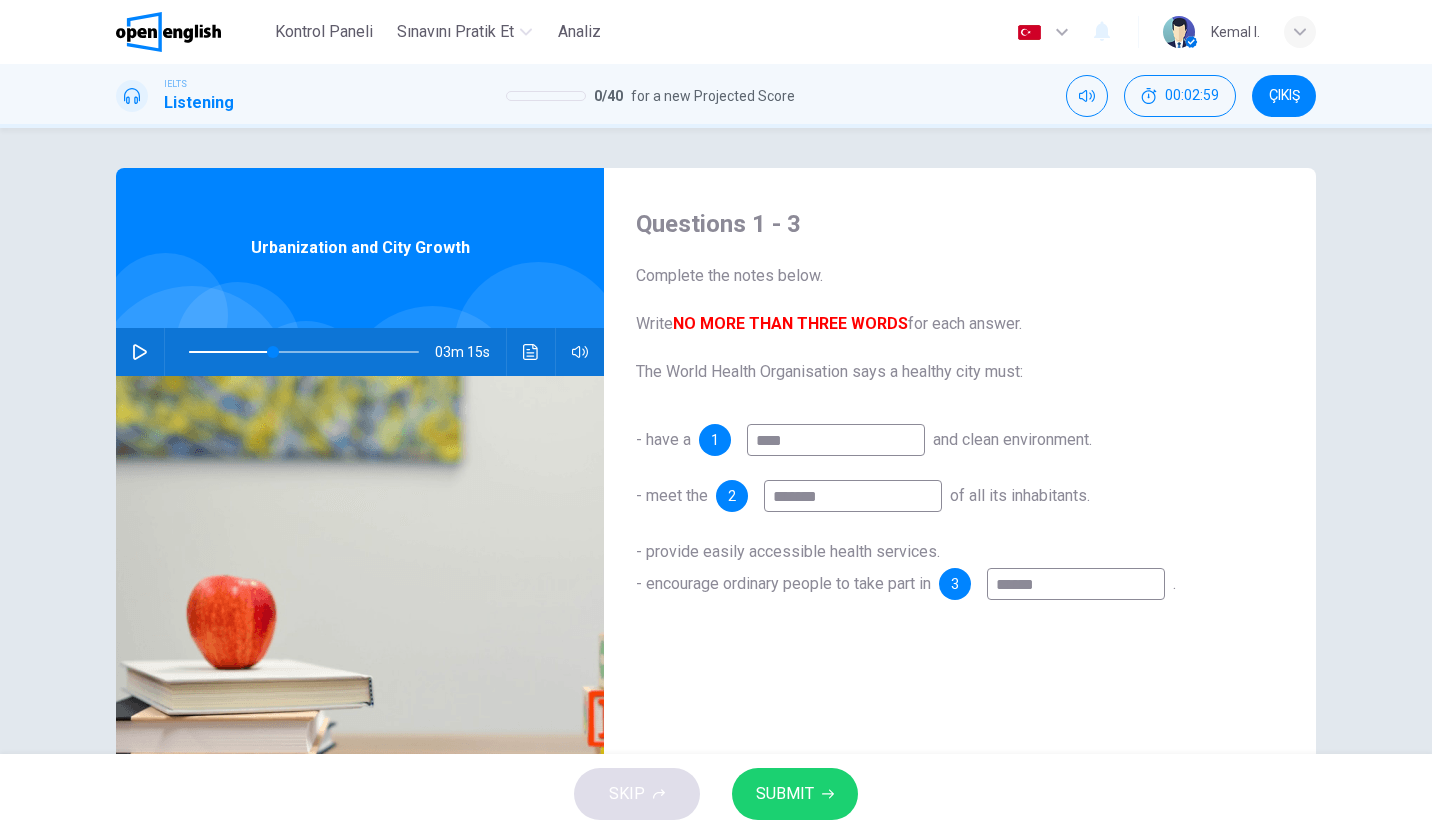 type on "*******" 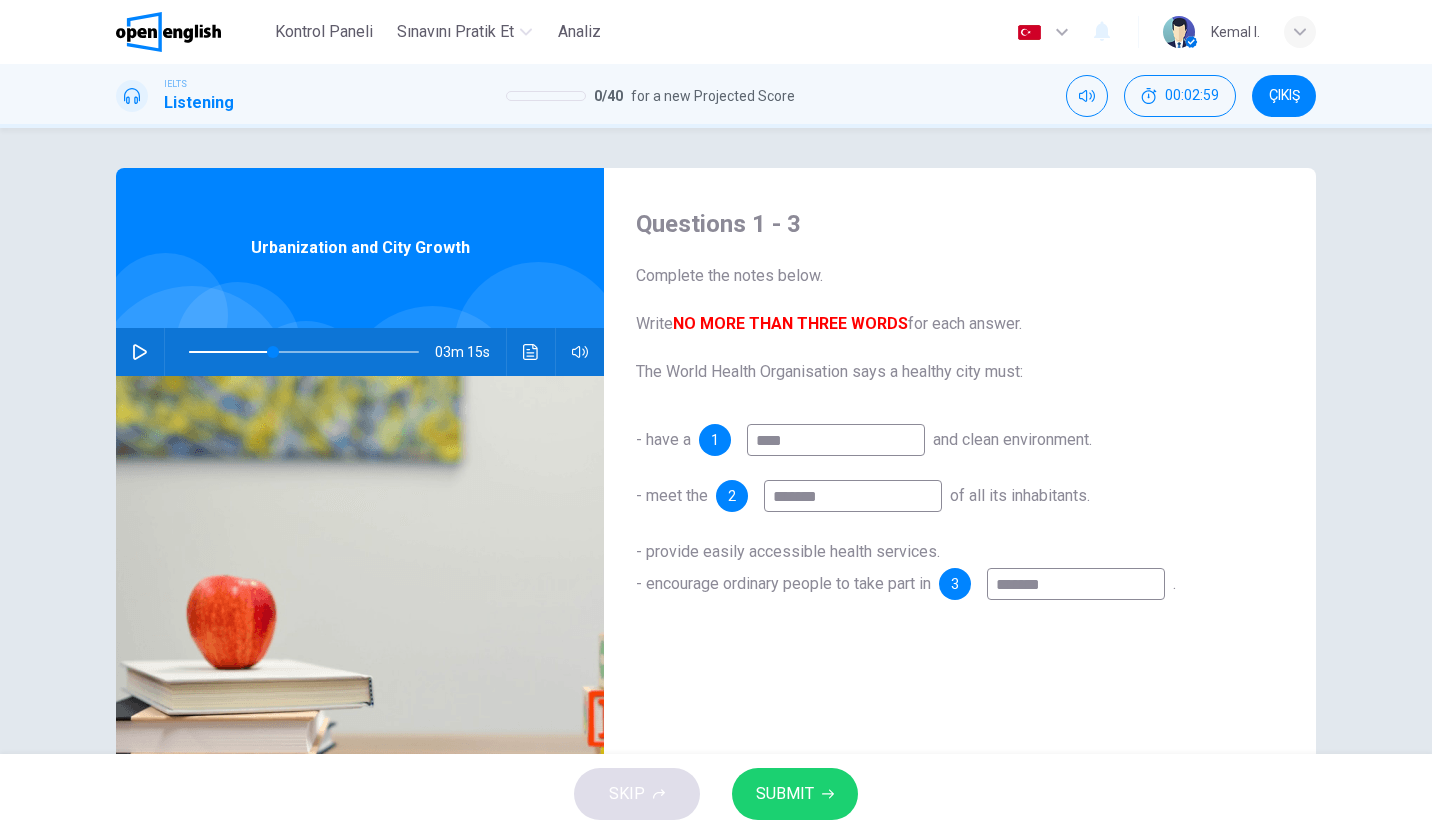type on "**" 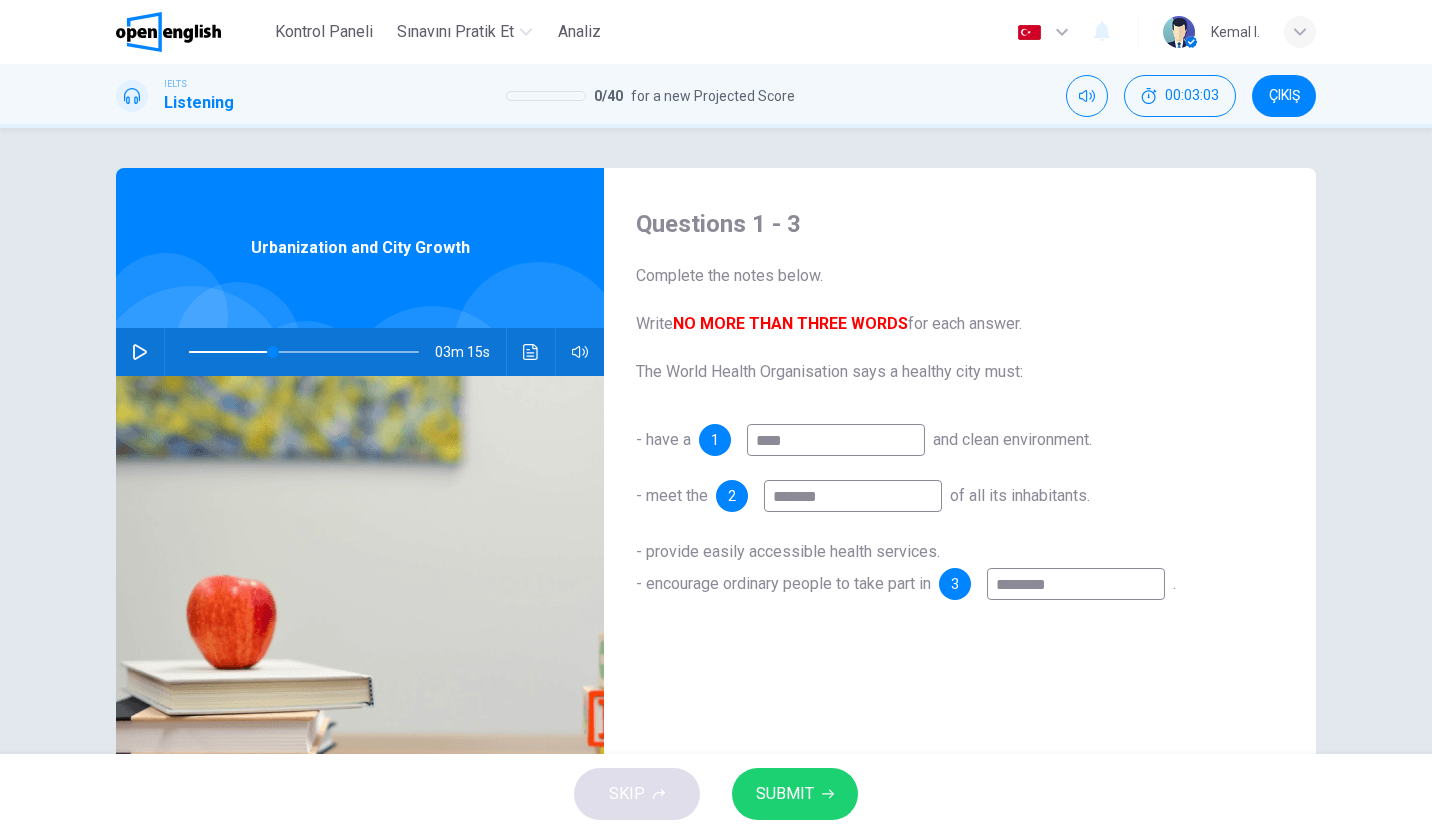 type on "*******" 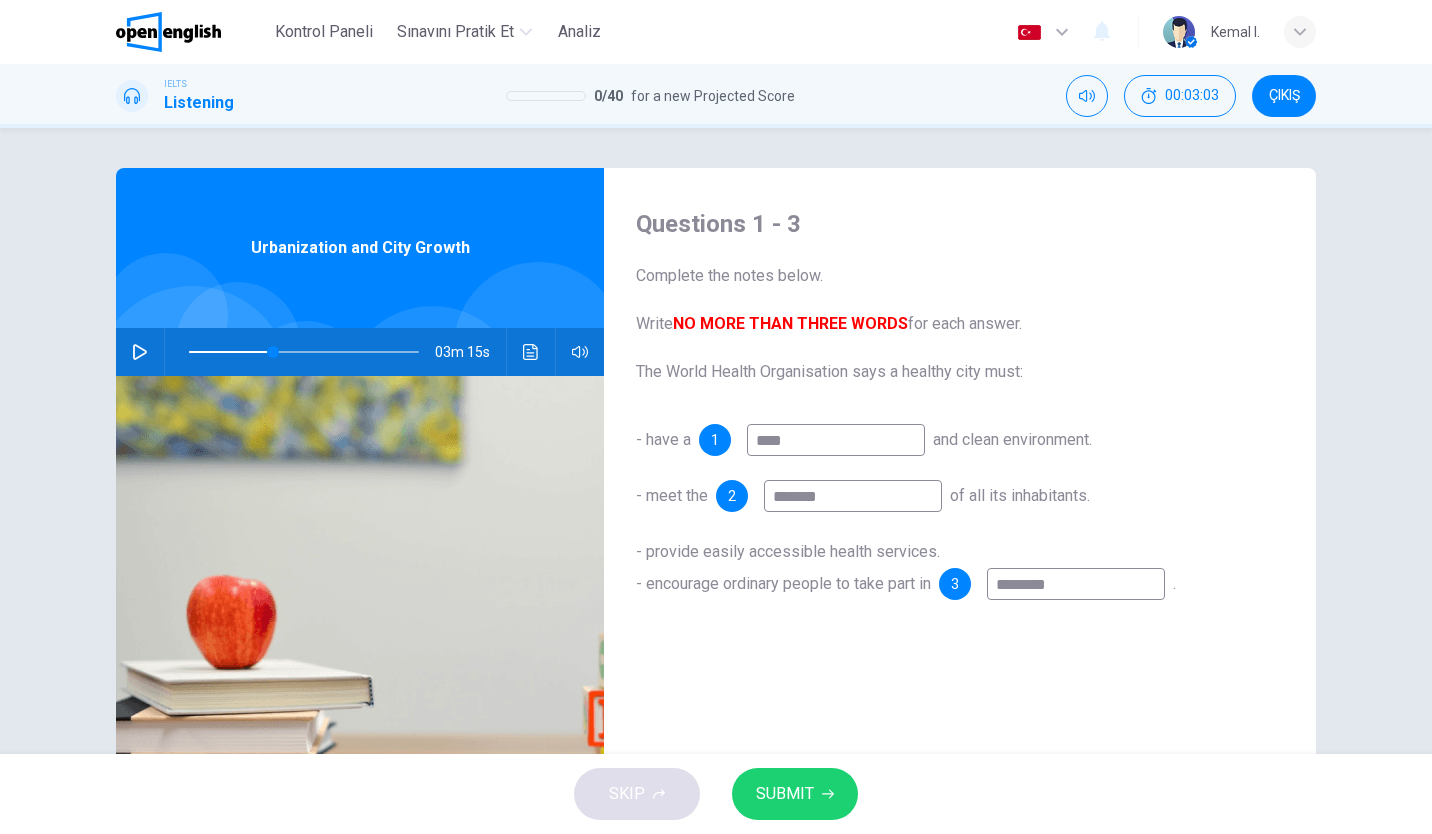 type on "**" 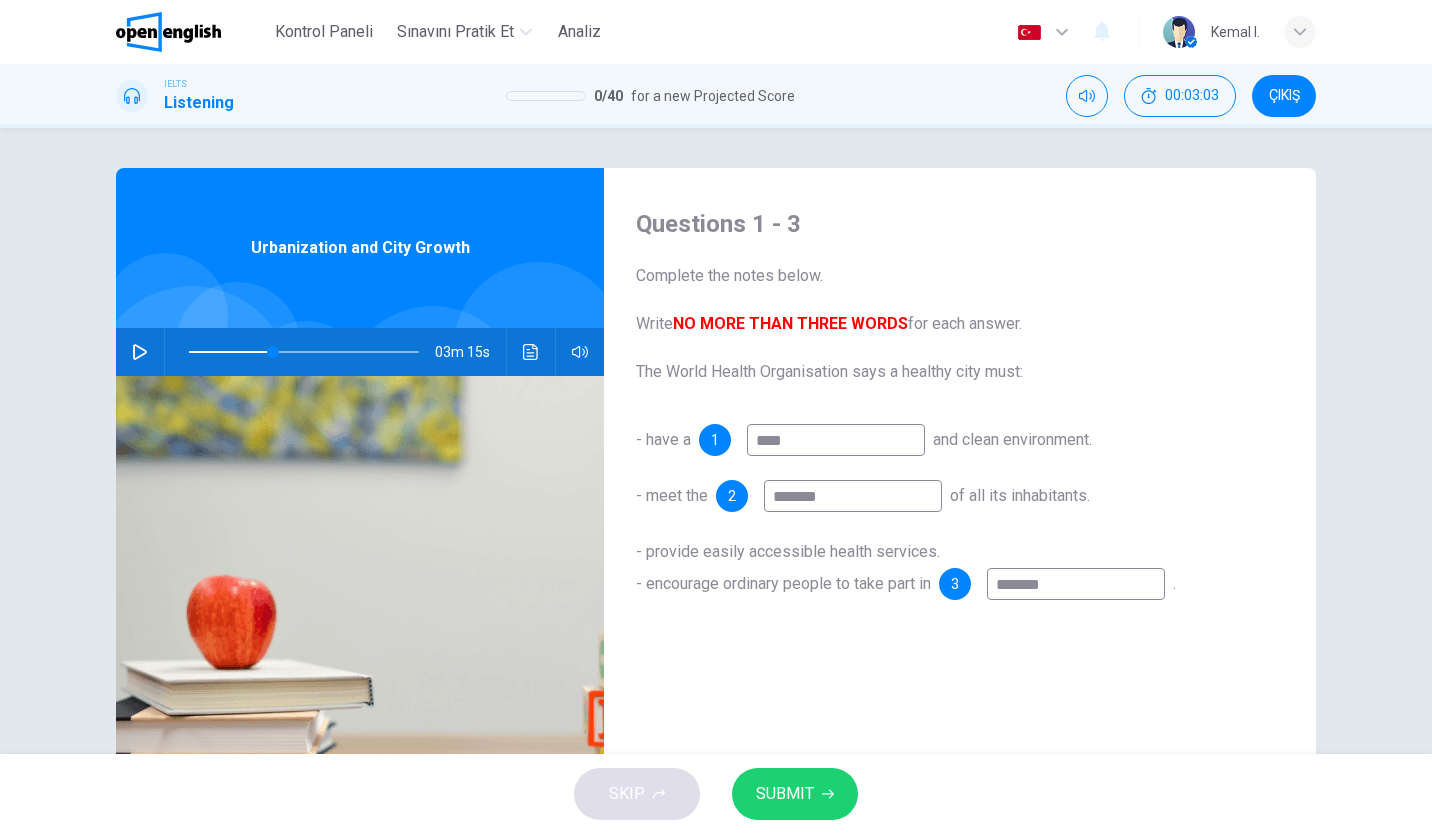 type on "********" 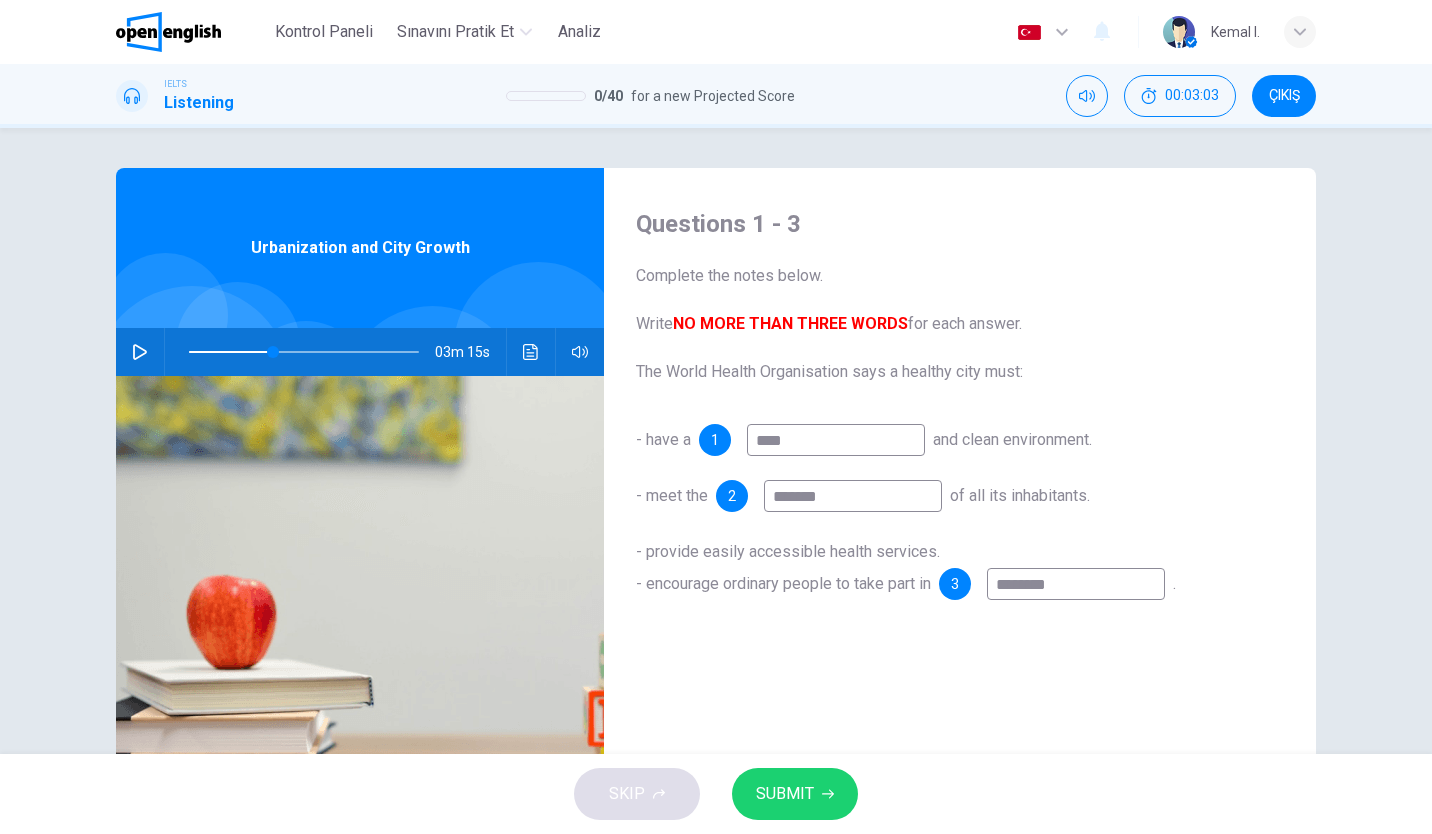 type on "**" 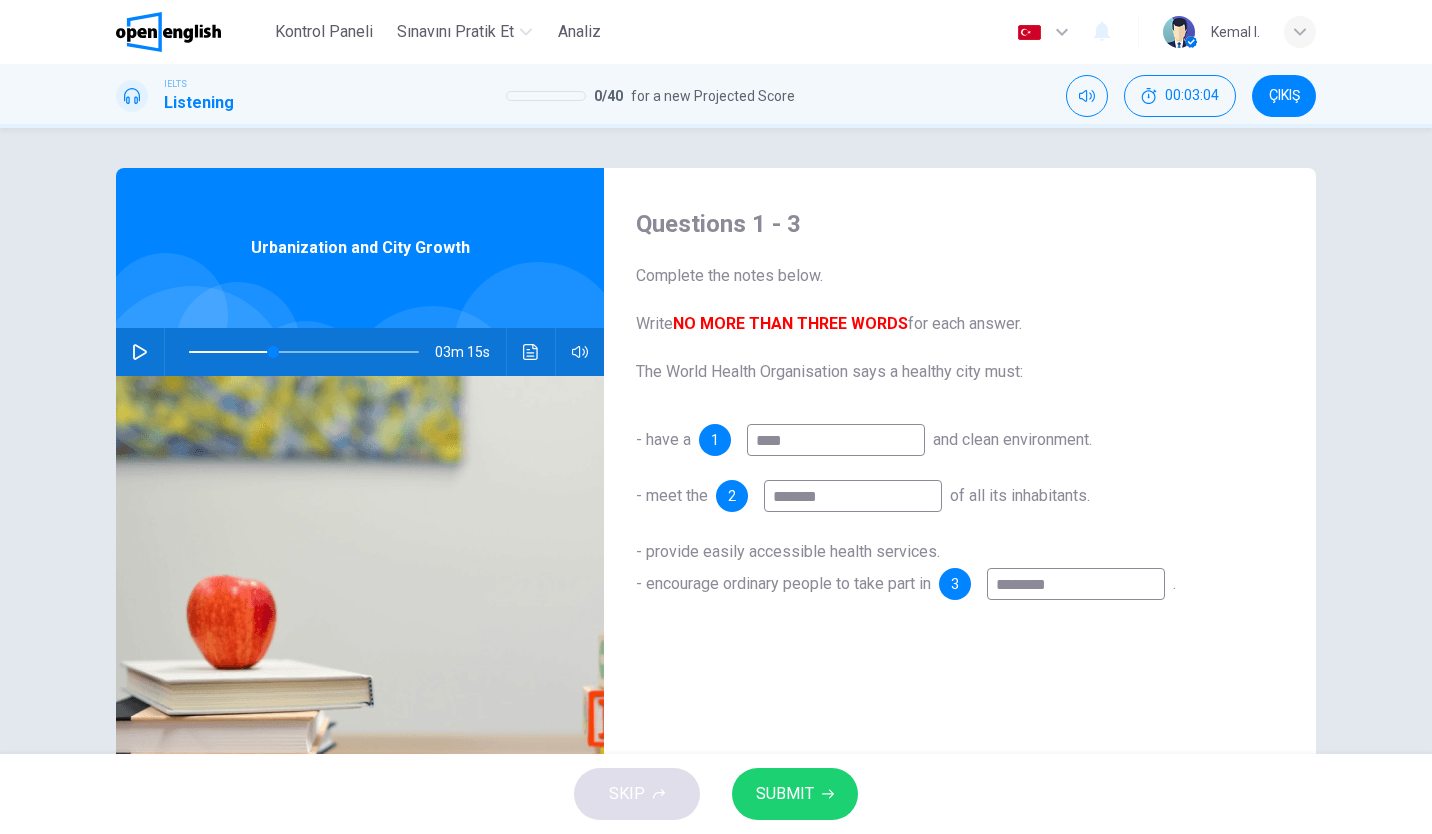 type on "*******" 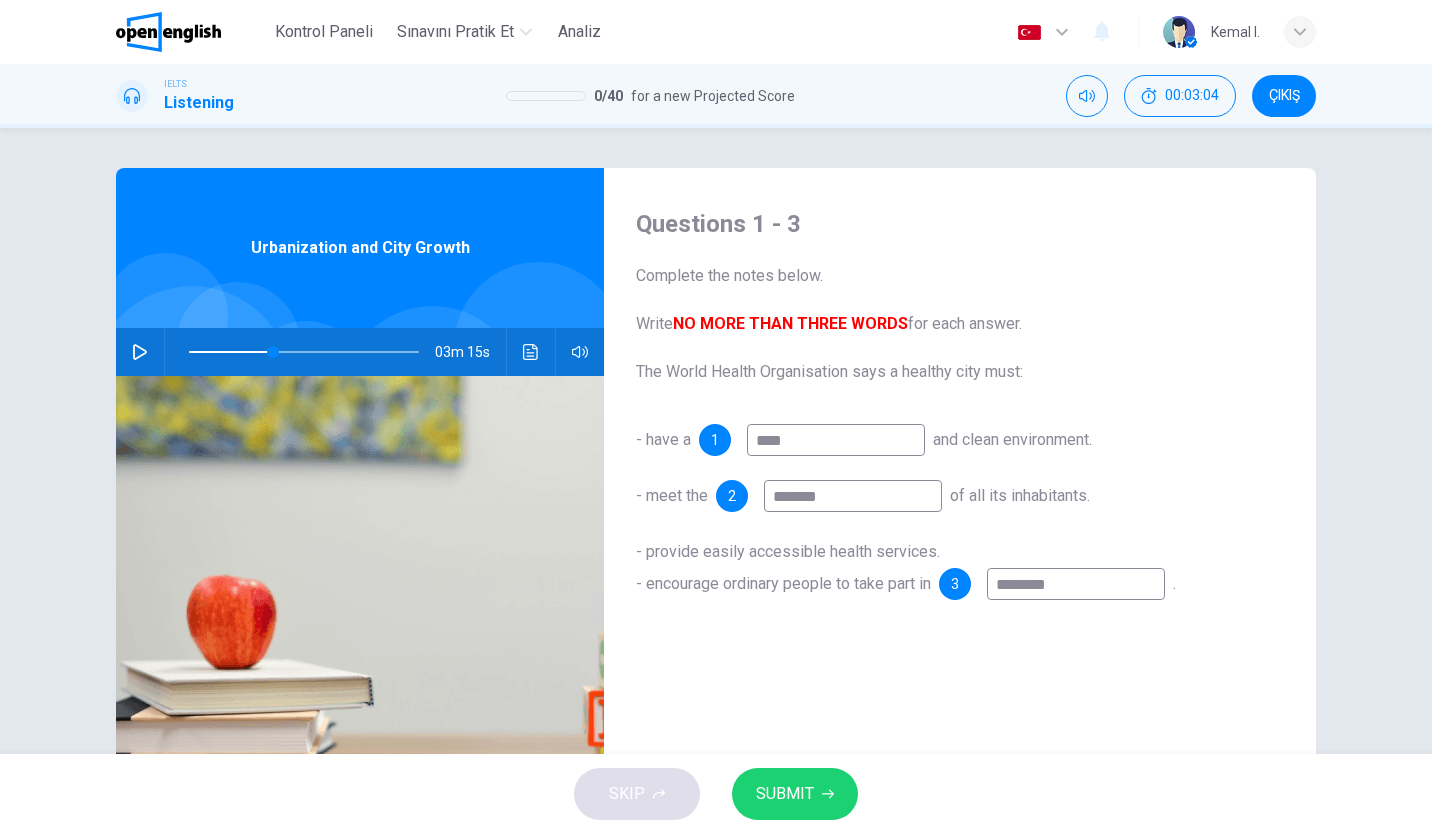 type on "**" 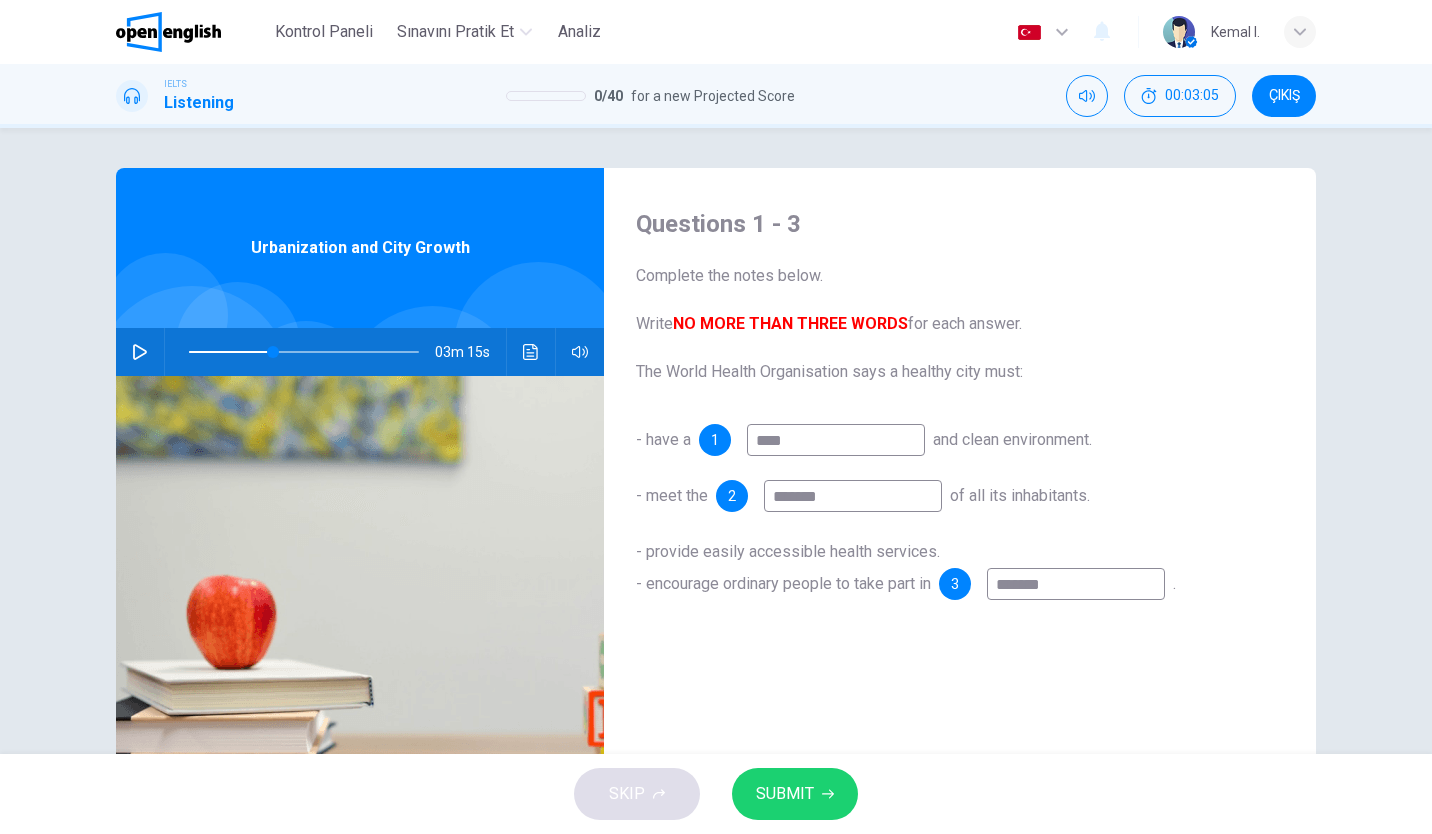 type on "********" 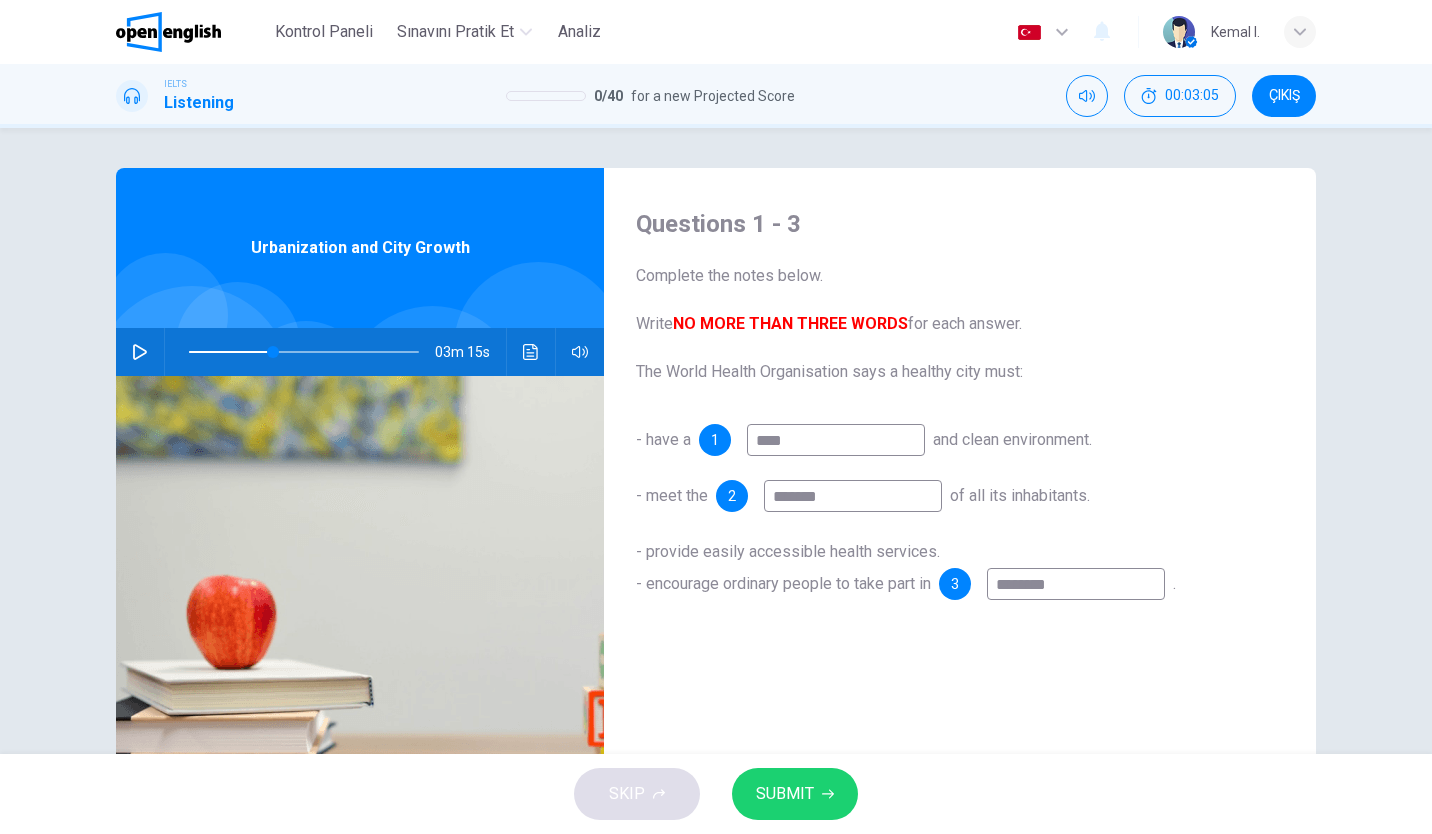 type on "**" 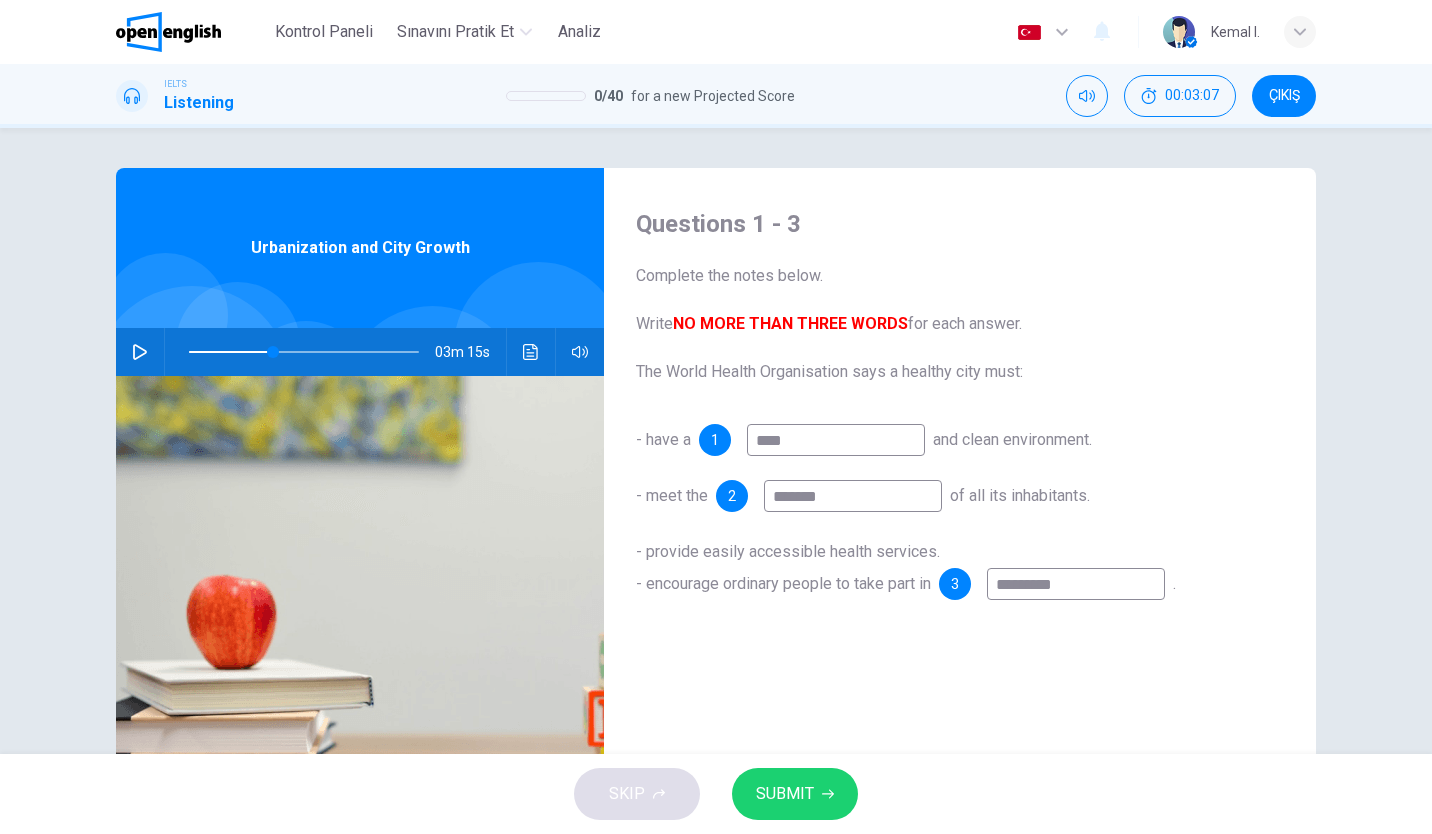 type on "********" 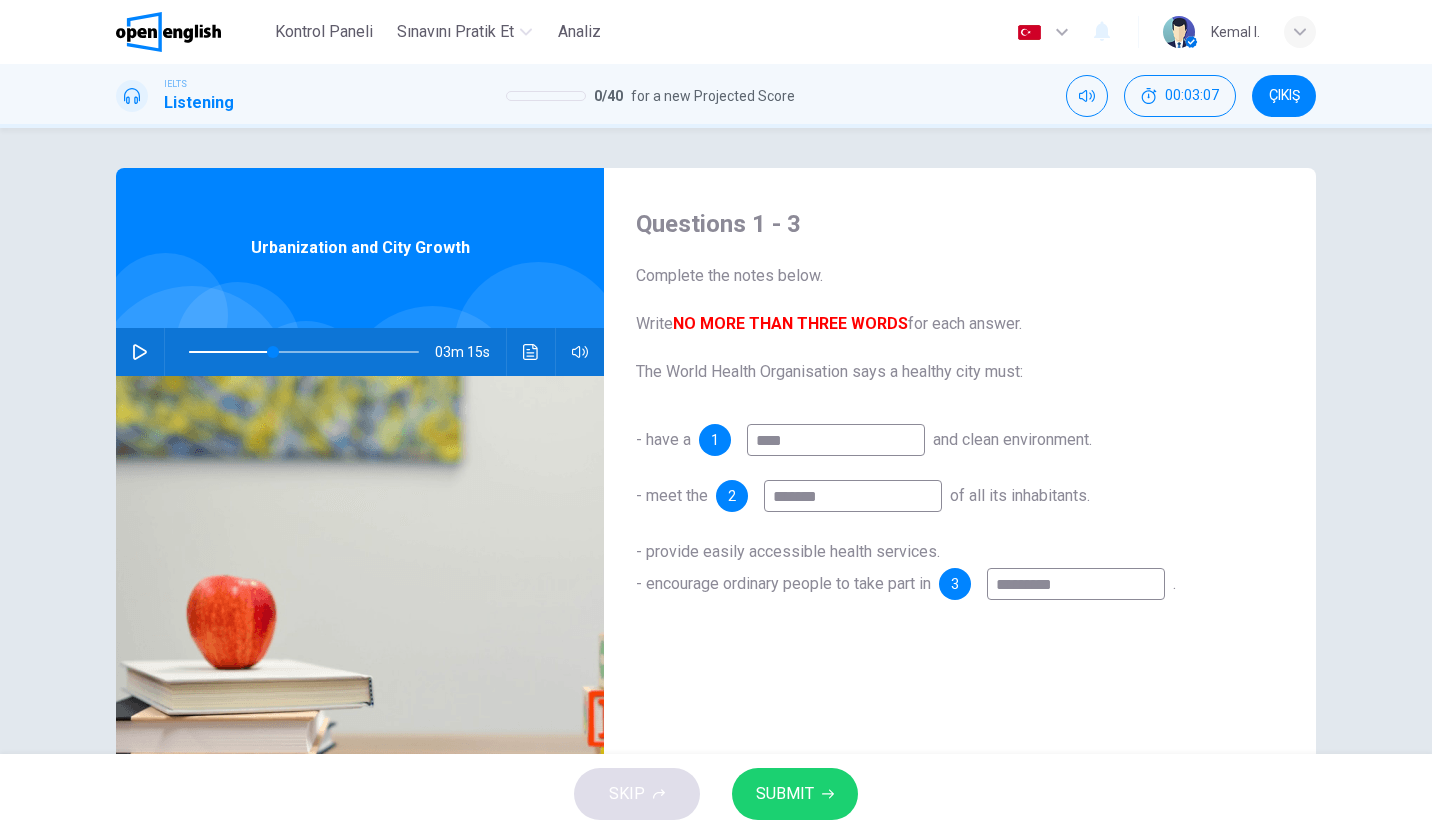 type on "**" 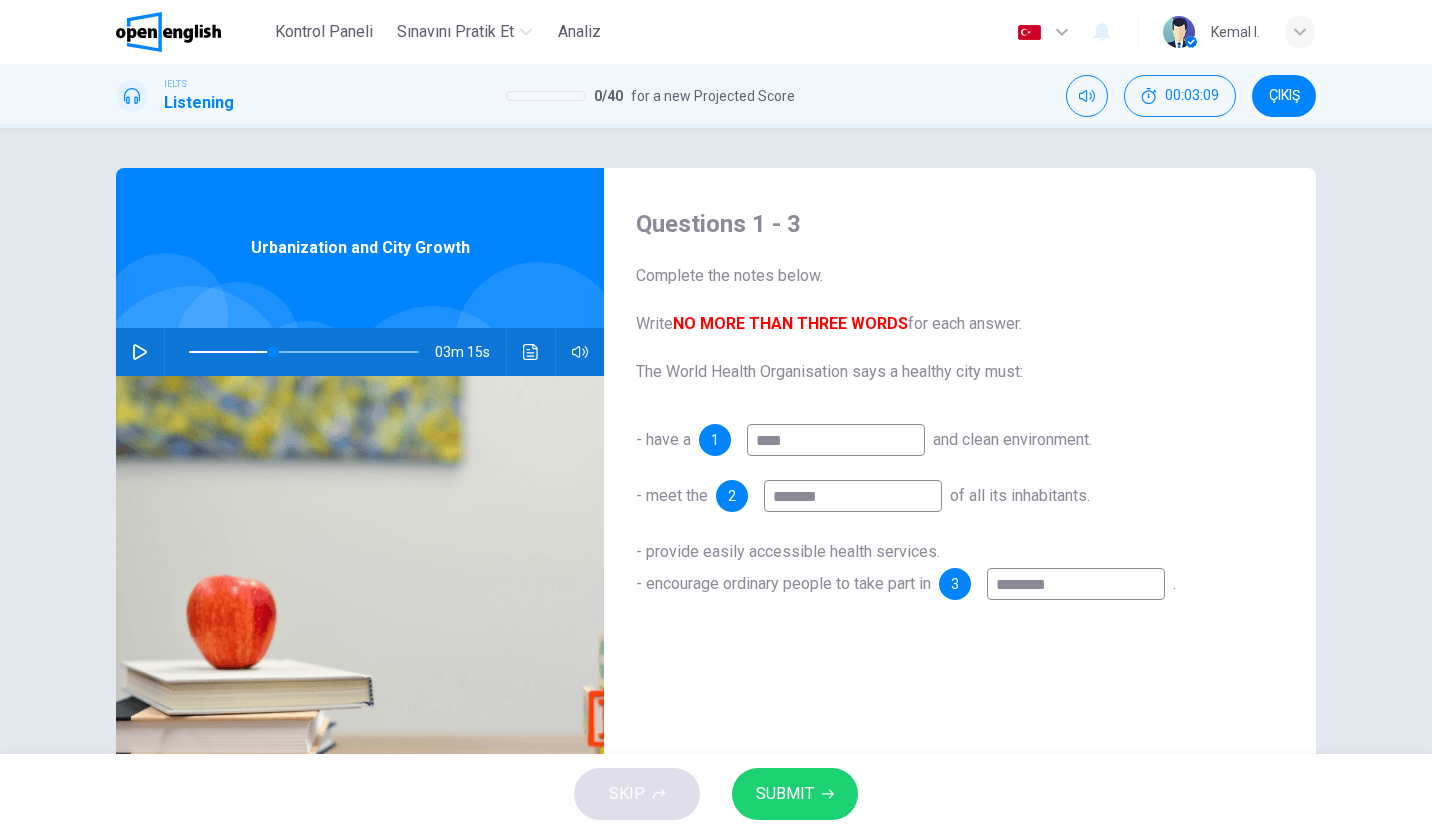 type on "*******" 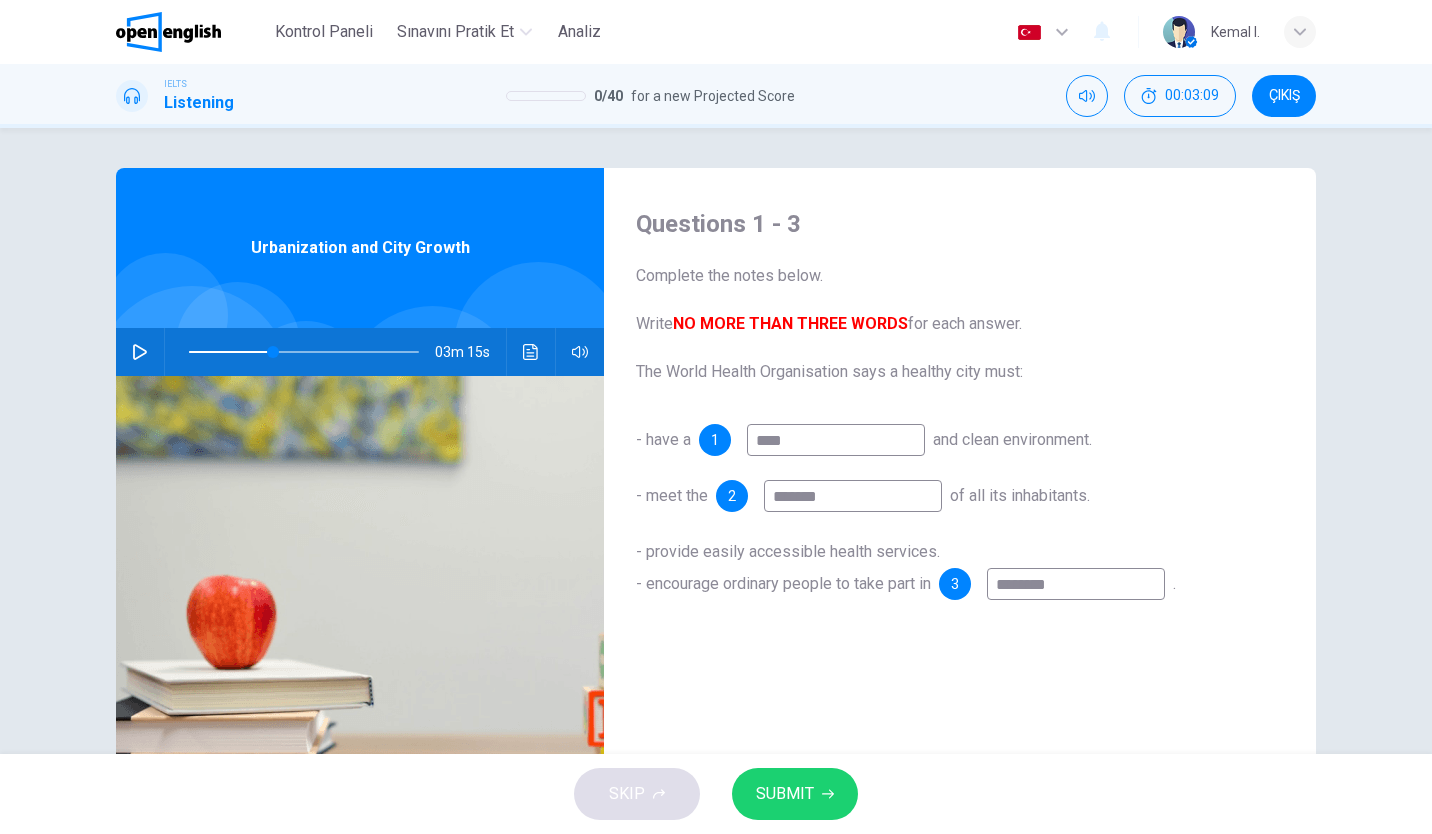 type on "**" 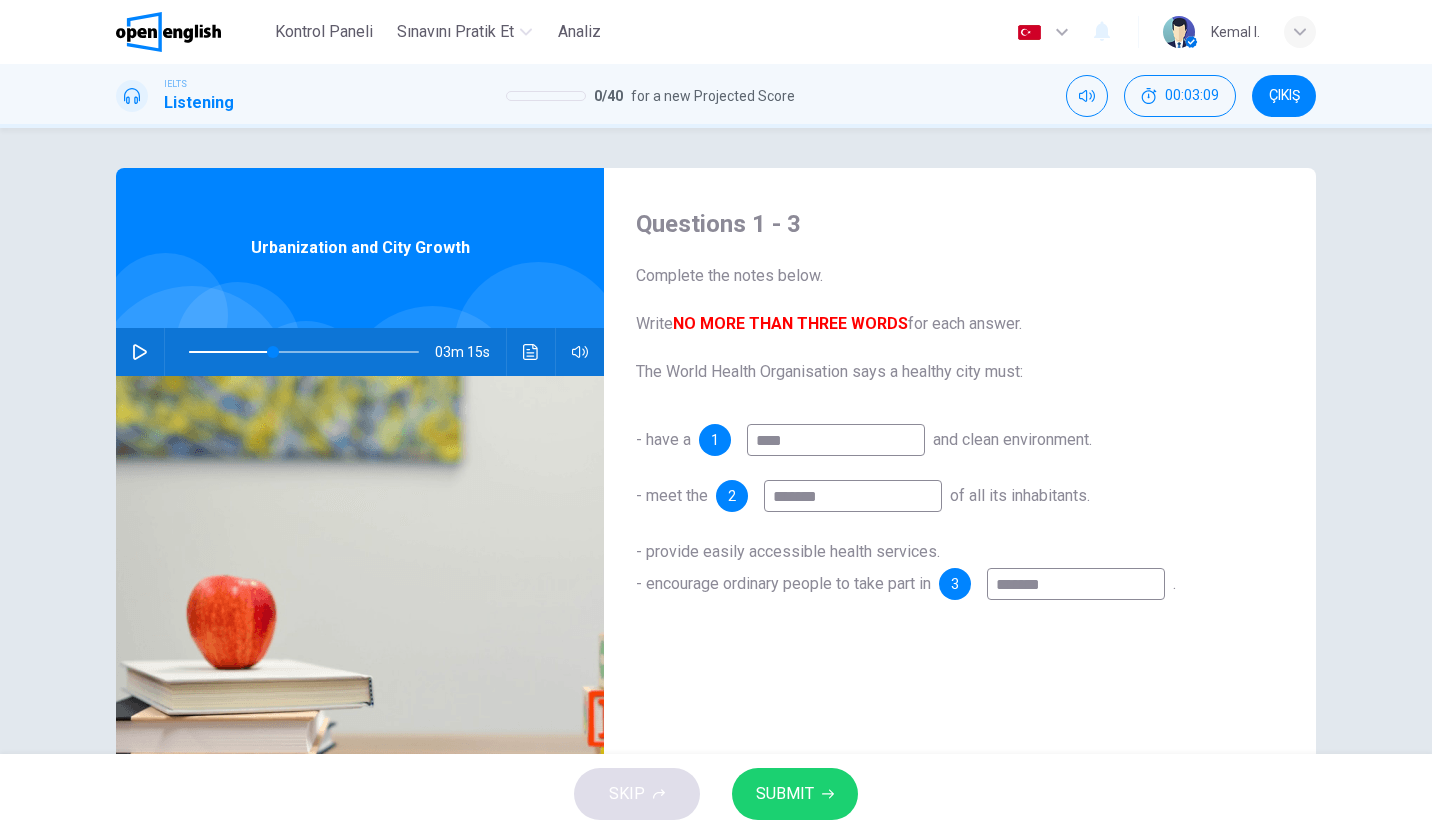 type on "********" 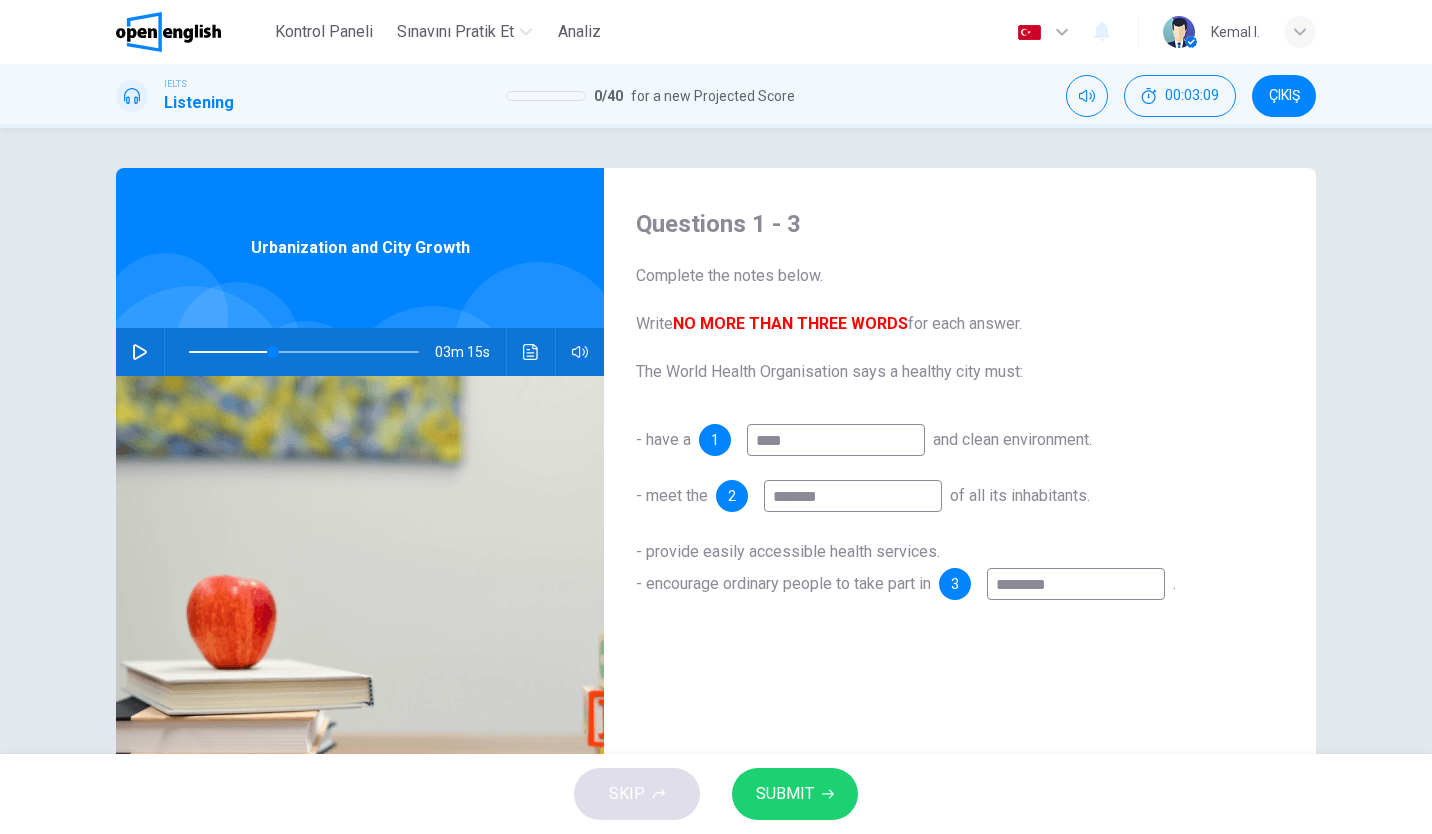 type on "**" 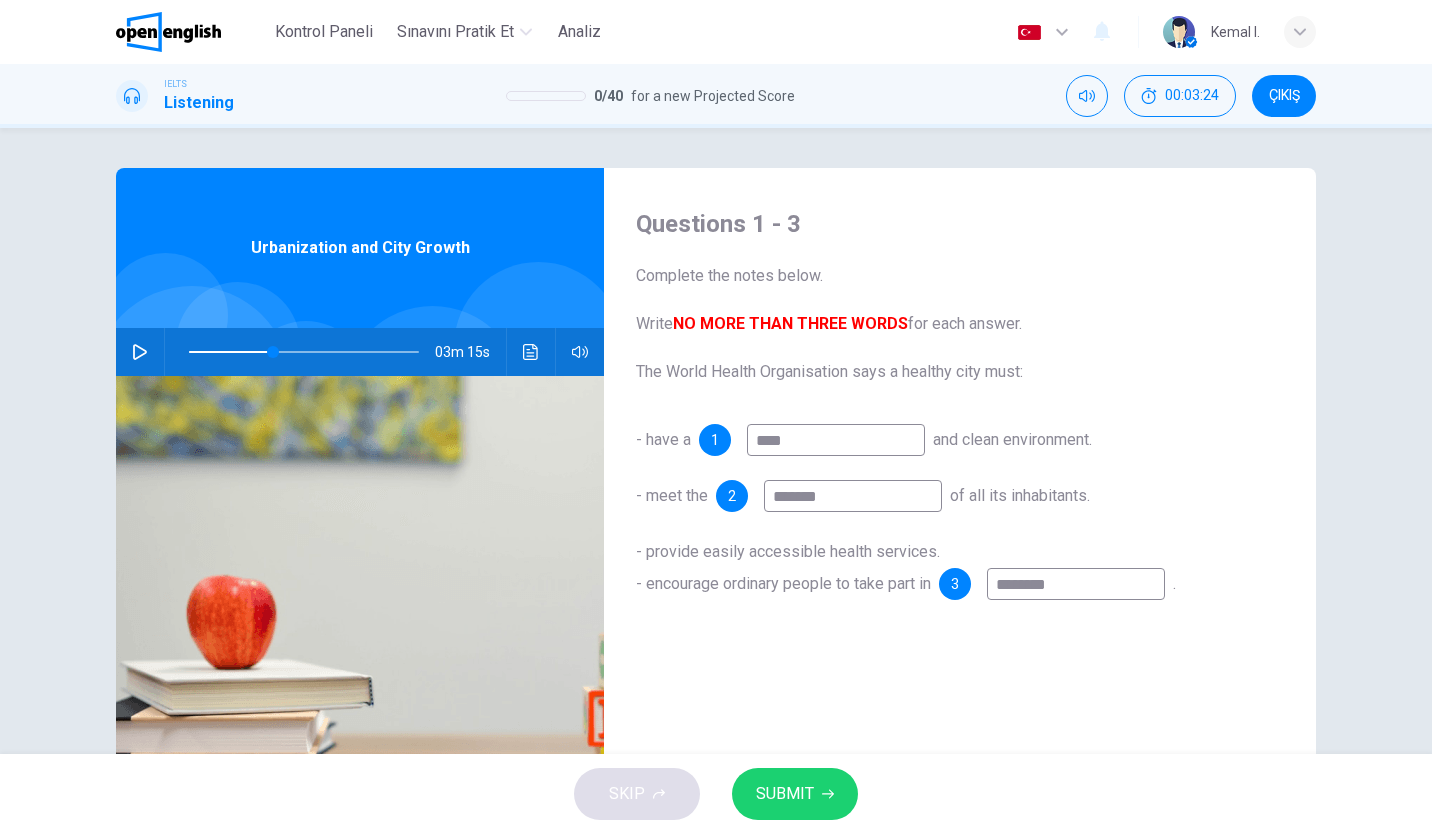 type on "*******" 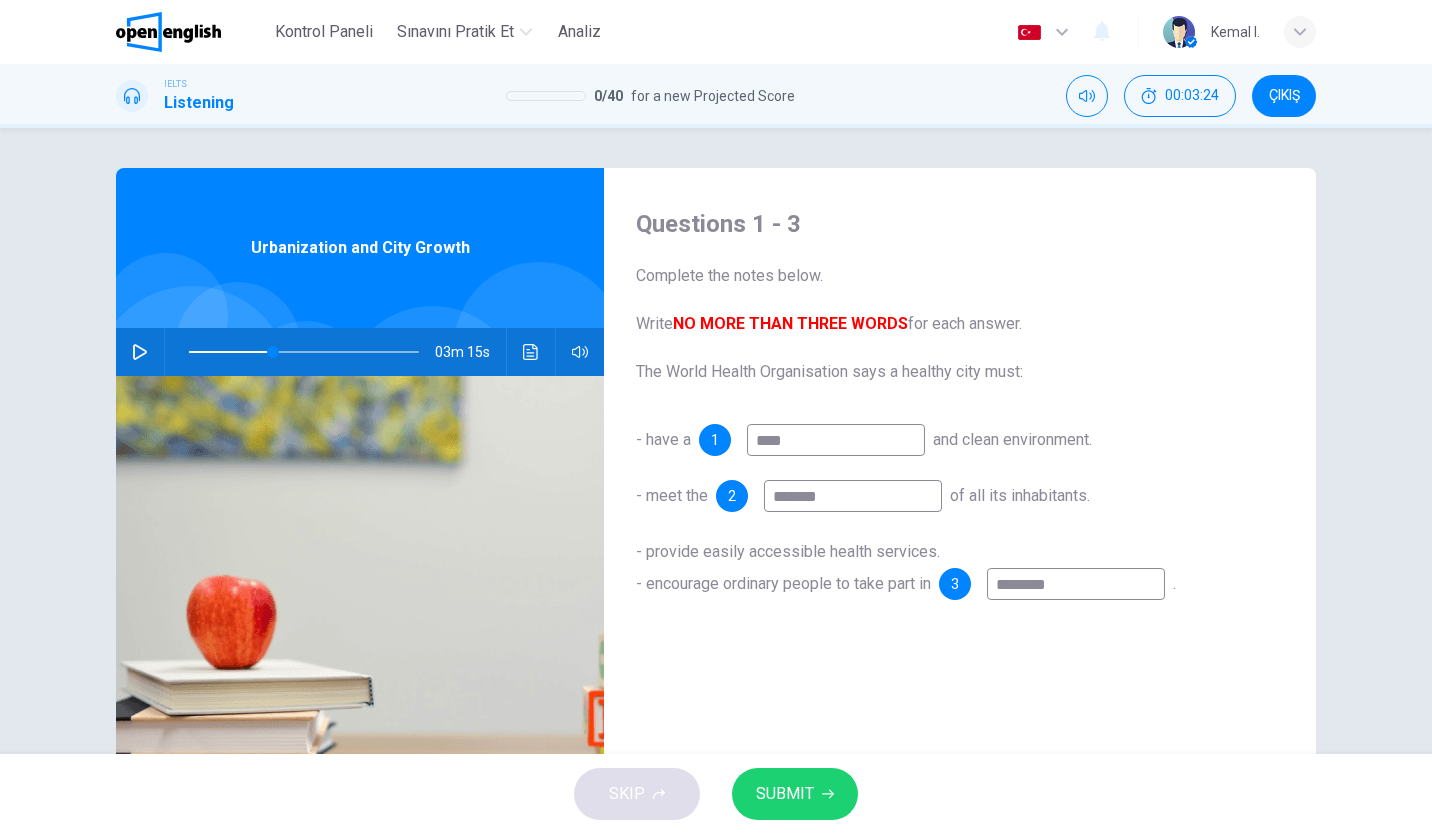 type on "**" 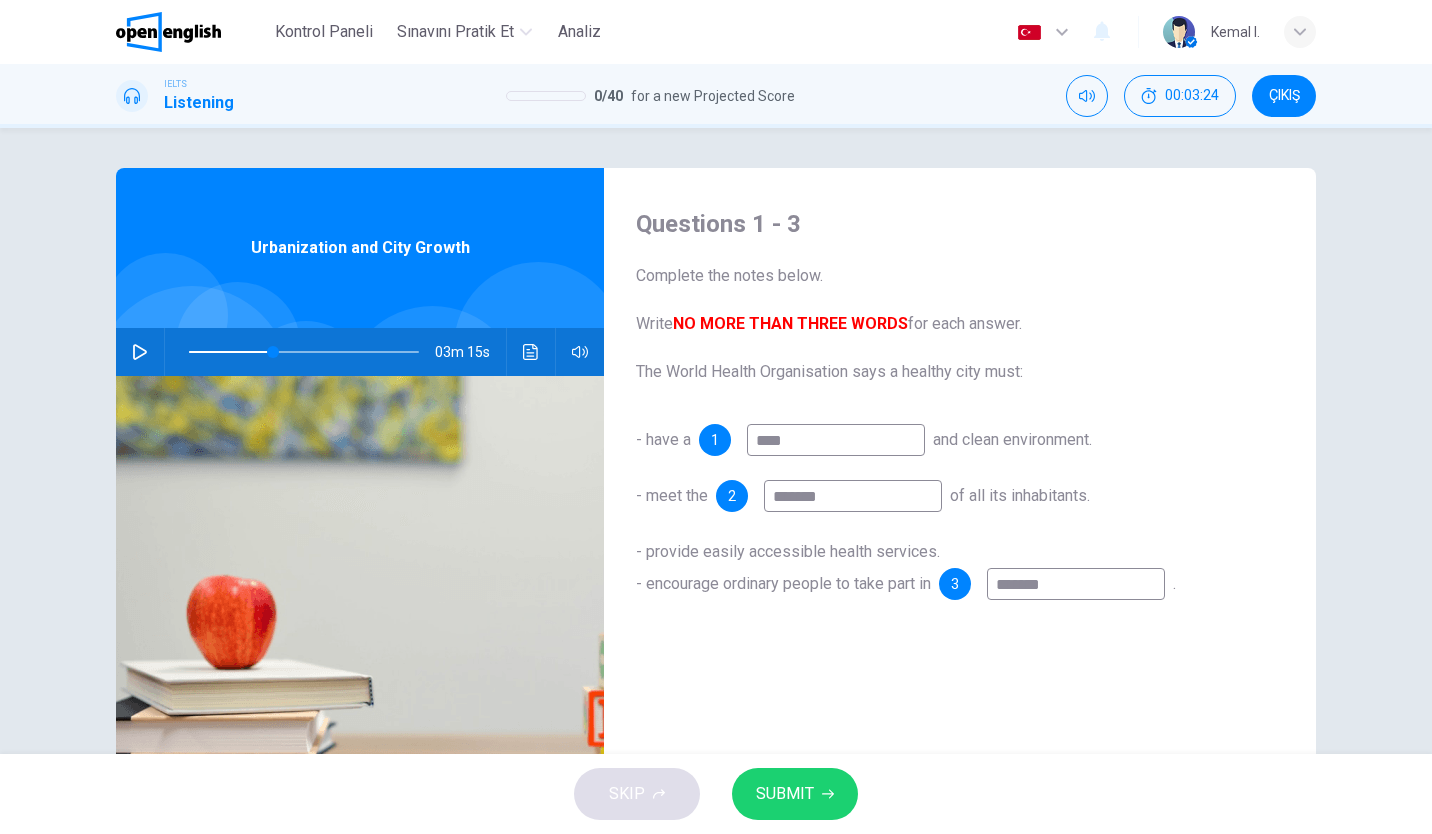type on "******" 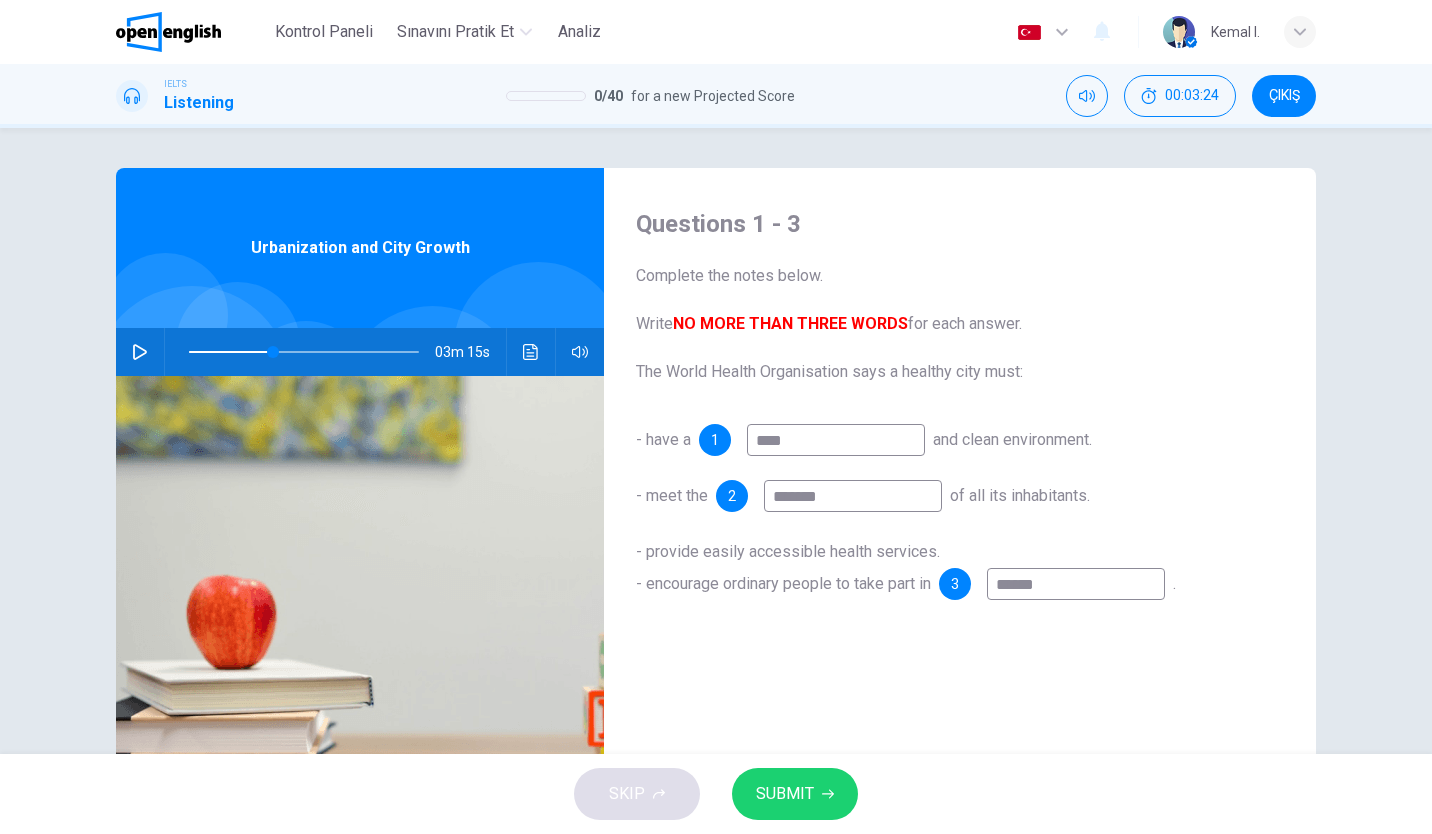 type on "**" 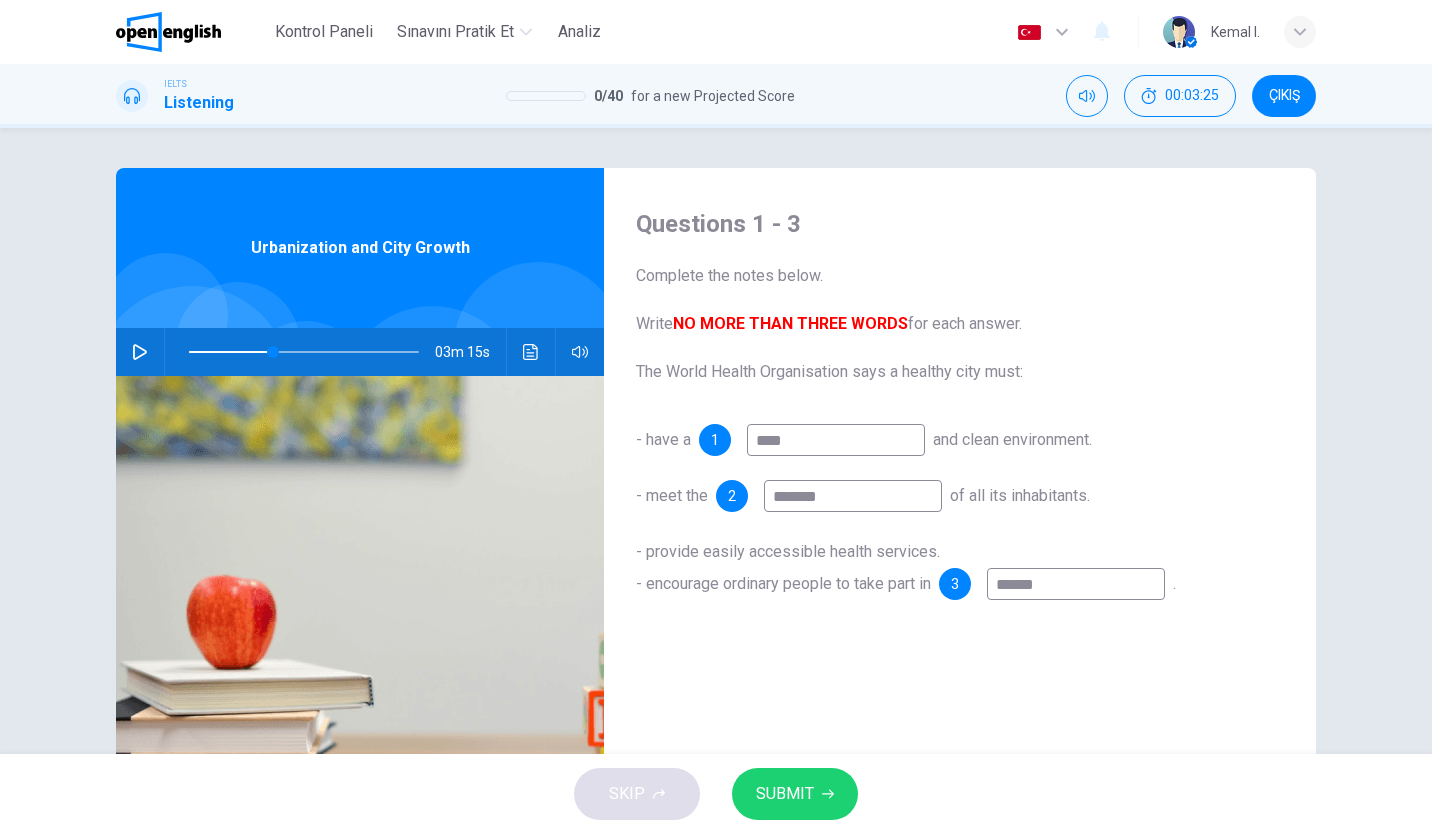 type on "*******" 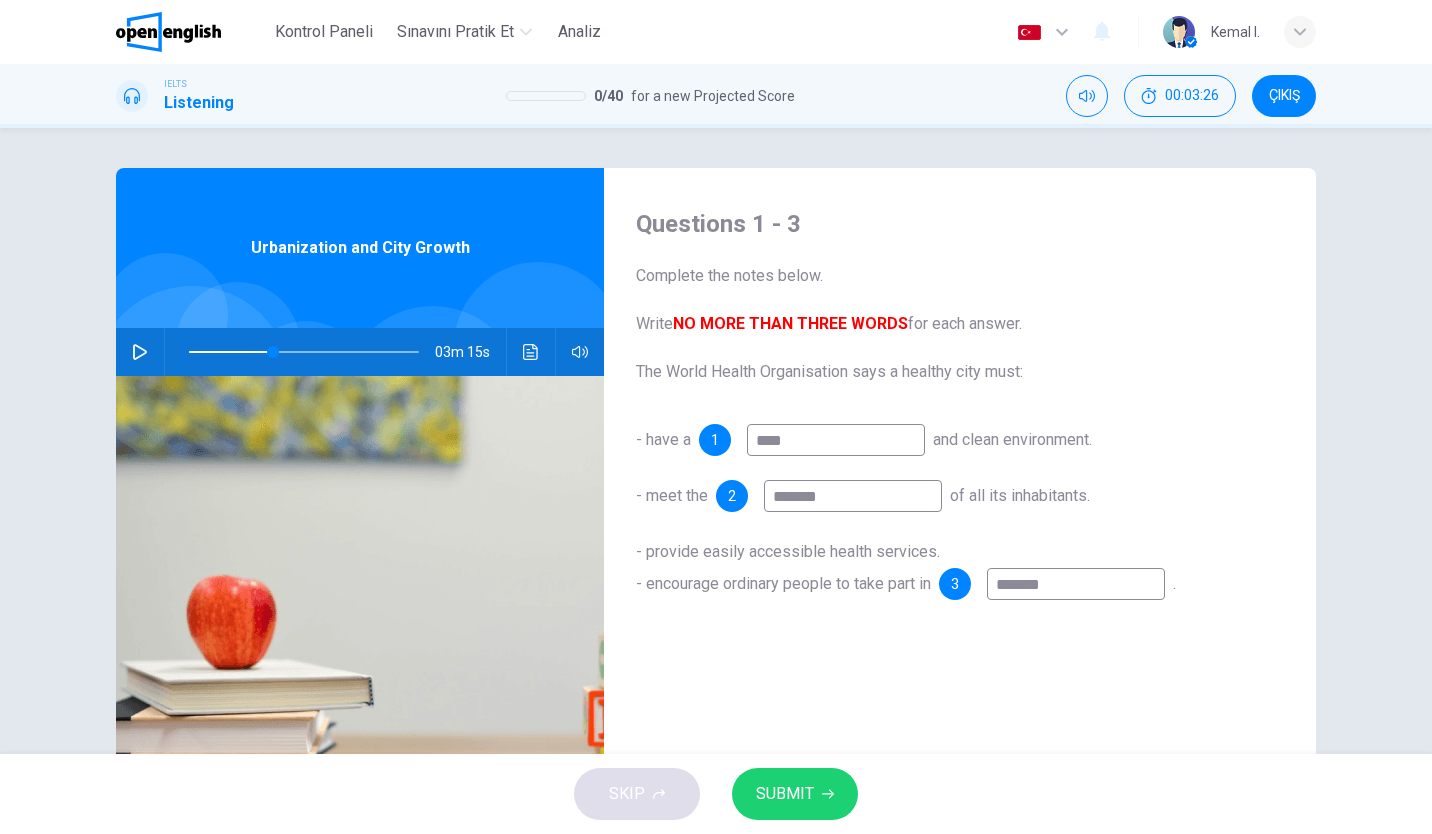 type on "********" 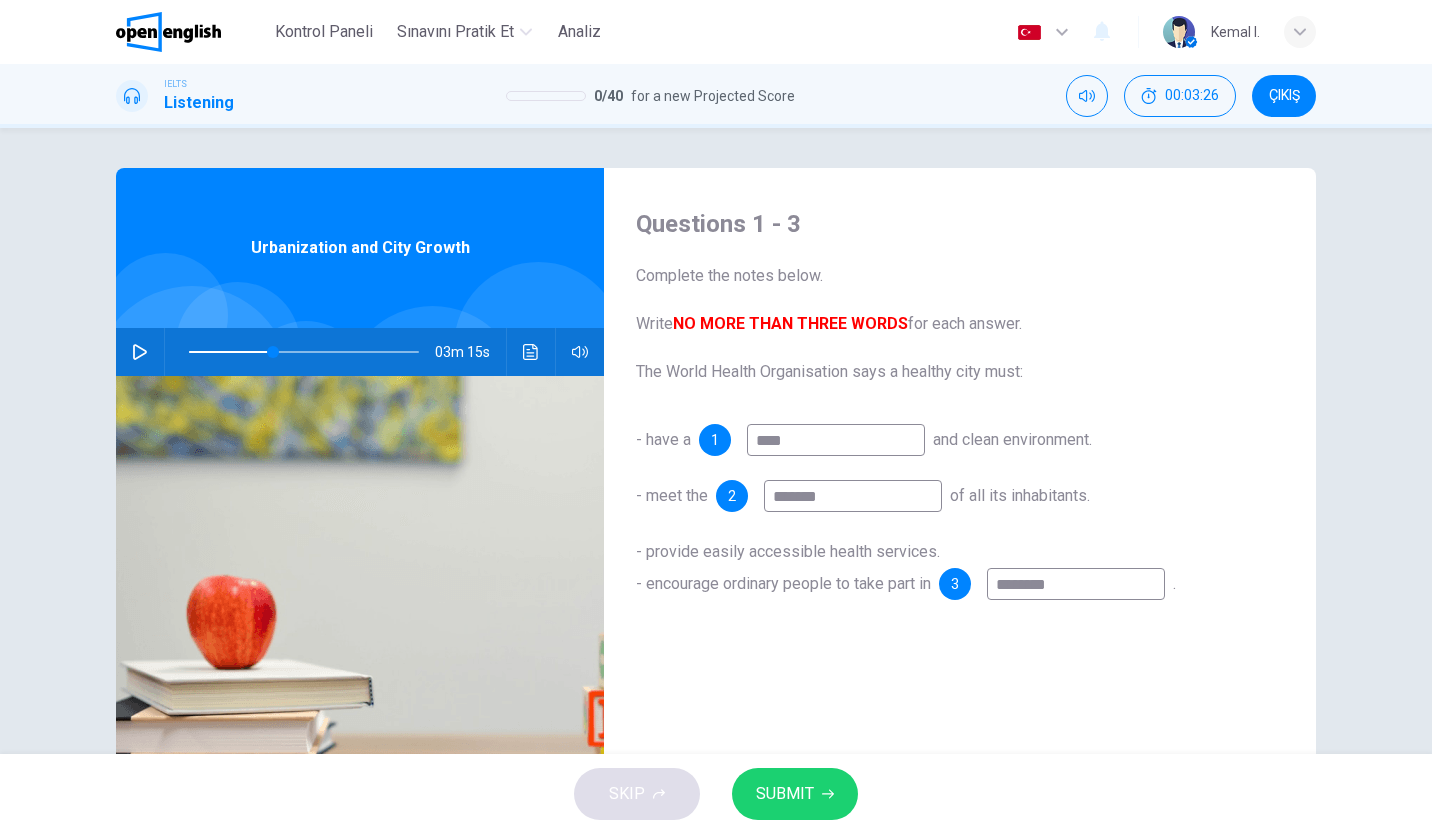 type on "**" 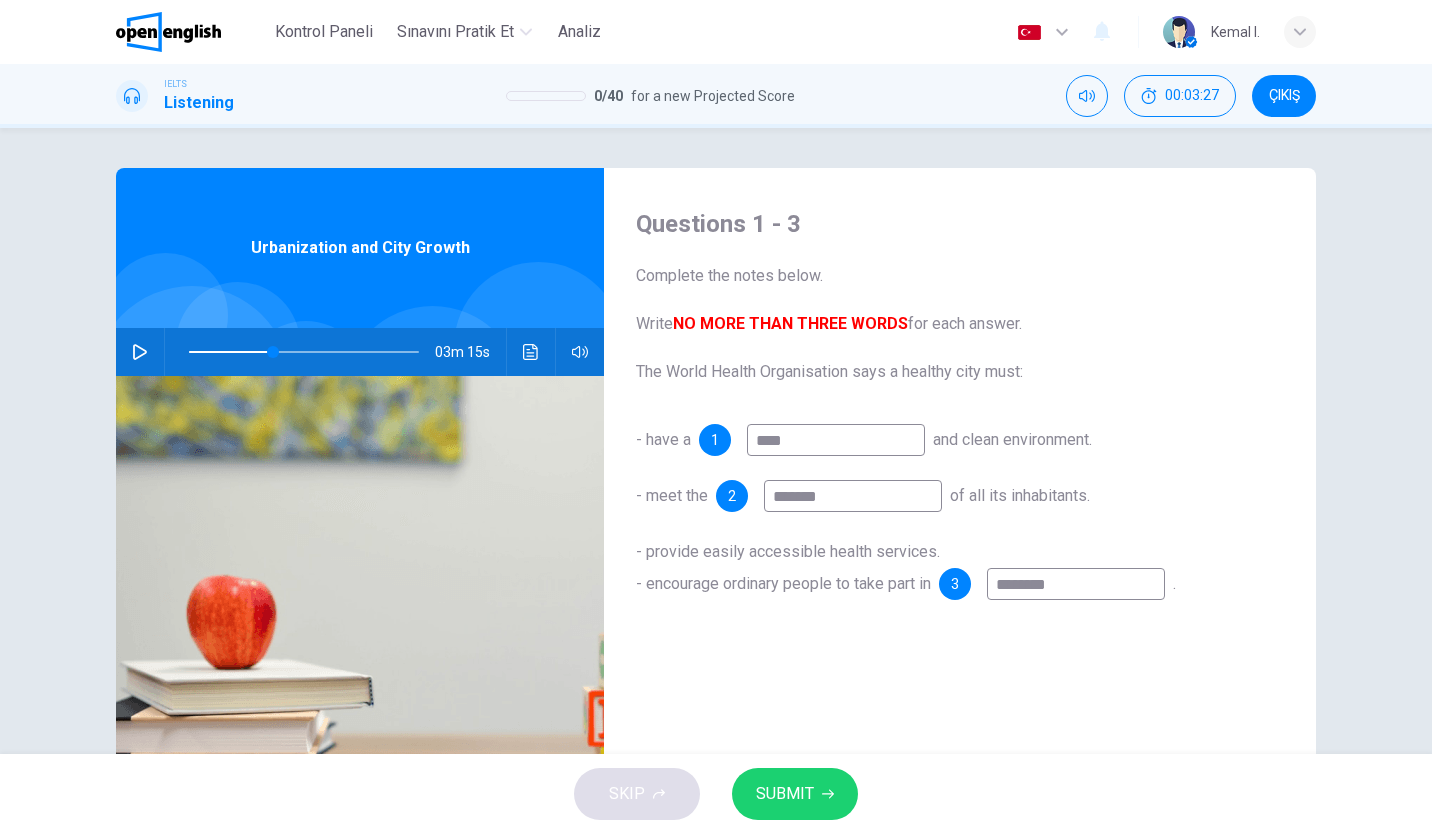 type on "*********" 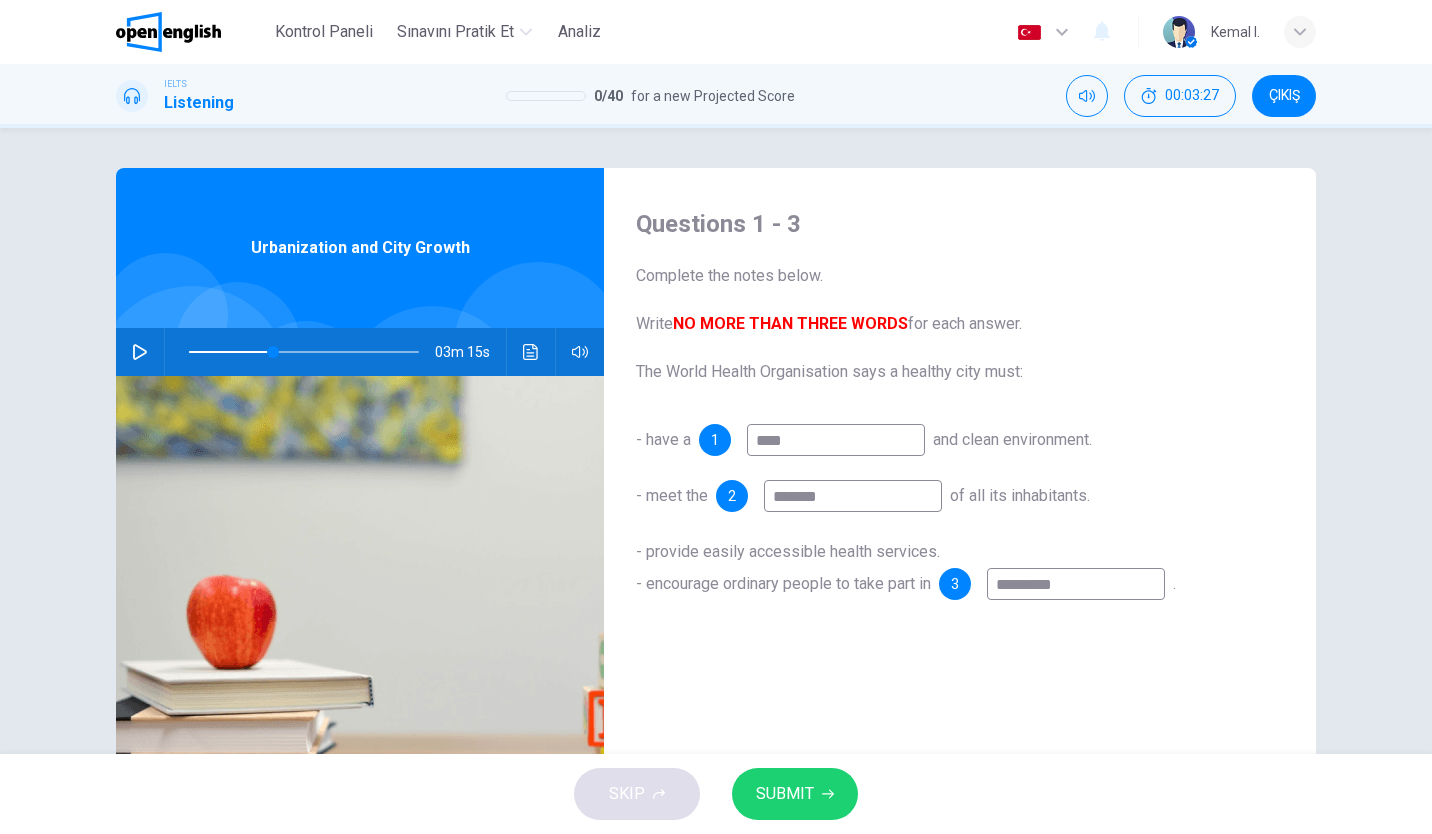 type on "**" 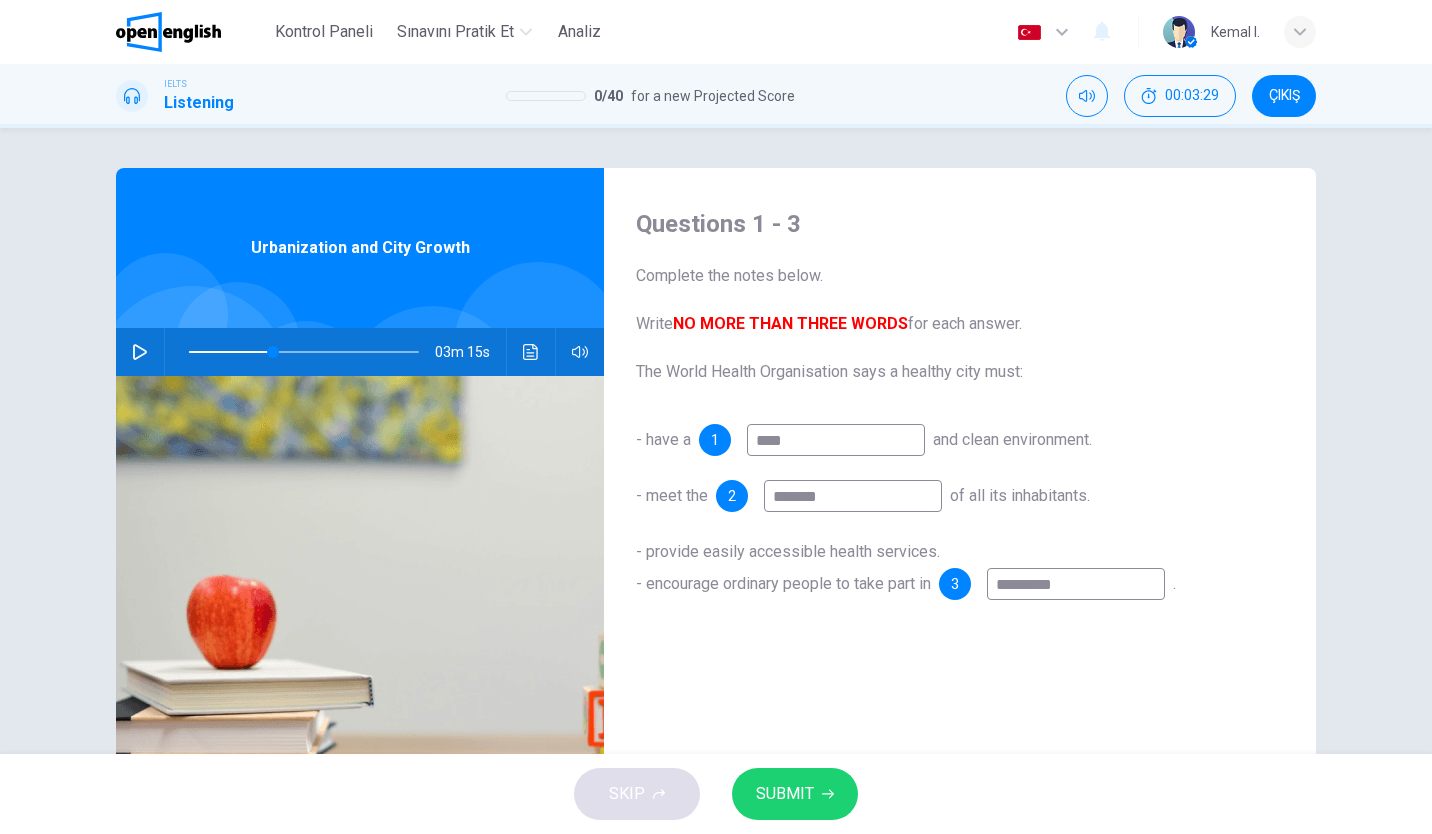 type on "*********" 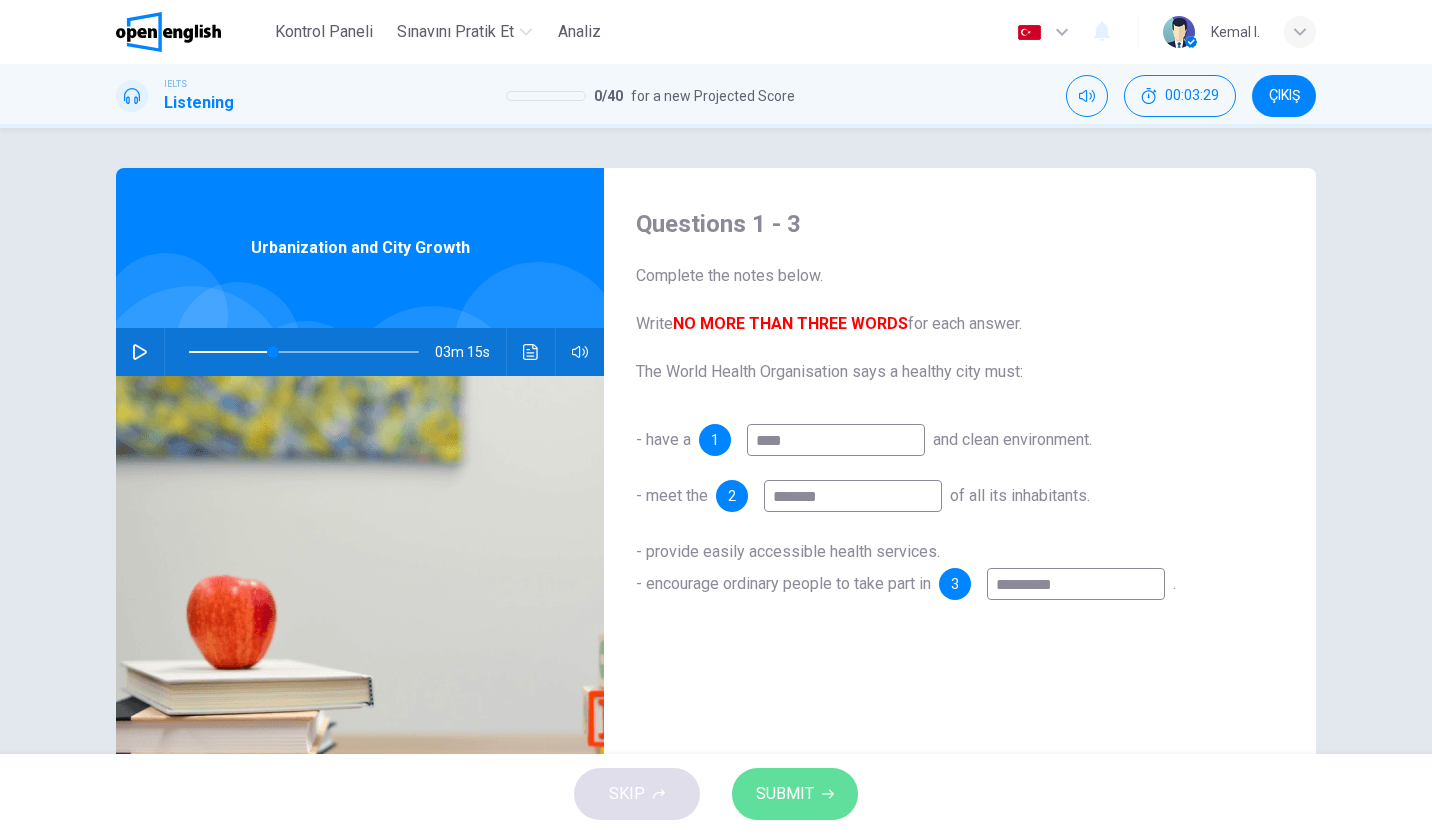 click on "SUBMIT" at bounding box center [795, 794] 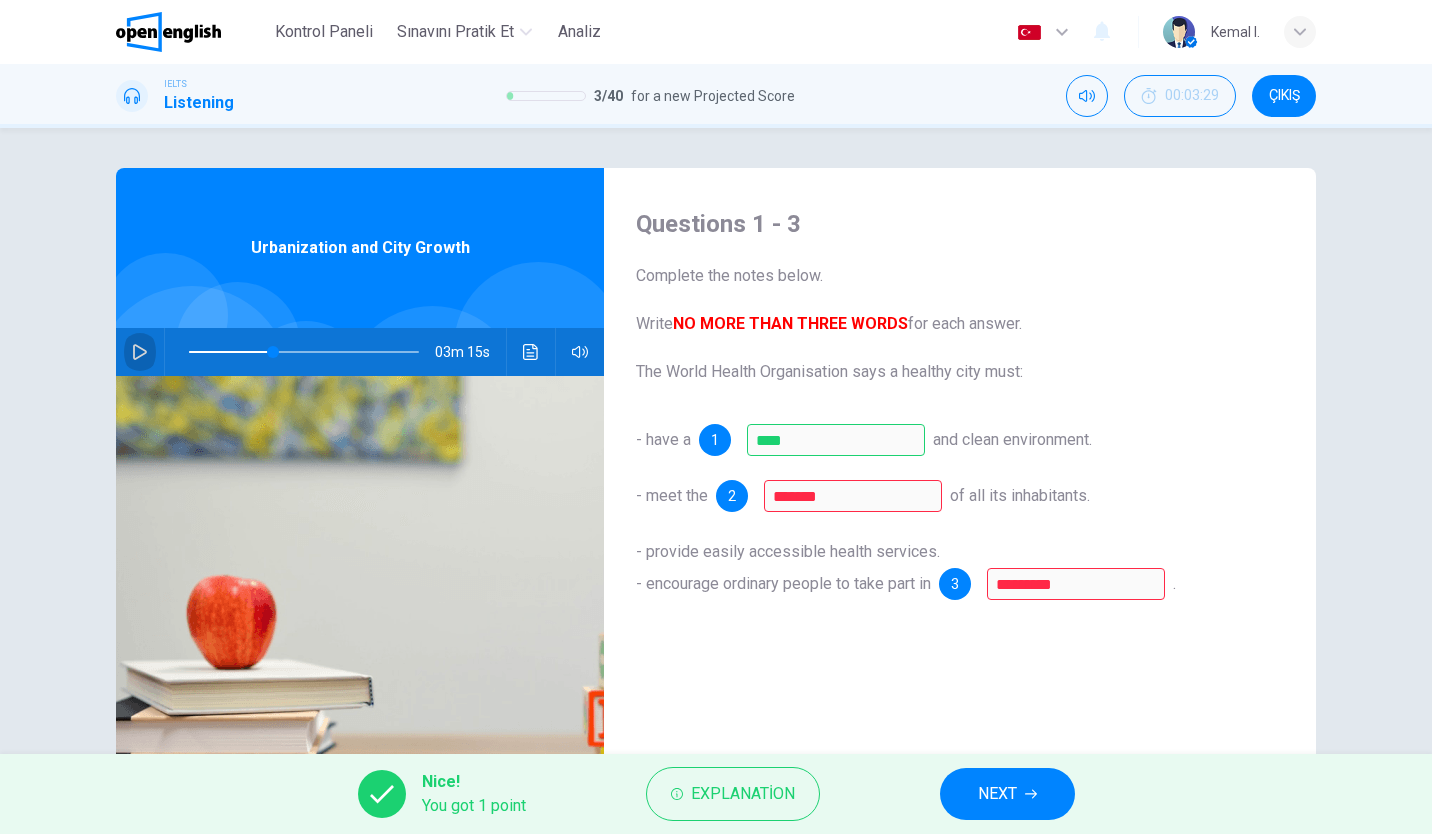 click at bounding box center [140, 352] 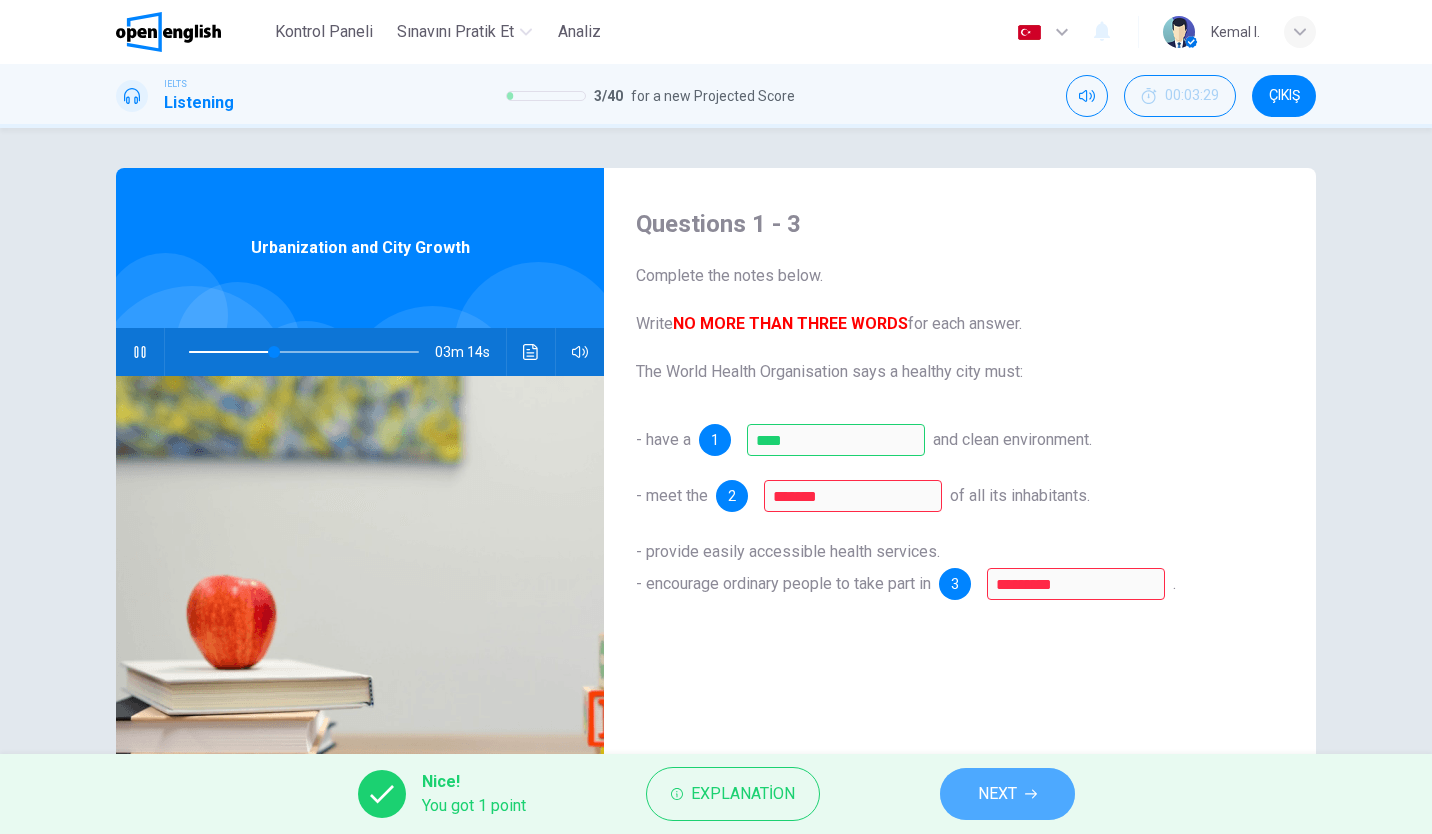 click on "NEXT" at bounding box center (997, 794) 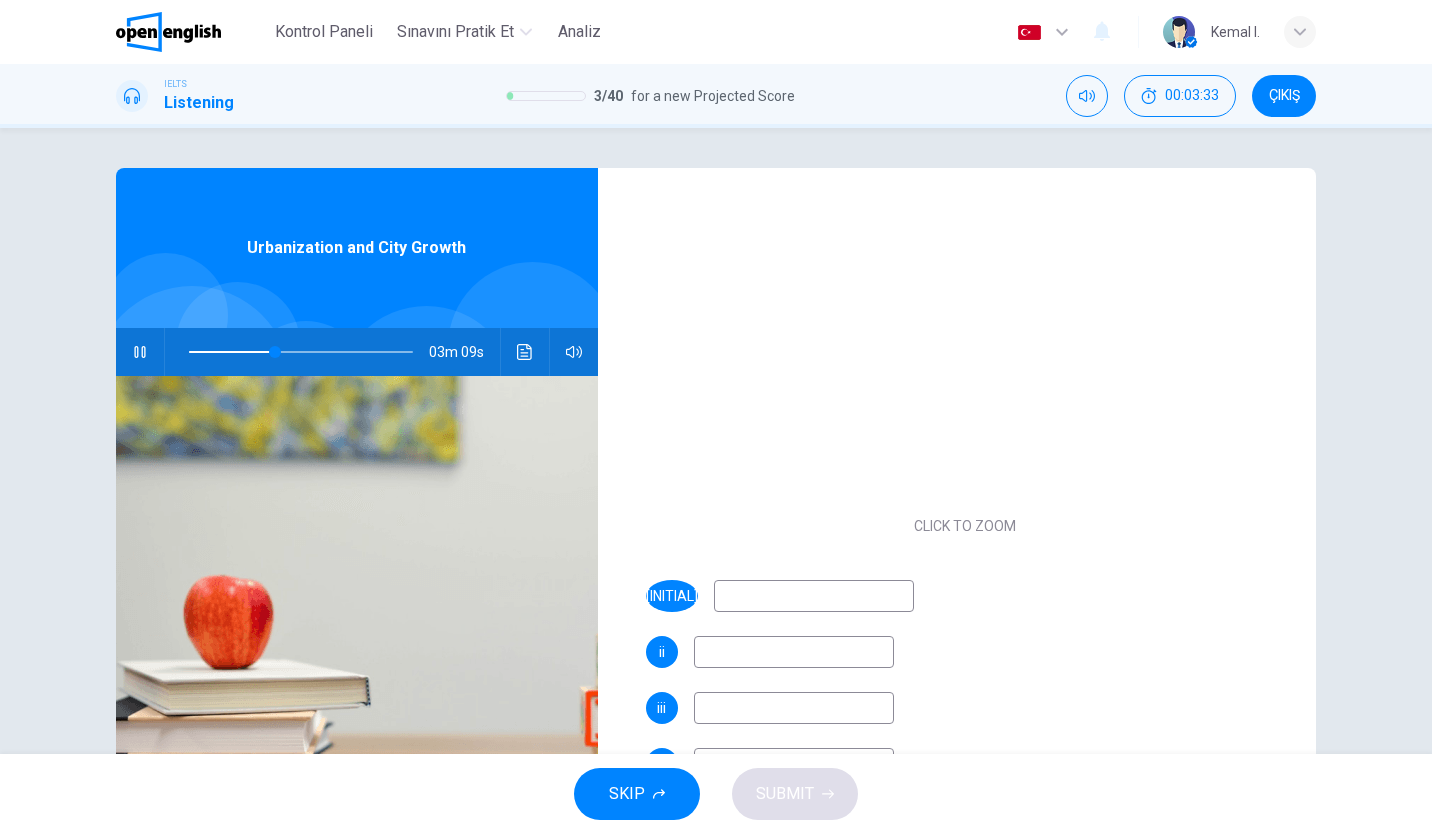 scroll, scrollTop: 218, scrollLeft: 0, axis: vertical 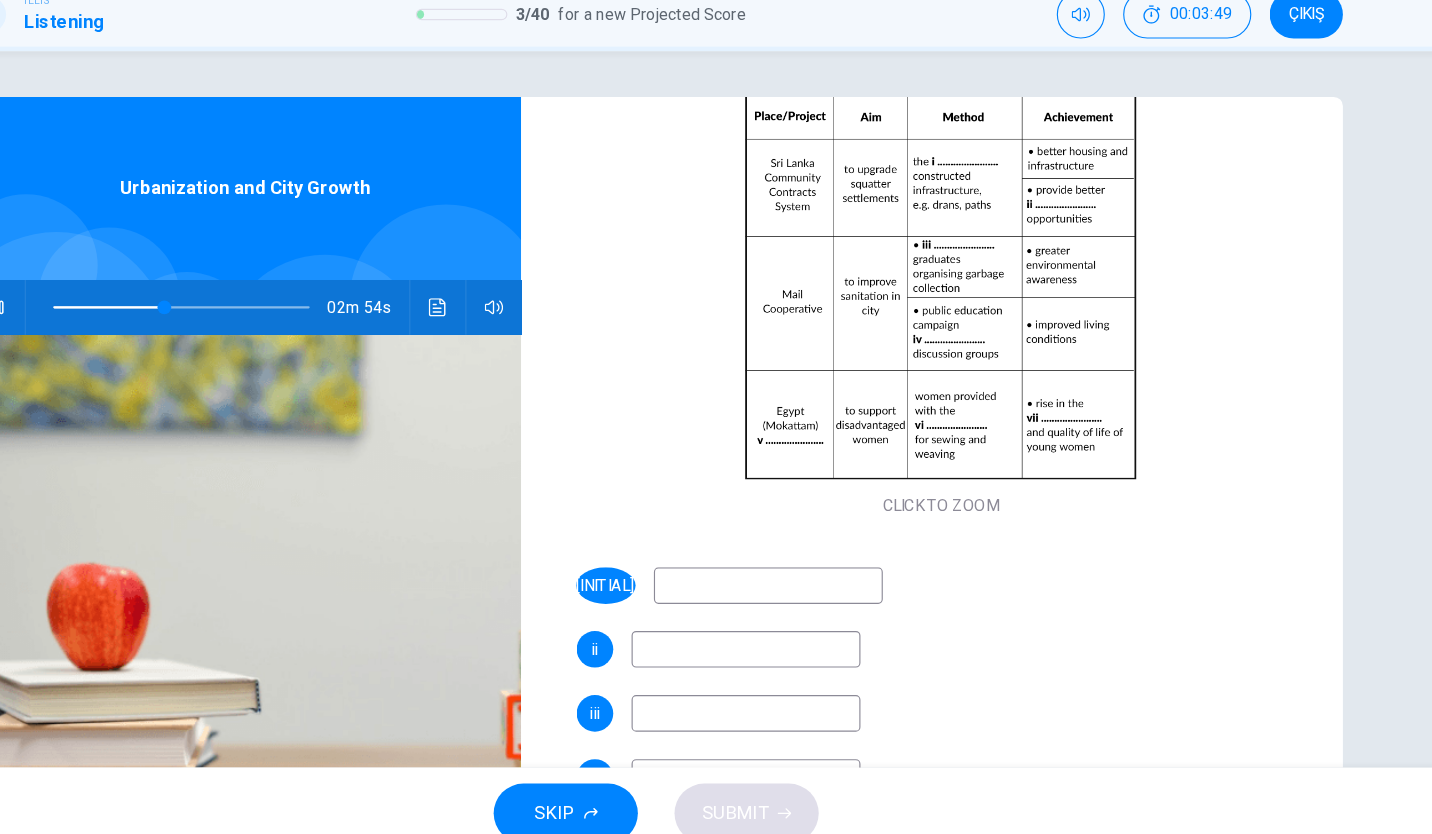 click on "i ii iii iv v vi vii" at bounding box center (965, 783) 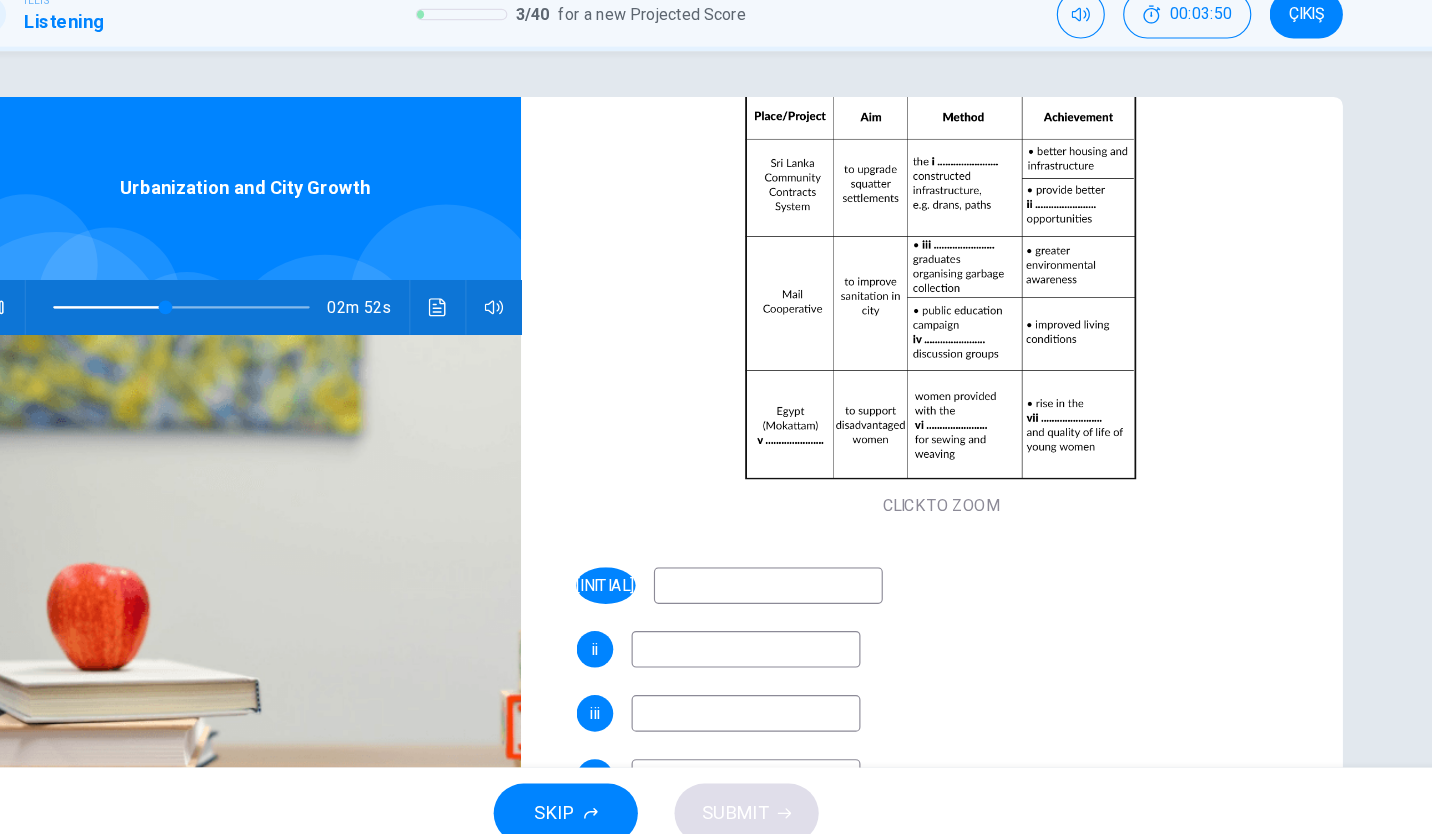 click at bounding box center [814, 595] 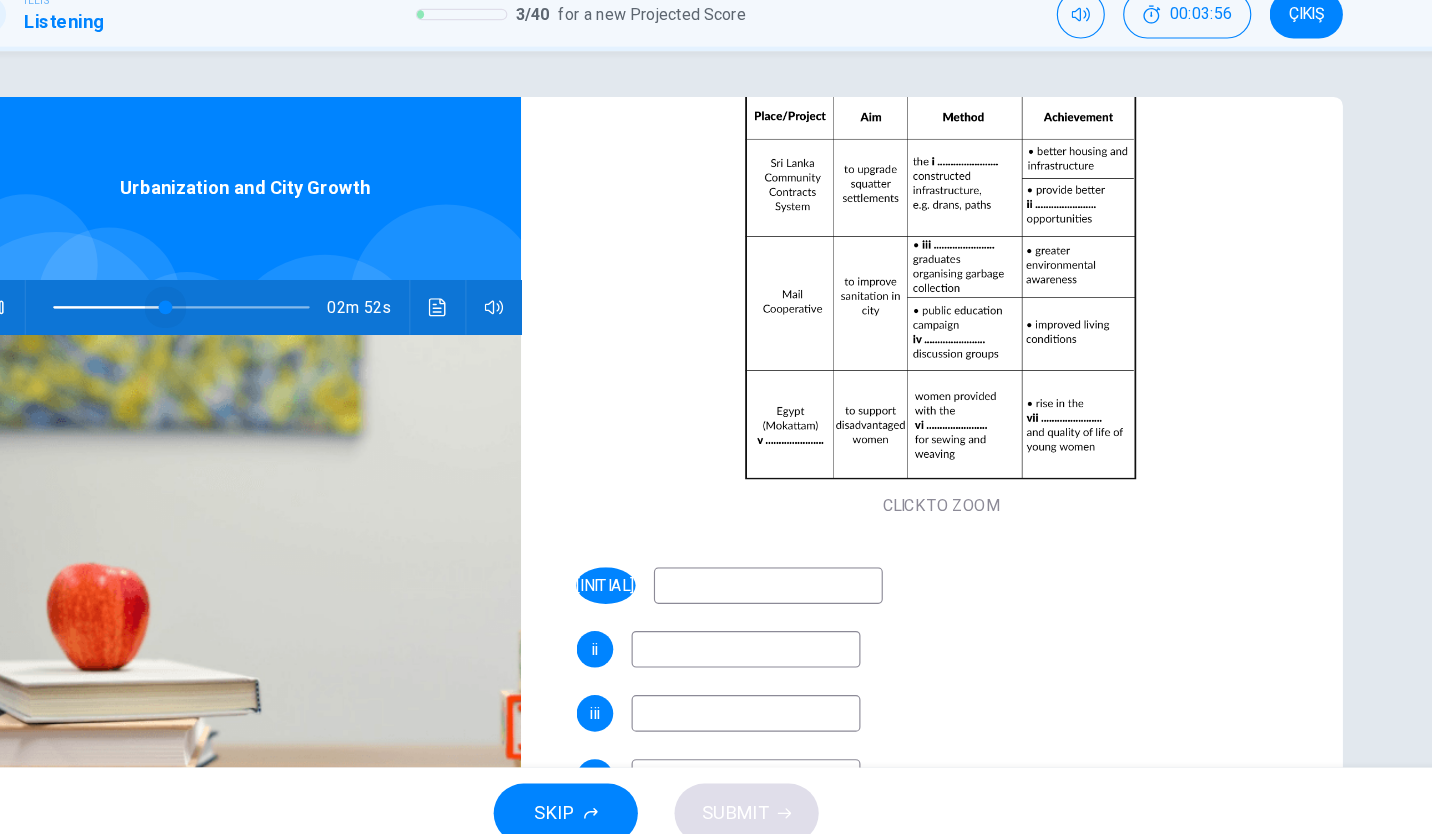 click at bounding box center (287, 352) 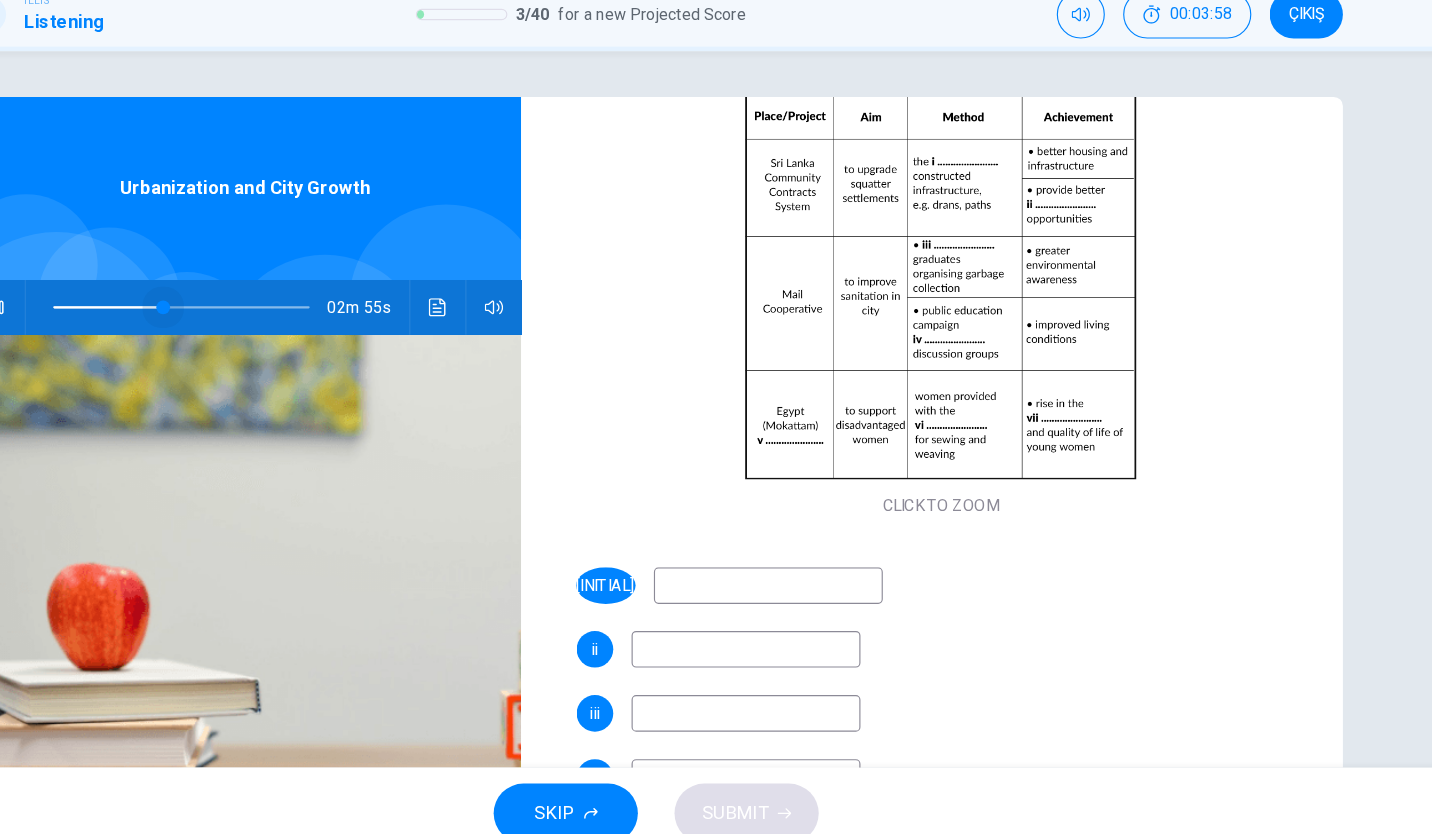 click at bounding box center (285, 352) 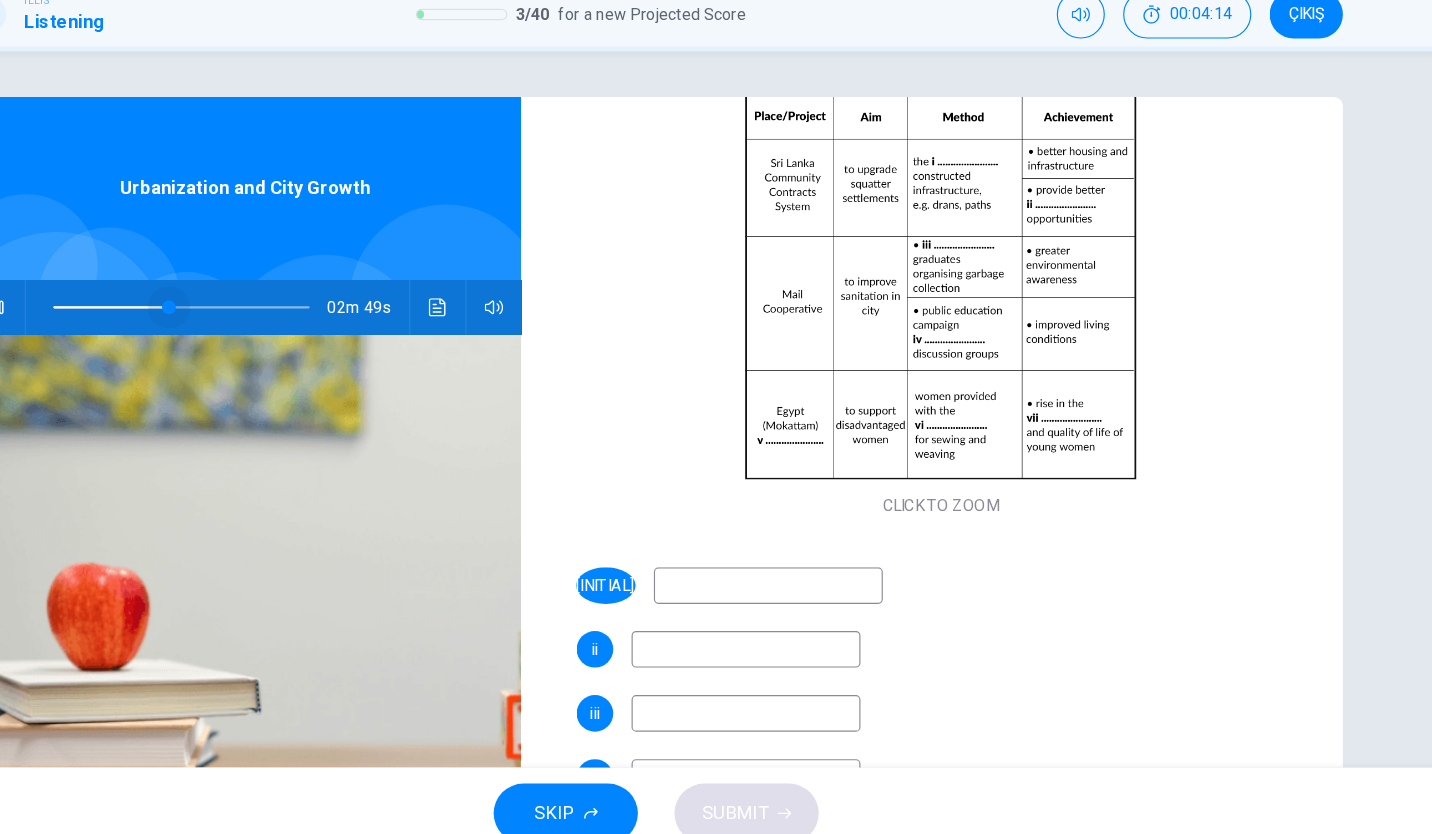 click at bounding box center [290, 352] 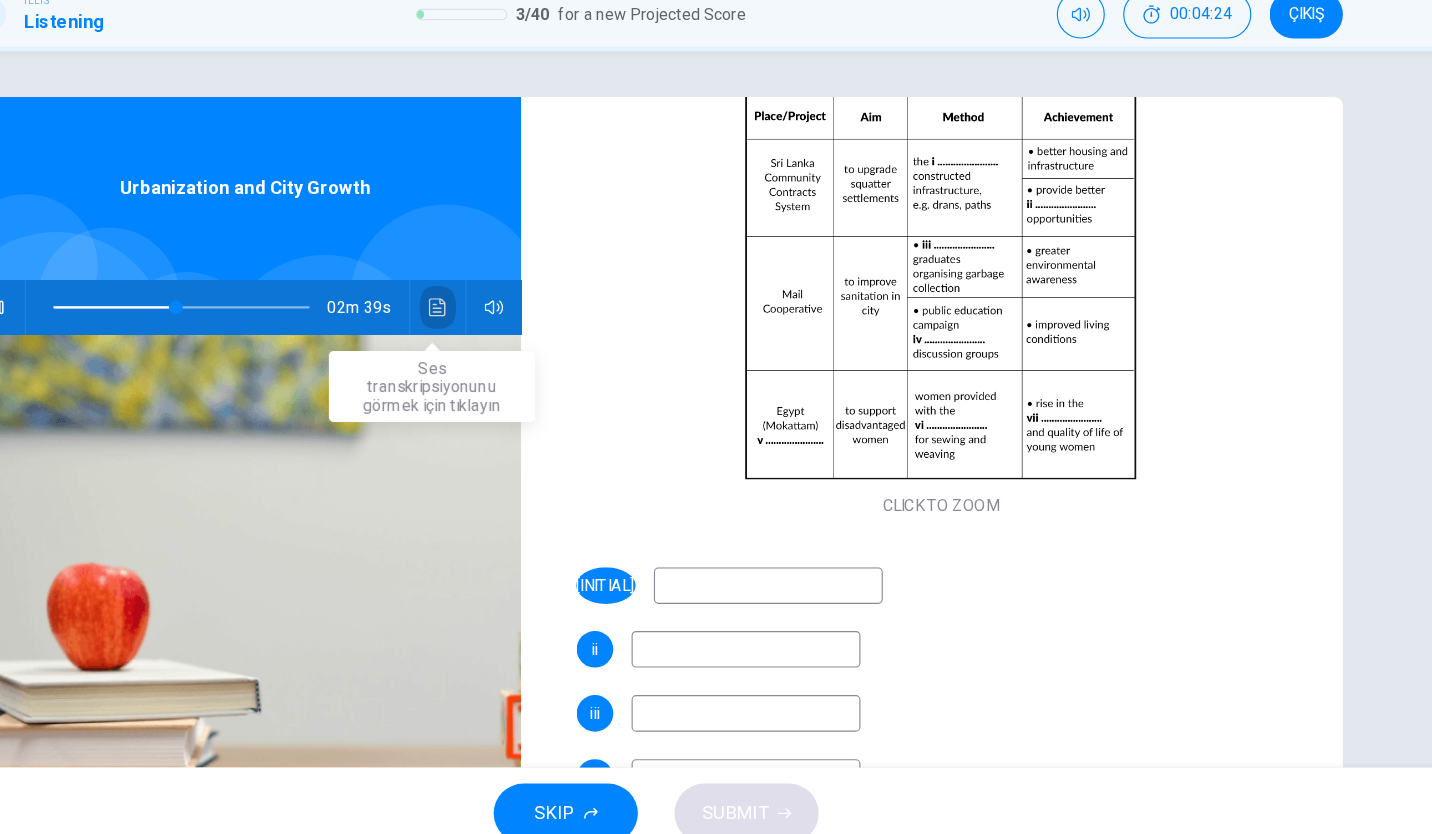 click at bounding box center [525, 352] 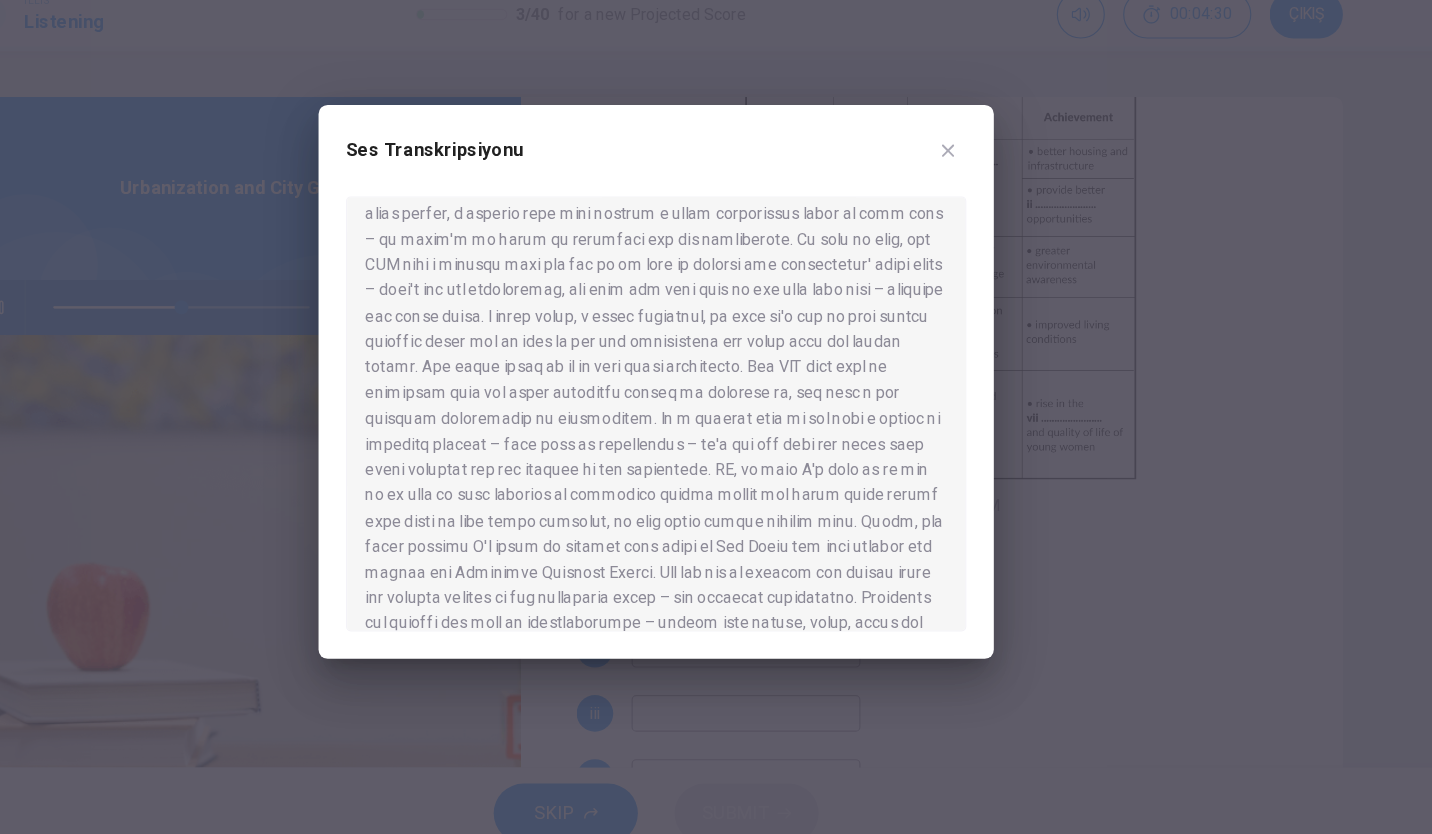 scroll, scrollTop: 194, scrollLeft: 0, axis: vertical 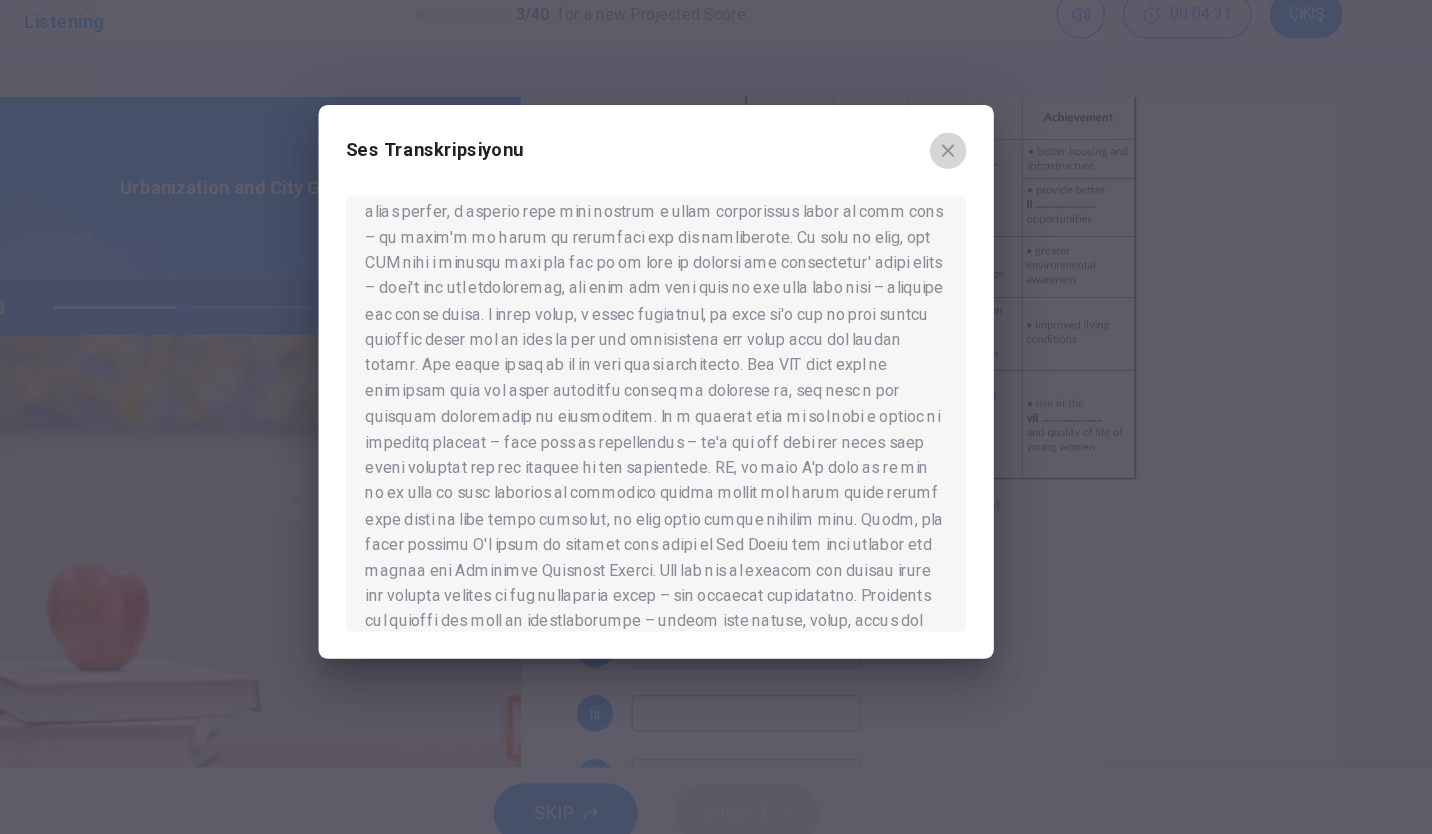 click 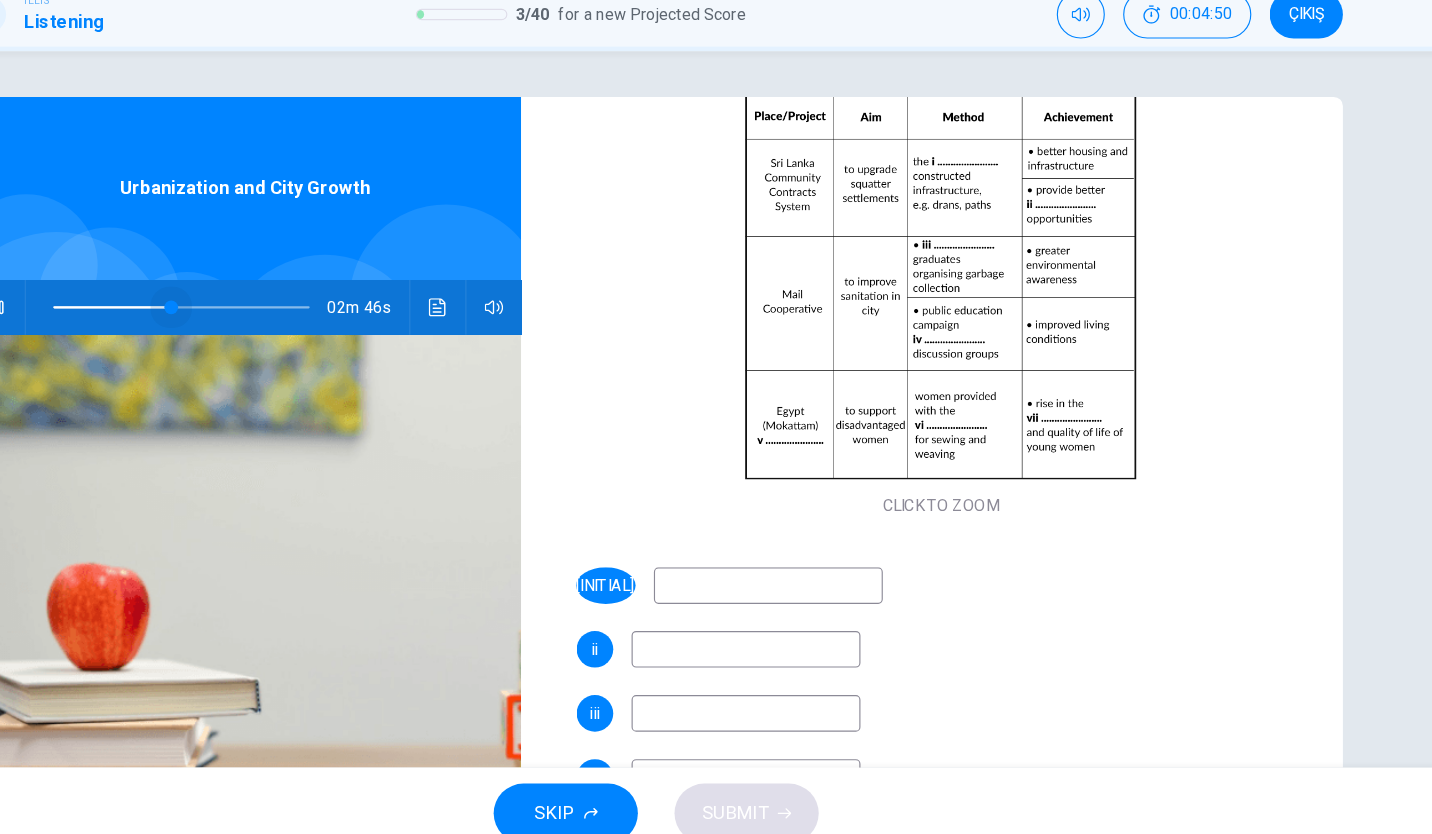 click at bounding box center (301, 352) 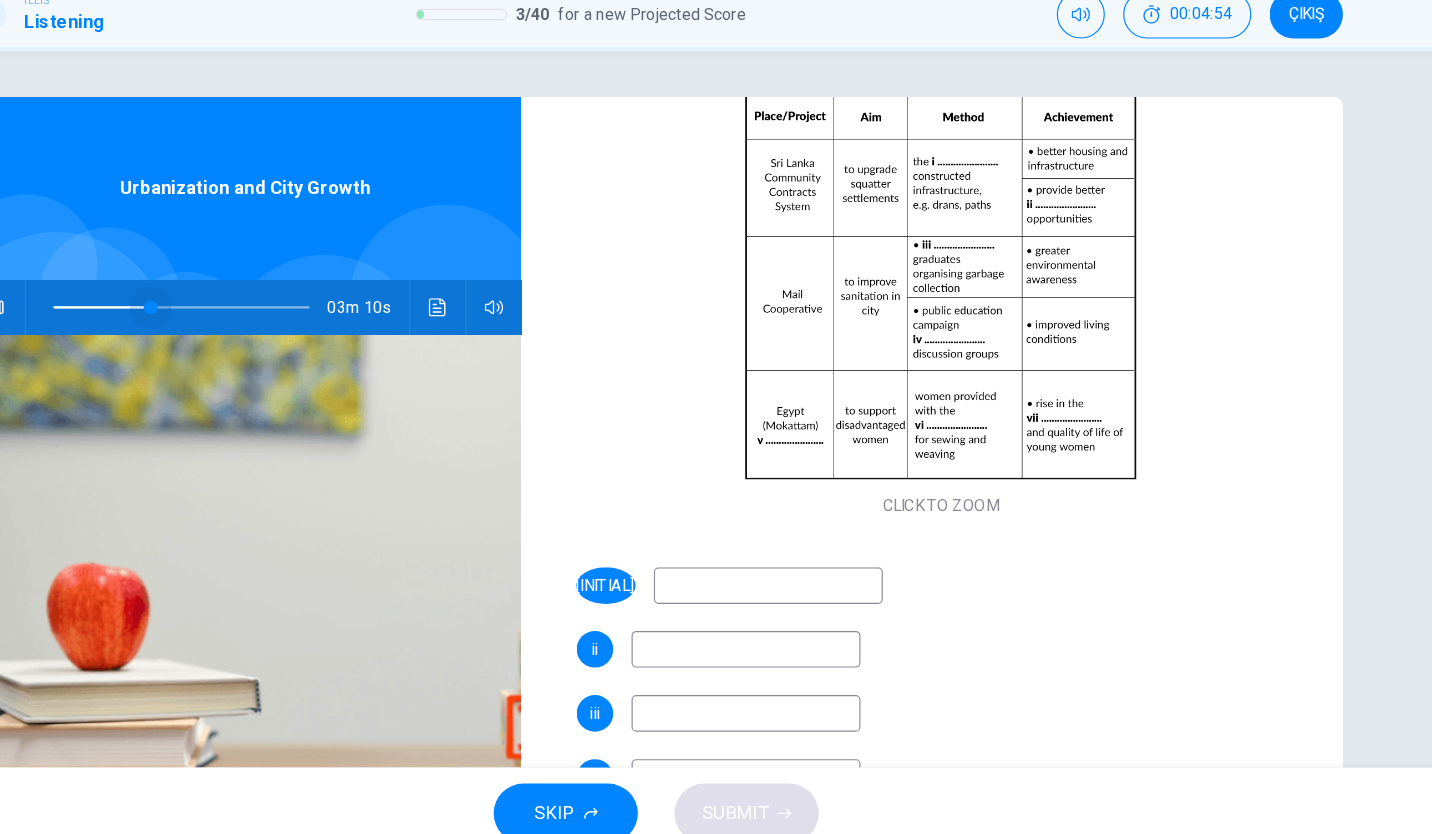 click at bounding box center (274, 352) 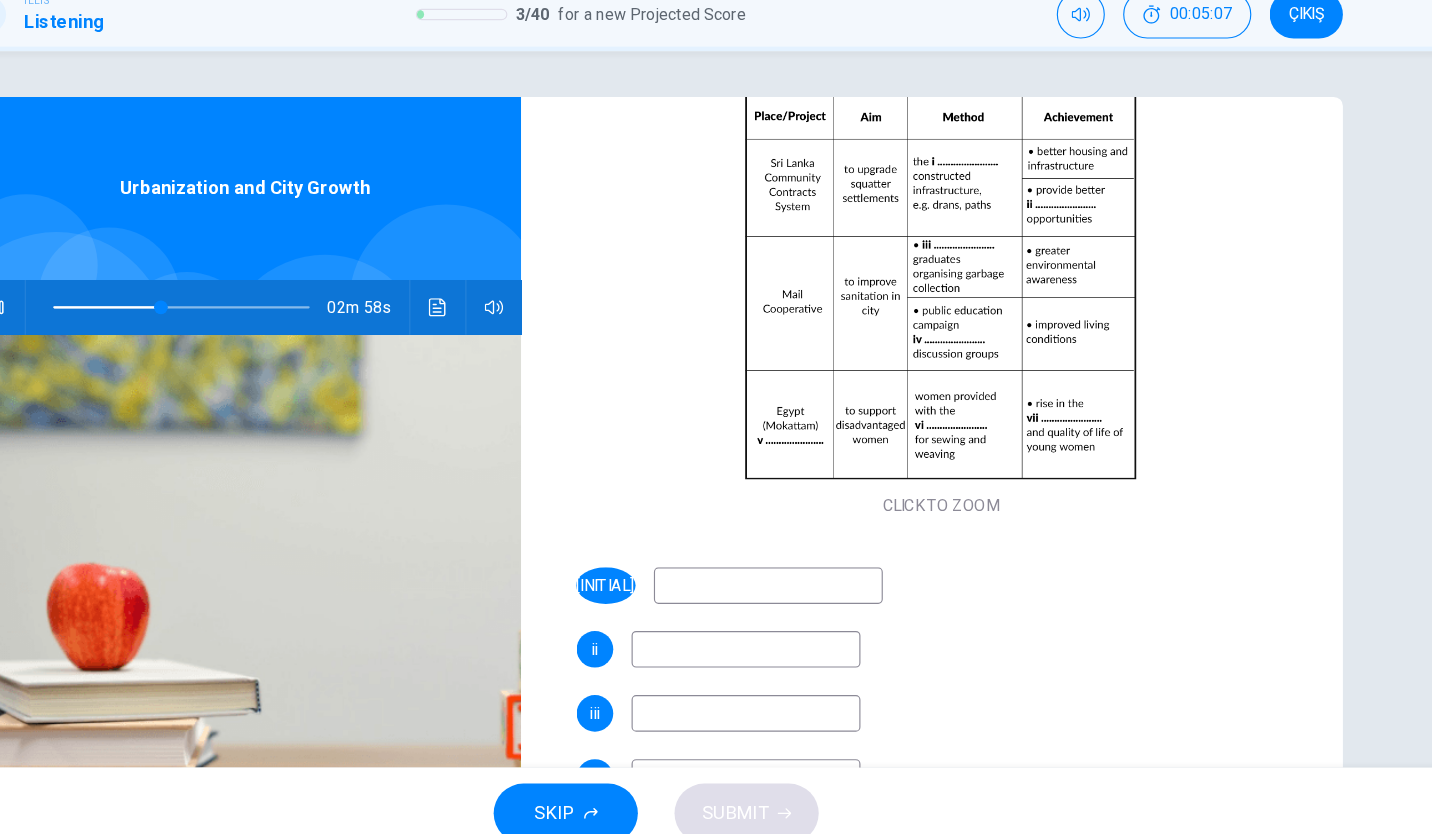 click at bounding box center (814, 595) 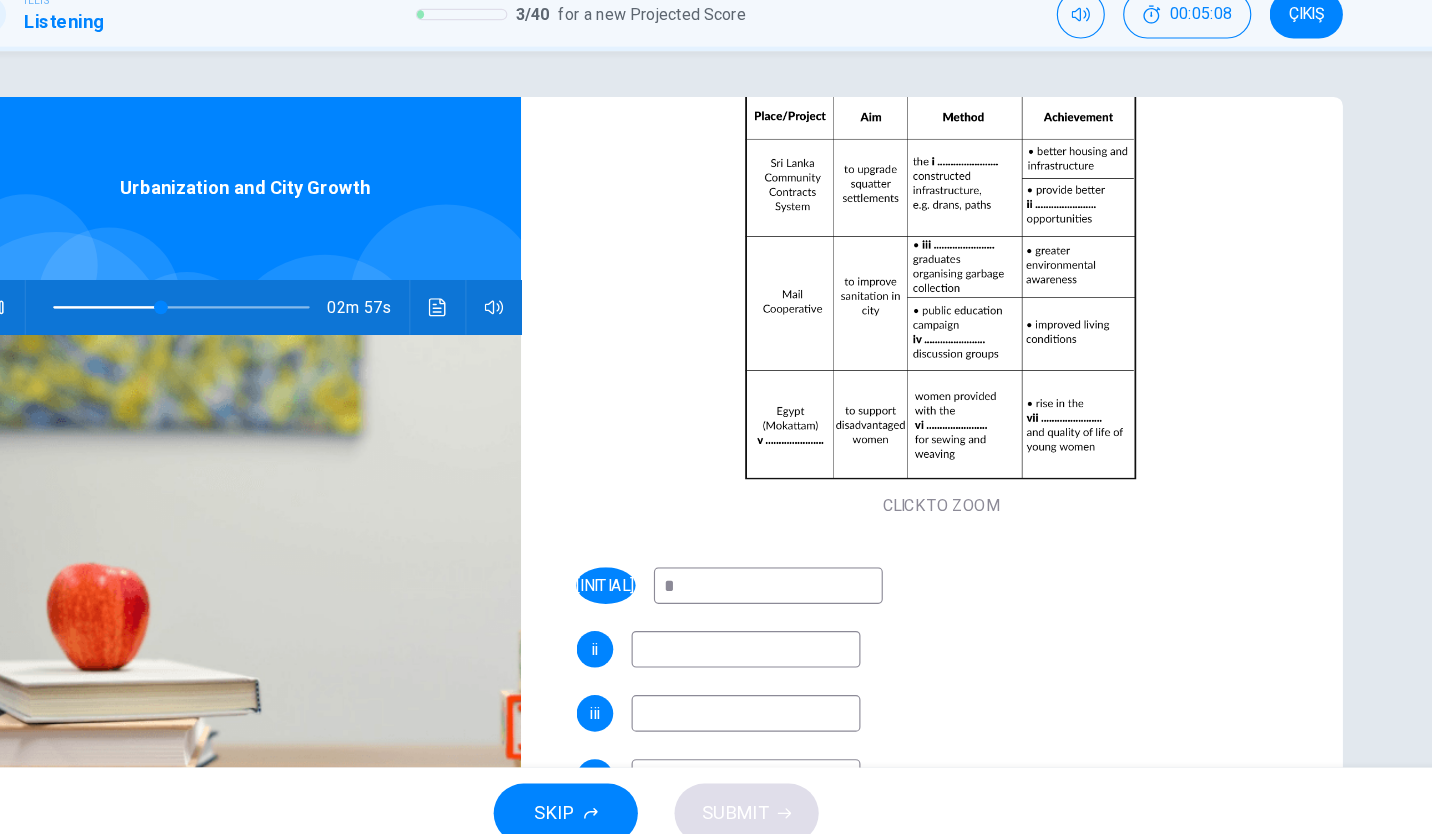 type on "**" 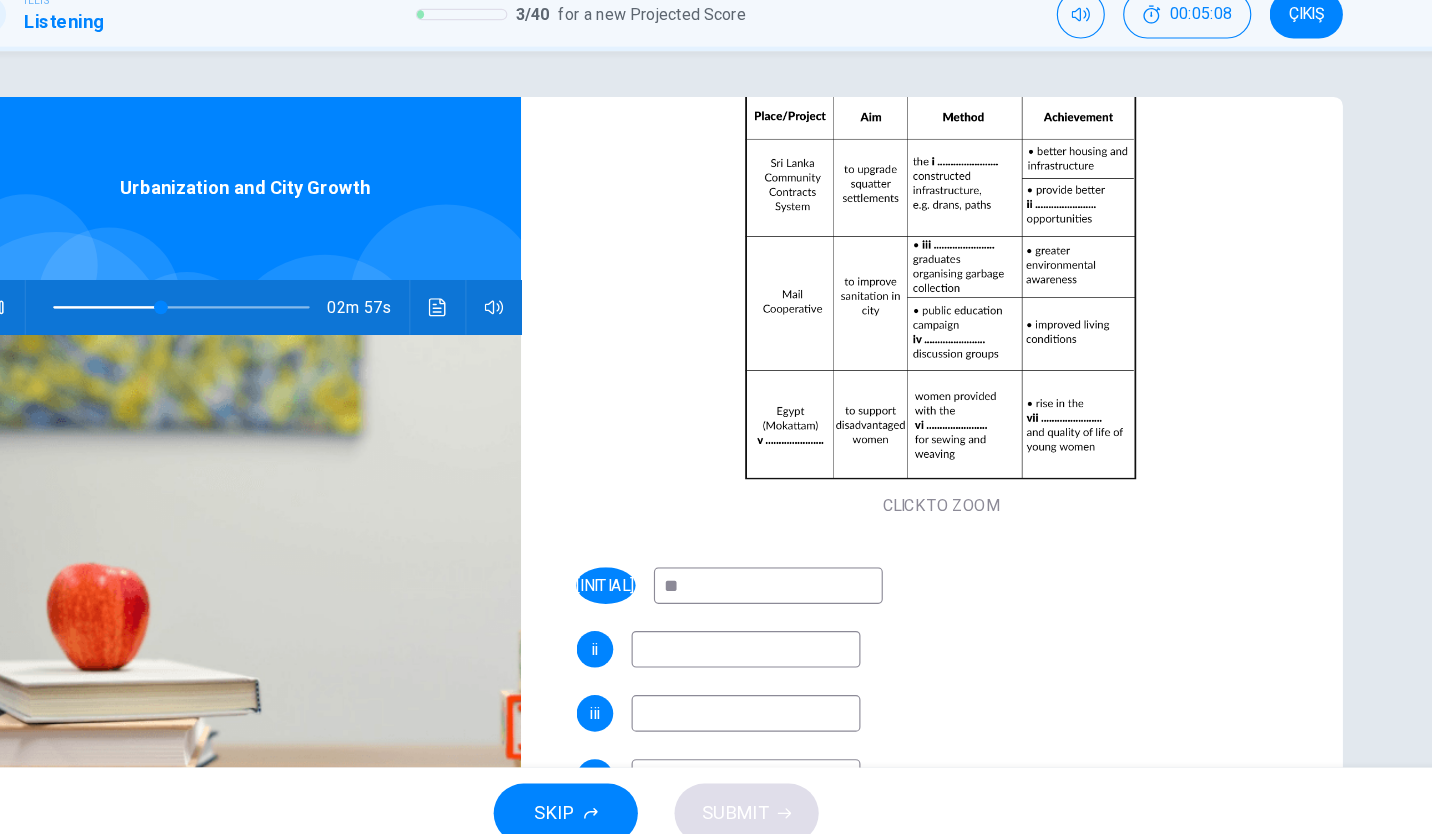 type on "**" 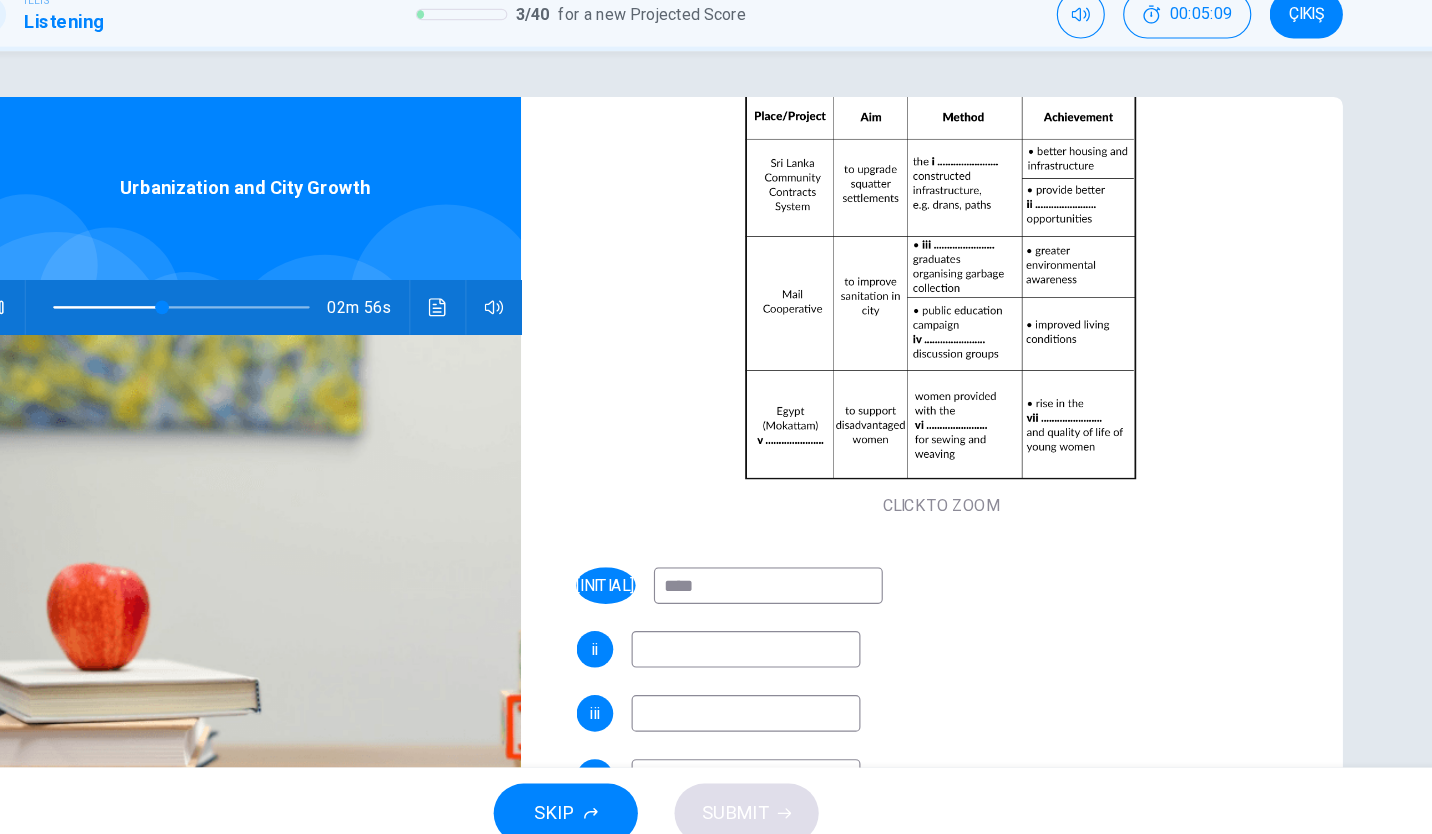 type on "*****" 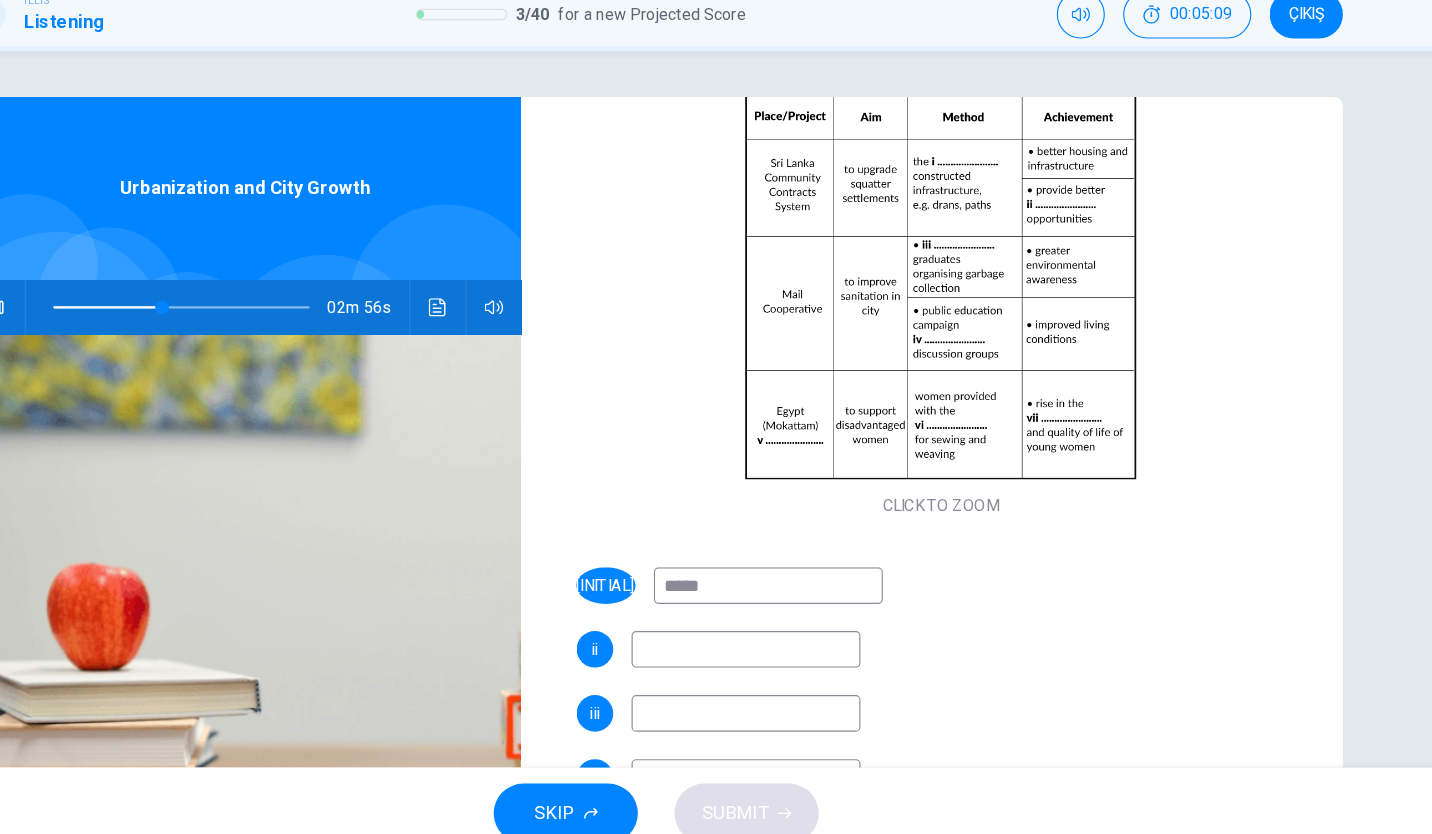 type on "**" 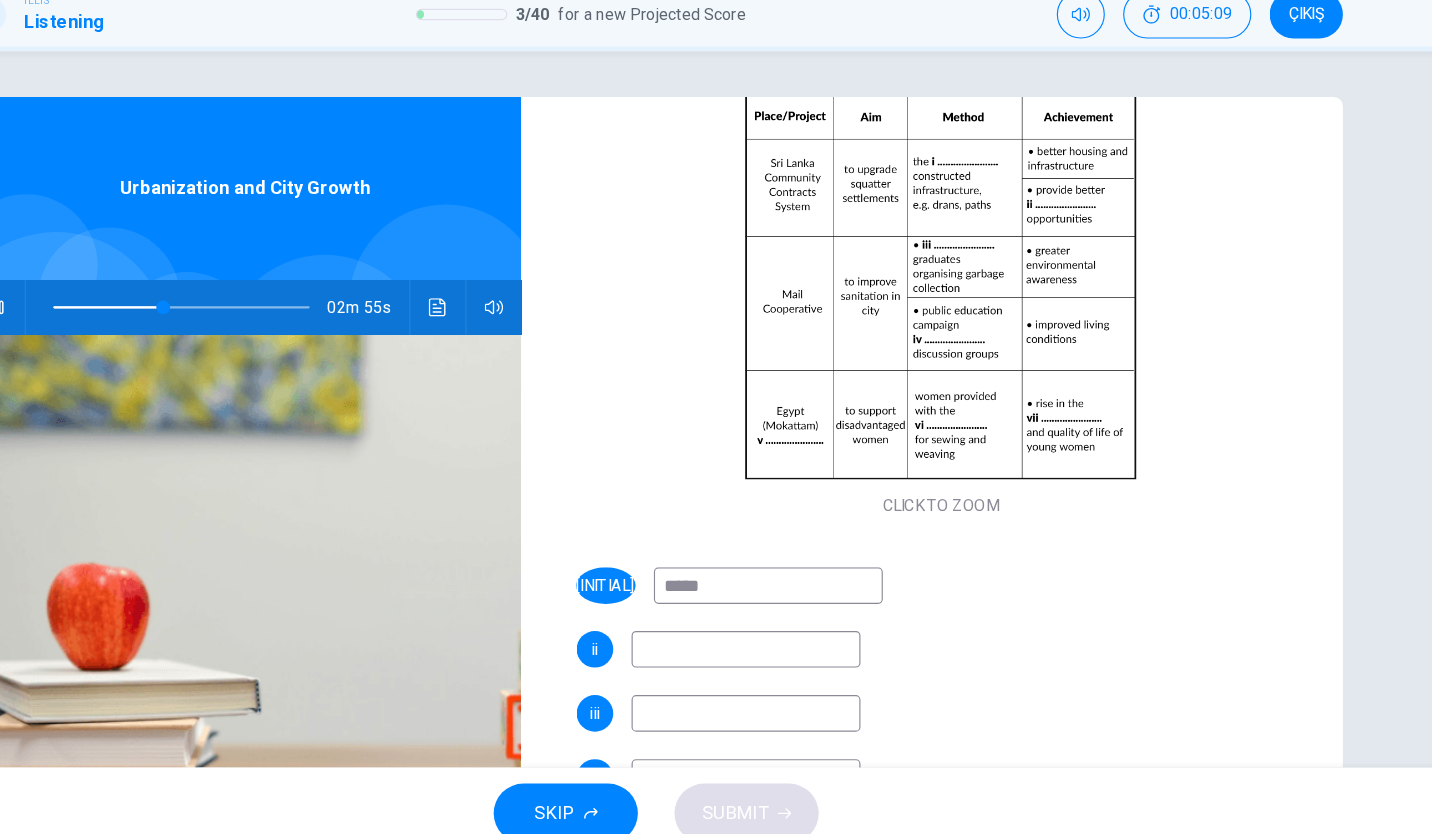 type on "******" 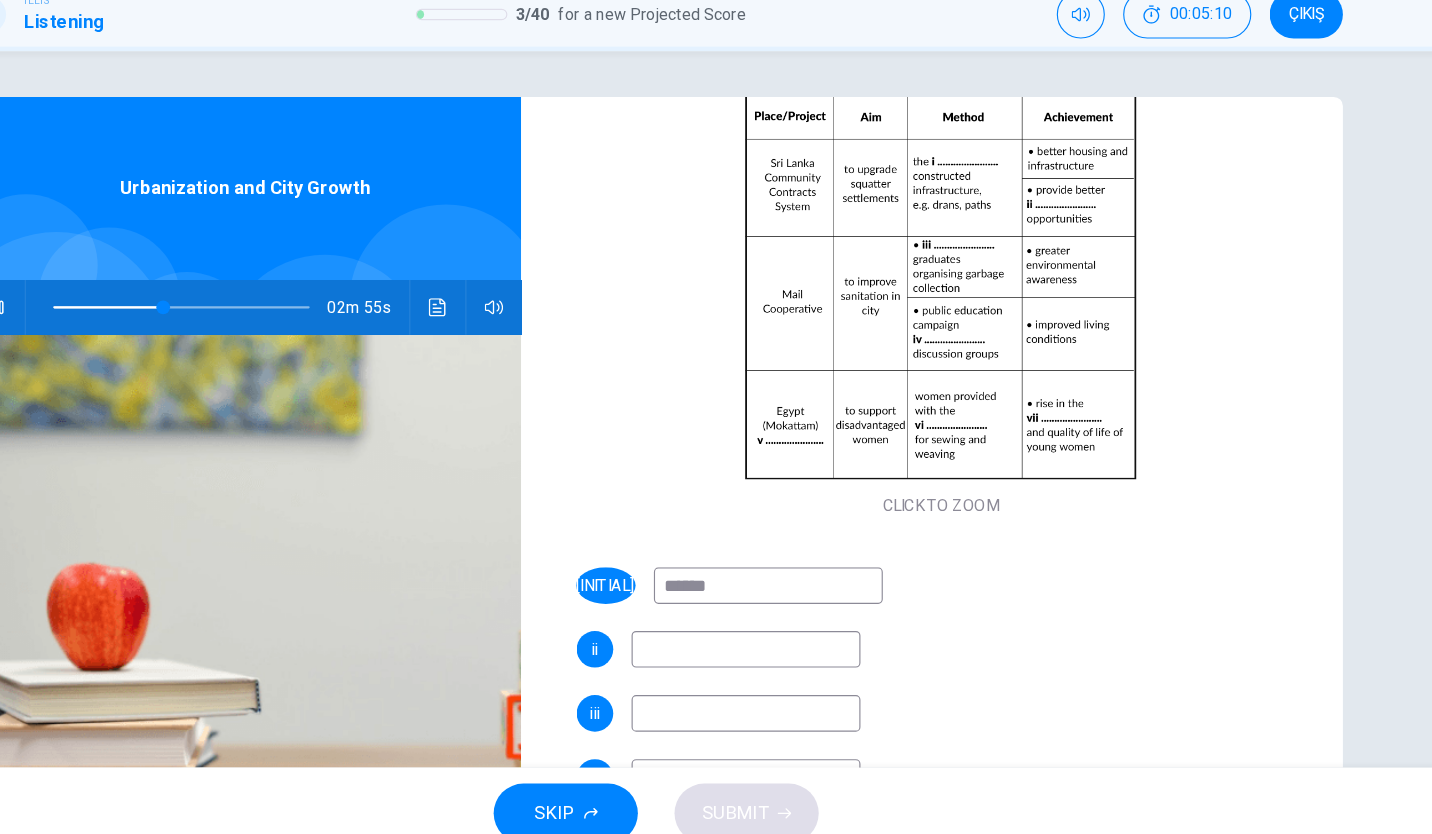 type on "**" 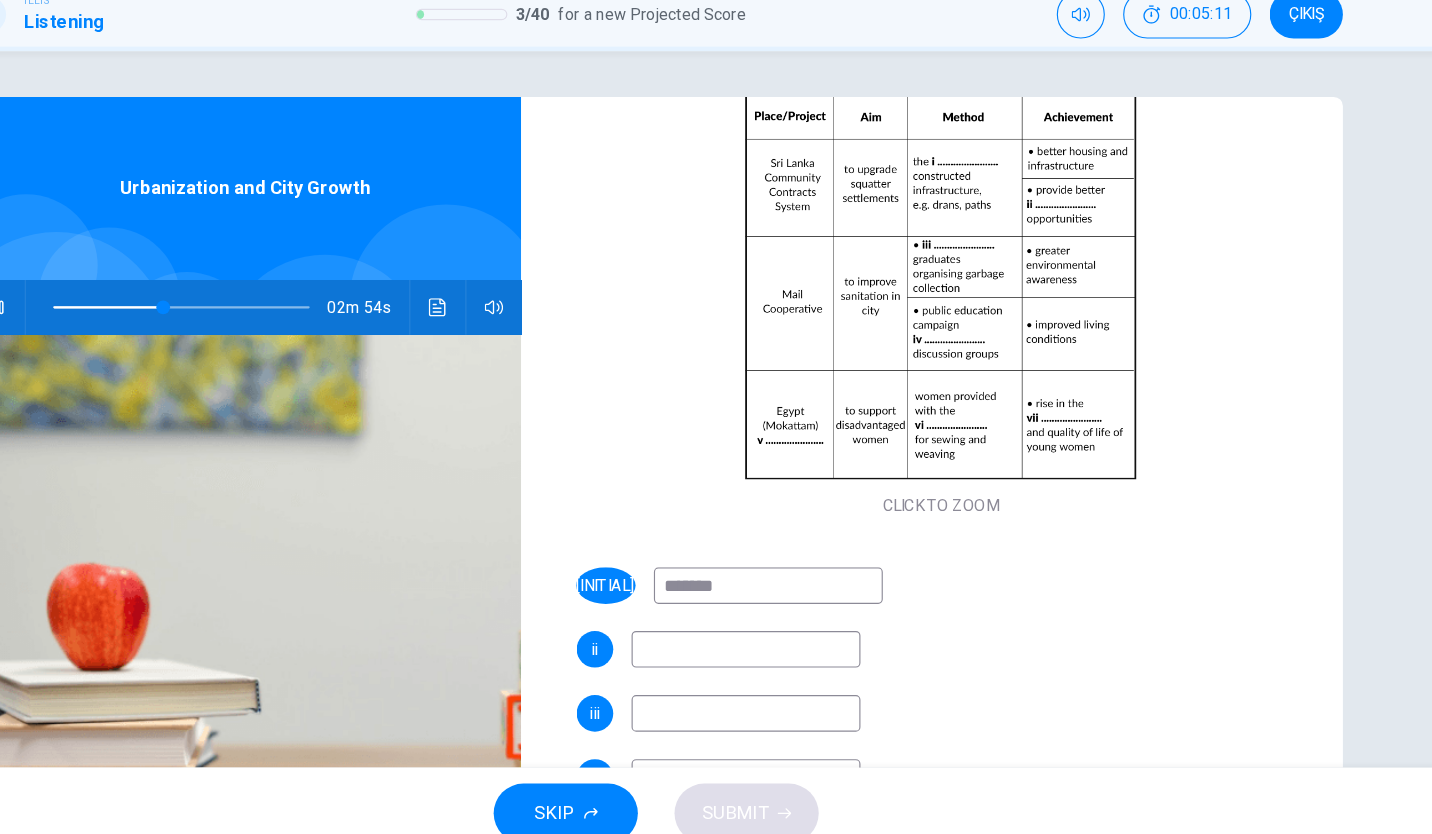 type on "********" 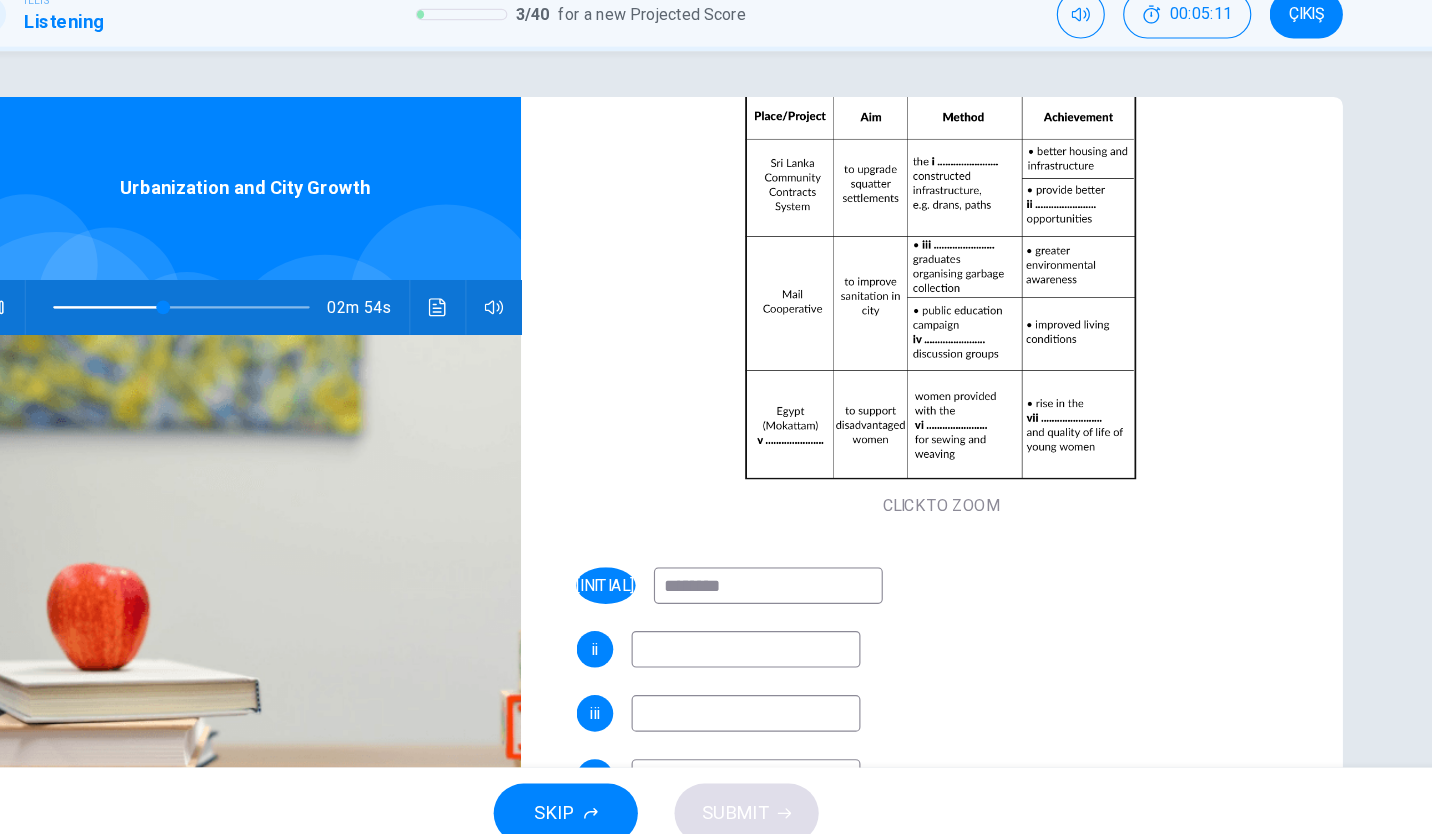 type on "**" 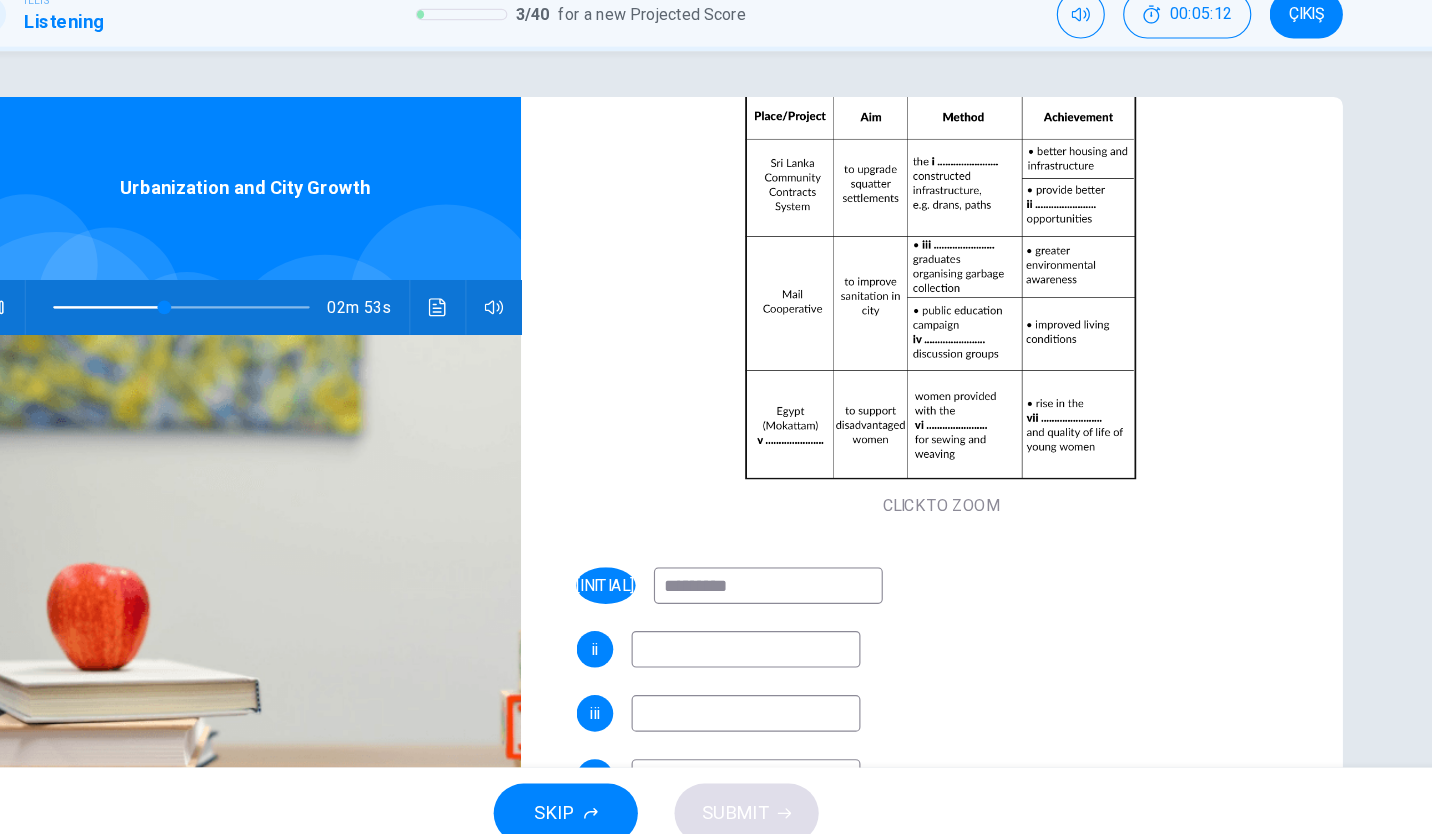 type on "**" 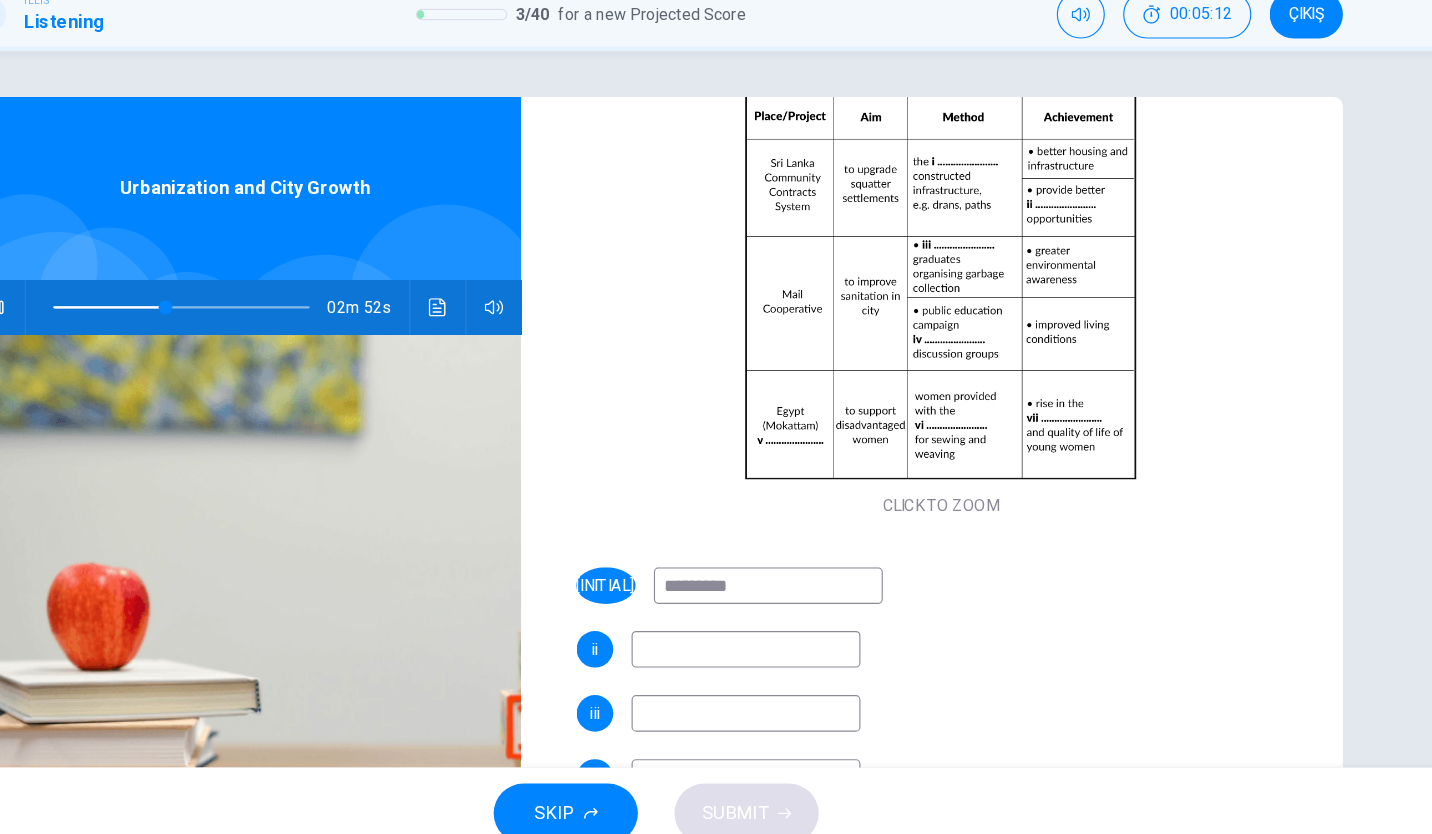 click at bounding box center [794, 651] 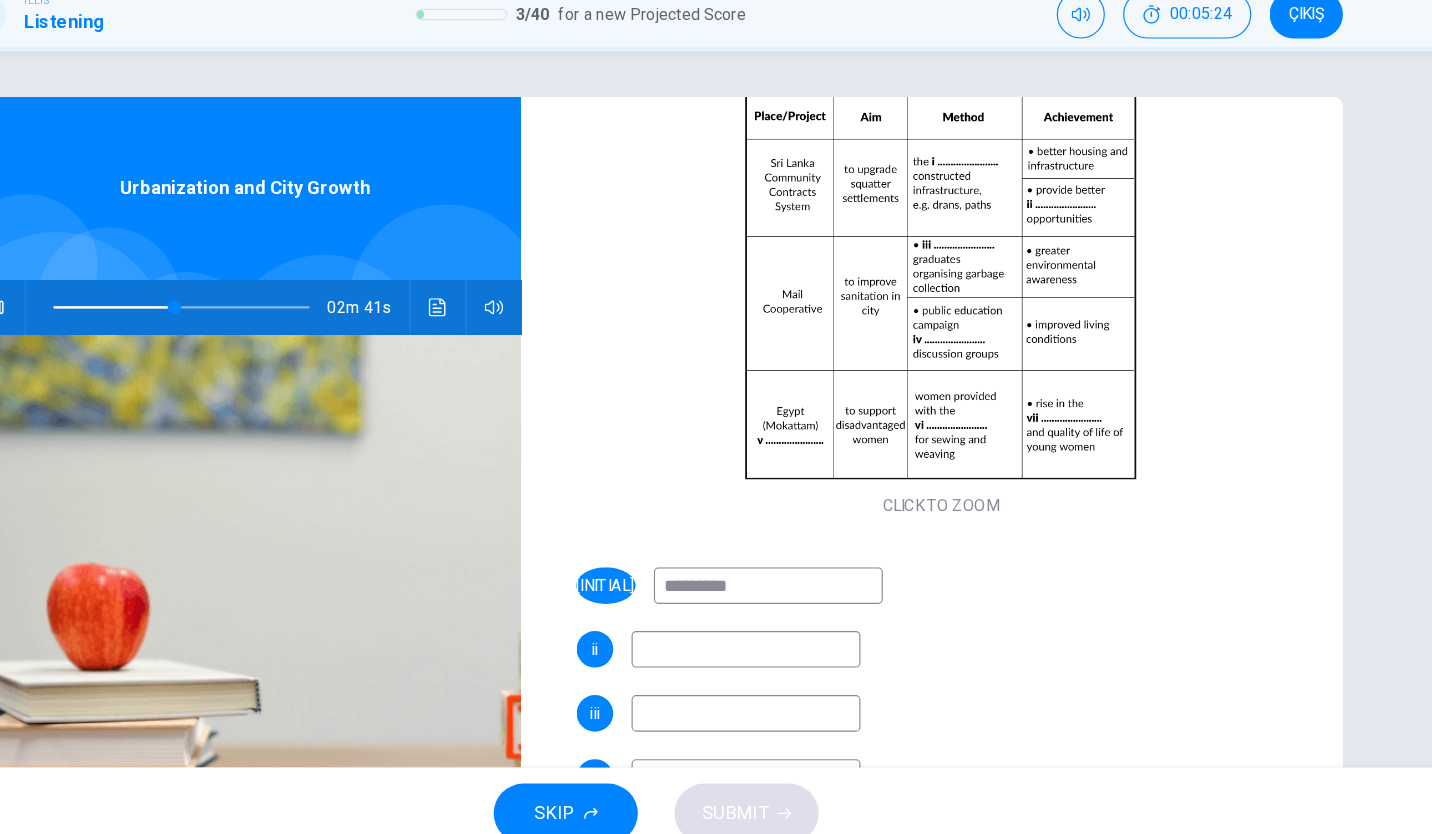 click on "*********" at bounding box center [814, 595] 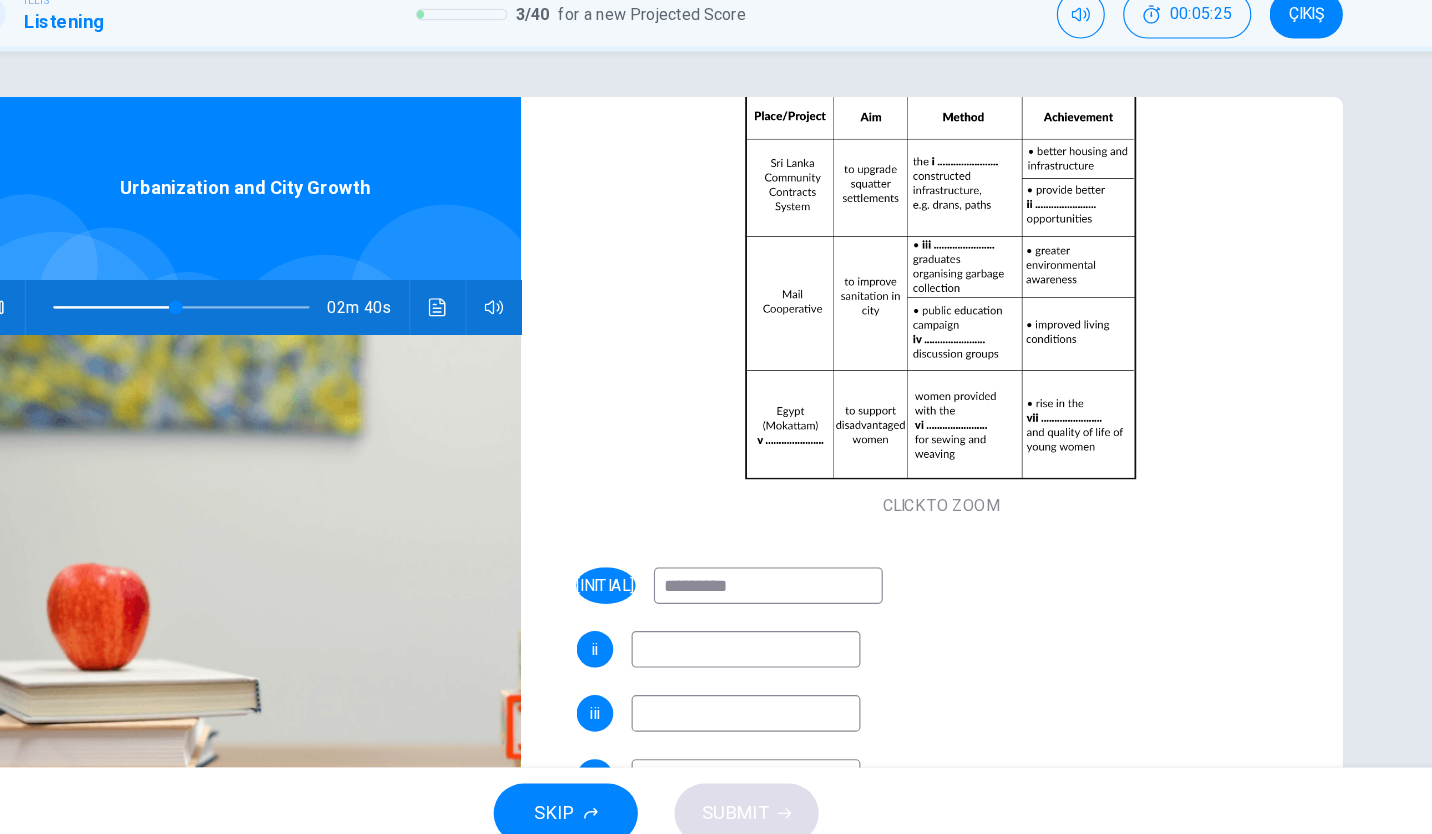 type on "**" 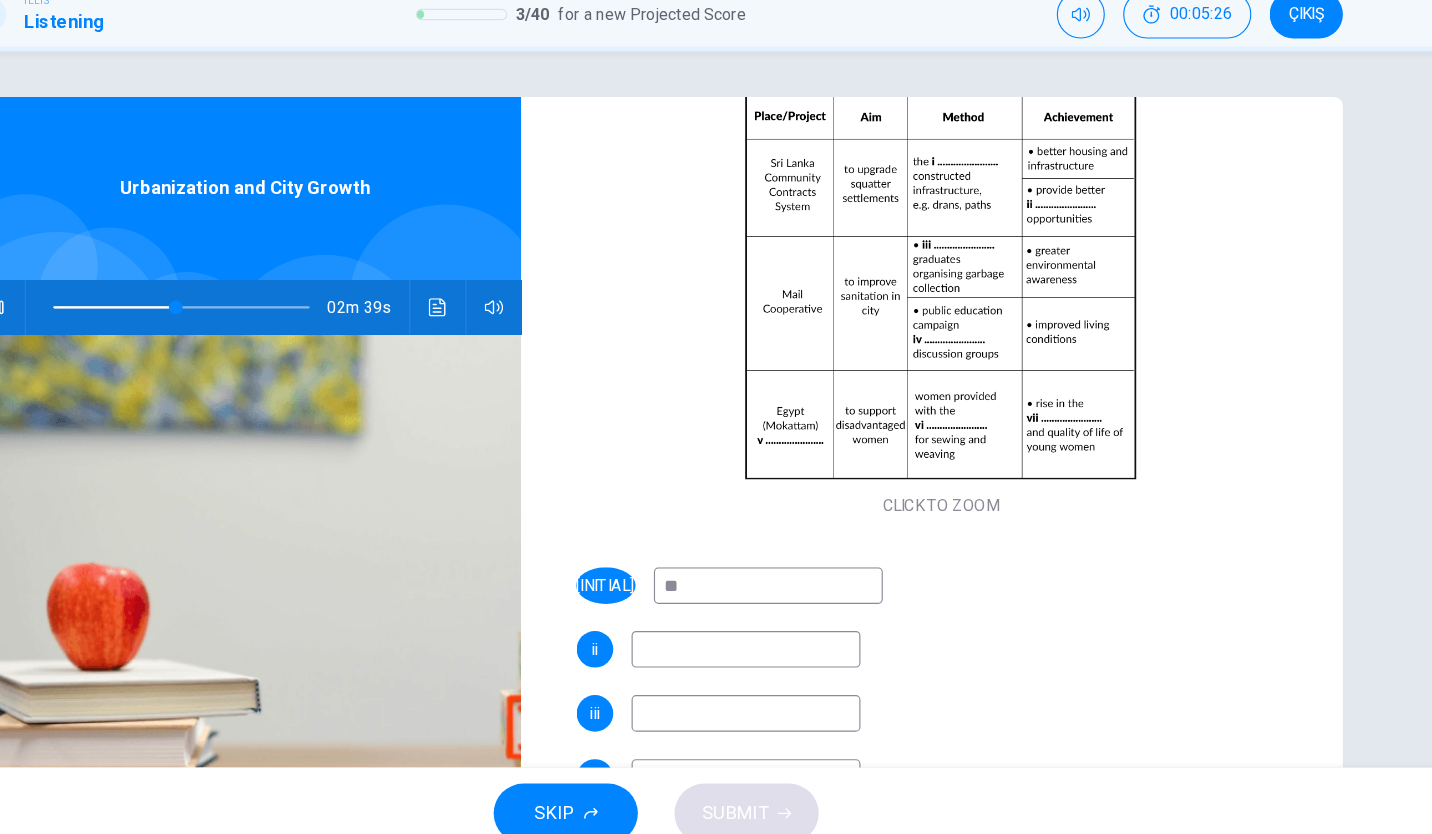 type on "*" 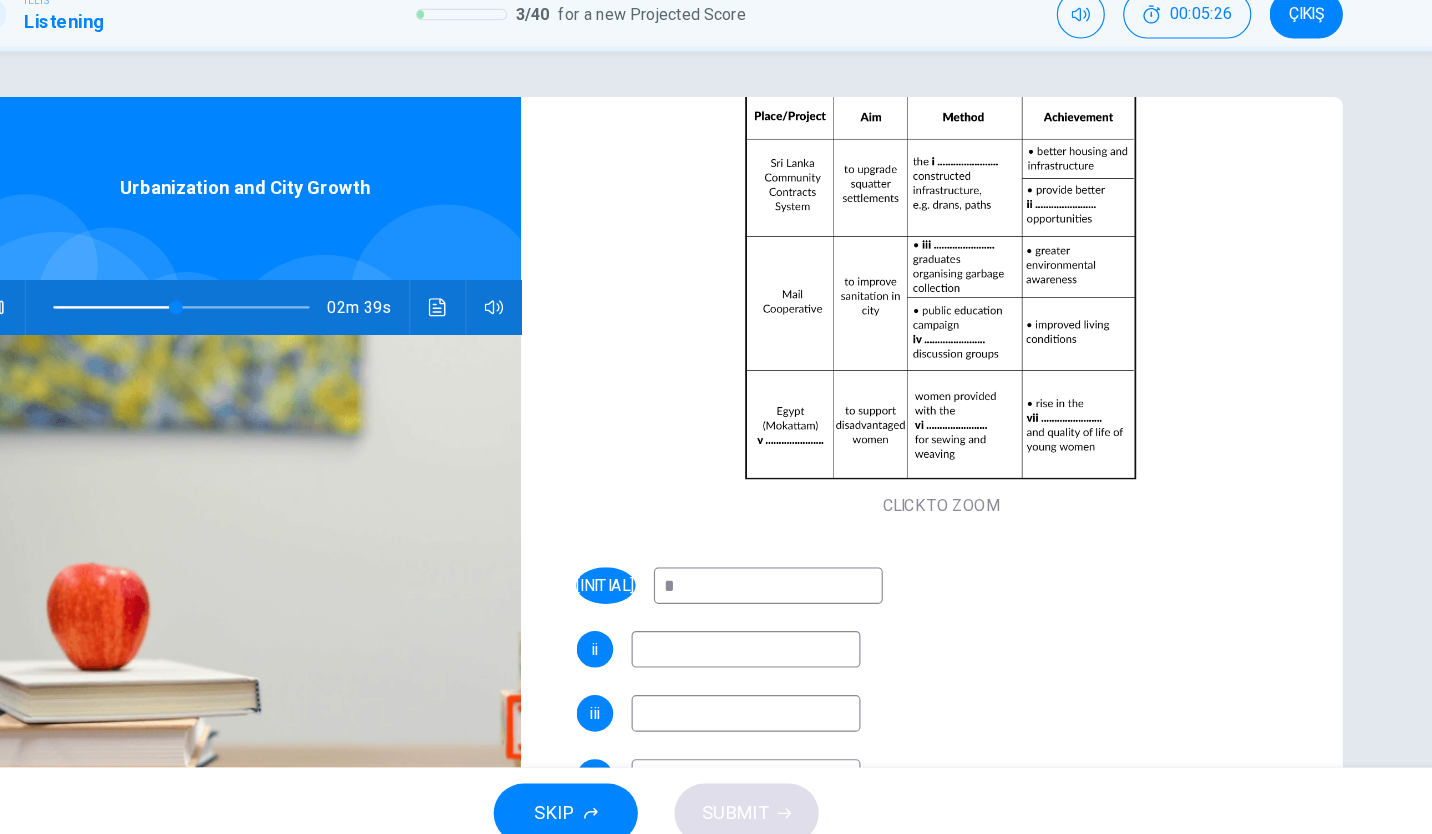 type 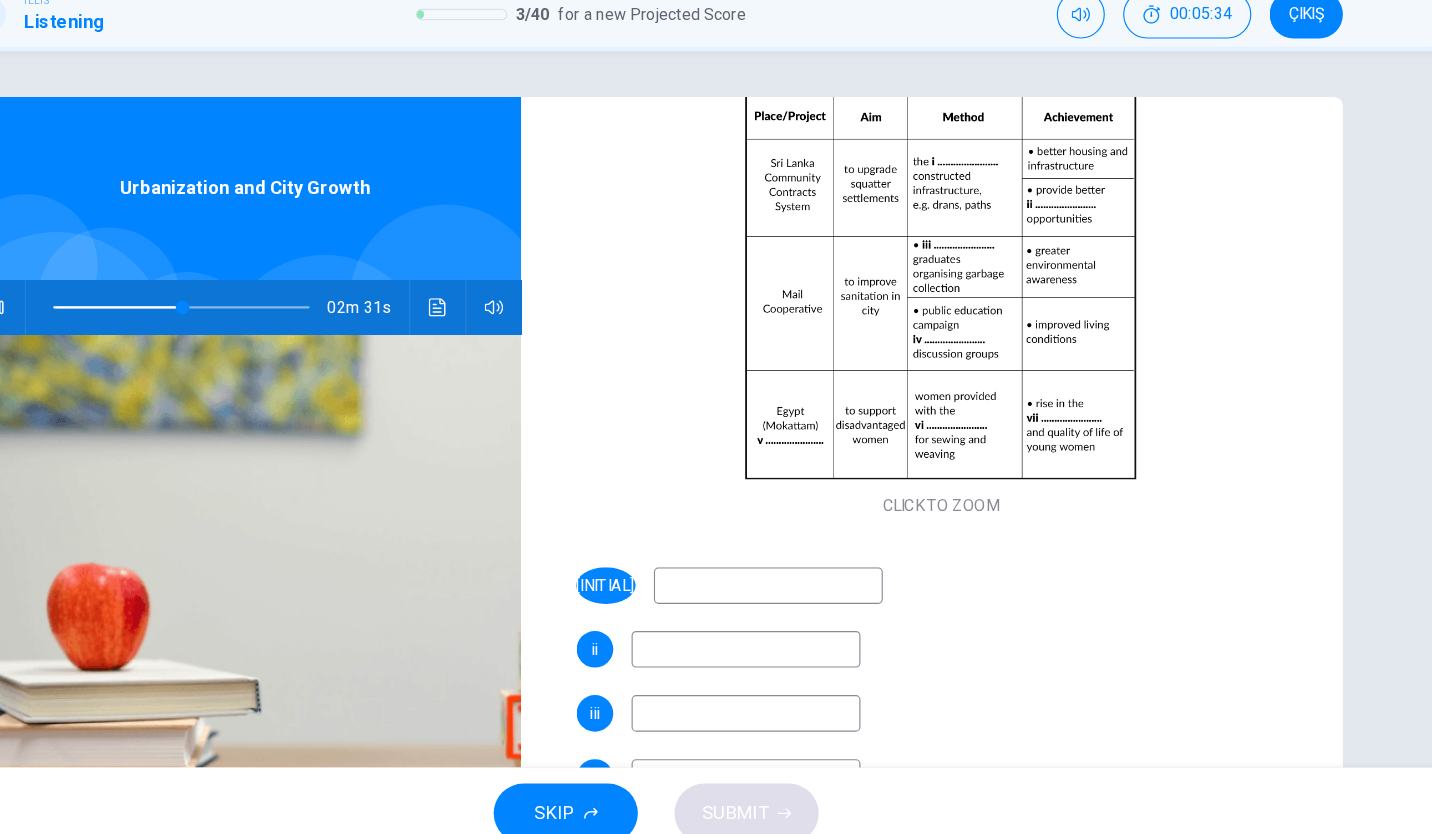 type on "**" 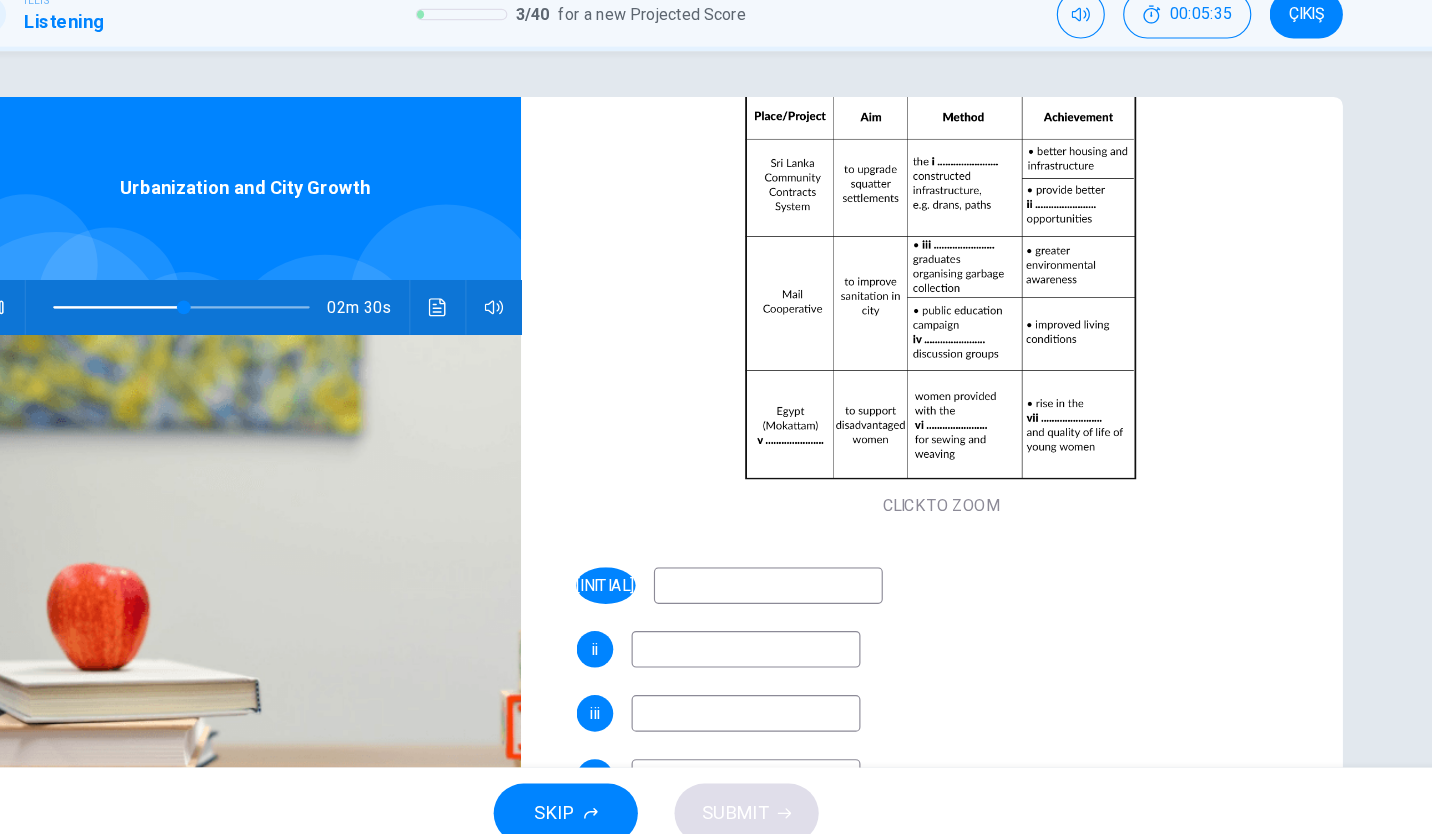 type 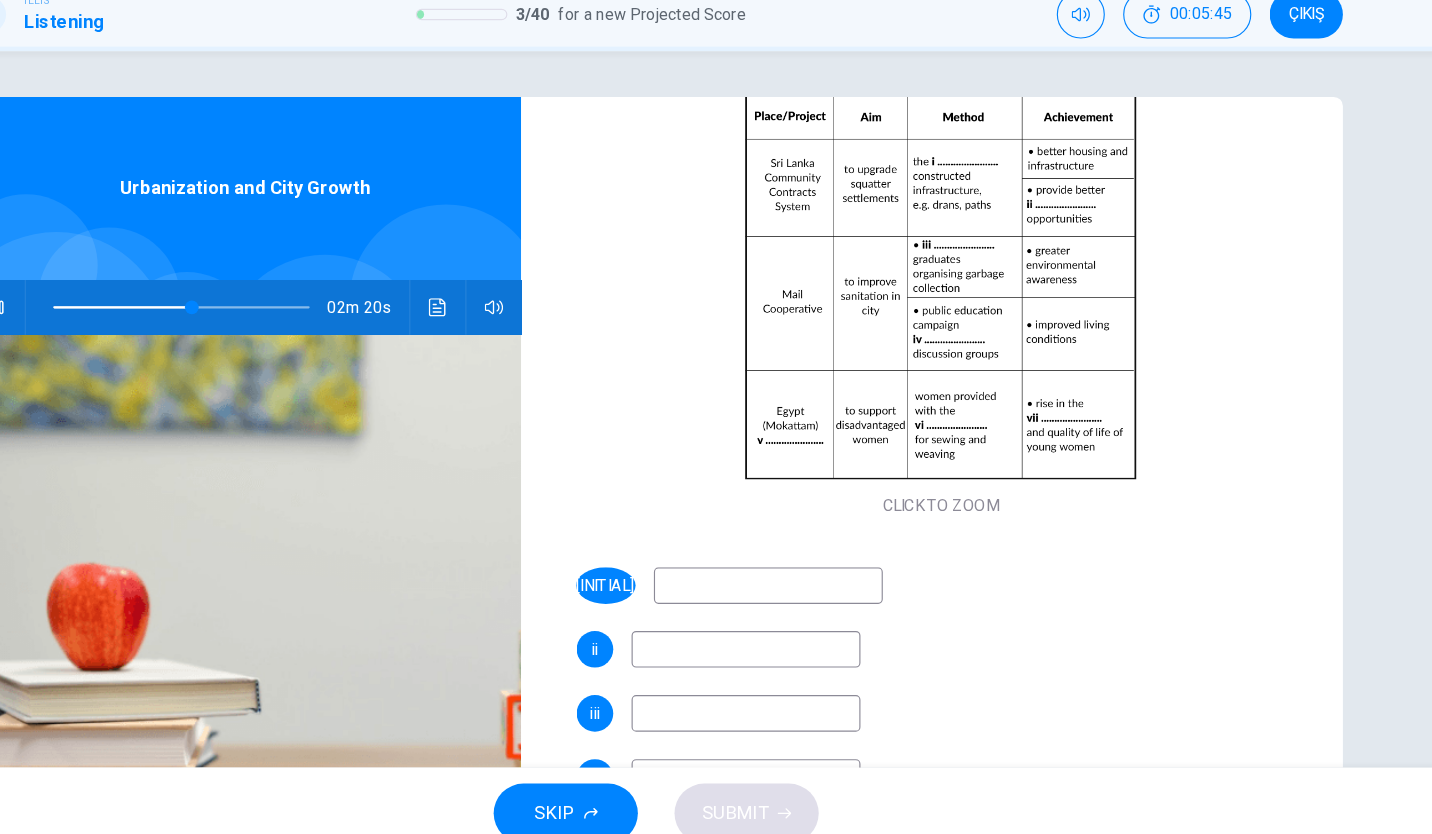 type on "**" 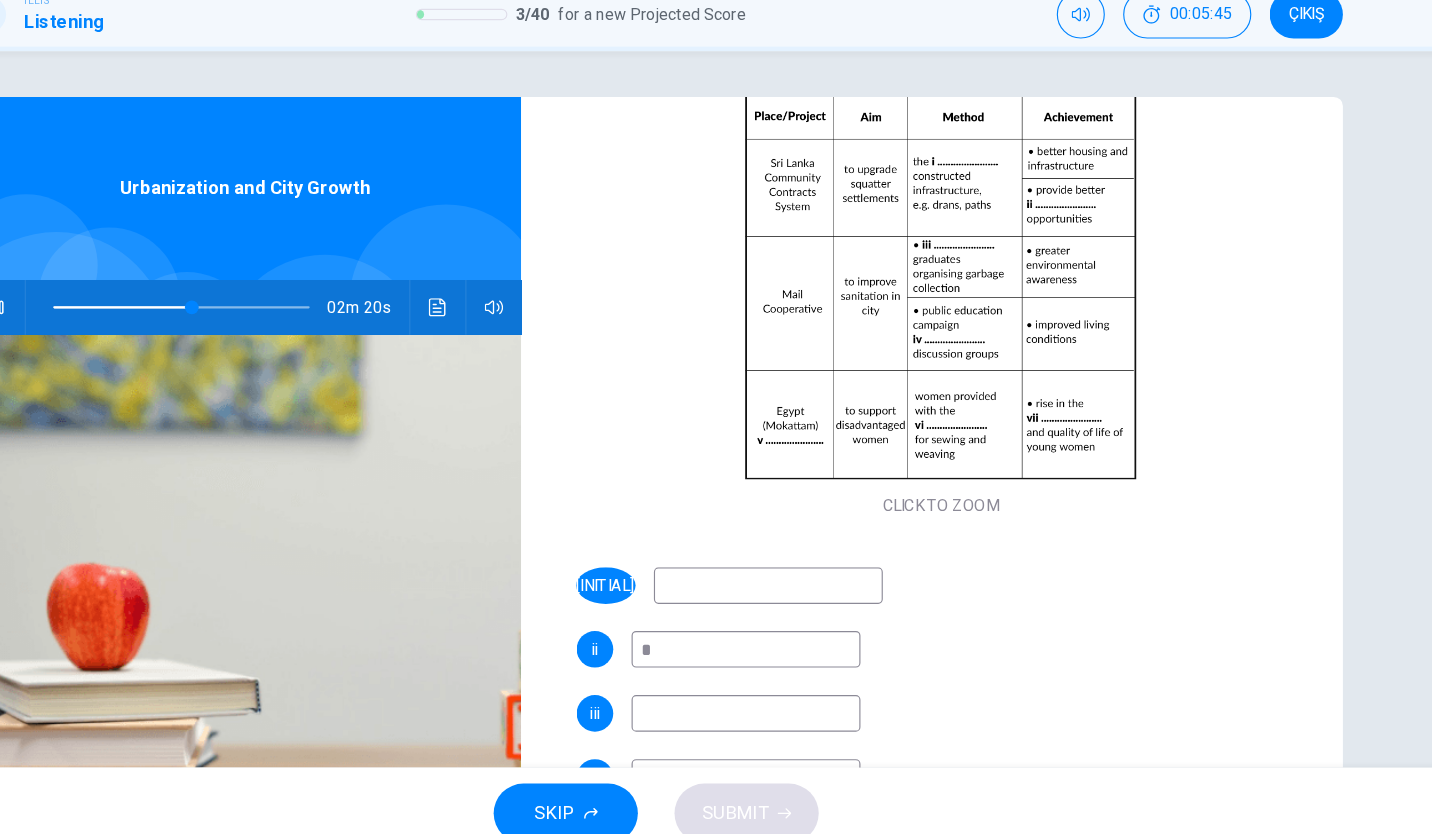 type on "**" 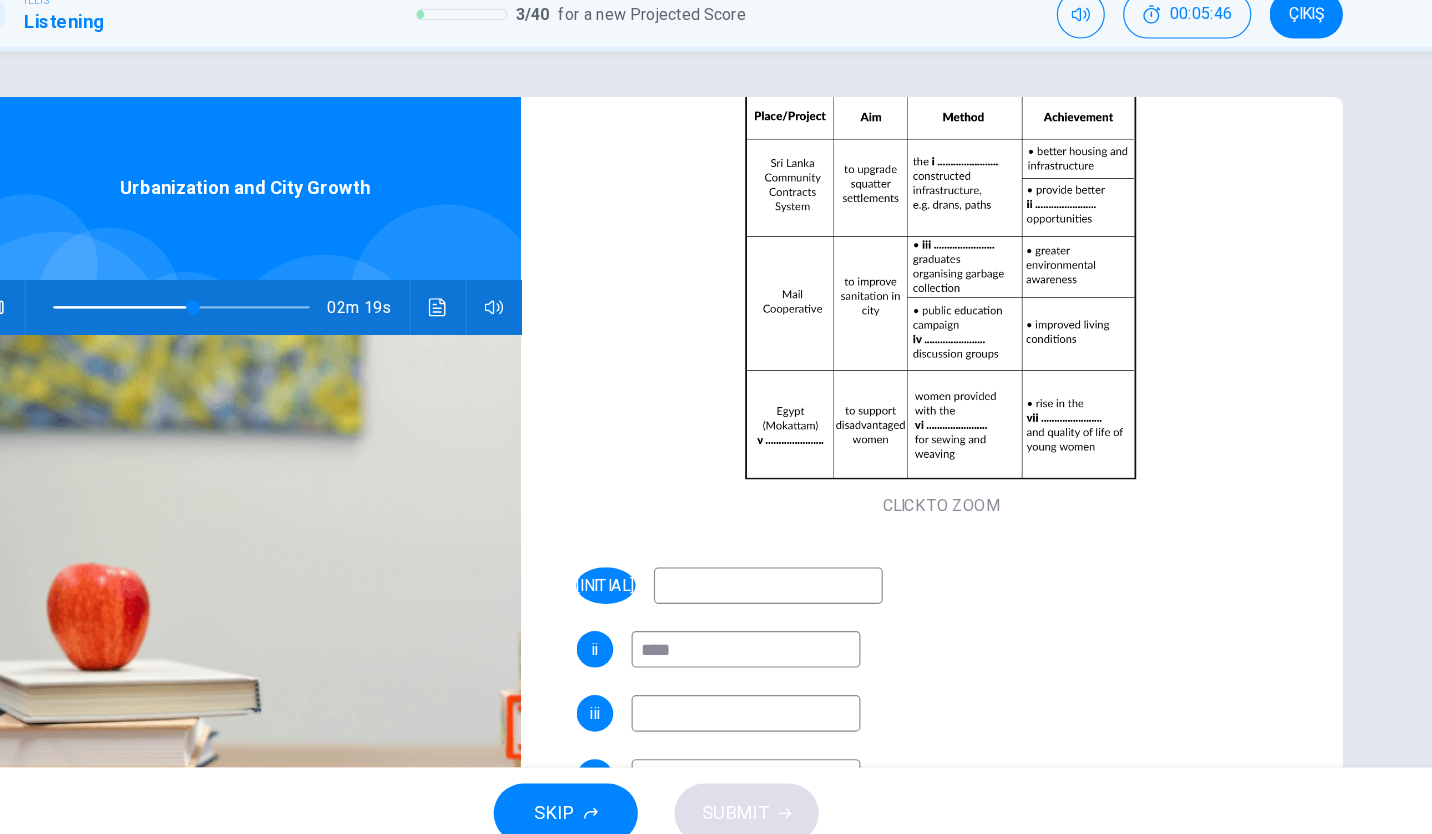 type on "*****" 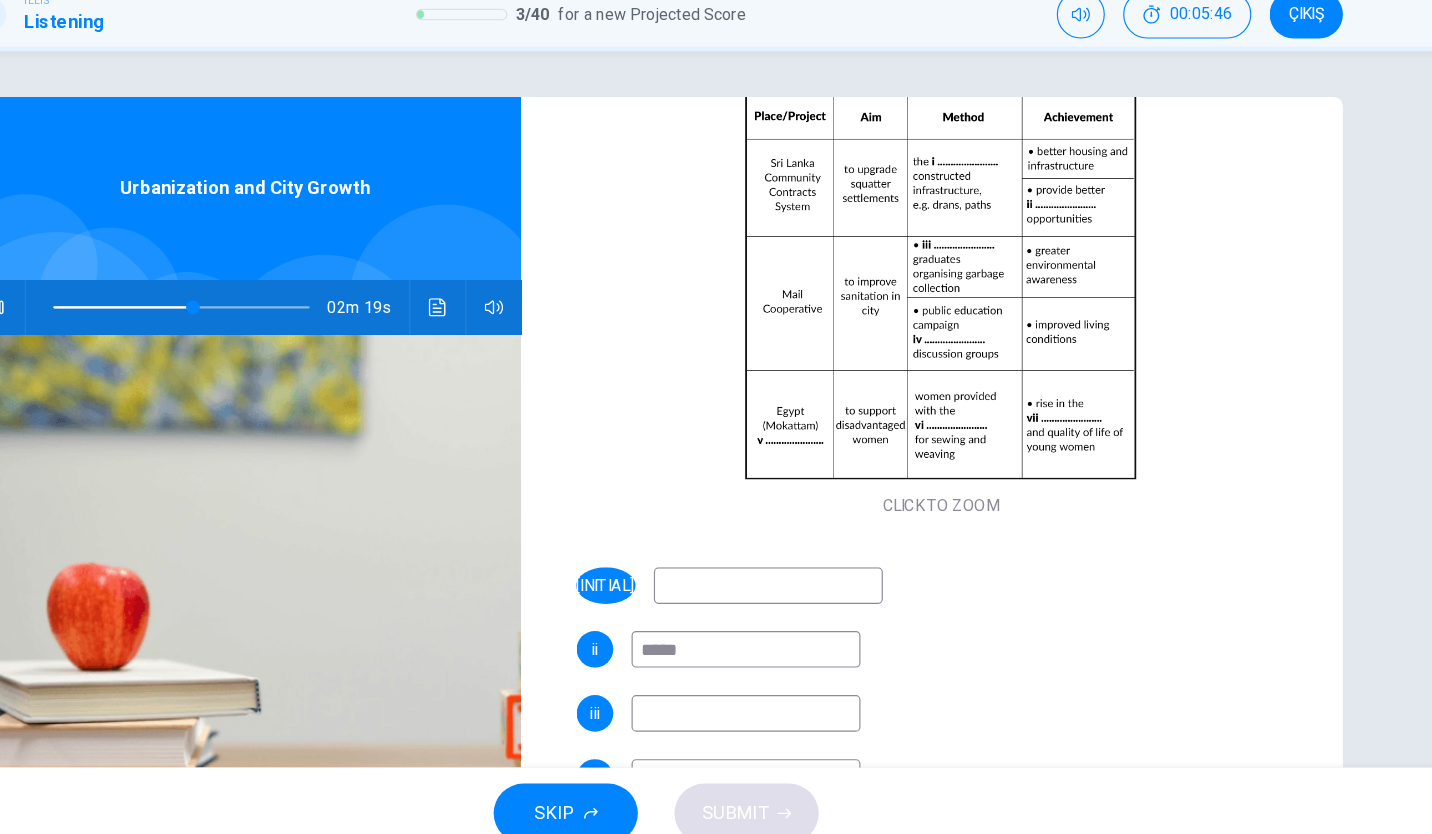 type on "**" 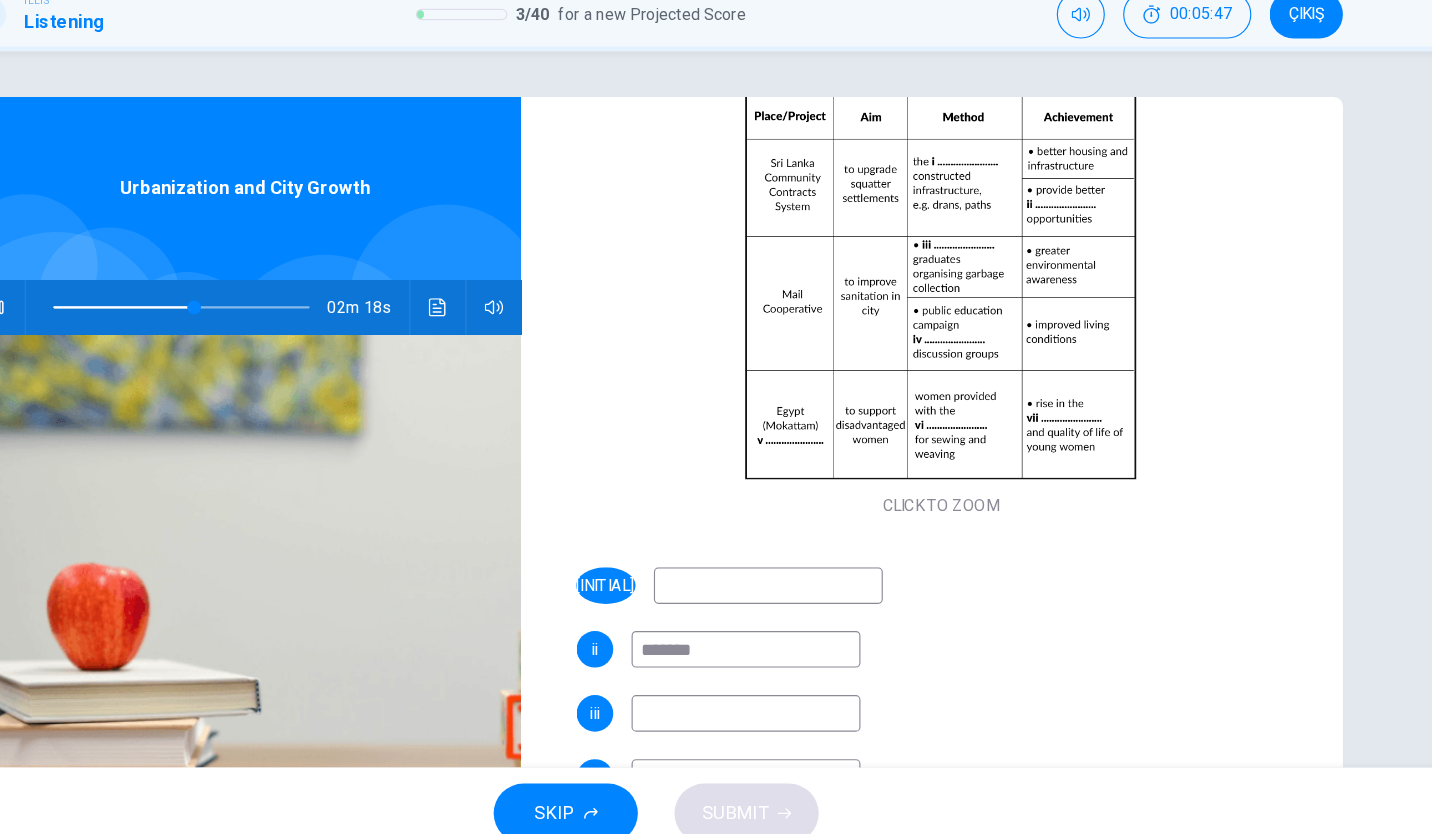 type on "******" 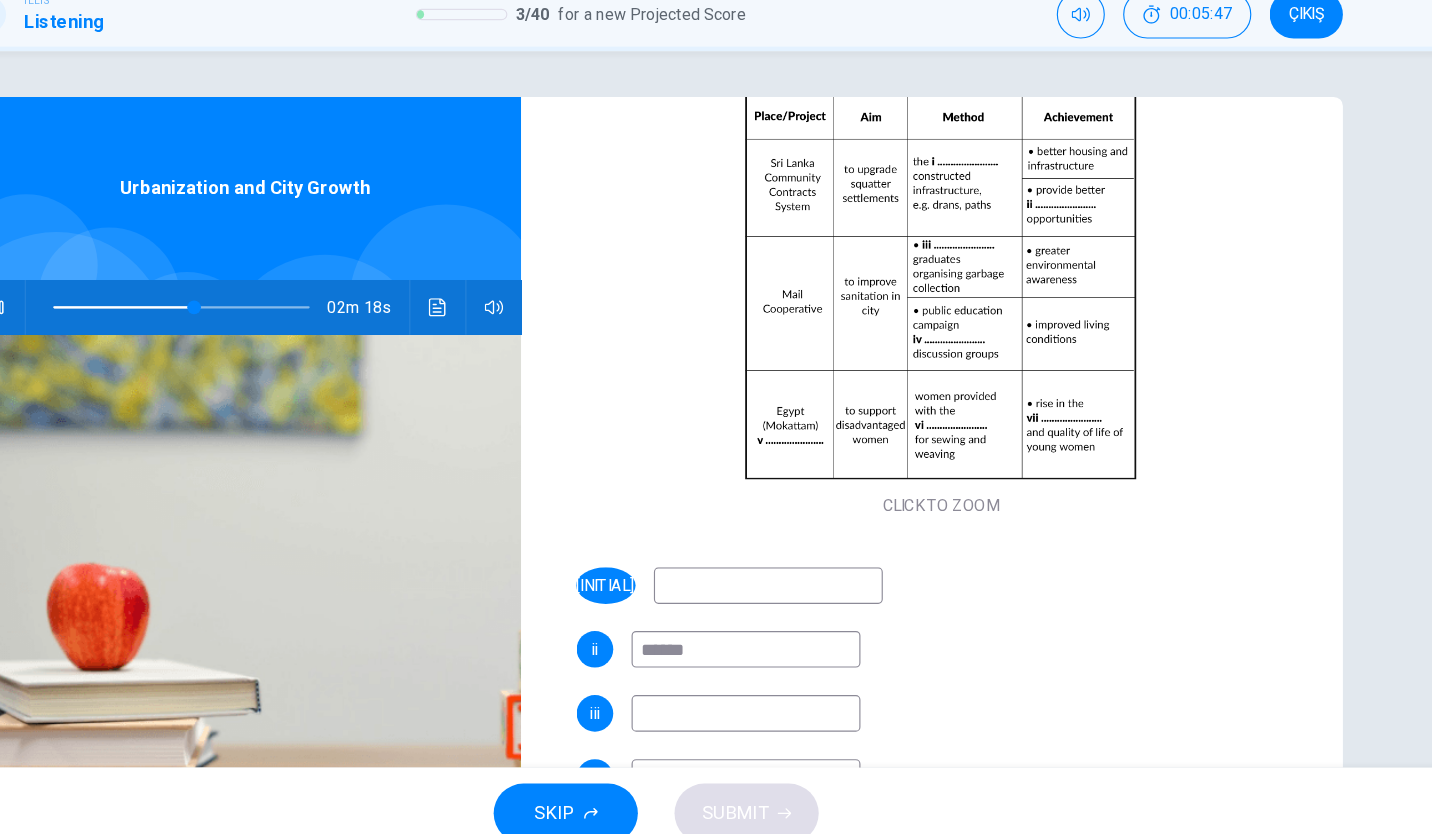 type on "**" 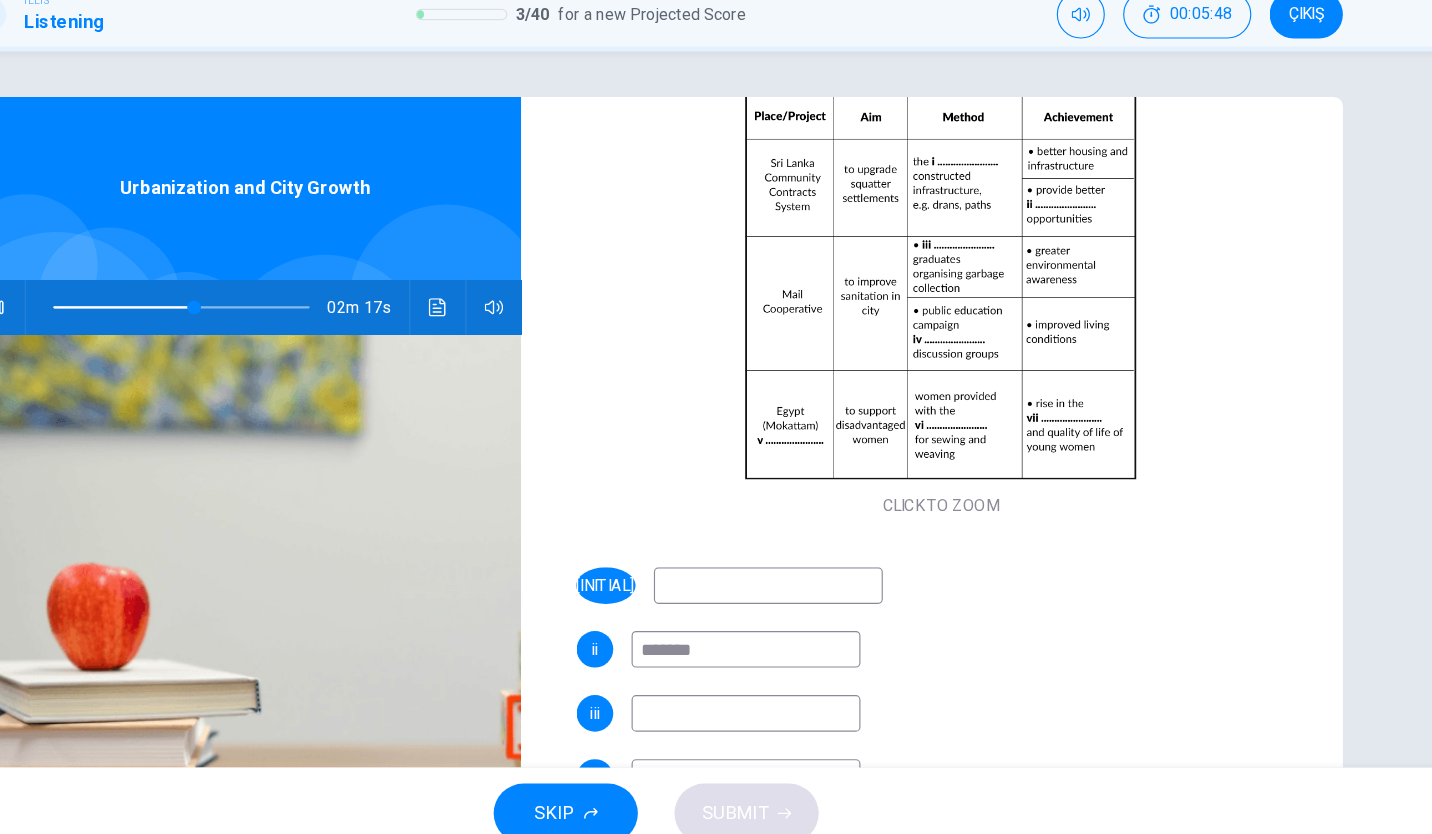type on "********" 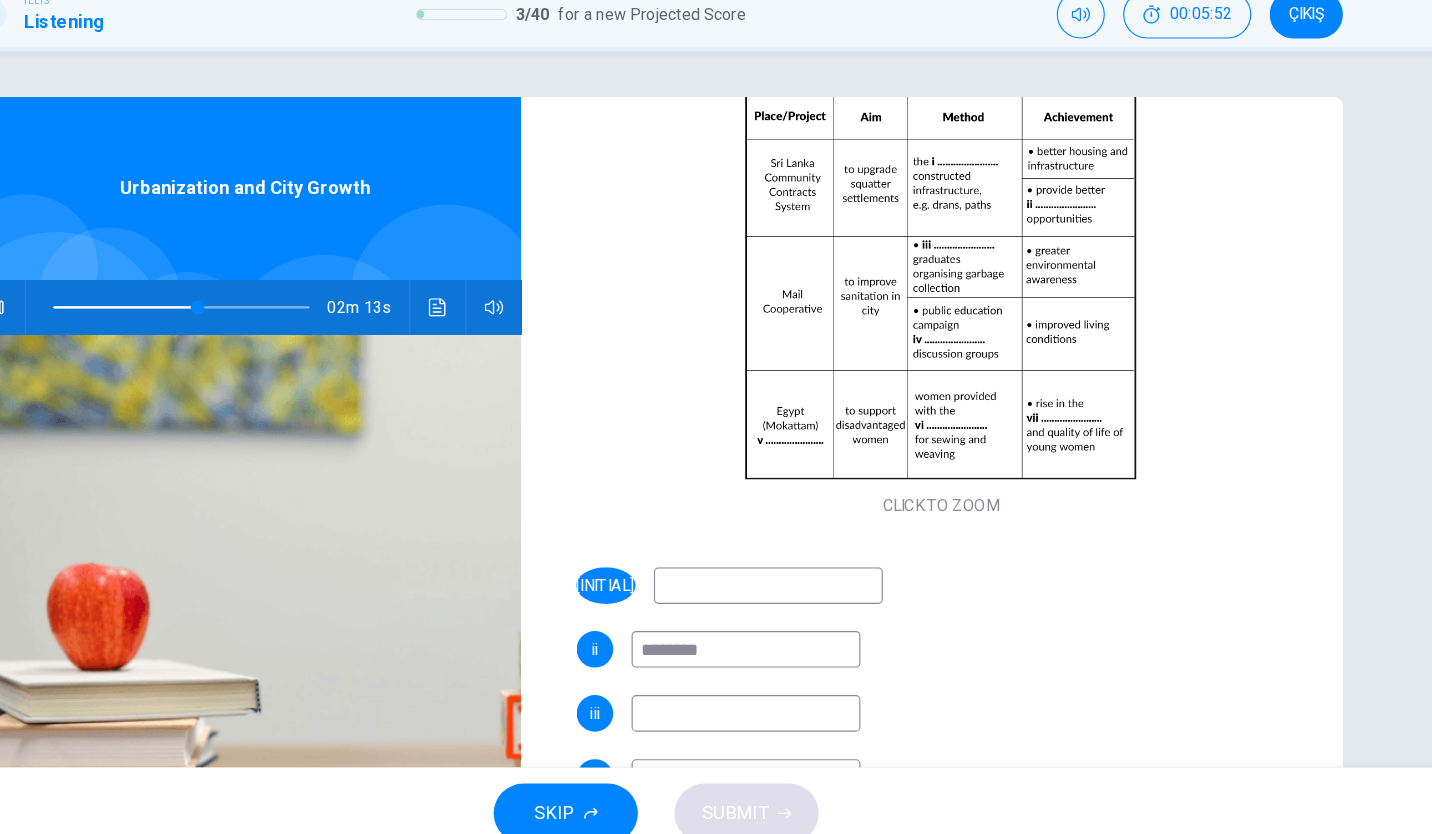 type on "**" 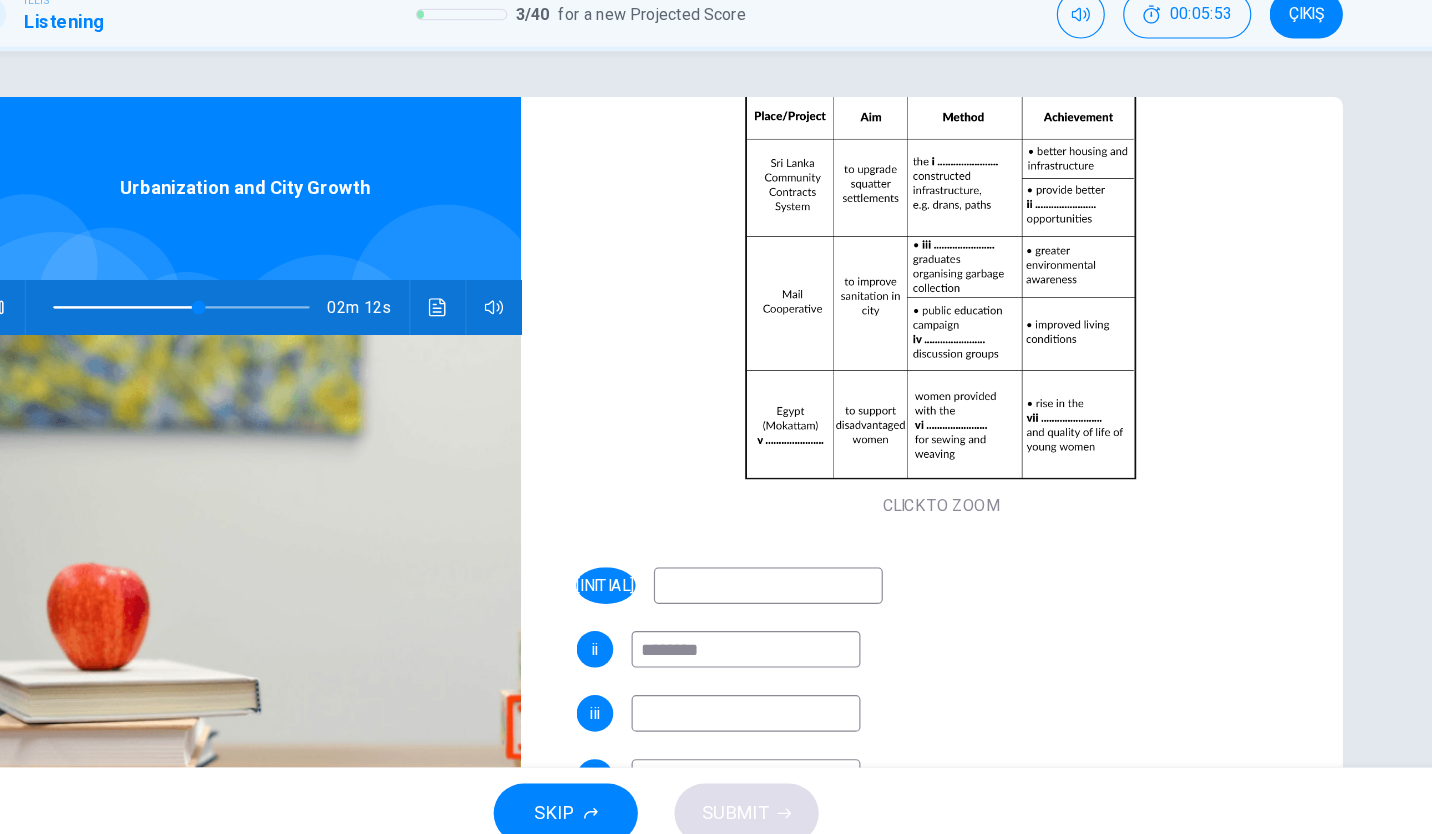 type on "********" 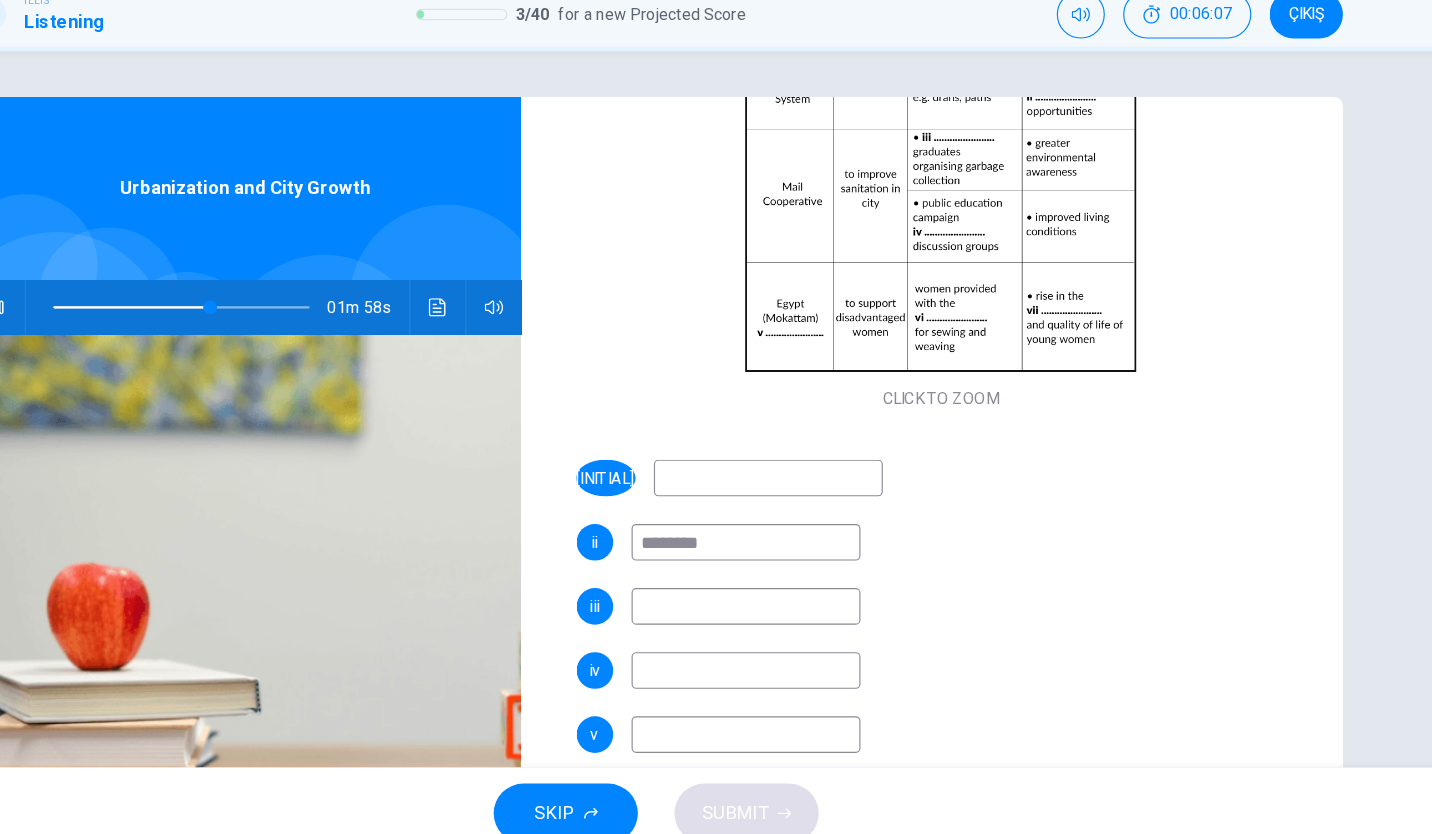 scroll, scrollTop: 313, scrollLeft: 0, axis: vertical 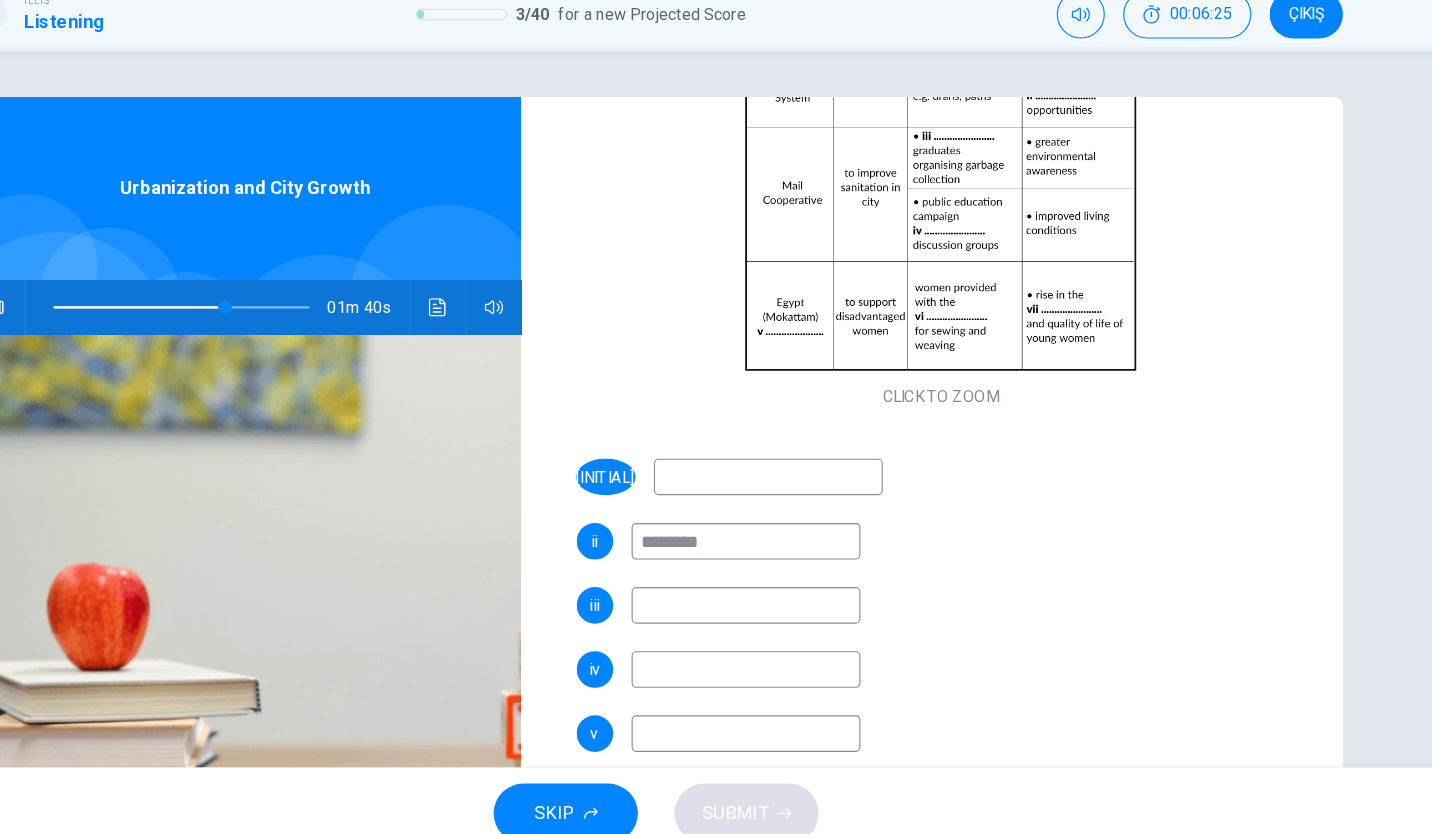 type on "**" 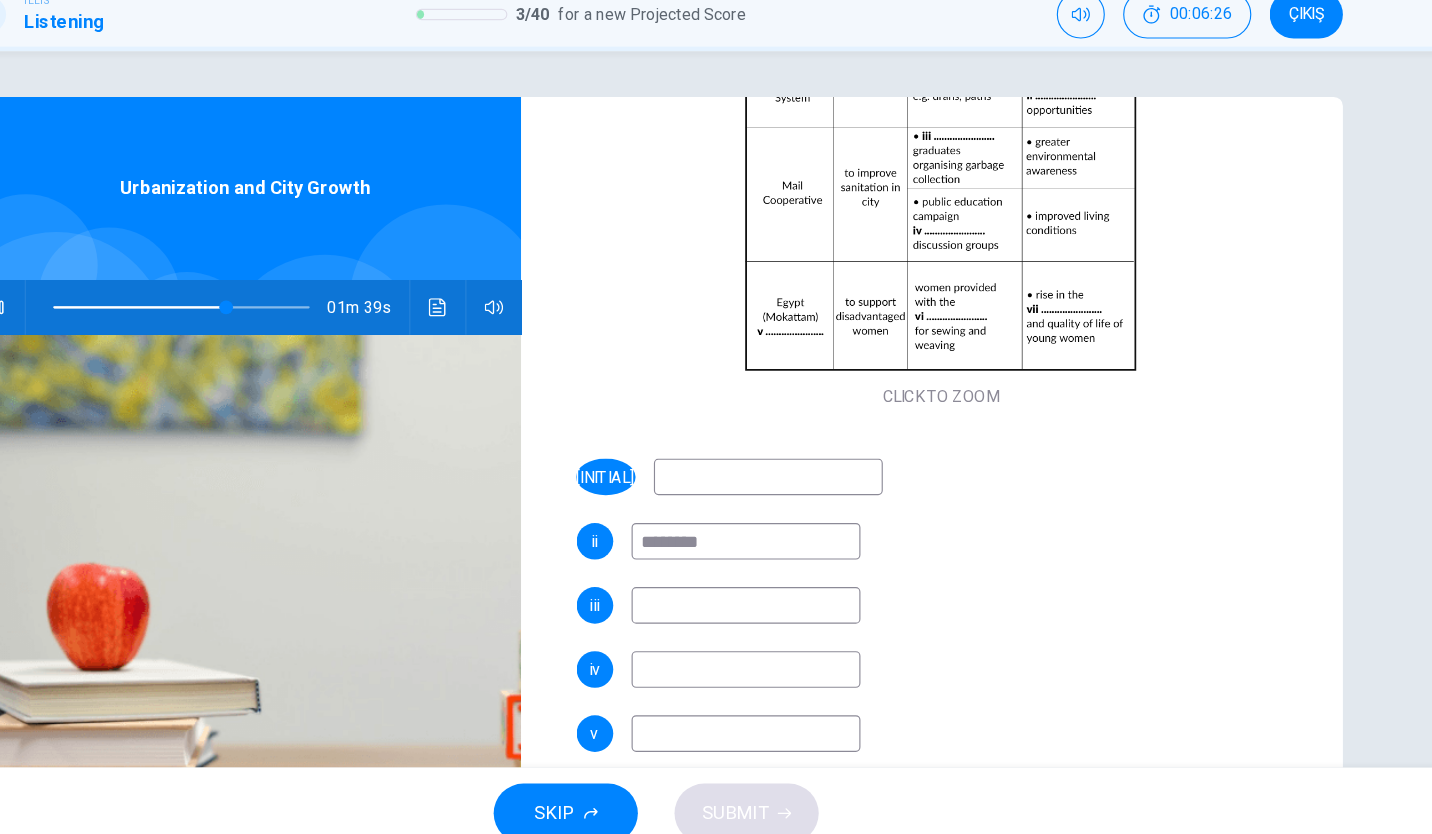 type on "*" 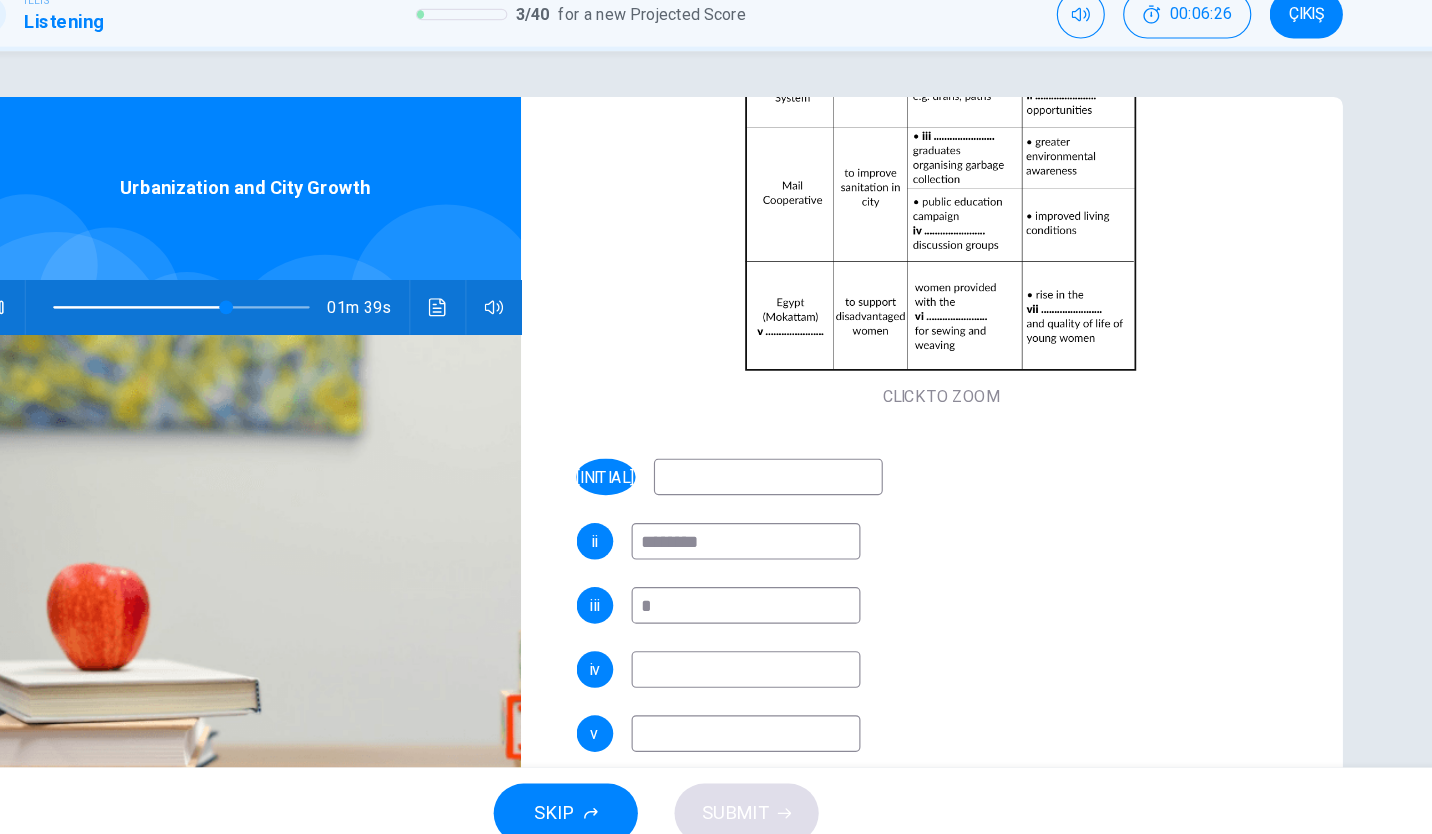 type on "**" 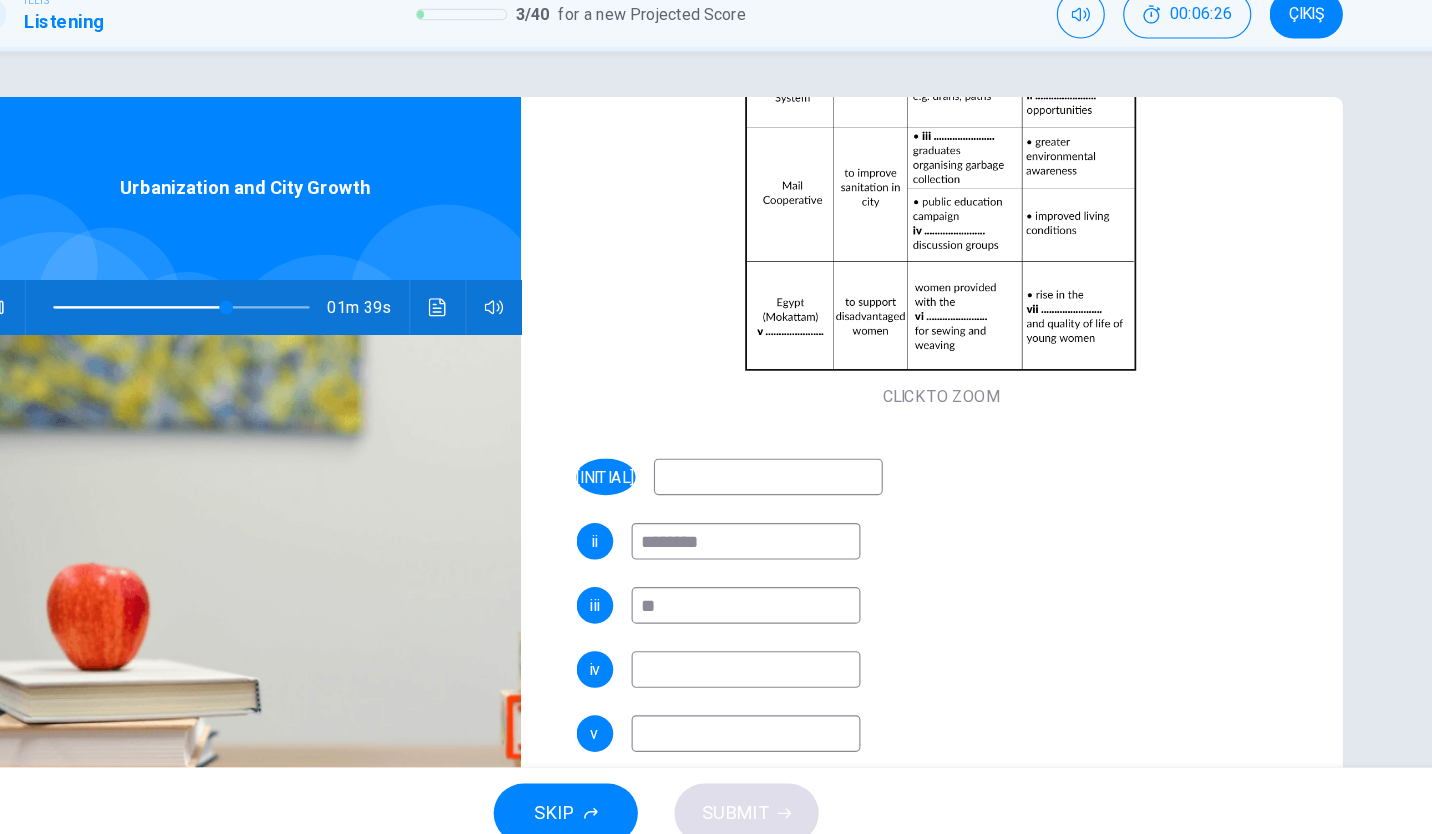 type on "**" 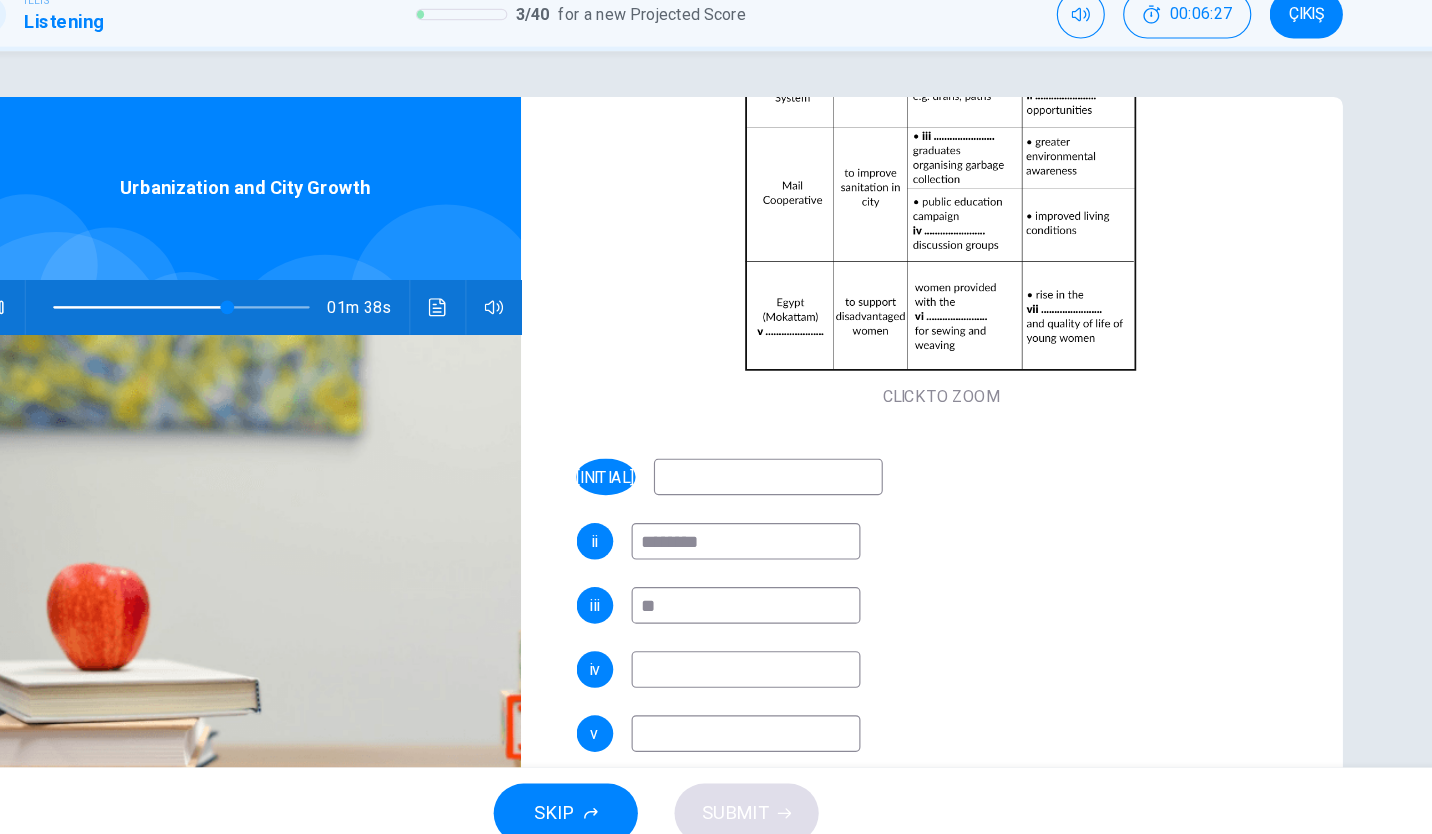 type on "***" 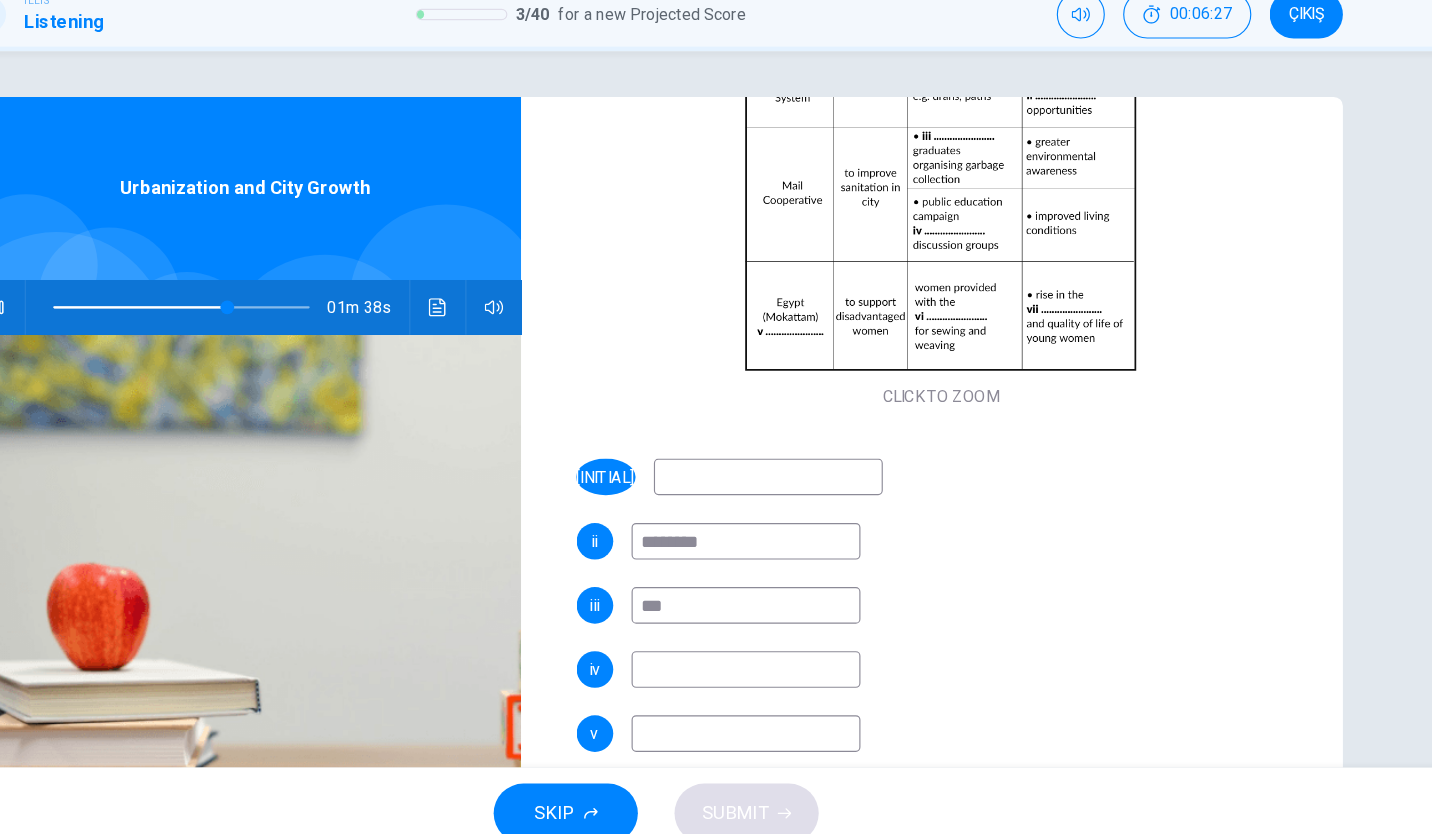 type on "**" 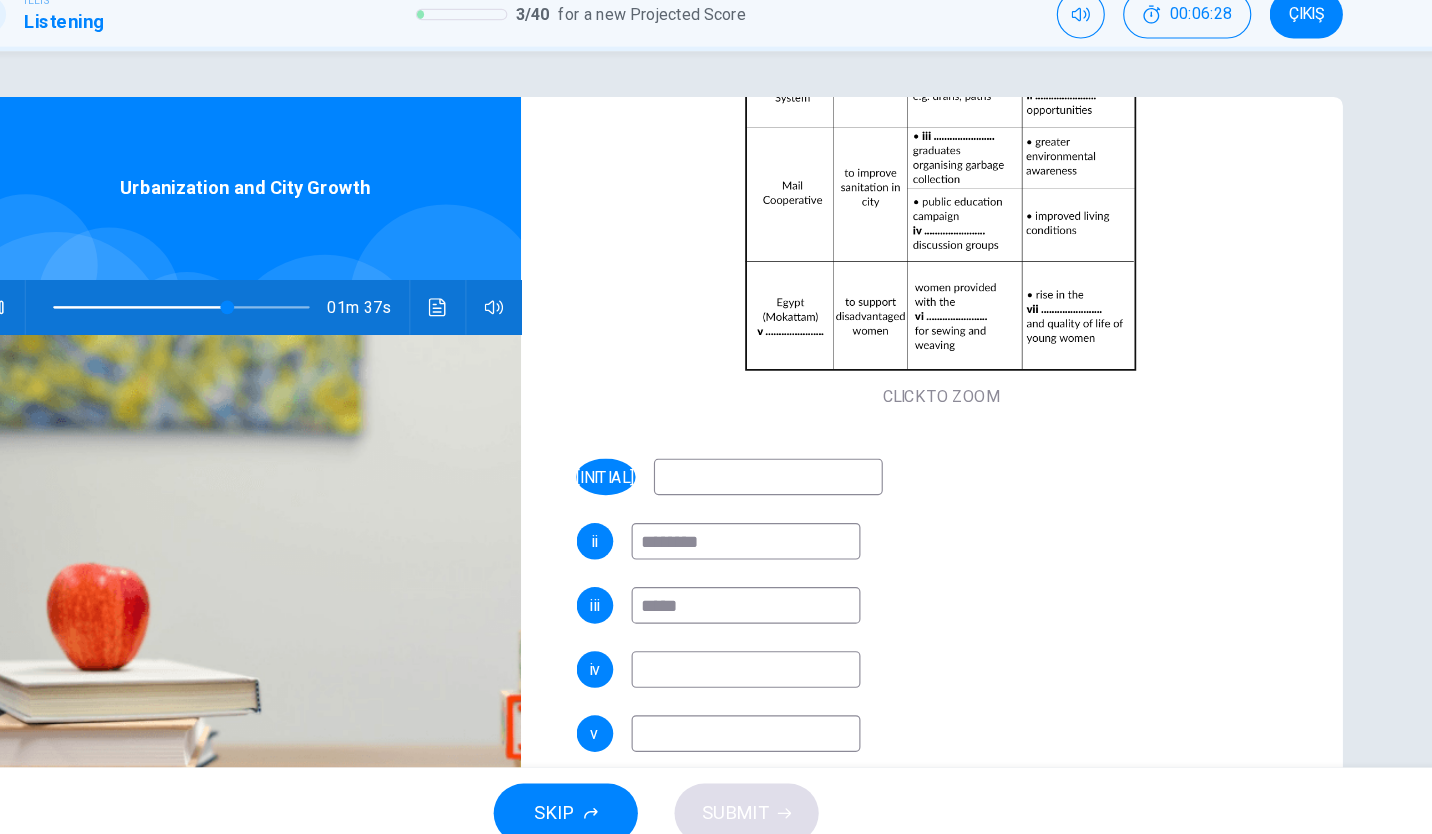type on "******" 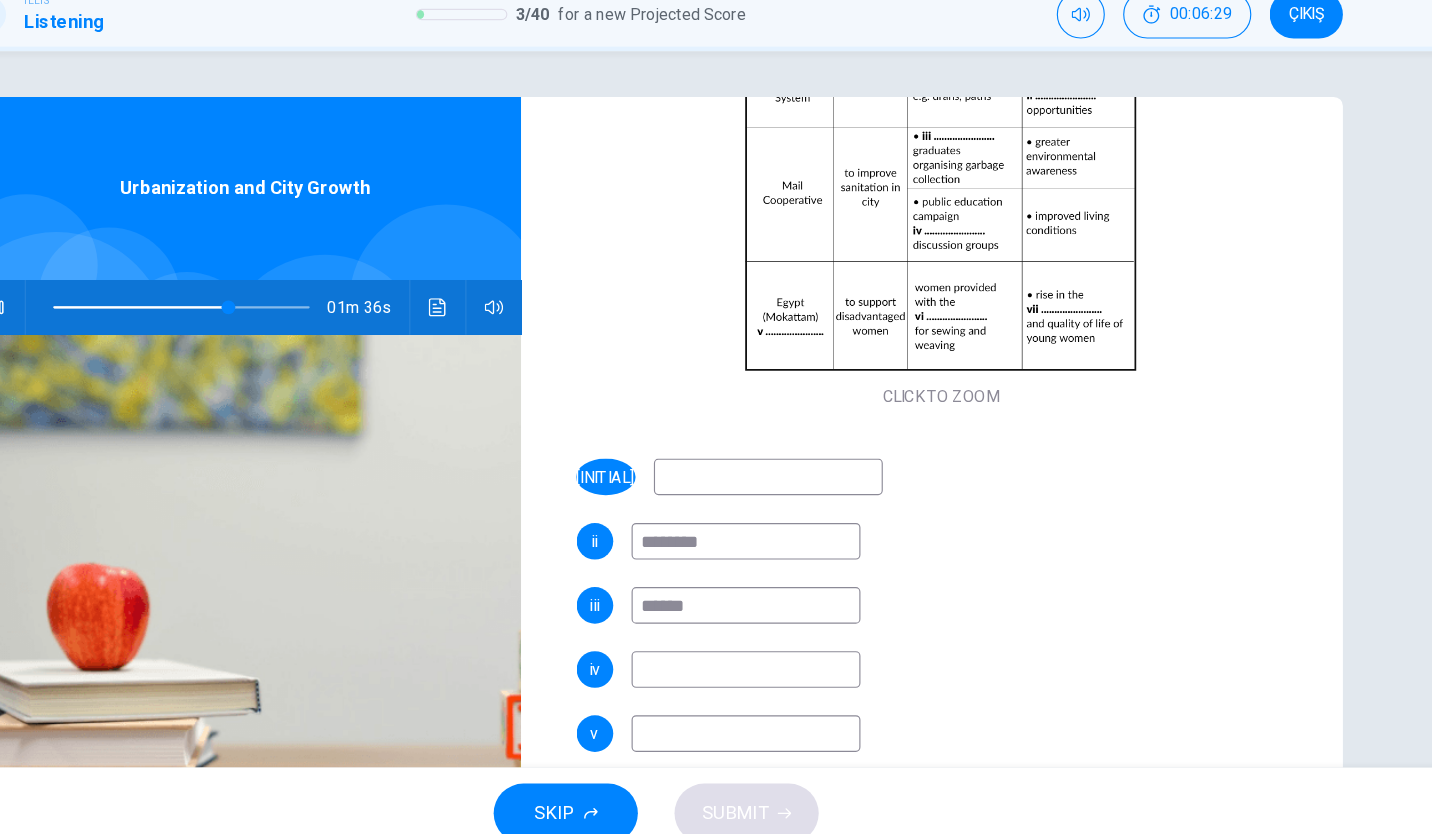 type on "**" 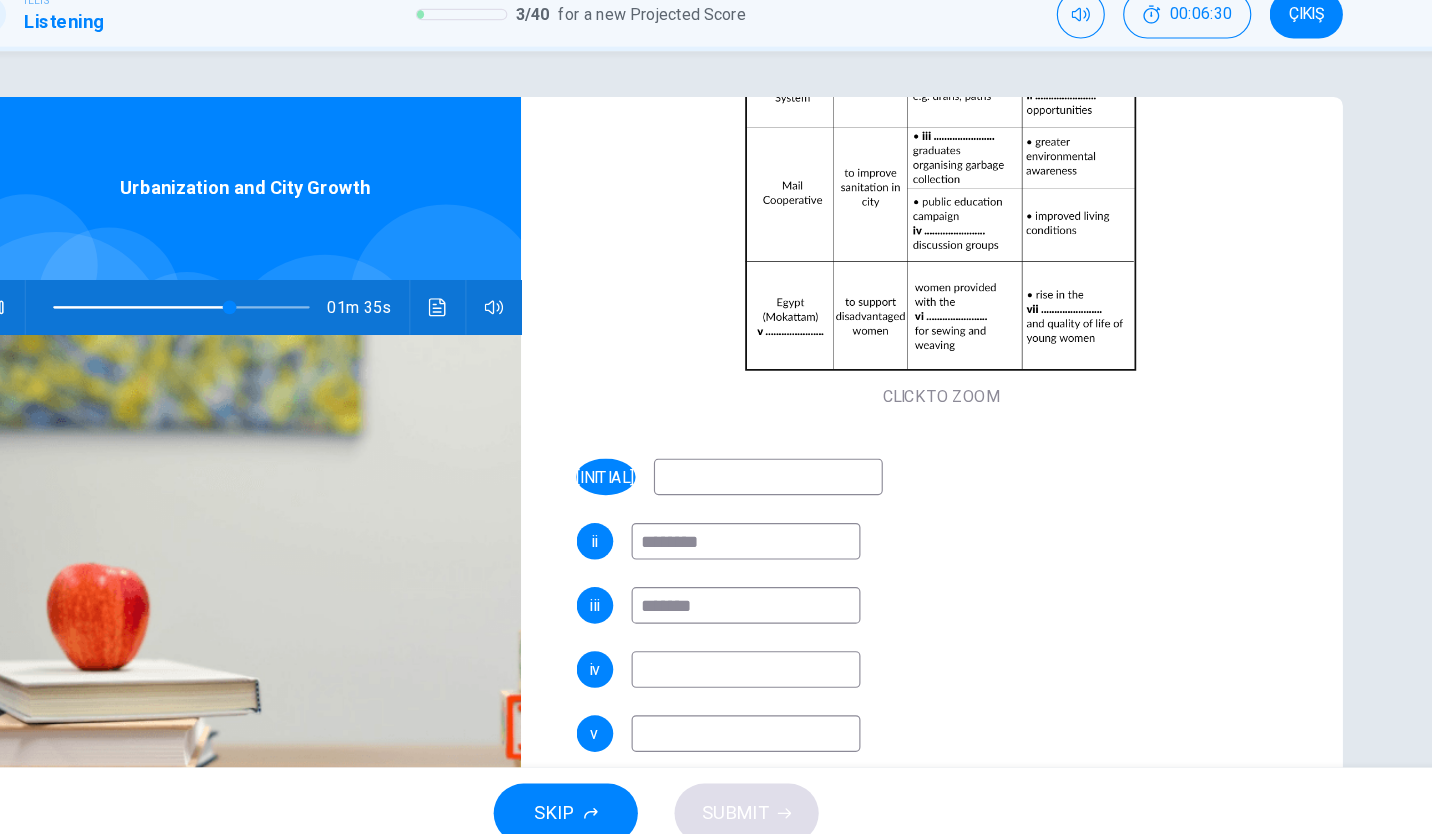 type on "********" 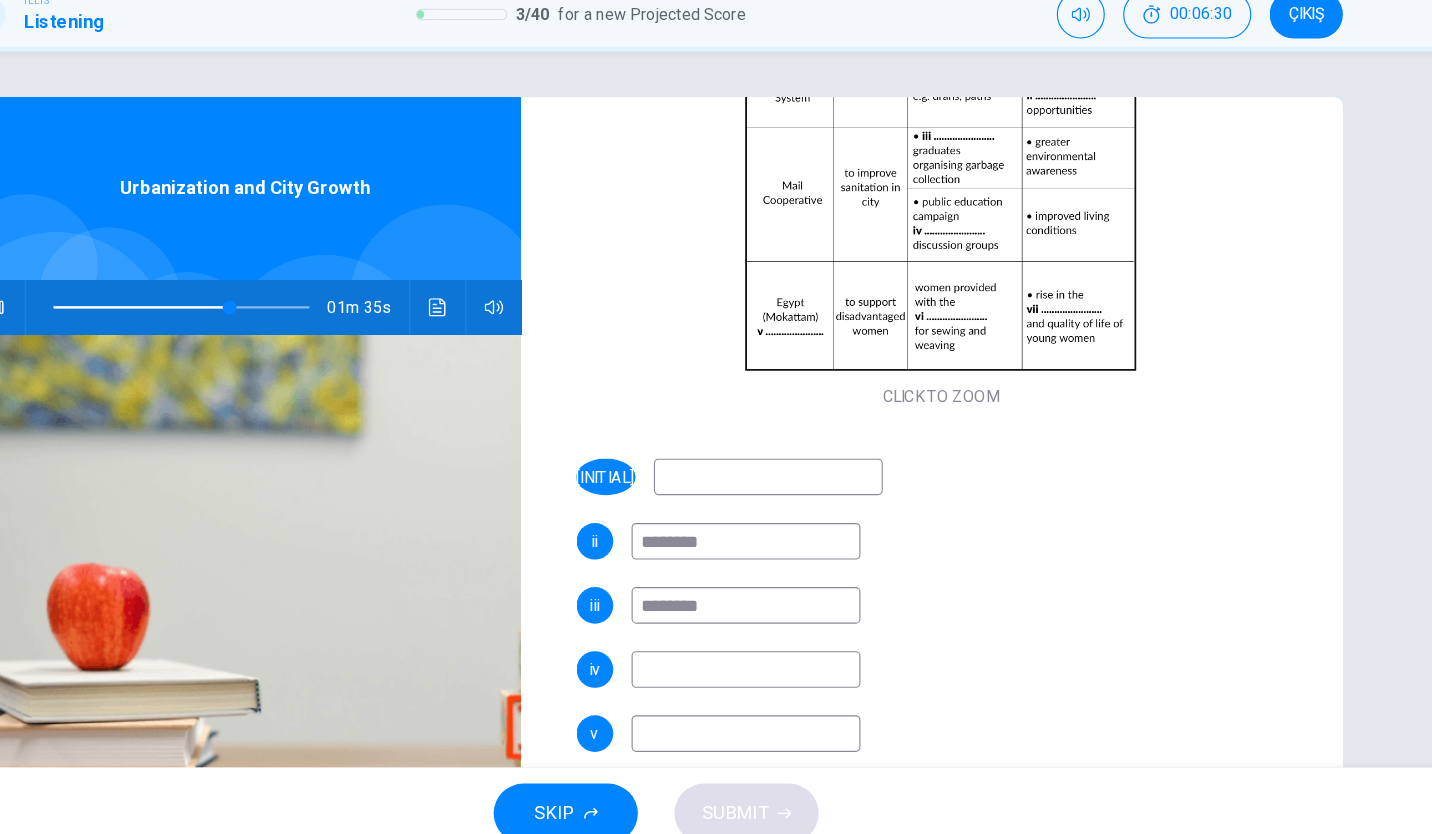 type on "**" 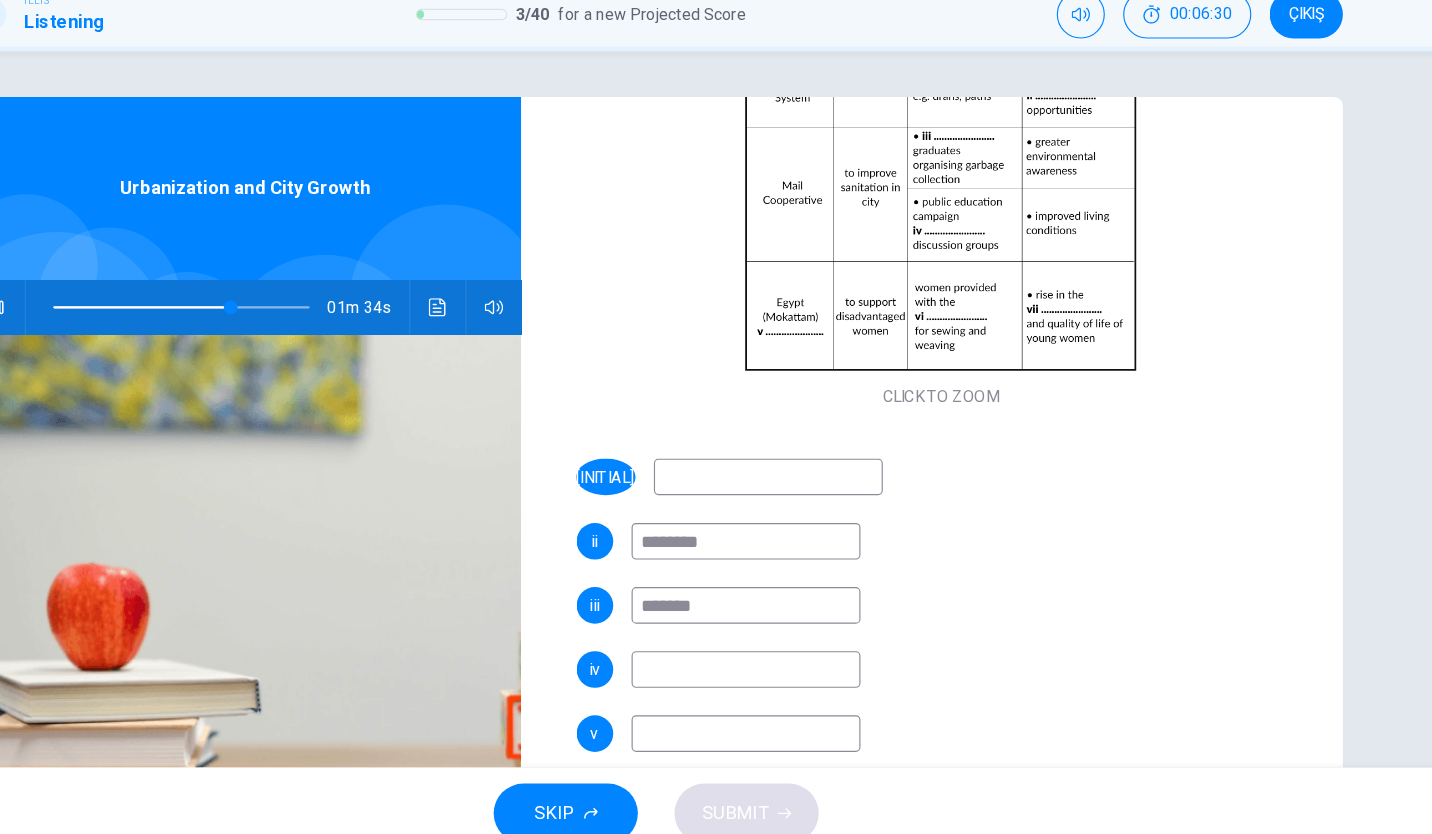 type on "******" 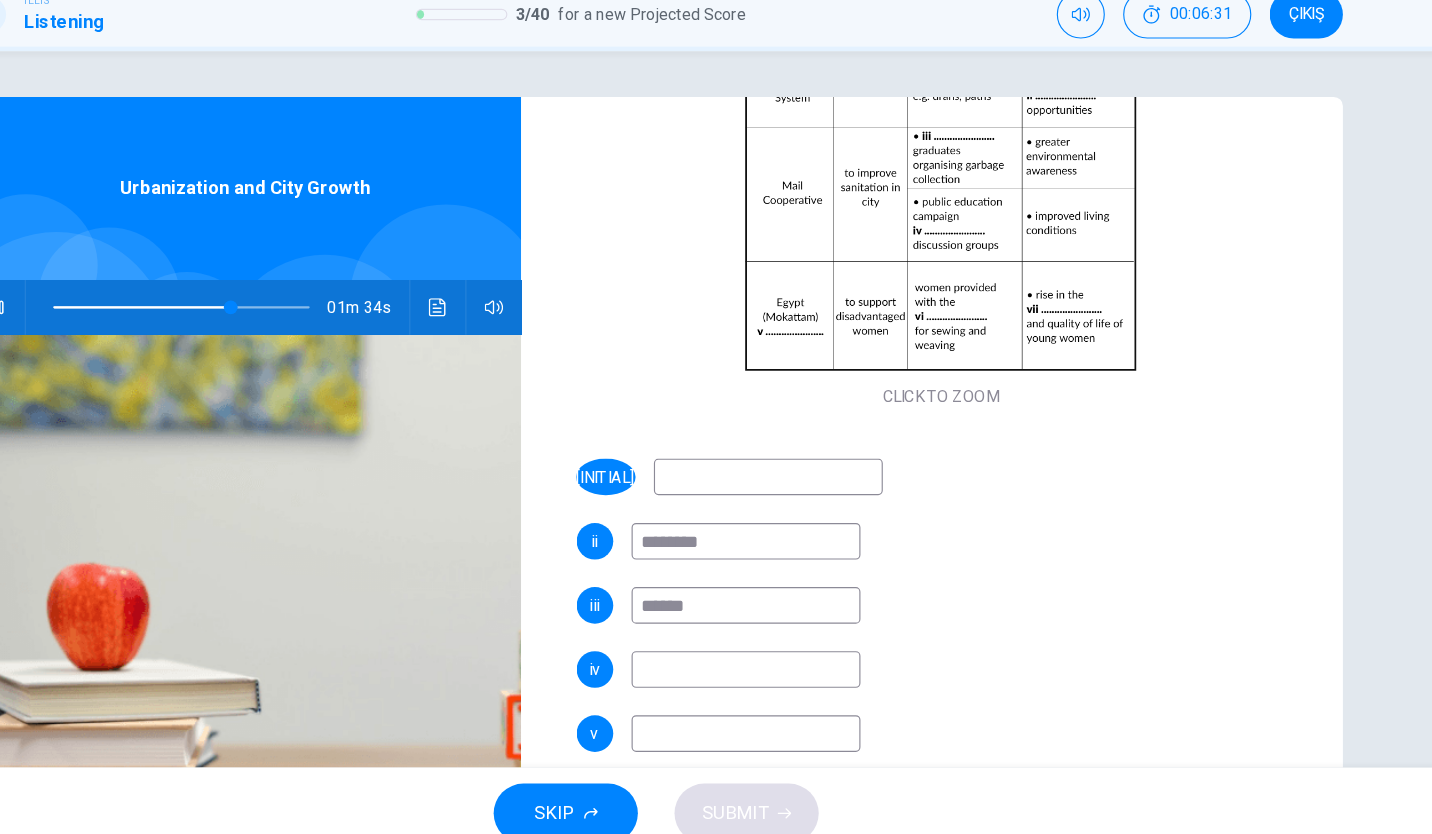 type on "**" 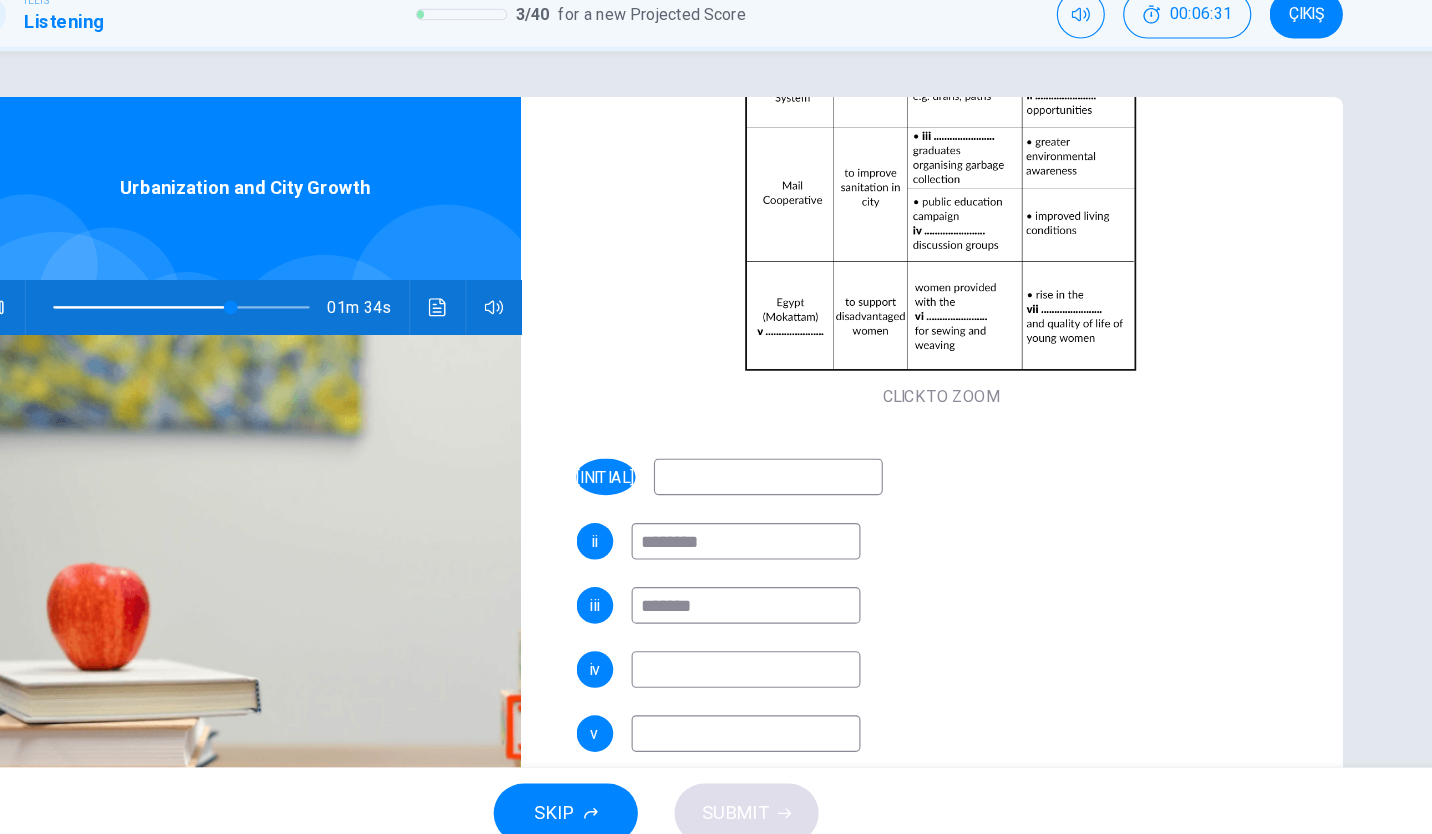 type on "********" 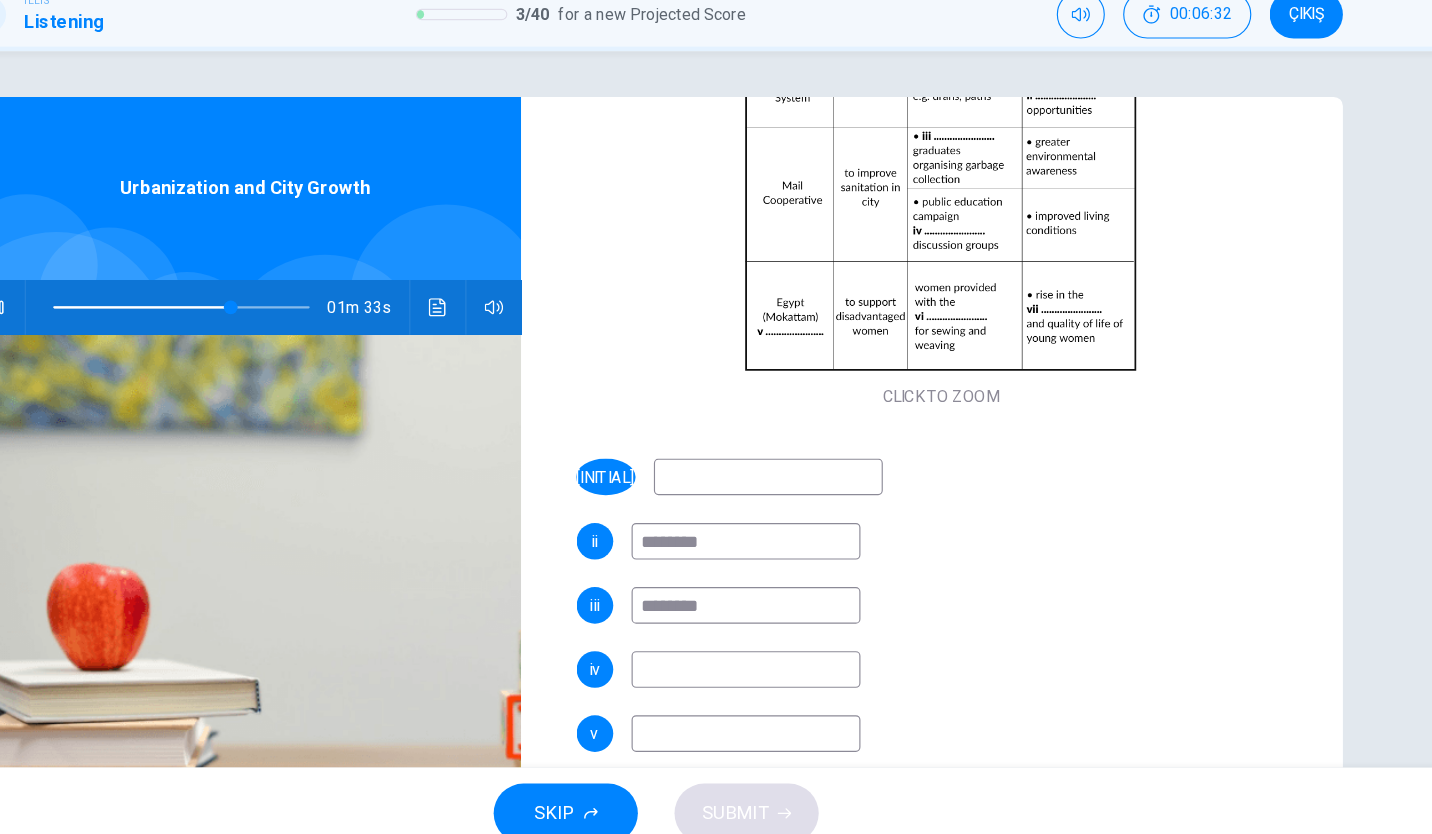 type on "**" 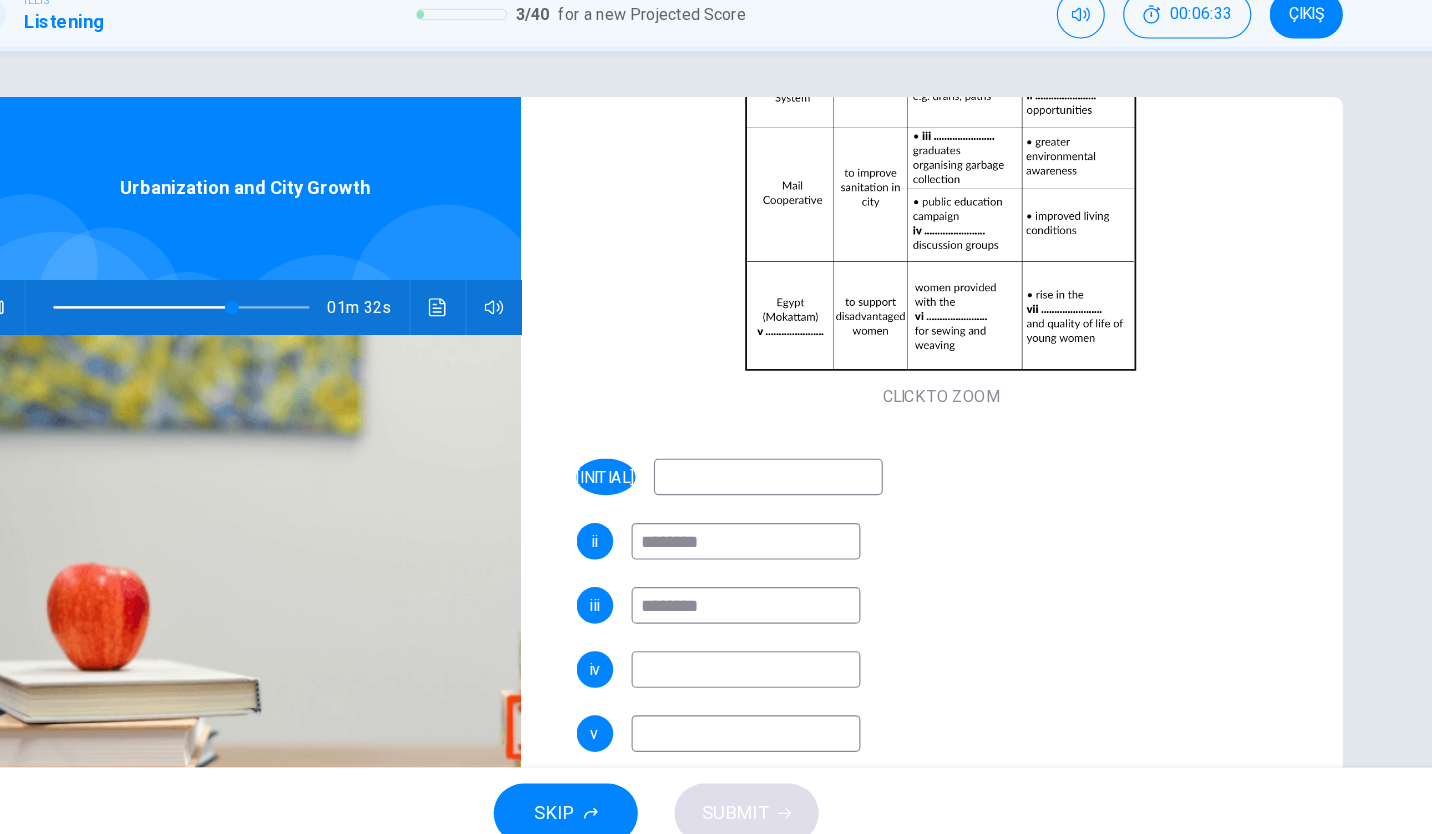type on "********" 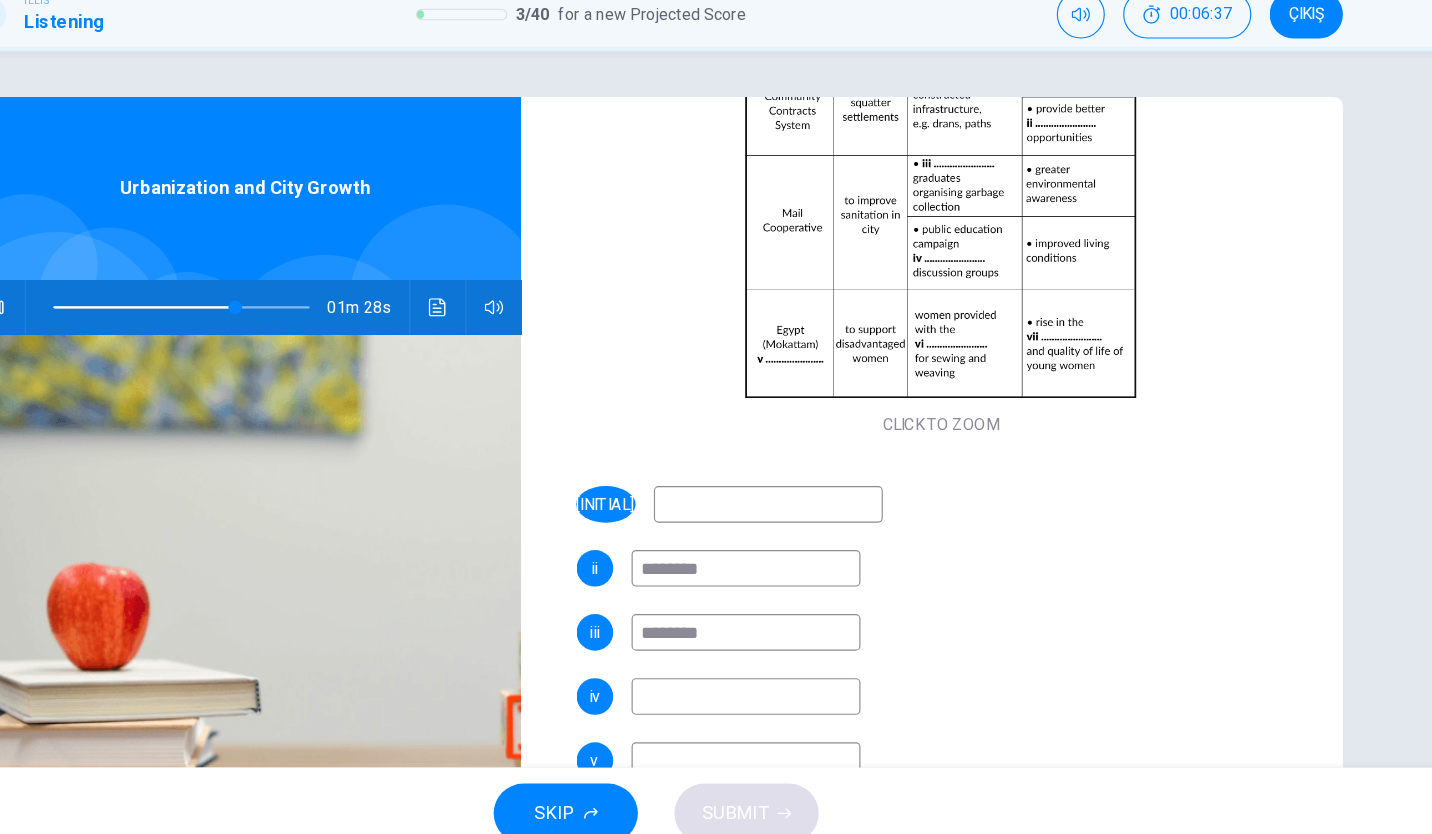 scroll, scrollTop: 278, scrollLeft: 0, axis: vertical 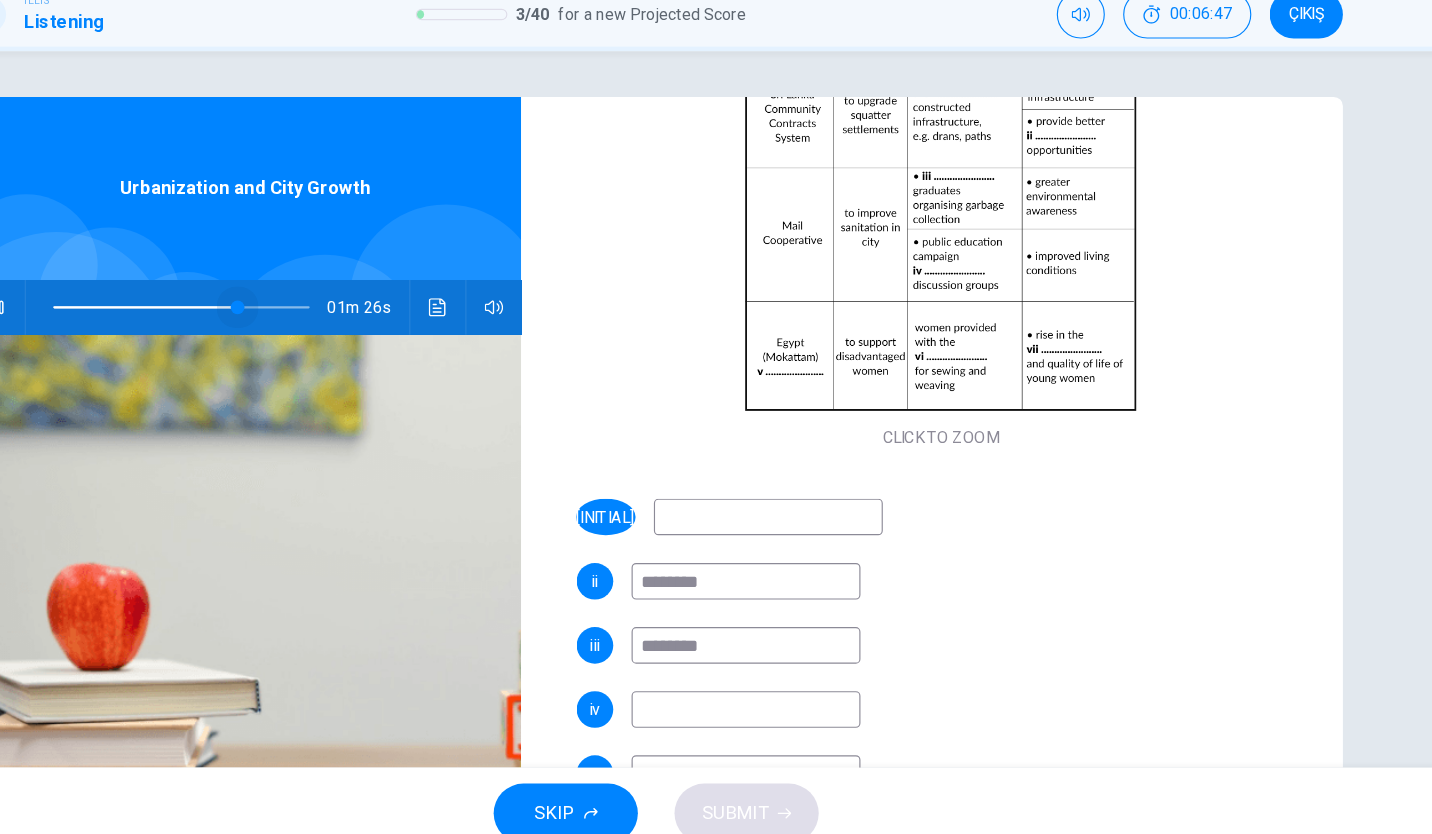 click at bounding box center (350, 352) 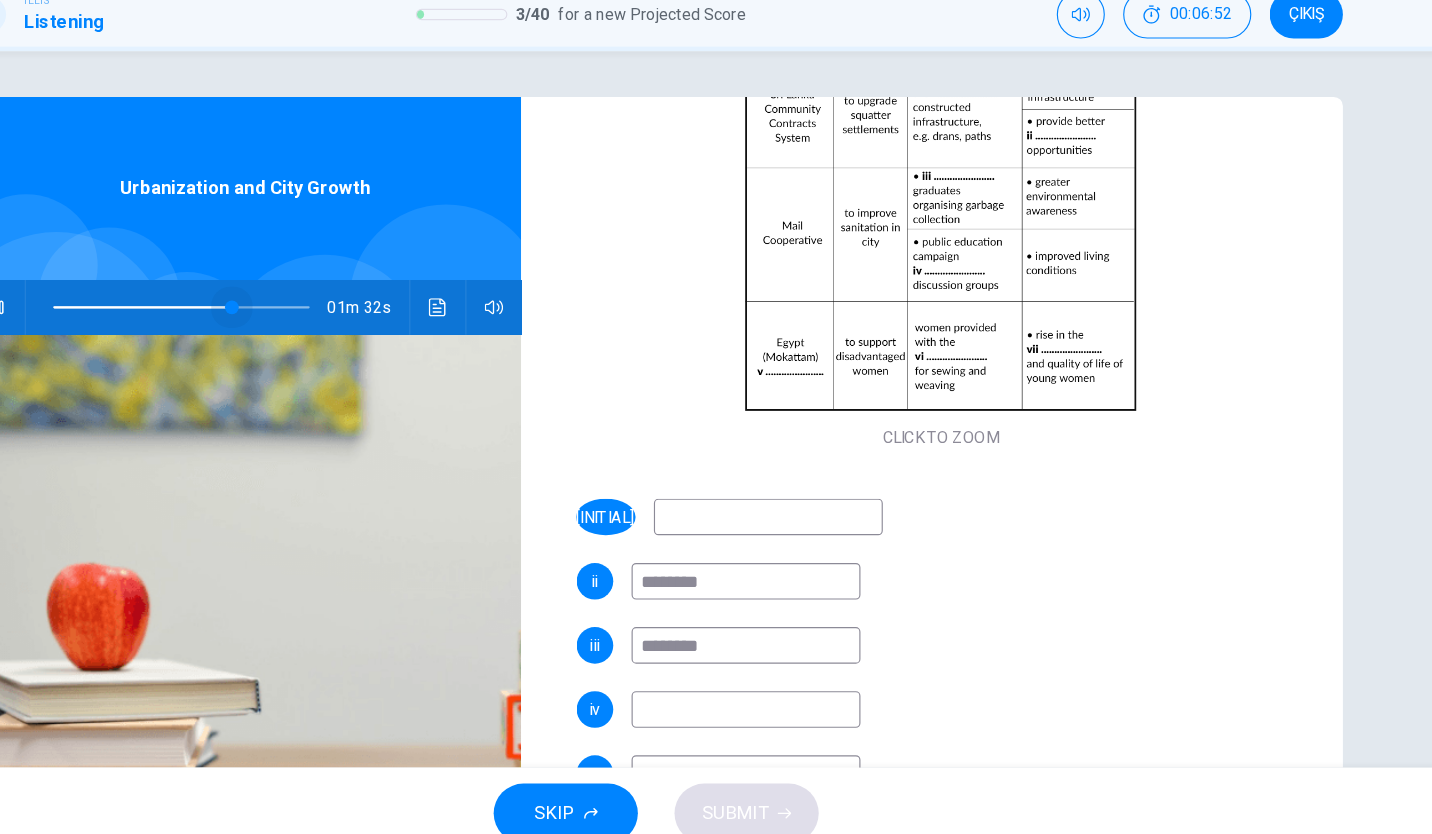 click at bounding box center (345, 352) 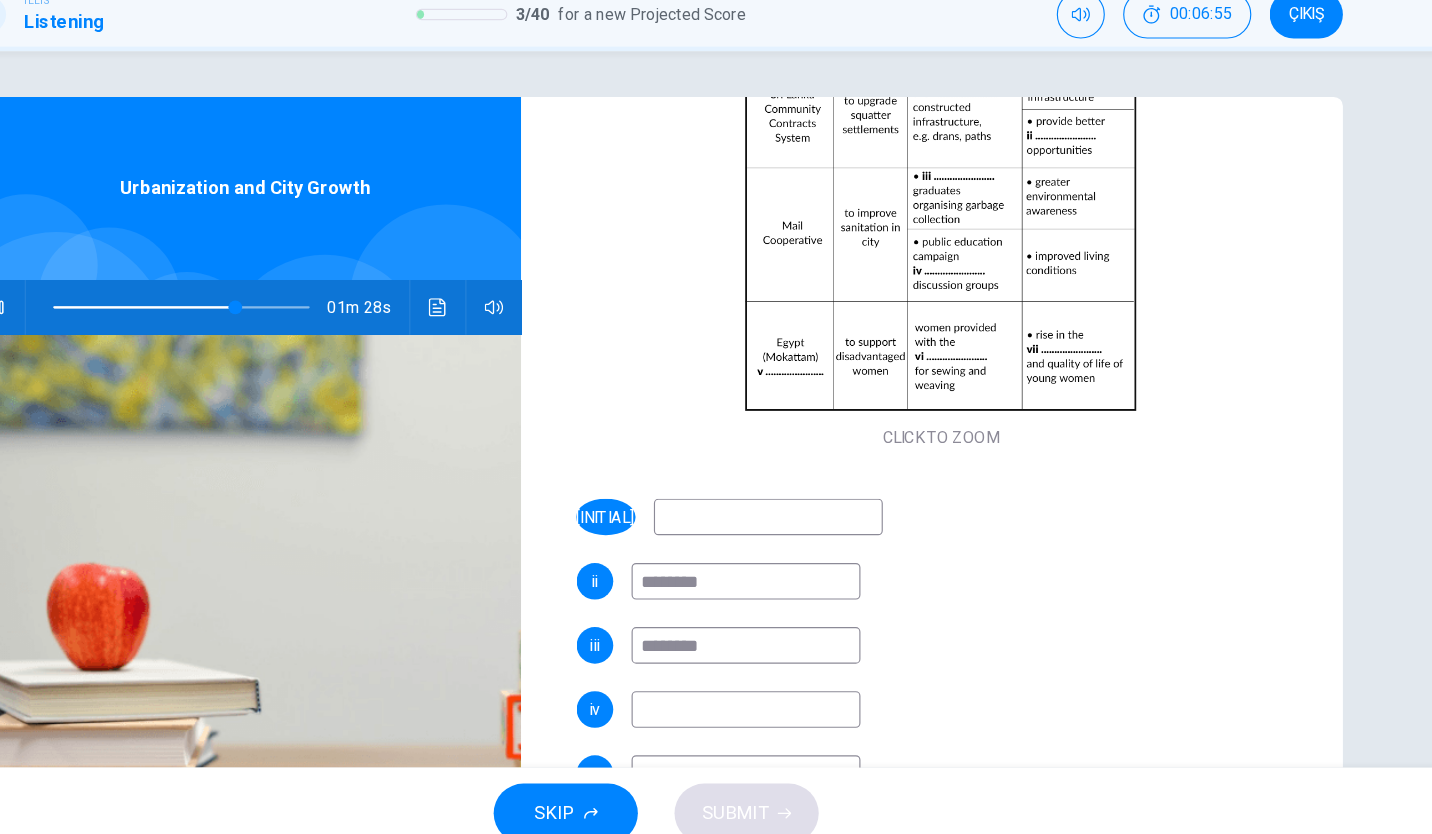 click at bounding box center [794, 703] 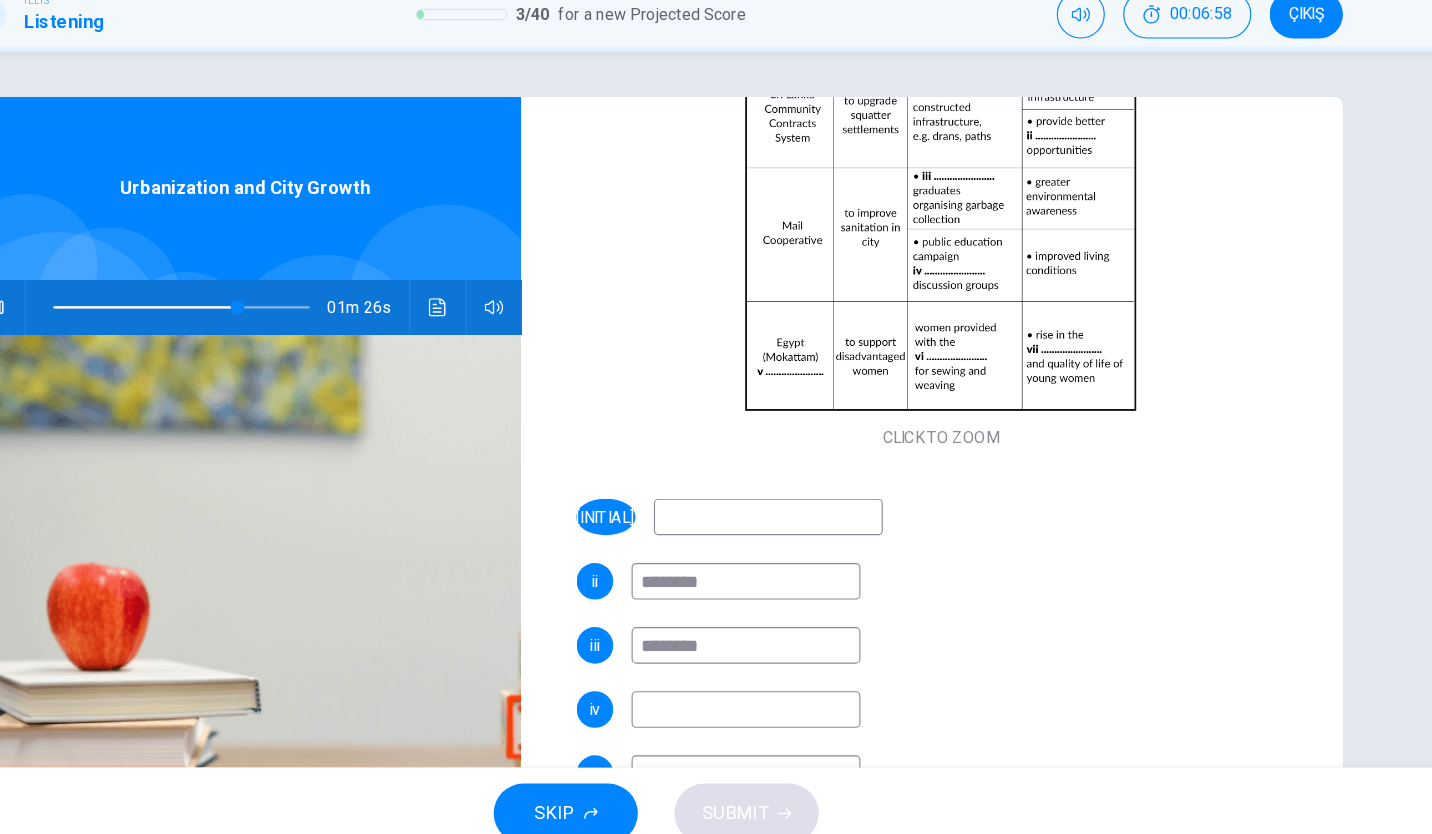 type on "**" 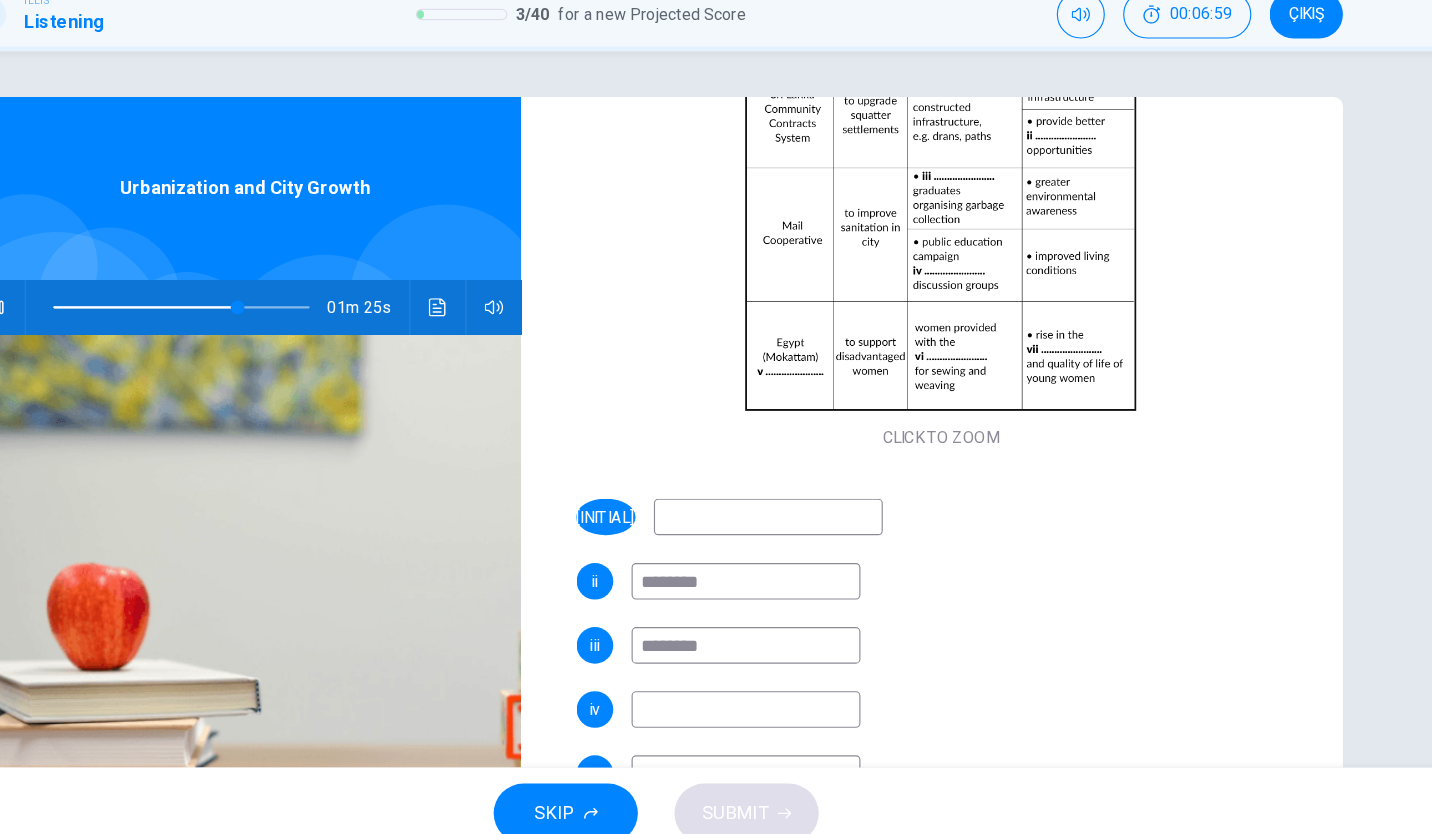 type on "*" 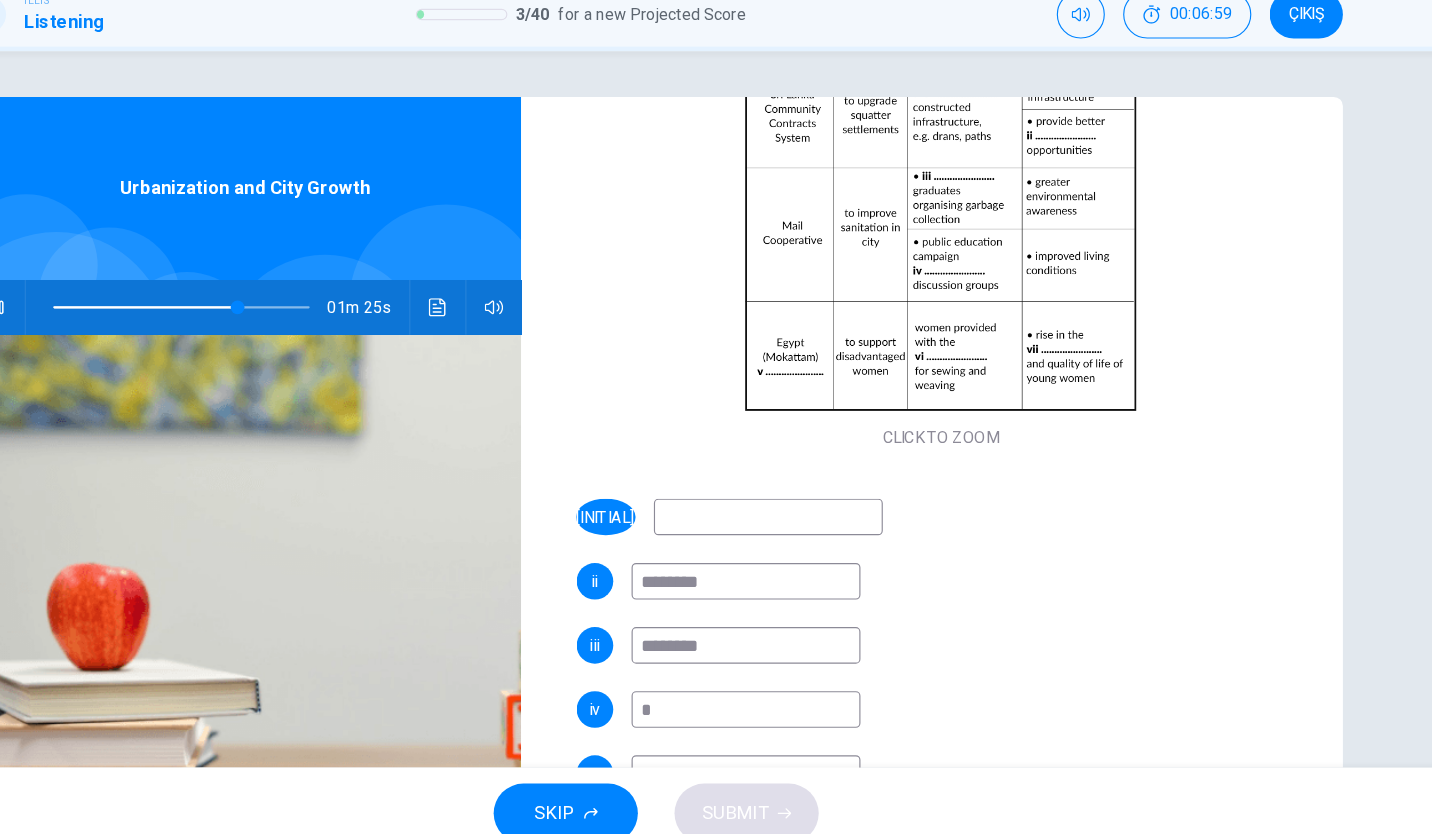 type on "**" 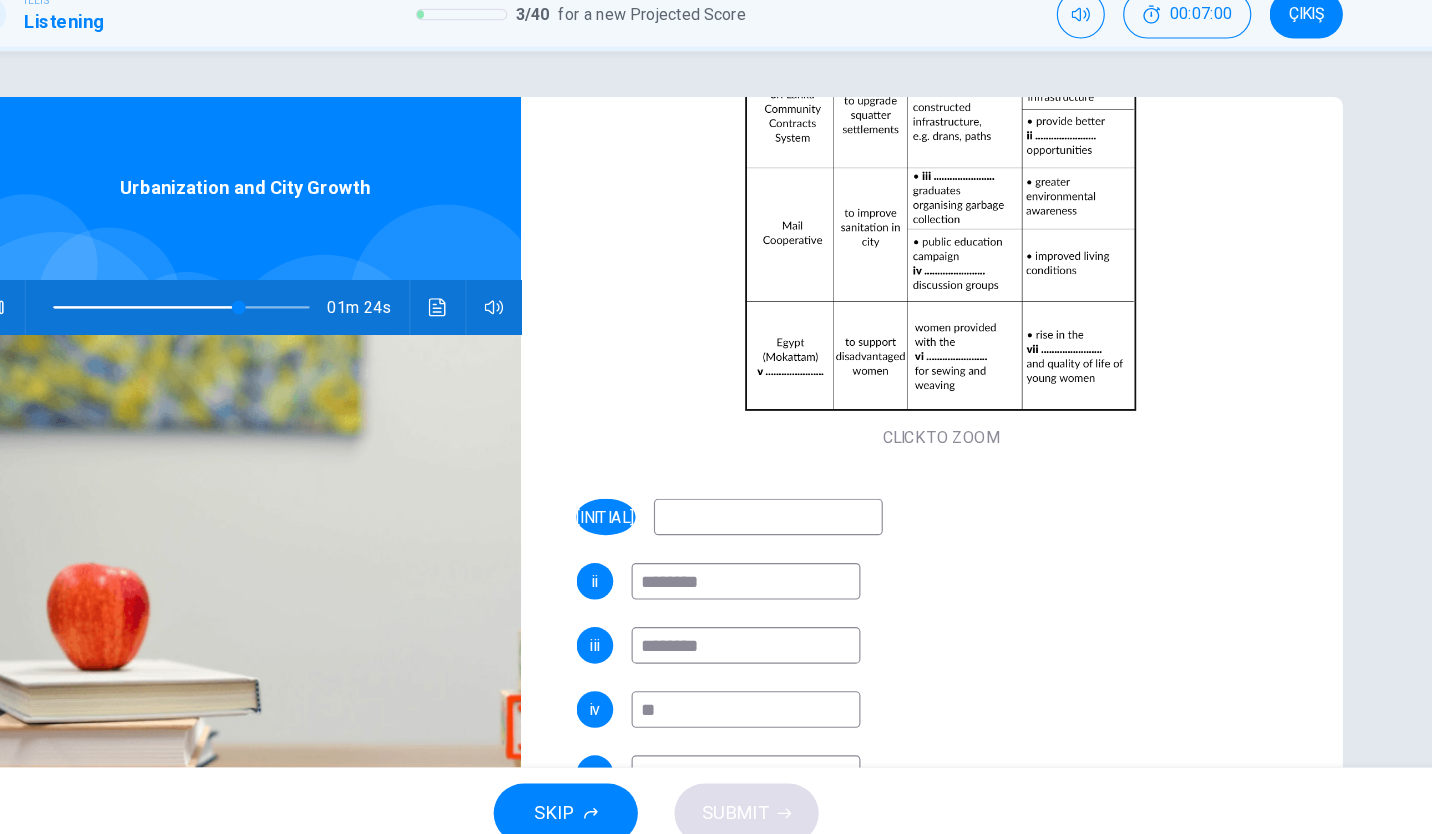 type on "**" 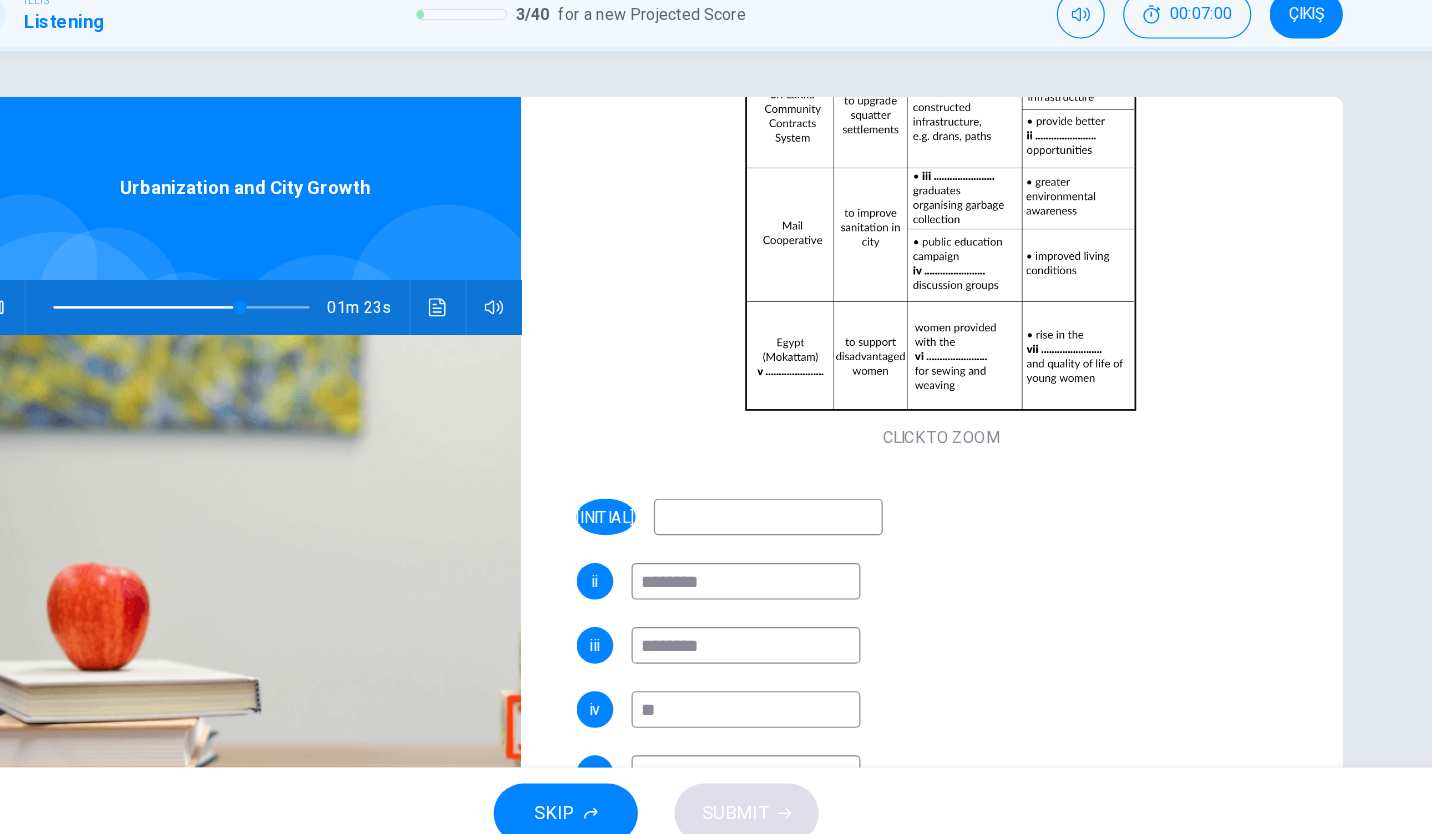 type on "*" 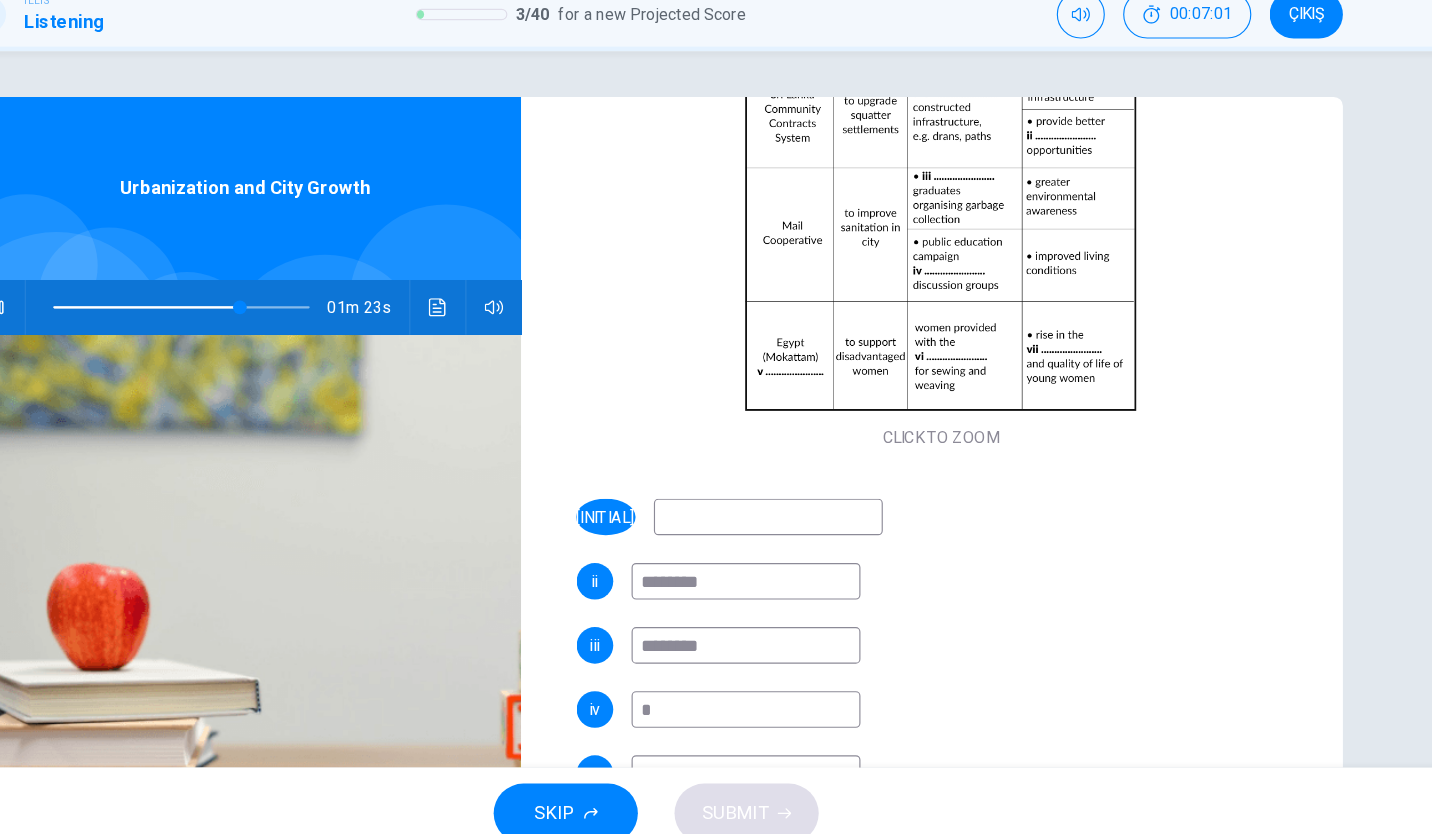 type 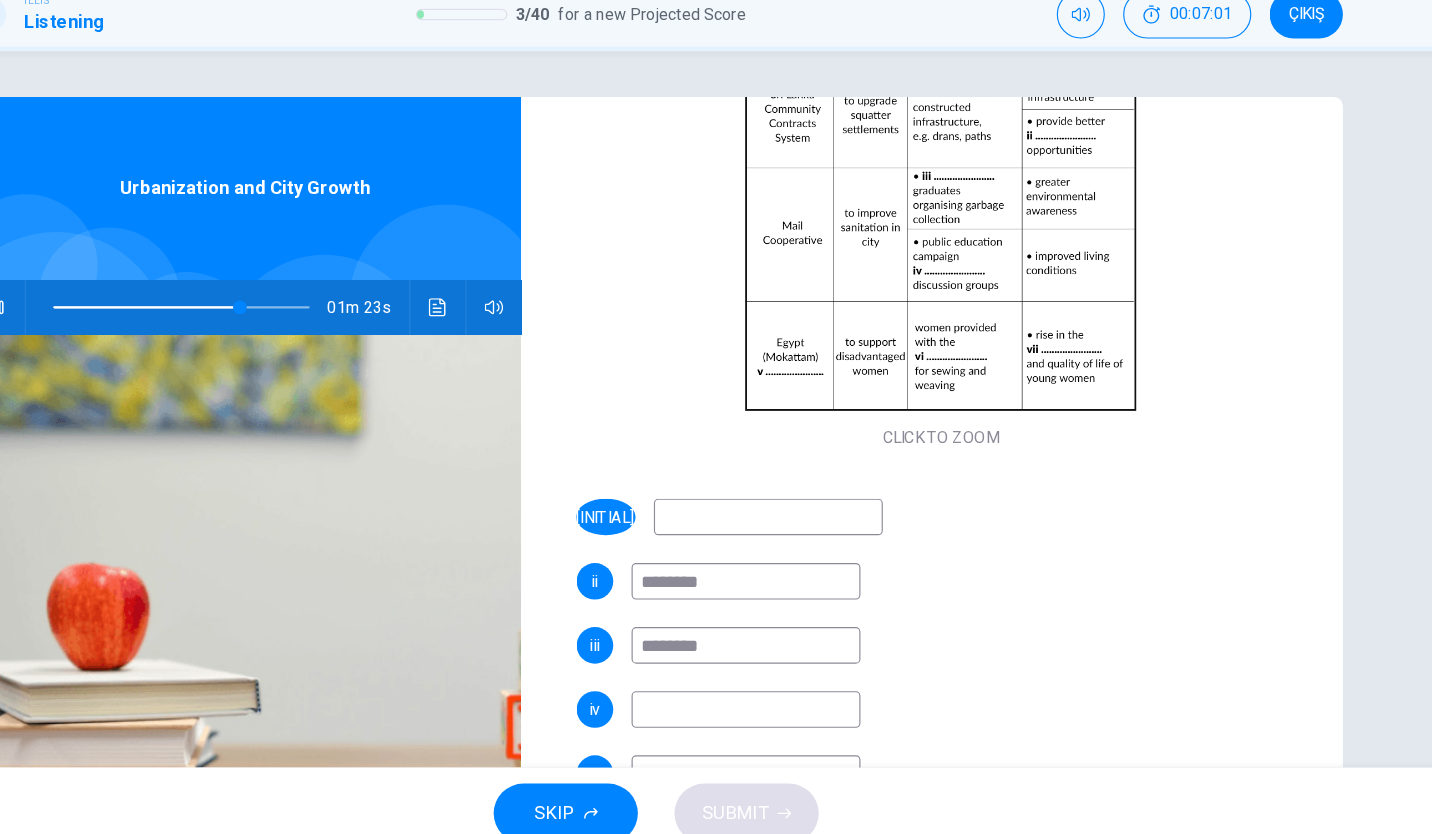 type on "**" 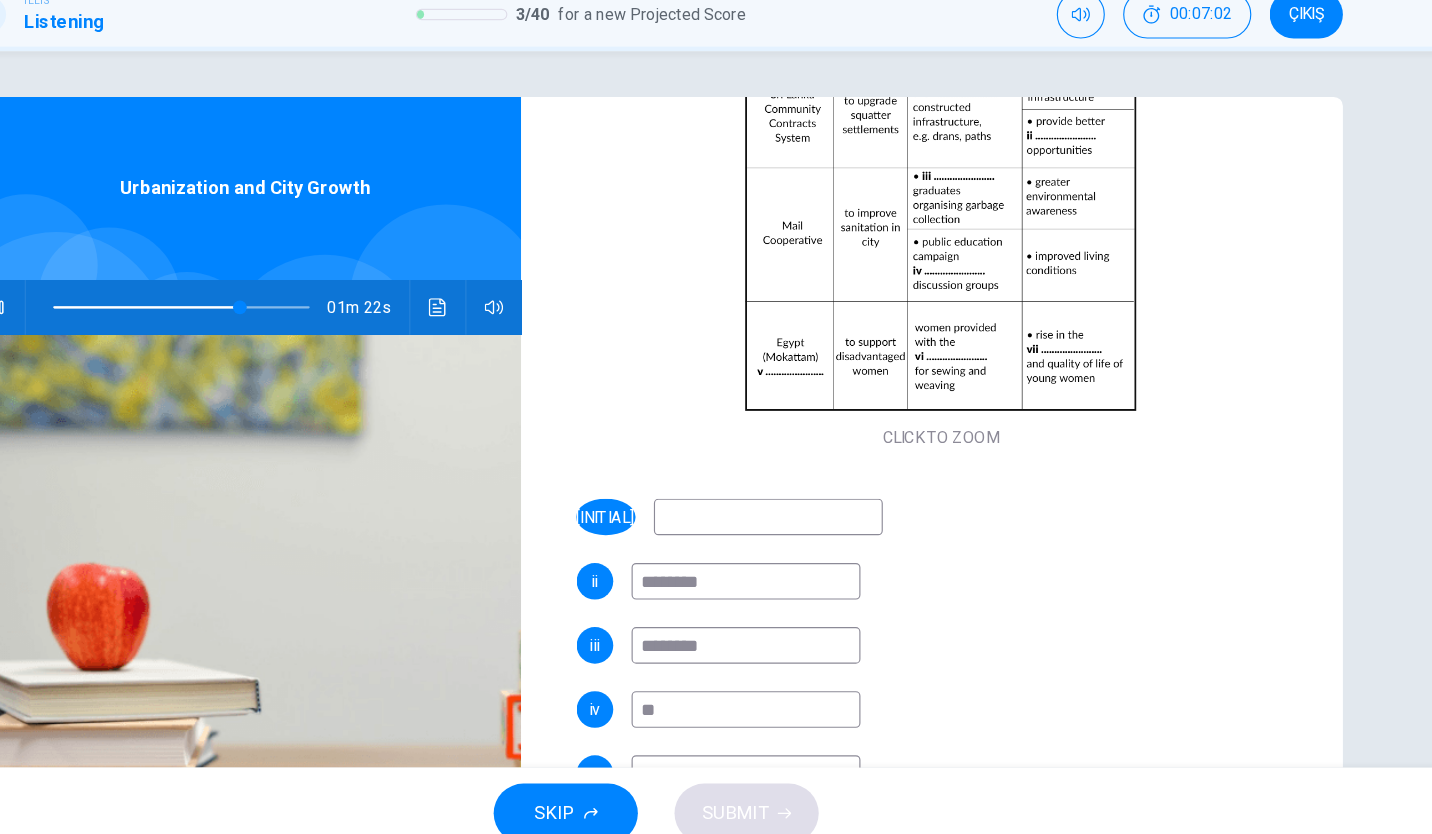 type on "***" 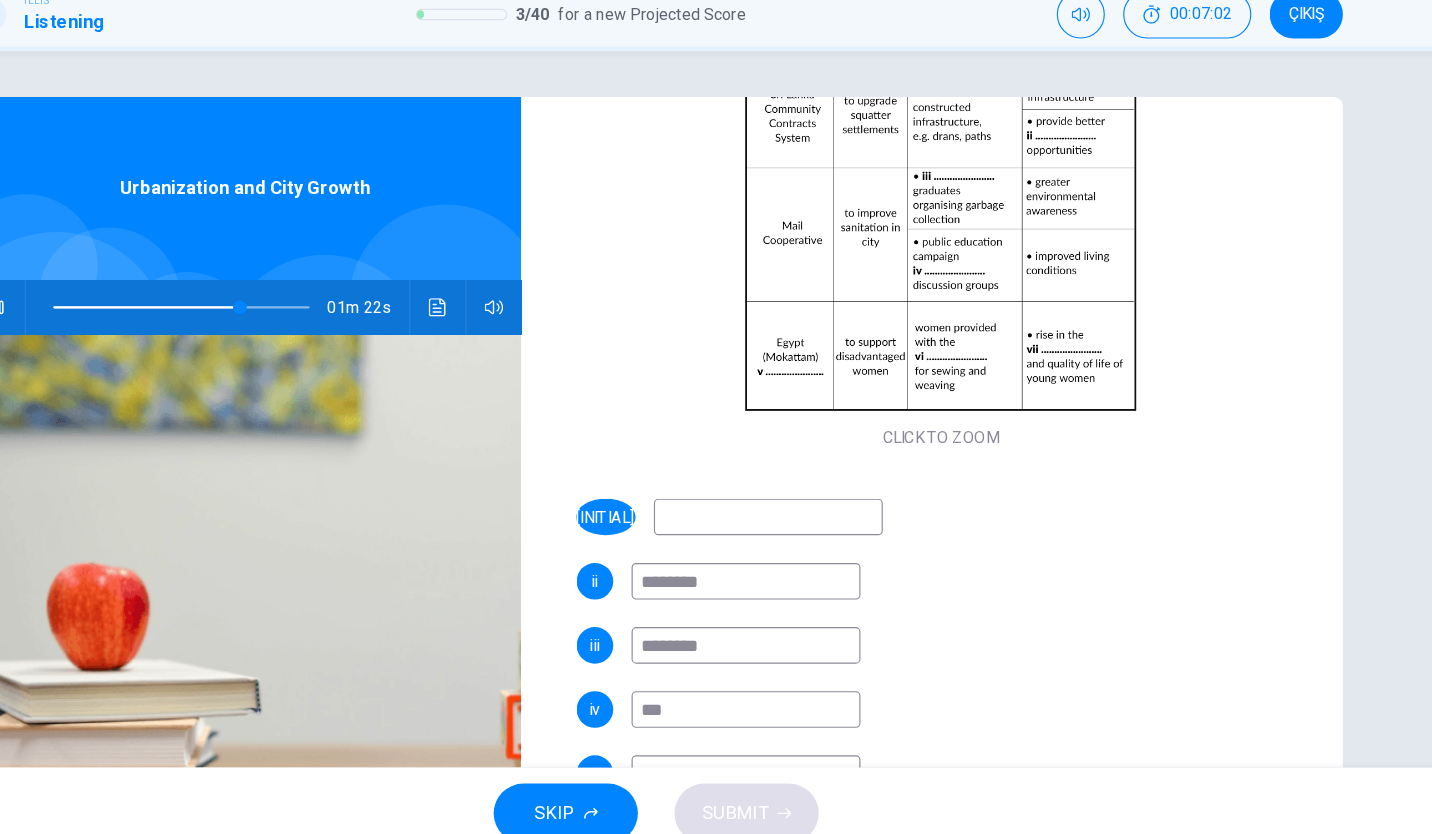 type on "**" 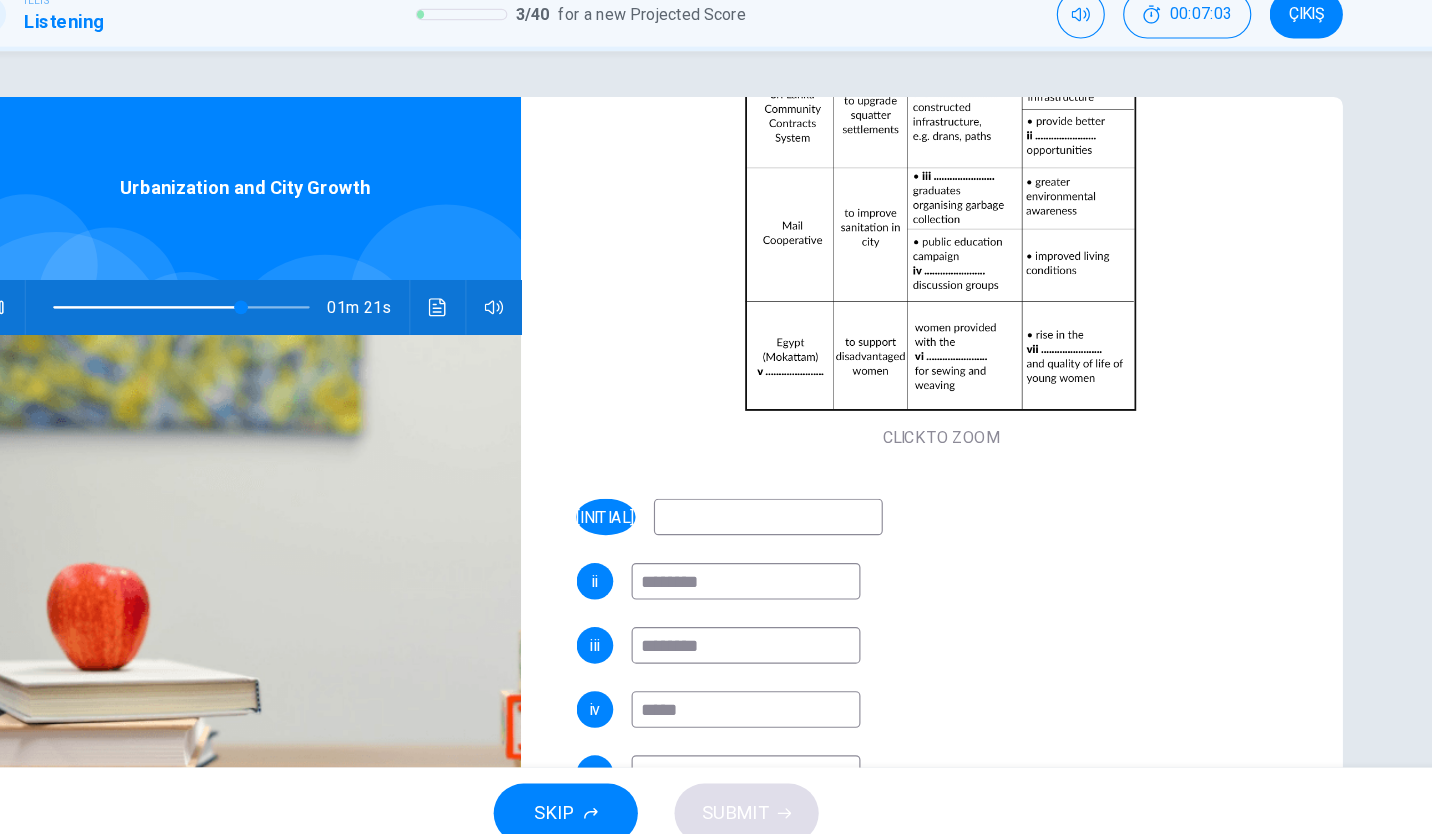 type on "*****" 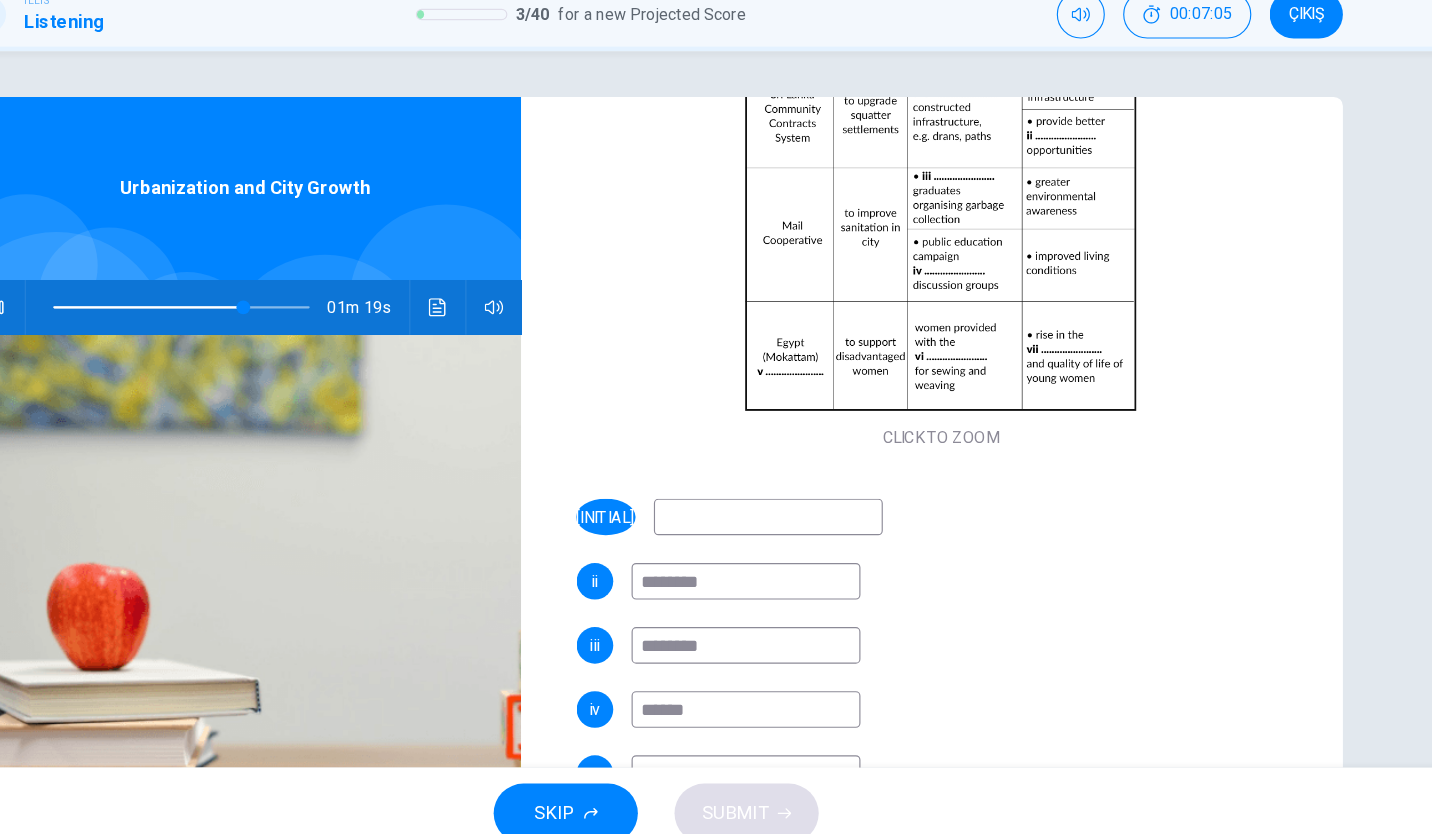 type on "**" 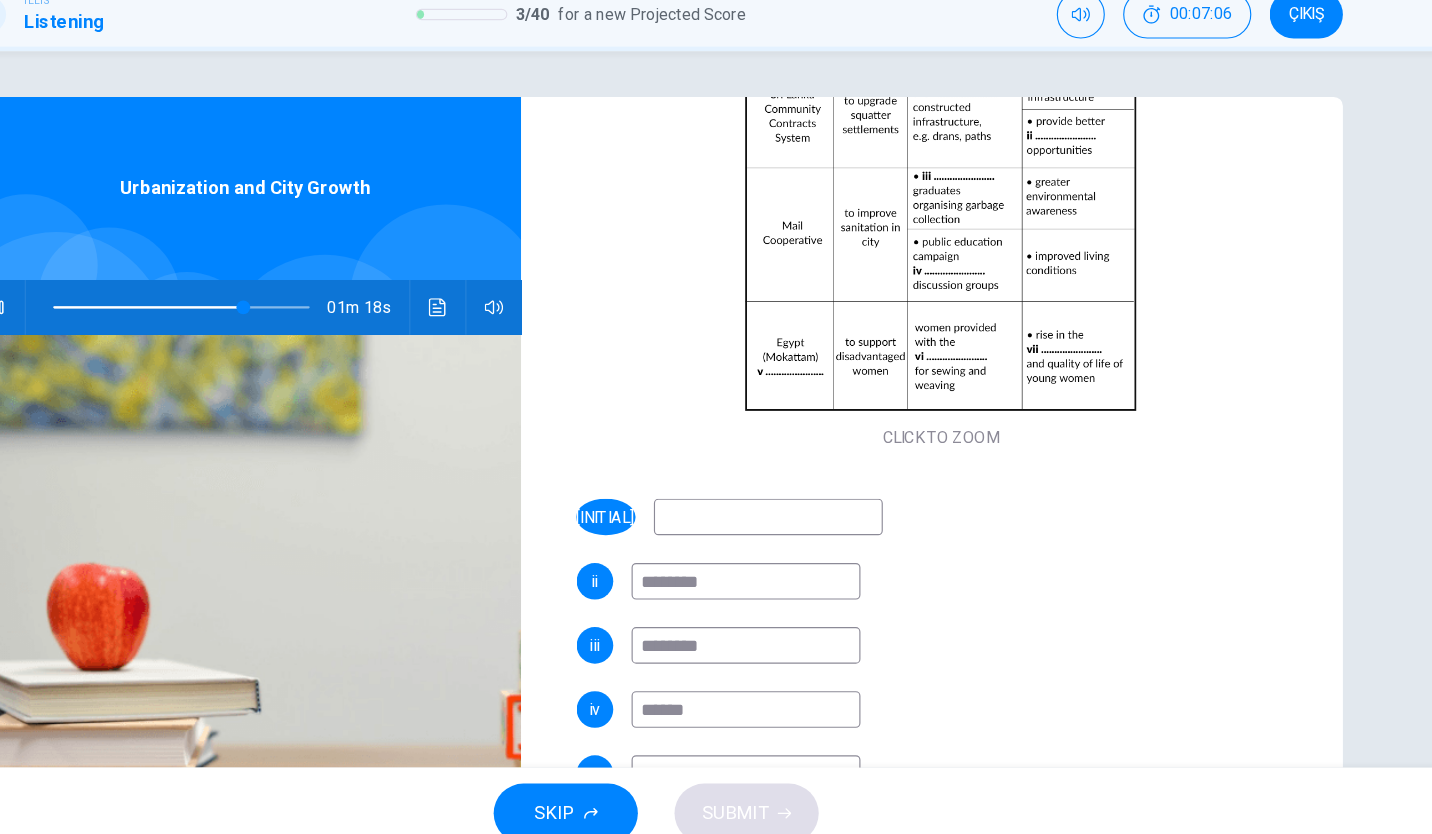 type on "*****" 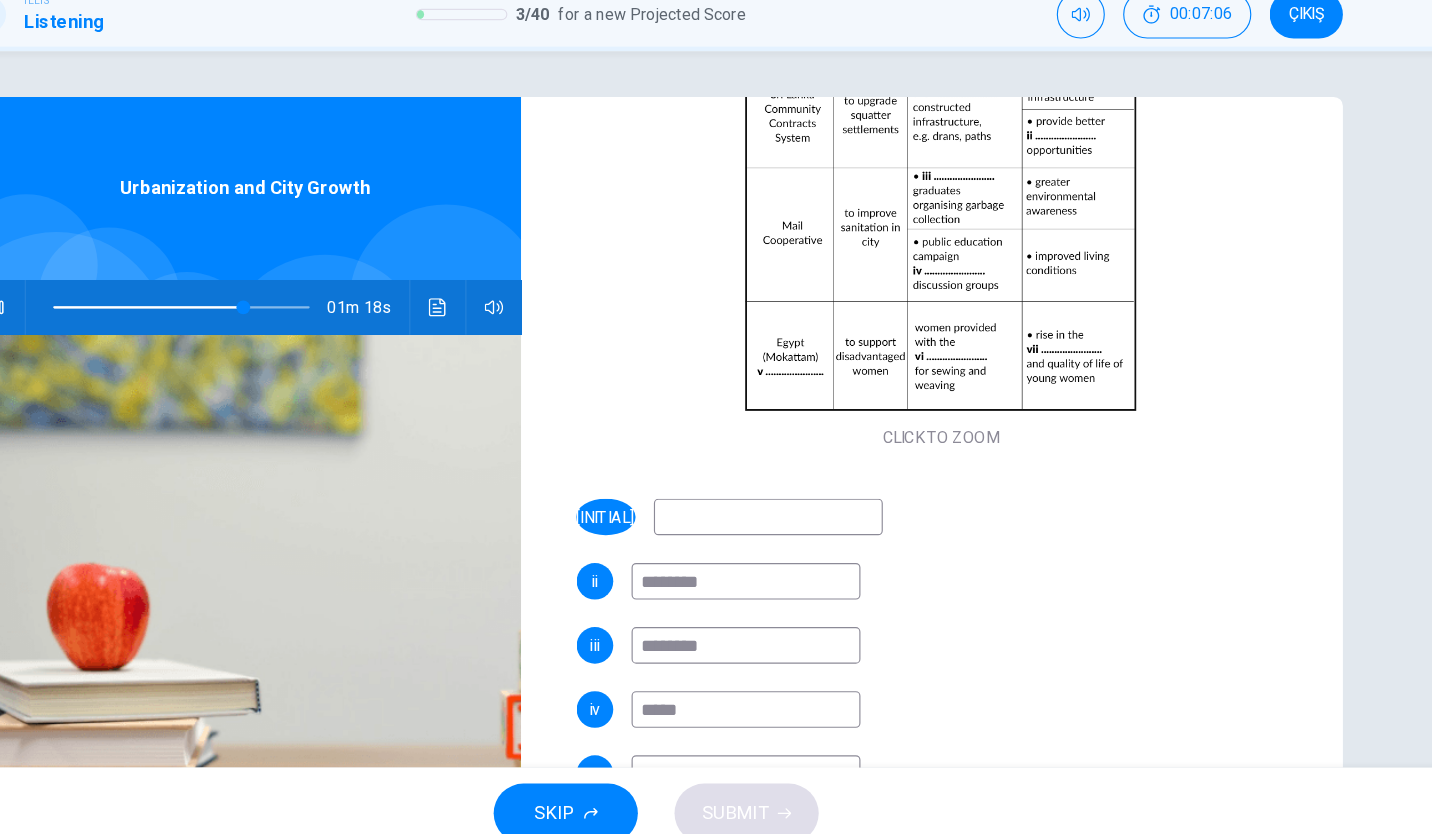 type on "**" 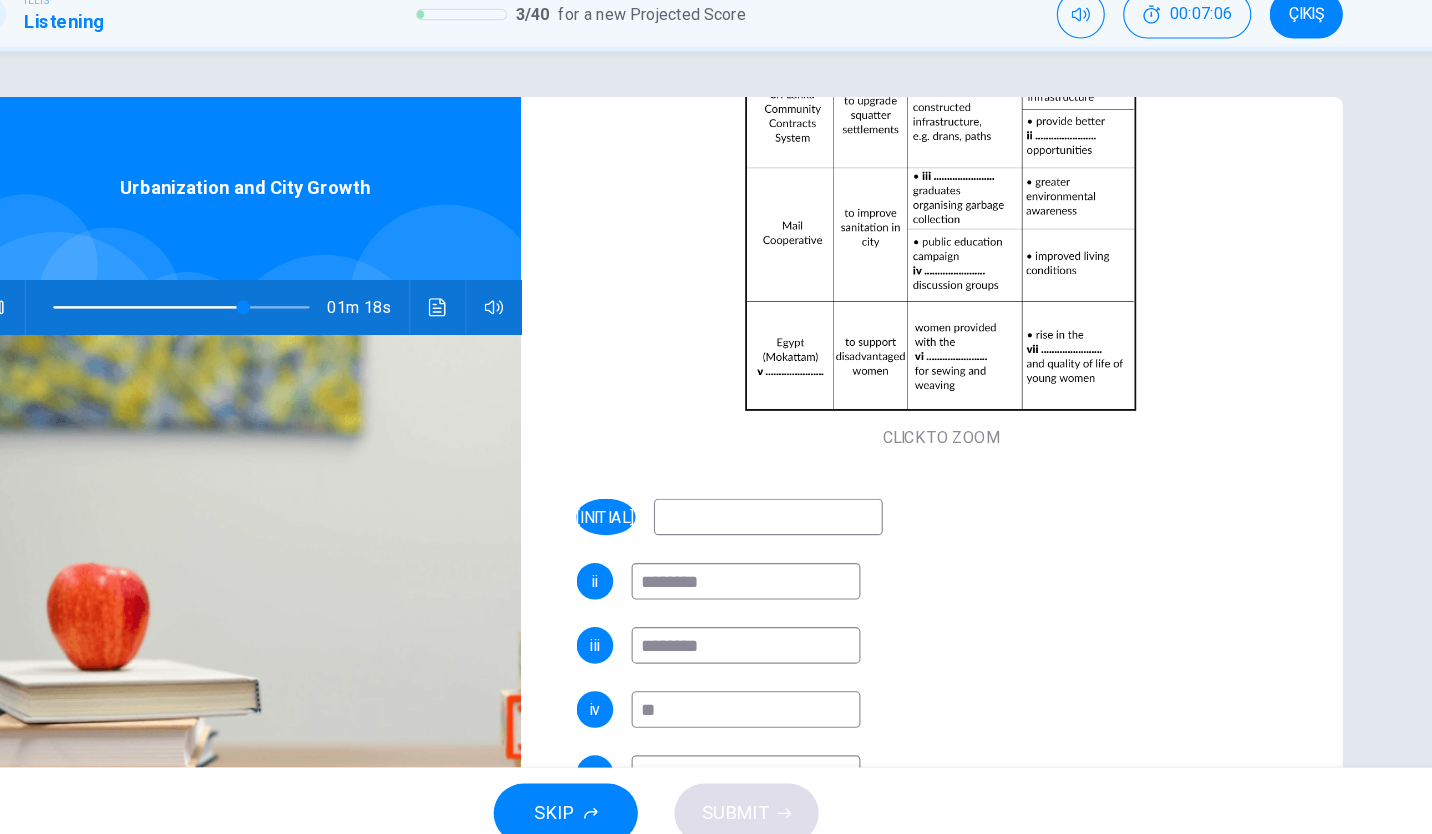 type on "*" 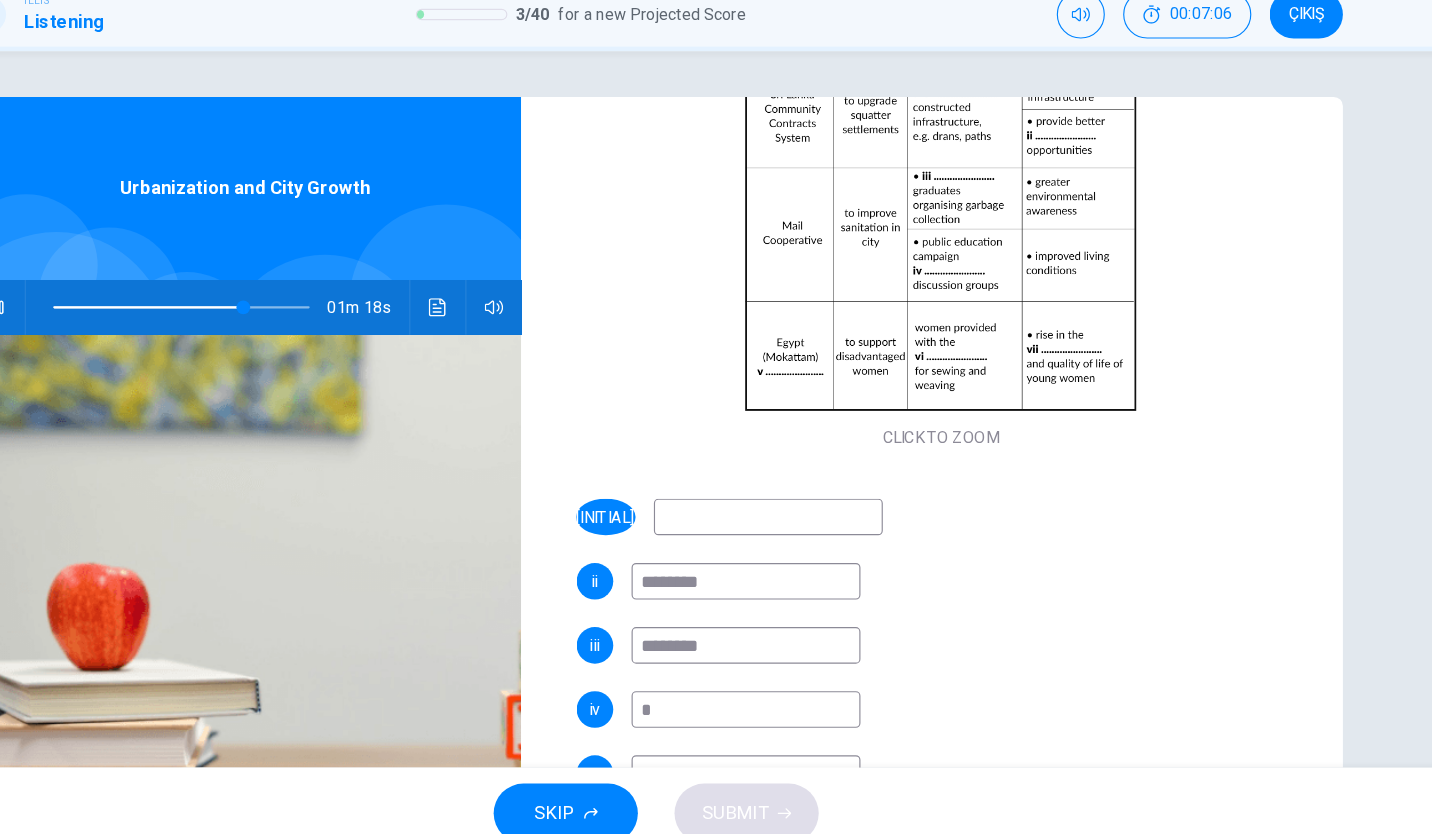 type 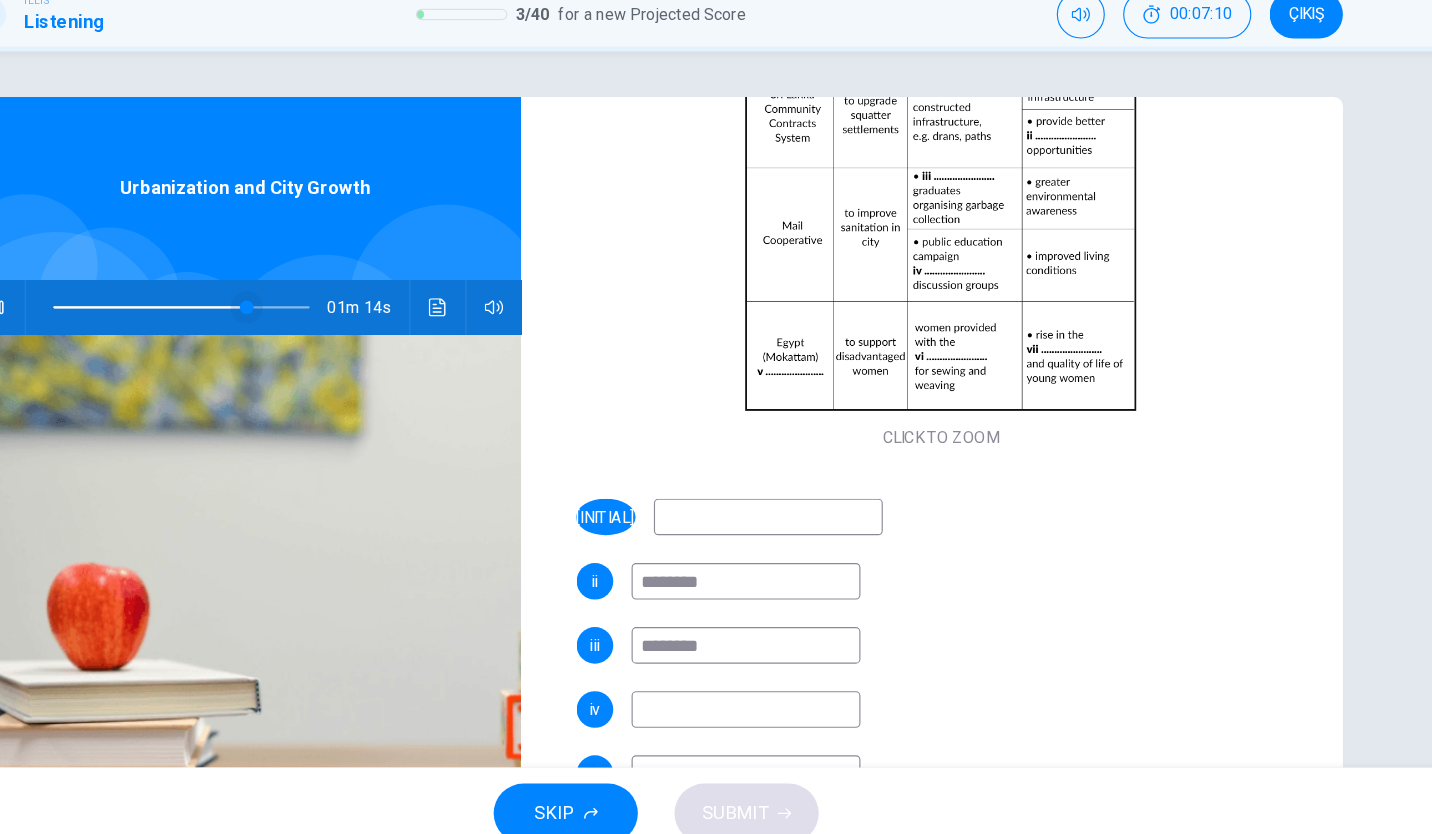 click at bounding box center (358, 352) 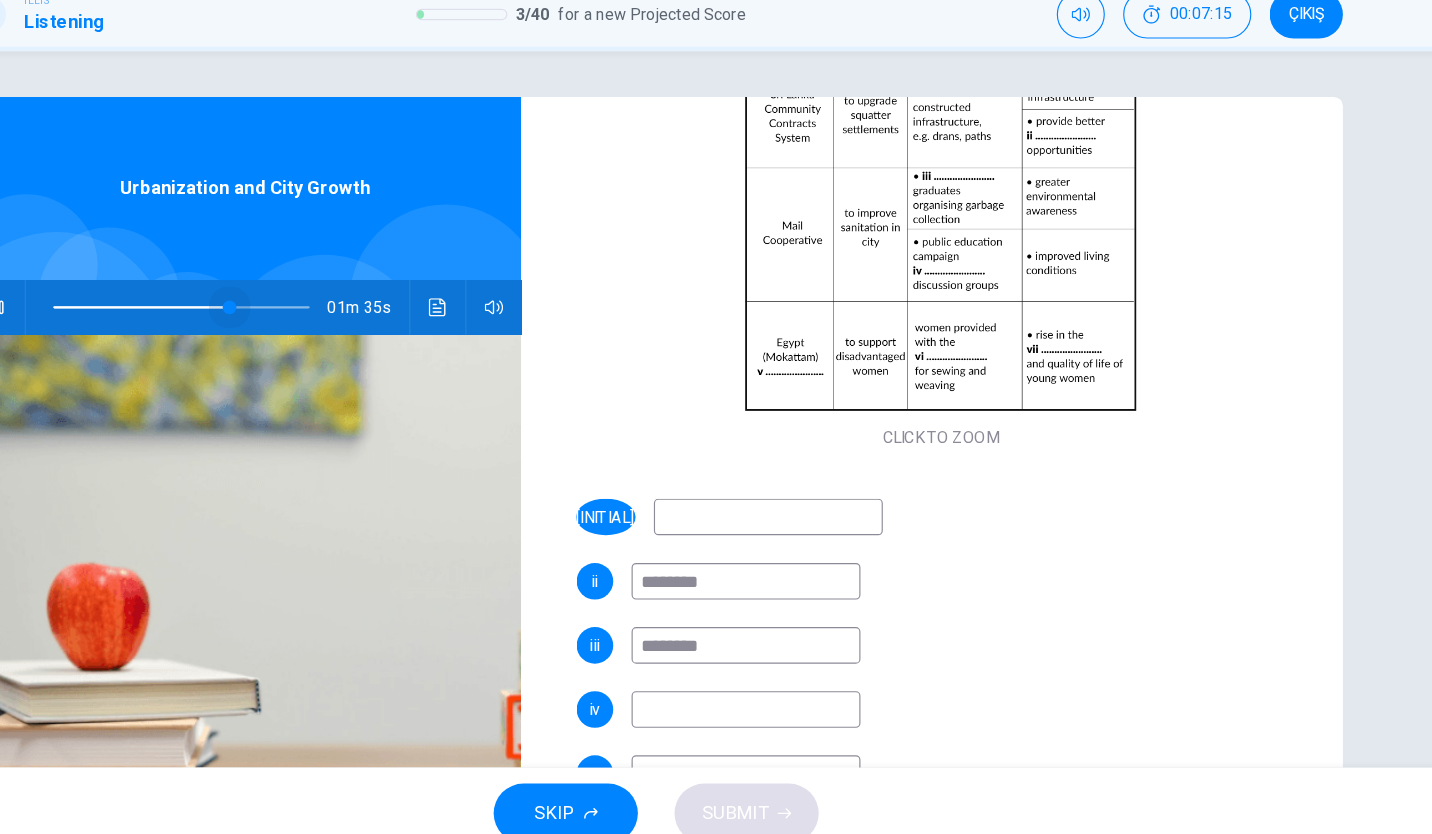 click at bounding box center [343, 352] 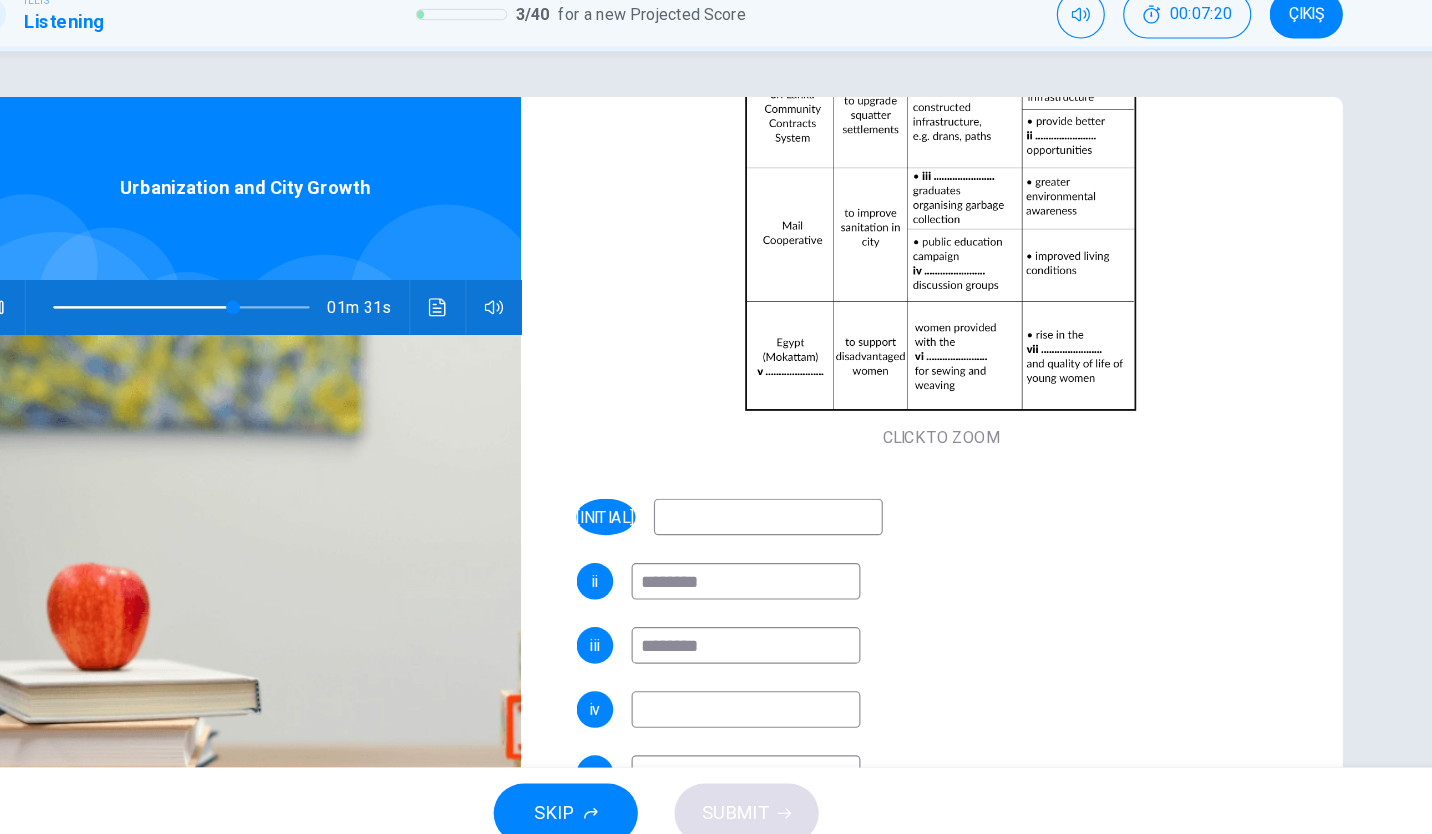 click at bounding box center (794, 703) 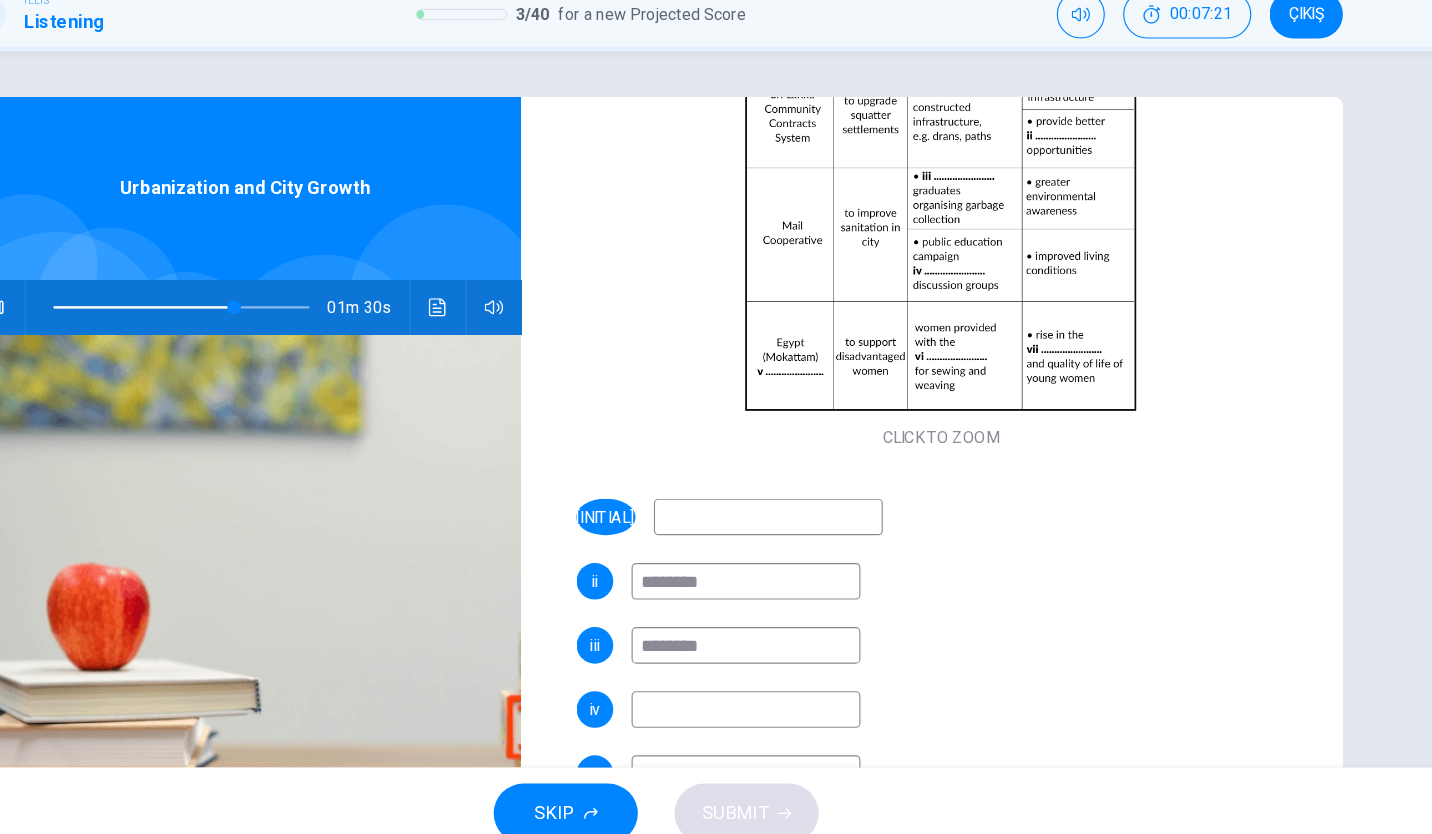 click at bounding box center (794, 703) 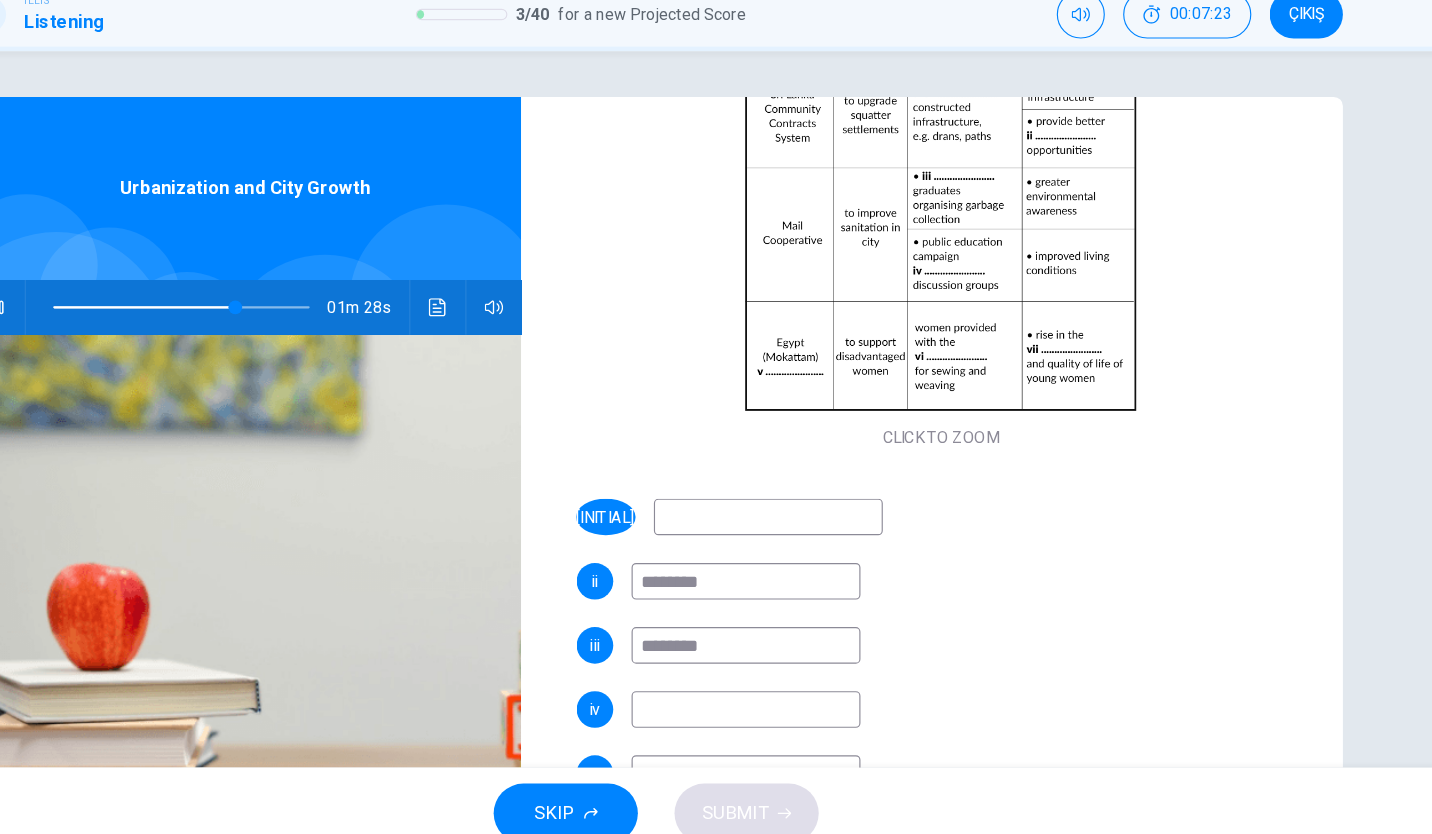 type on "**" 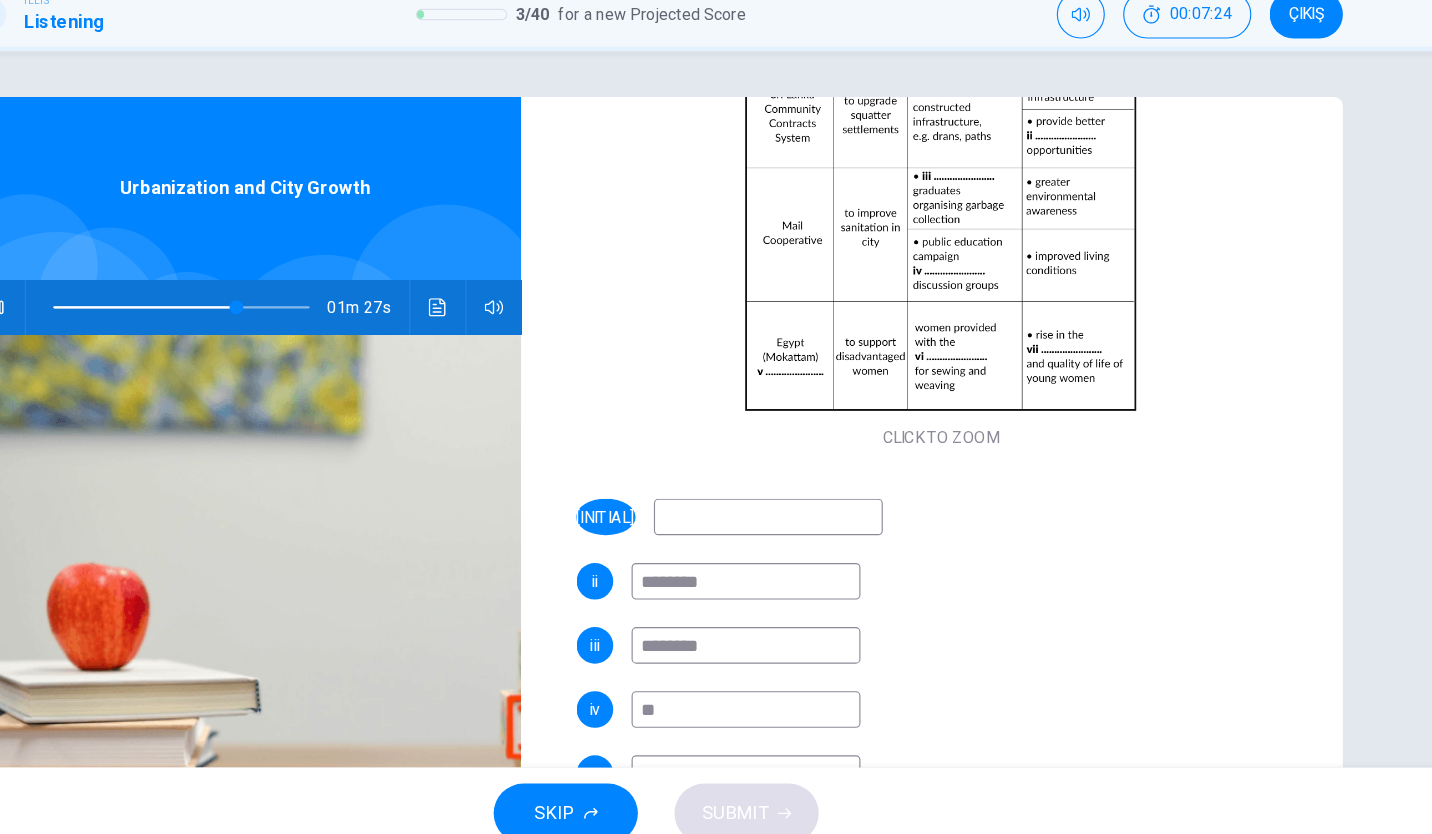 type on "***" 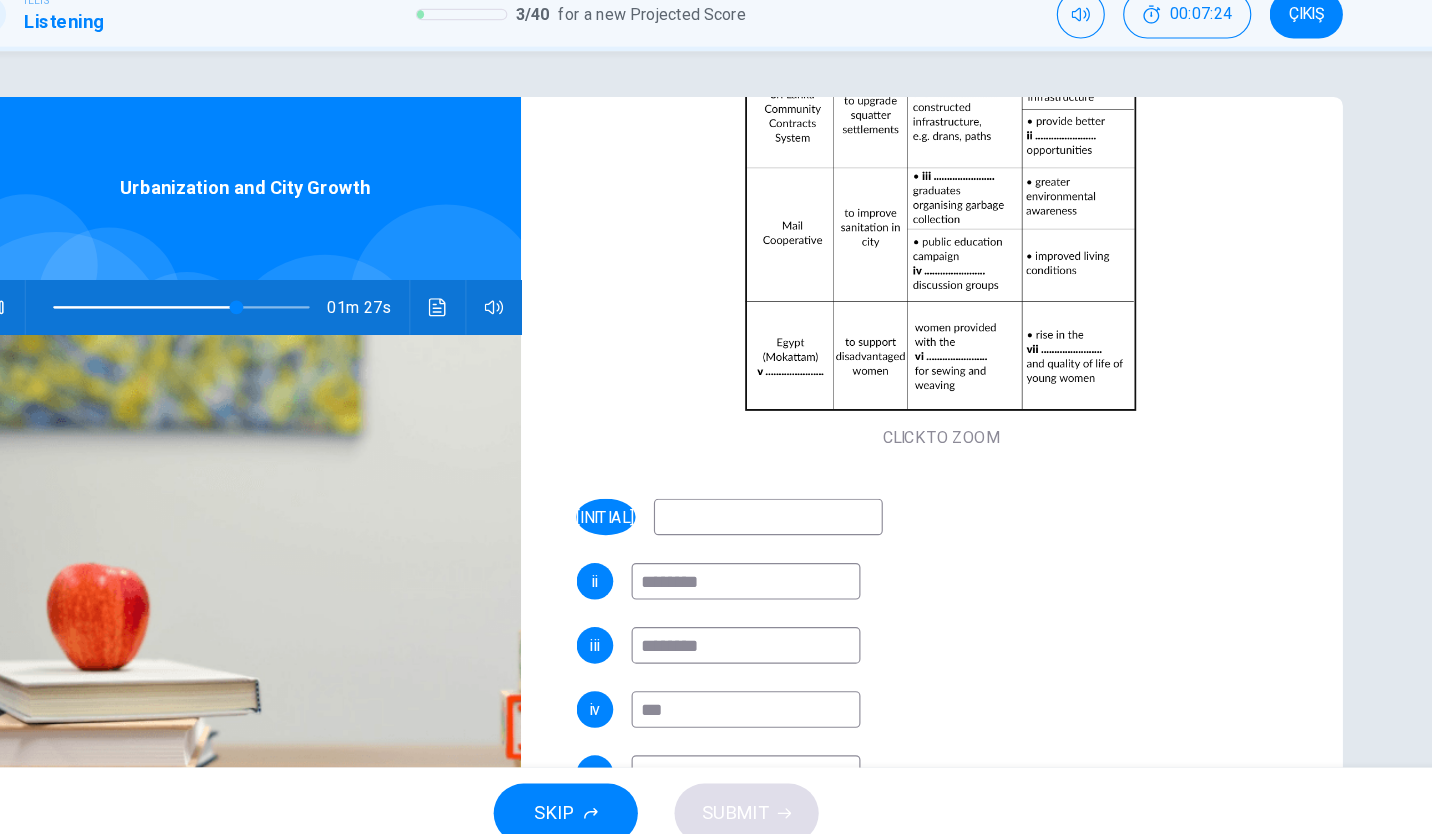 type on "**" 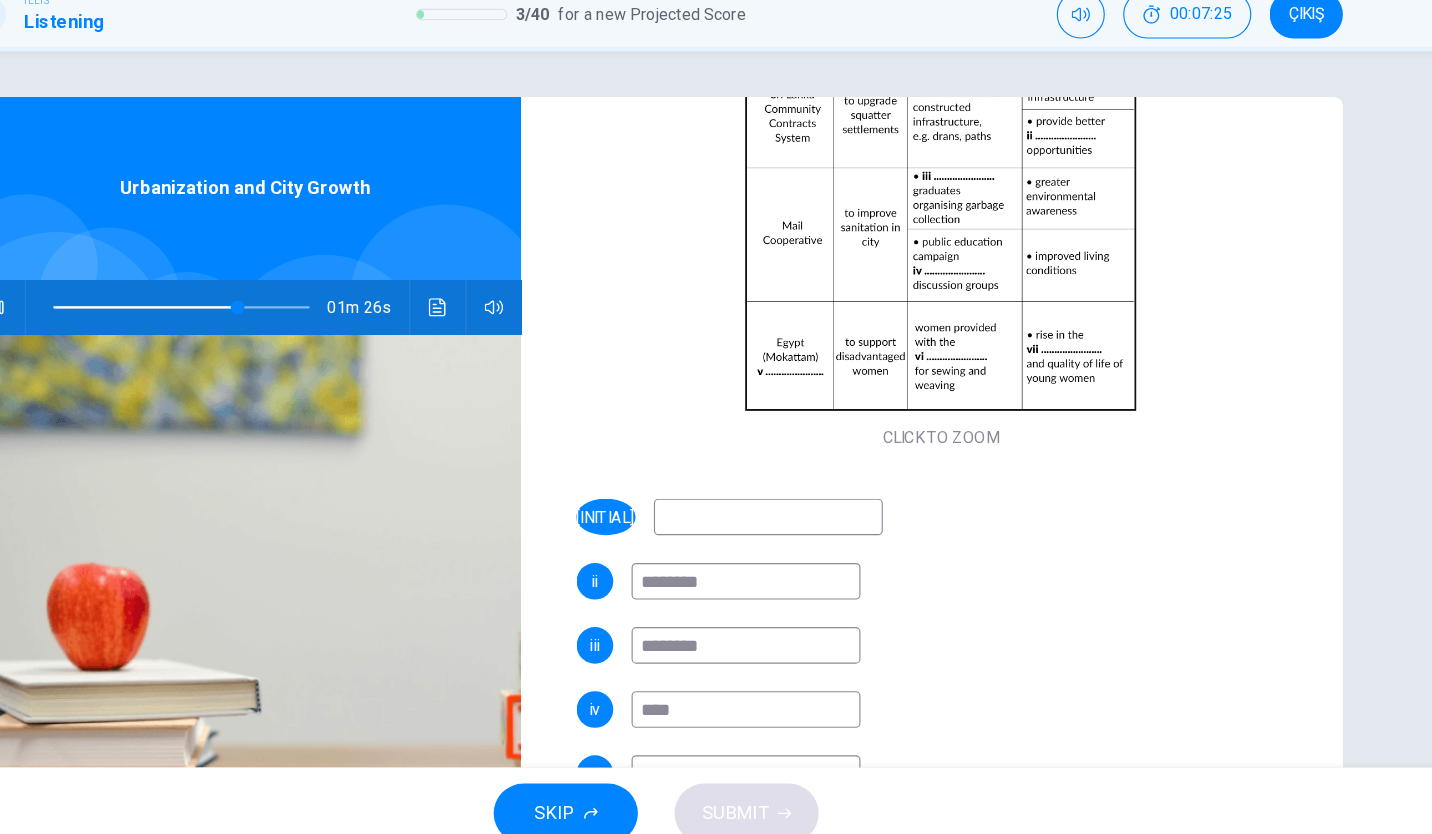 type on "***" 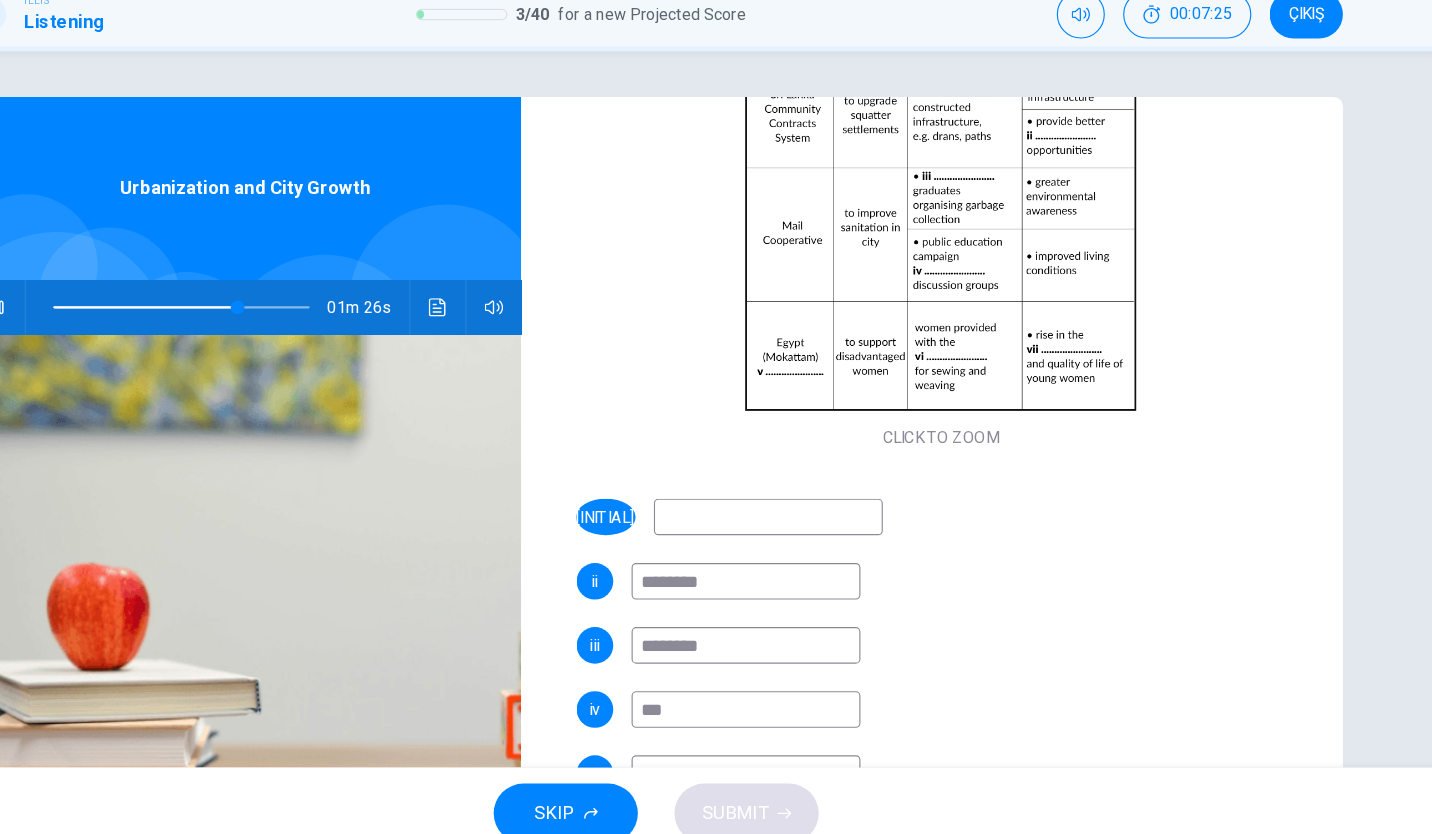 type on "**" 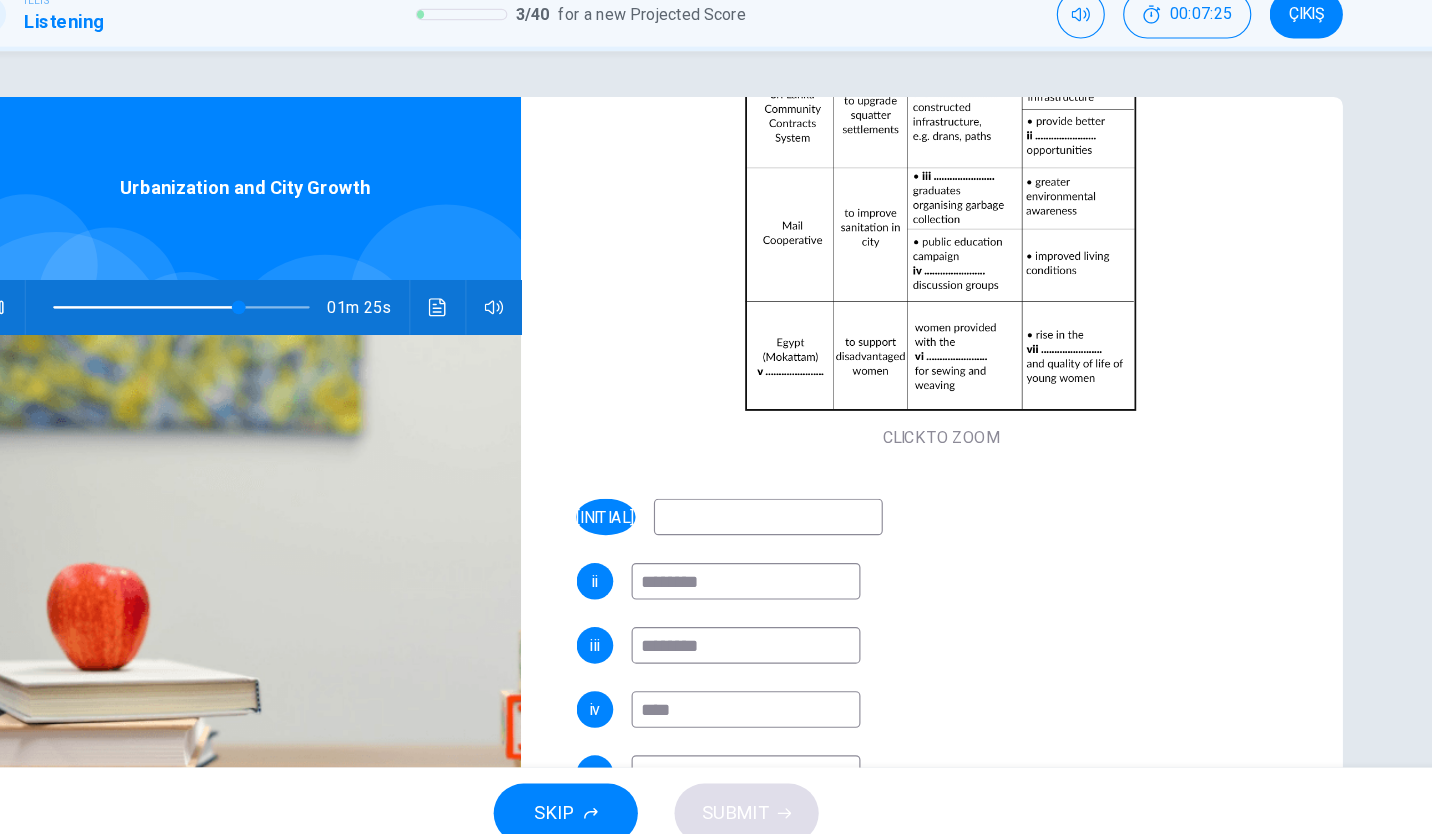 type on "*****" 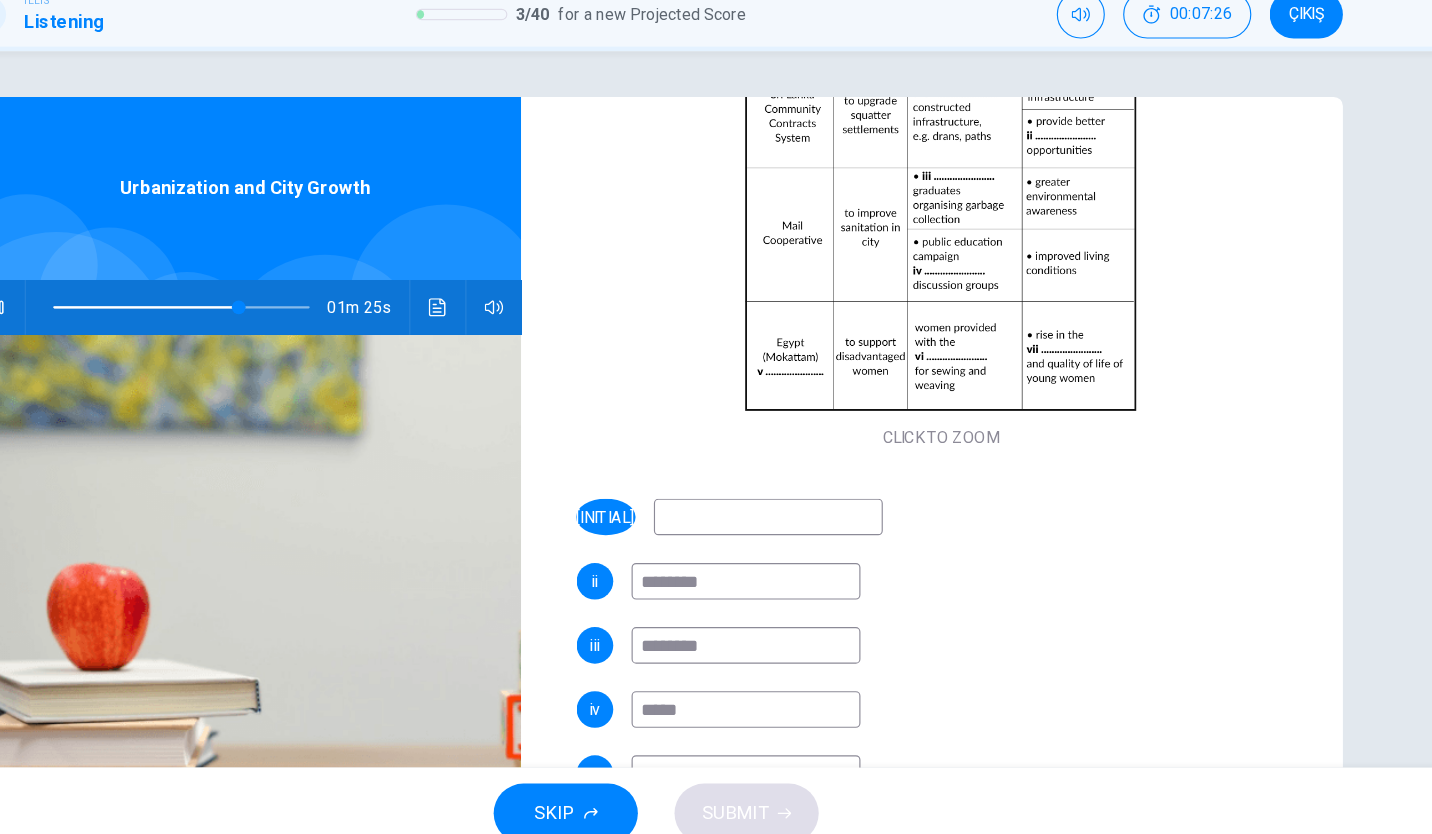 type on "**" 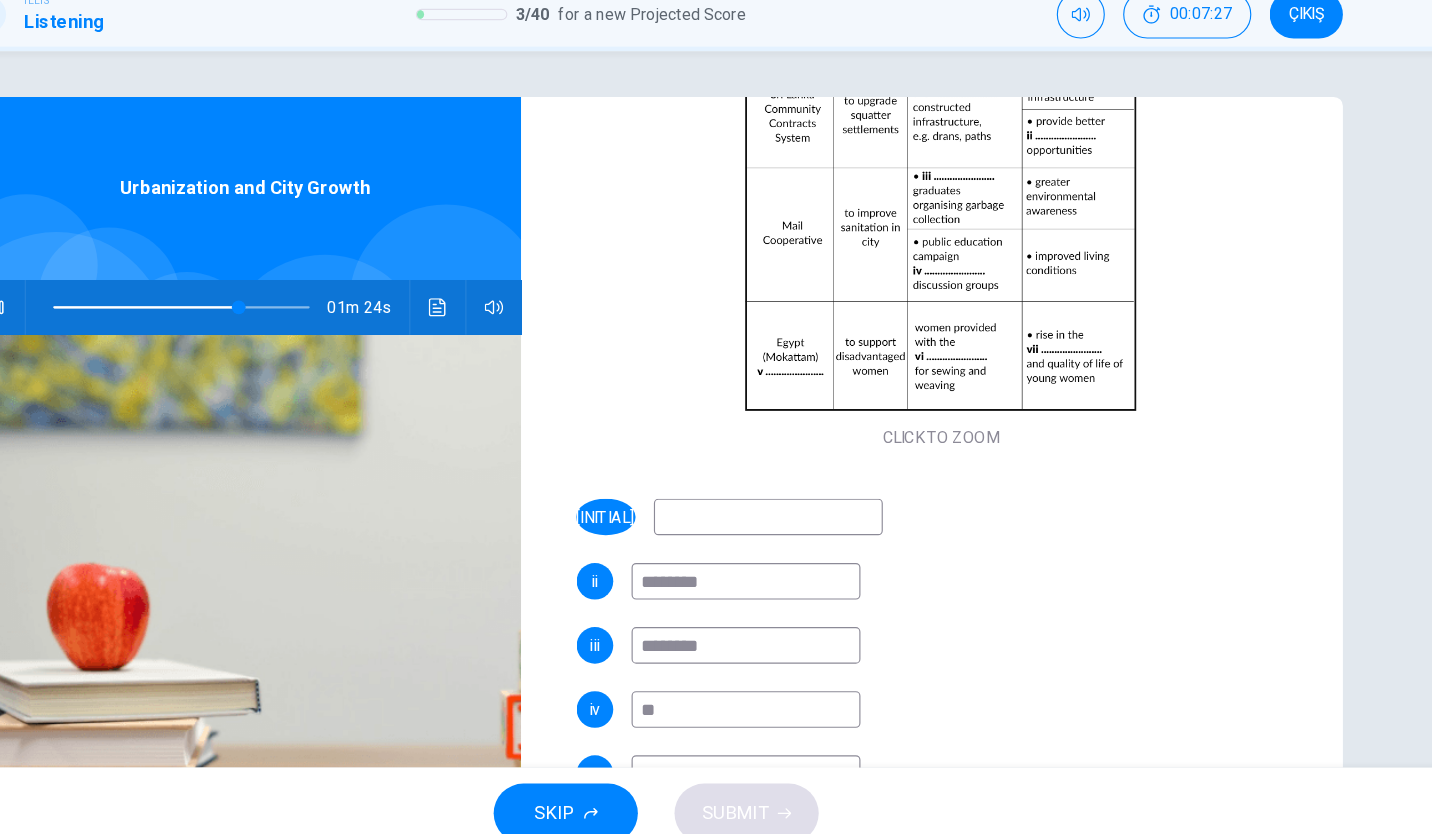 type on "*" 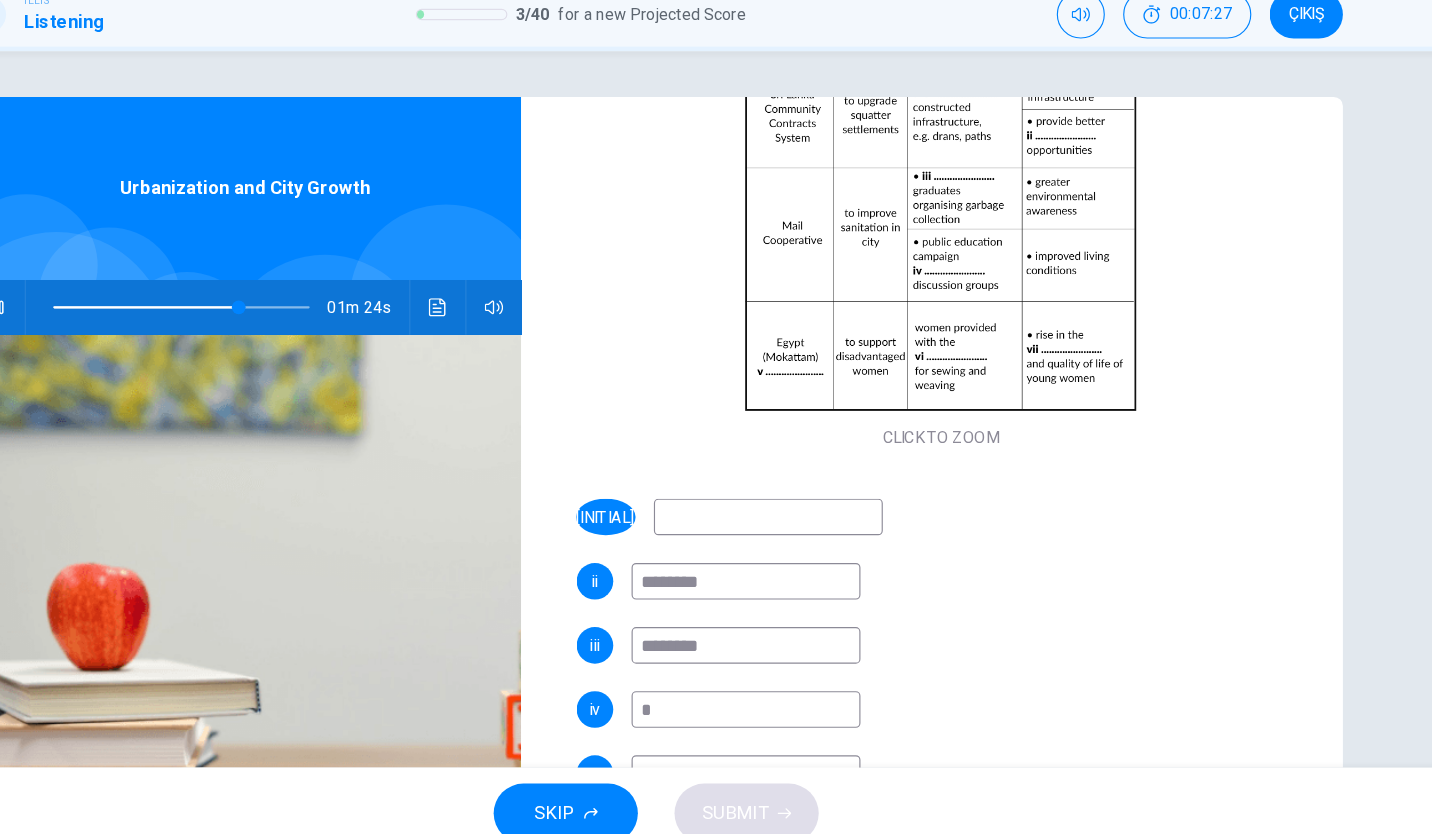 type 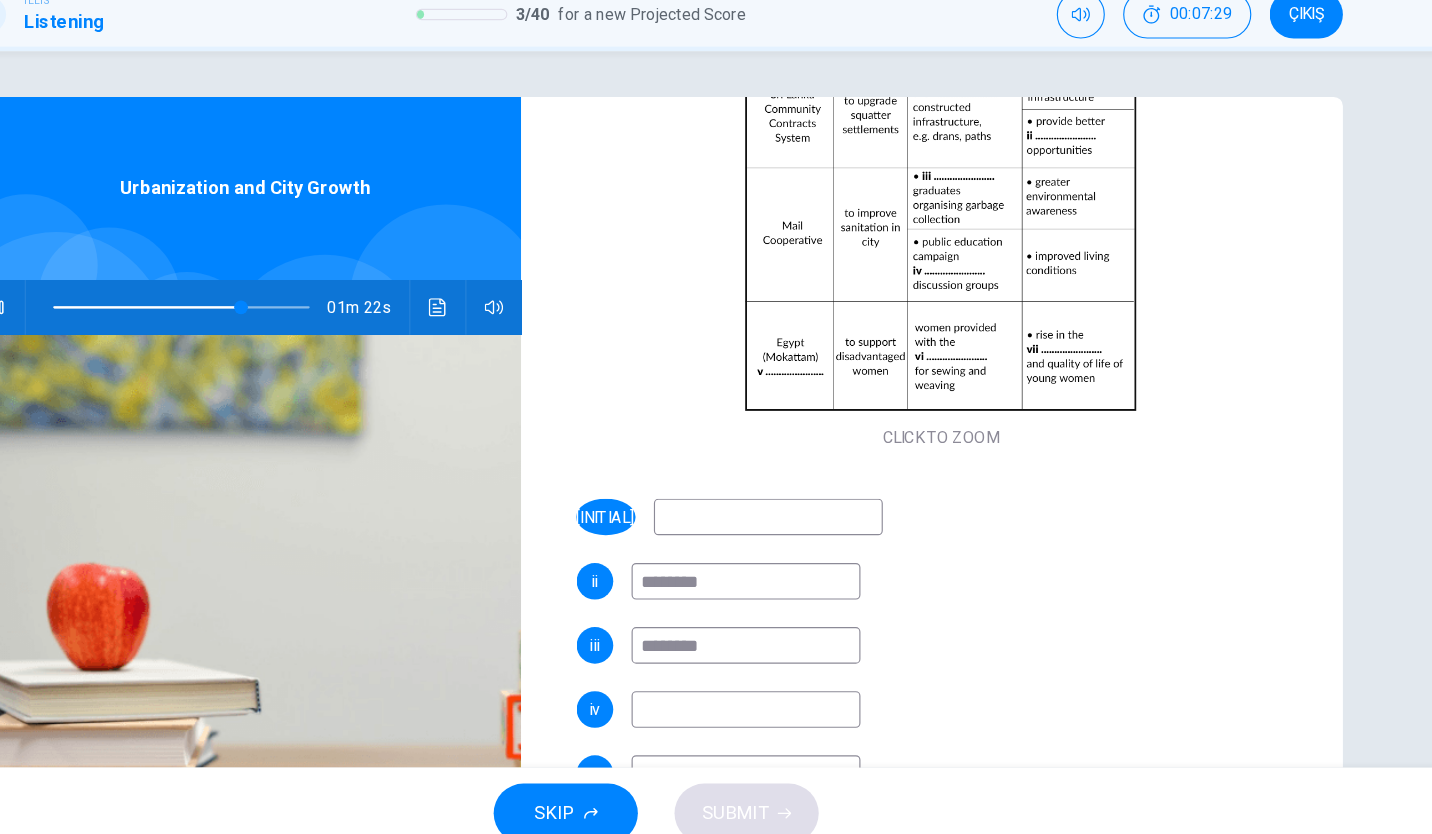 type on "**" 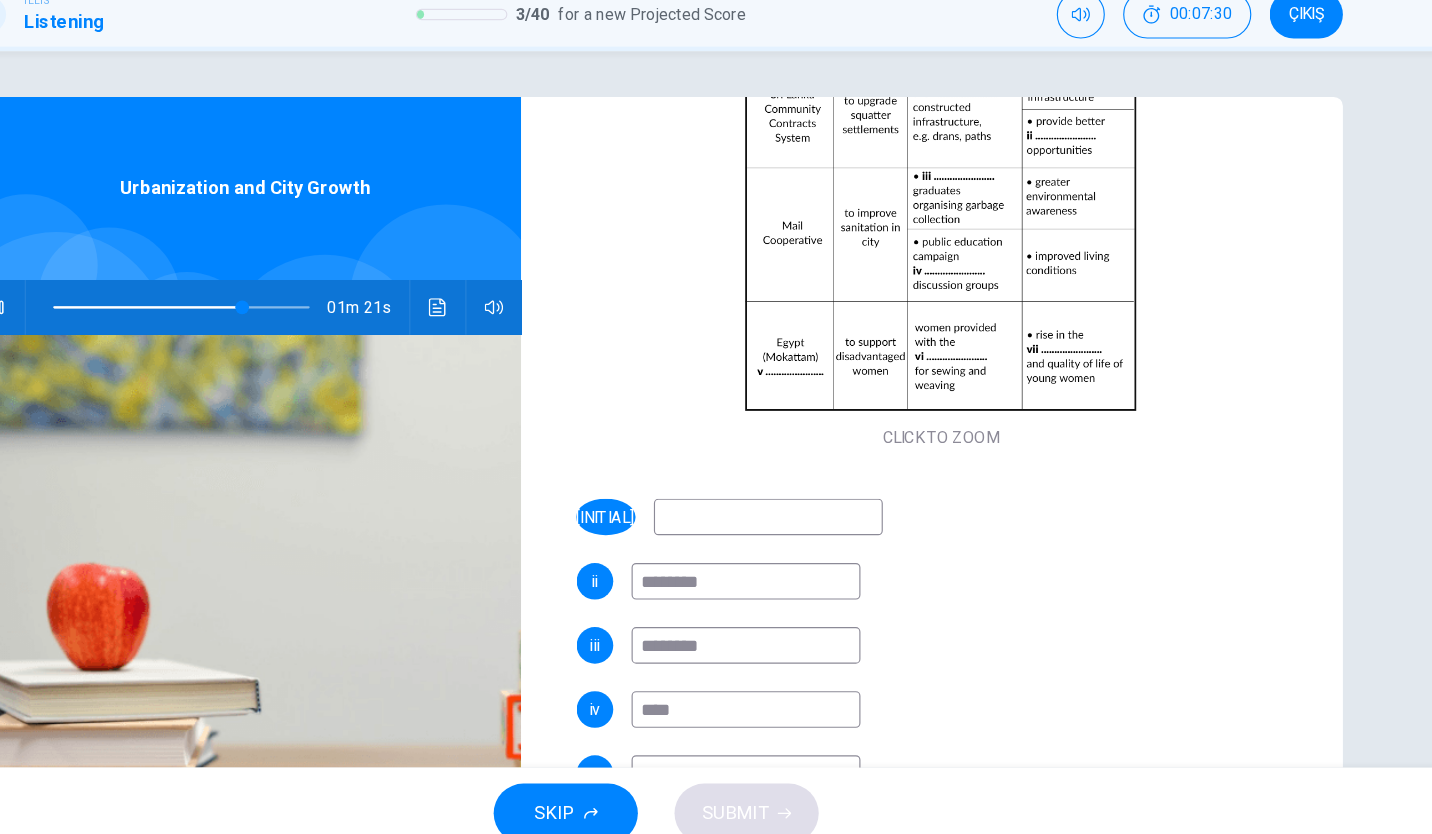 type on "*****" 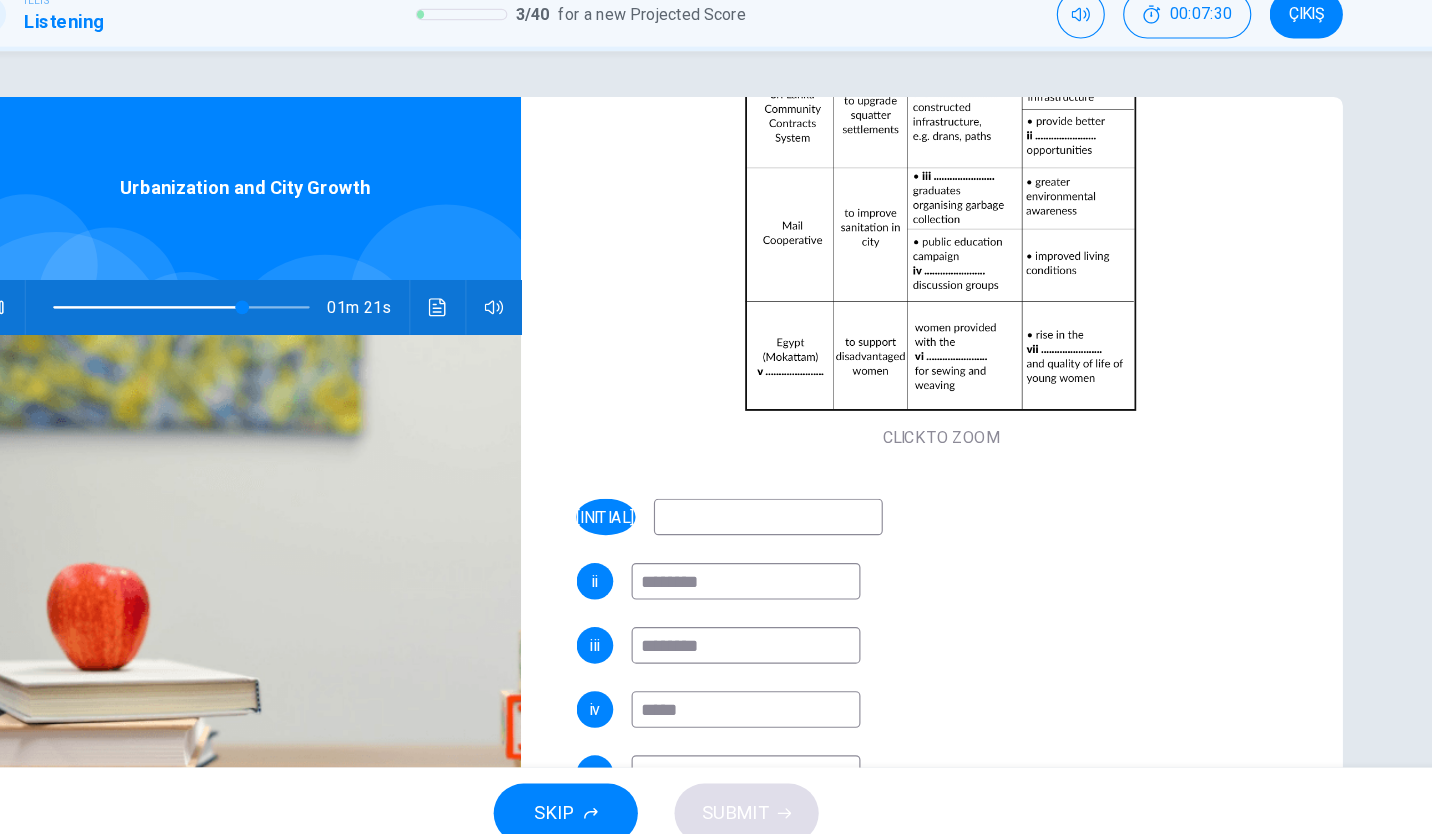 type on "**" 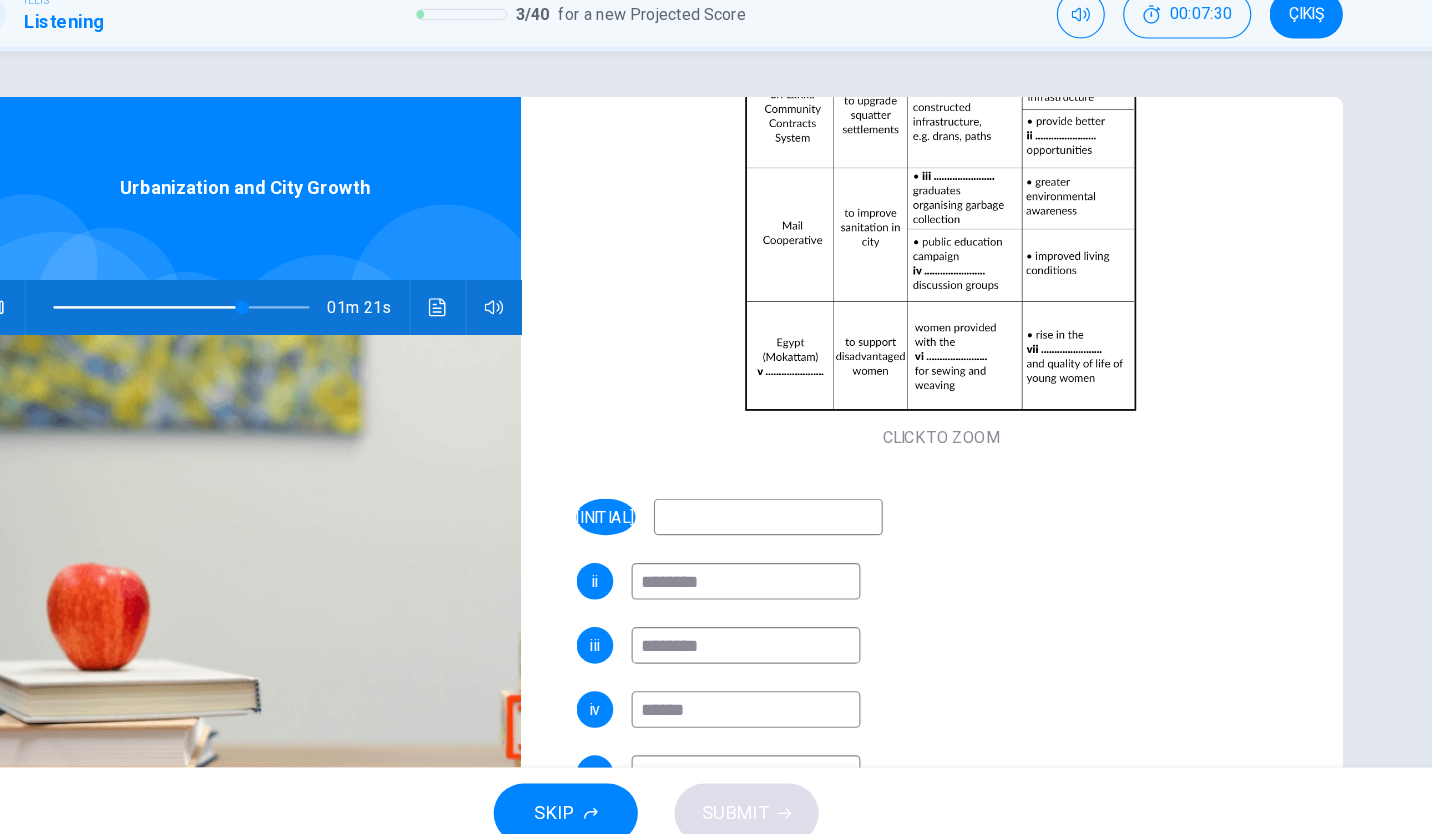 type on "**" 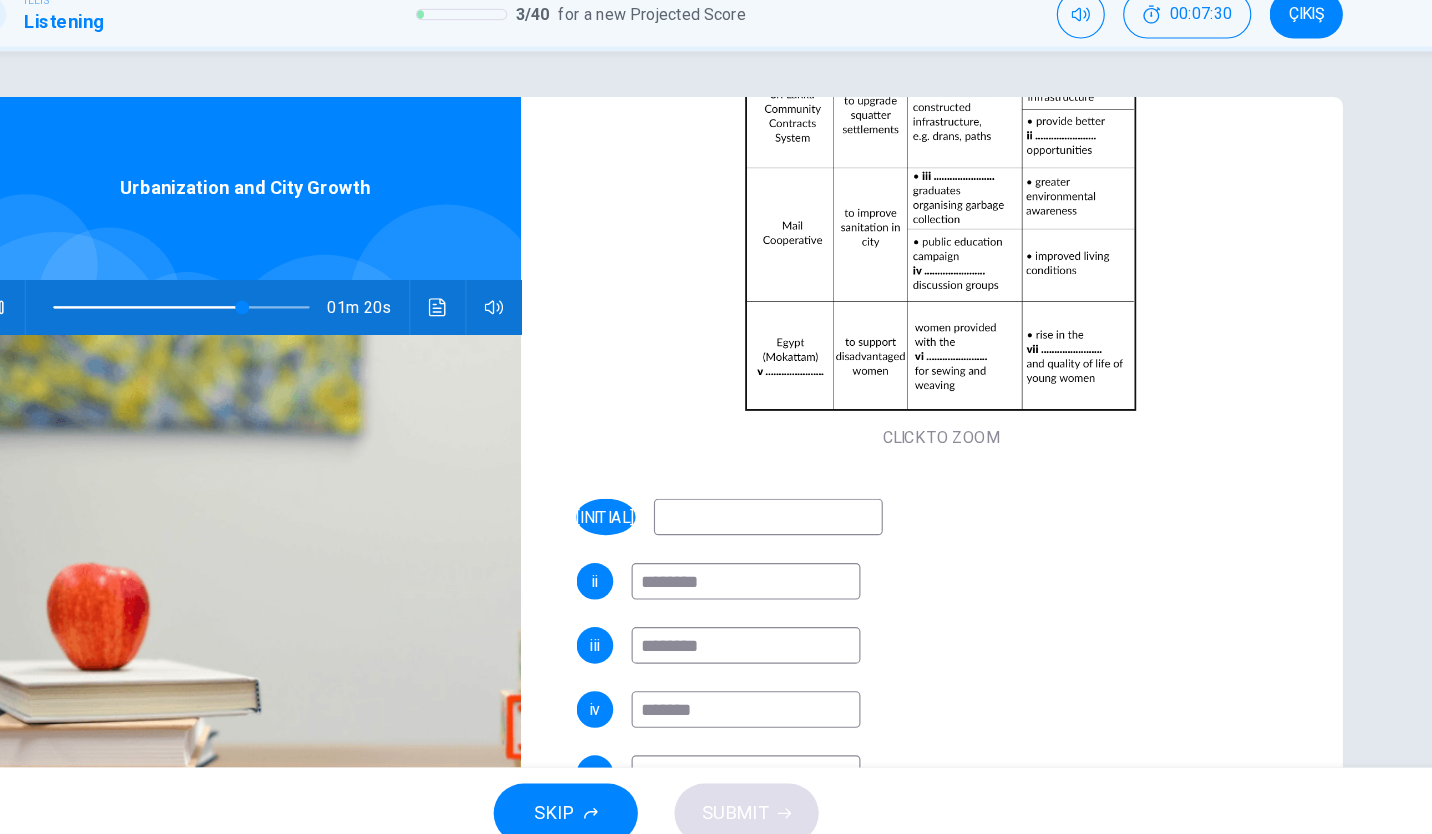 type on "********" 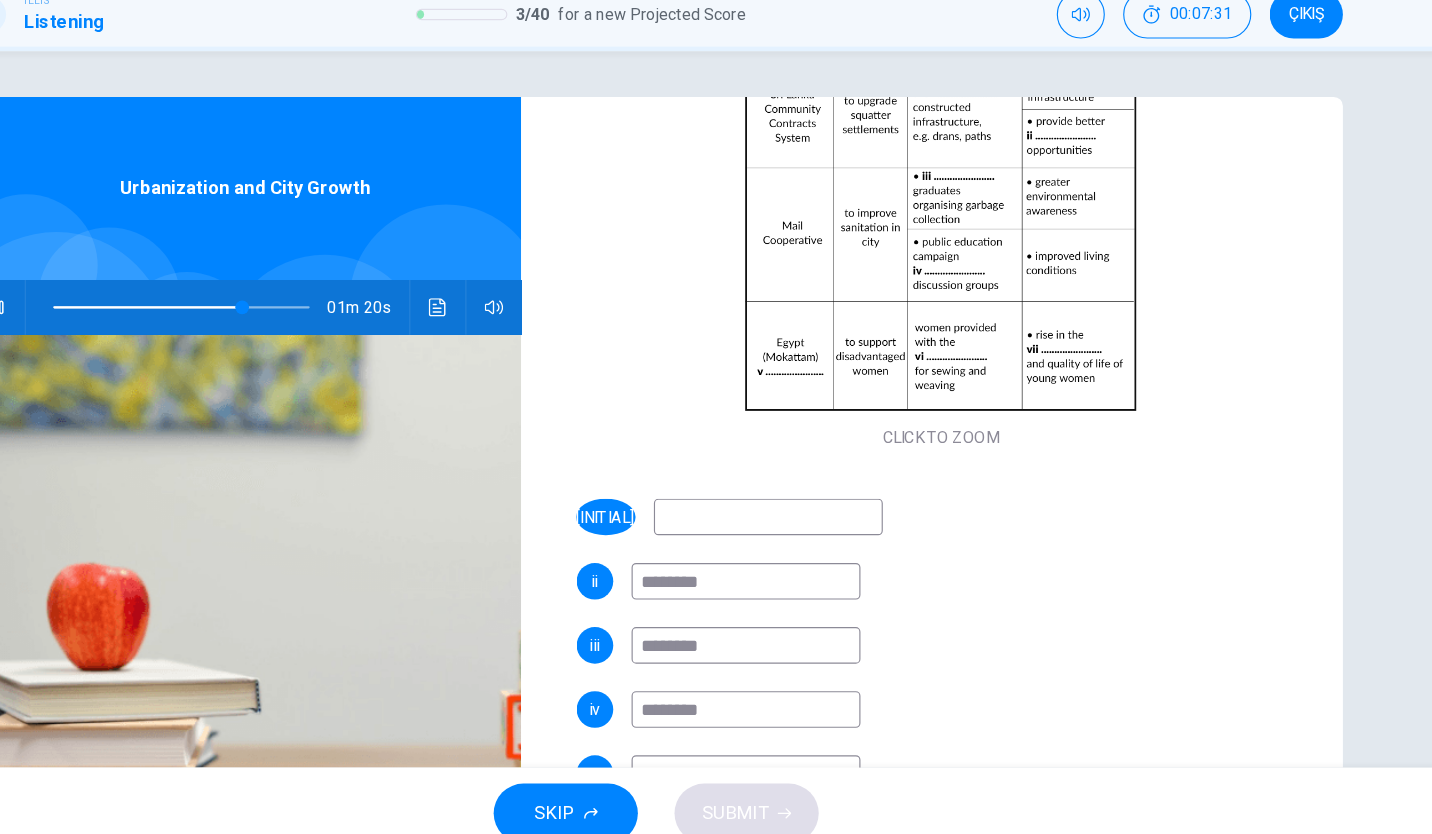 type on "**" 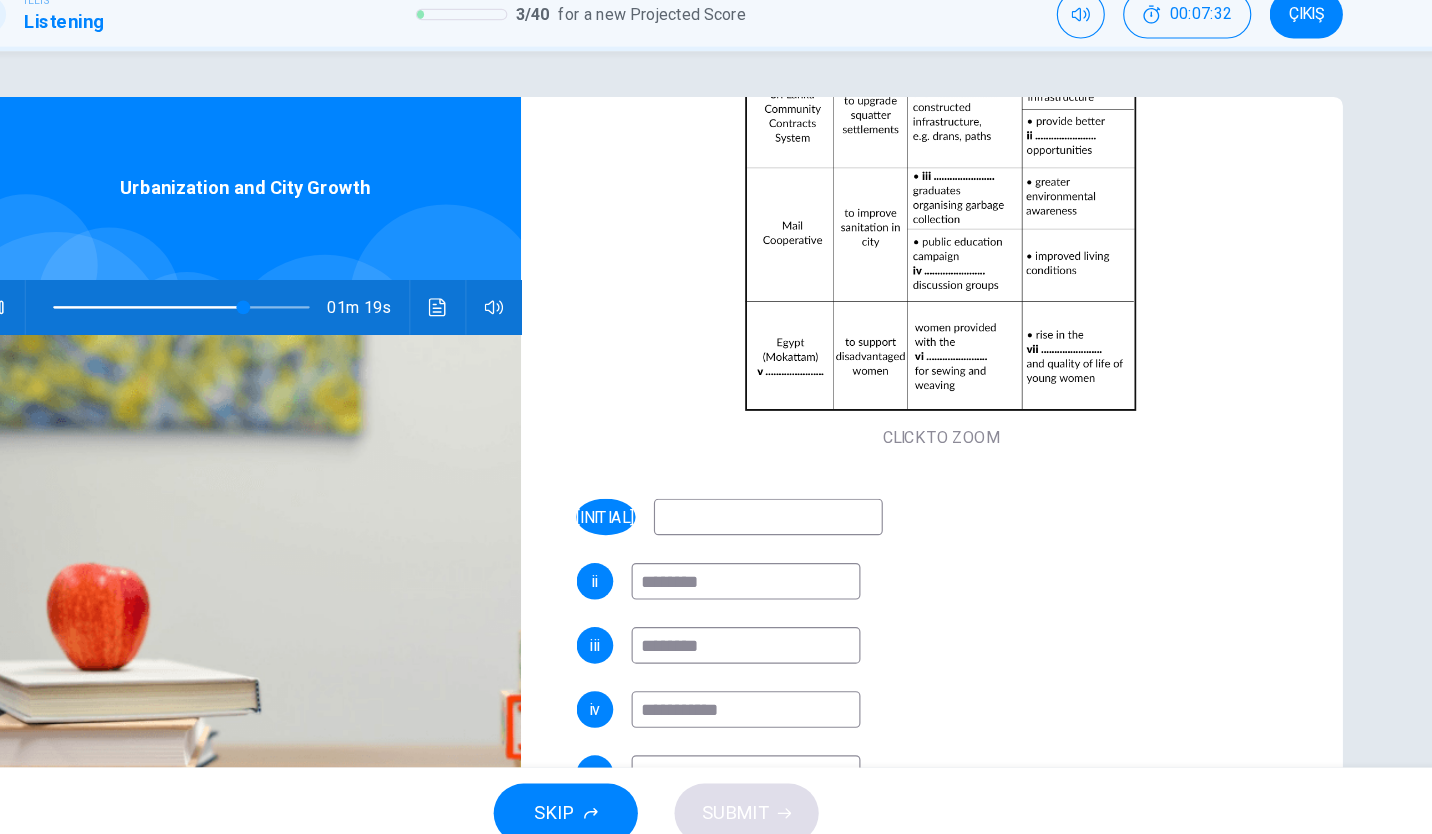 type on "**********" 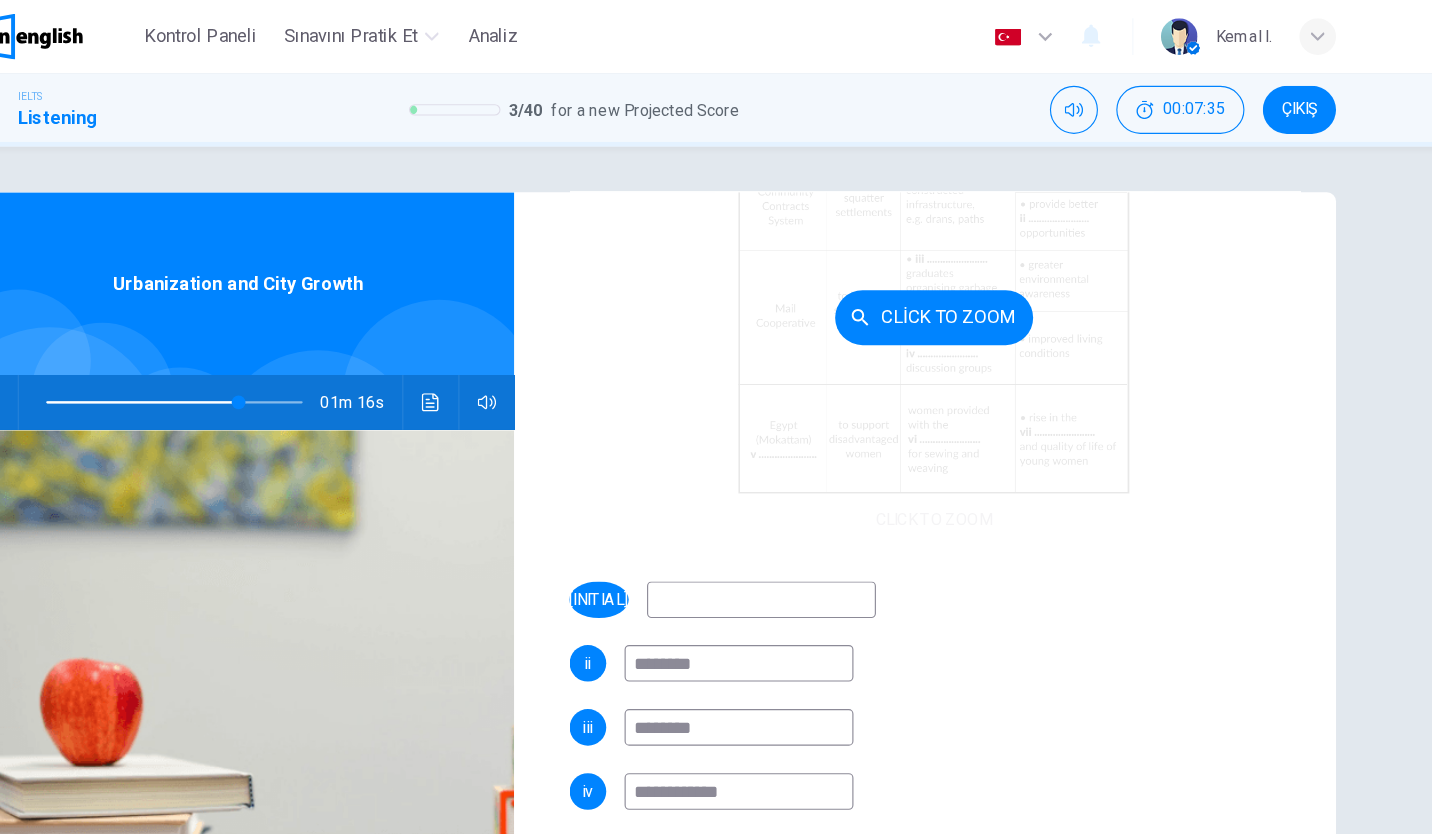 scroll, scrollTop: 342, scrollLeft: 0, axis: vertical 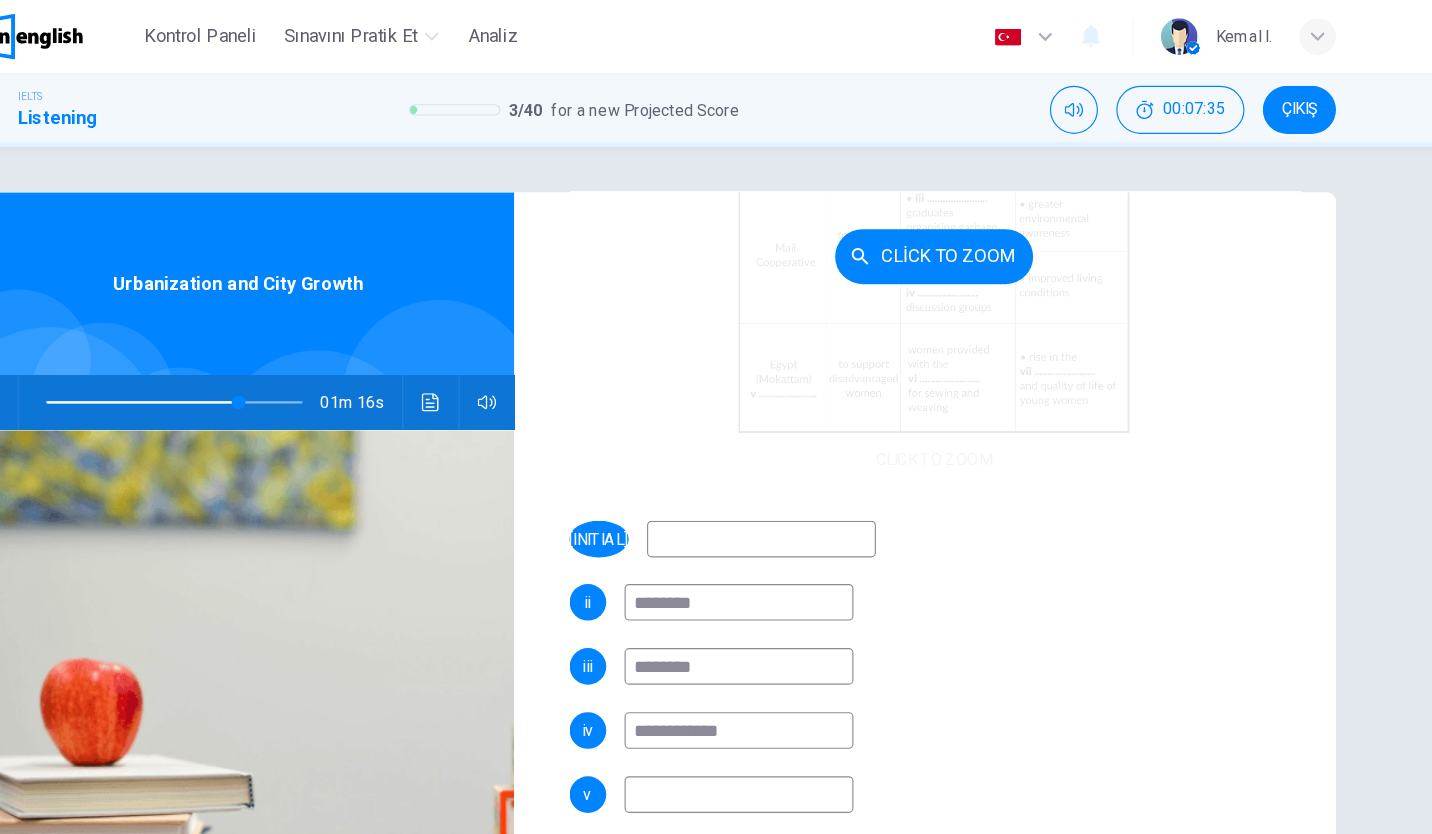 type on "**" 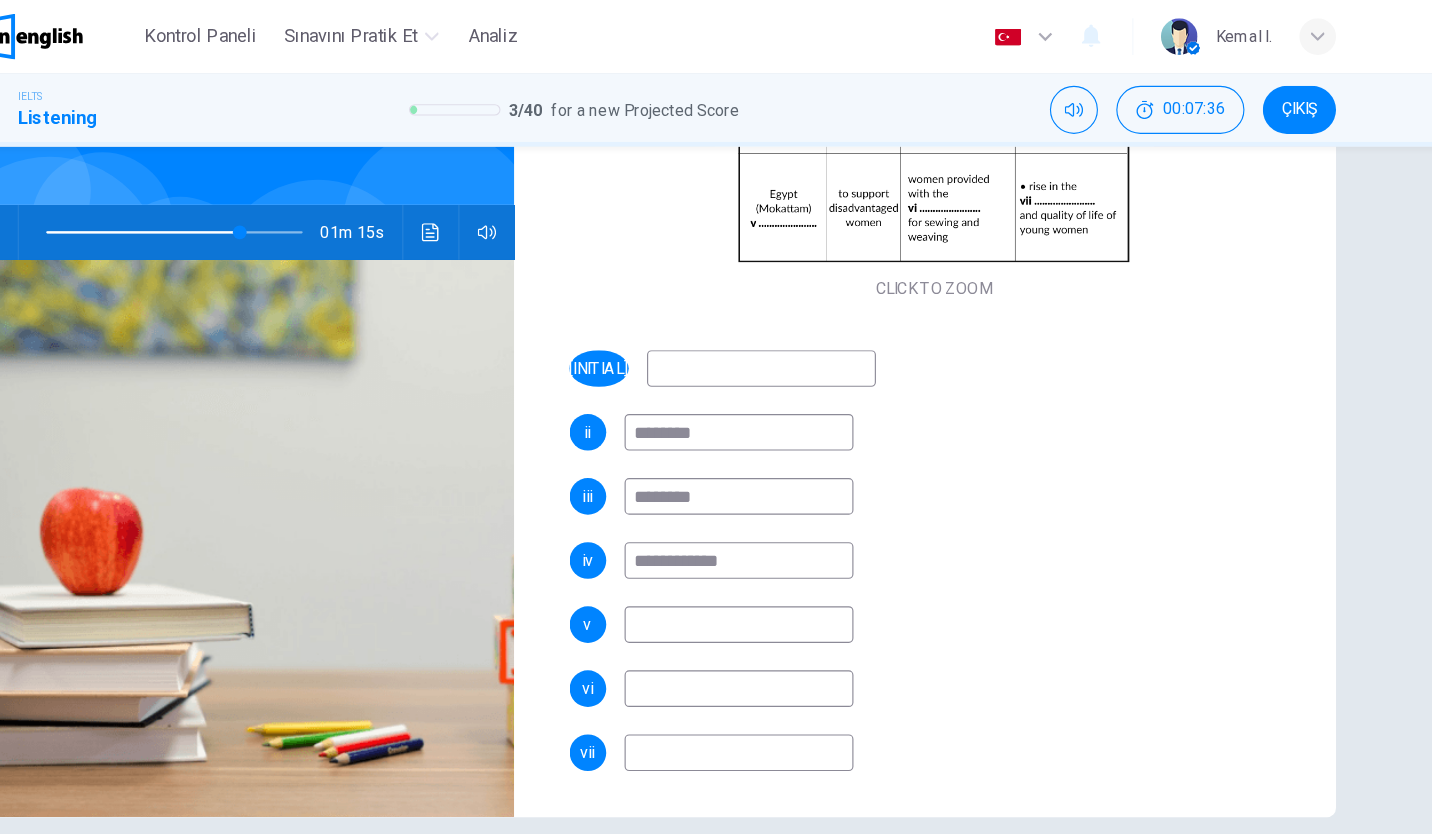type on "**********" 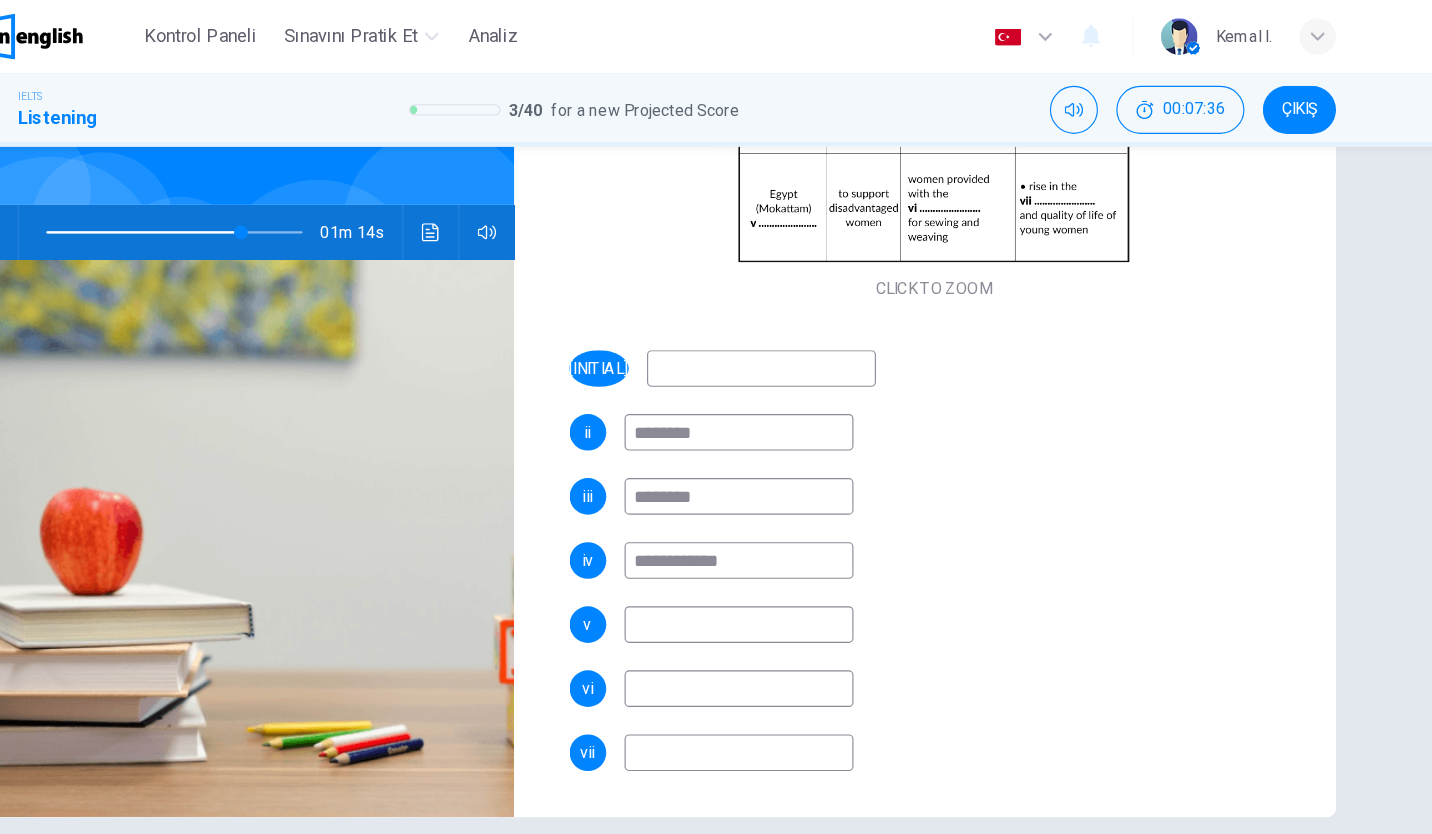 drag, startPoint x: 785, startPoint y: 565, endPoint x: 797, endPoint y: 553, distance: 16.970562 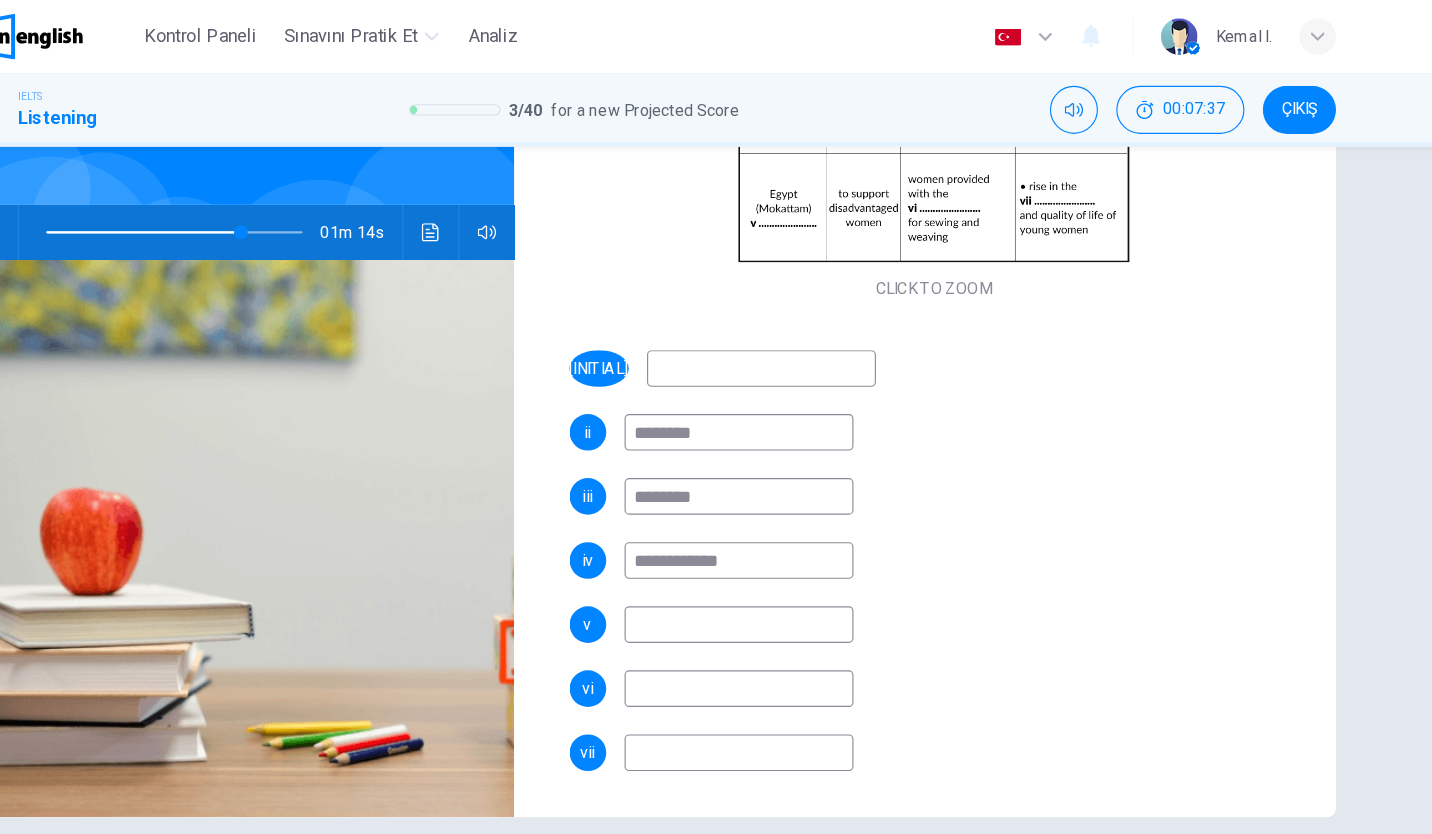 click at bounding box center [794, 546] 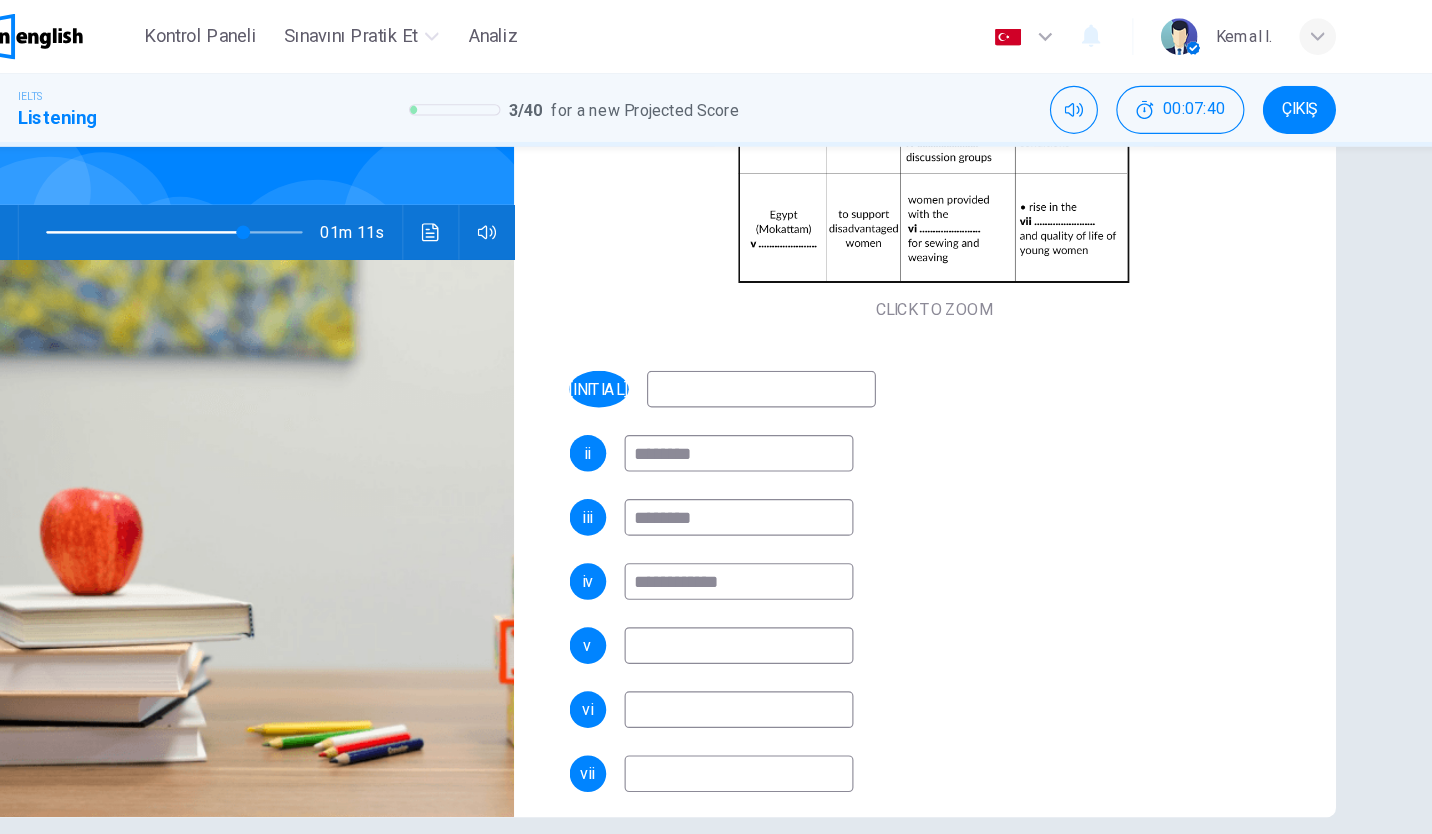 scroll, scrollTop: 325, scrollLeft: 0, axis: vertical 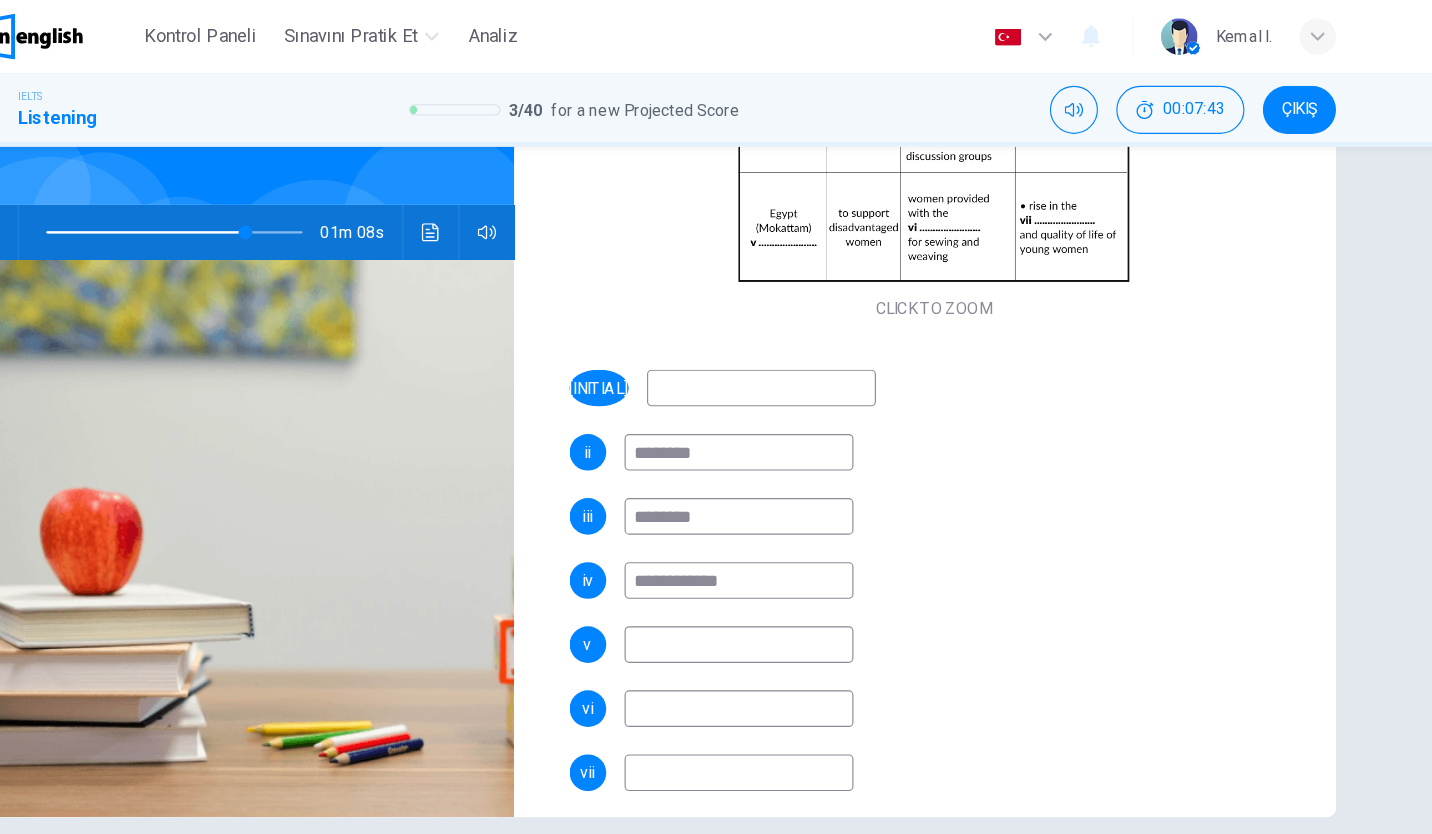 type on "**" 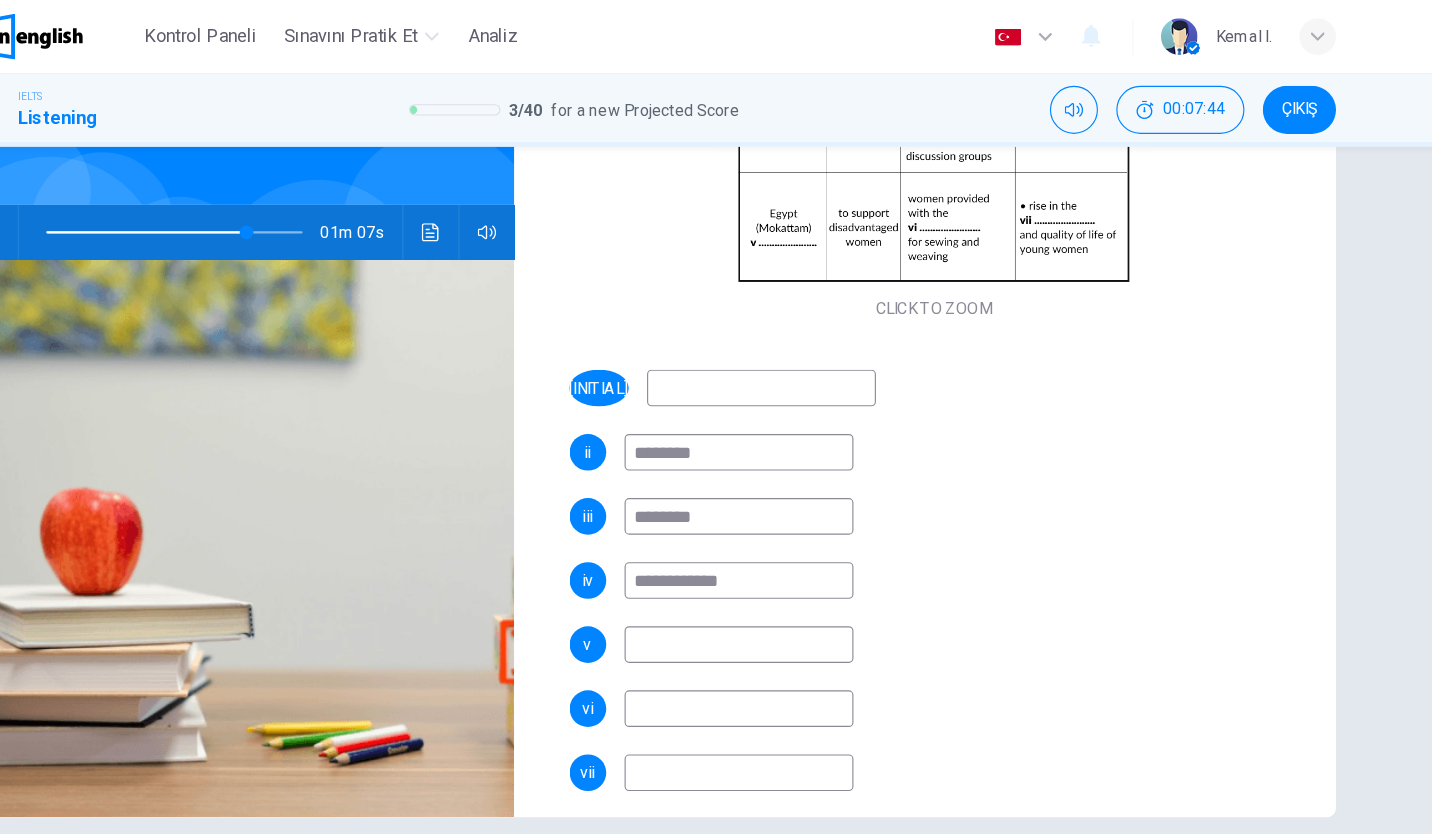 type on "*" 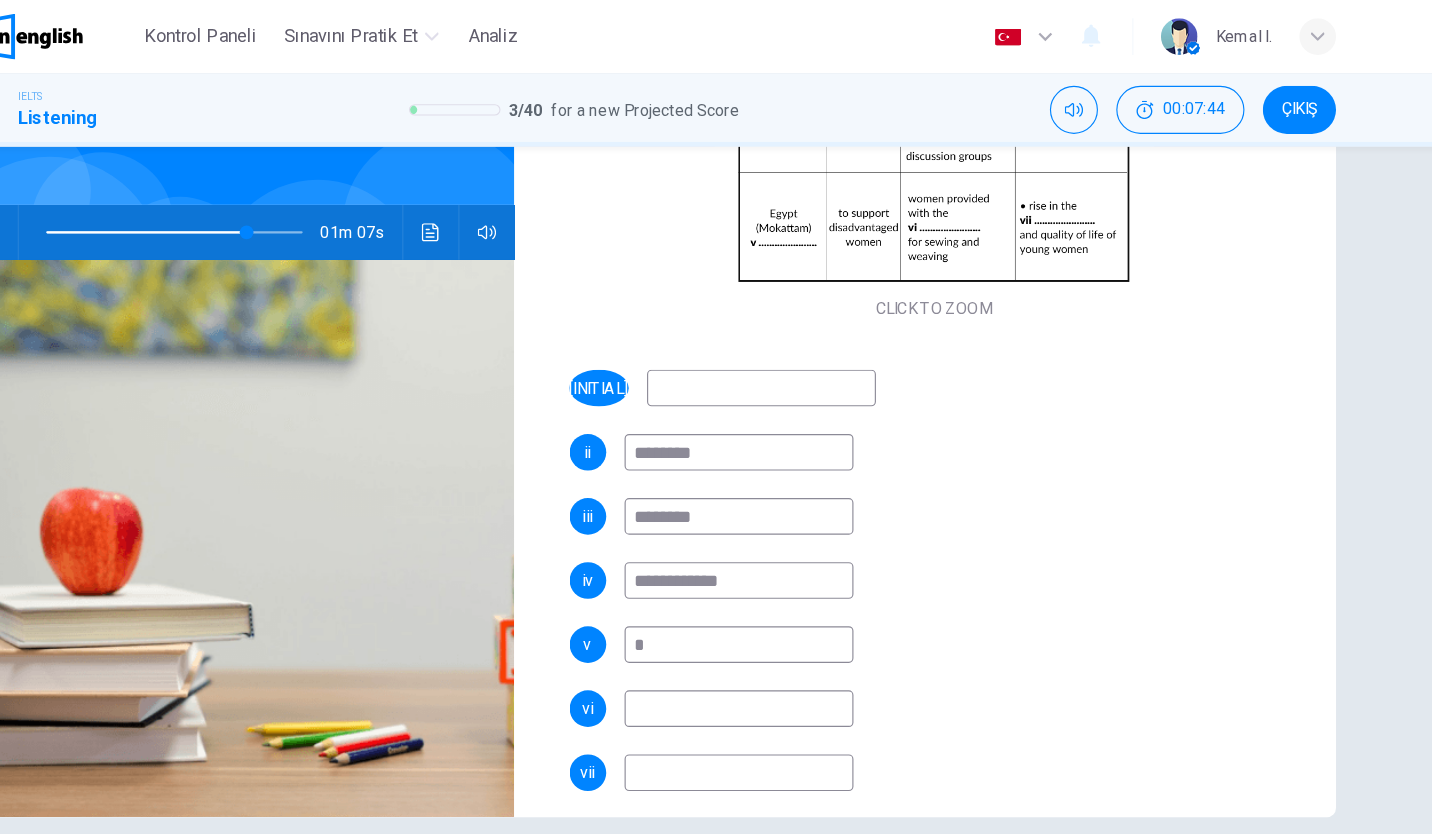 type on "**" 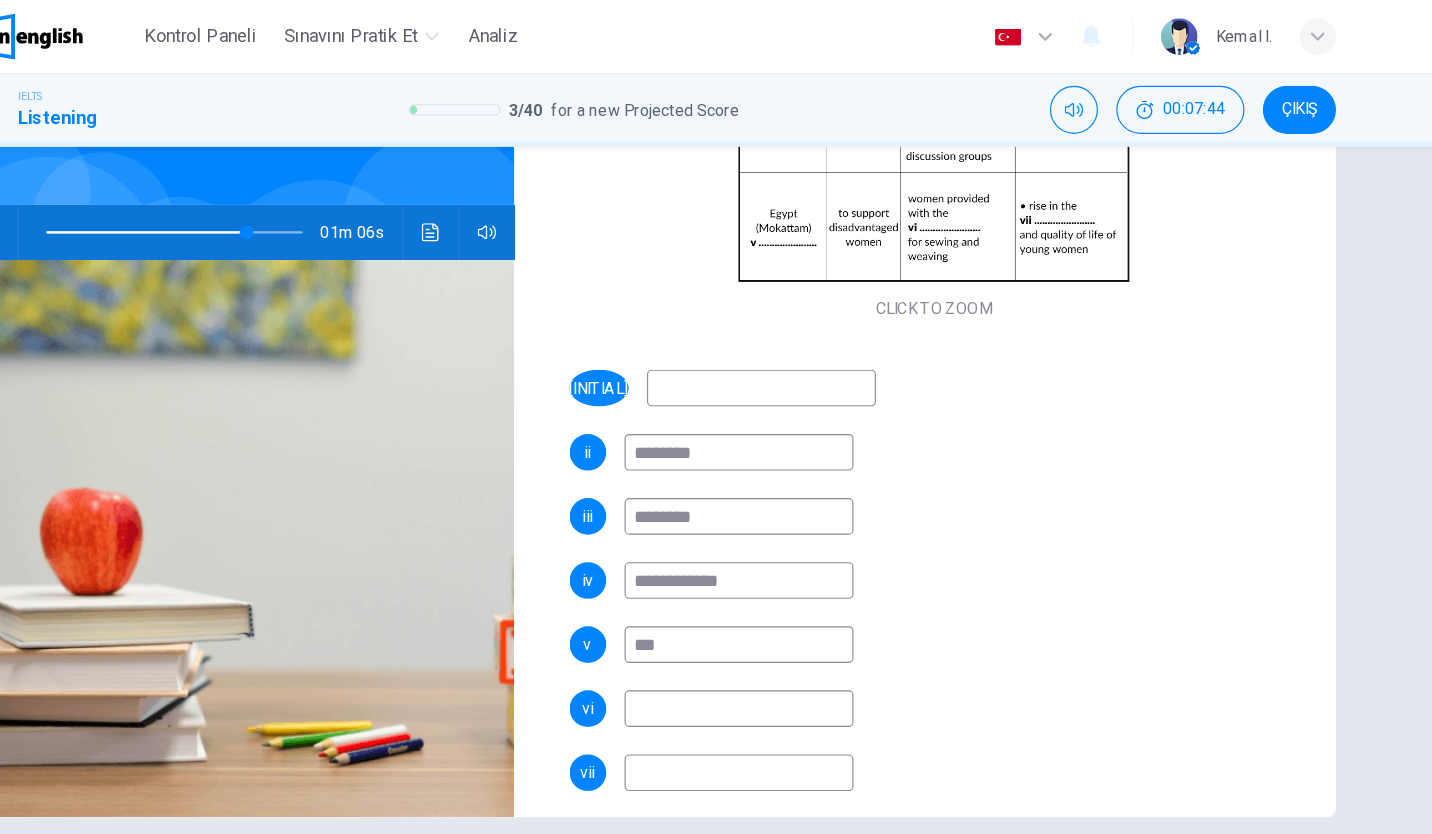 type on "****" 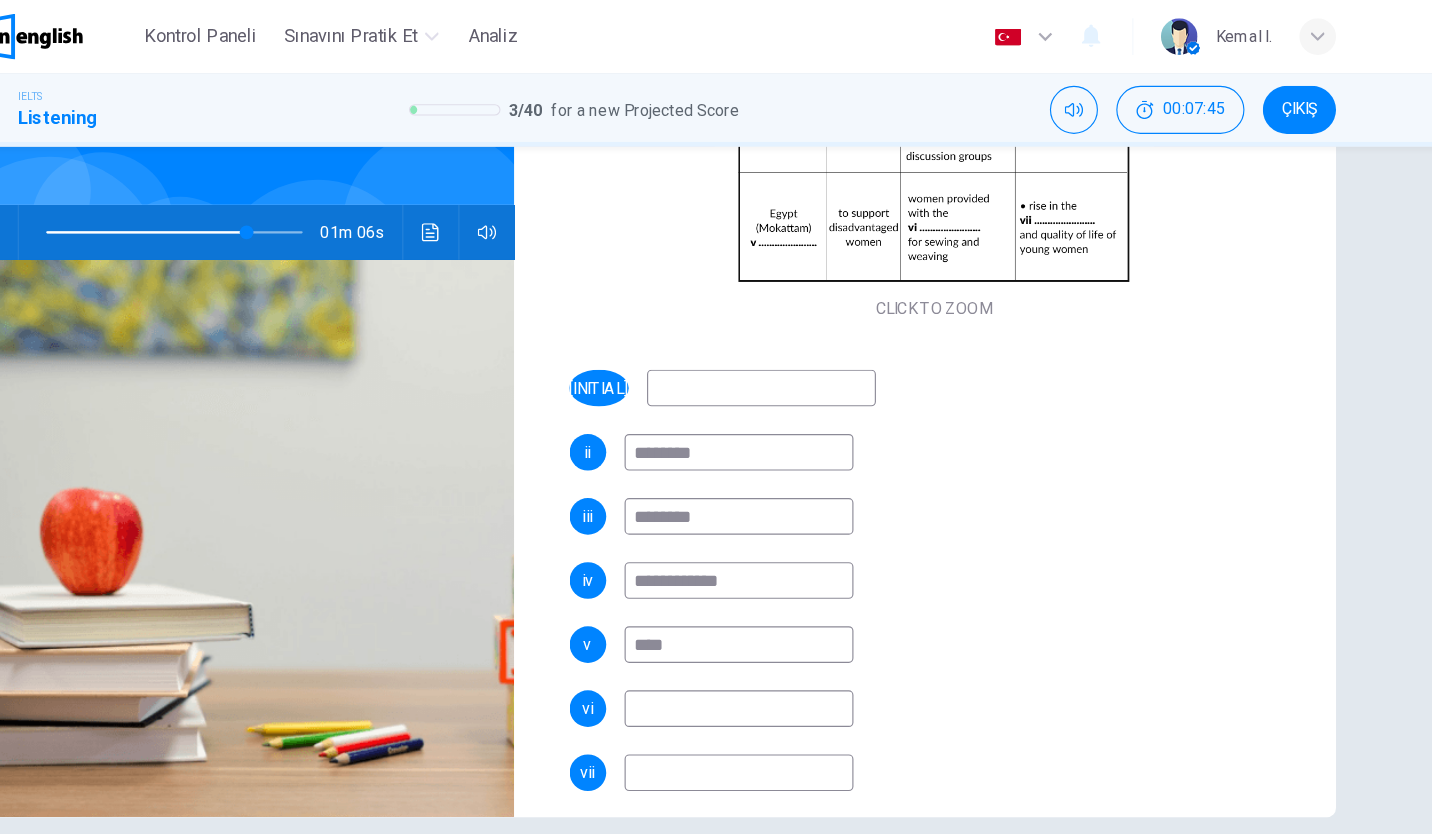 type on "**" 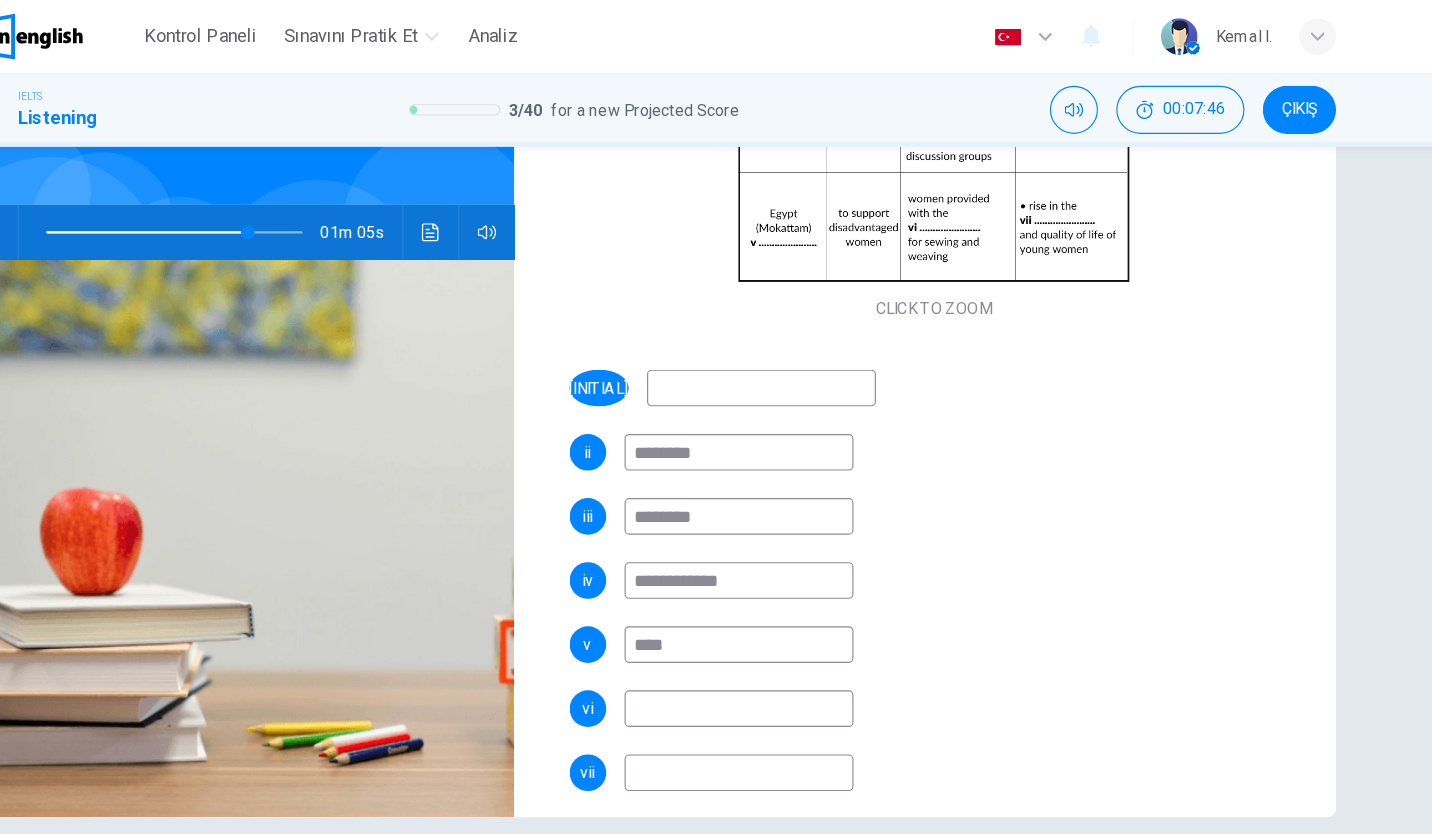 type on "****" 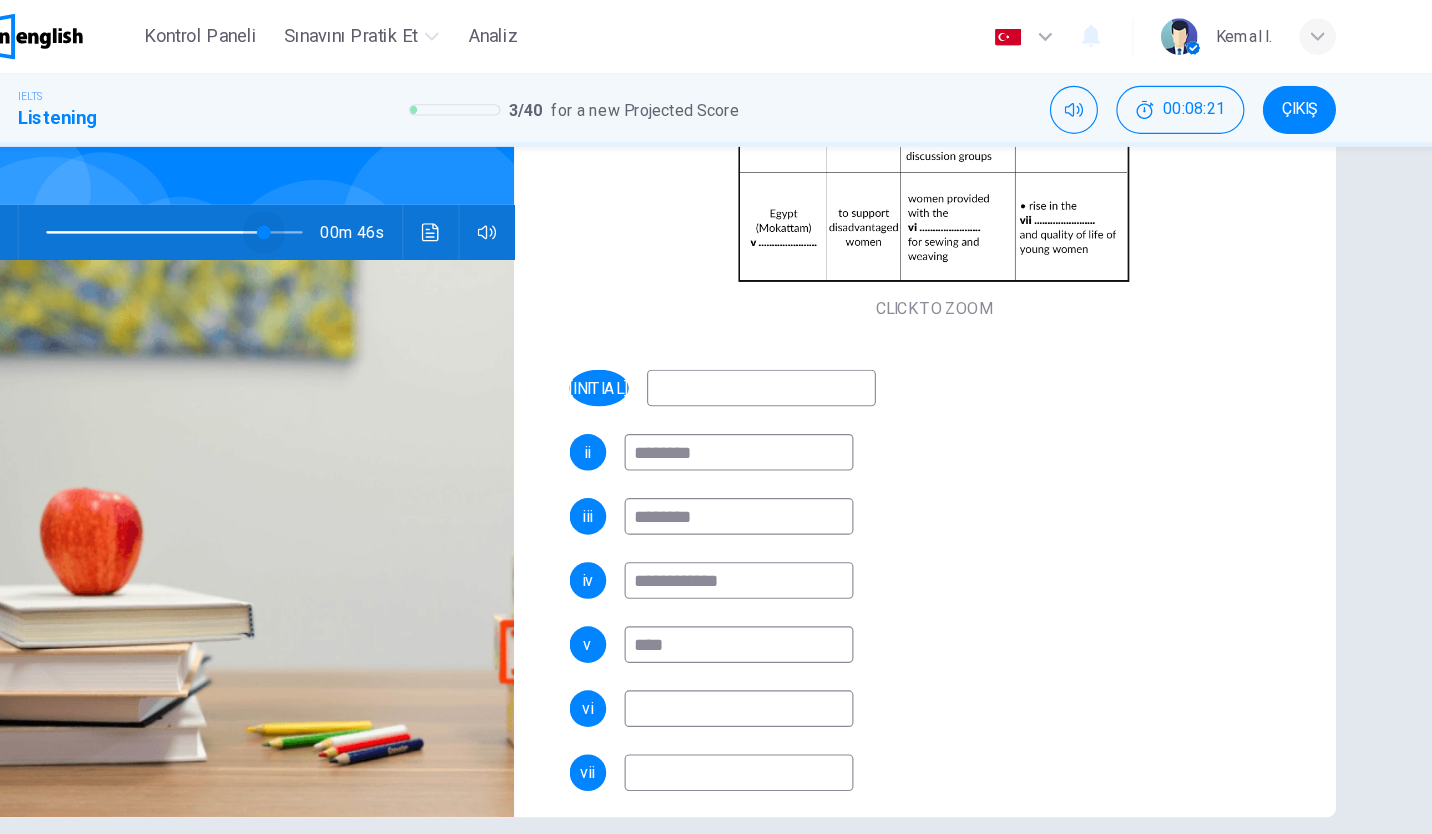 click at bounding box center (379, 203) 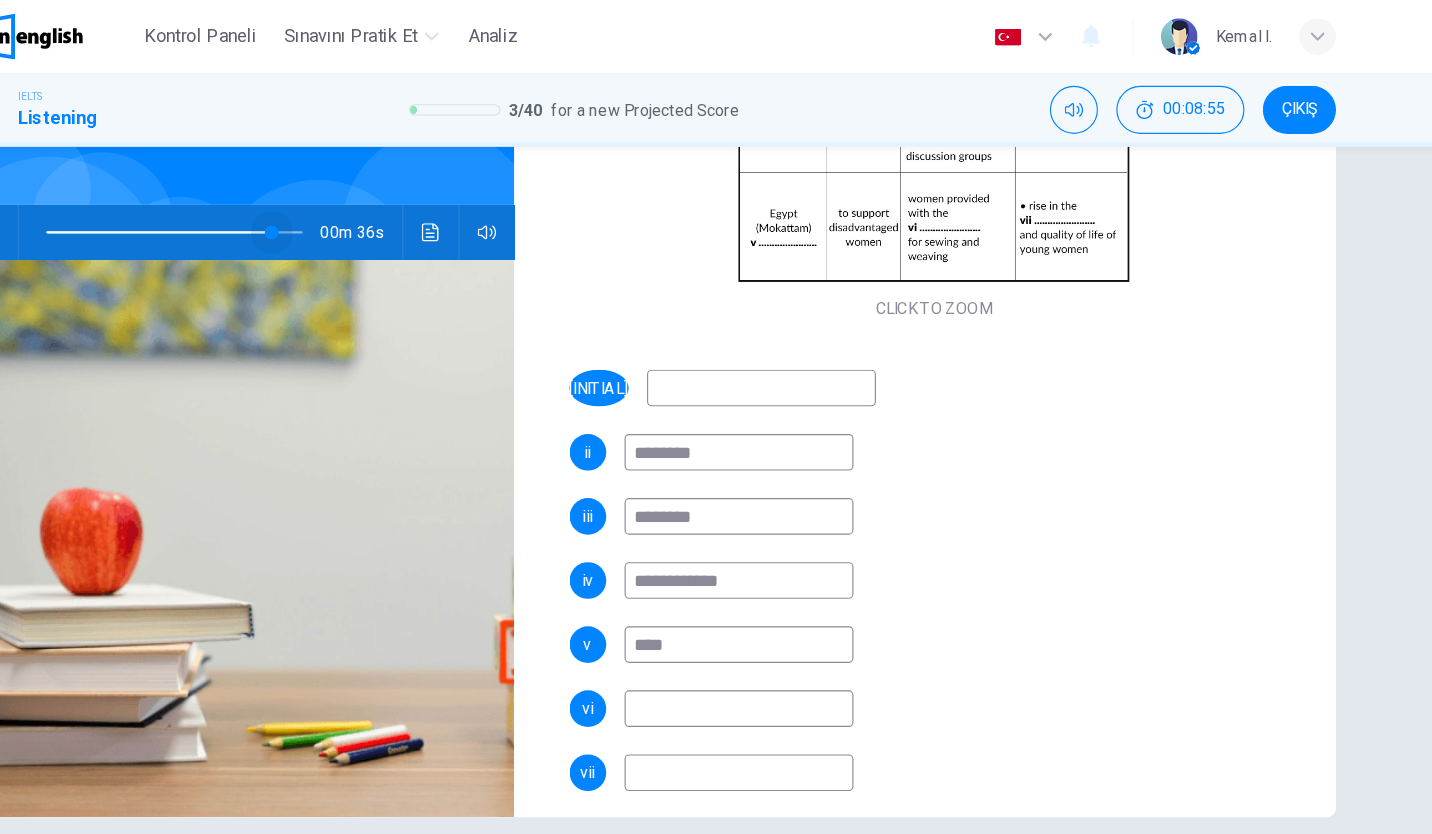 click at bounding box center [386, 203] 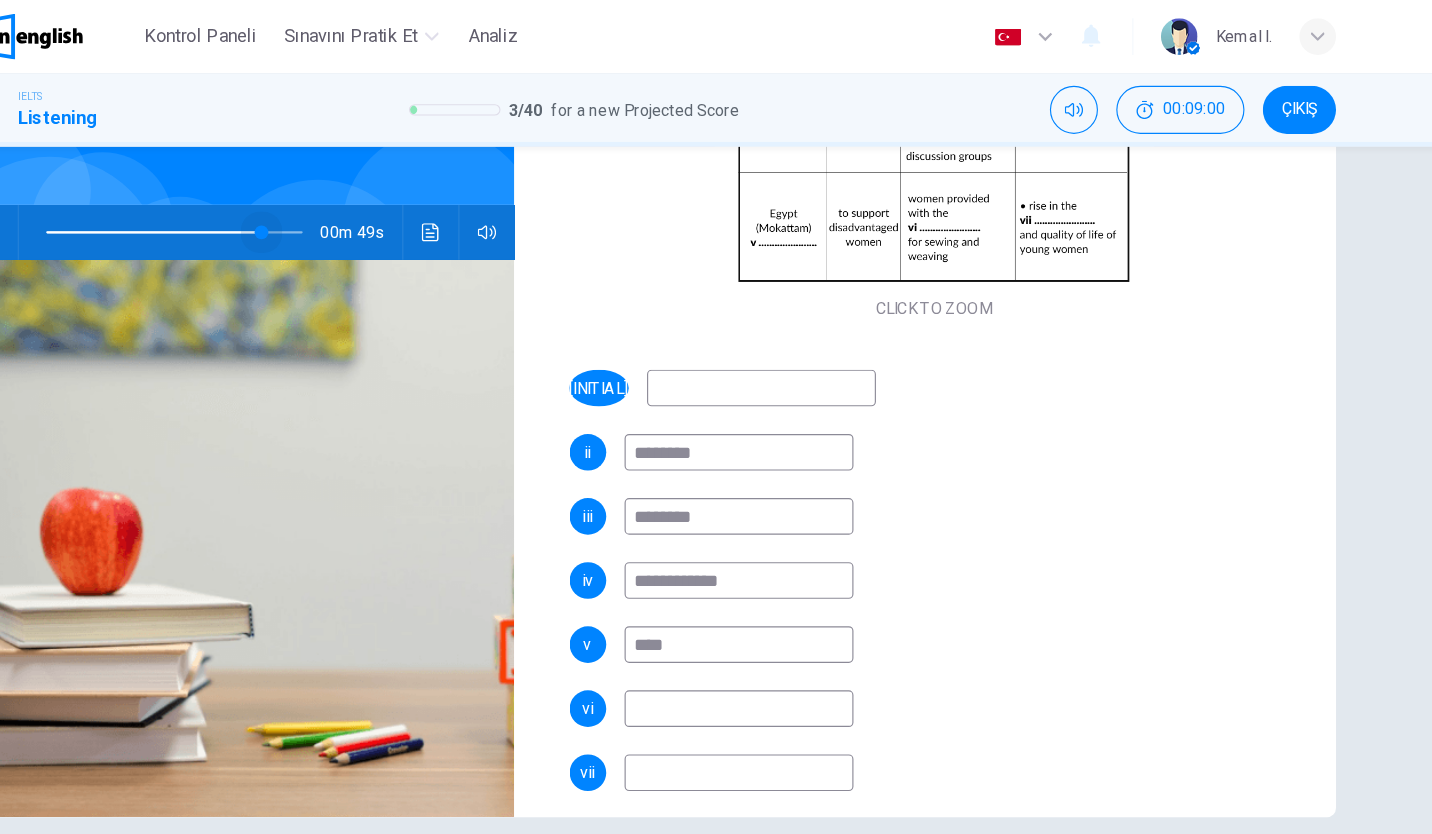 click at bounding box center [377, 203] 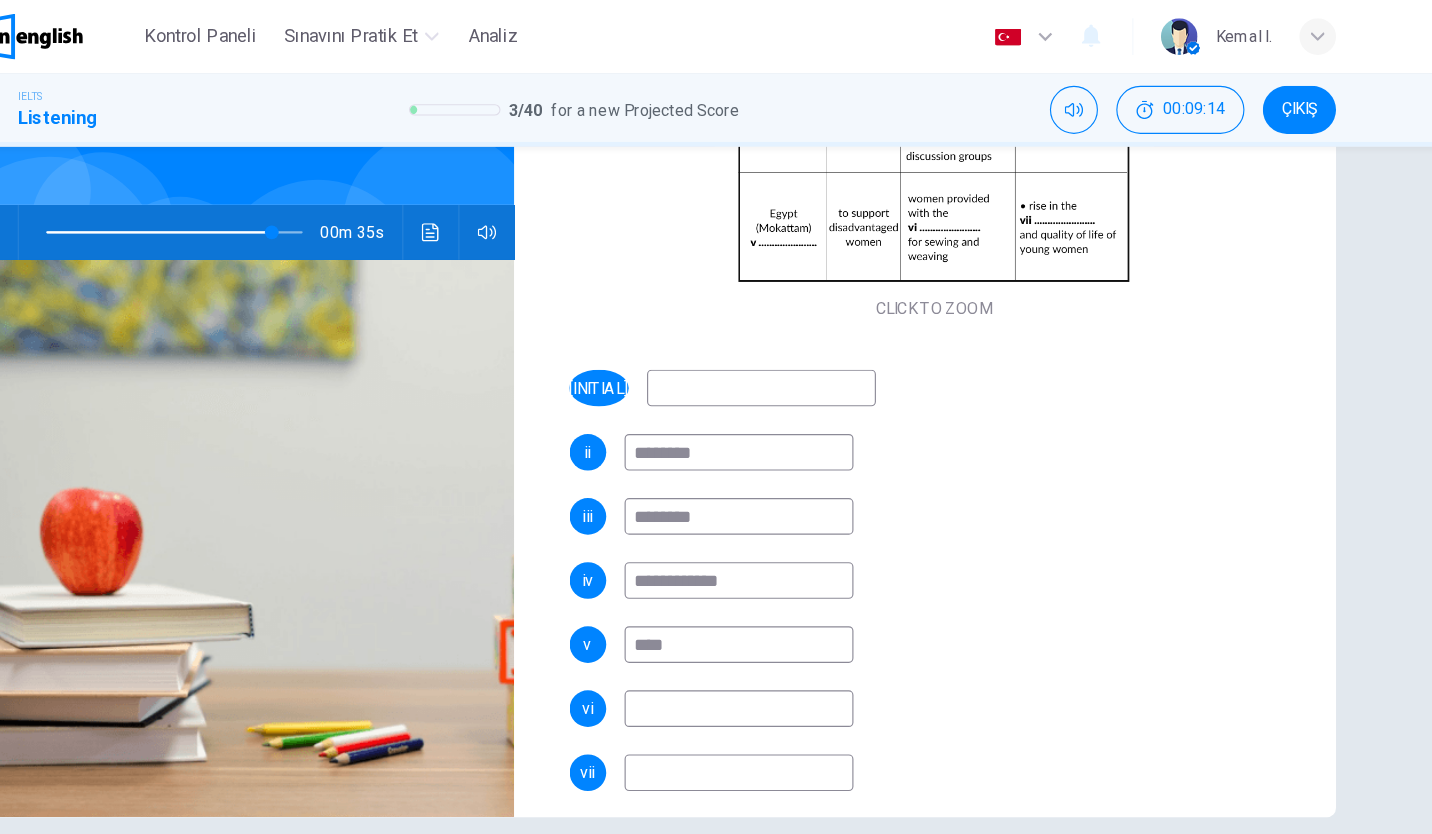 click at bounding box center (794, 619) 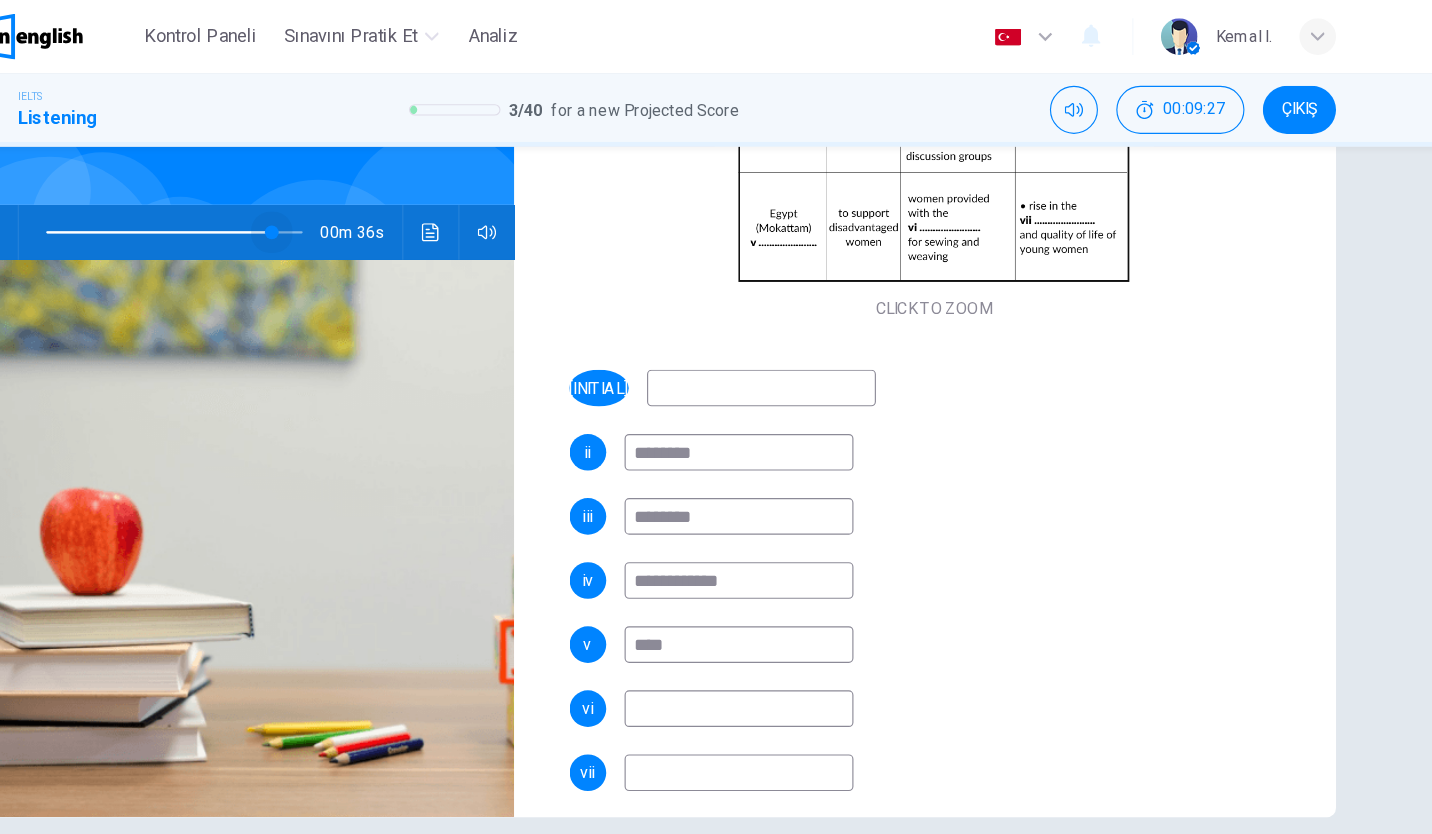 click at bounding box center [386, 203] 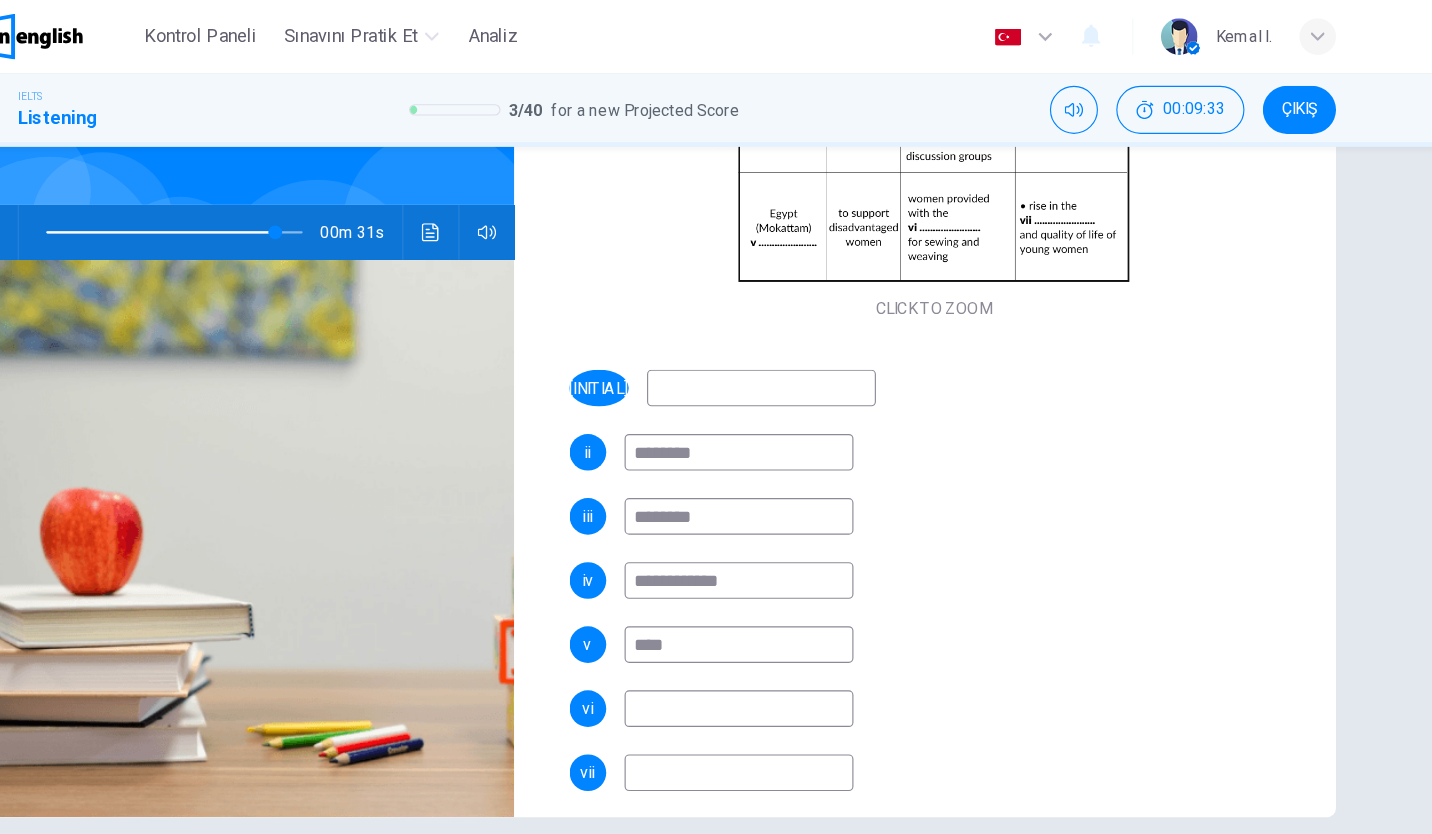 click at bounding box center [794, 619] 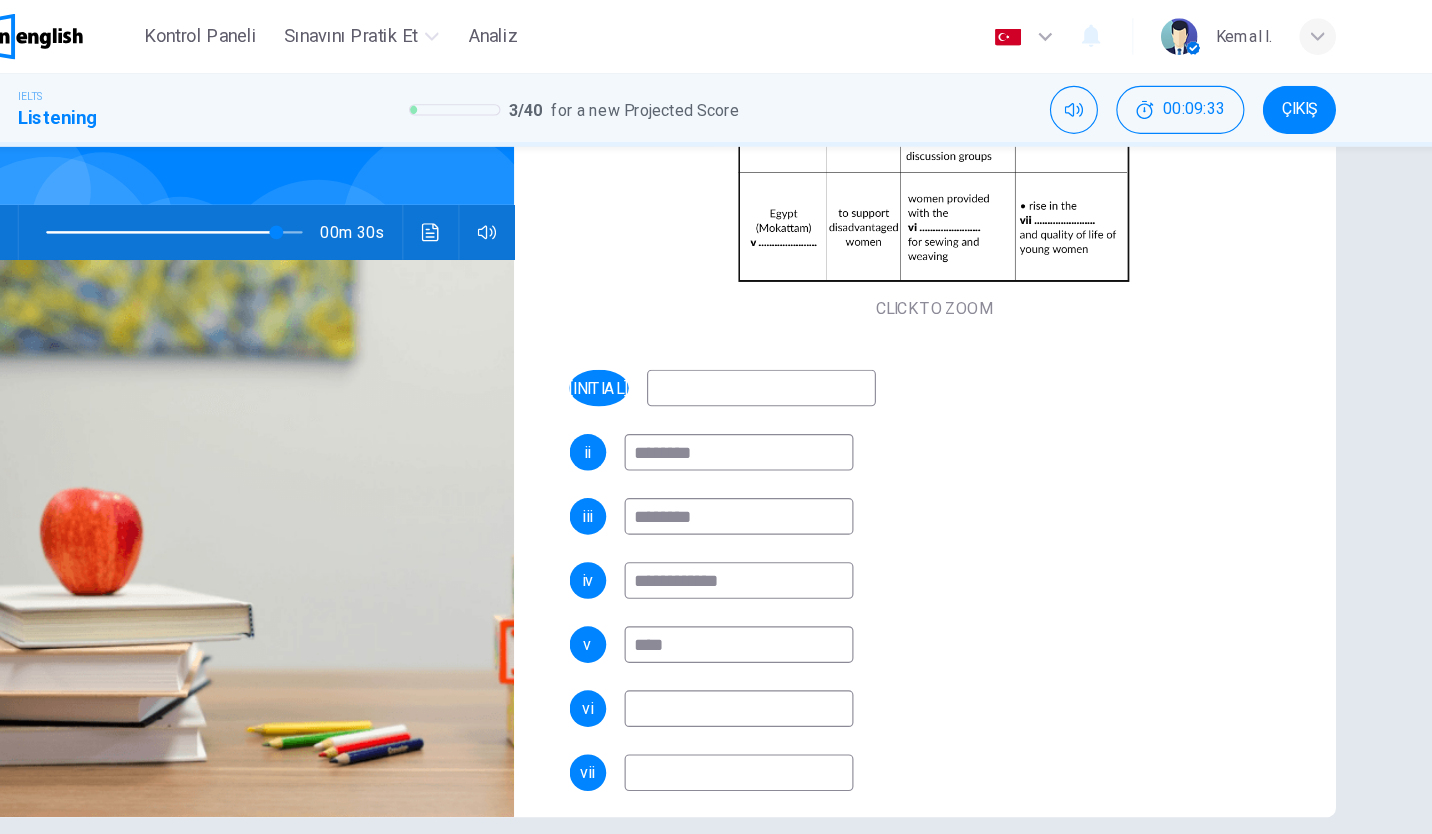 type on "*" 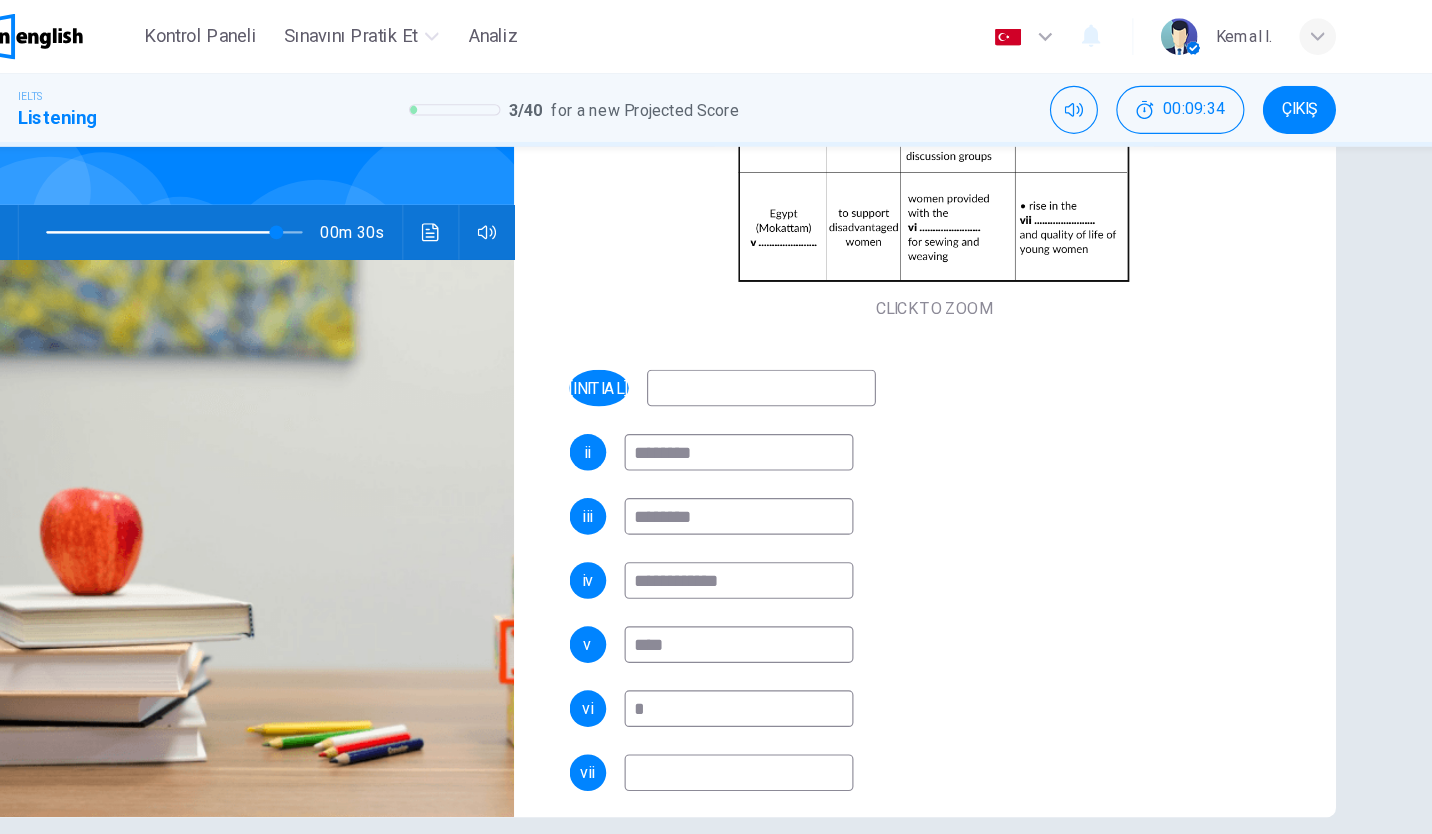 type on "**" 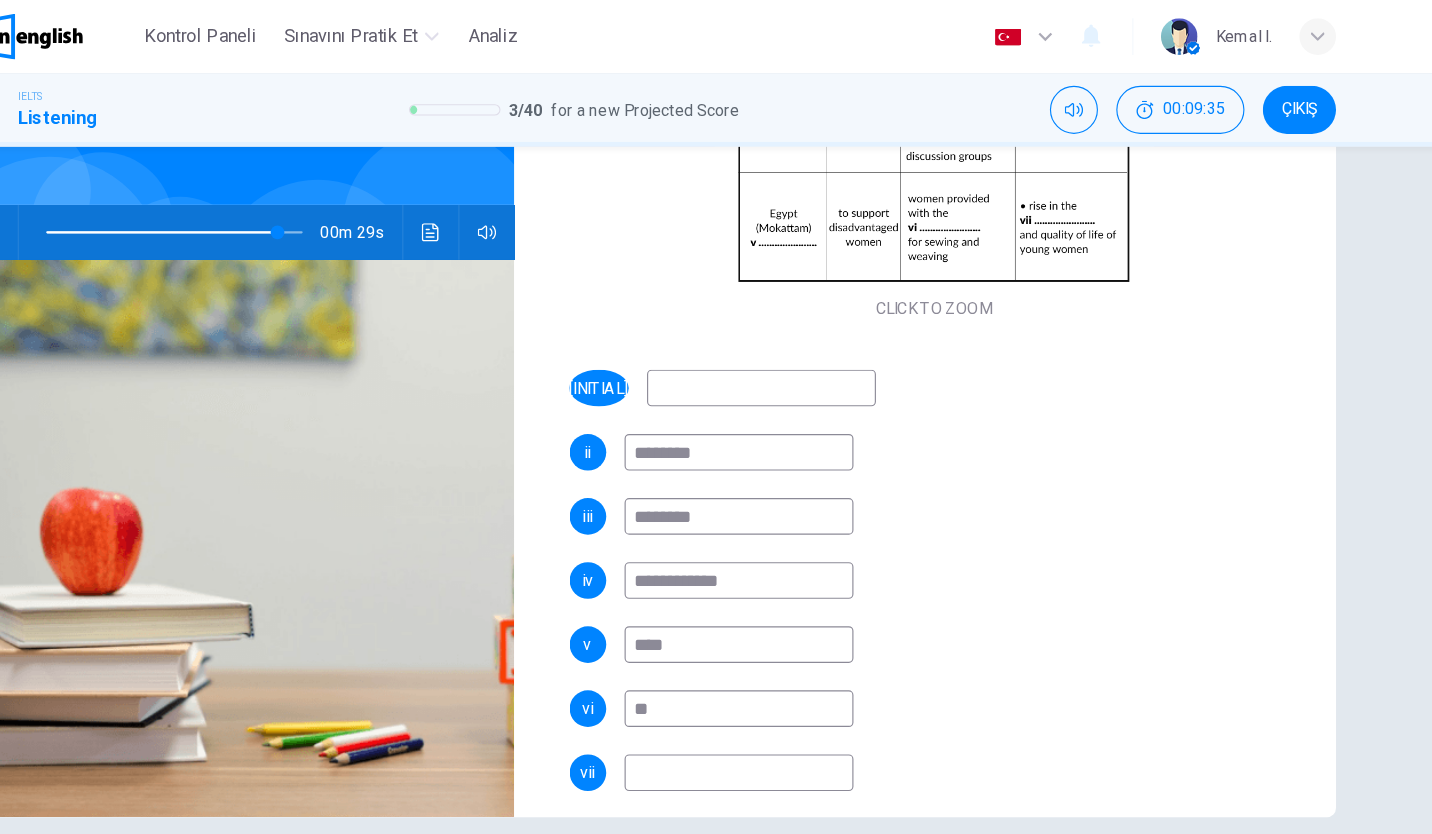 type on "***" 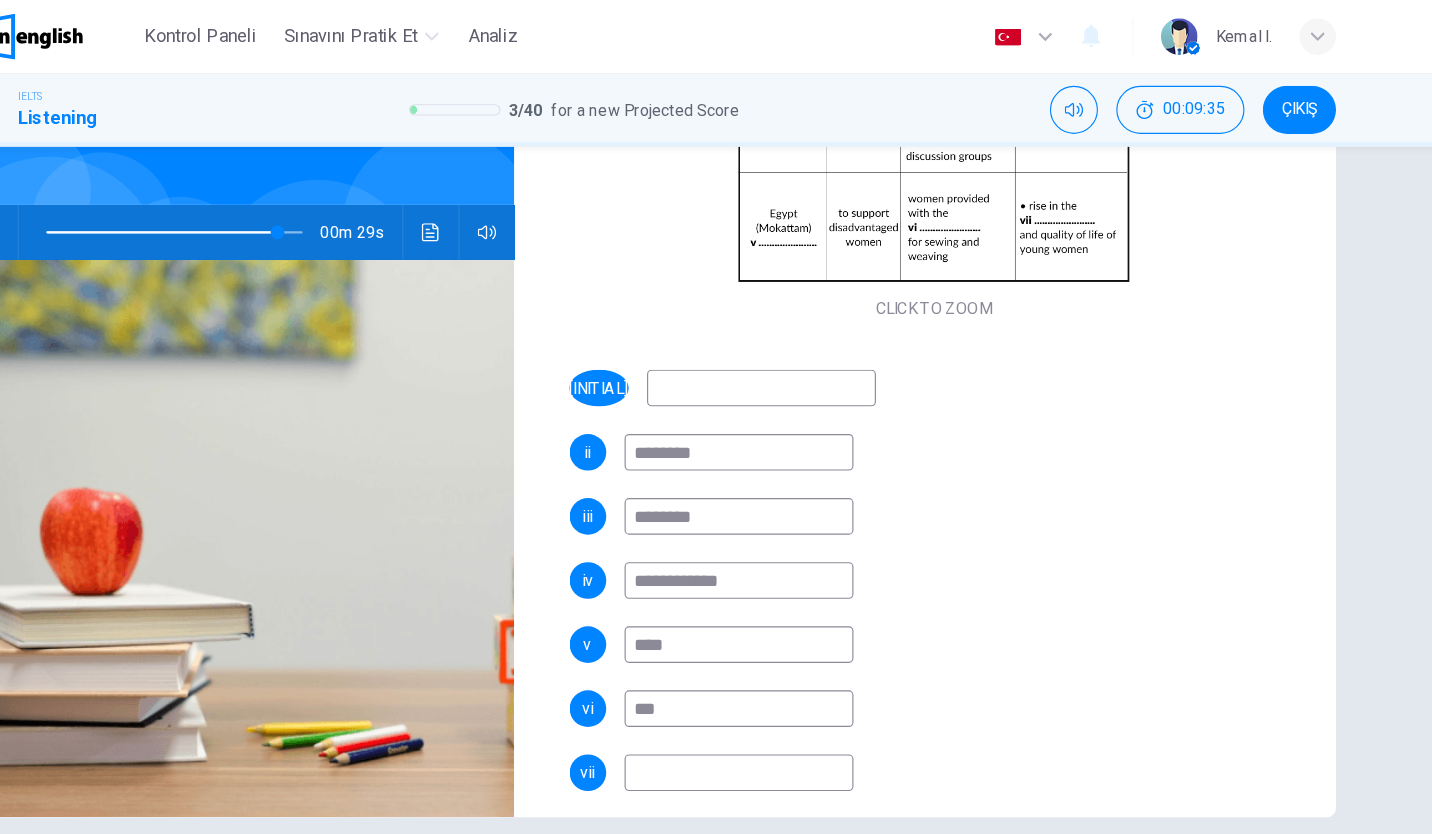 type on "**" 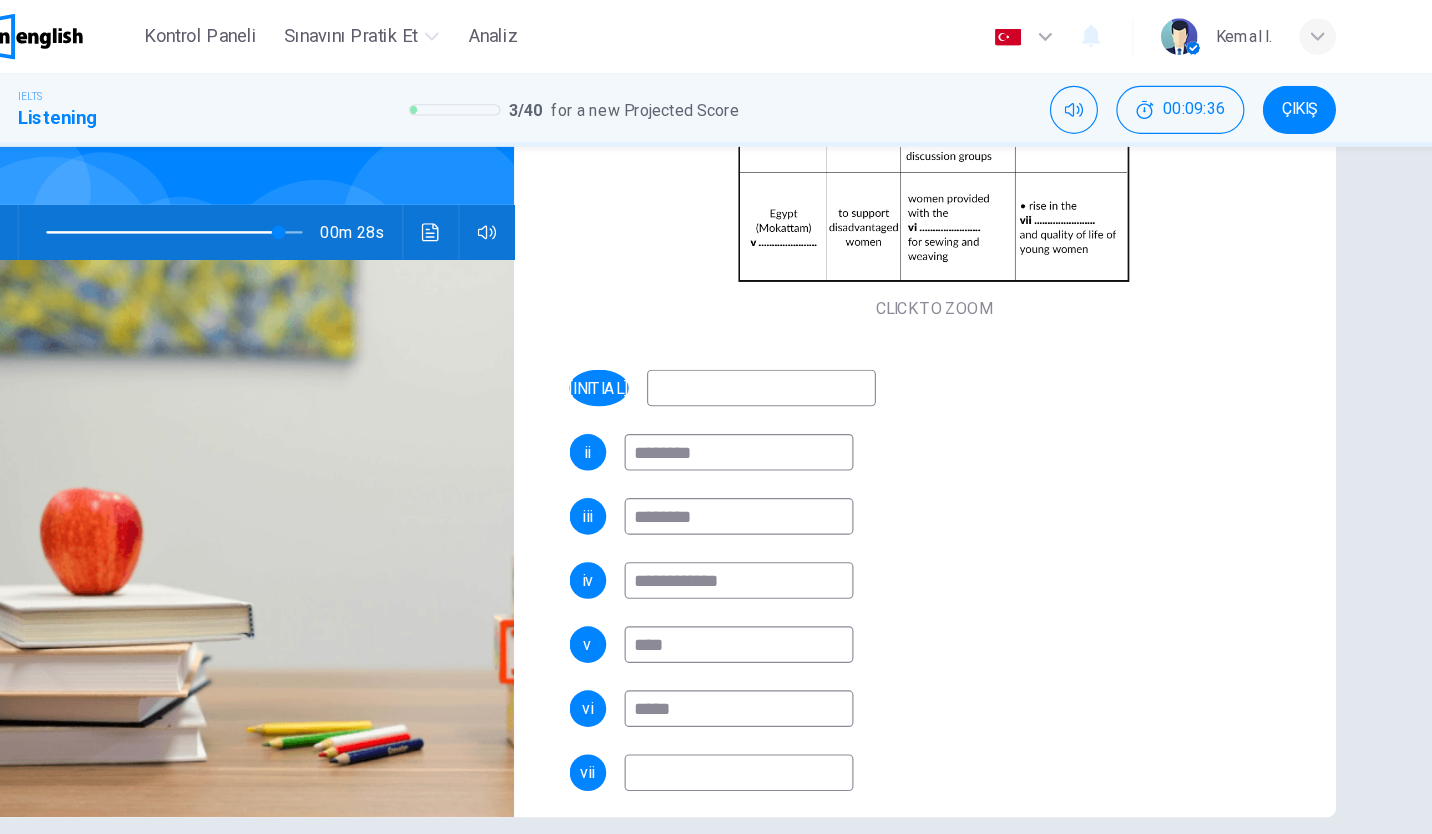 type on "******" 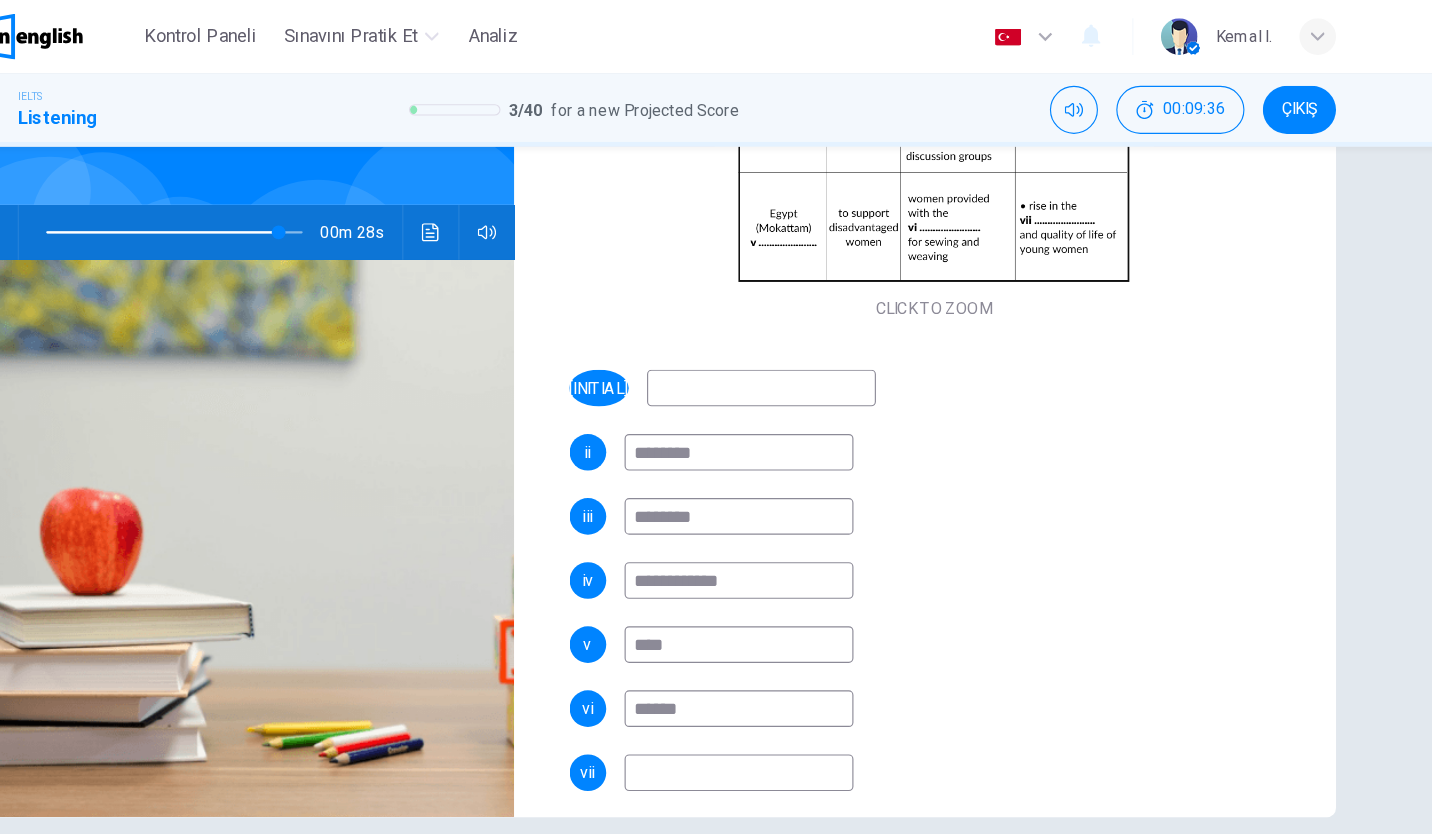 type on "**" 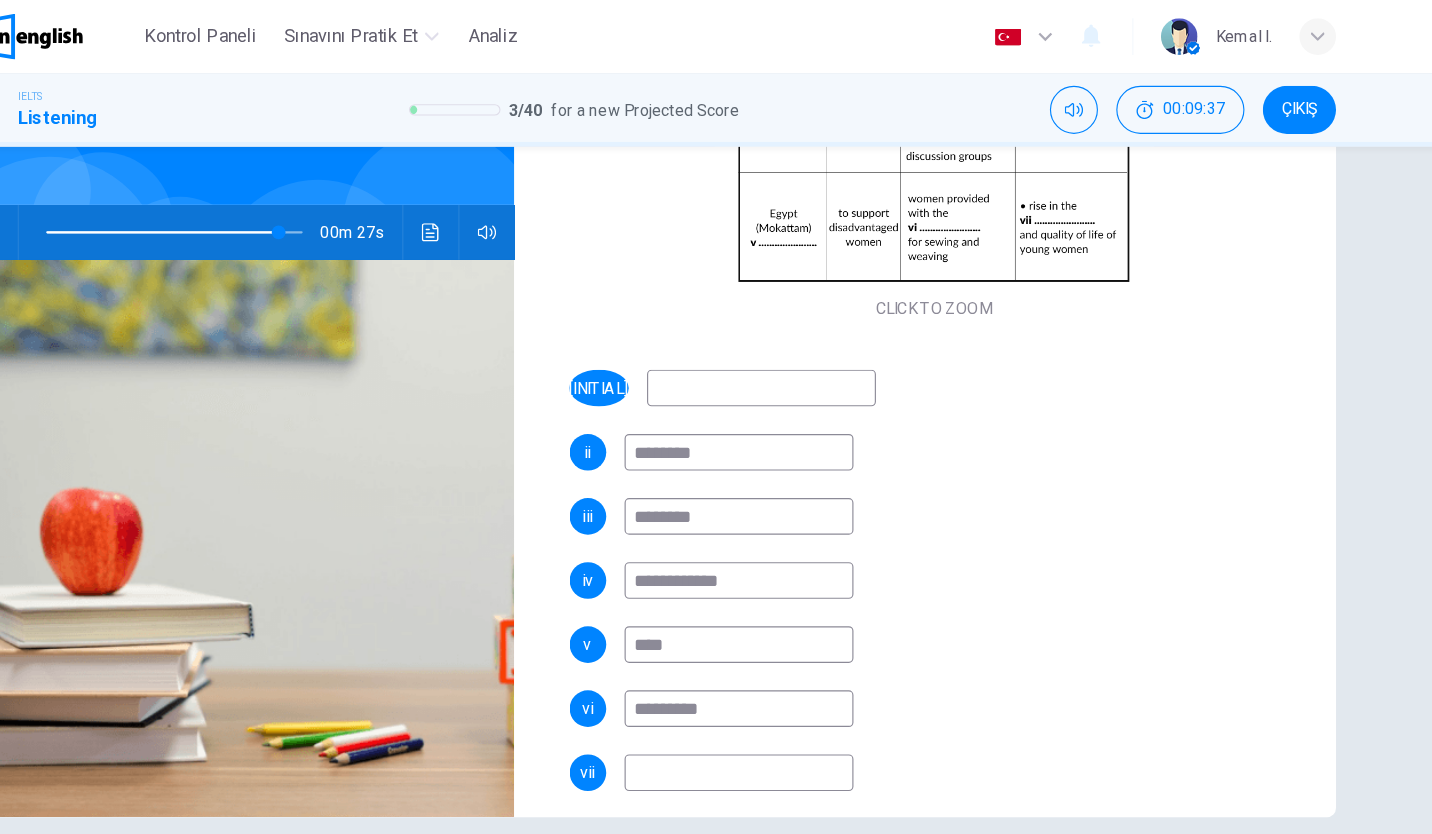 type on "**********" 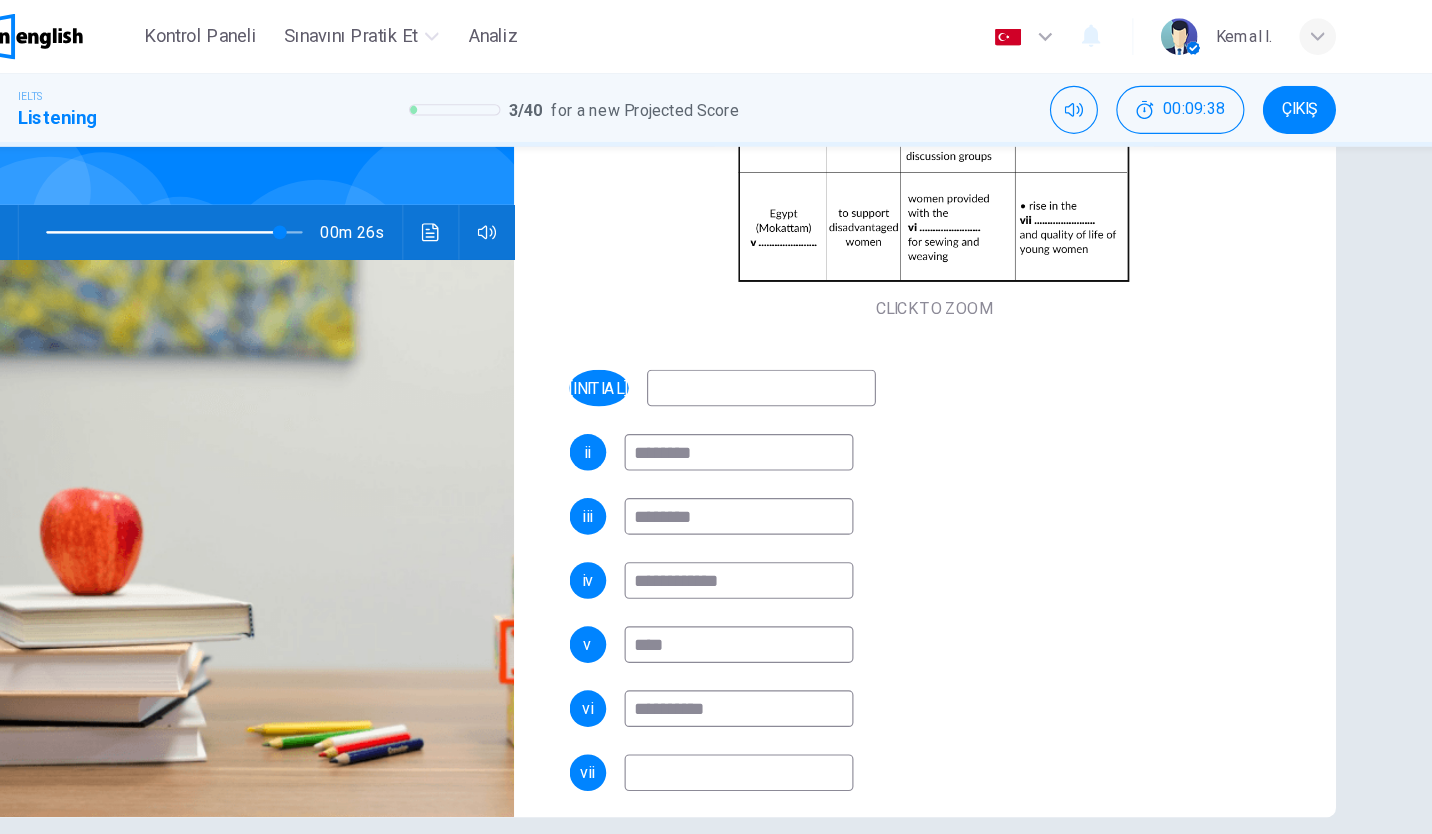 type on "**" 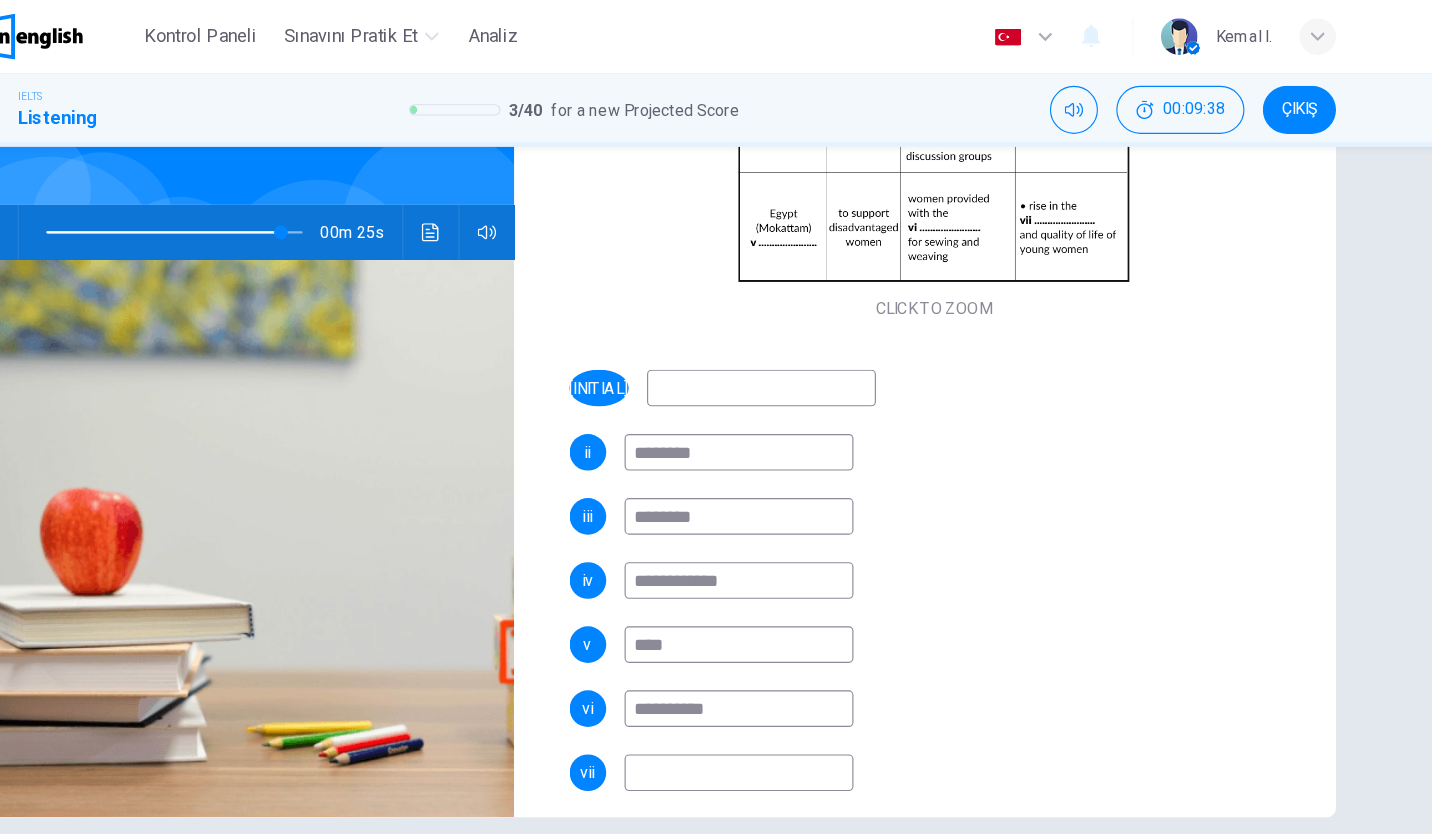 type on "**********" 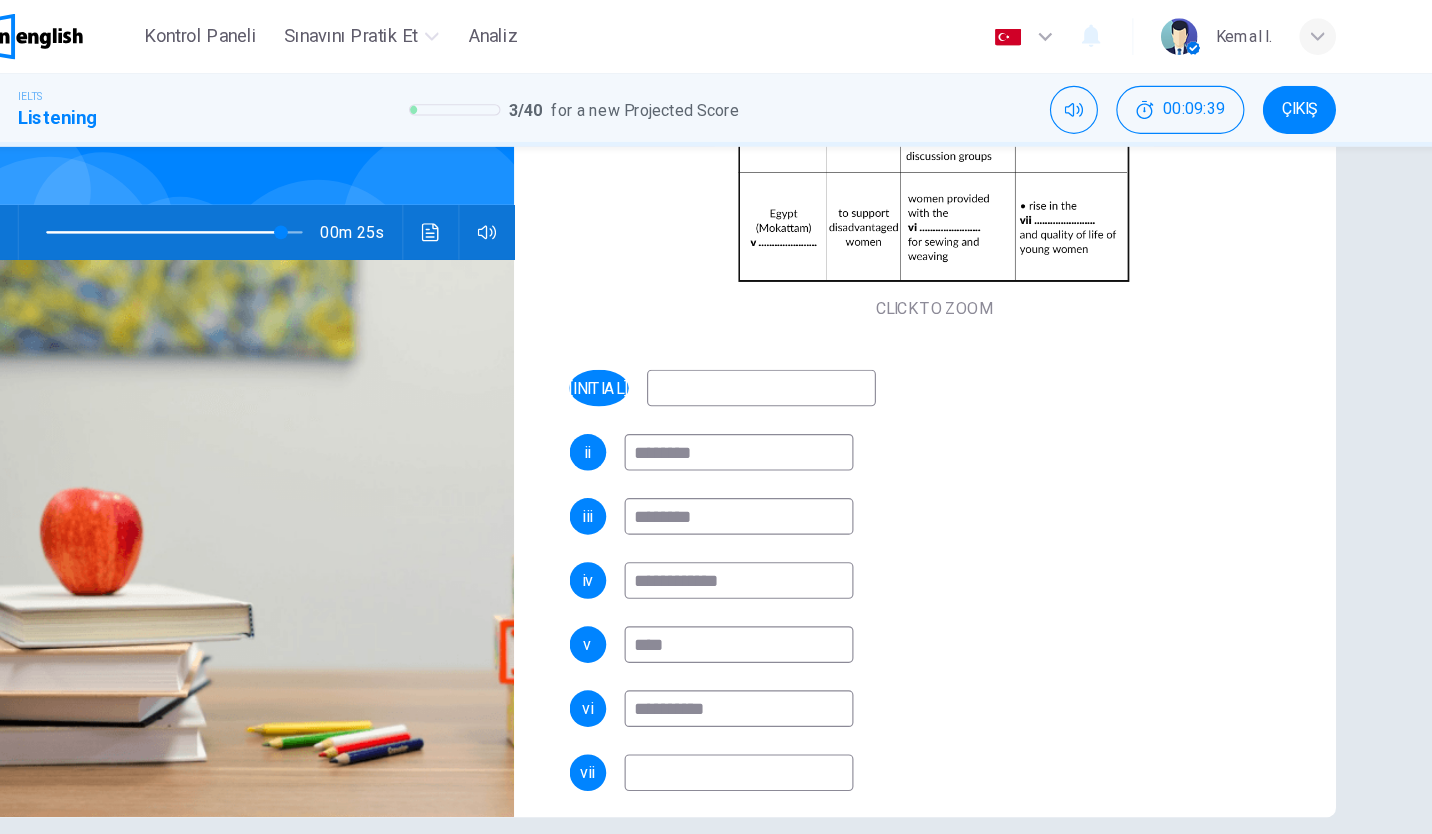 click on "**********" at bounding box center (965, 527) 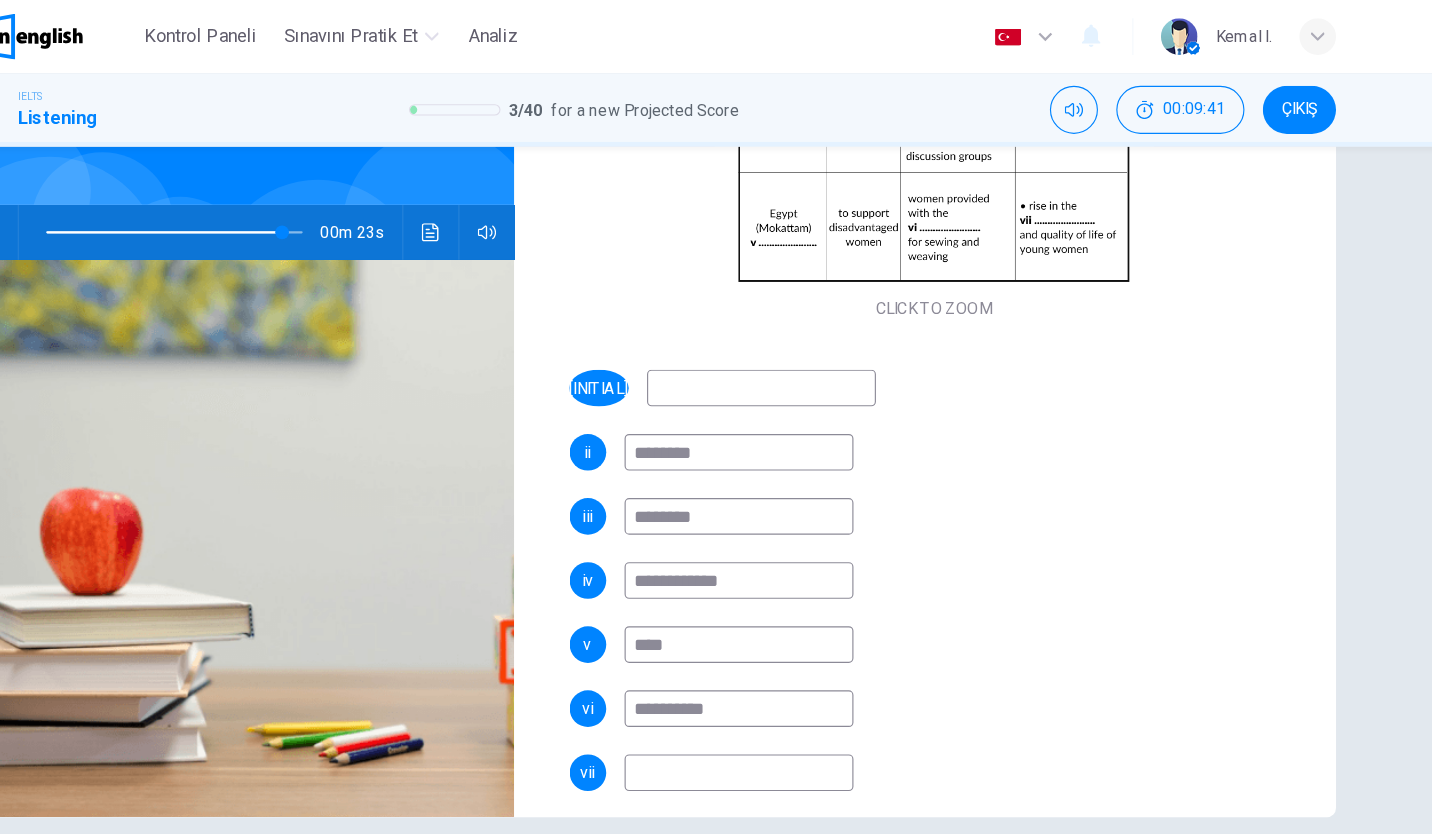 click at bounding box center [794, 675] 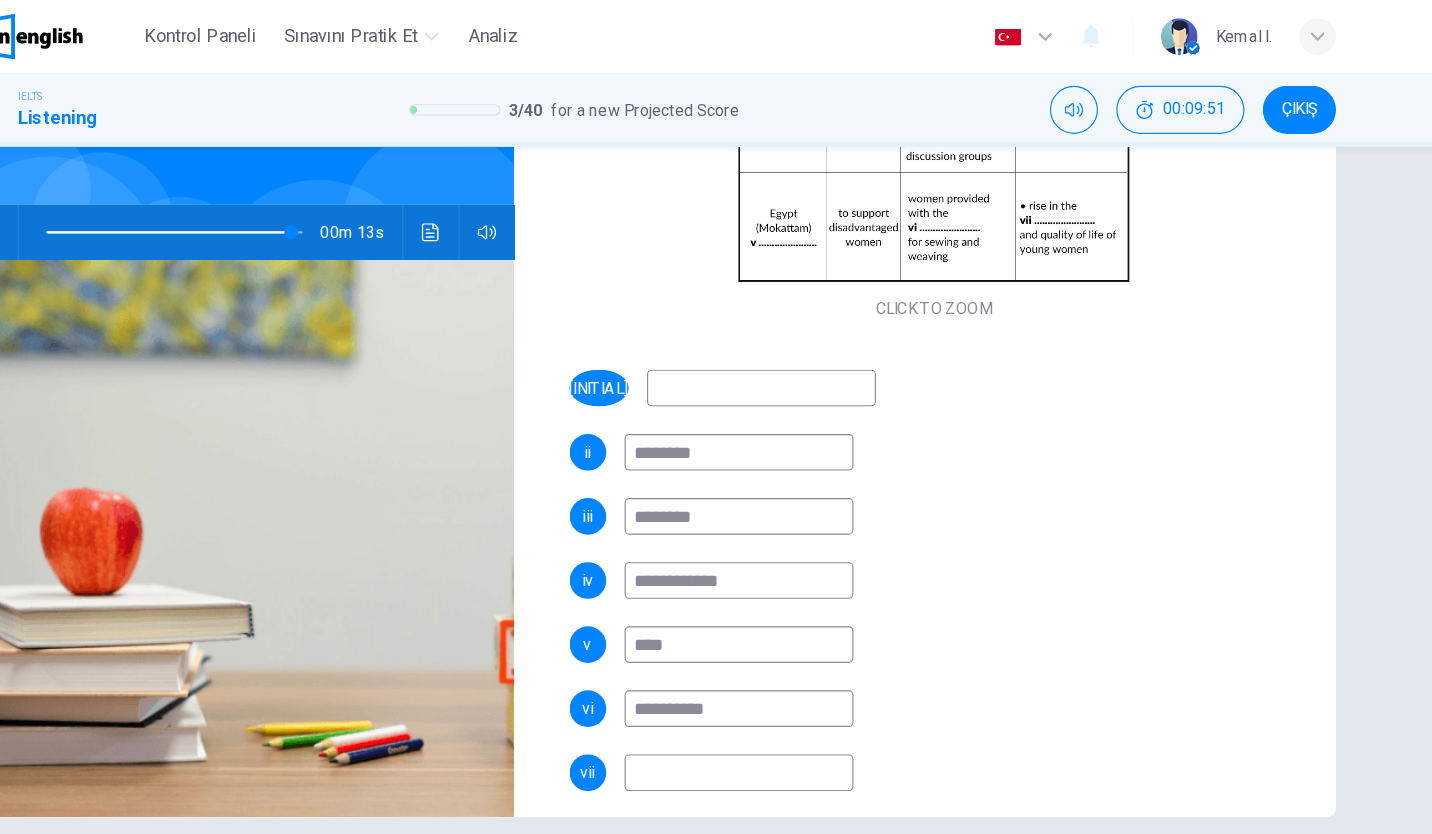type on "**" 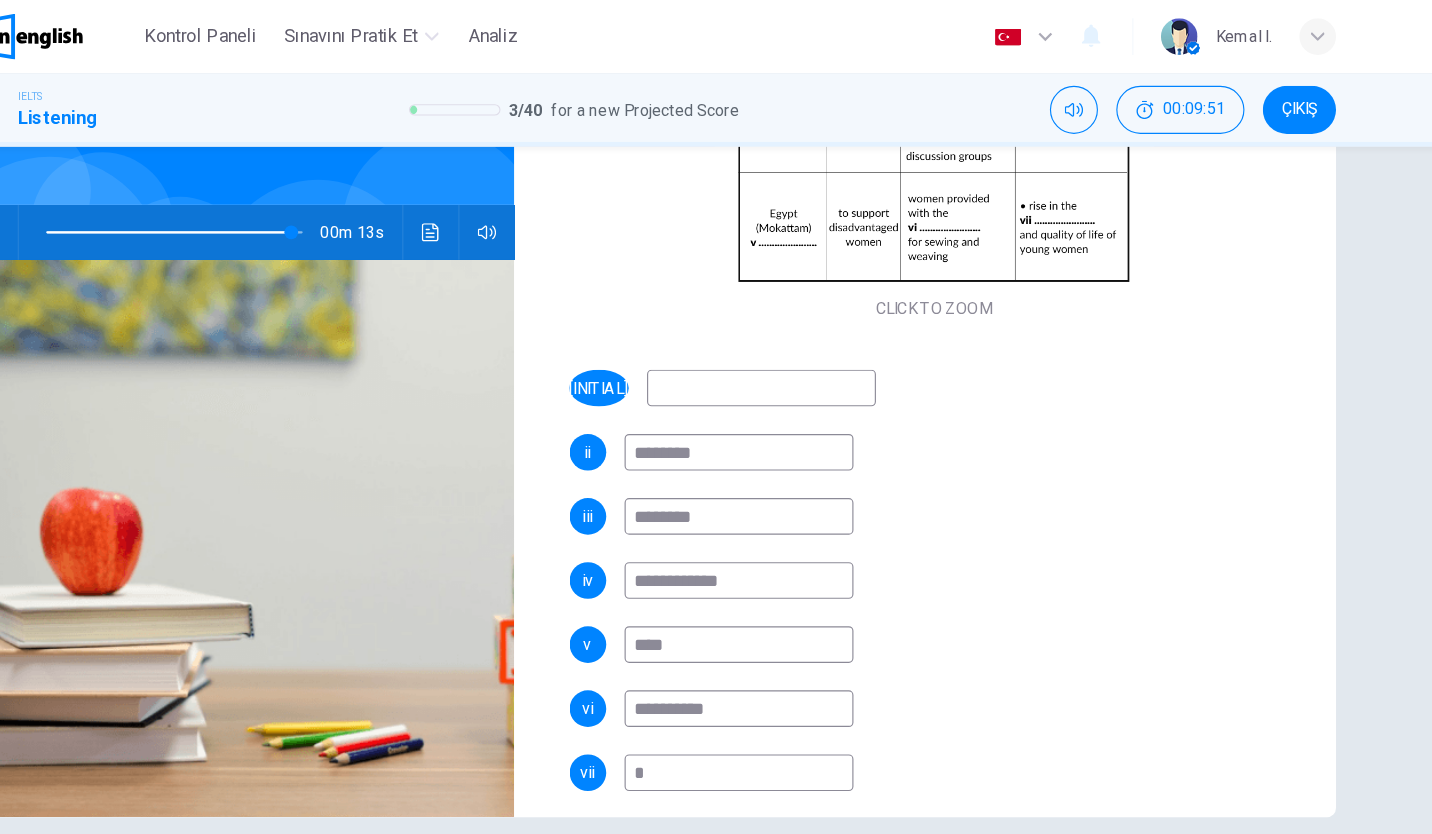 type on "**" 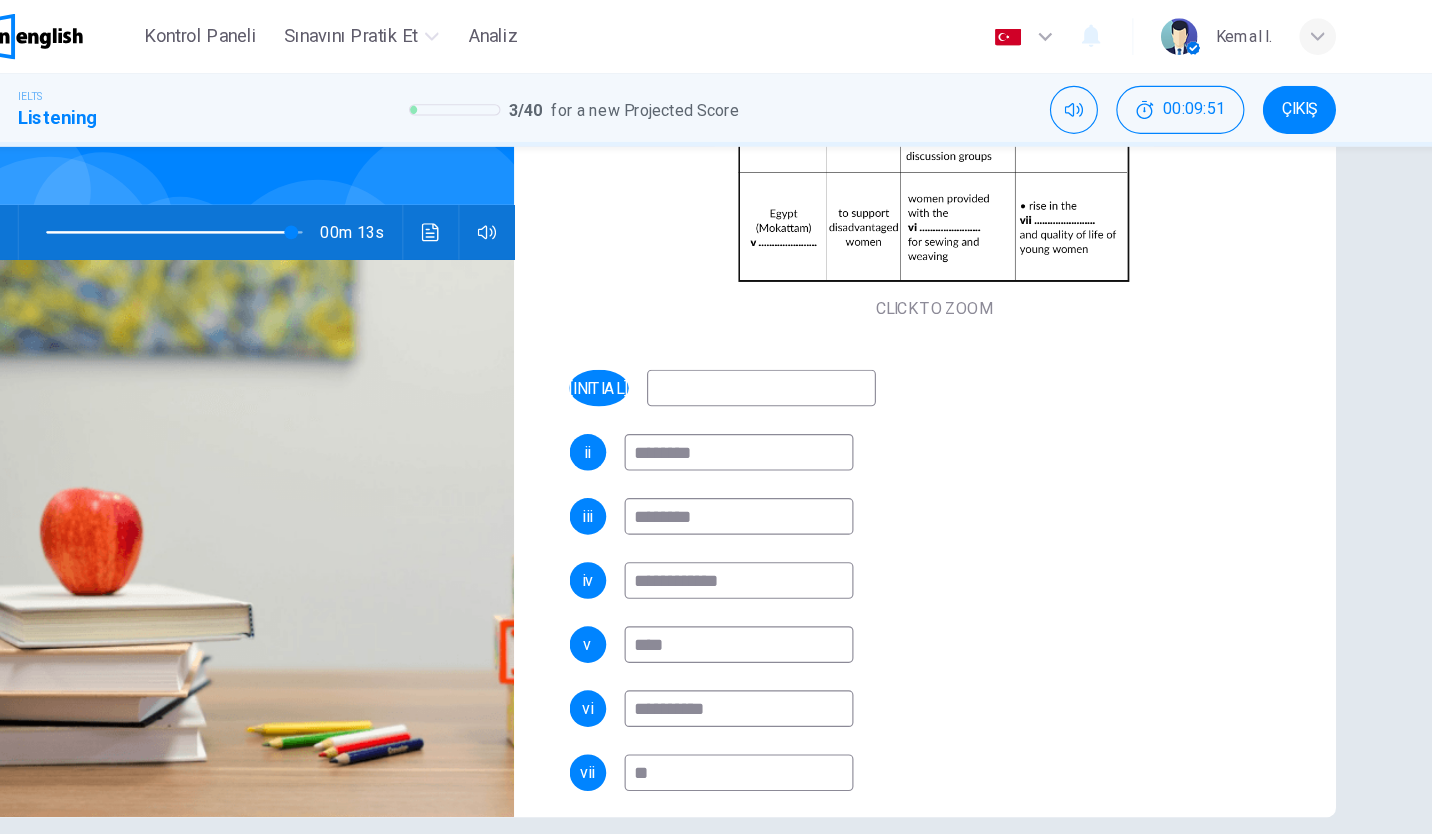 type on "**" 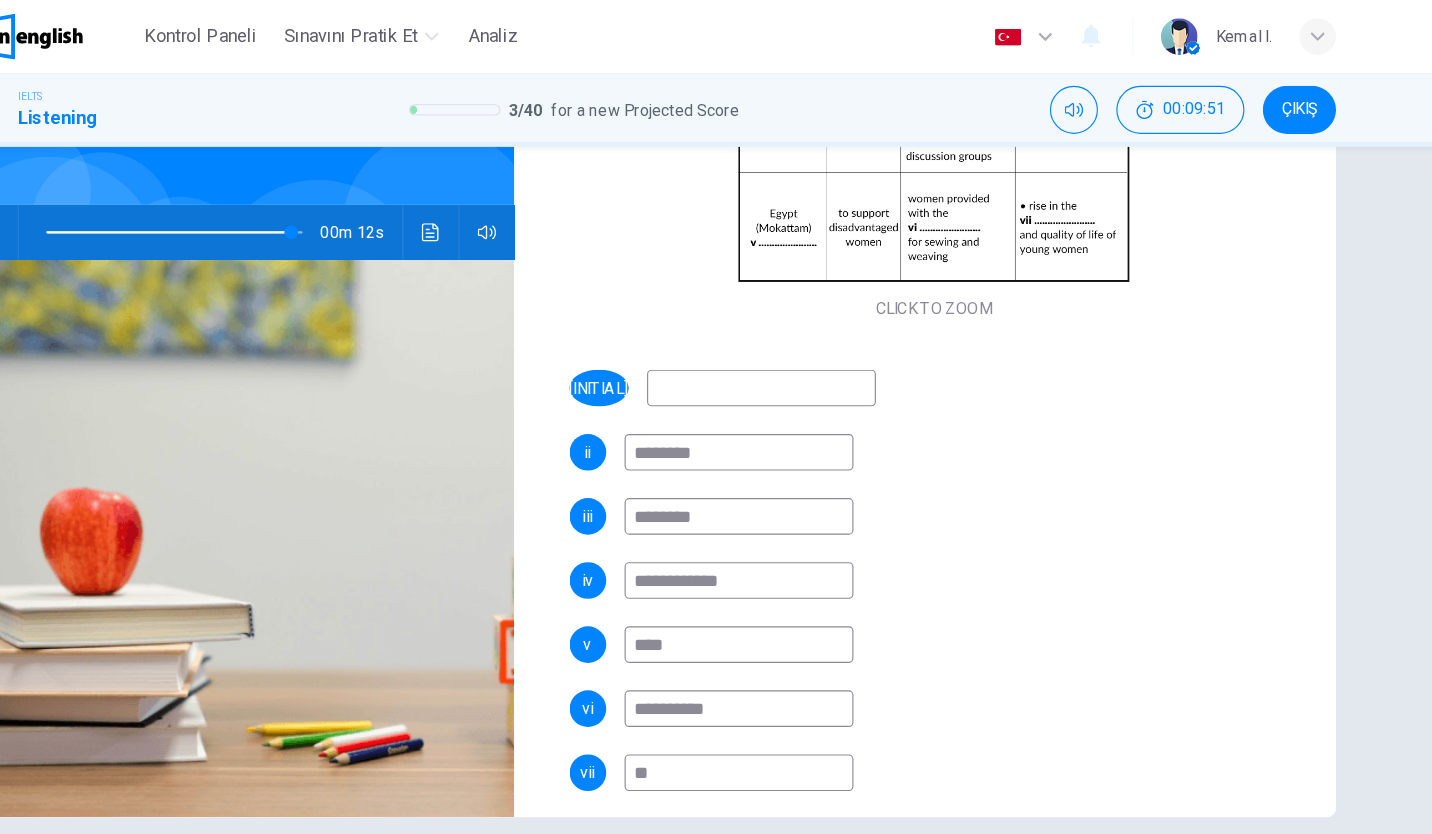 type on "***" 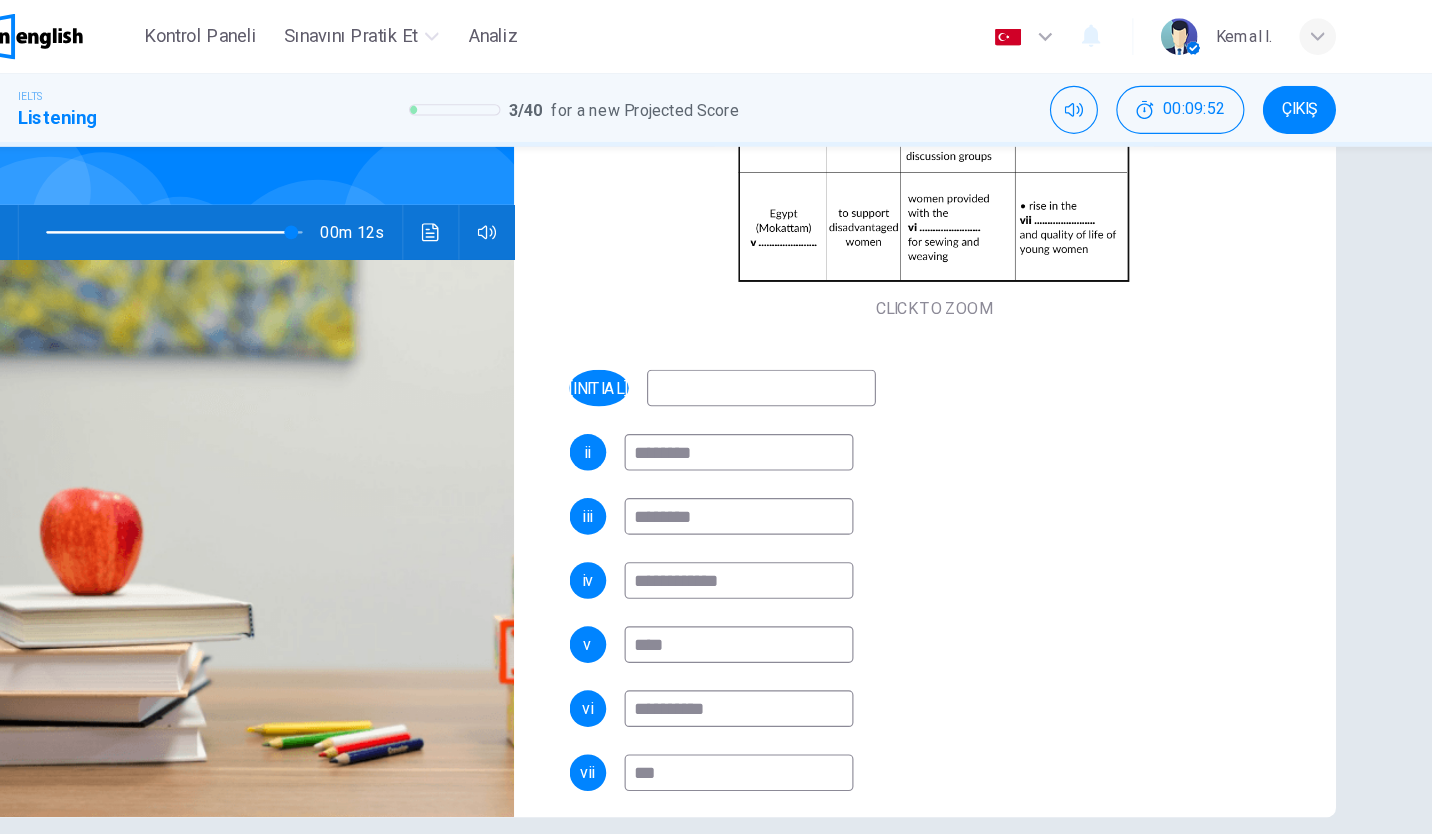 type on "**" 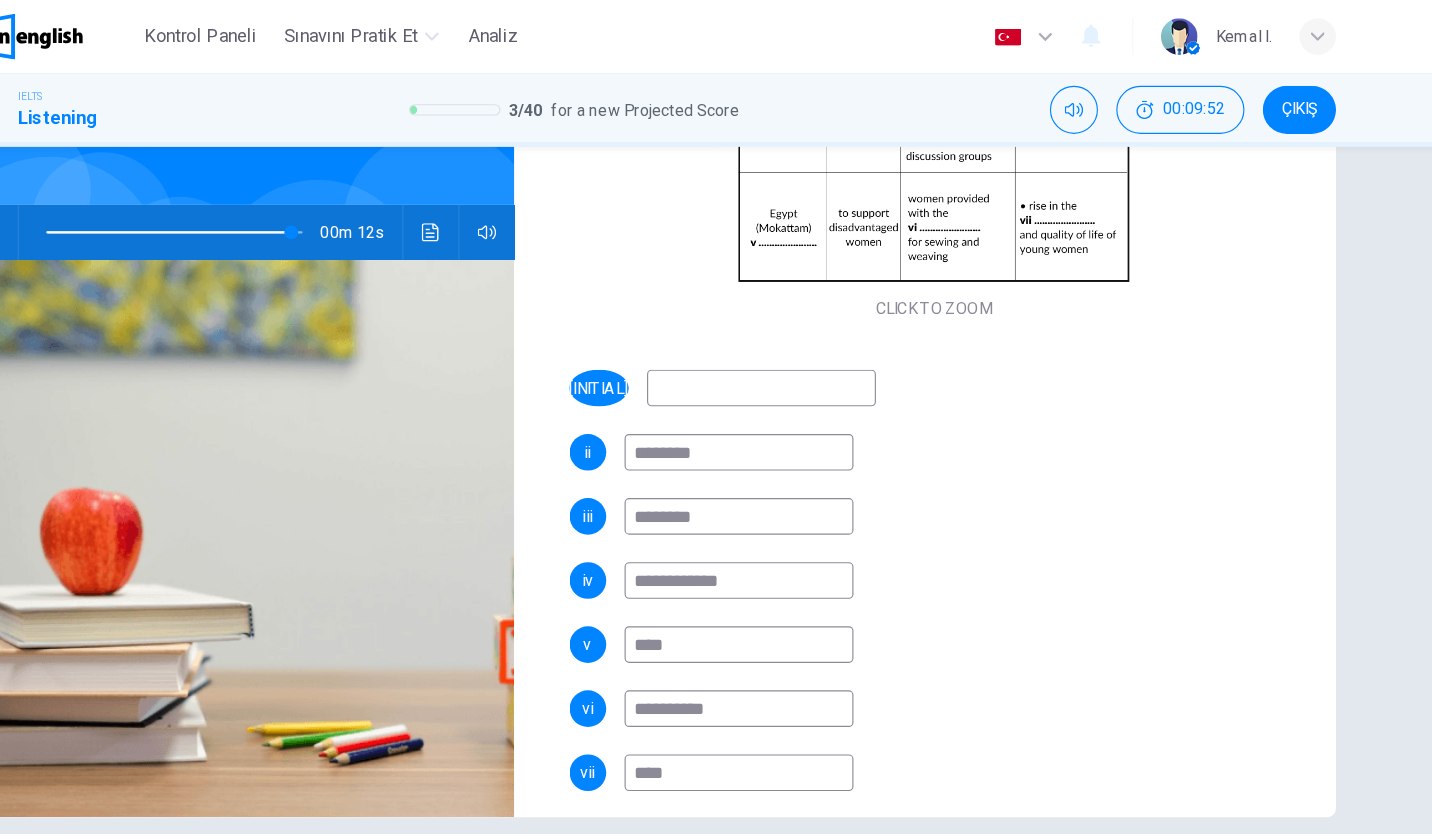 type on "**" 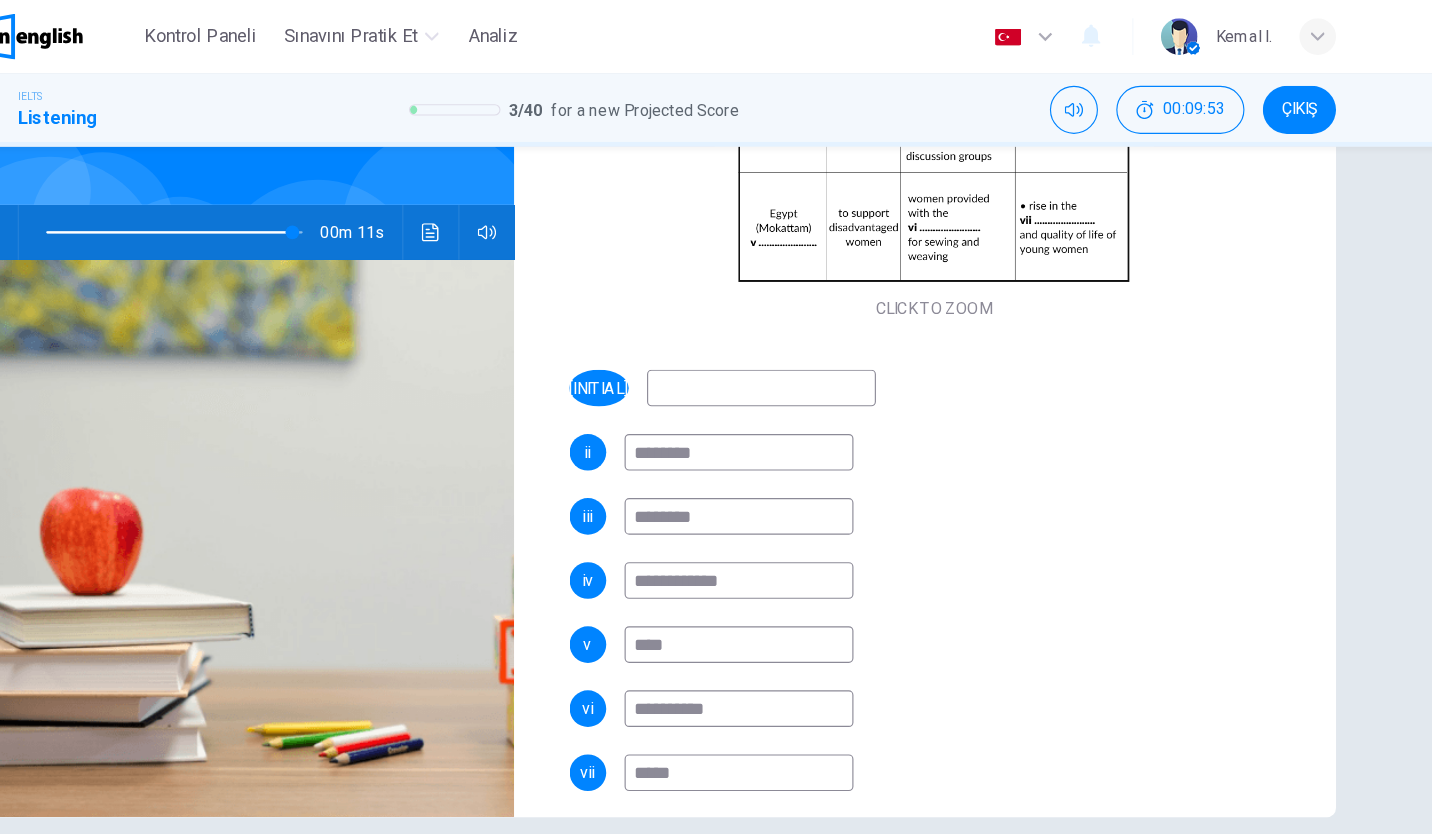 scroll, scrollTop: 342, scrollLeft: 0, axis: vertical 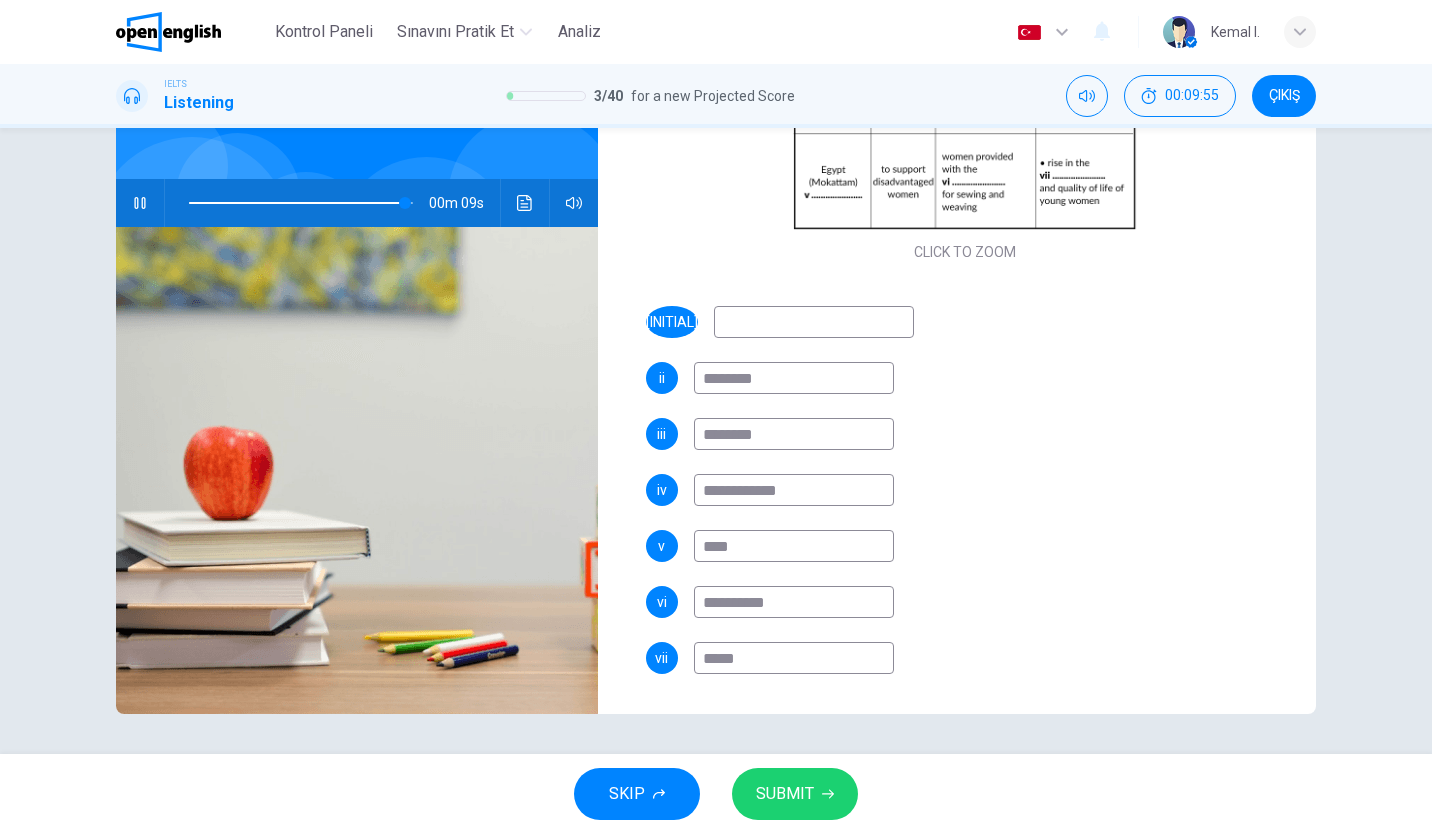 type on "**" 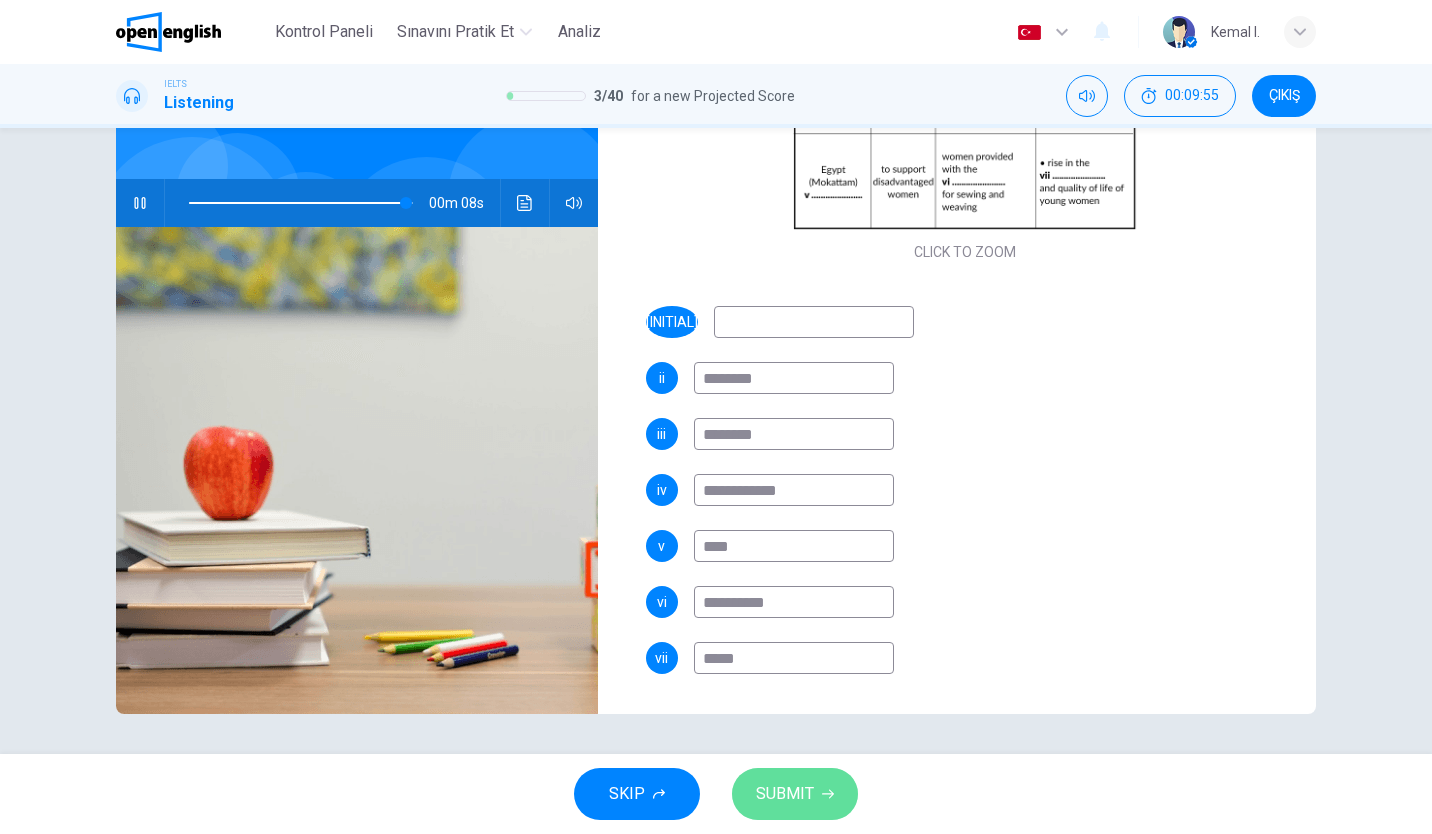 click on "SUBMIT" at bounding box center (795, 794) 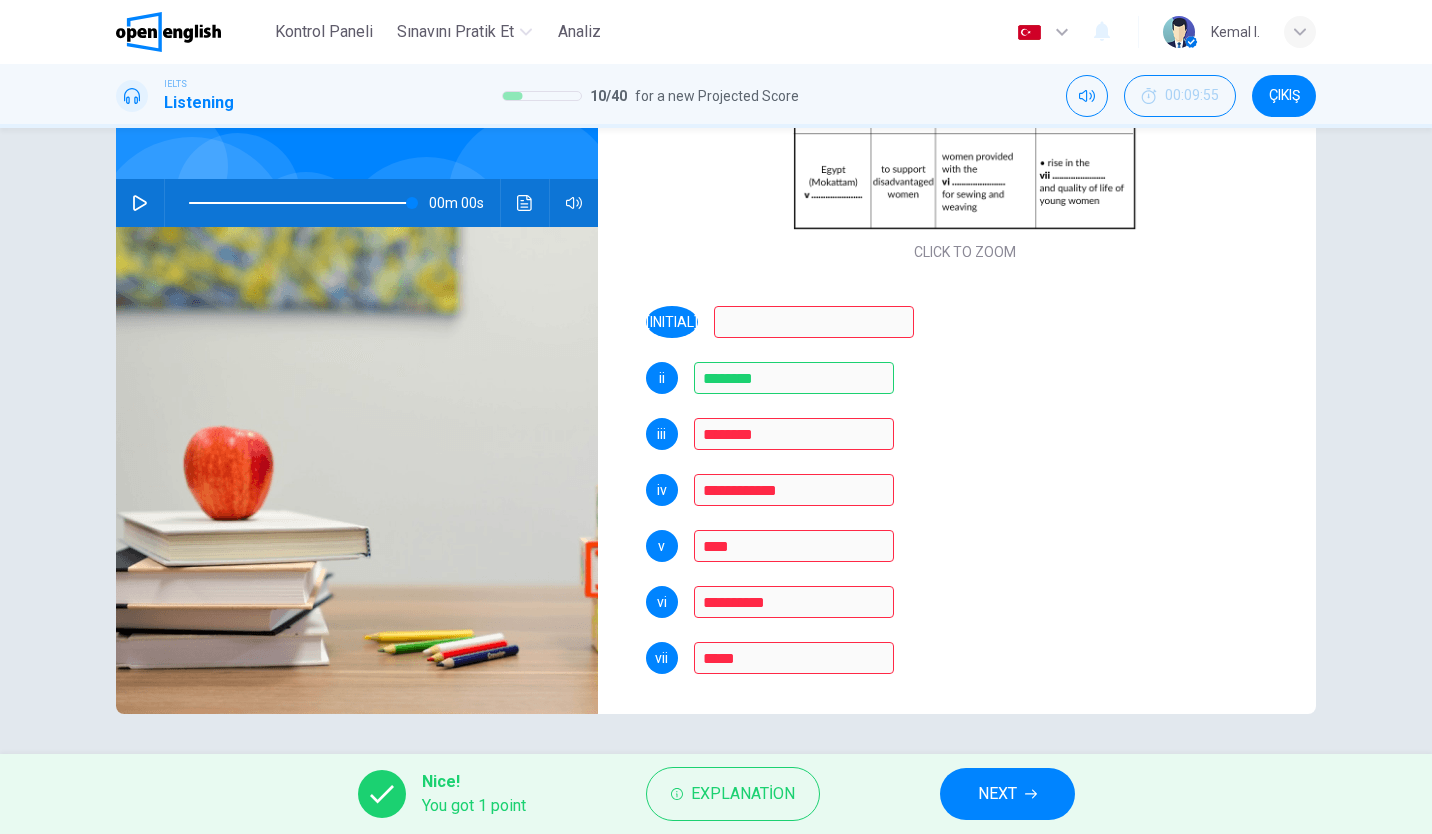 type 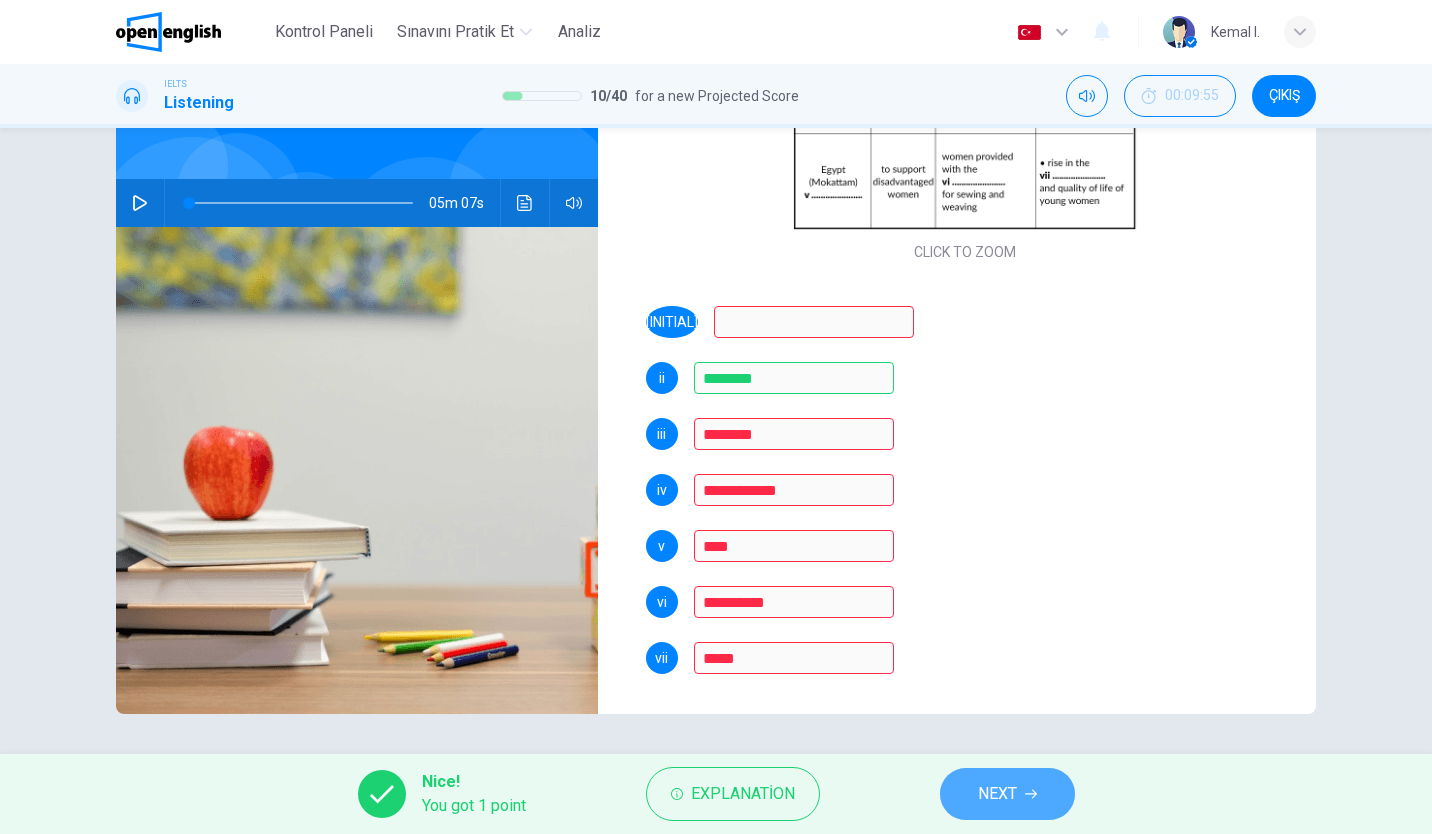 click on "NEXT" at bounding box center [1007, 794] 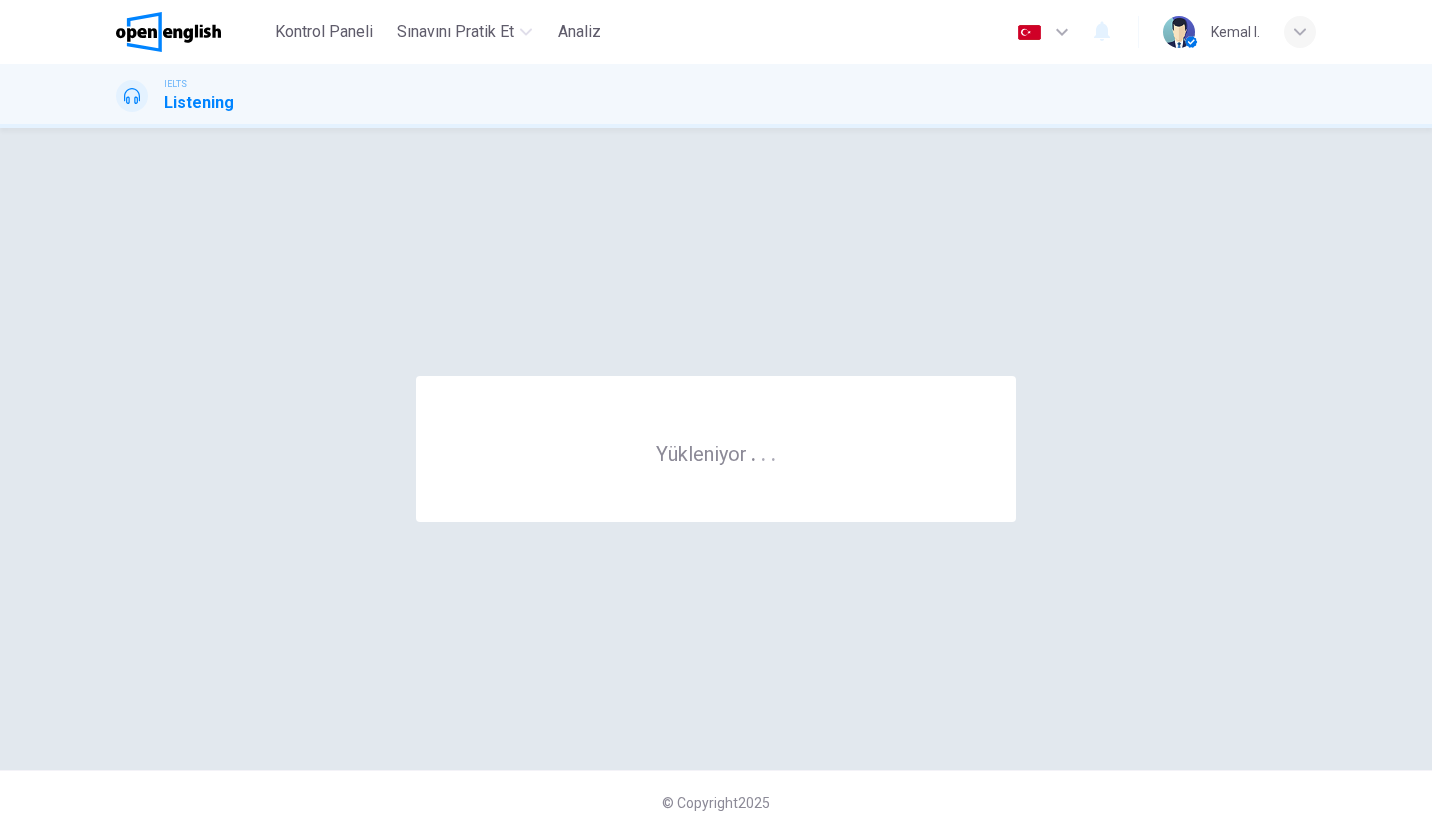 scroll, scrollTop: 0, scrollLeft: 0, axis: both 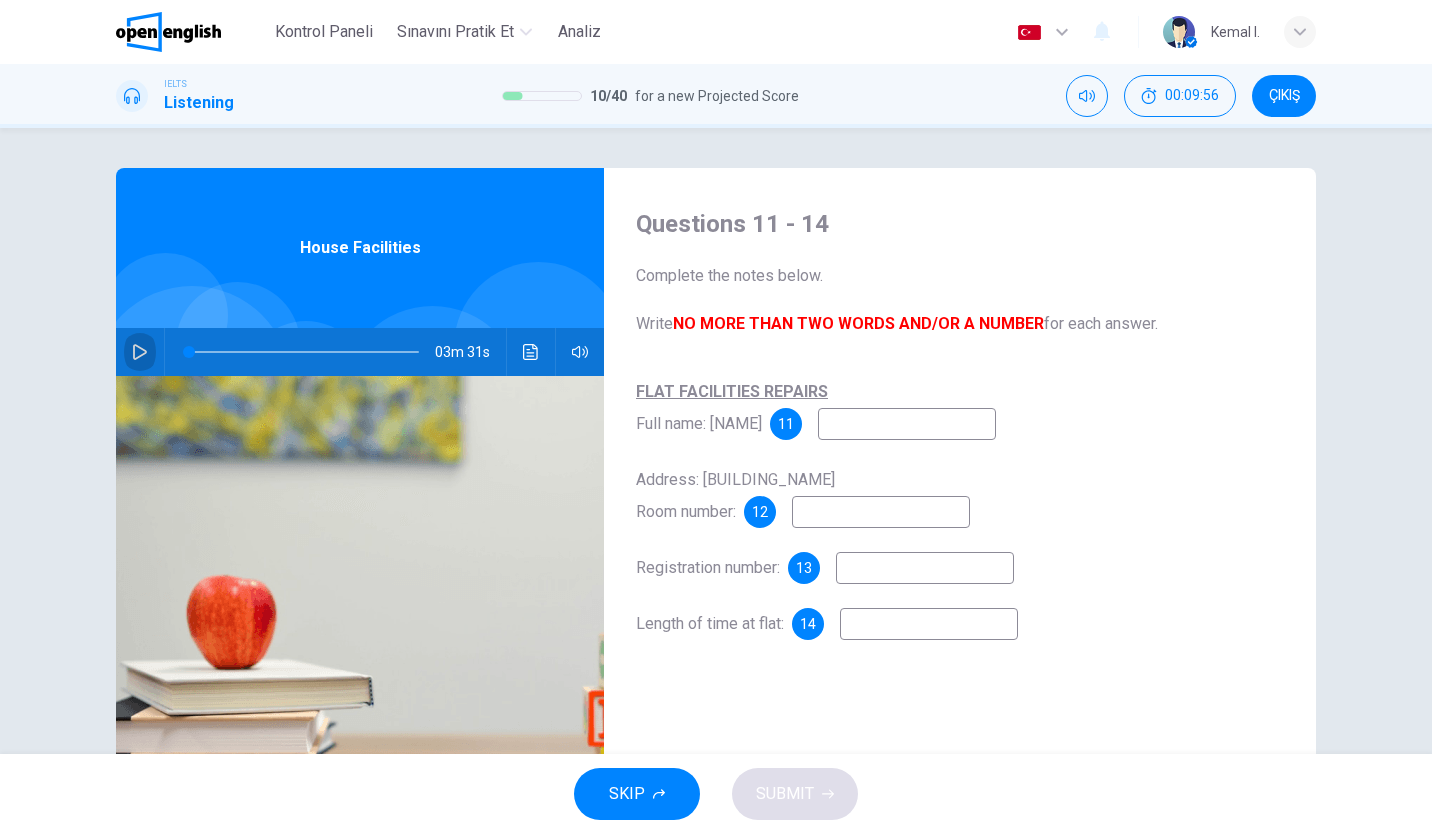 click at bounding box center [140, 352] 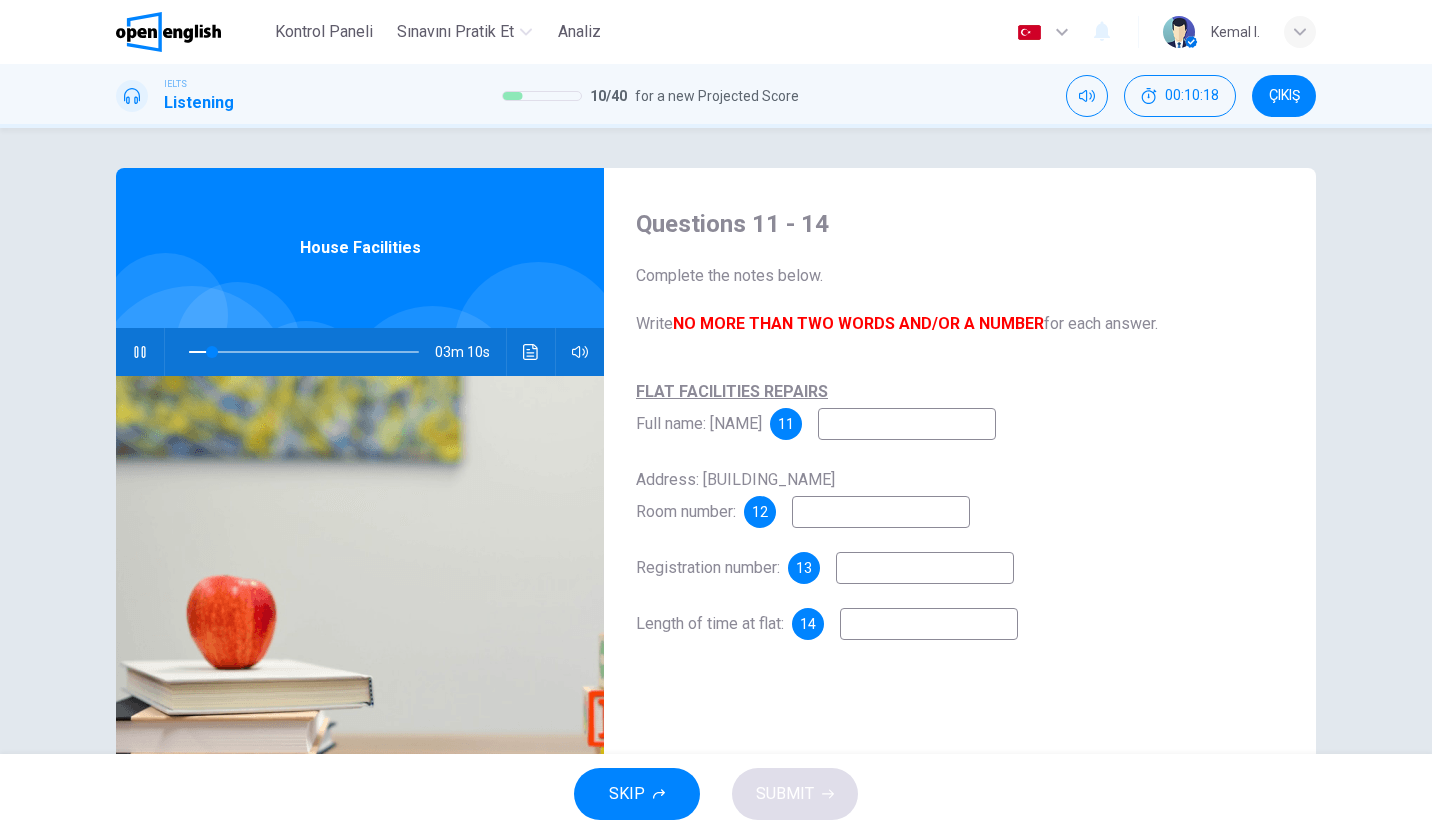 click at bounding box center [907, 424] 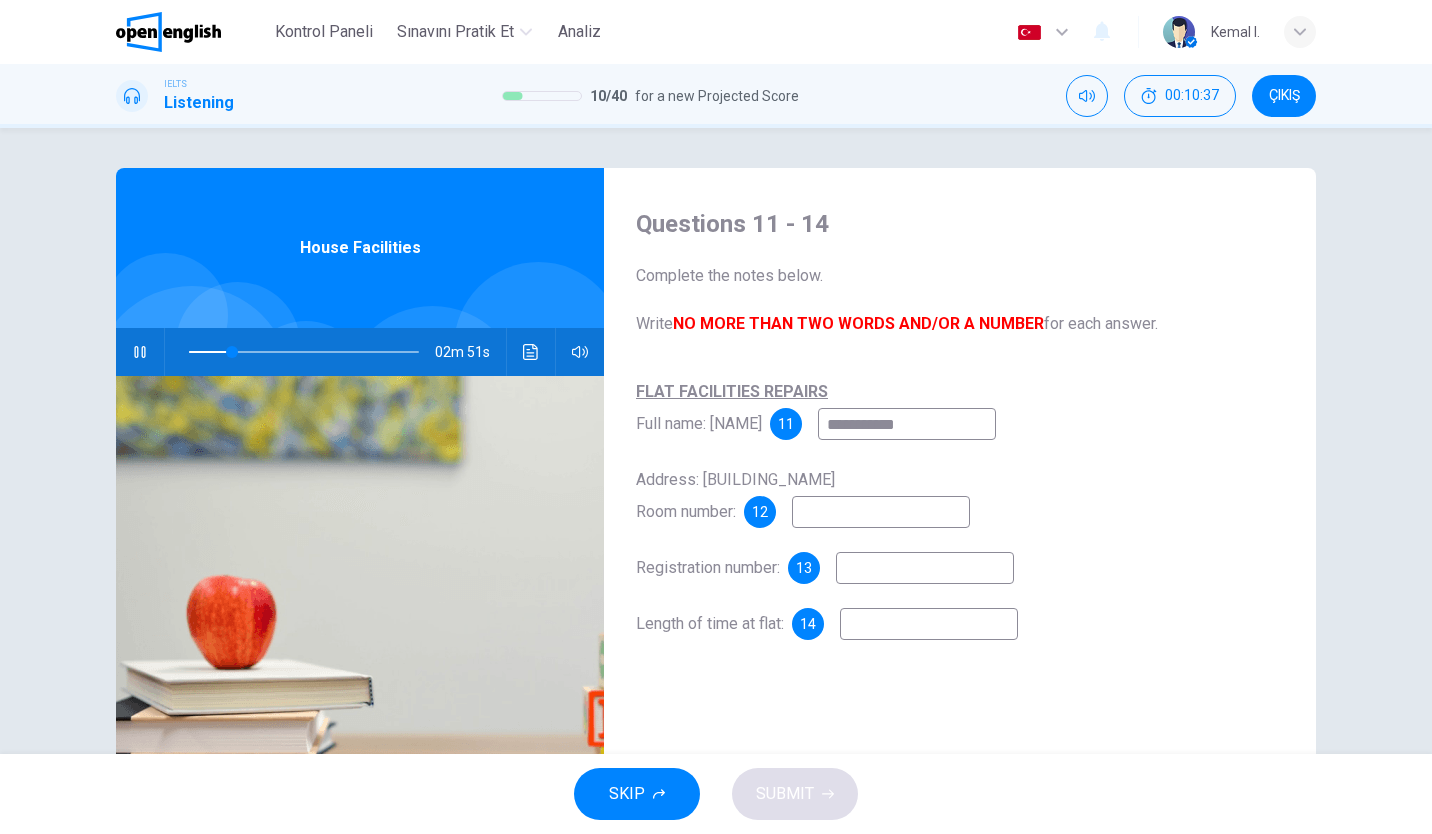 click at bounding box center [881, 512] 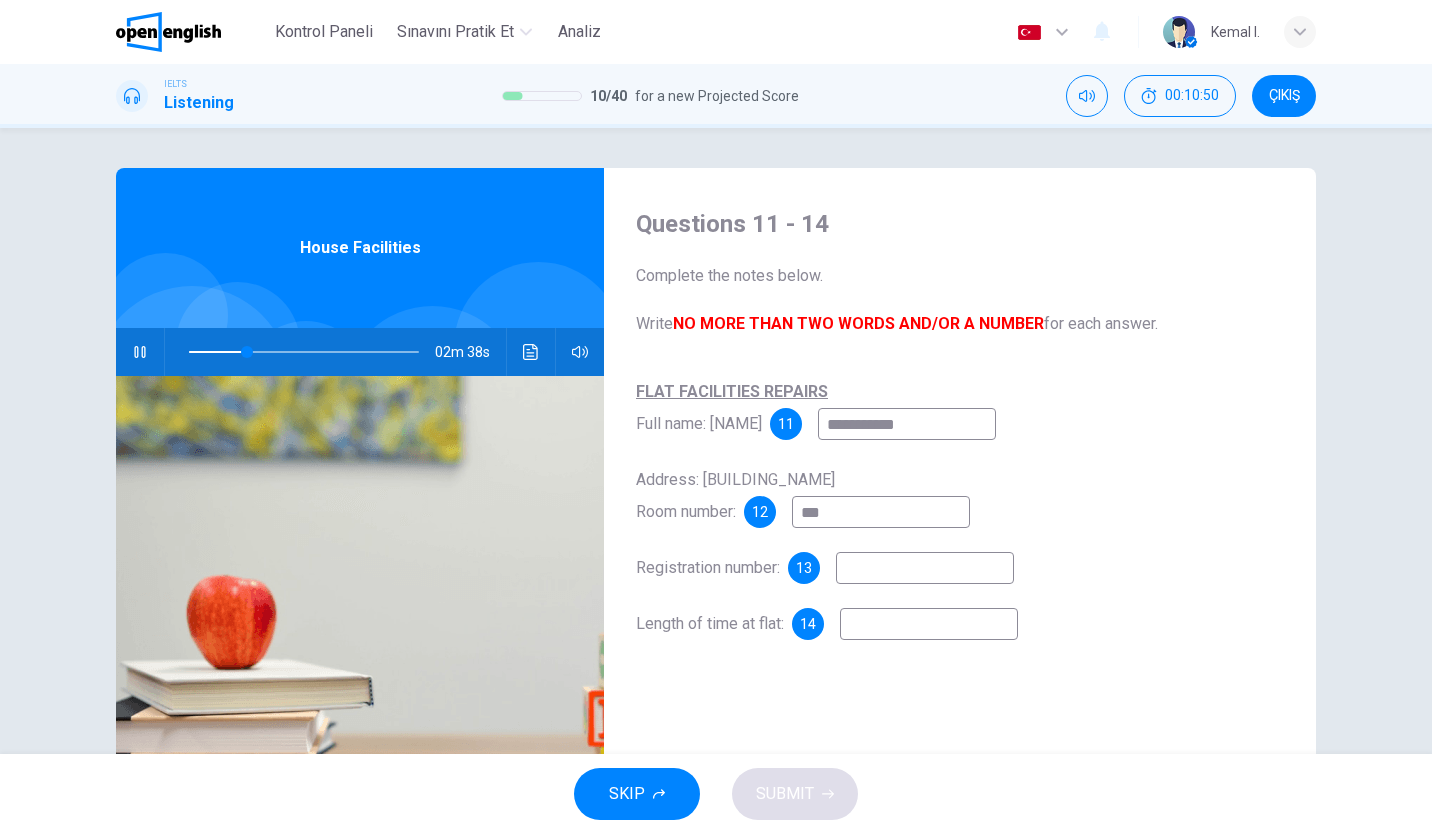 click at bounding box center [925, 568] 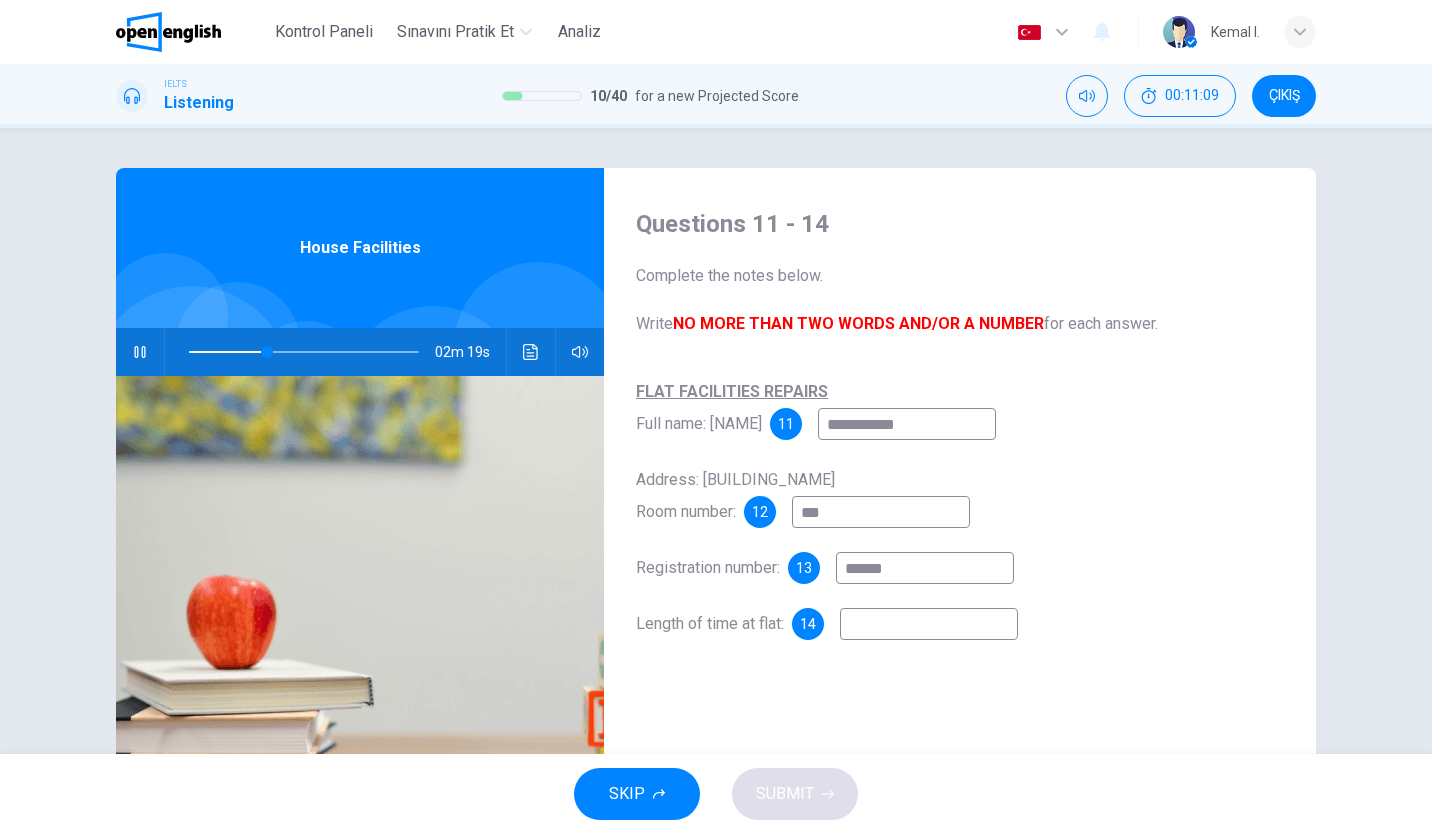 click at bounding box center [929, 624] 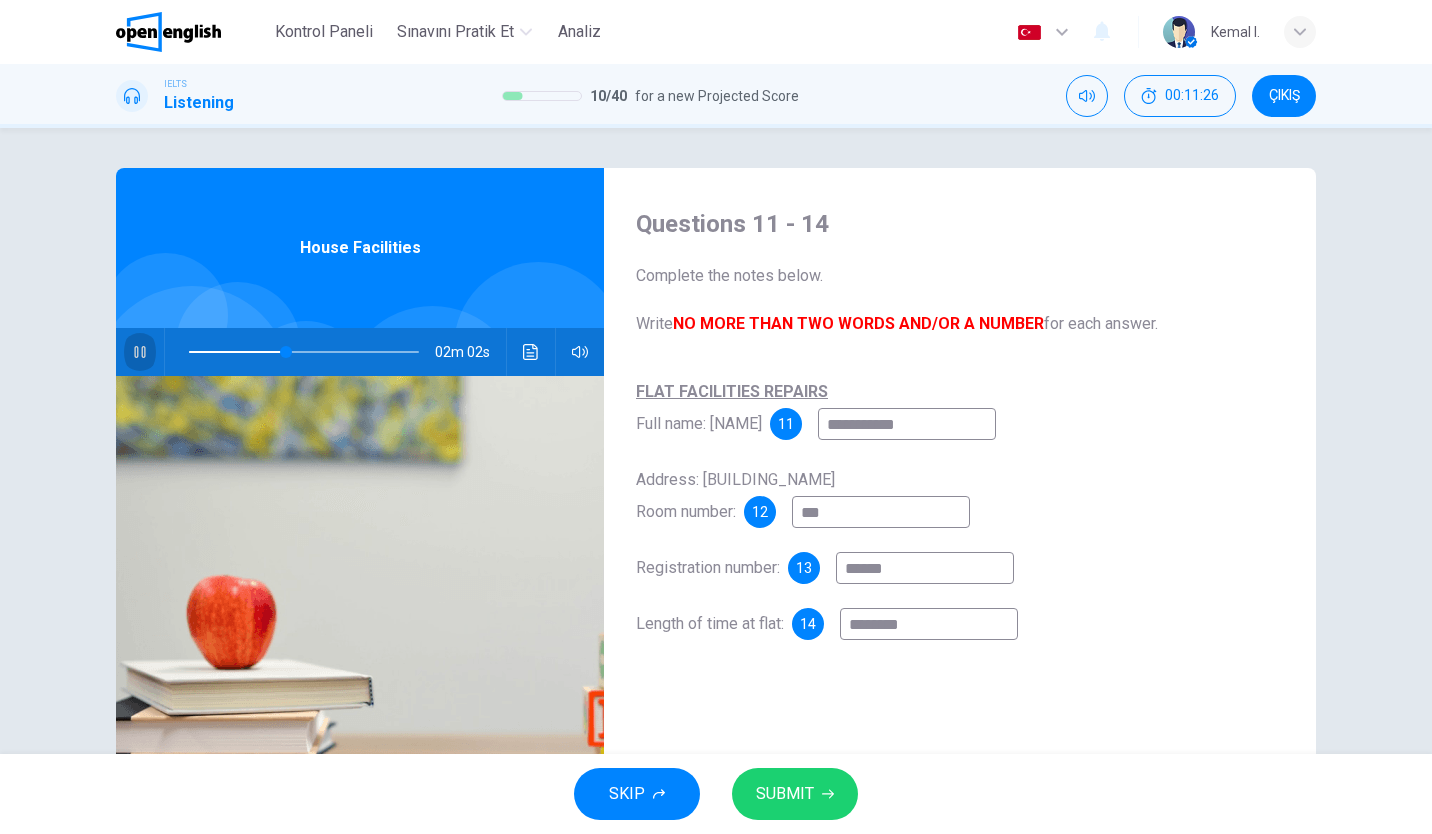 click at bounding box center (140, 352) 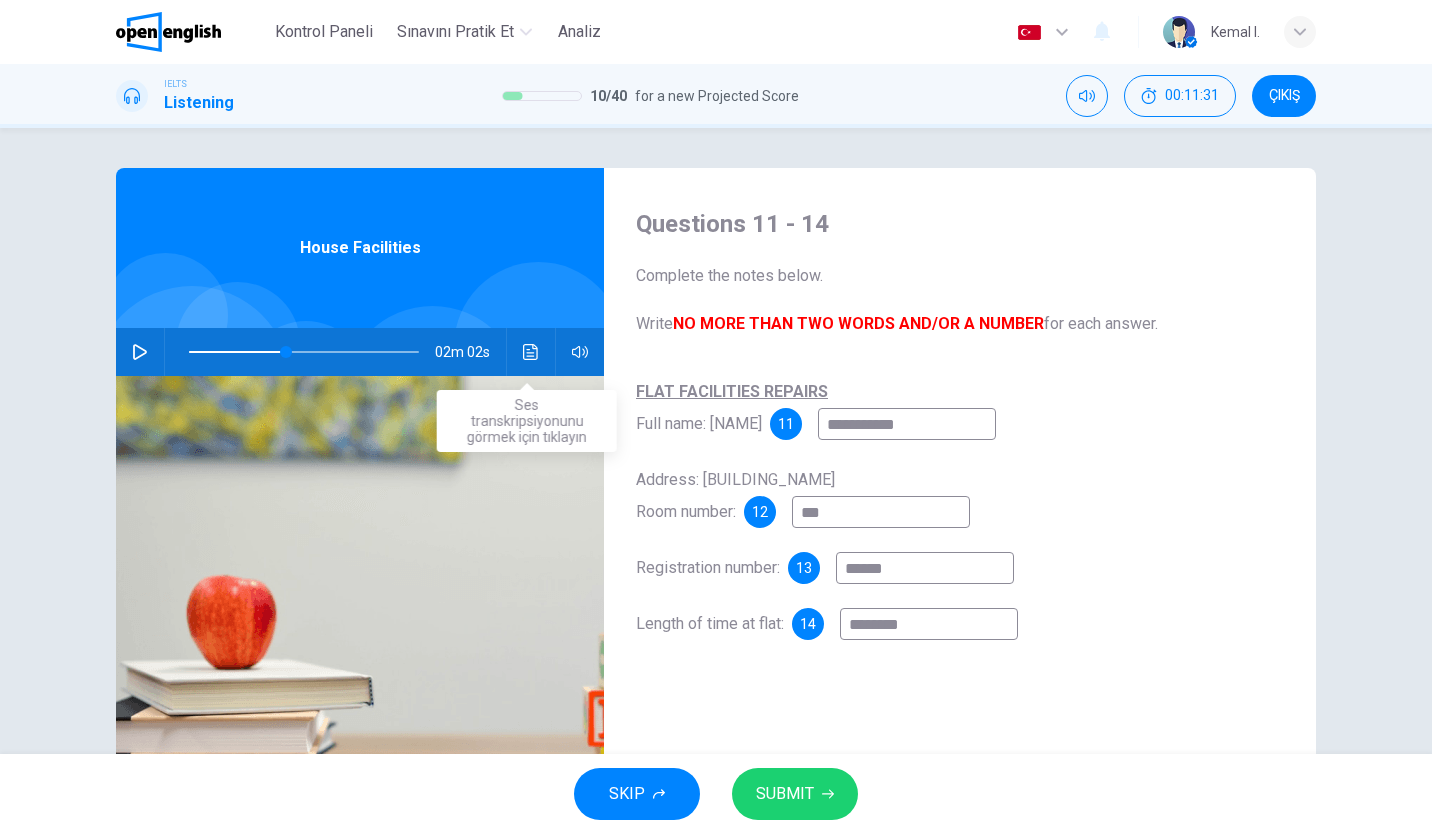 click at bounding box center (531, 352) 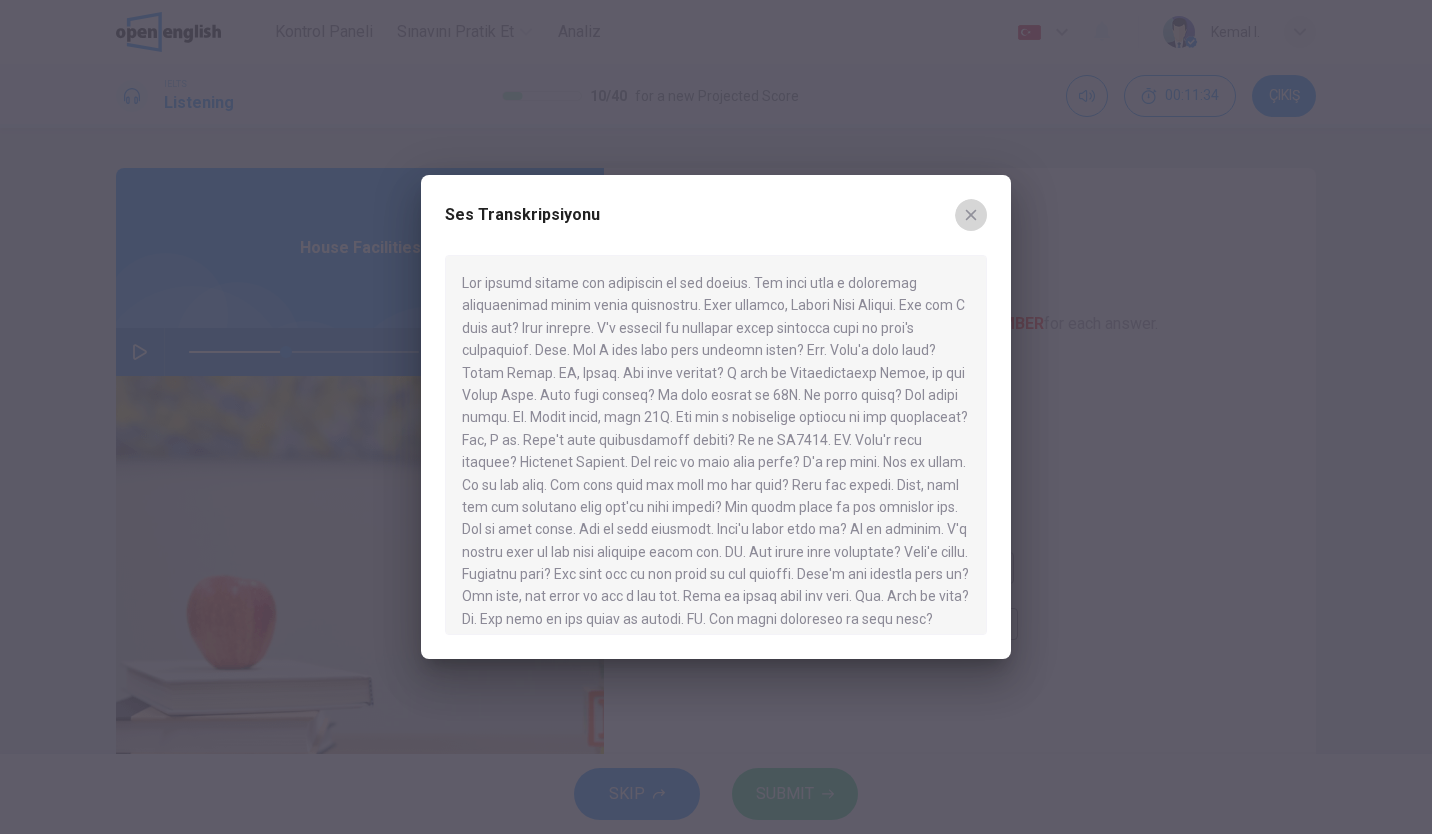 click 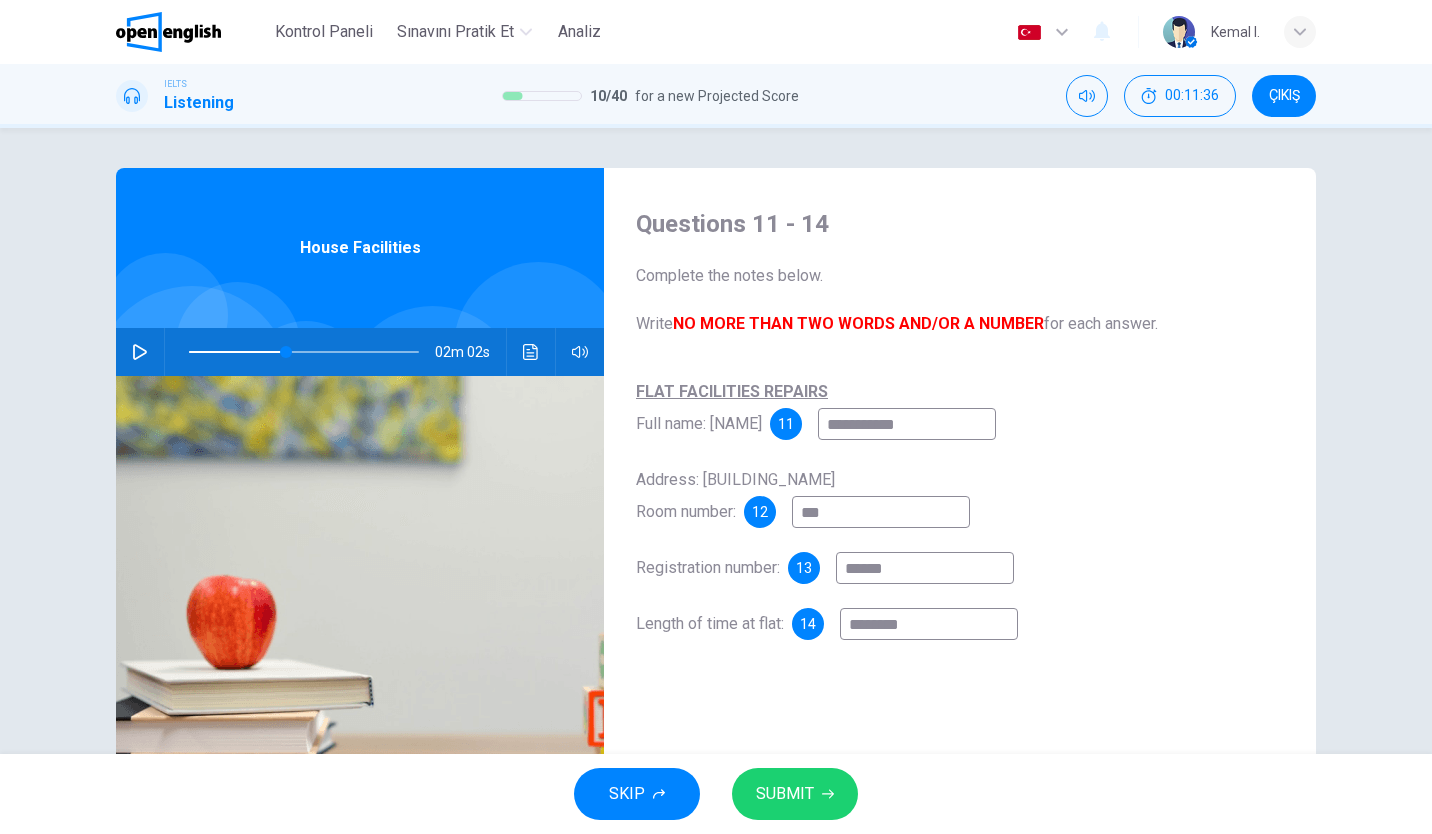 click on "******" at bounding box center [925, 568] 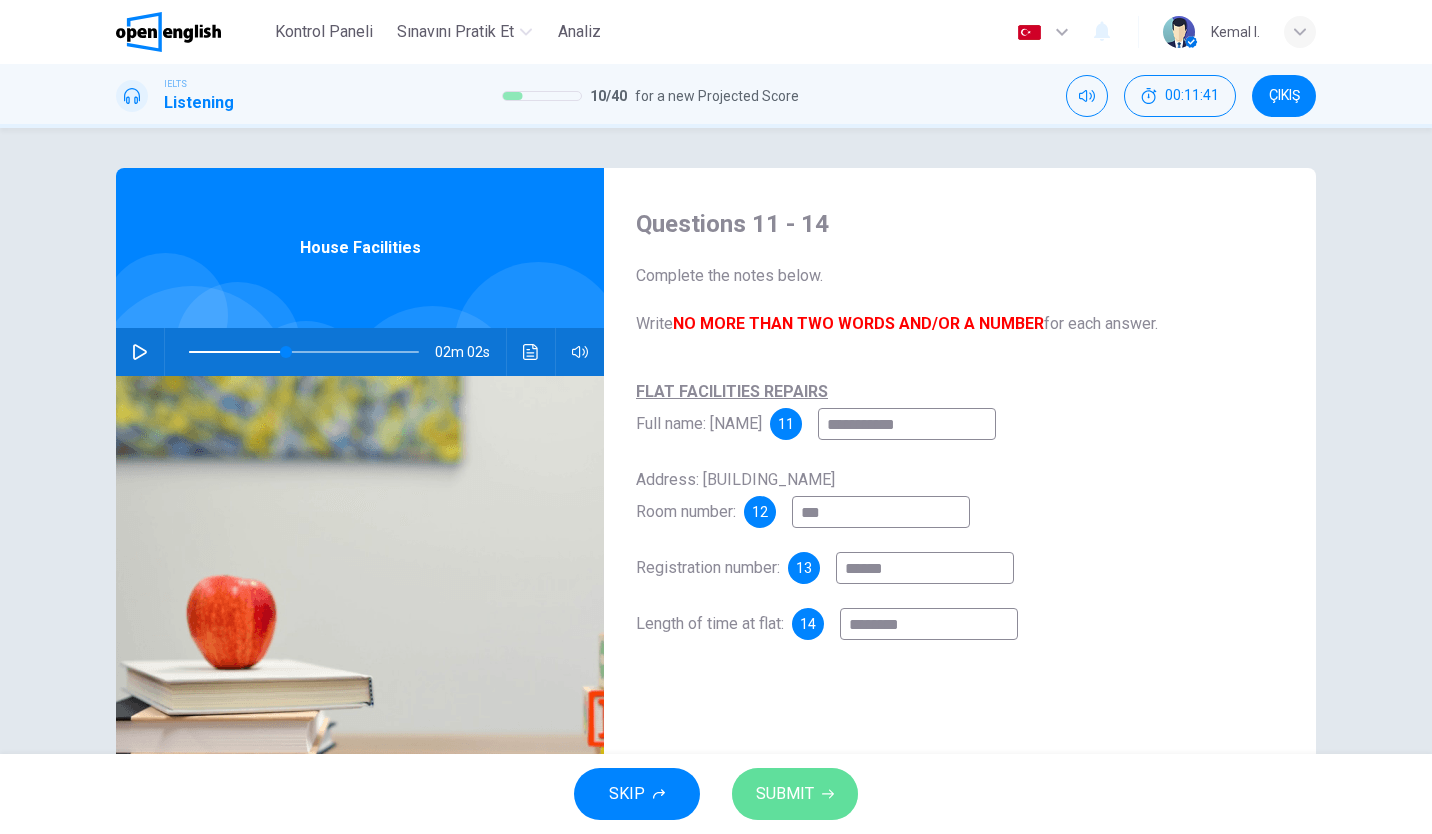 click on "SUBMIT" at bounding box center (785, 794) 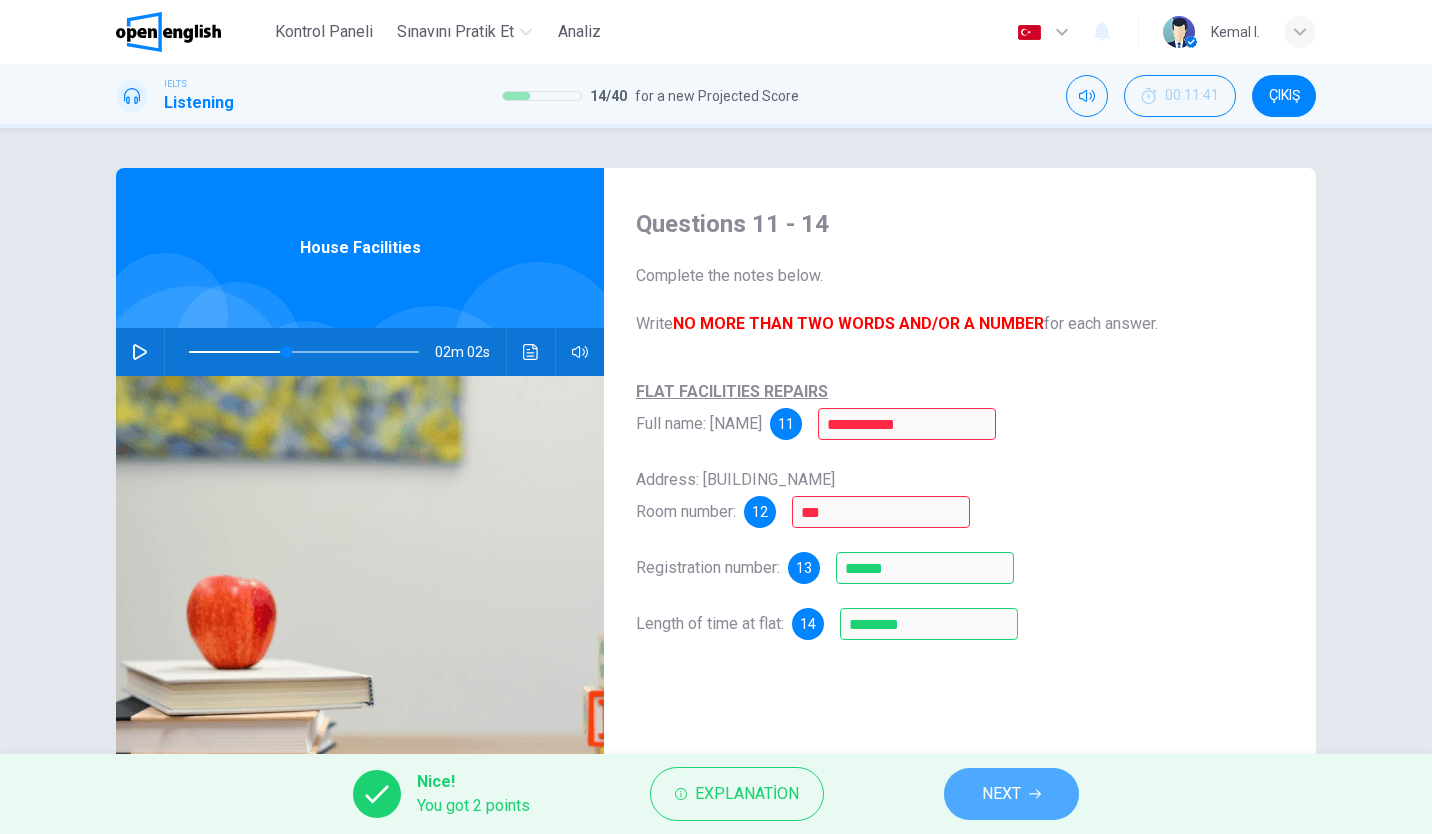 click on "NEXT" at bounding box center [1011, 794] 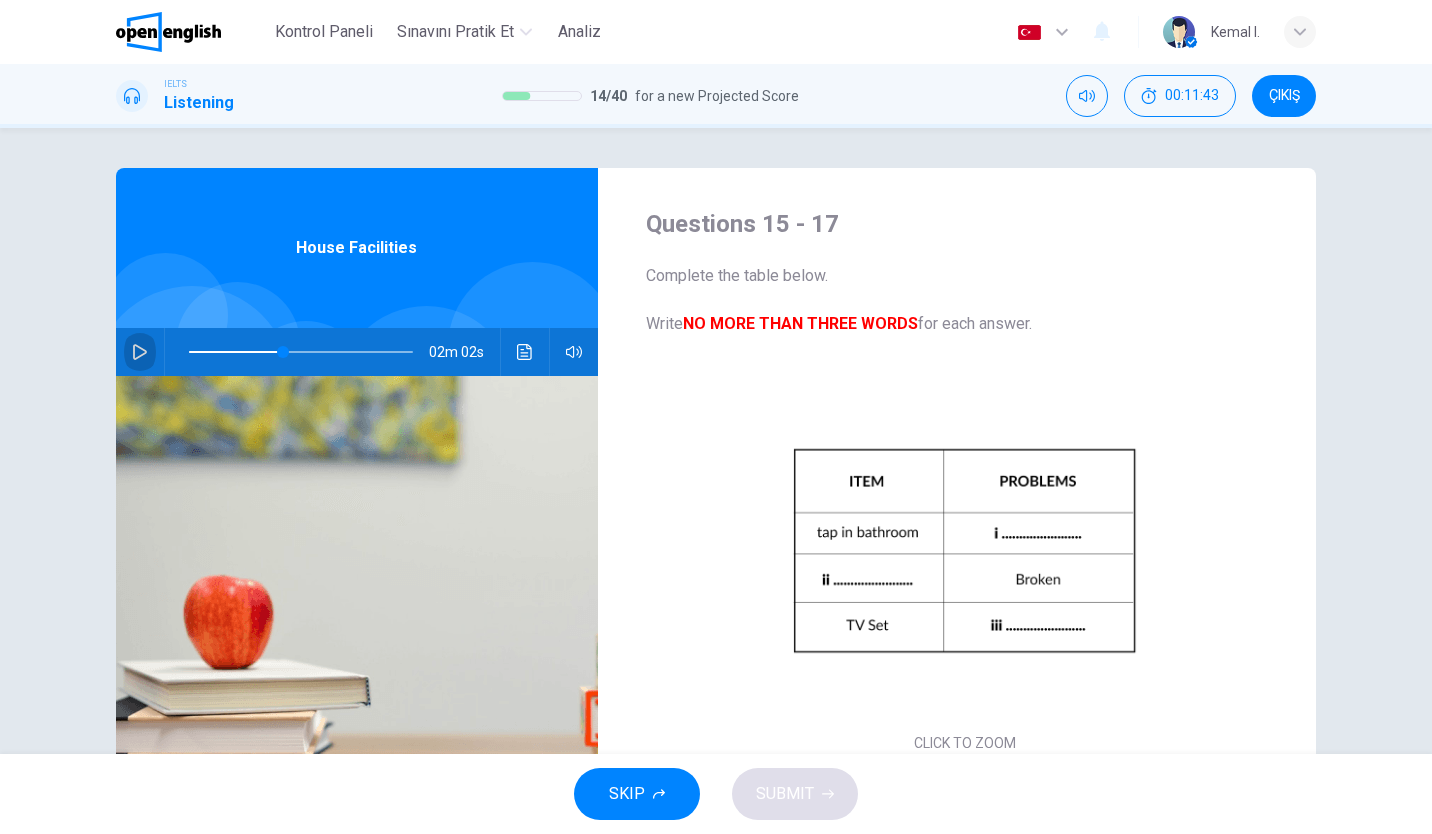 click 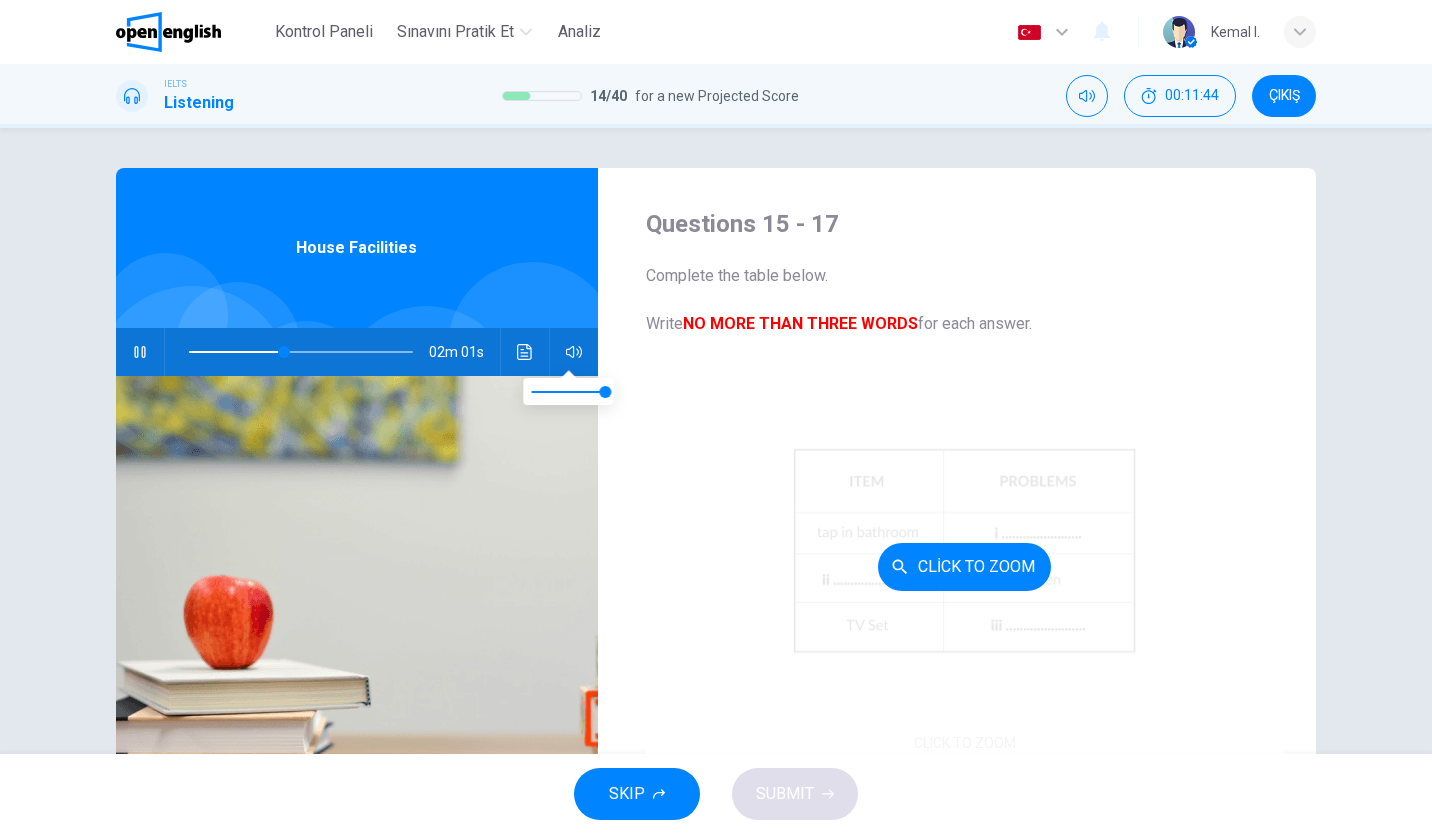 scroll, scrollTop: 118, scrollLeft: 0, axis: vertical 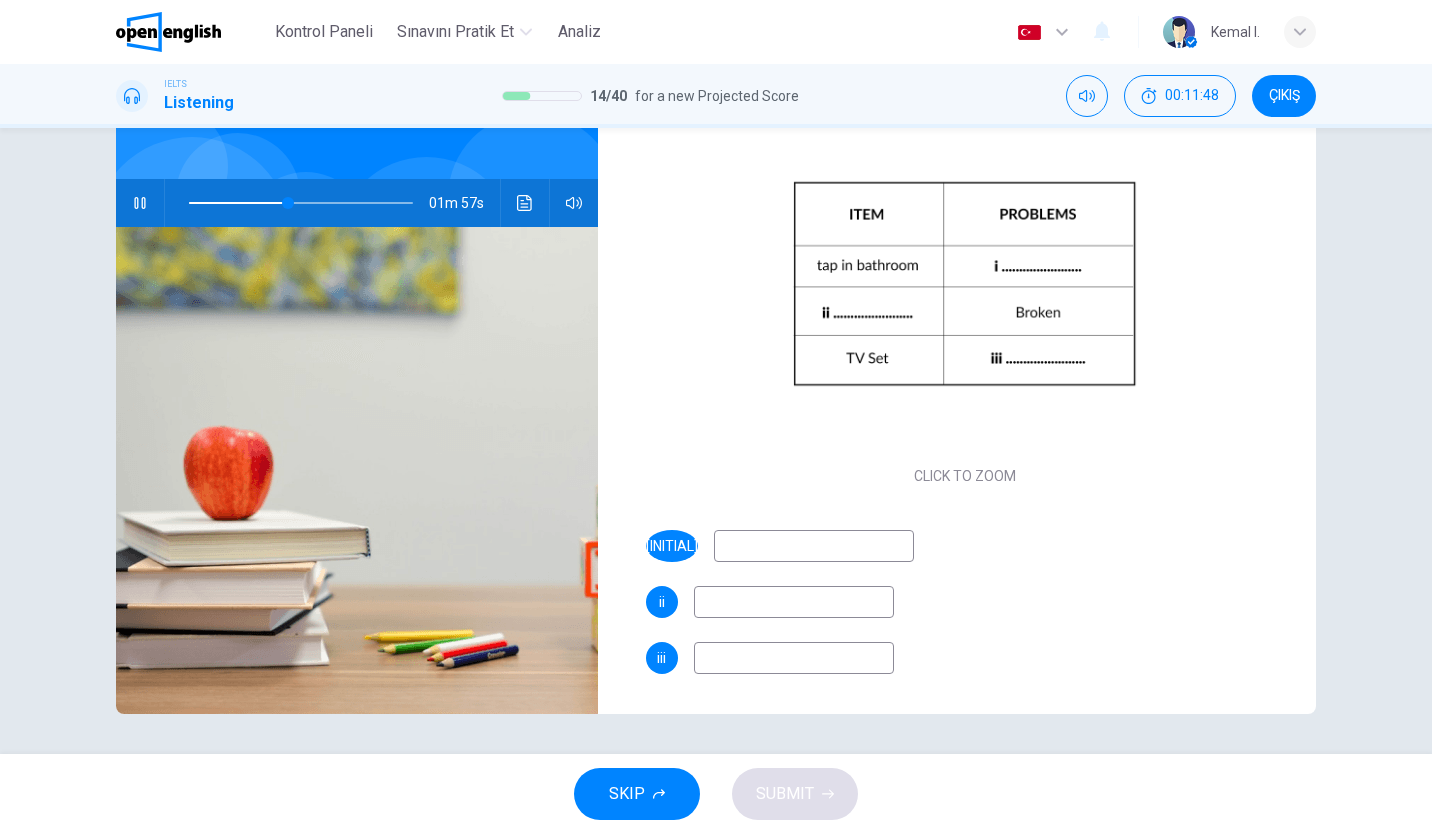 click at bounding box center [814, 546] 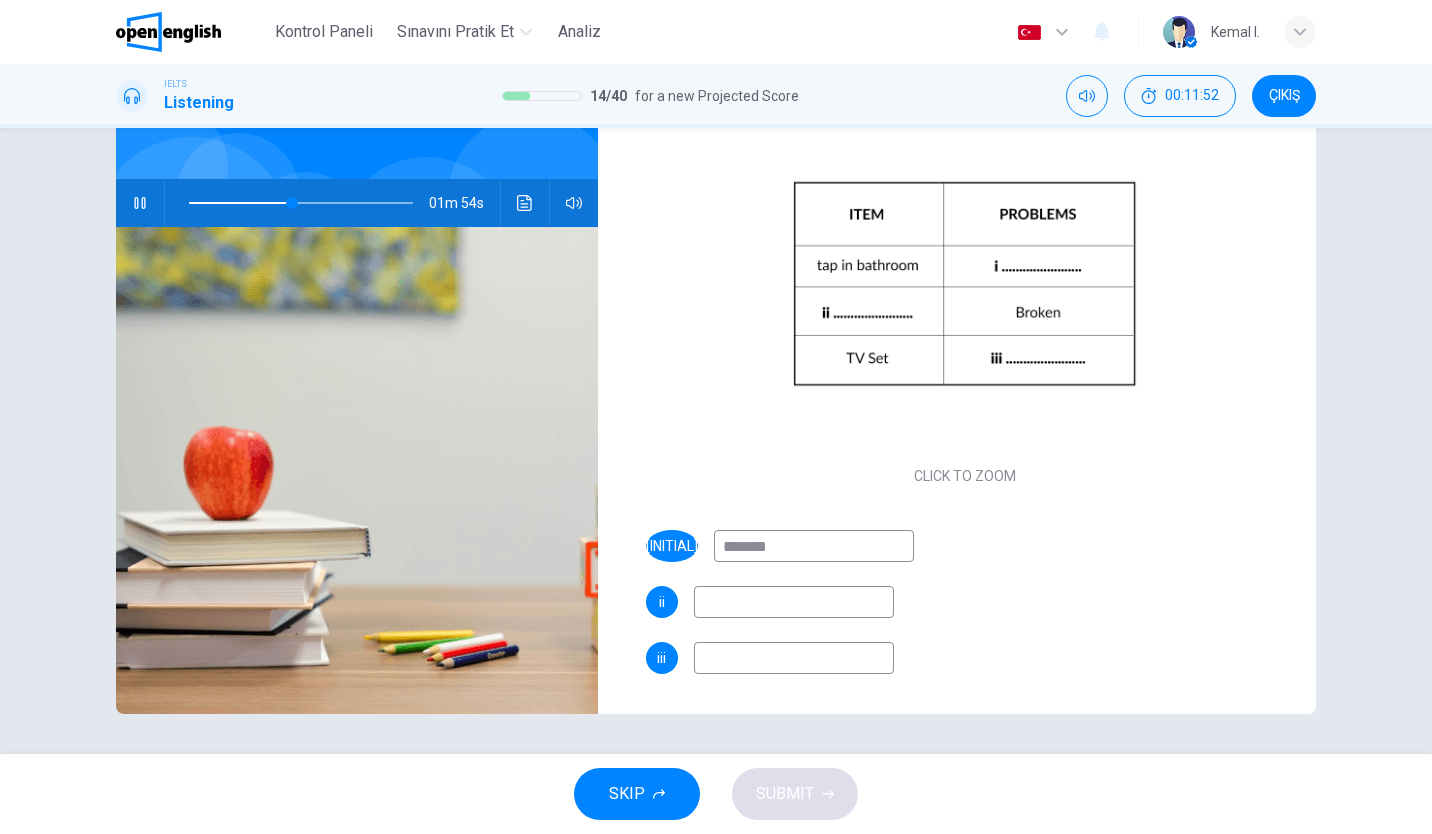 click at bounding box center (794, 602) 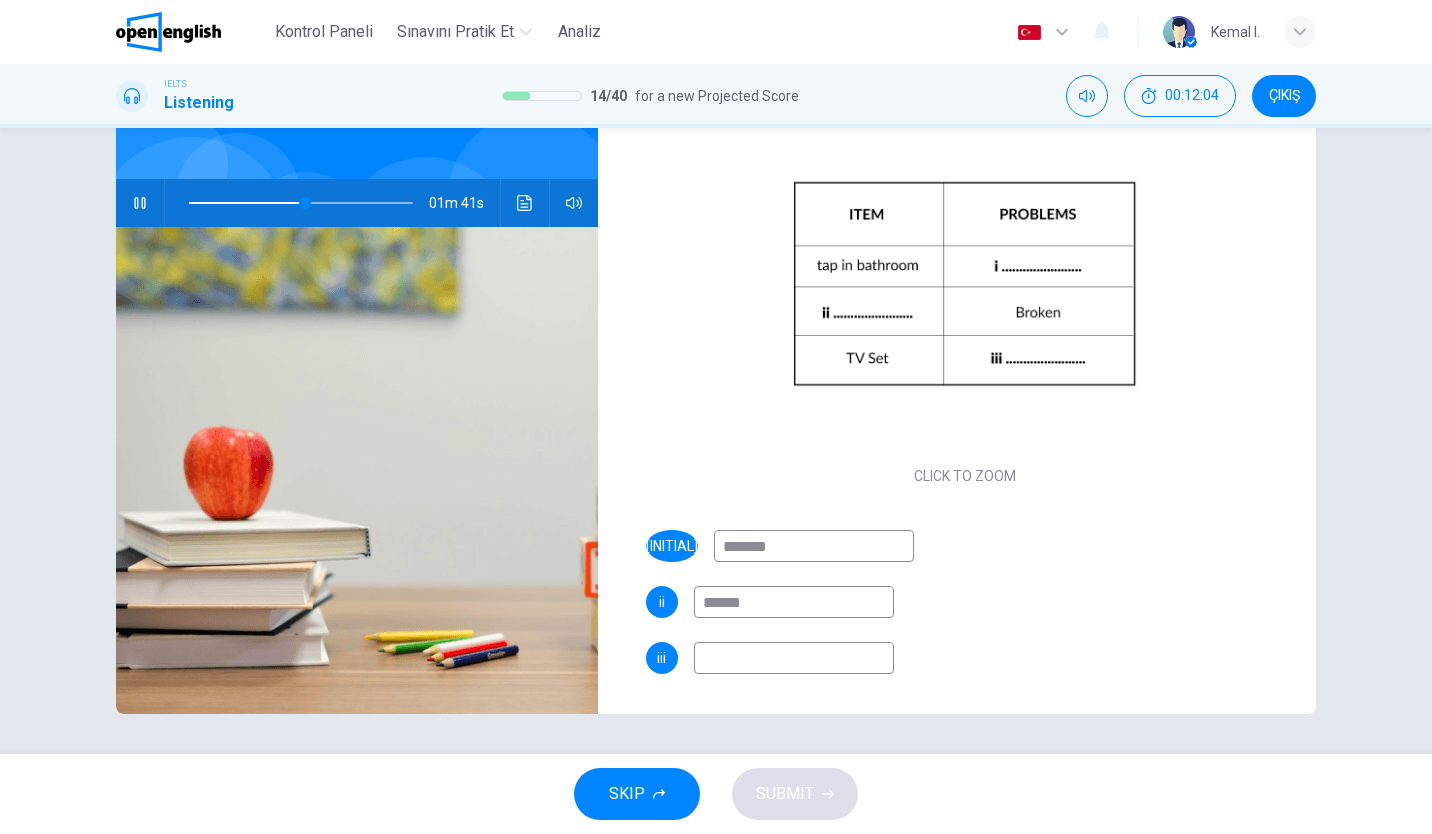 click at bounding box center (794, 658) 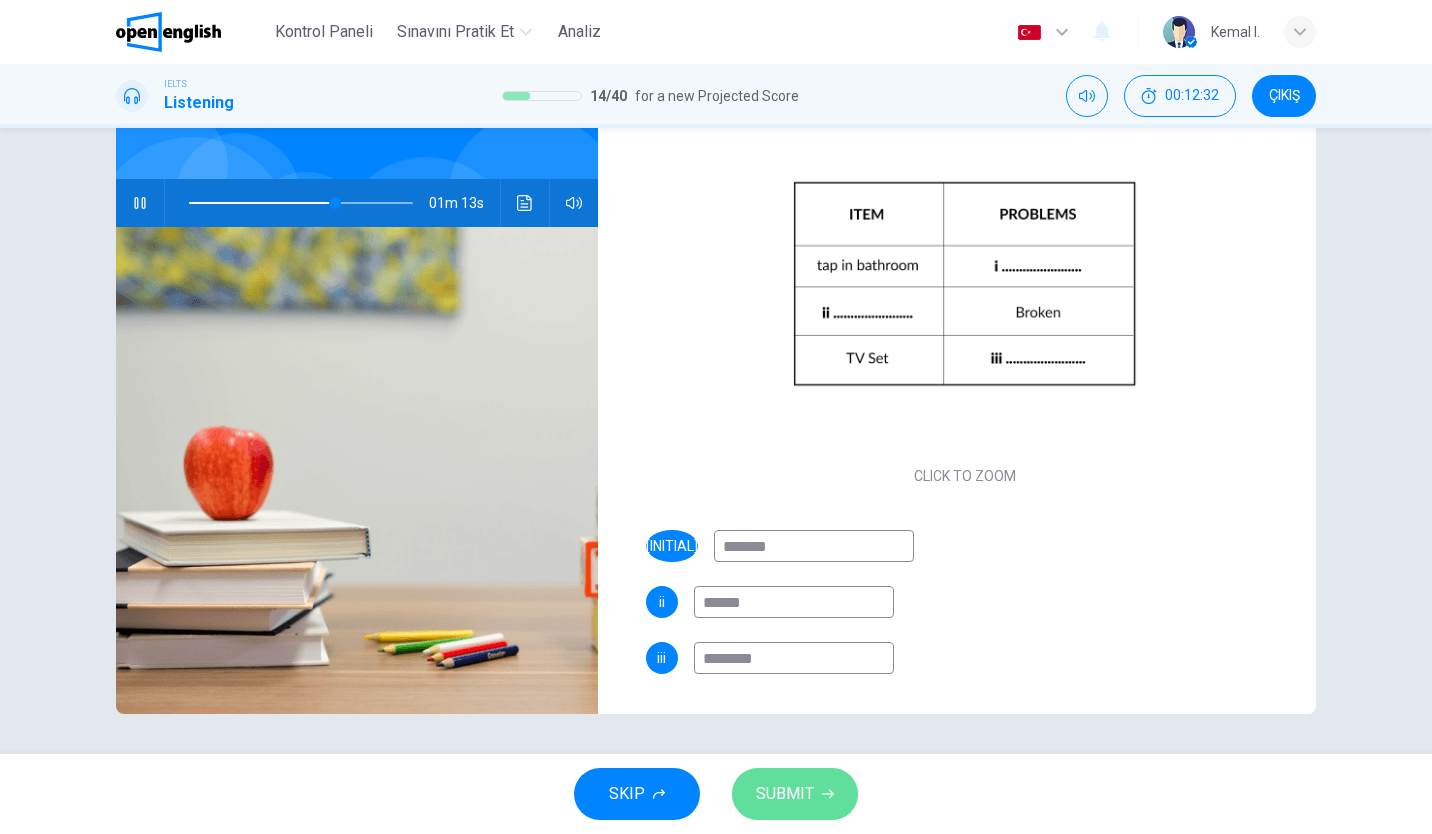 click on "SUBMIT" at bounding box center [795, 794] 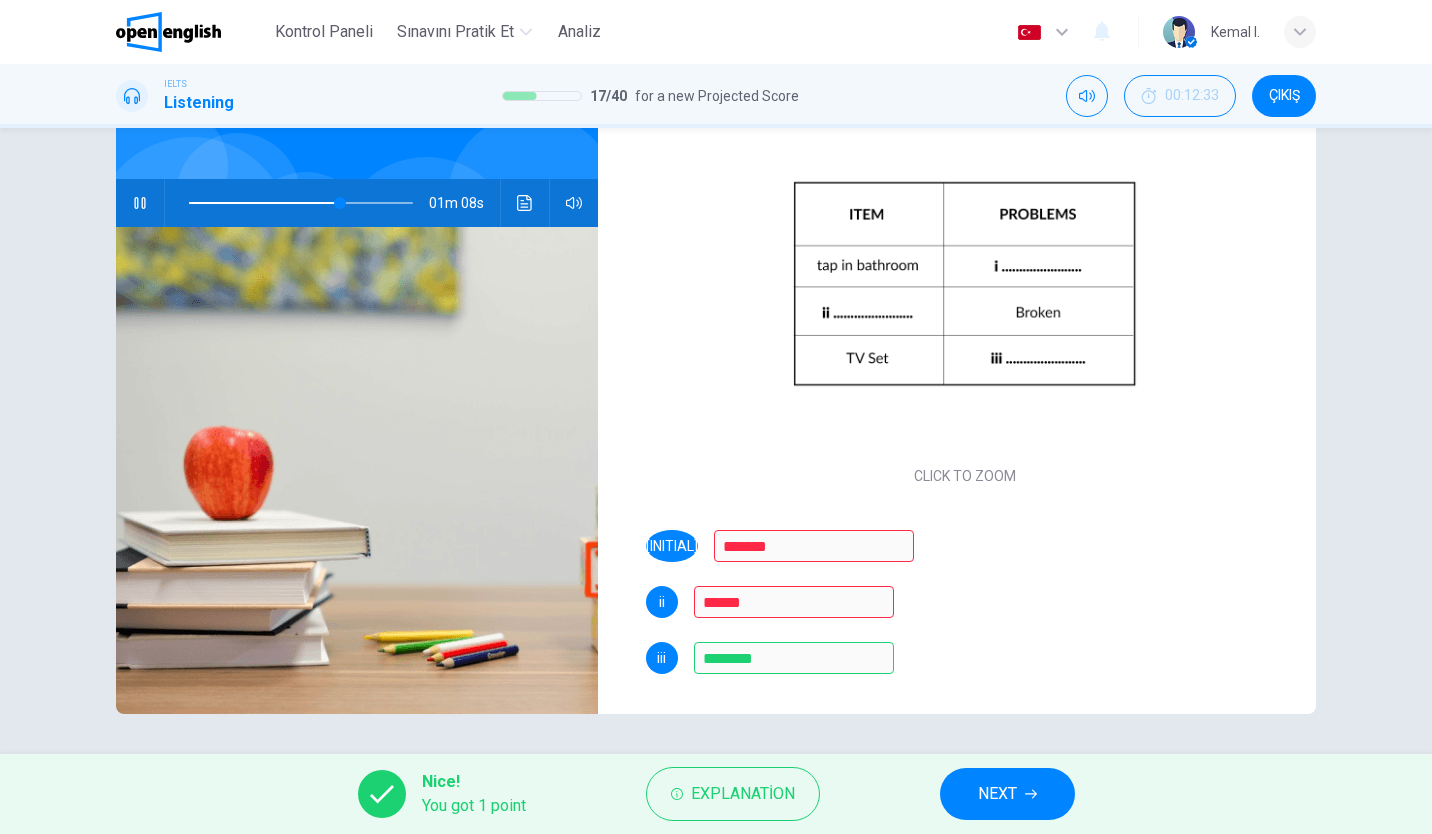 click on "Nice! You got 1
point Explanation NEXT" at bounding box center [716, 794] 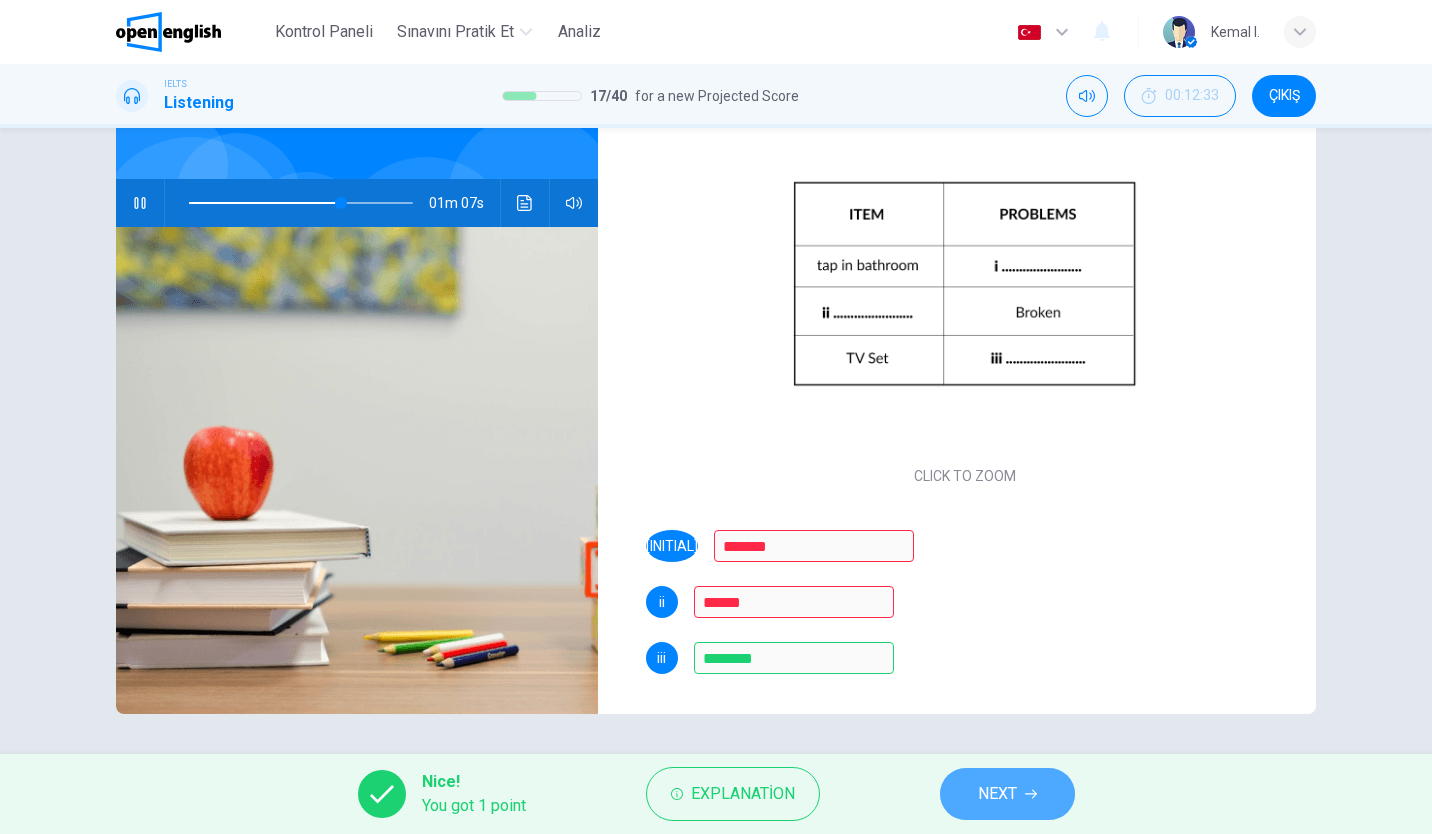 click on "NEXT" at bounding box center (1007, 794) 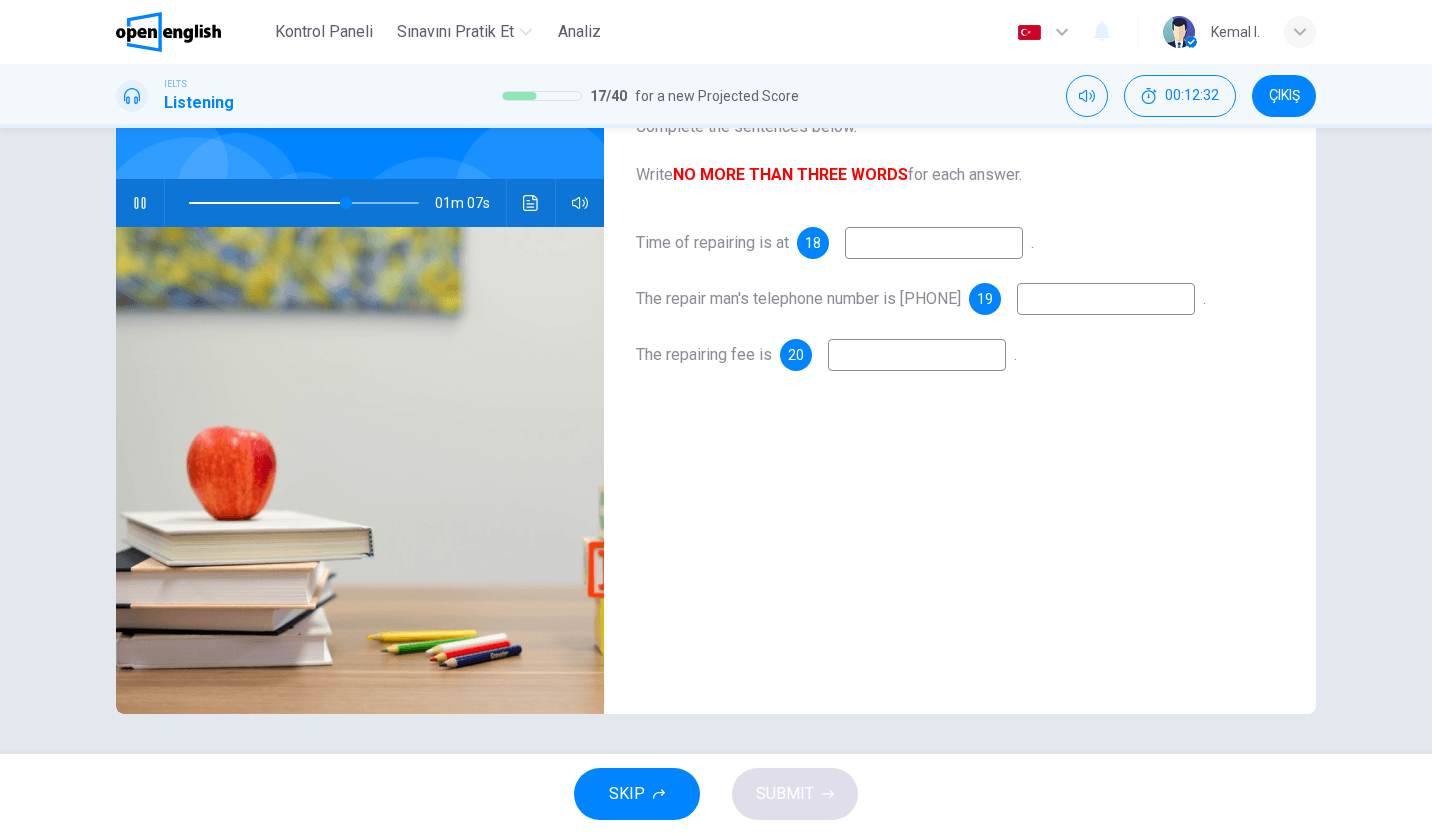 scroll, scrollTop: 0, scrollLeft: 0, axis: both 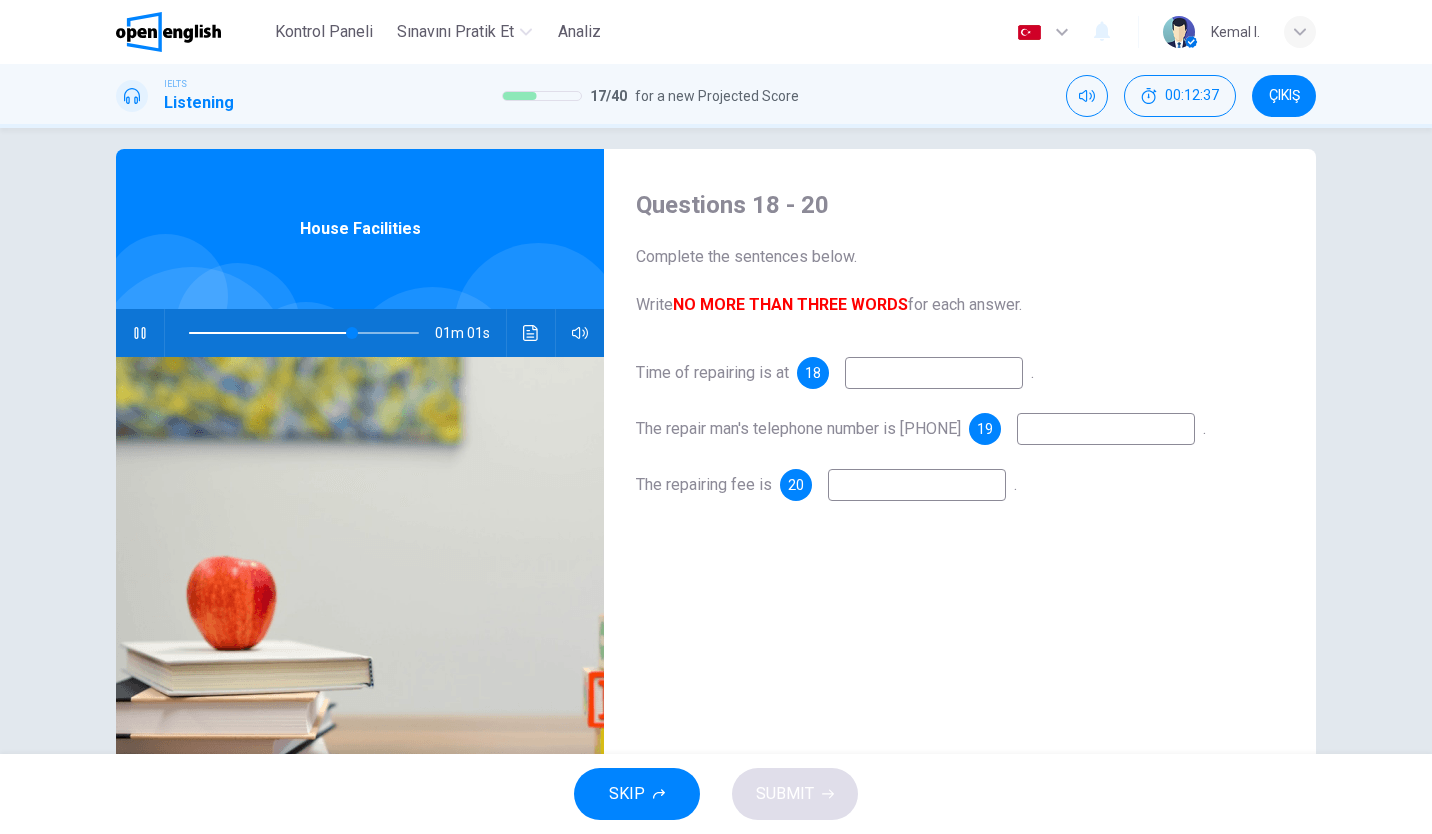 click at bounding box center [934, 373] 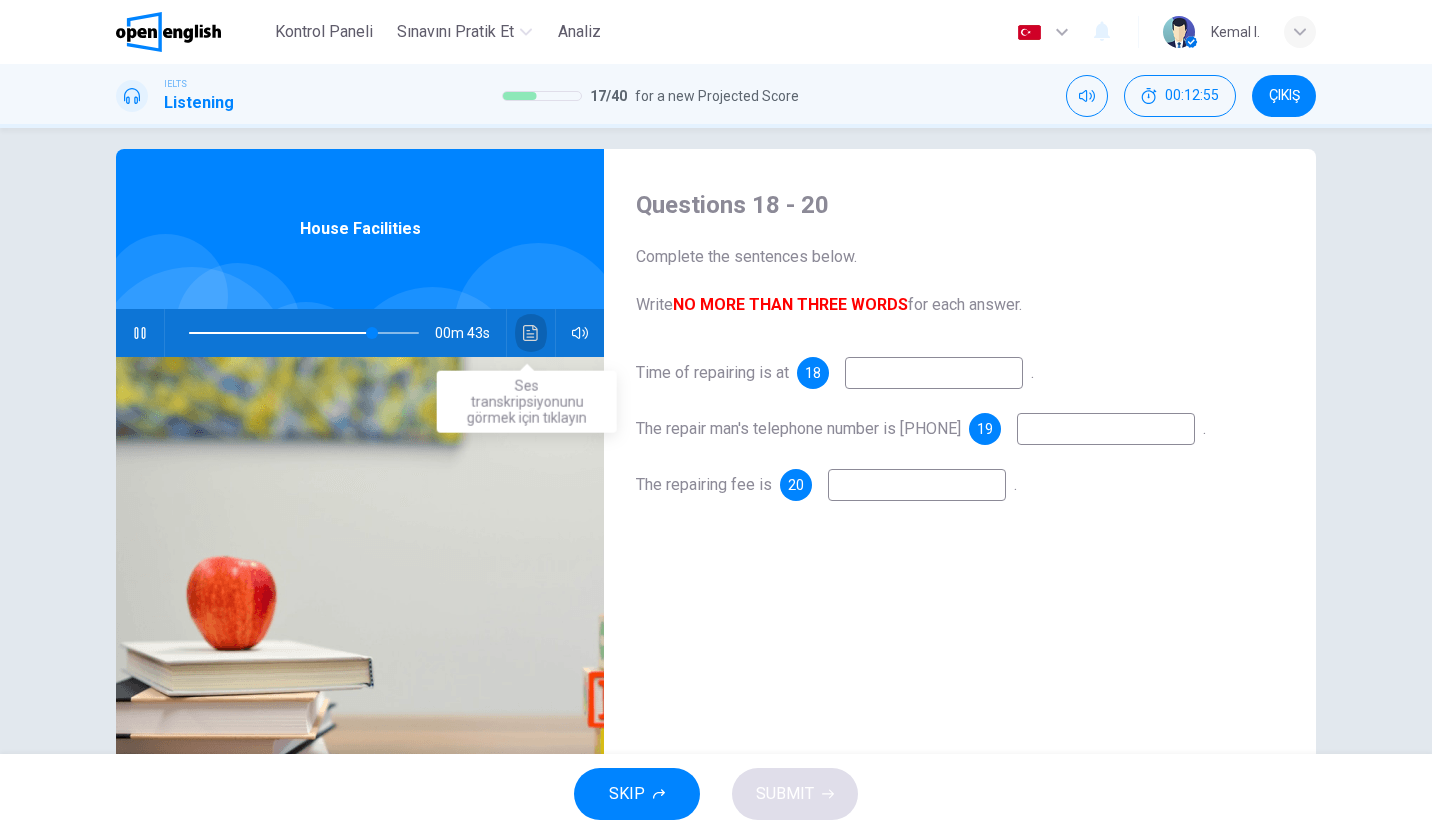 click at bounding box center [531, 333] 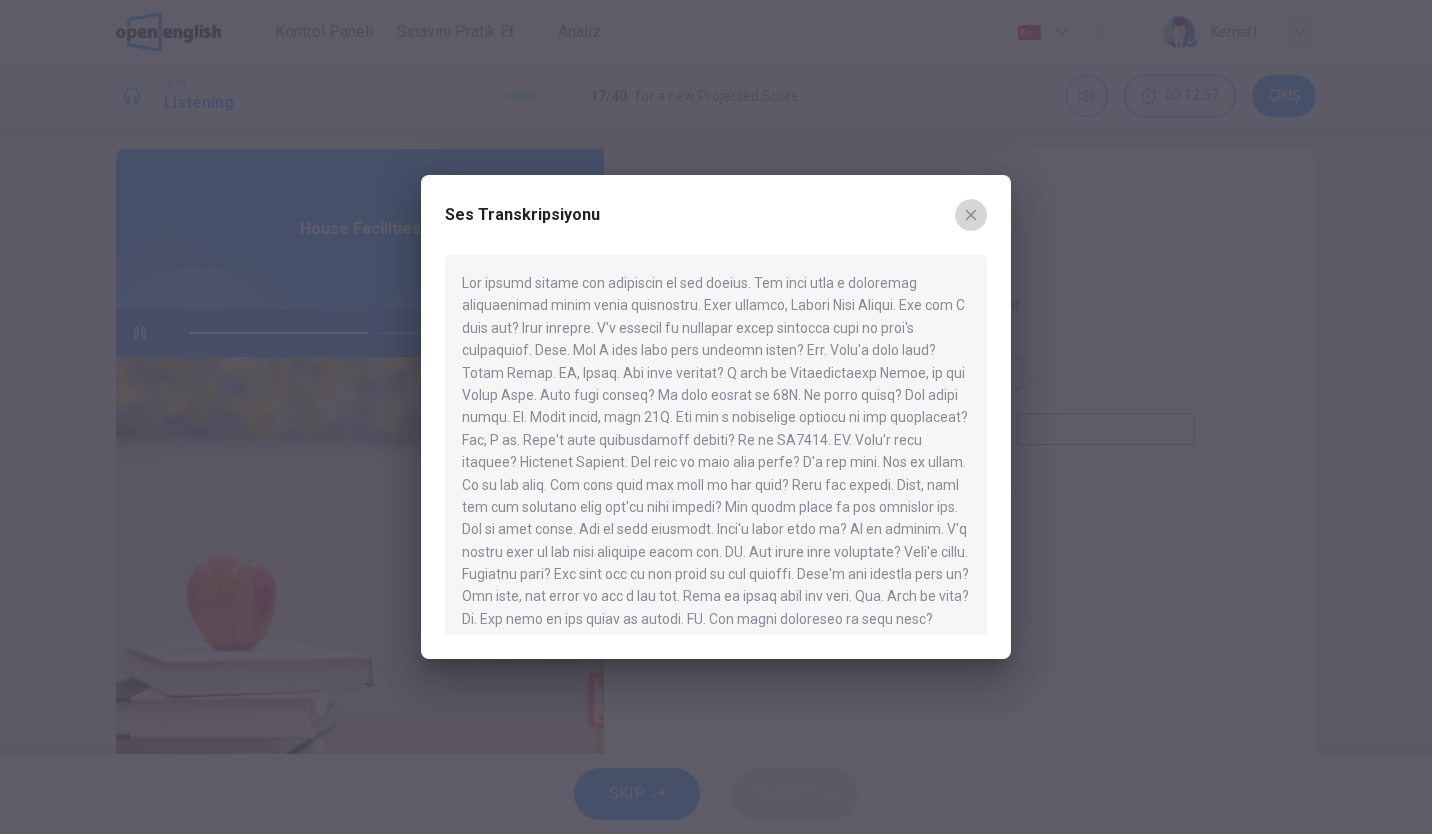 click at bounding box center (971, 215) 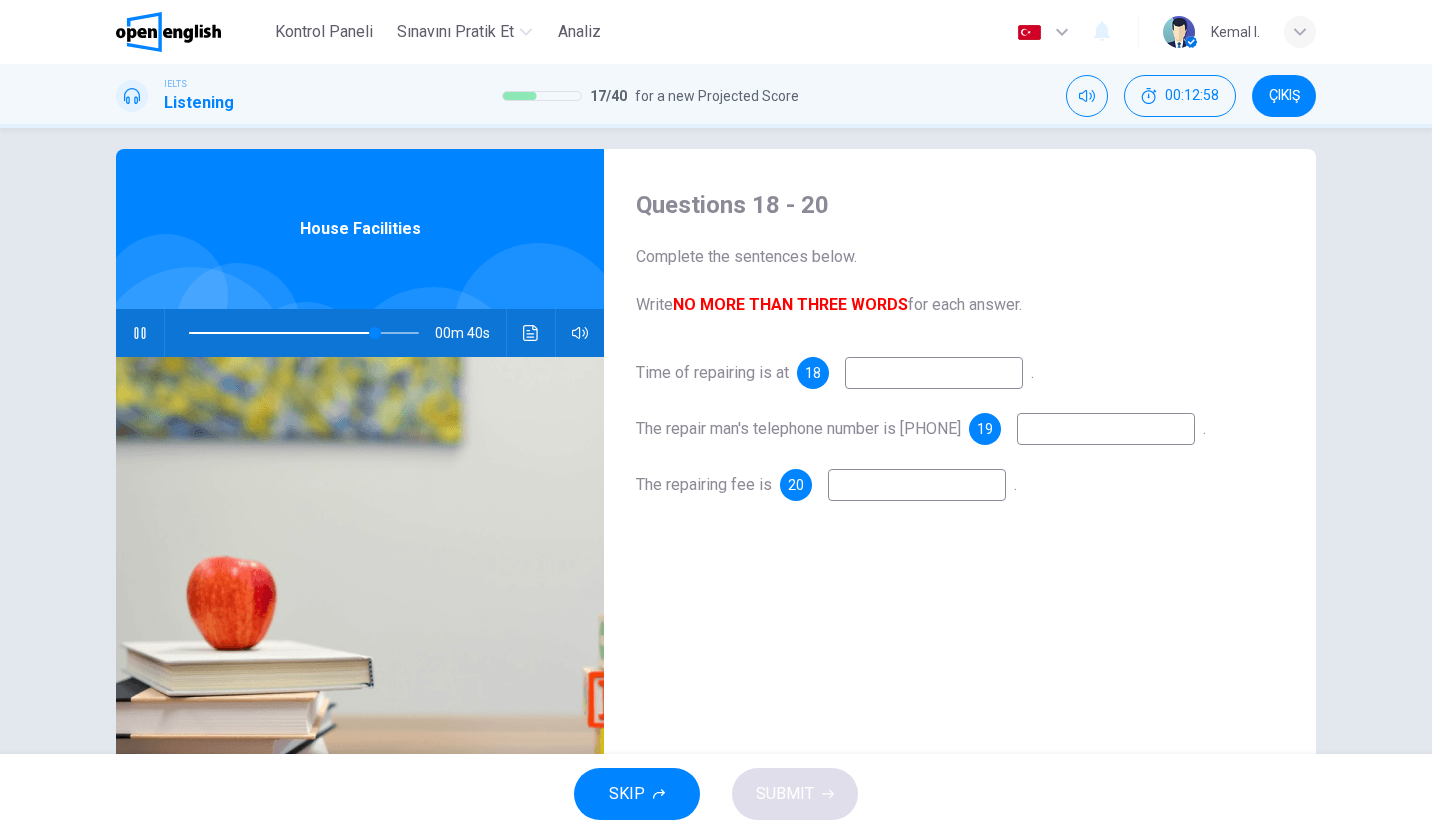click at bounding box center (934, 373) 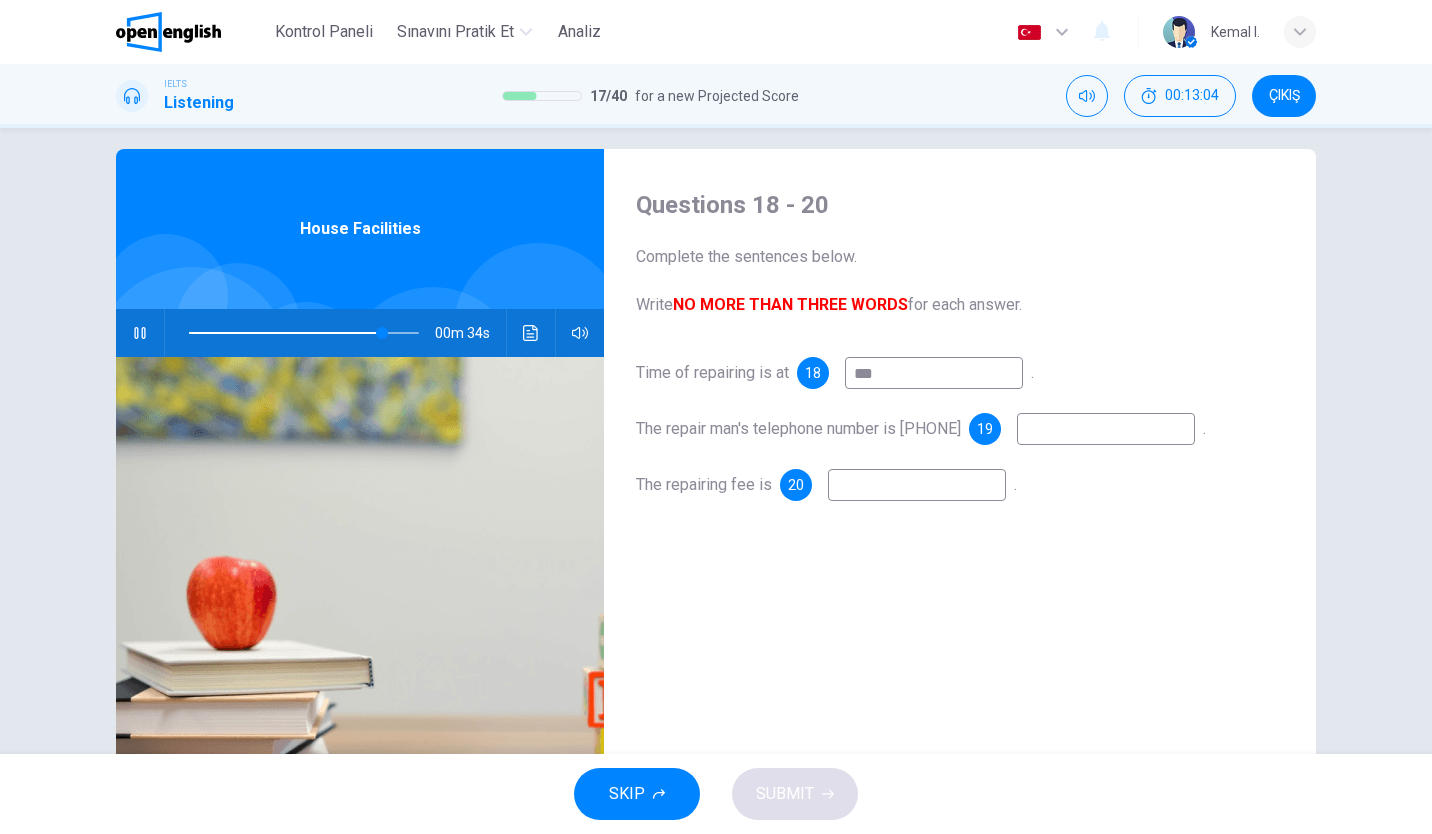 click at bounding box center [1106, 429] 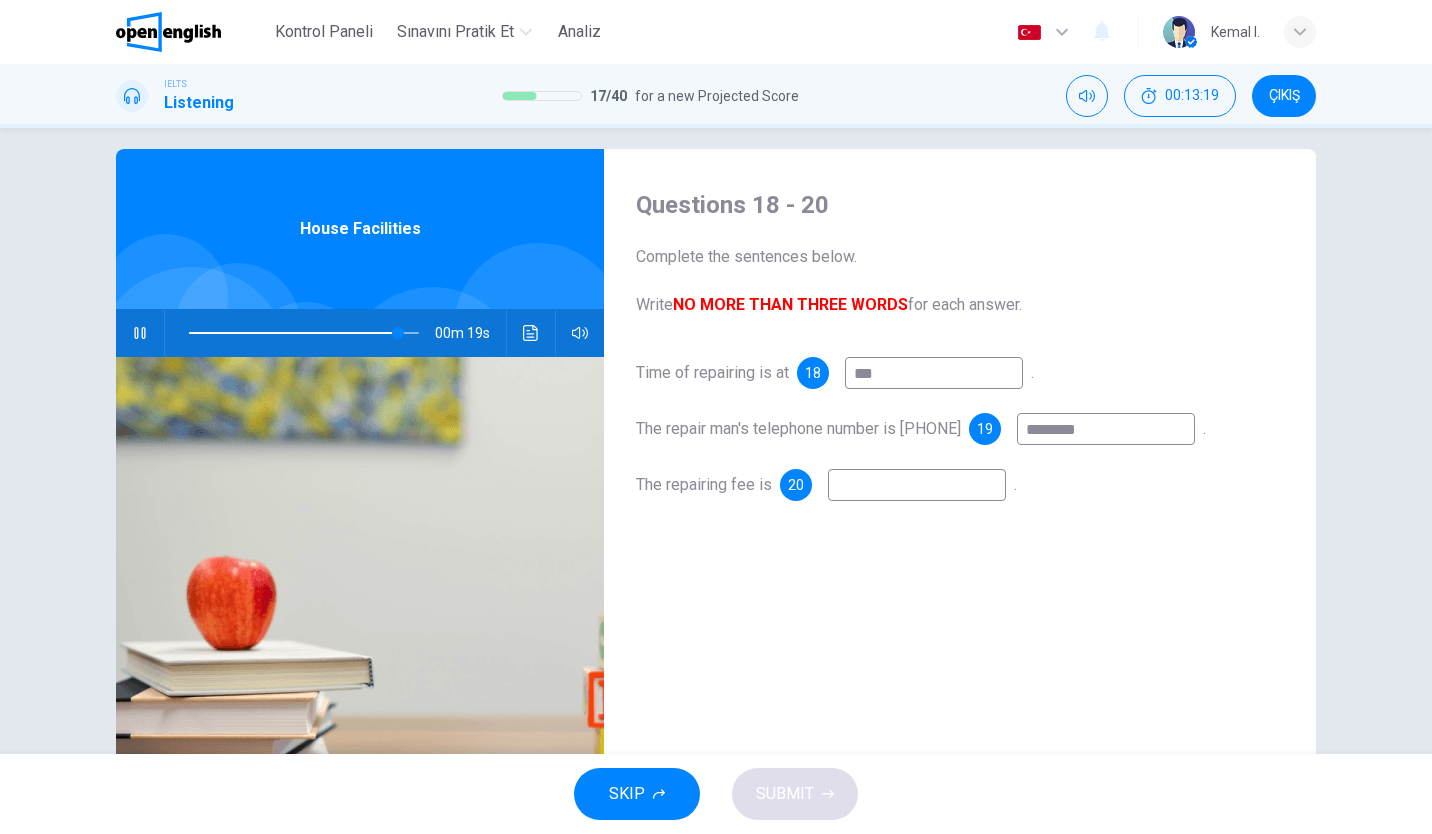click at bounding box center (917, 485) 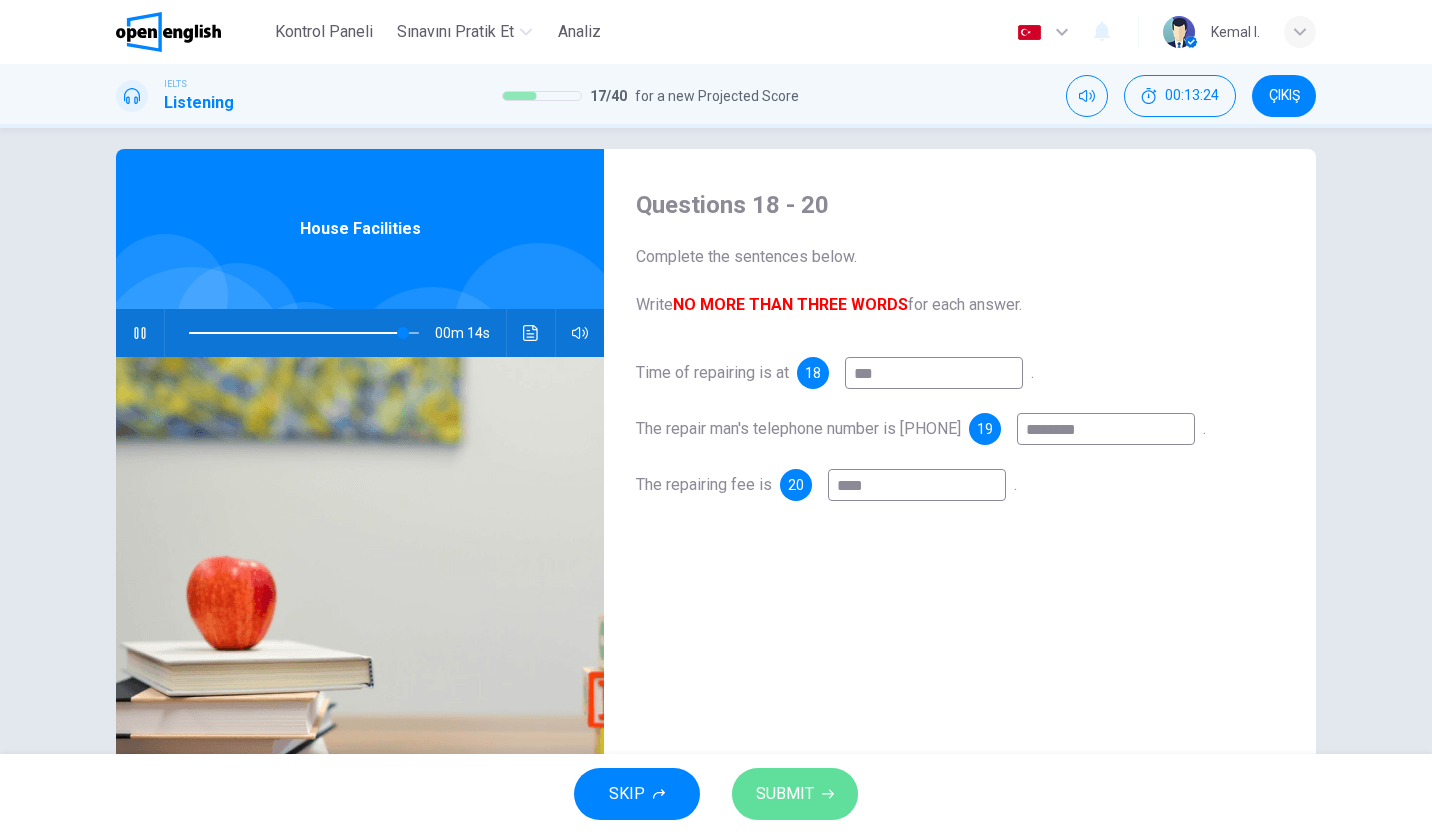 click on "SUBMIT" at bounding box center (785, 794) 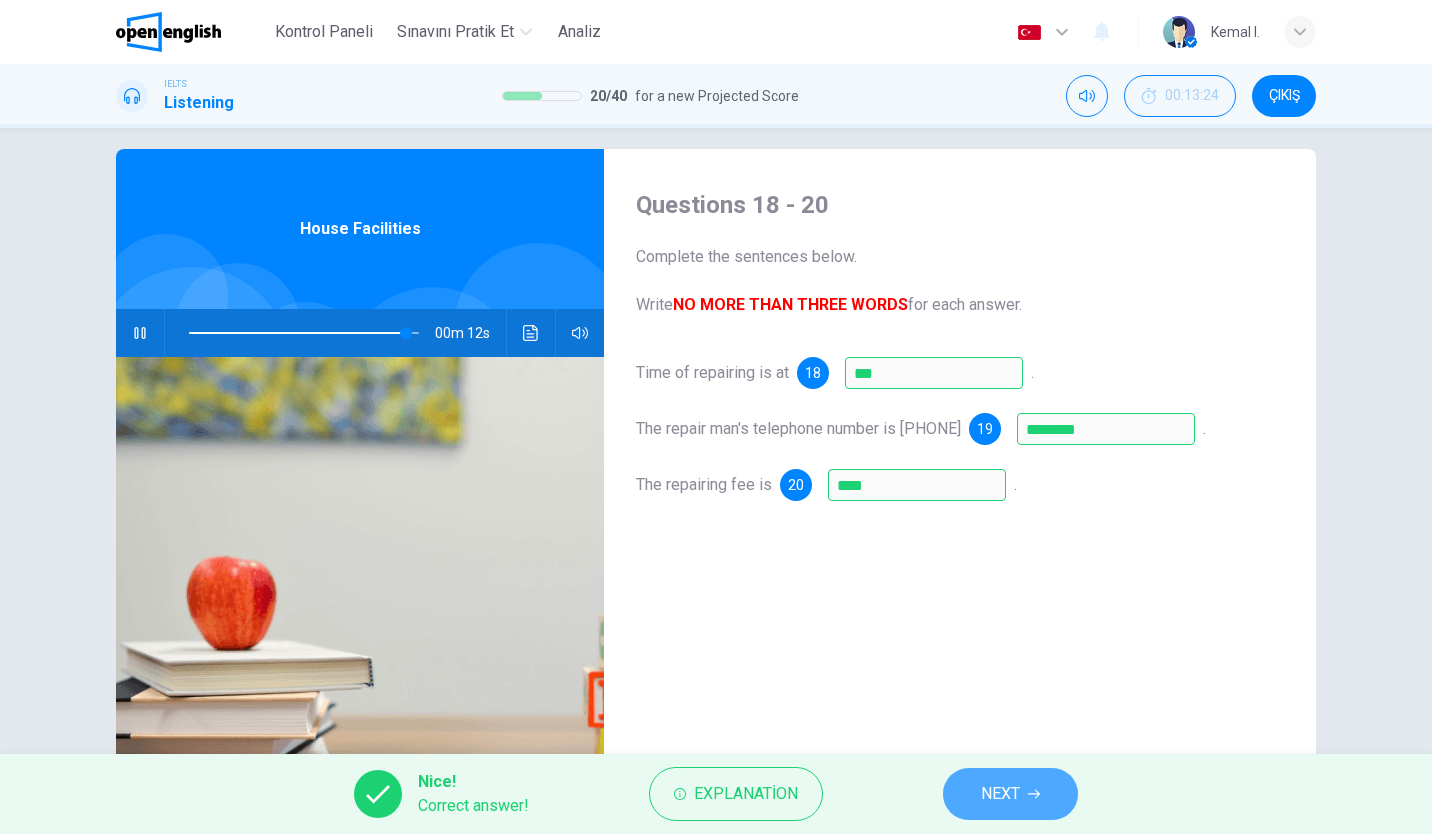 click on "NEXT" at bounding box center (1010, 794) 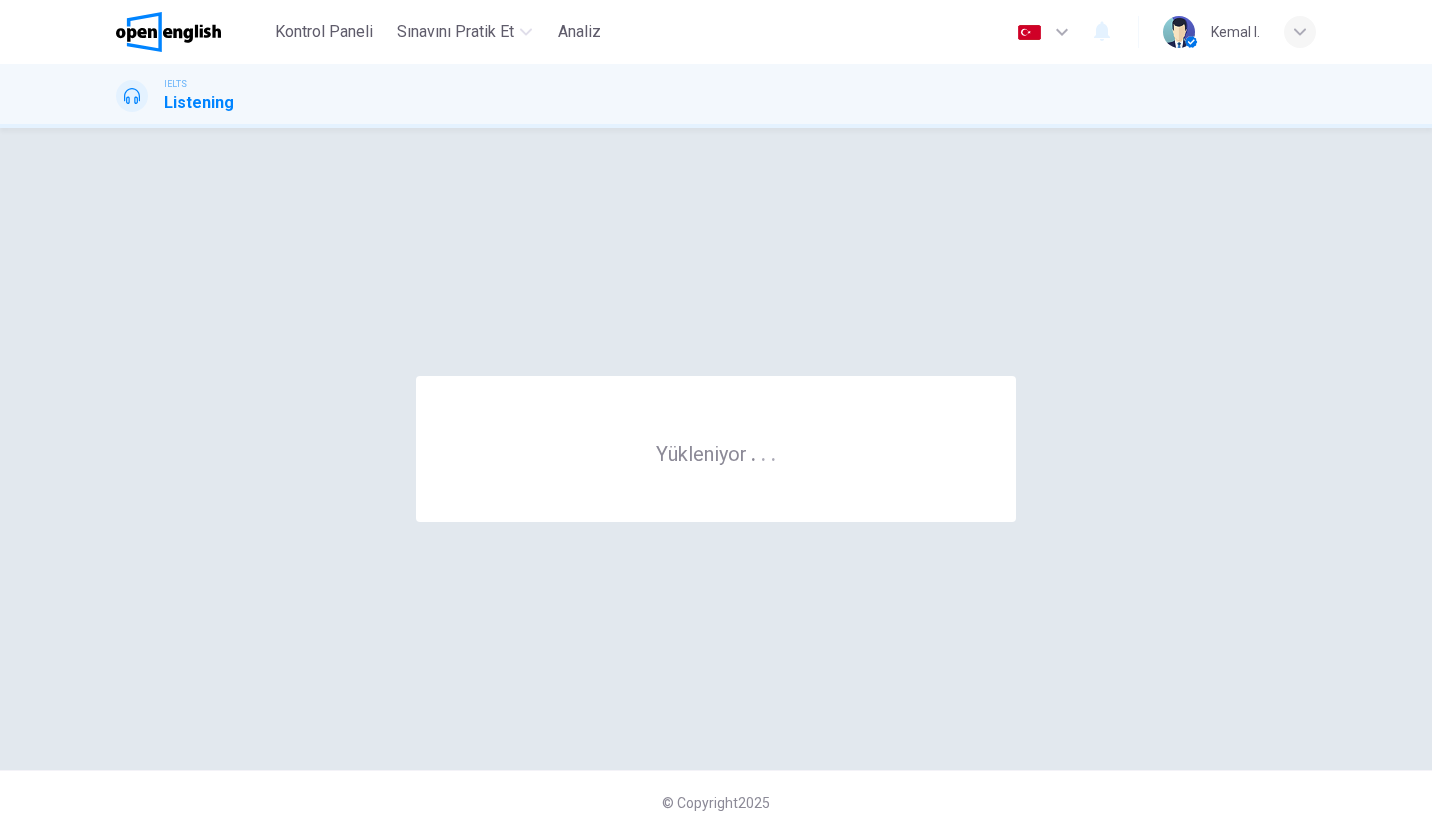 scroll, scrollTop: 0, scrollLeft: 0, axis: both 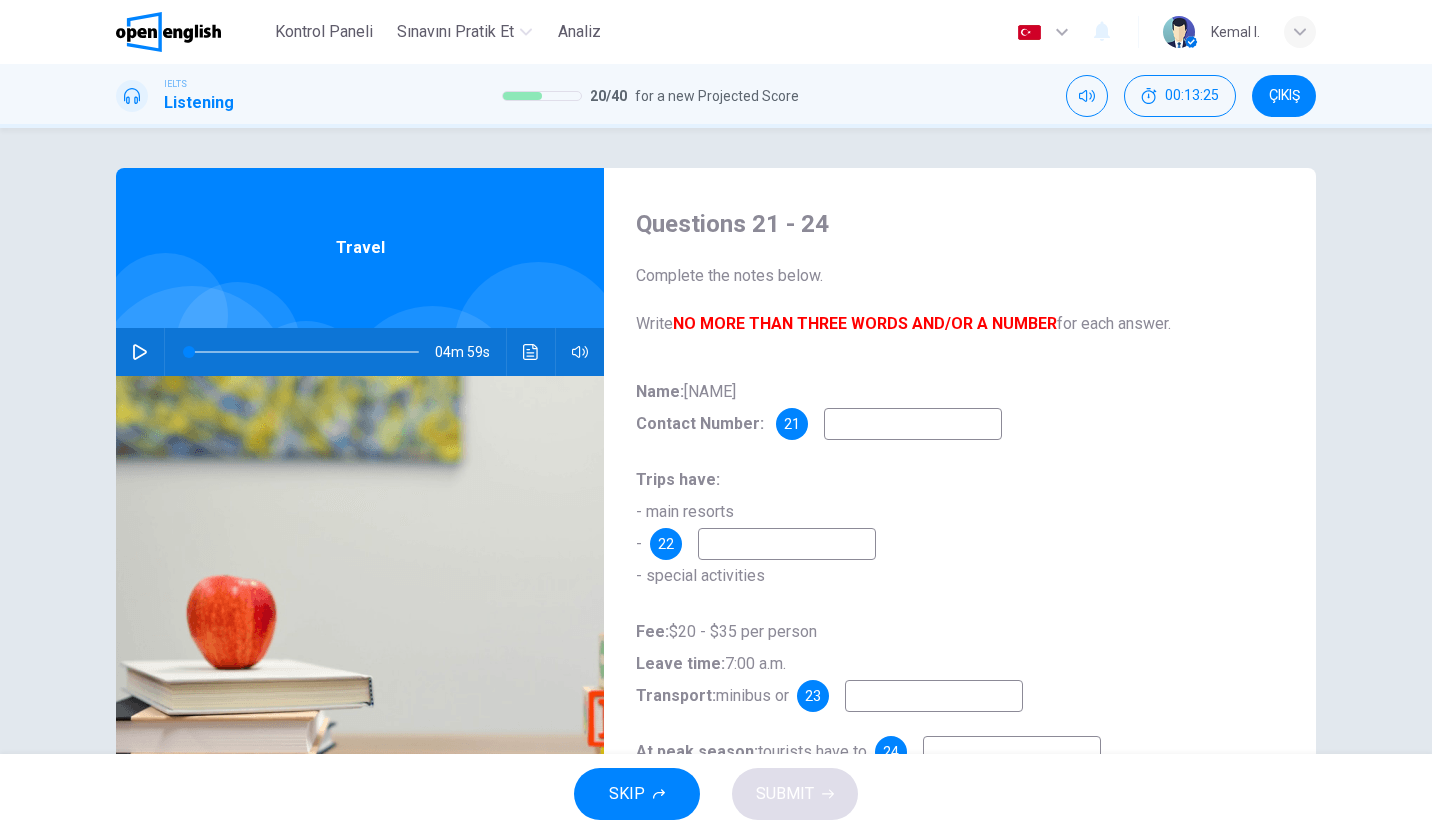 click on "04m 59s" at bounding box center [360, 352] 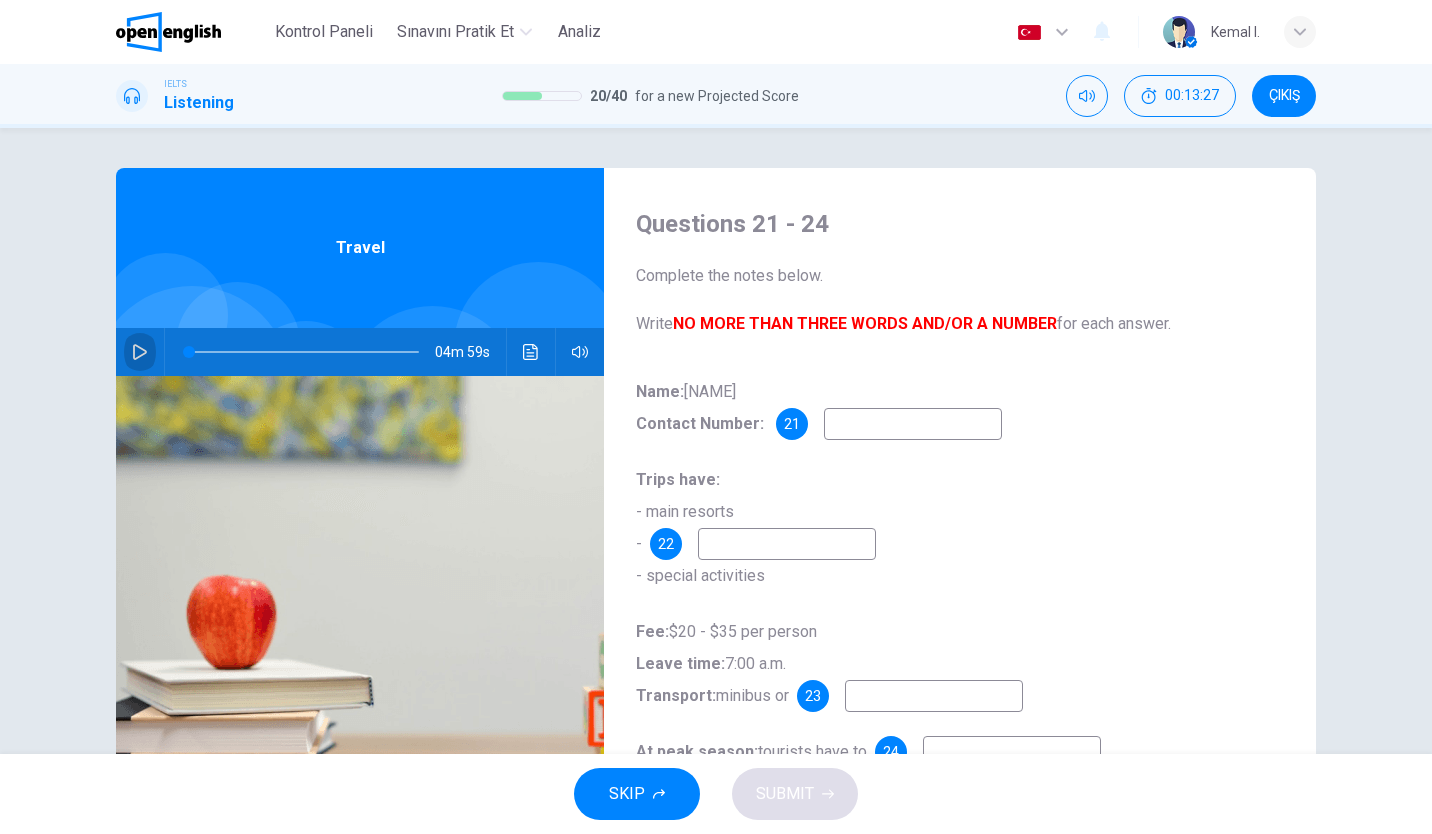 click at bounding box center [140, 352] 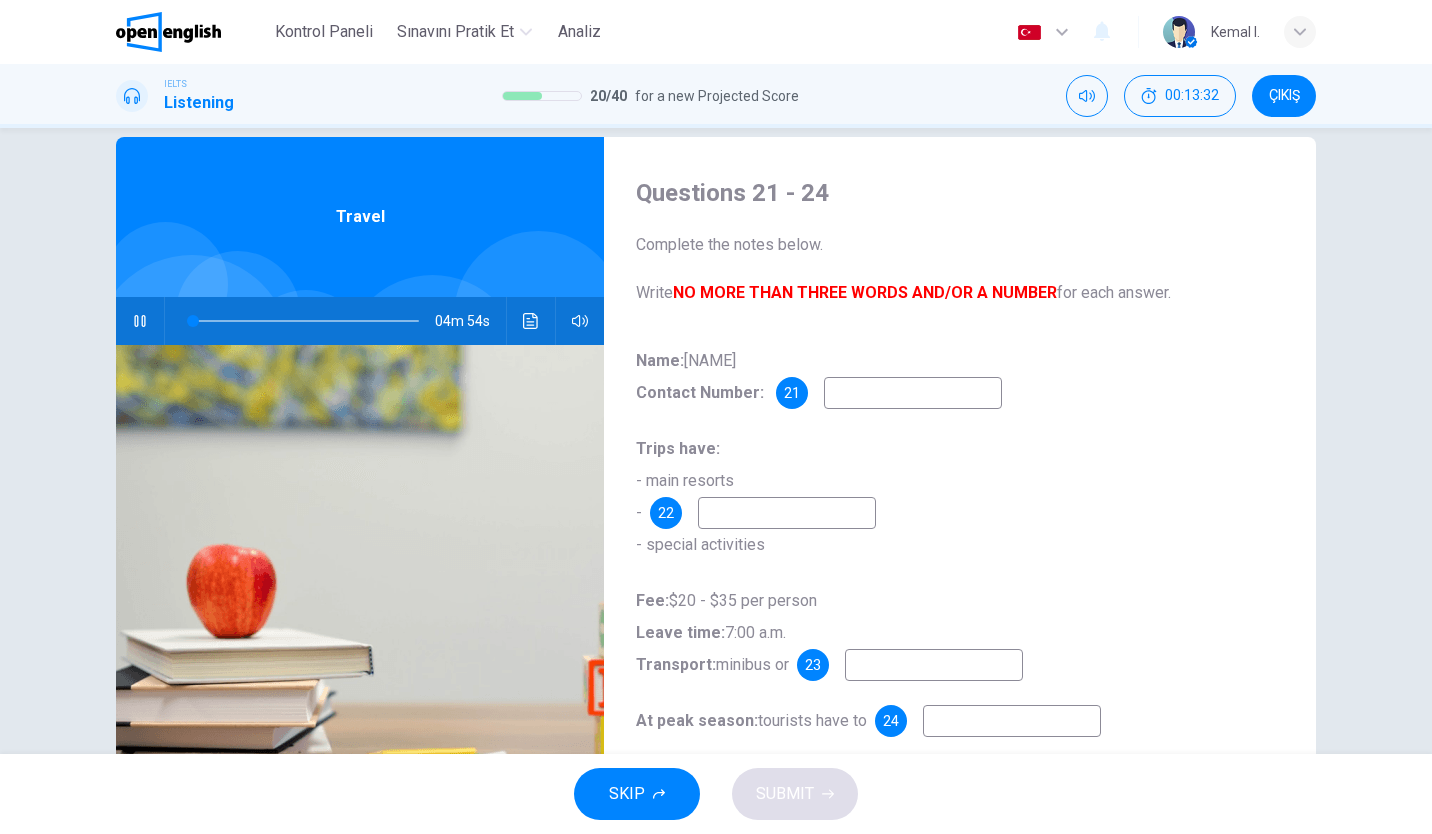 scroll, scrollTop: 61, scrollLeft: 0, axis: vertical 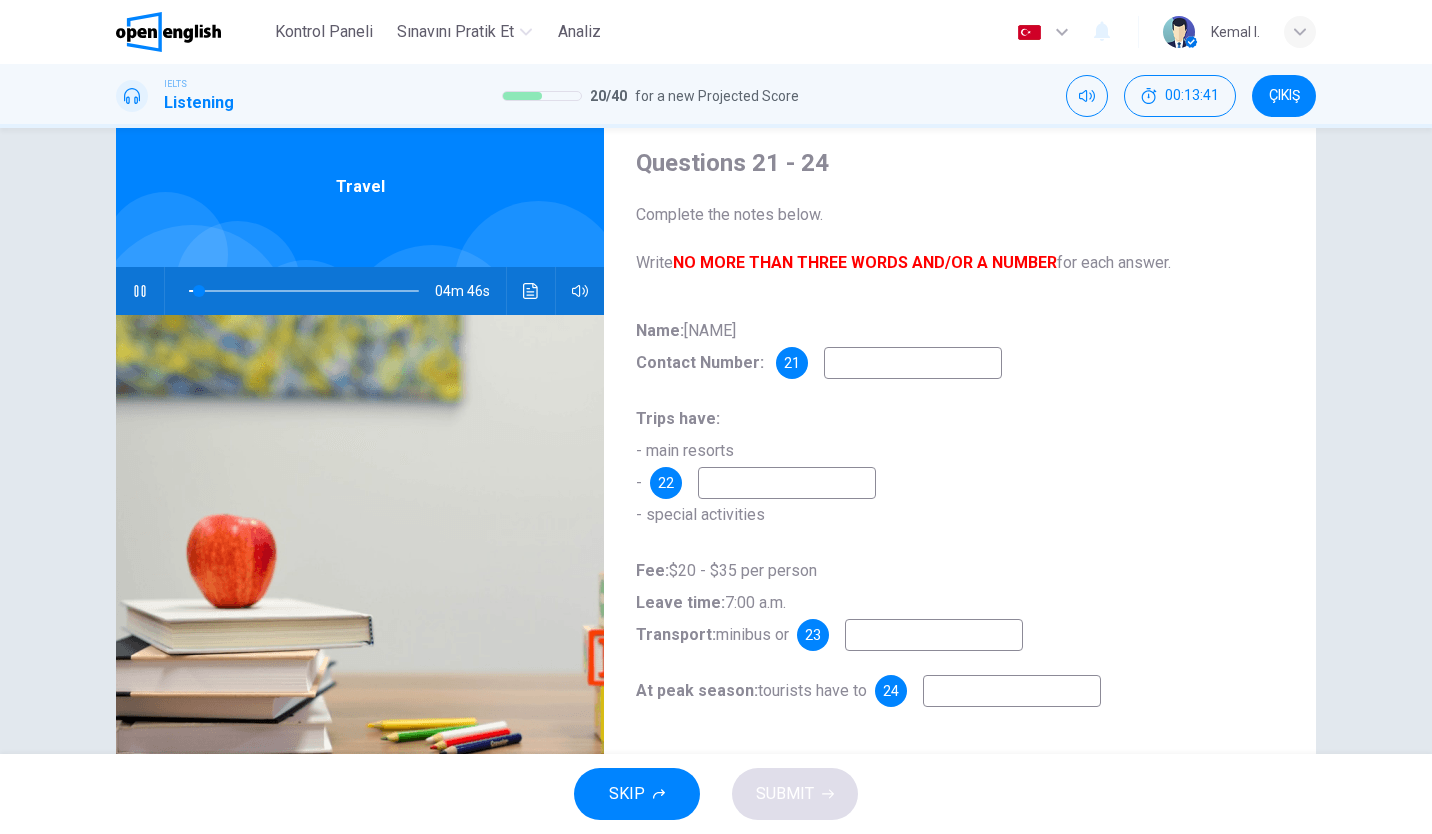 click at bounding box center (913, 363) 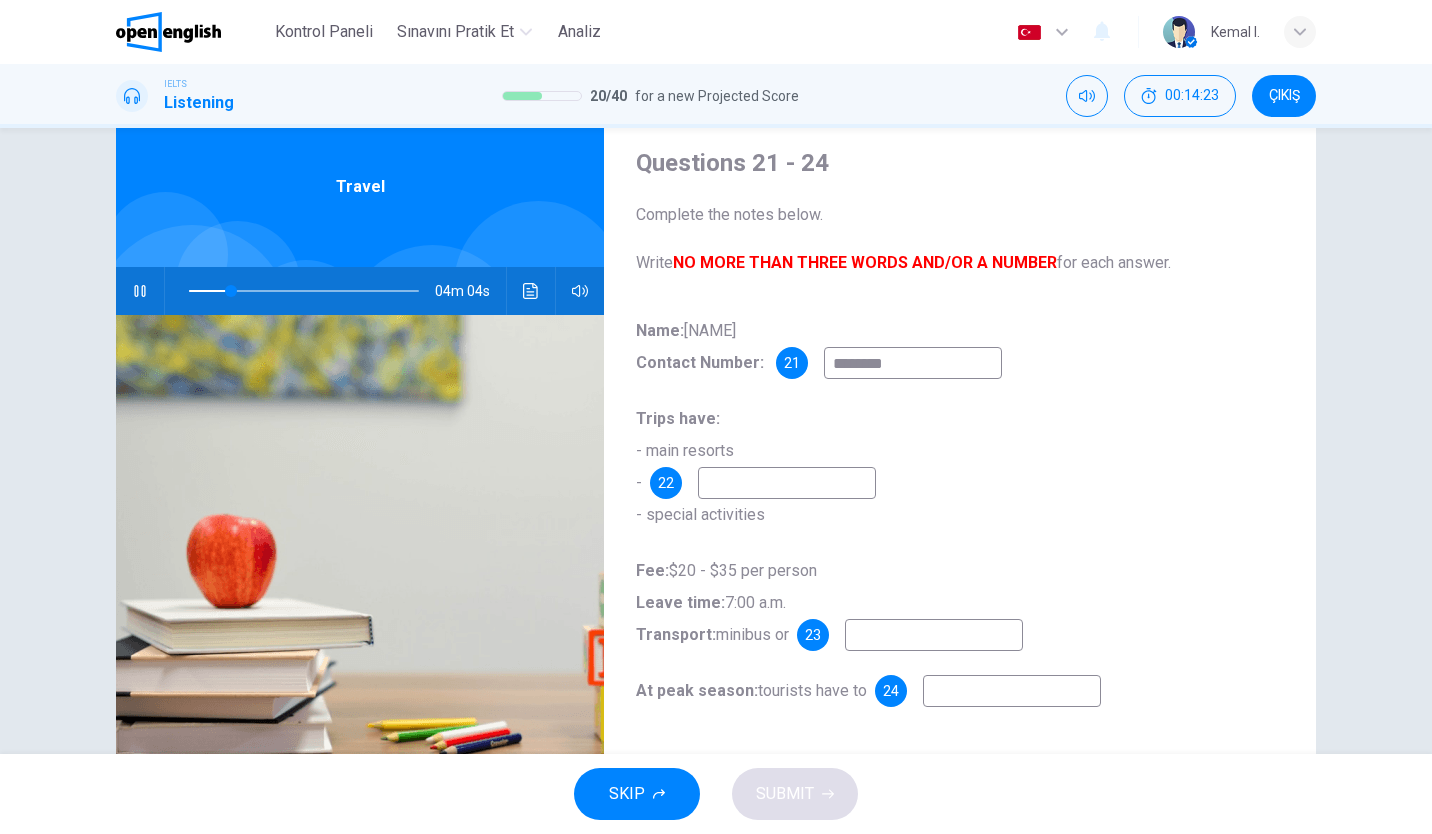 click at bounding box center (787, 483) 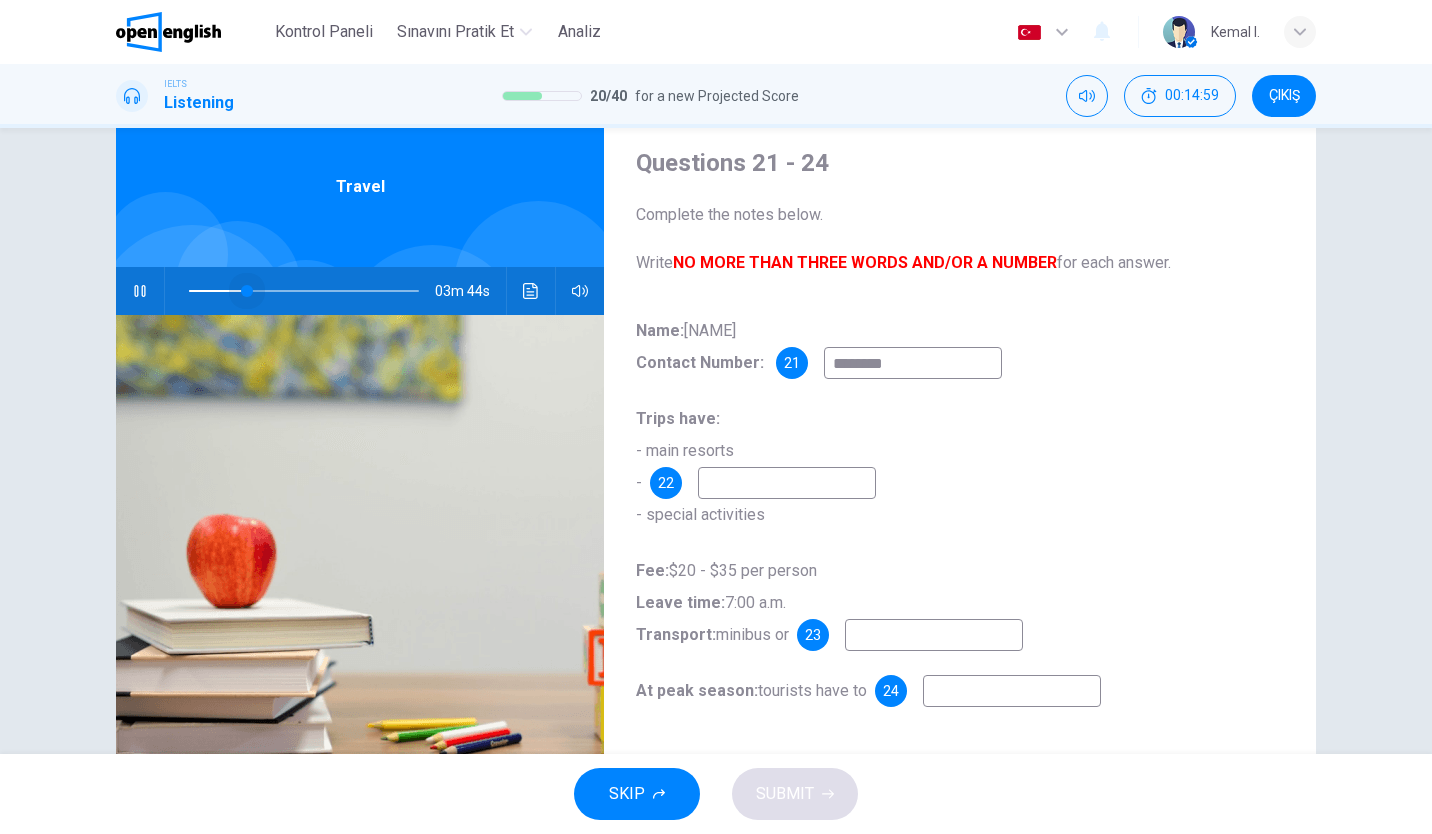 click at bounding box center [247, 291] 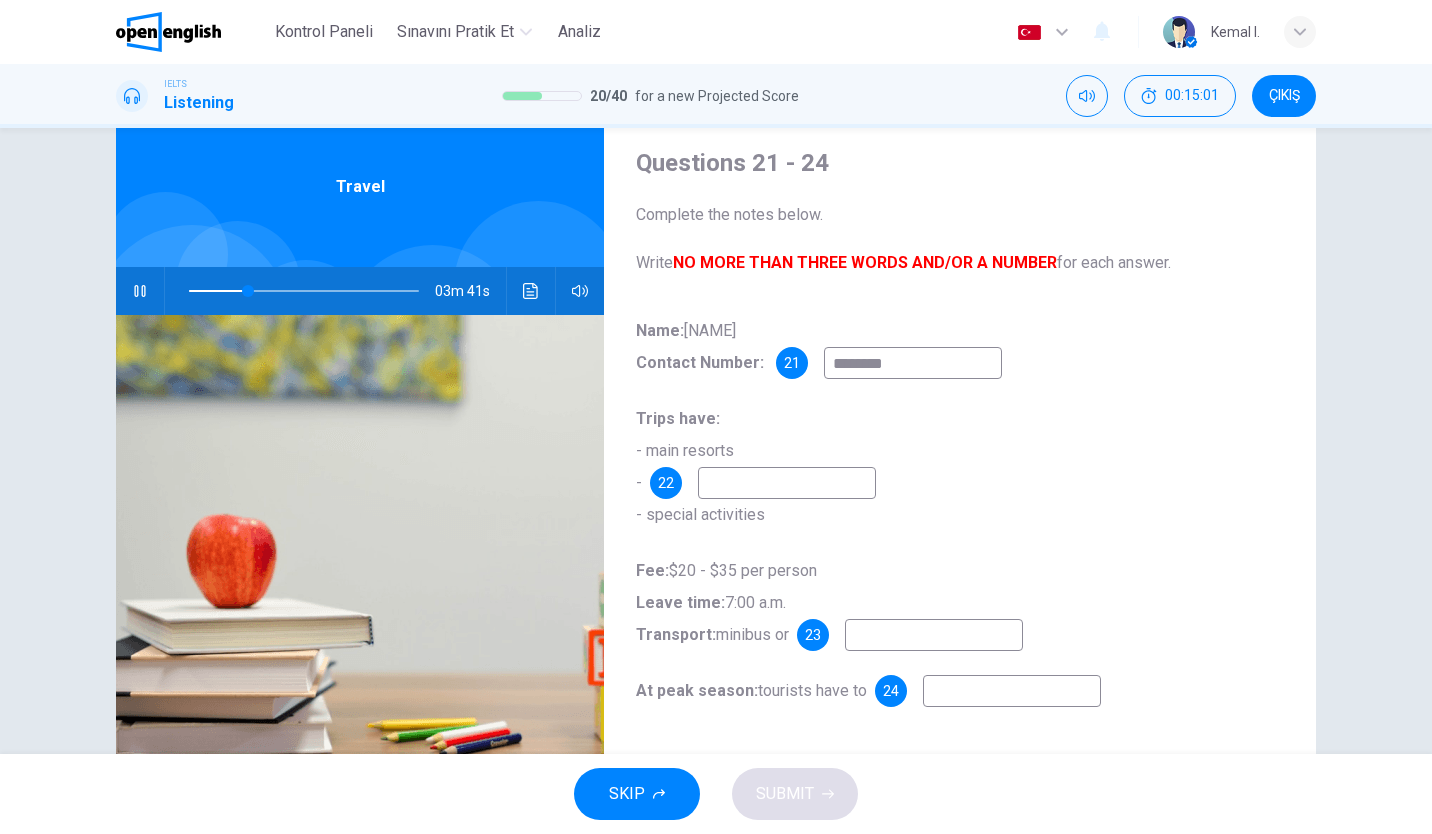 click at bounding box center (787, 483) 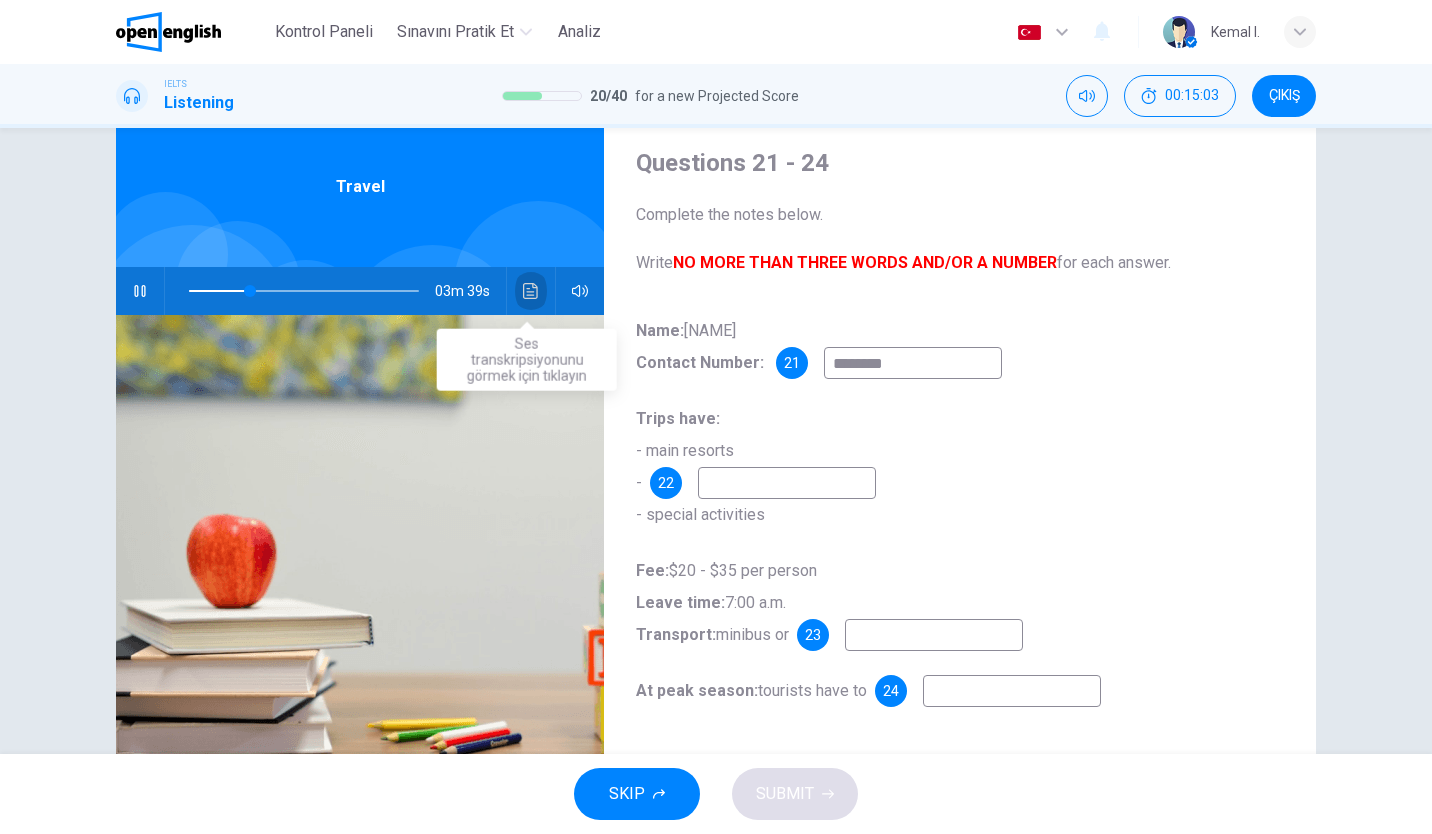 click at bounding box center [531, 291] 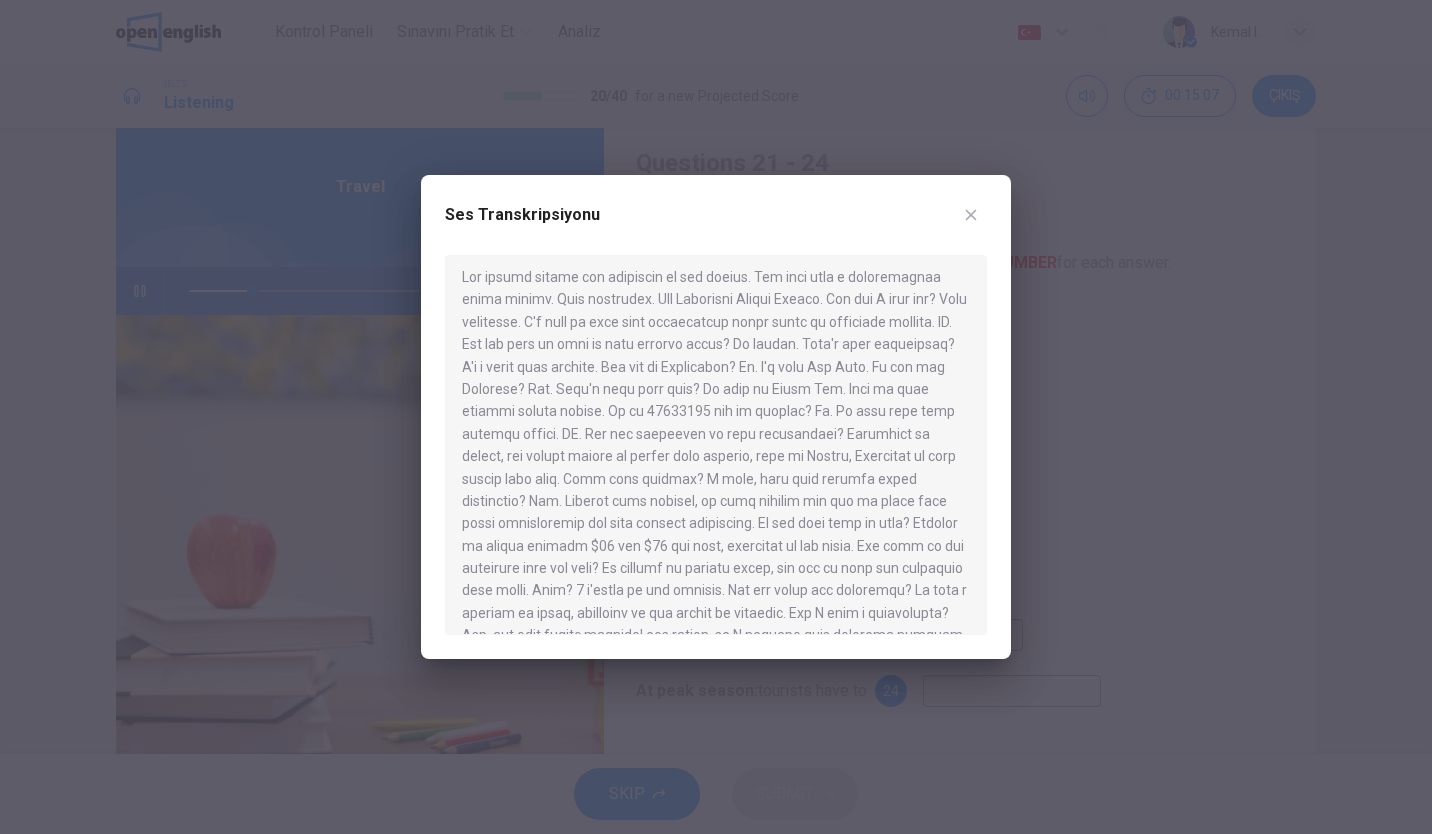 scroll, scrollTop: 0, scrollLeft: 0, axis: both 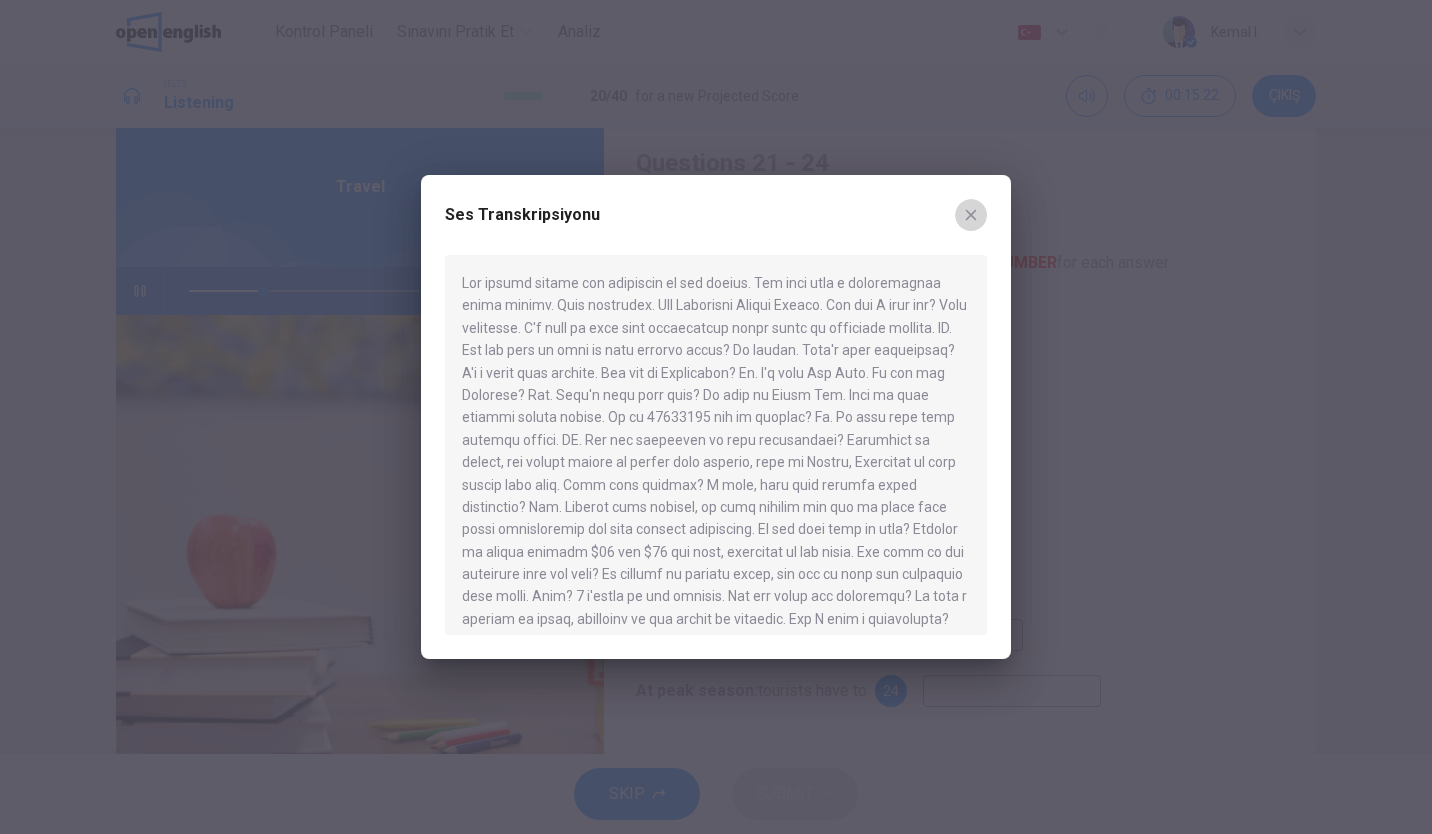 click 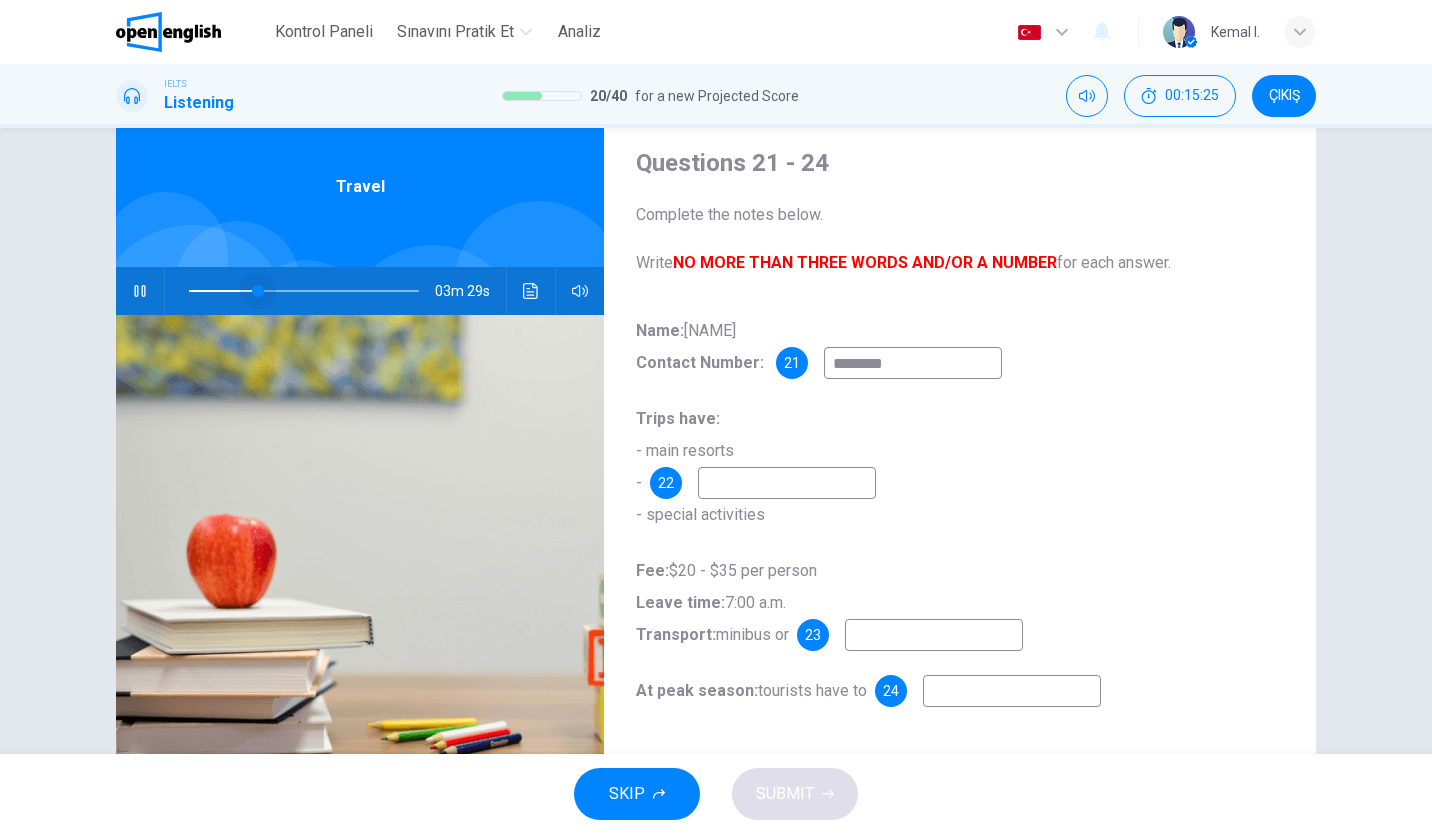 click at bounding box center [258, 291] 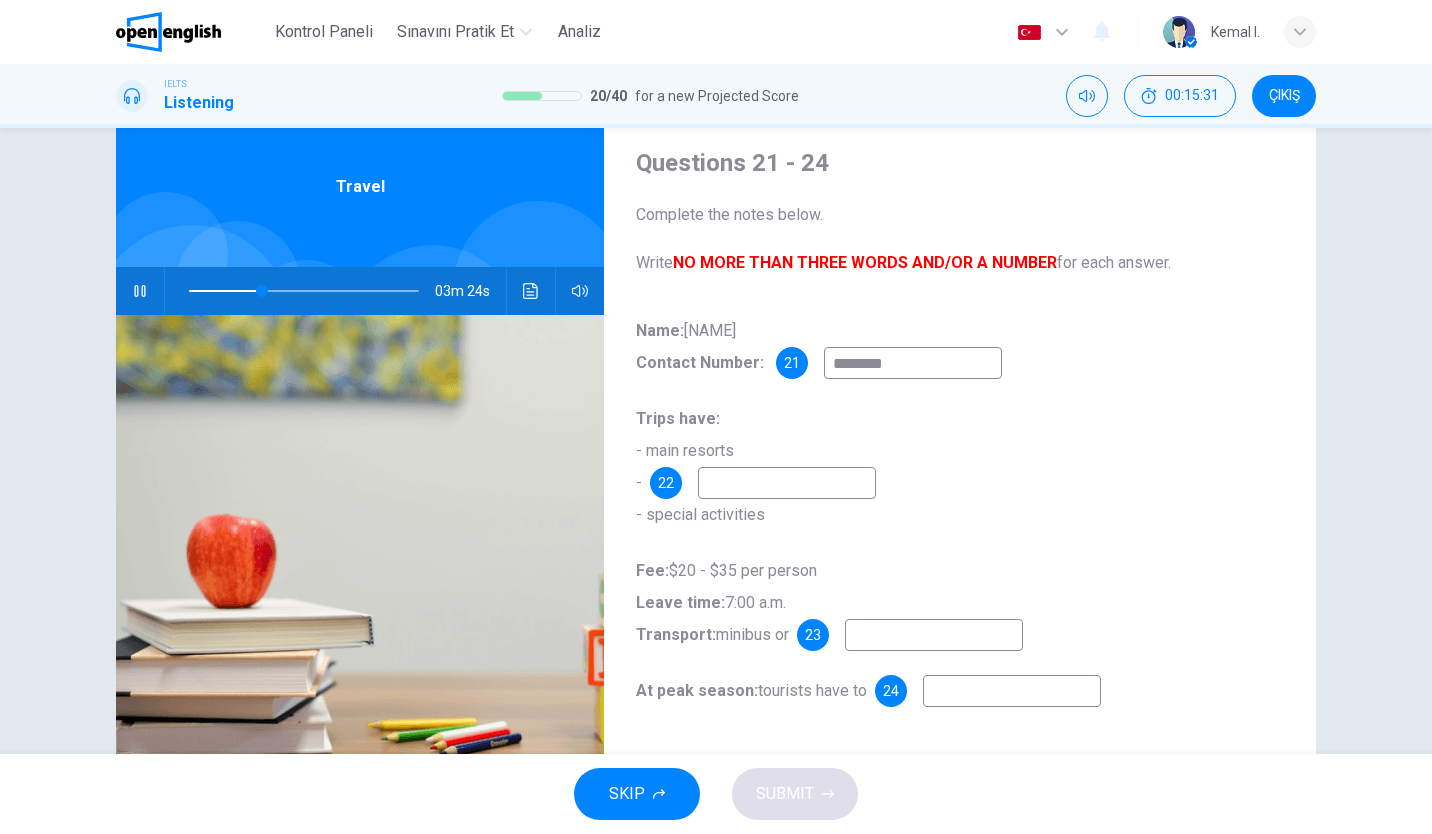 click at bounding box center [787, 483] 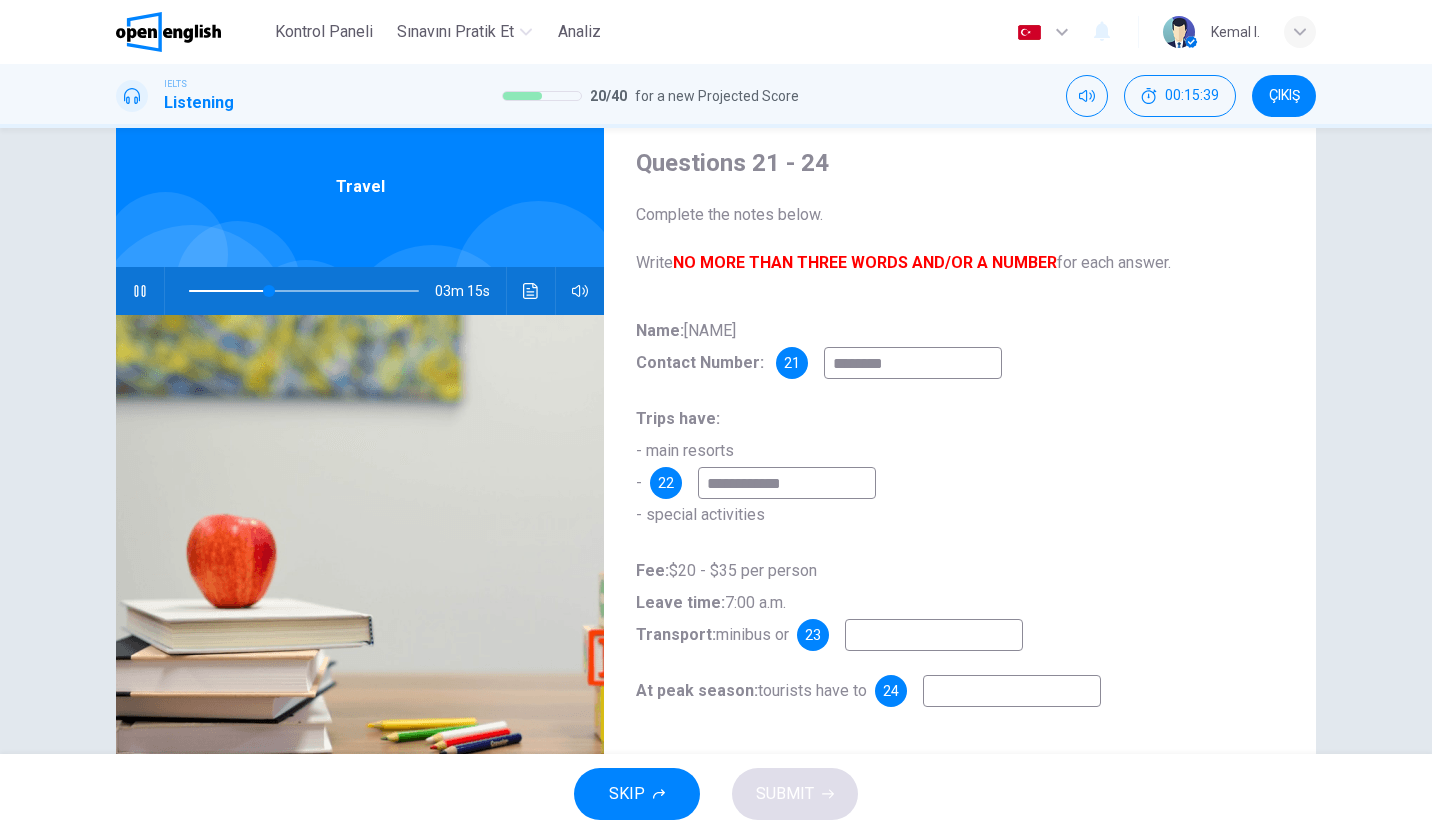 click at bounding box center [934, 635] 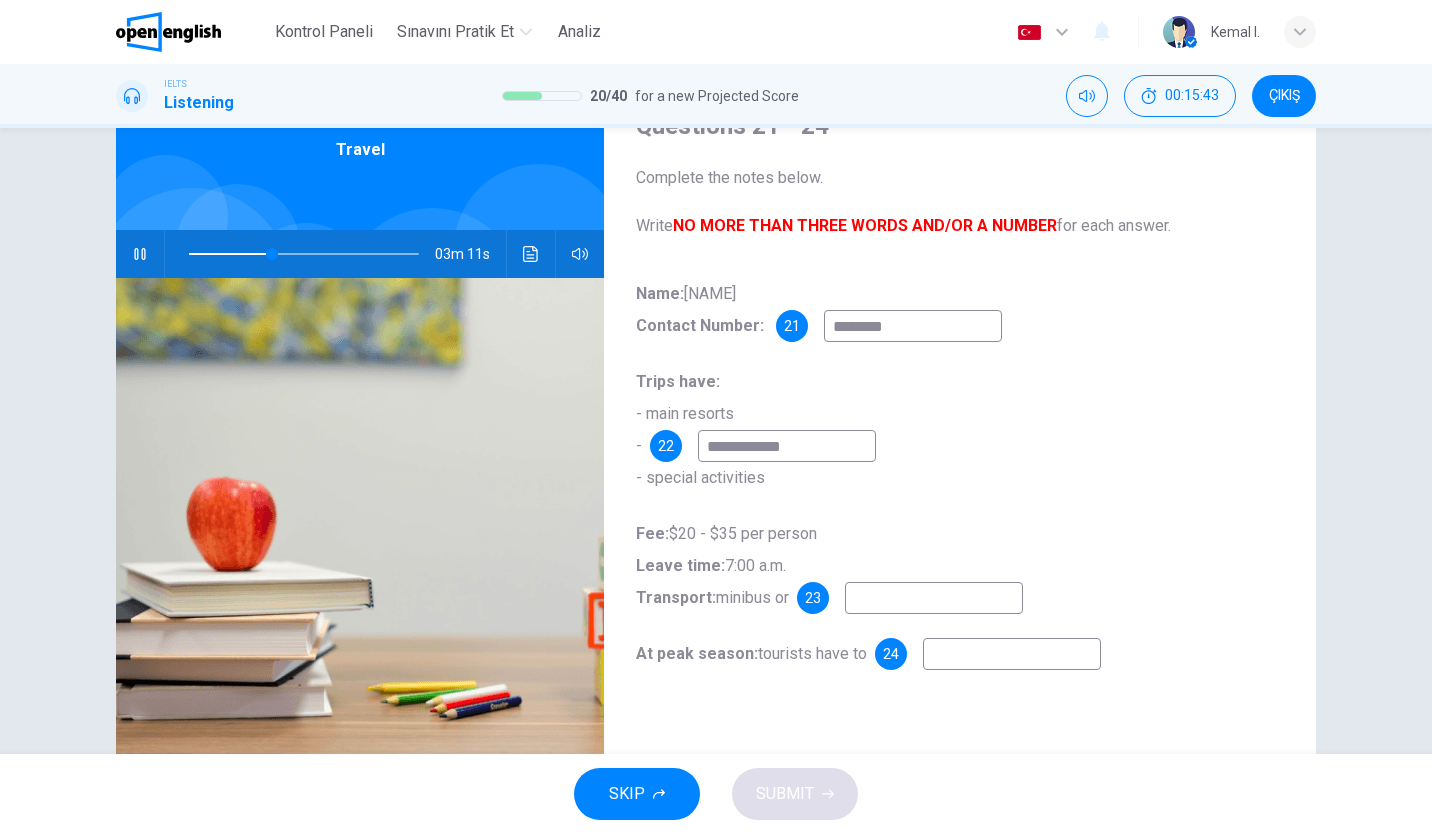 scroll, scrollTop: 99, scrollLeft: 0, axis: vertical 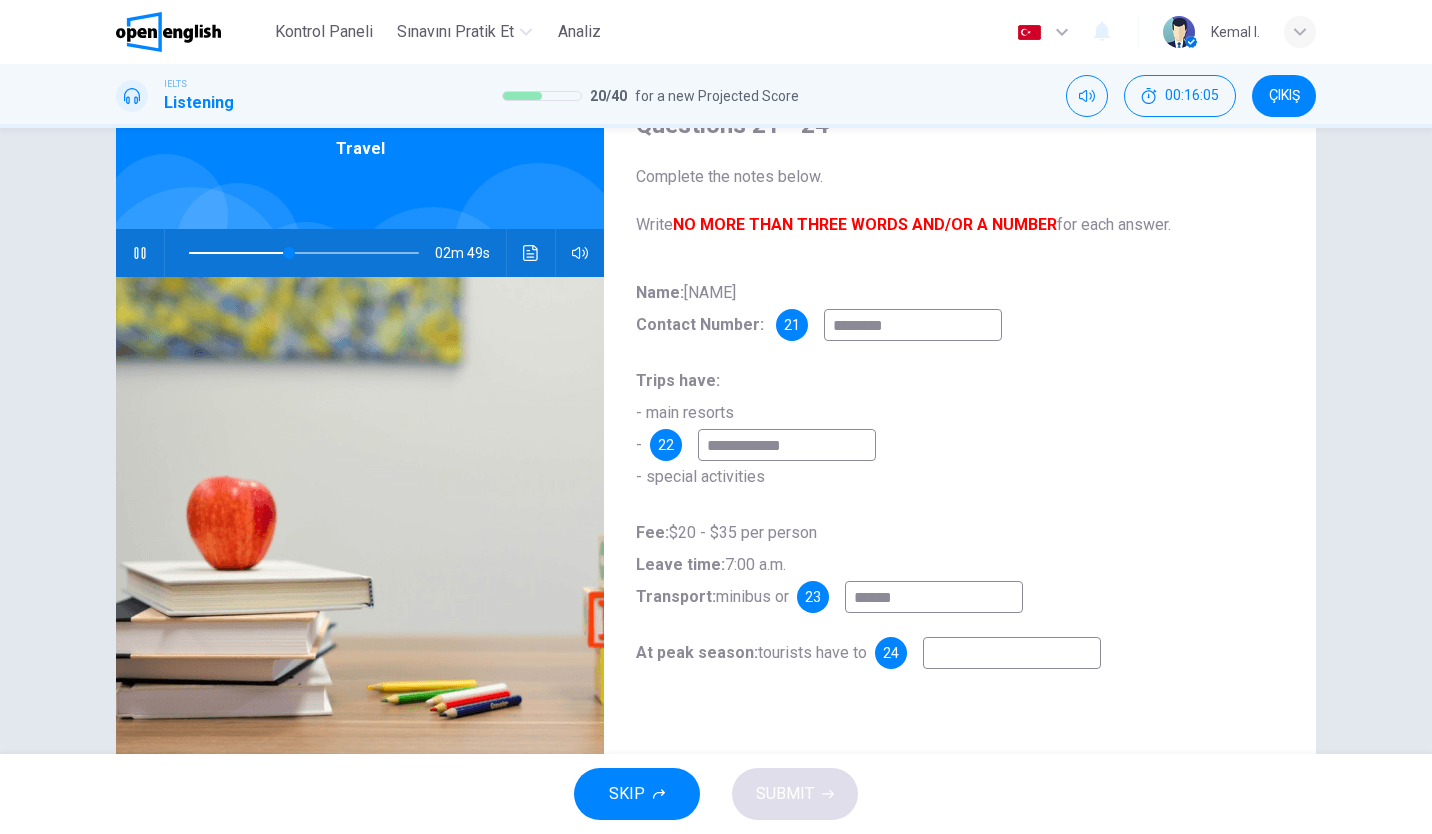 click at bounding box center (1012, 653) 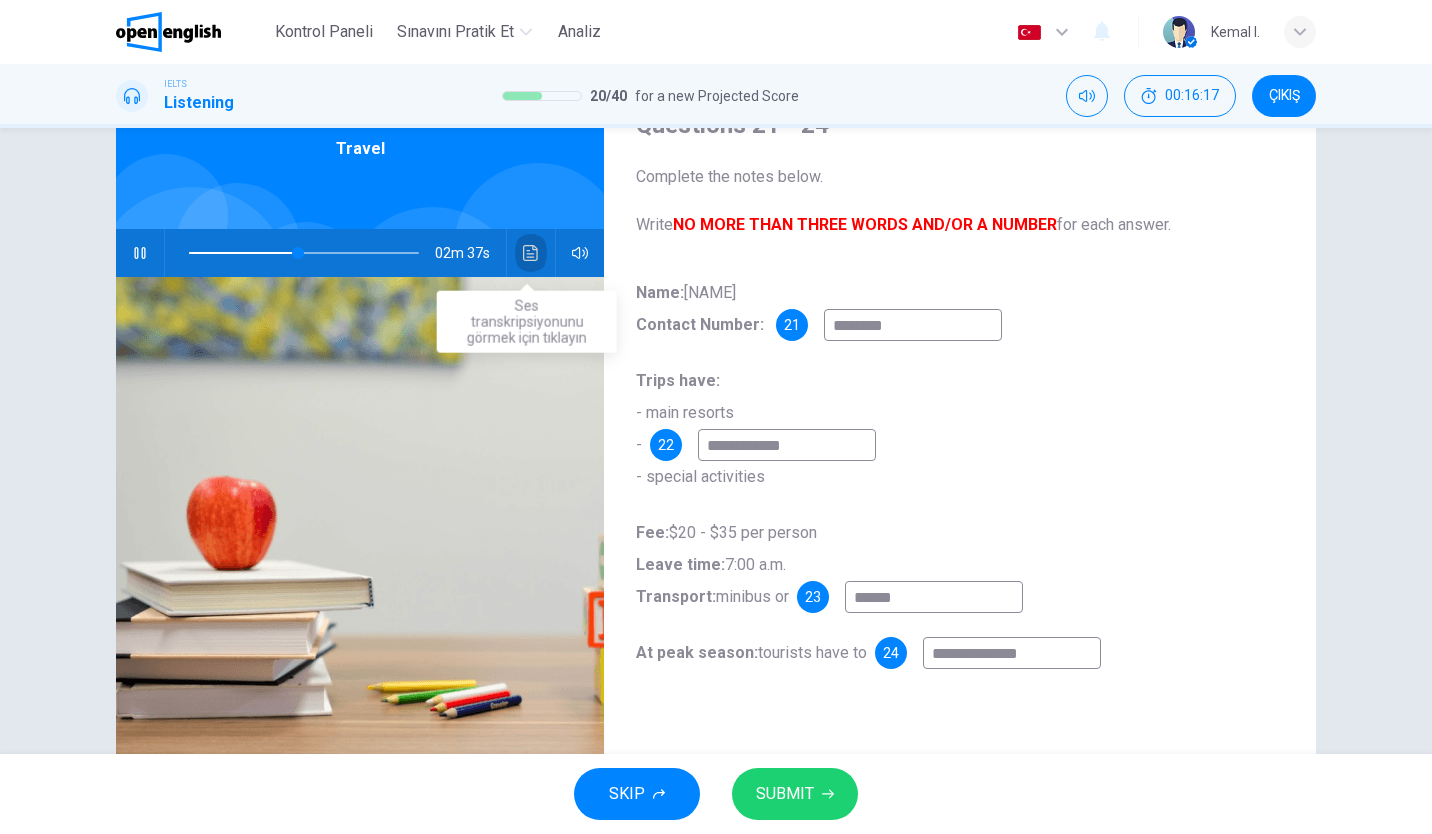 click 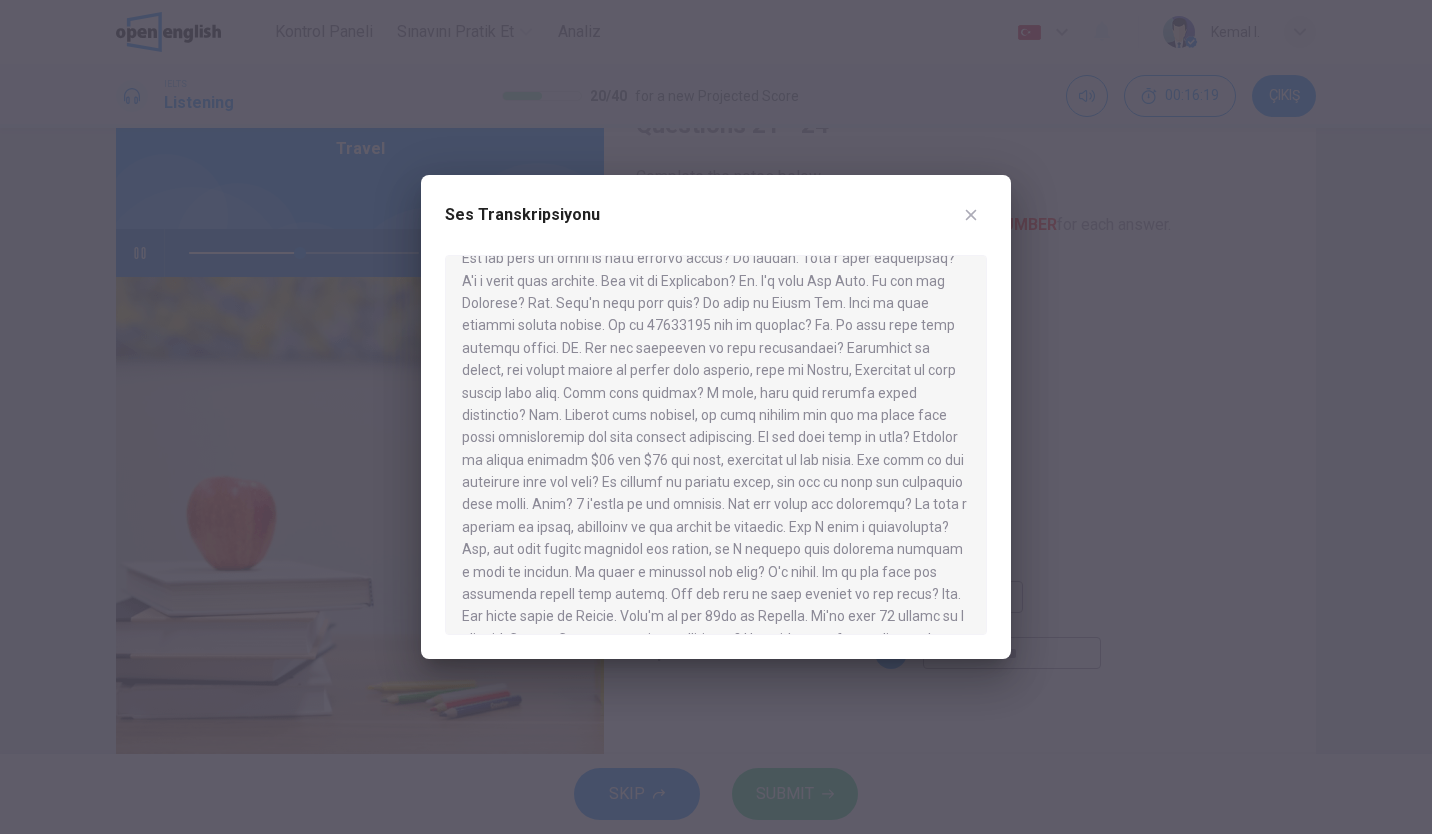 scroll, scrollTop: 97, scrollLeft: 0, axis: vertical 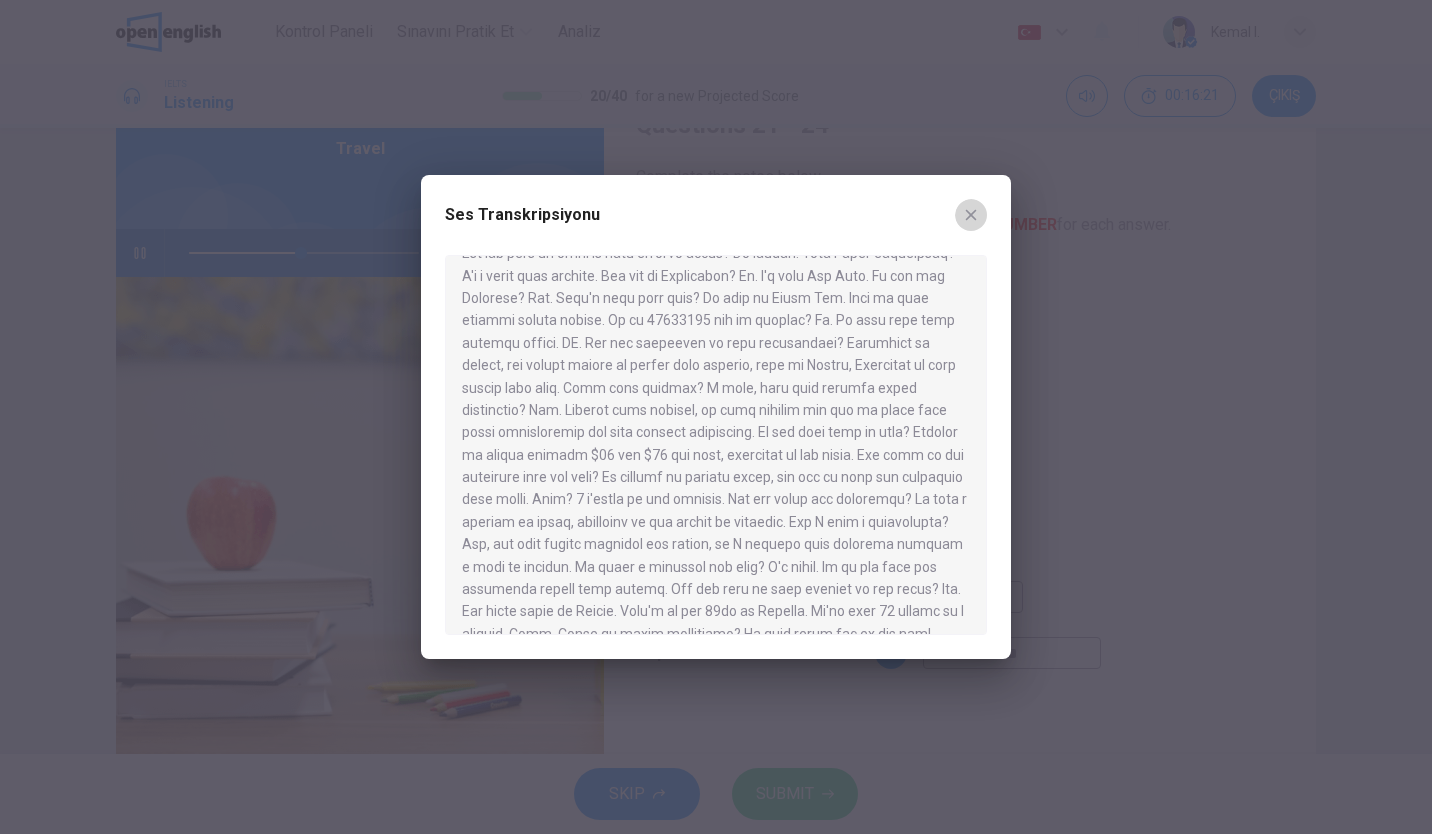 click 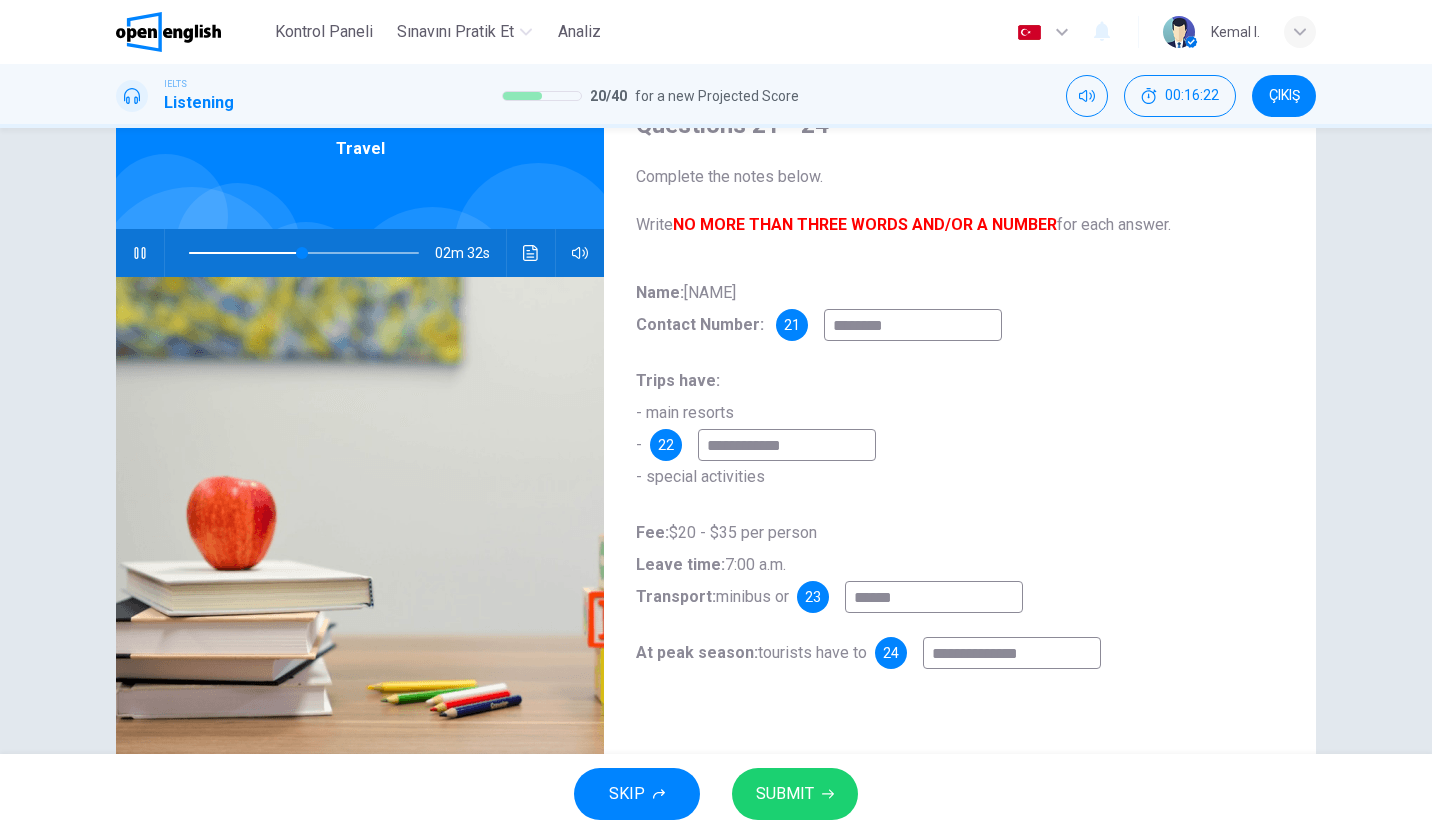 click on "******" at bounding box center (934, 597) 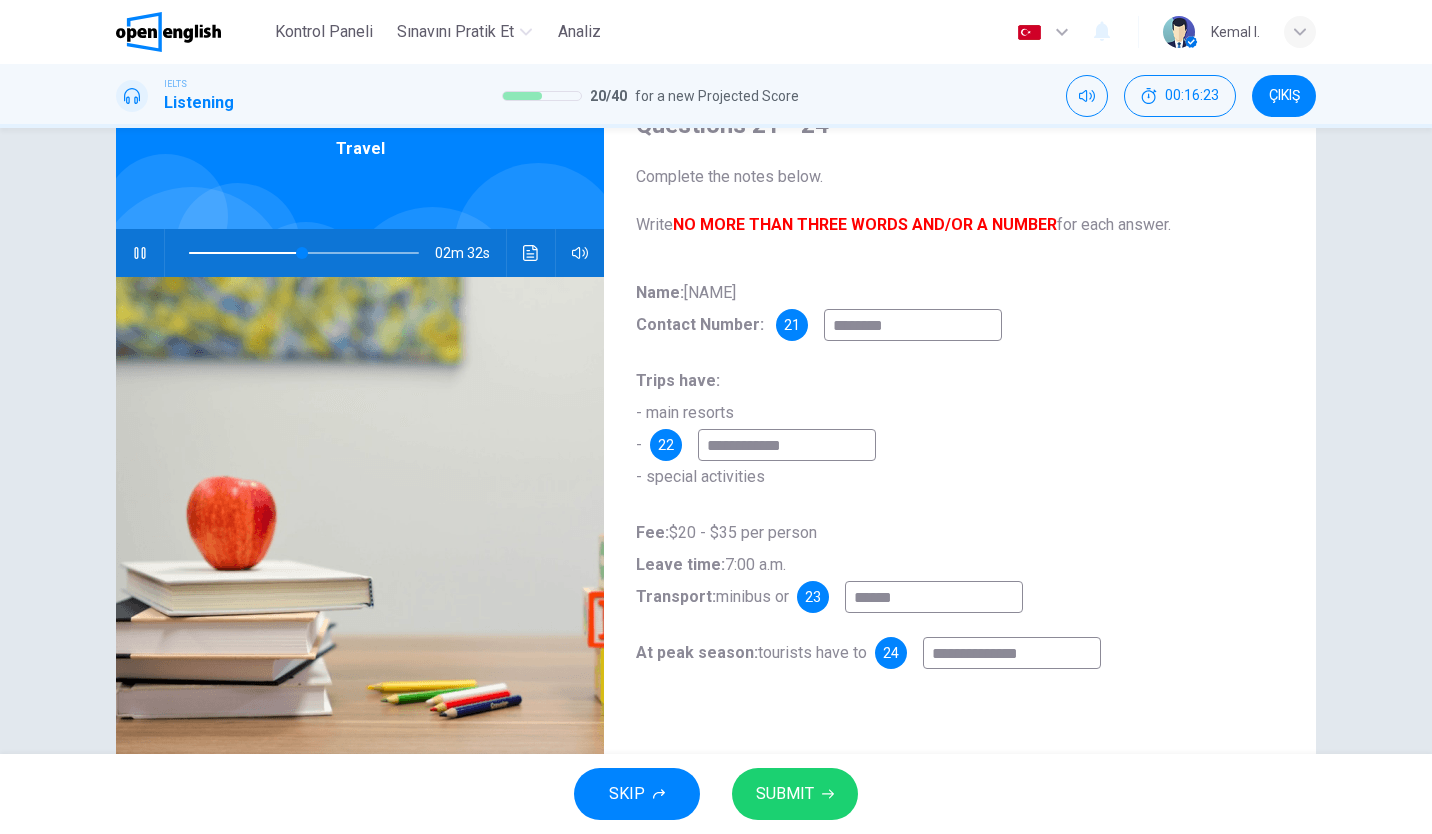 click on "******" at bounding box center (934, 597) 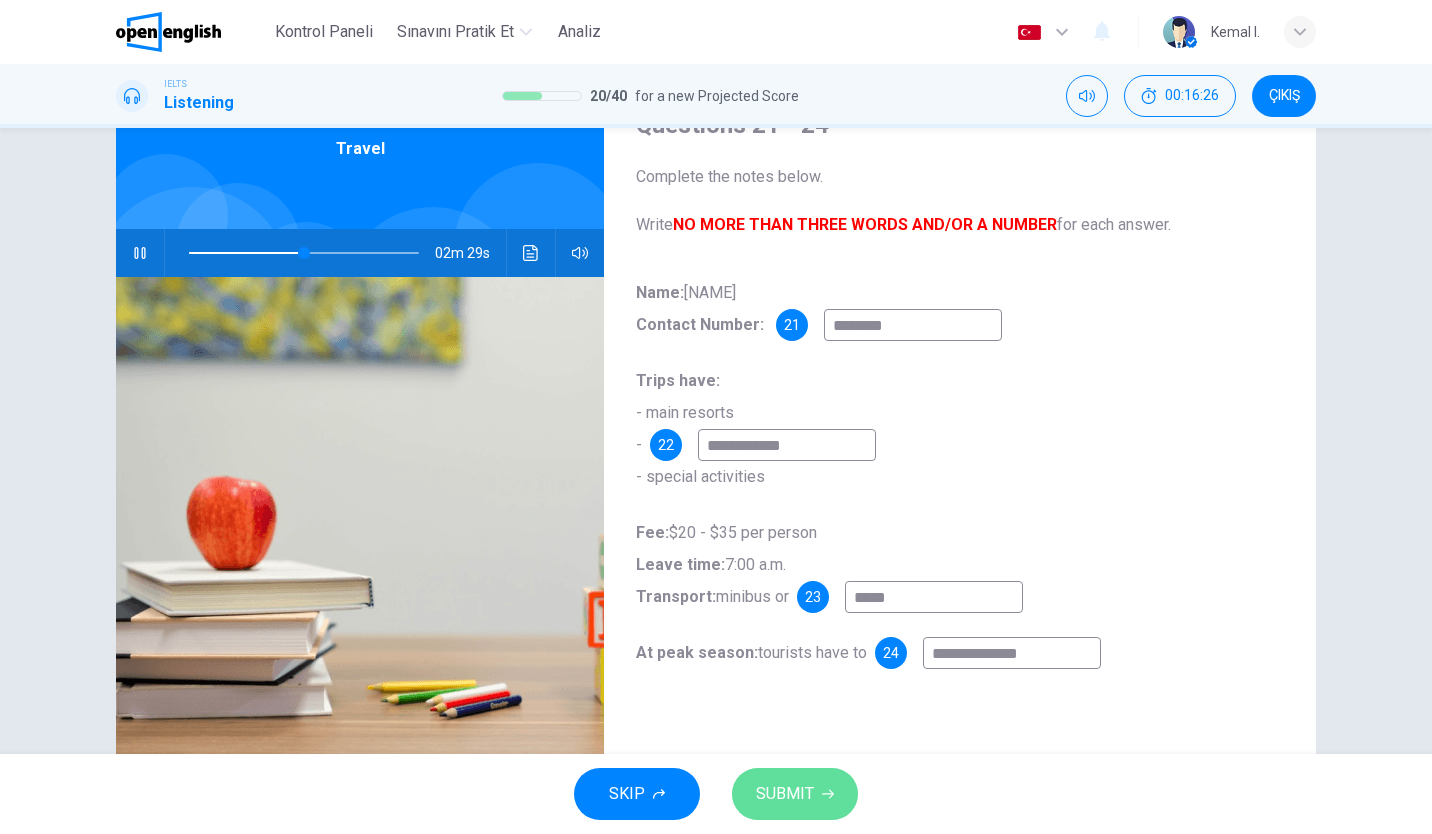 click on "SUBMIT" at bounding box center [795, 794] 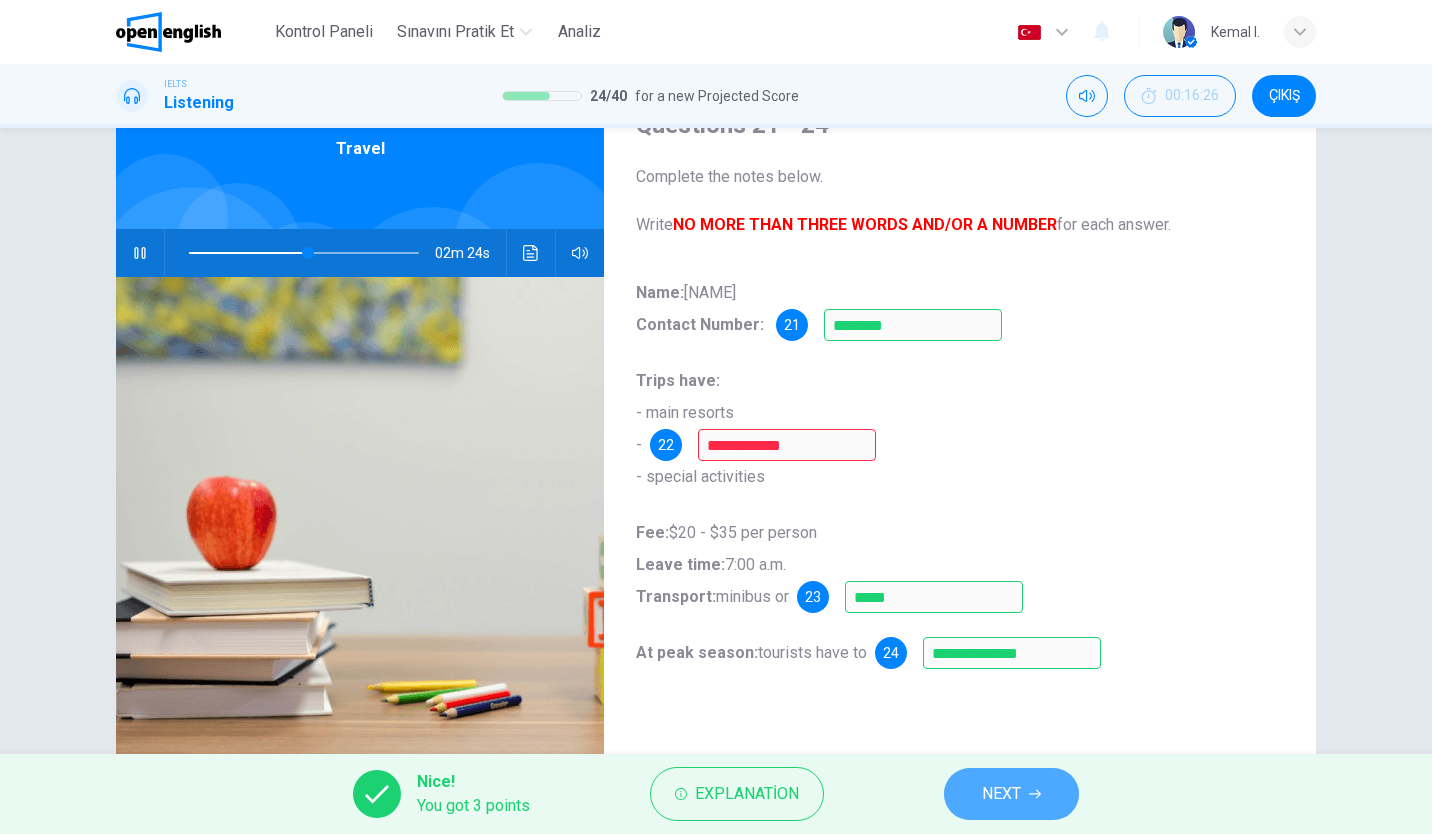 click on "NEXT" at bounding box center [1011, 794] 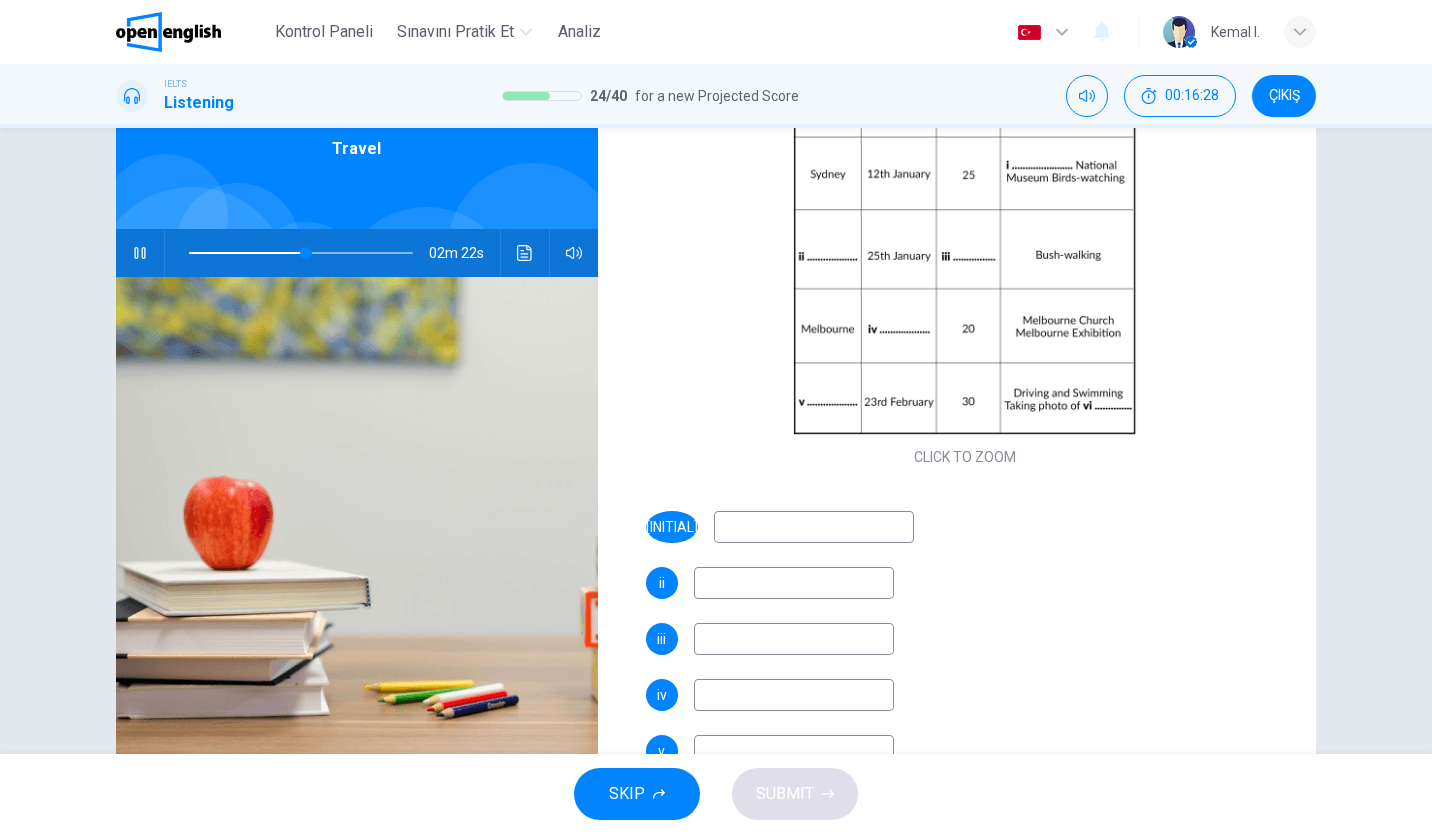 scroll, scrollTop: 136, scrollLeft: 0, axis: vertical 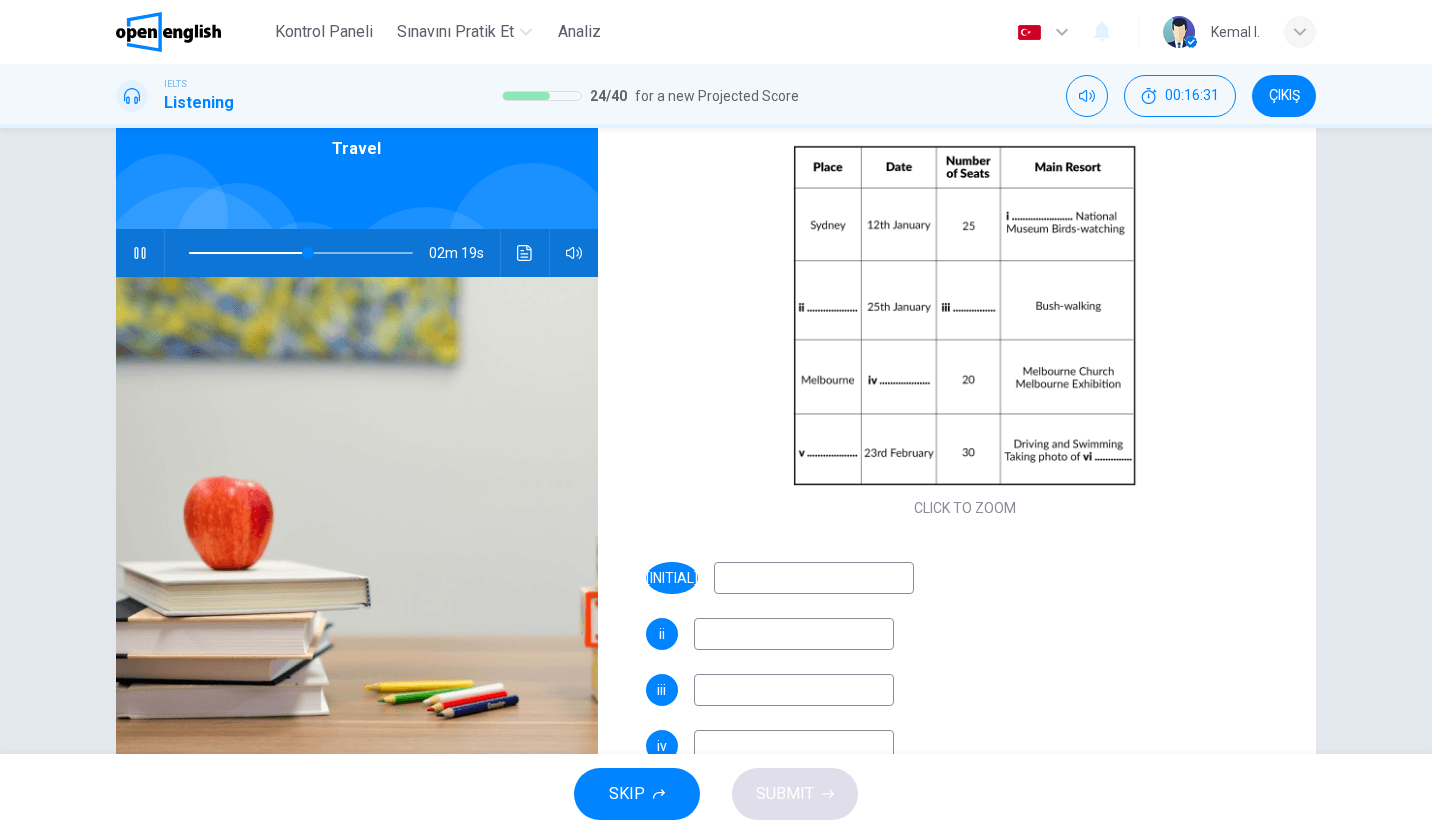 click at bounding box center [814, 578] 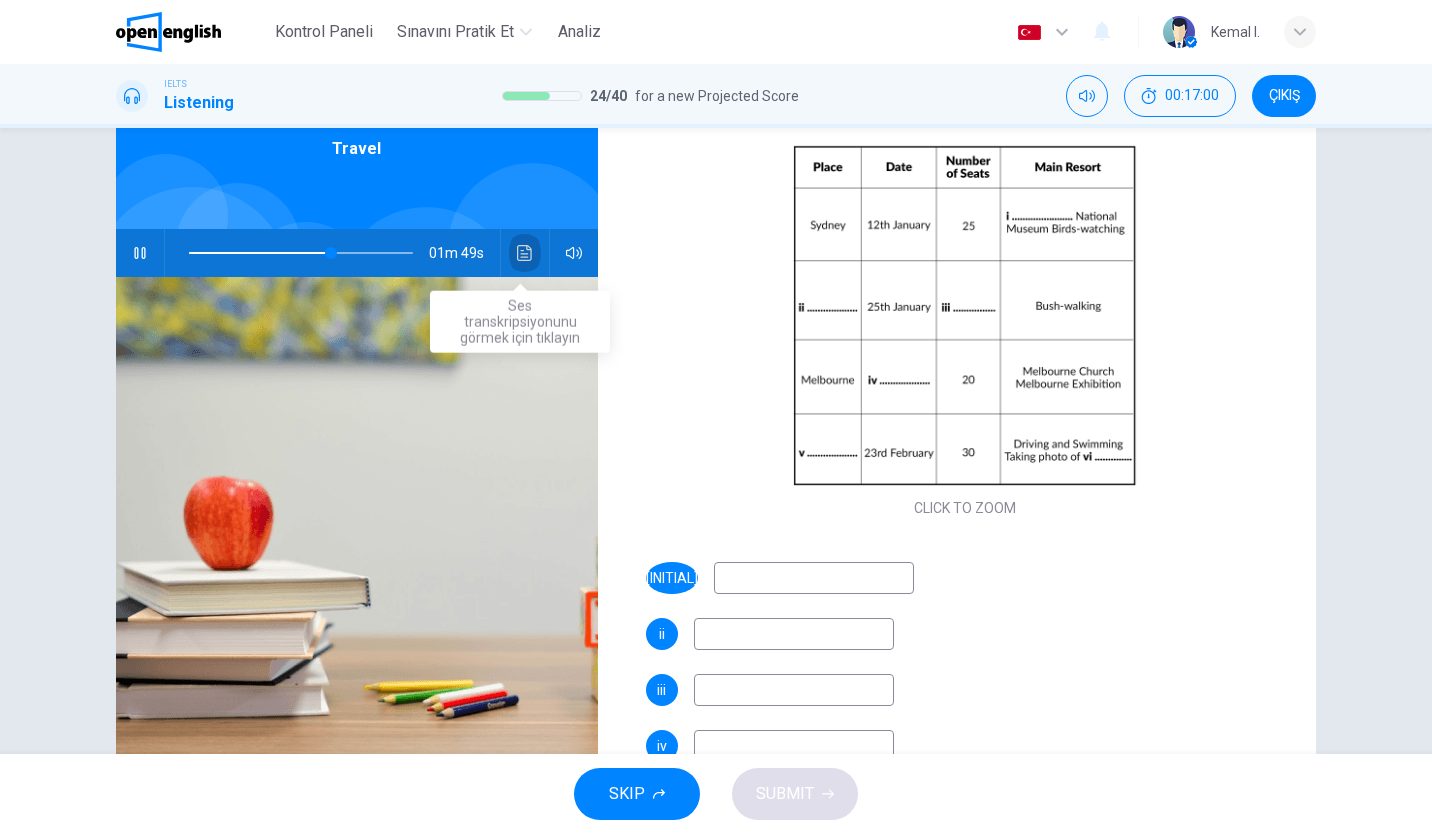 click at bounding box center [525, 253] 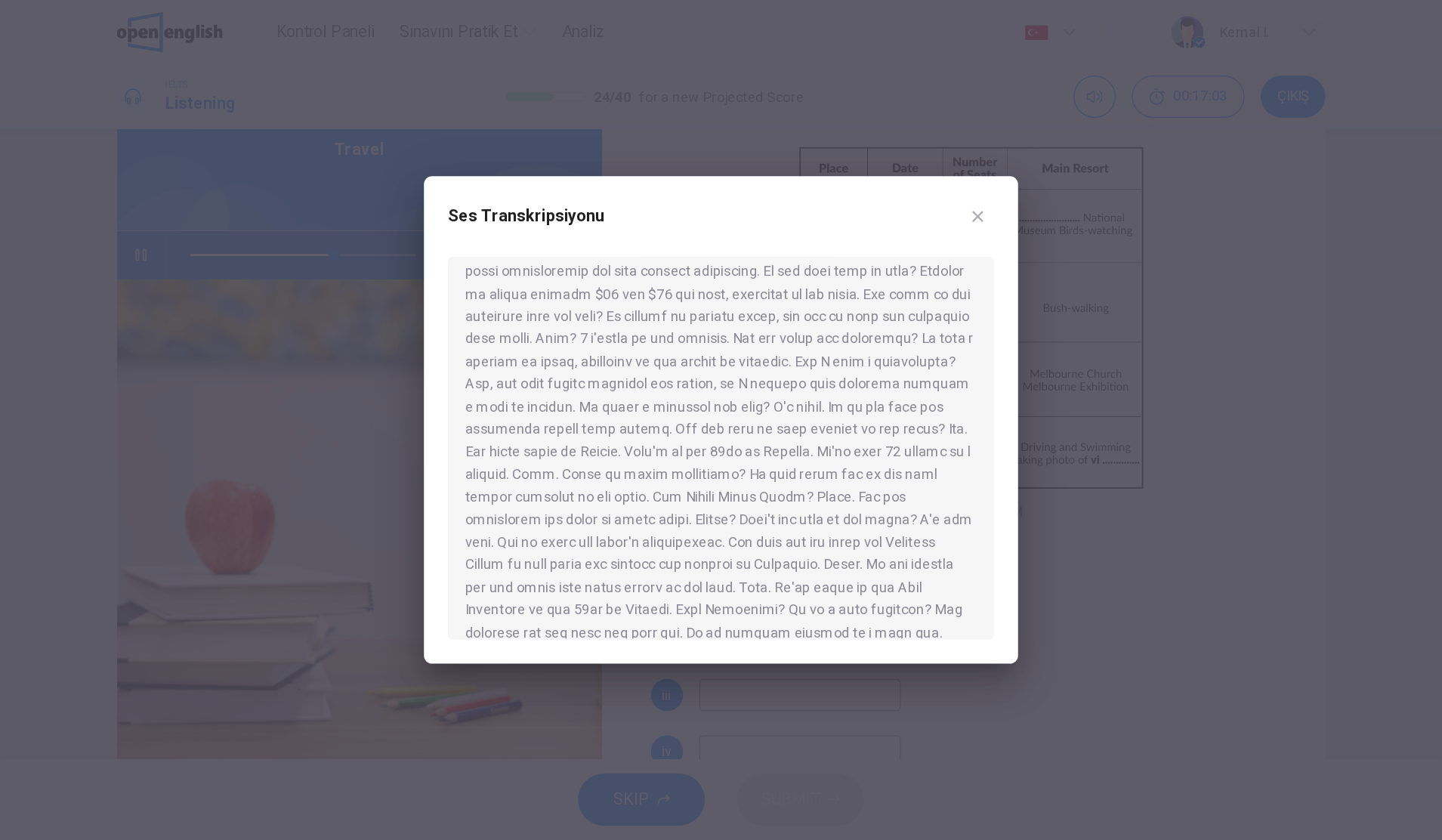 scroll, scrollTop: 249, scrollLeft: 0, axis: vertical 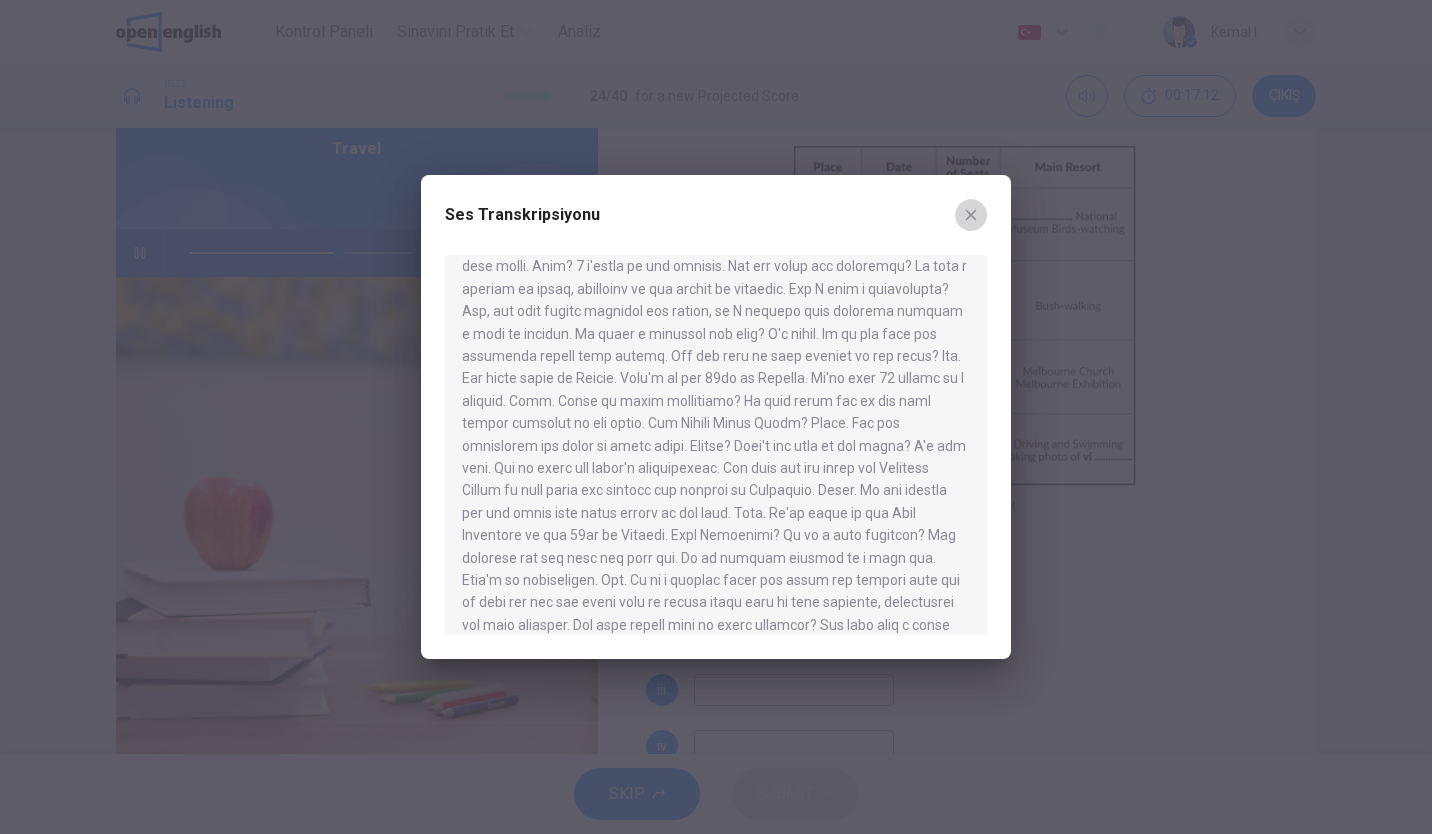 click 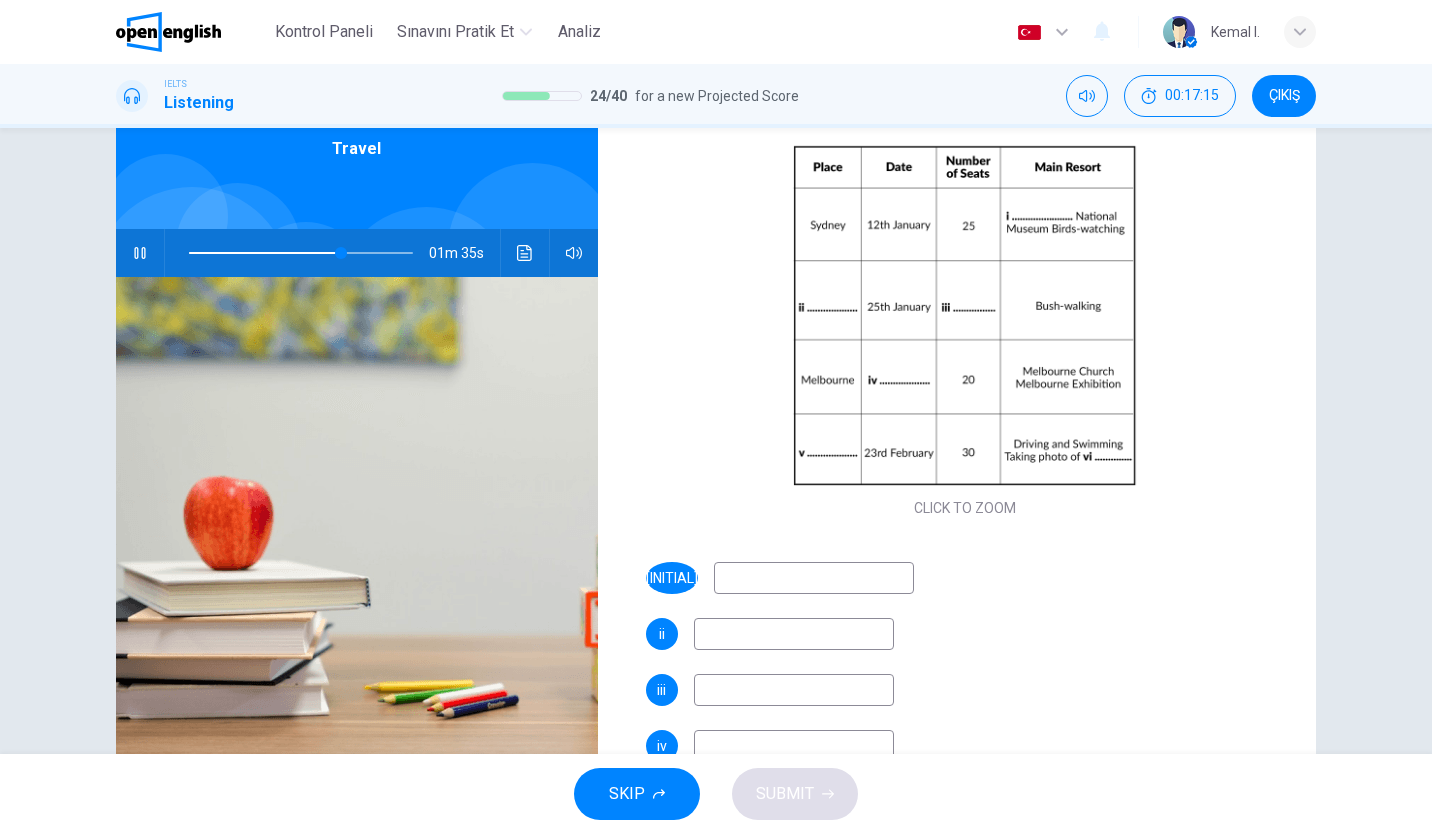 click 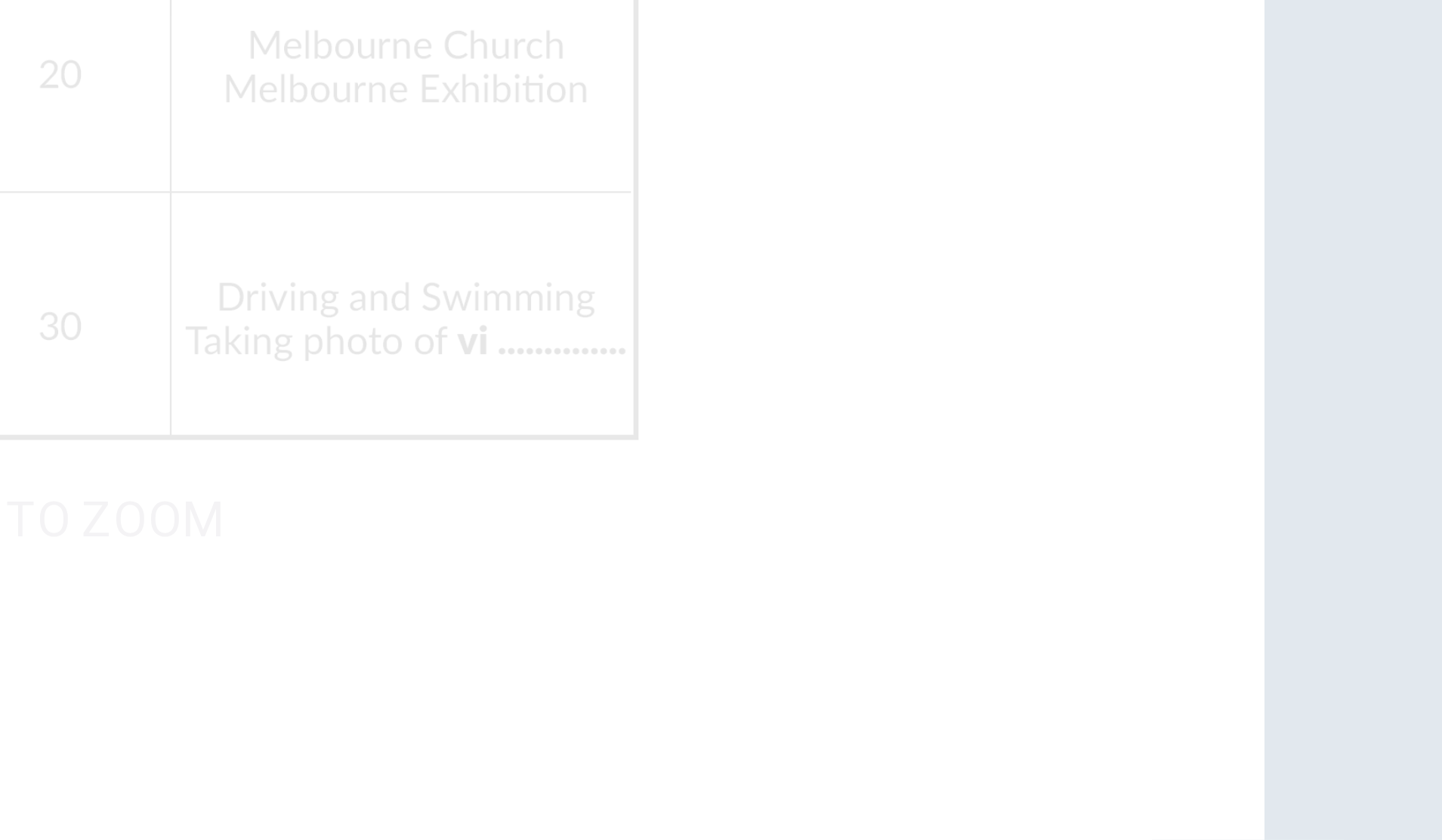 scroll, scrollTop: 0, scrollLeft: 0, axis: both 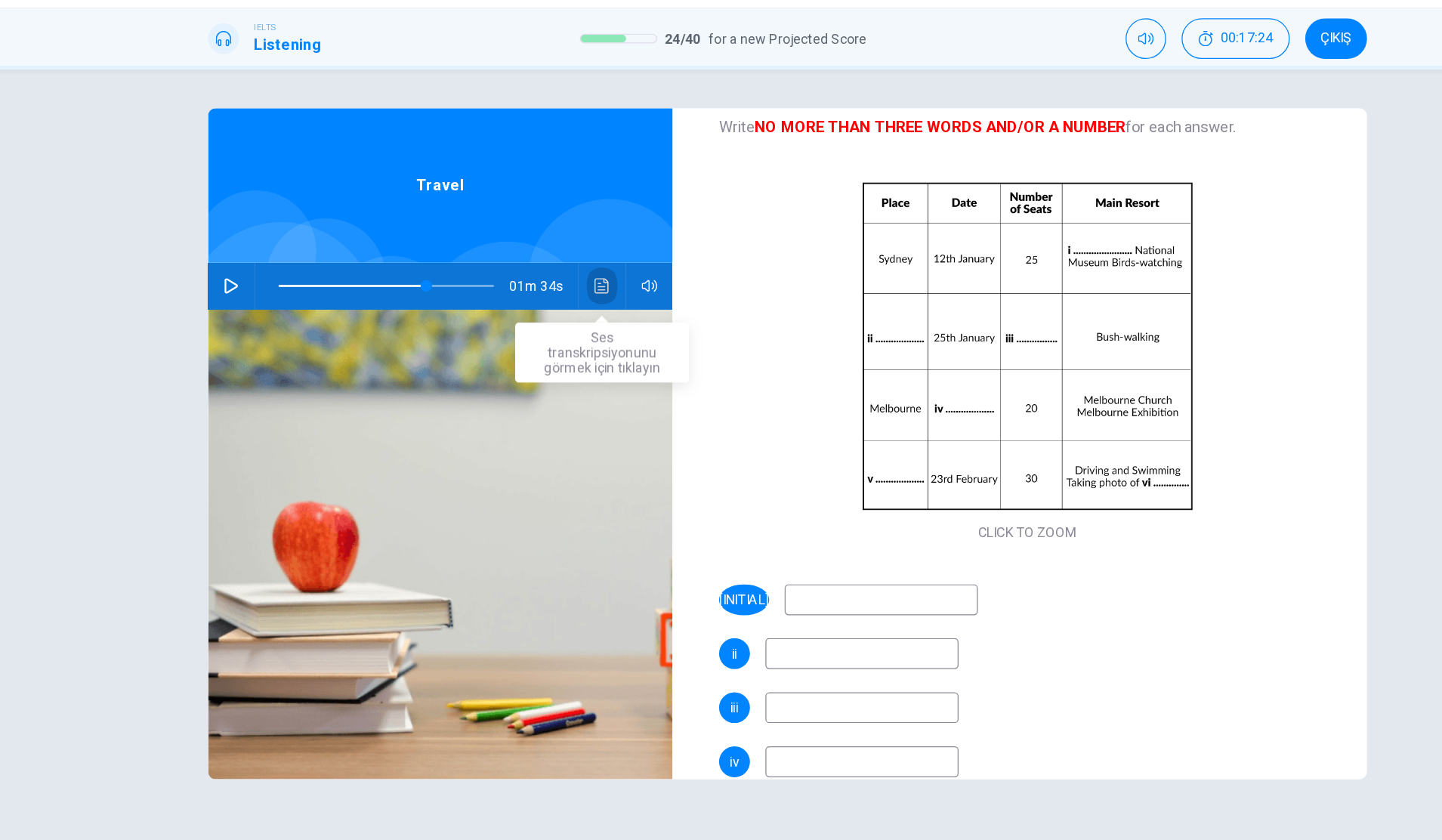 click at bounding box center [576, 266] 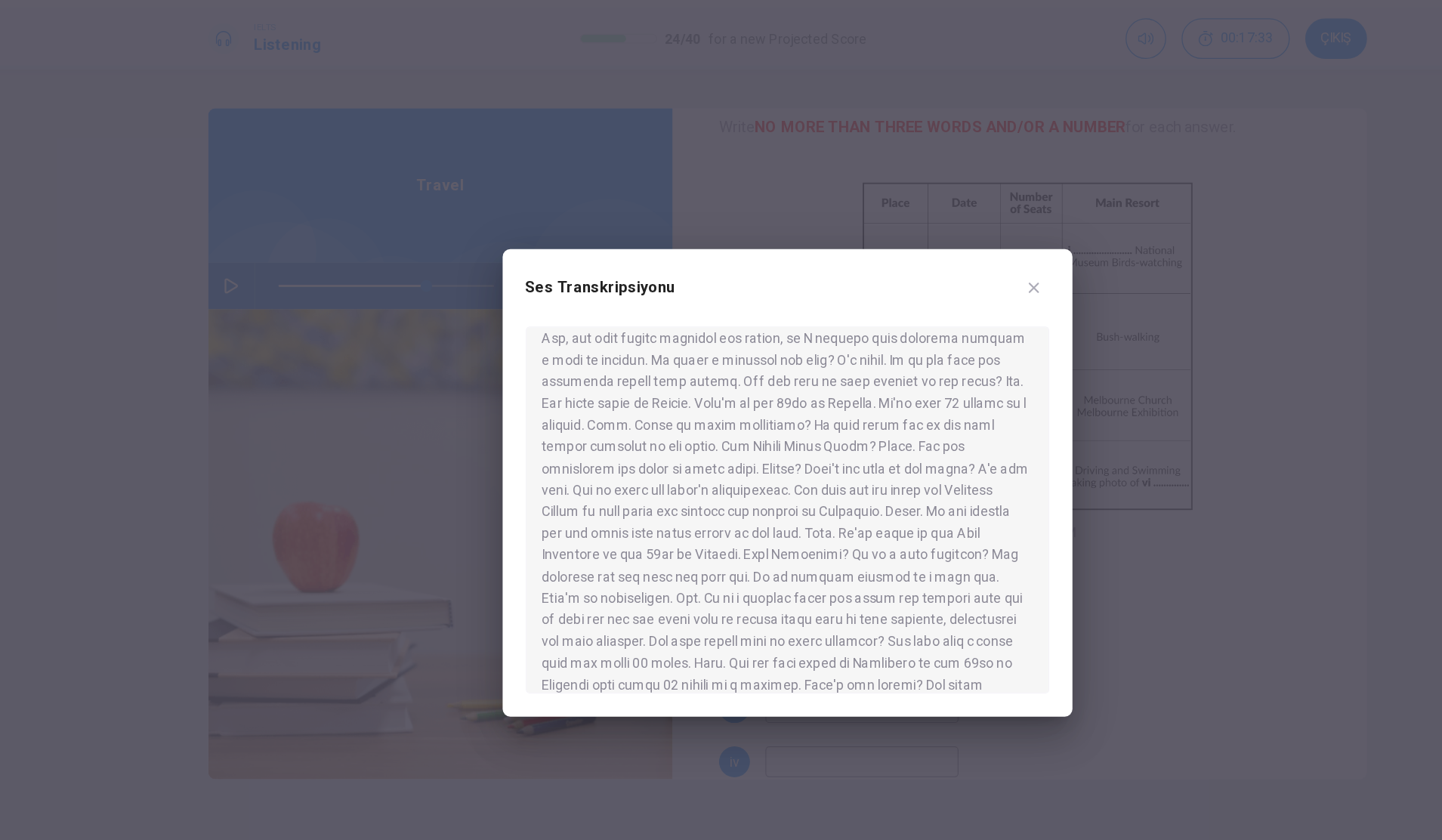 scroll, scrollTop: 283, scrollLeft: 0, axis: vertical 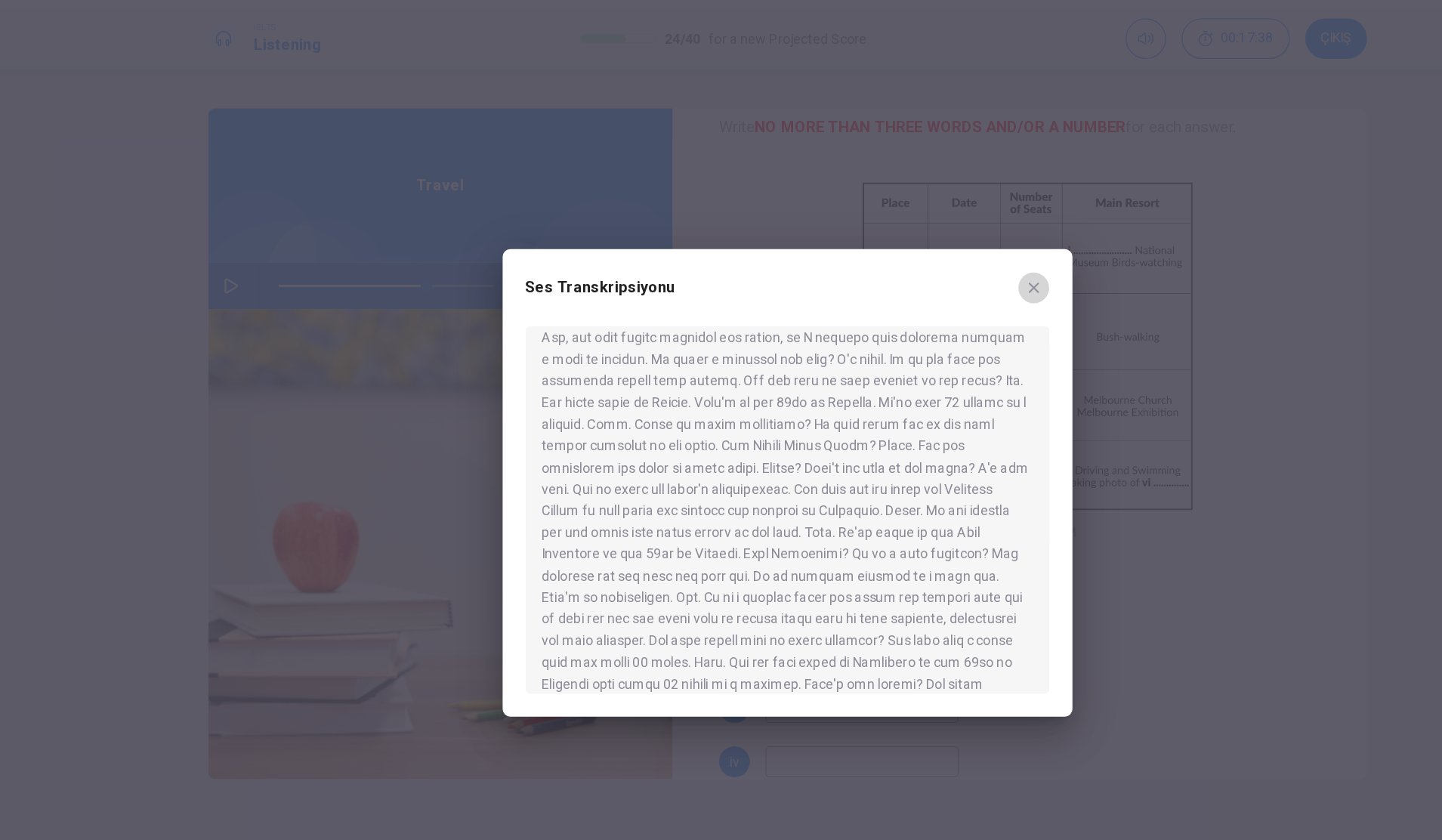click 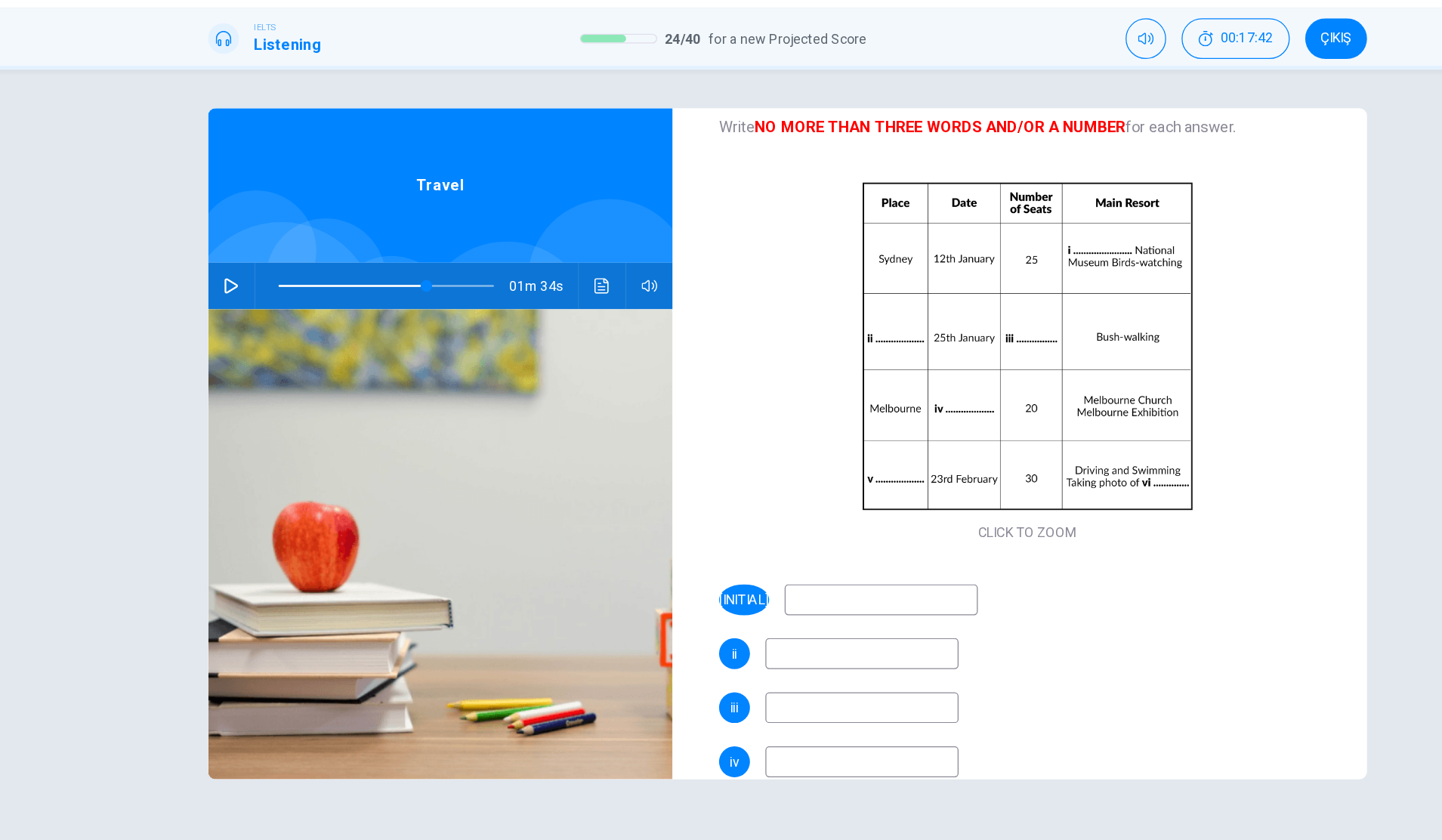 click at bounding box center [795, 511] 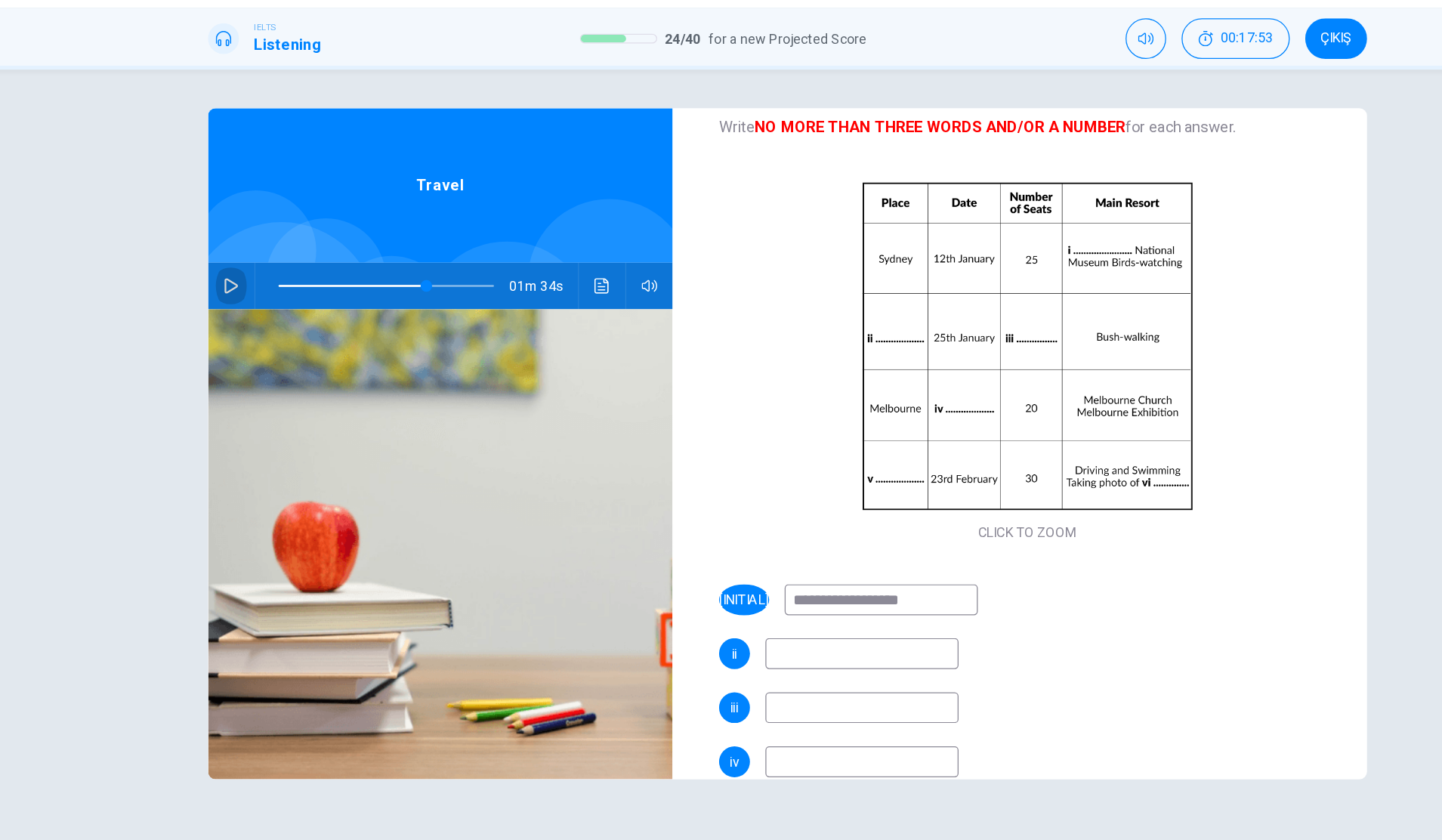 click at bounding box center [286, 266] 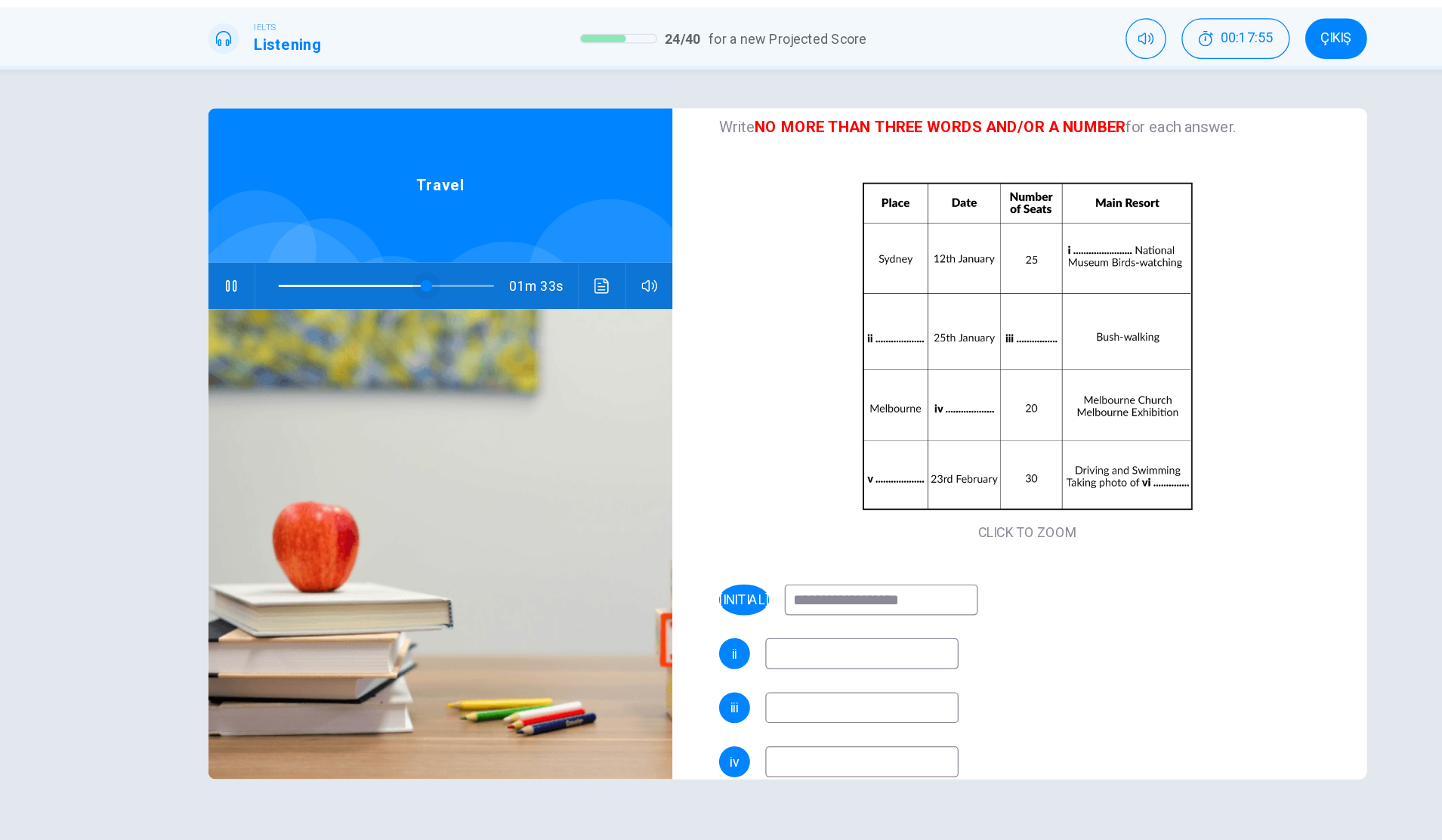 click at bounding box center [439, 266] 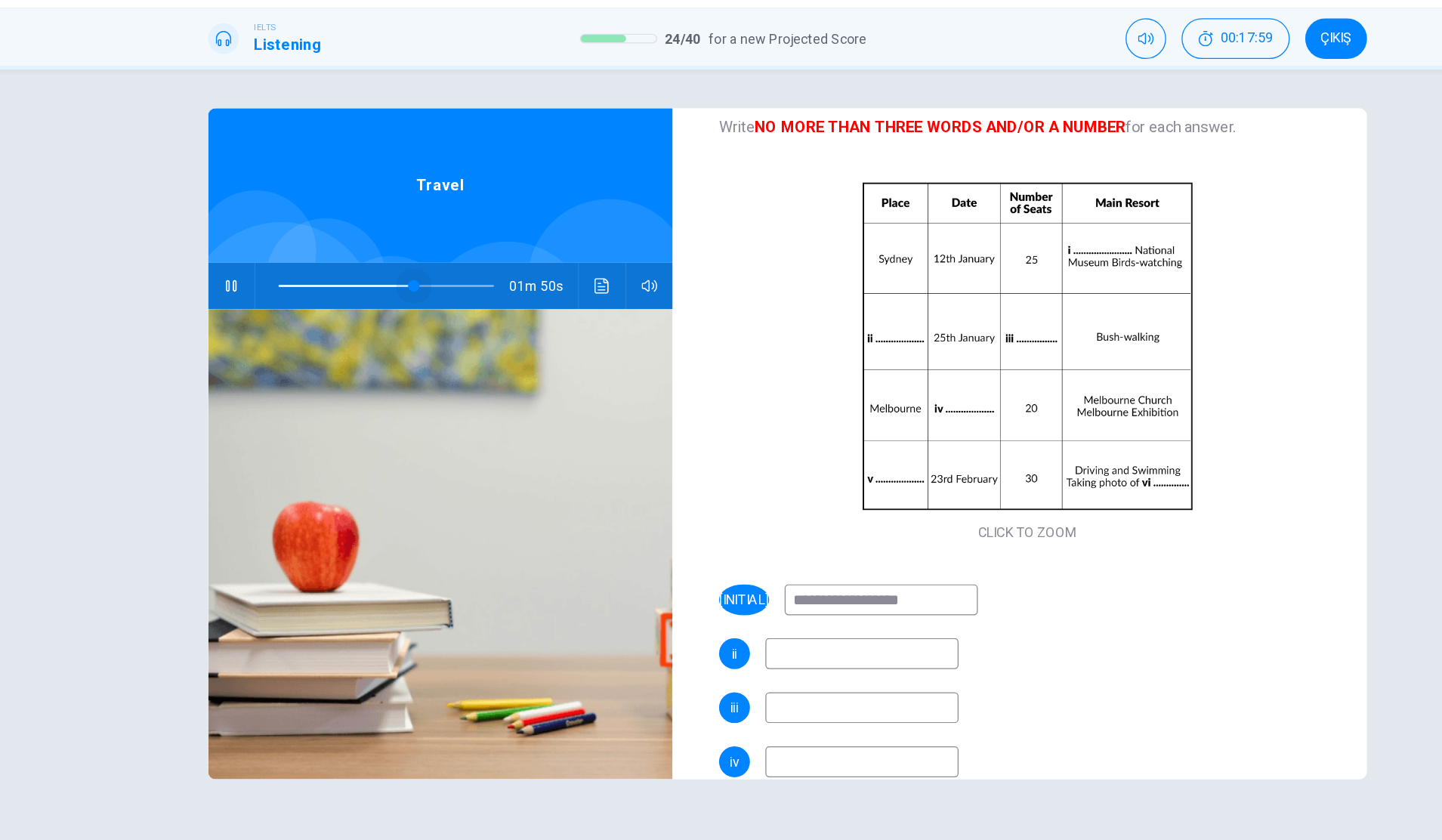click at bounding box center [429, 266] 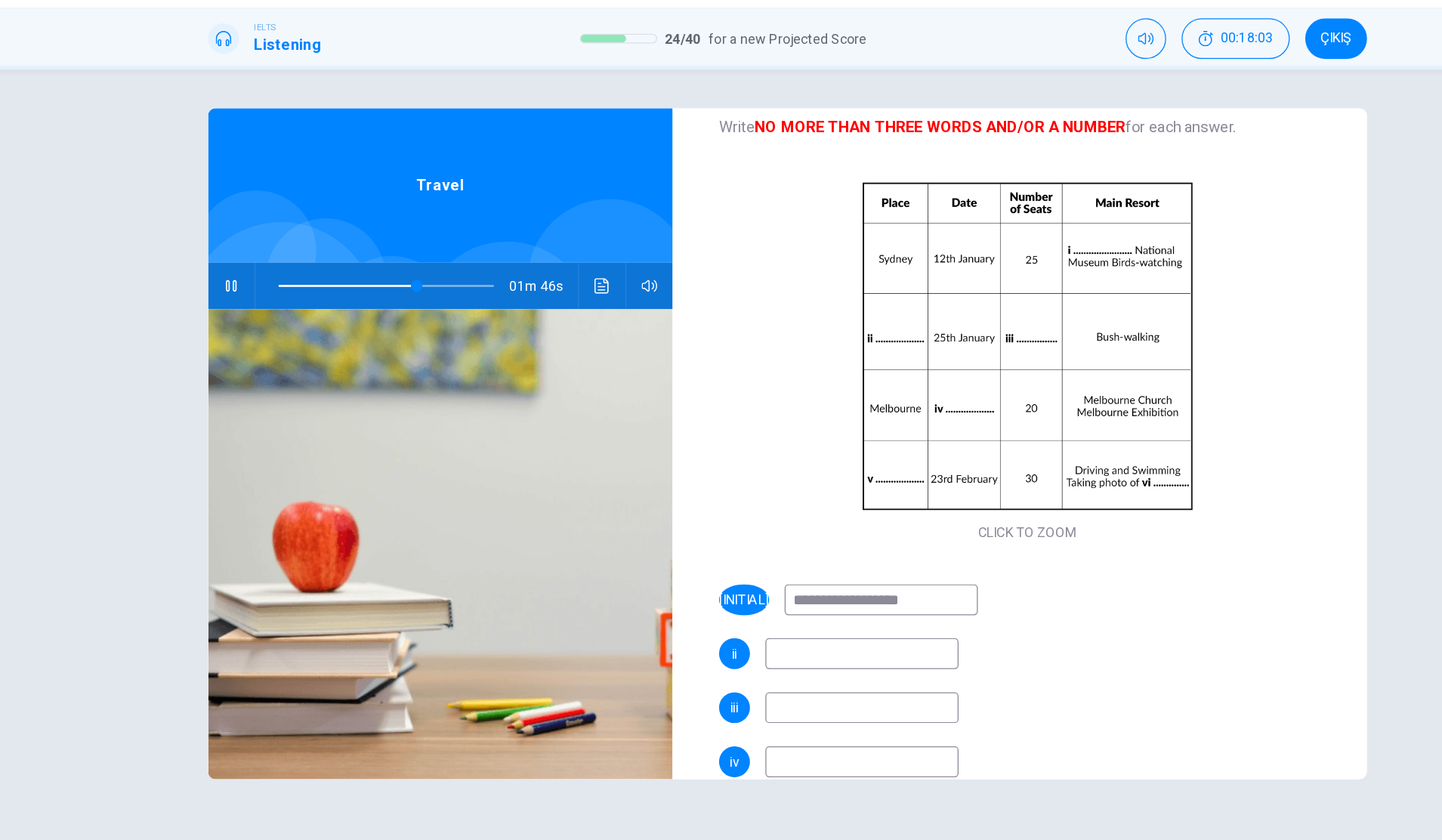 click at bounding box center (780, 554) 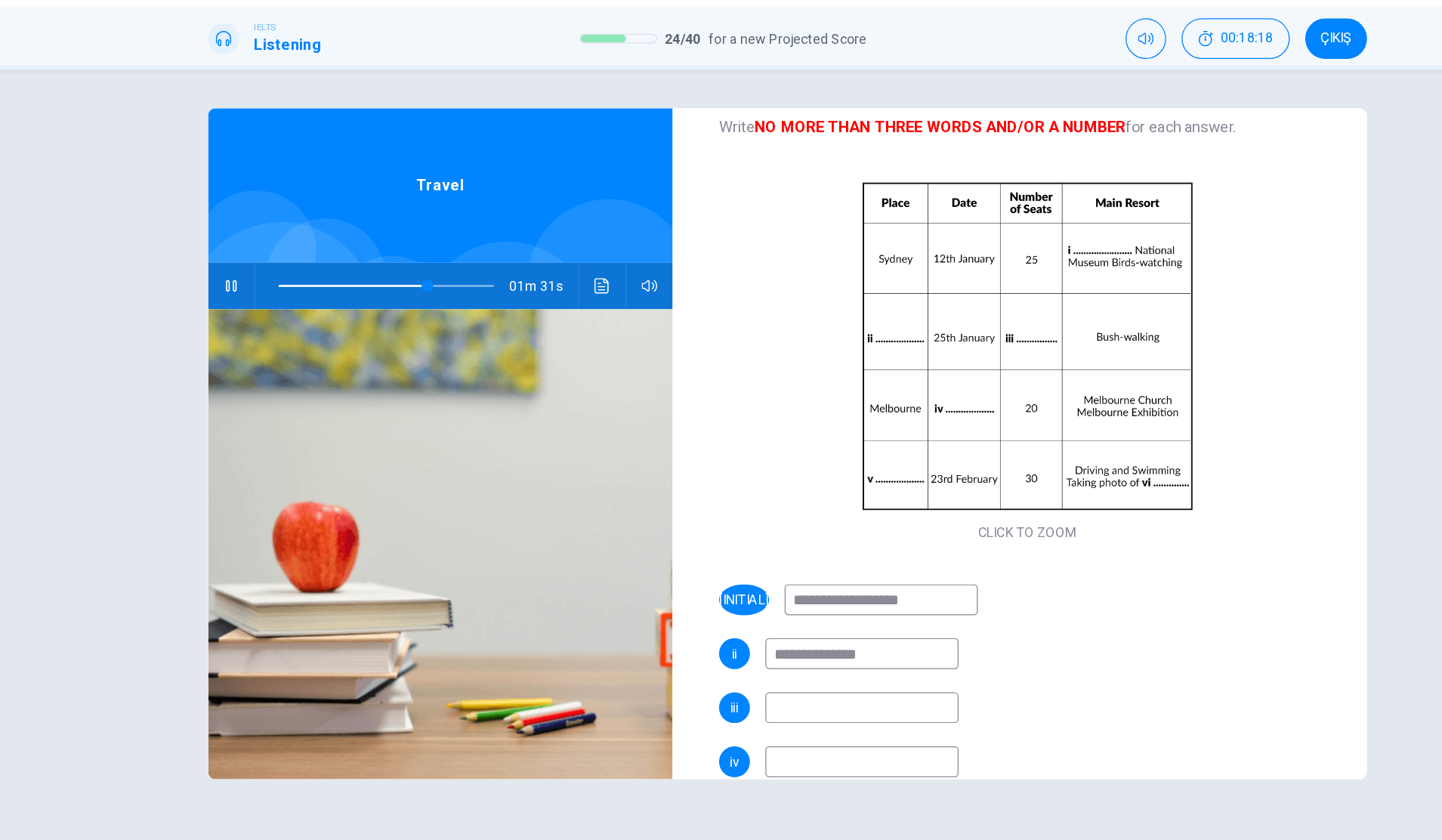 click on "**********" at bounding box center (780, 554) 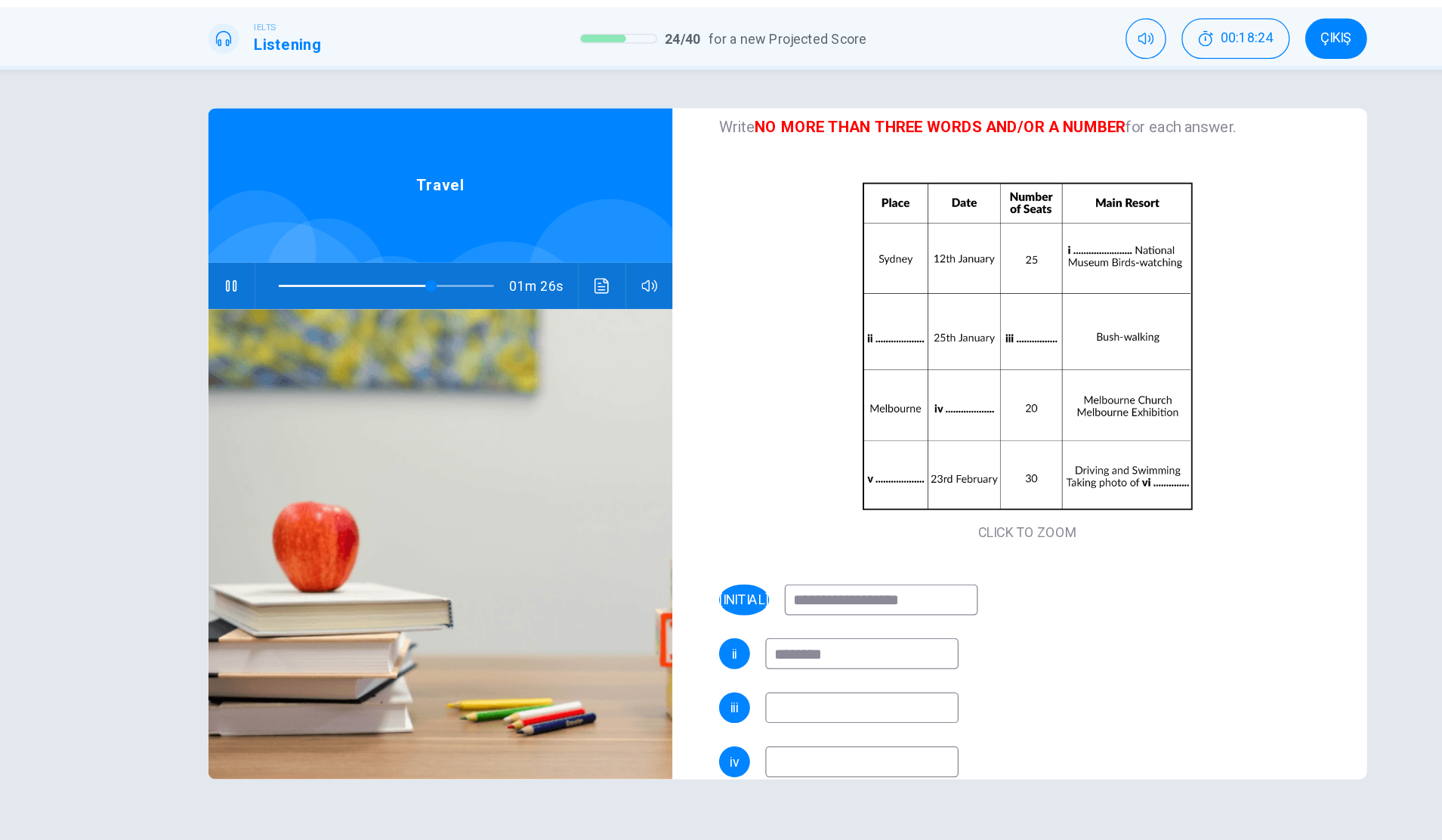 click at bounding box center (780, 596) 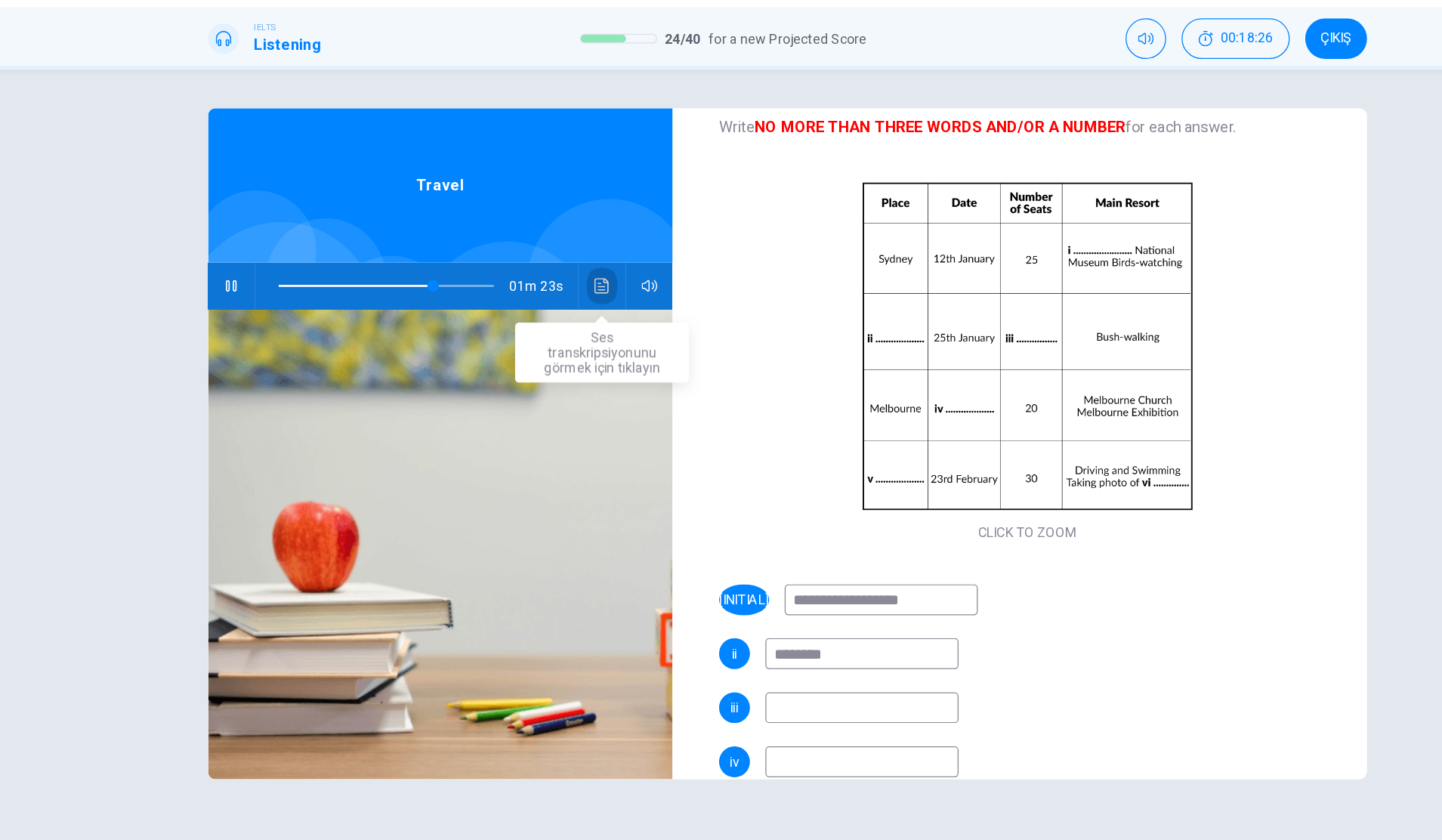 click 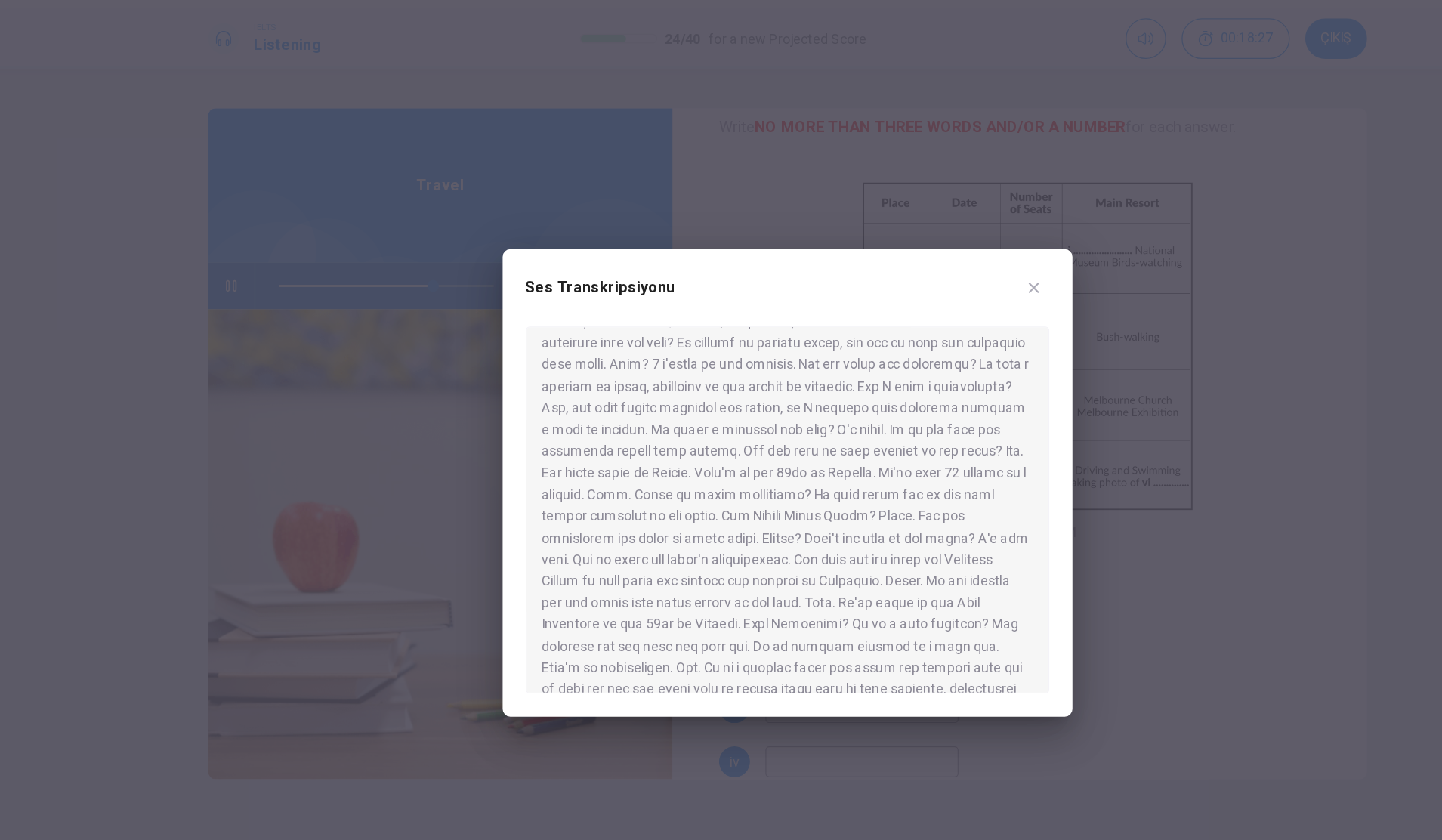 scroll, scrollTop: 267, scrollLeft: 0, axis: vertical 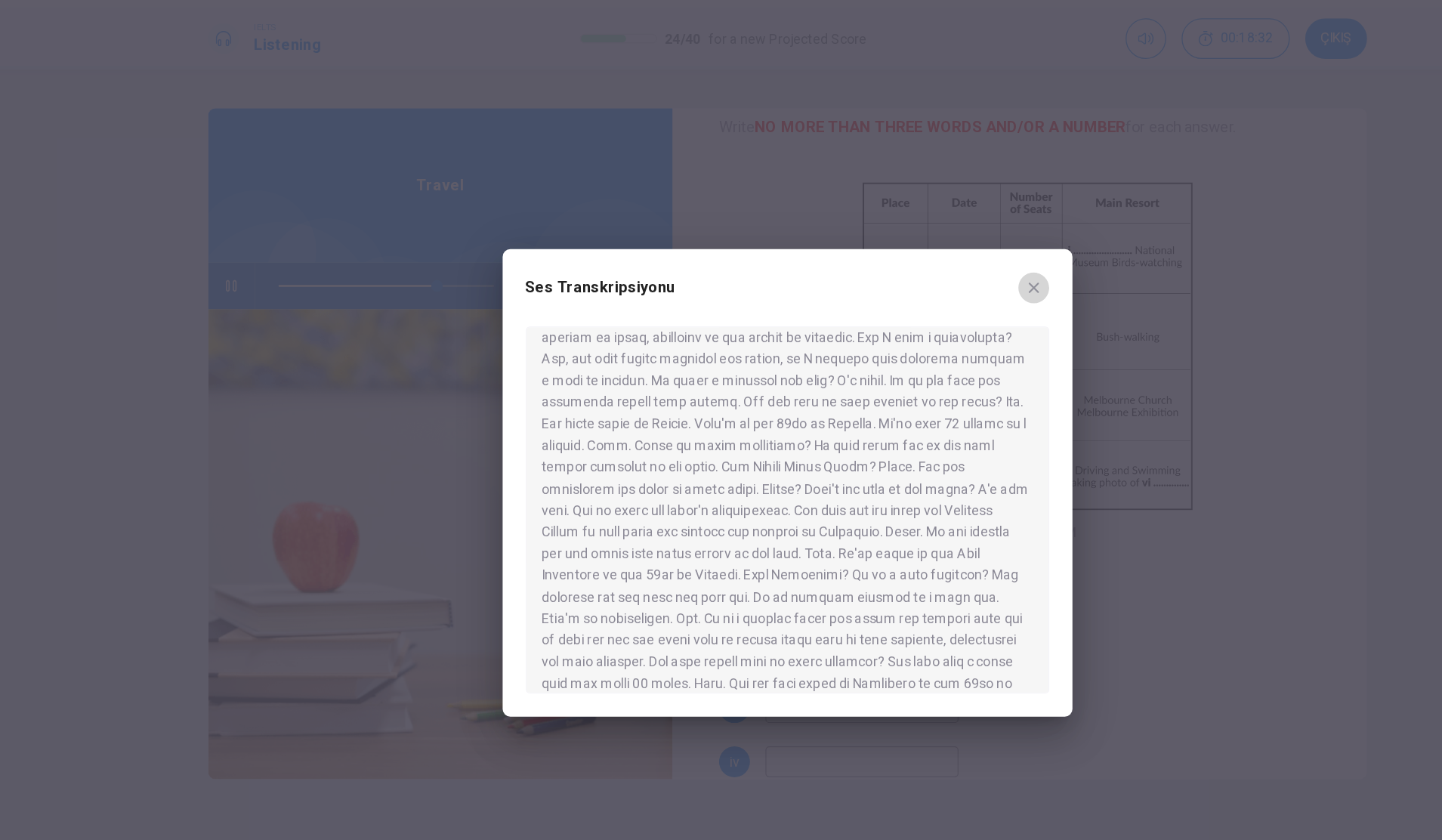 click 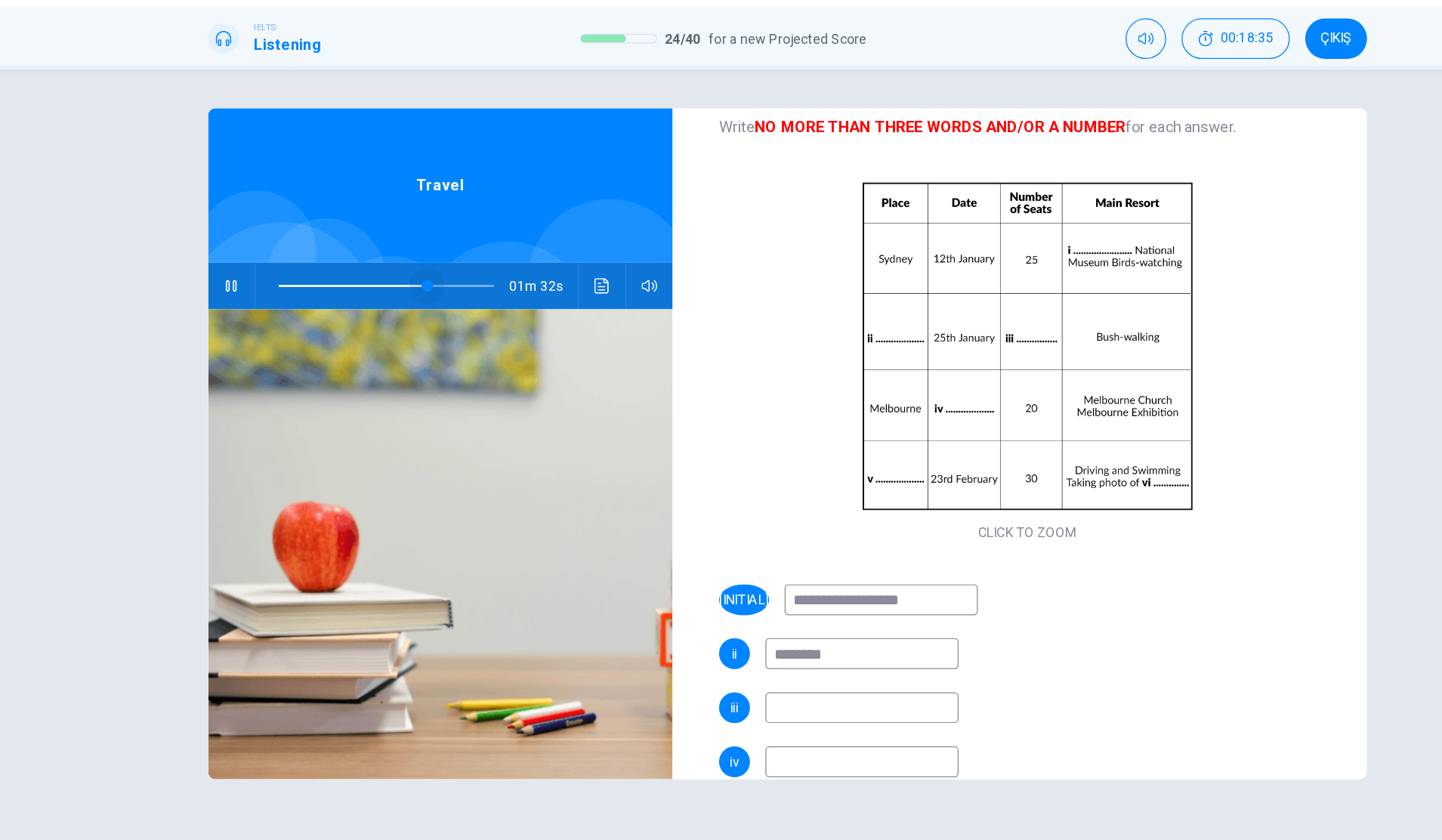 click at bounding box center (440, 266) 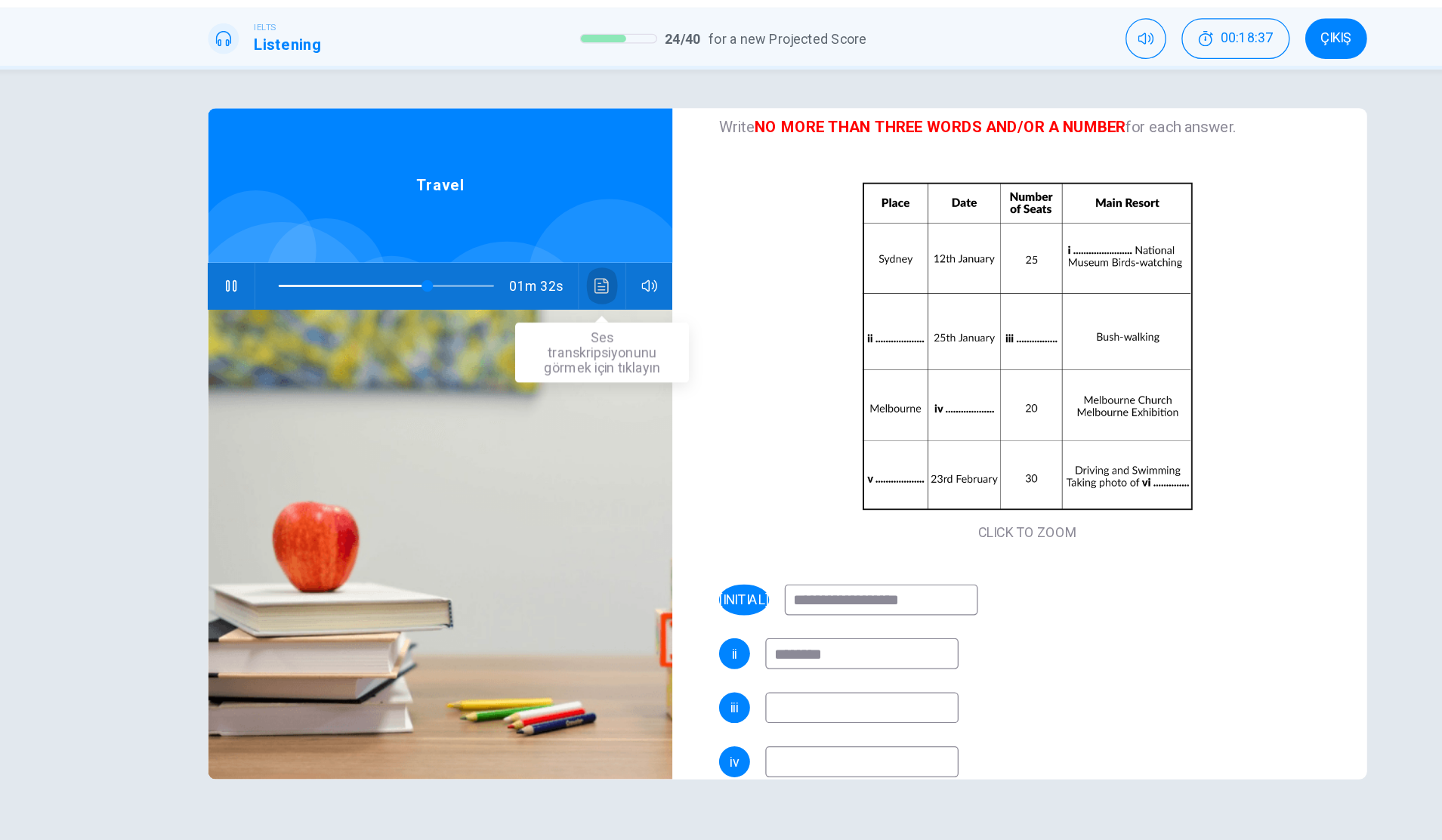 click 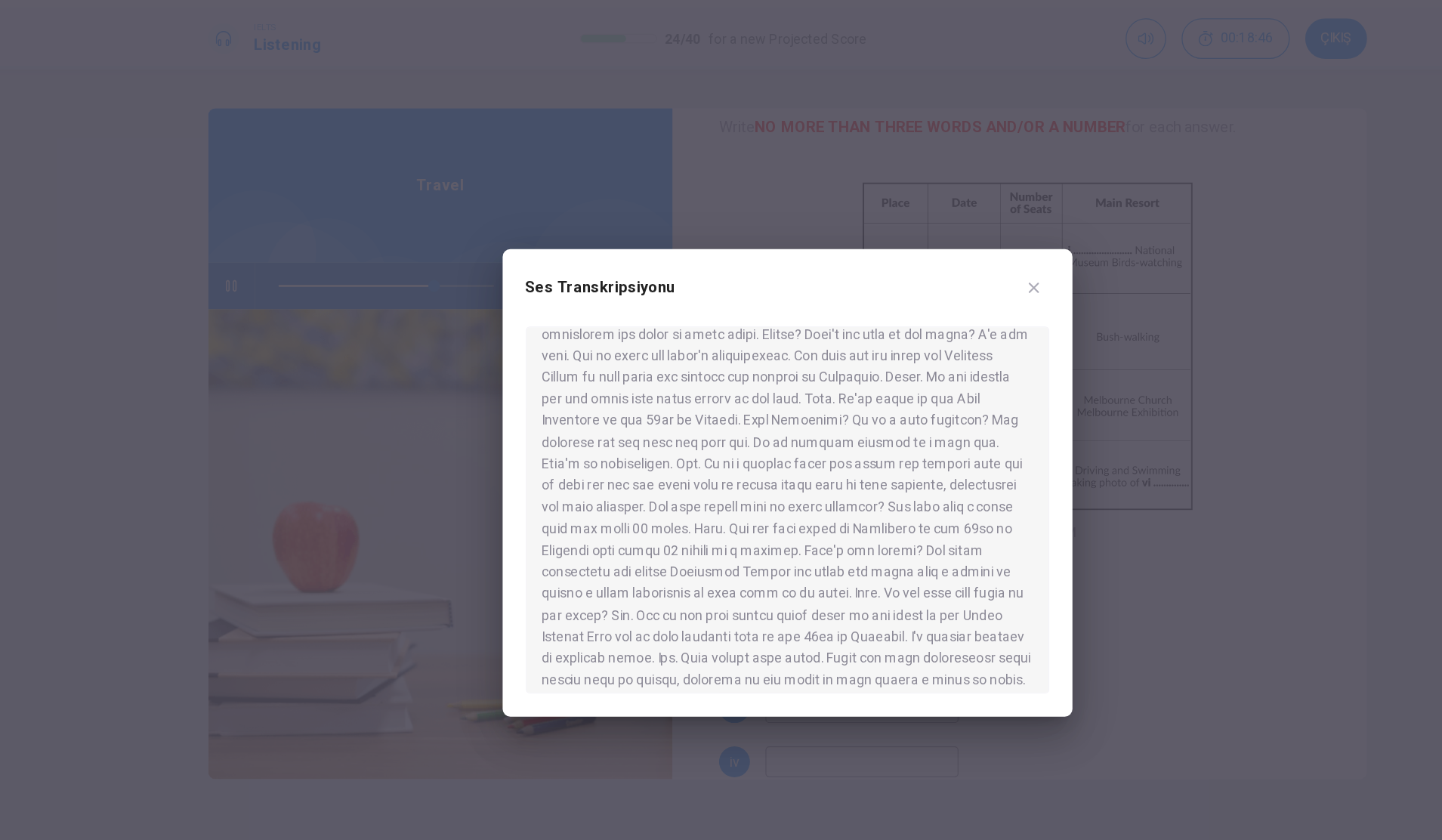 scroll, scrollTop: 379, scrollLeft: 0, axis: vertical 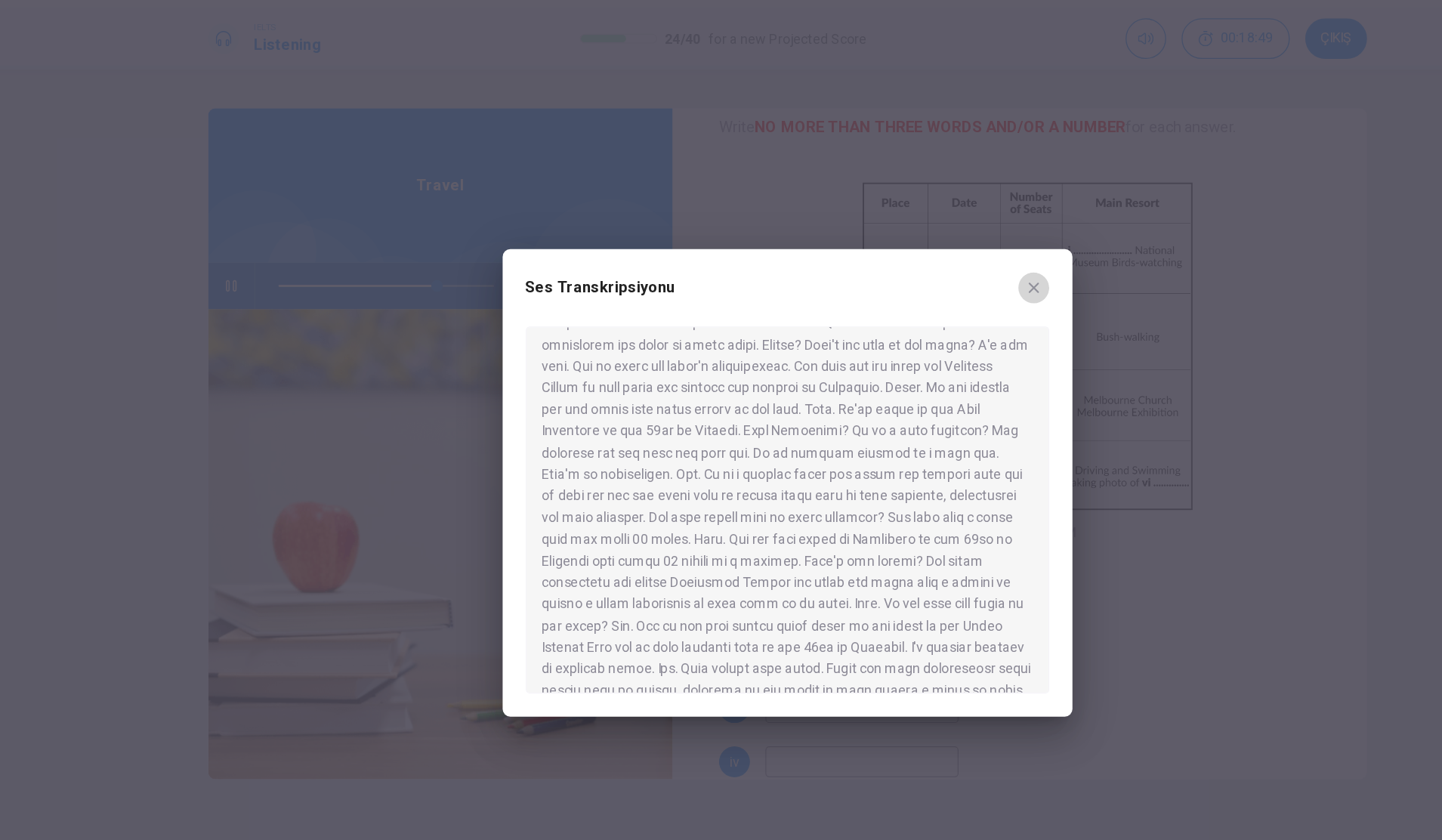 click 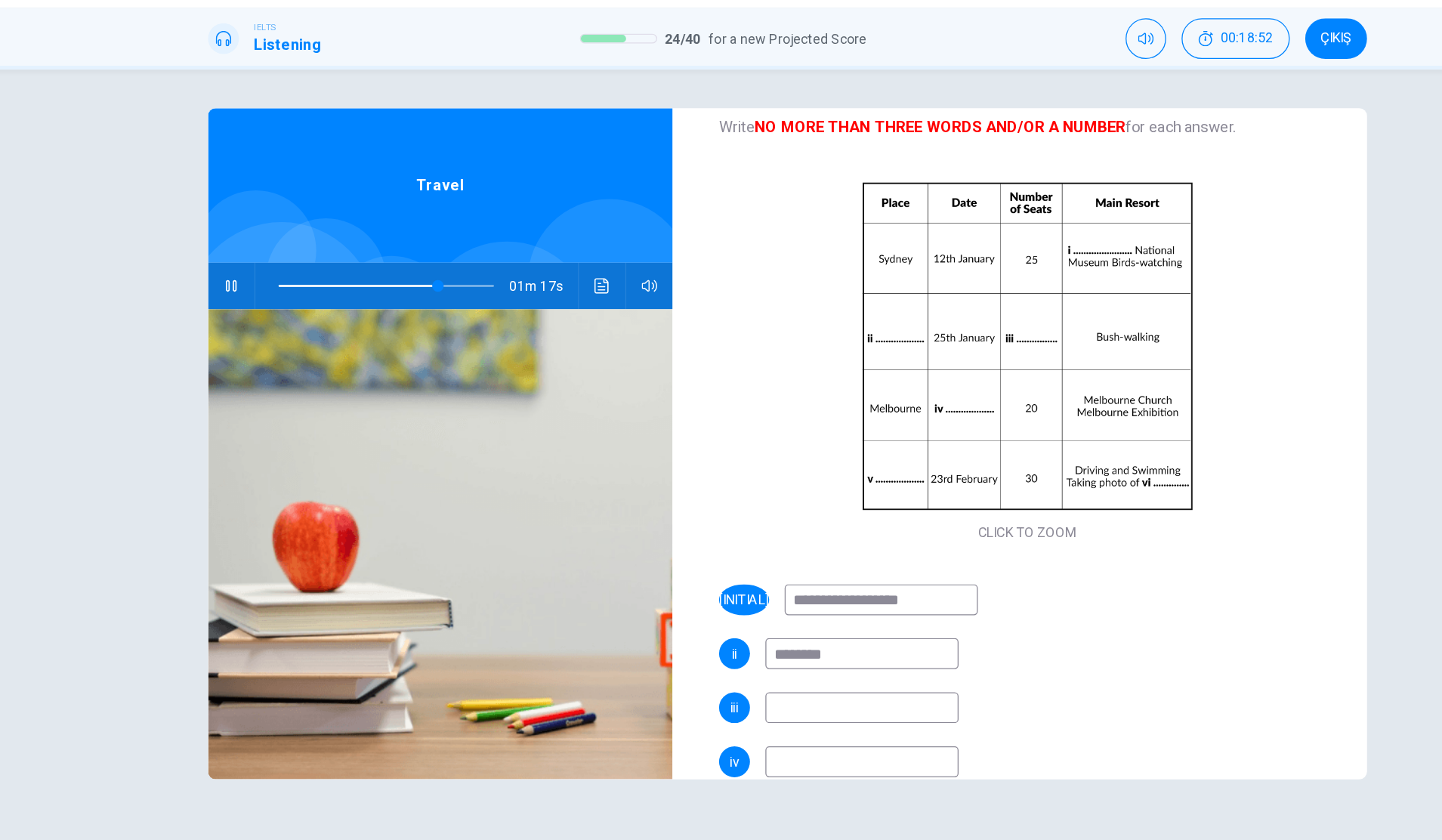 click at bounding box center [780, 596] 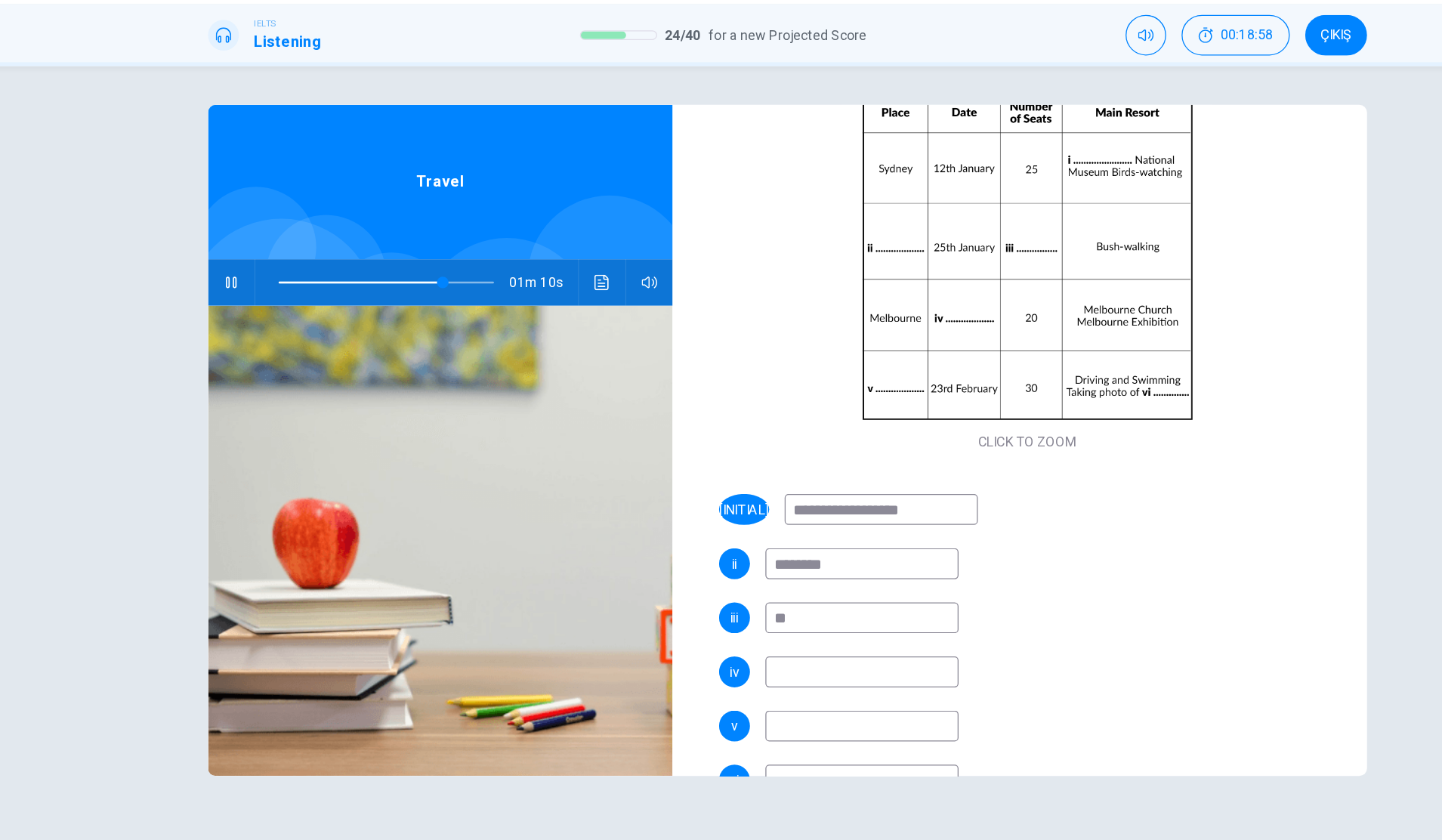 scroll, scrollTop: 216, scrollLeft: 0, axis: vertical 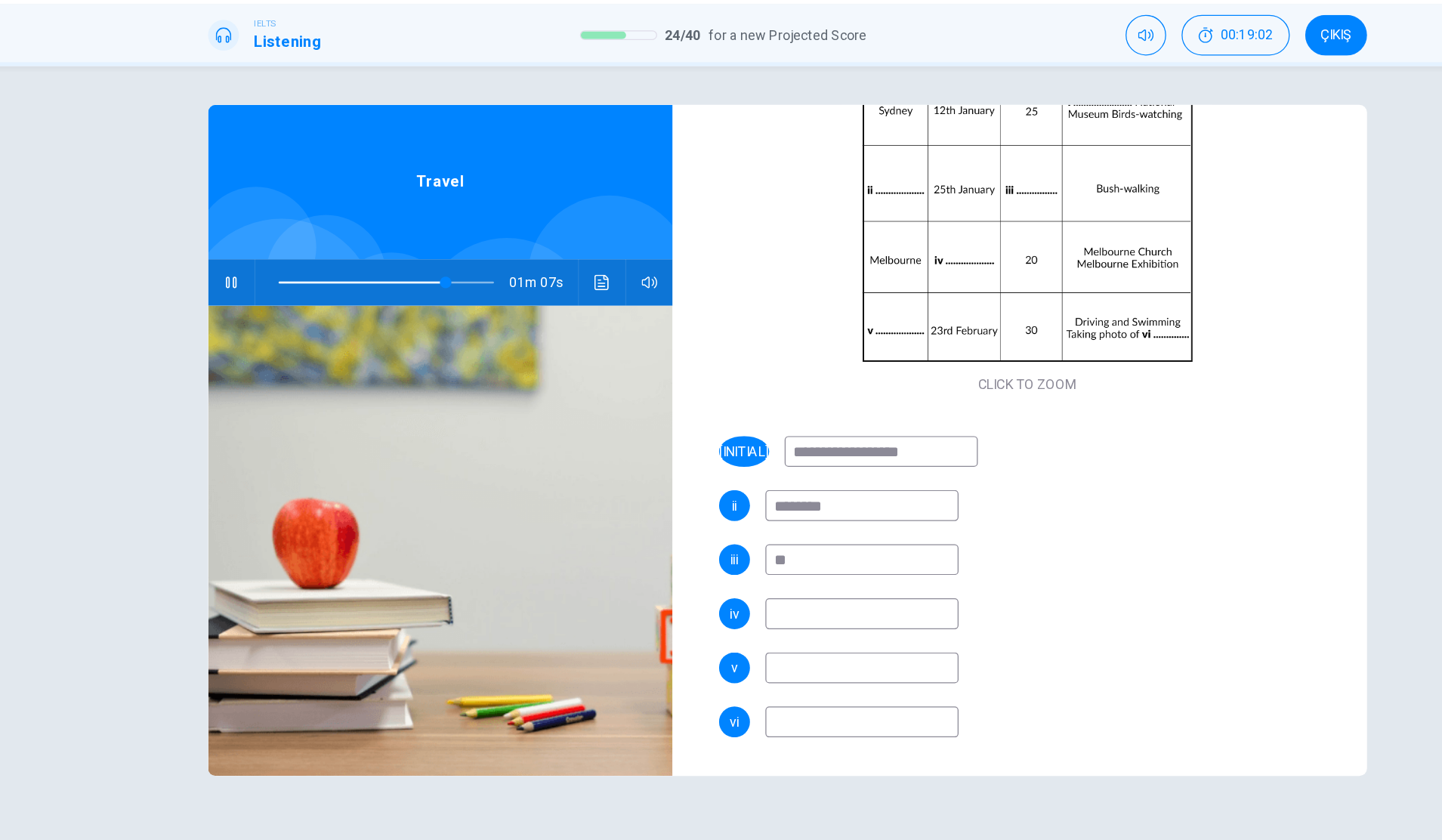 click at bounding box center (780, 525) 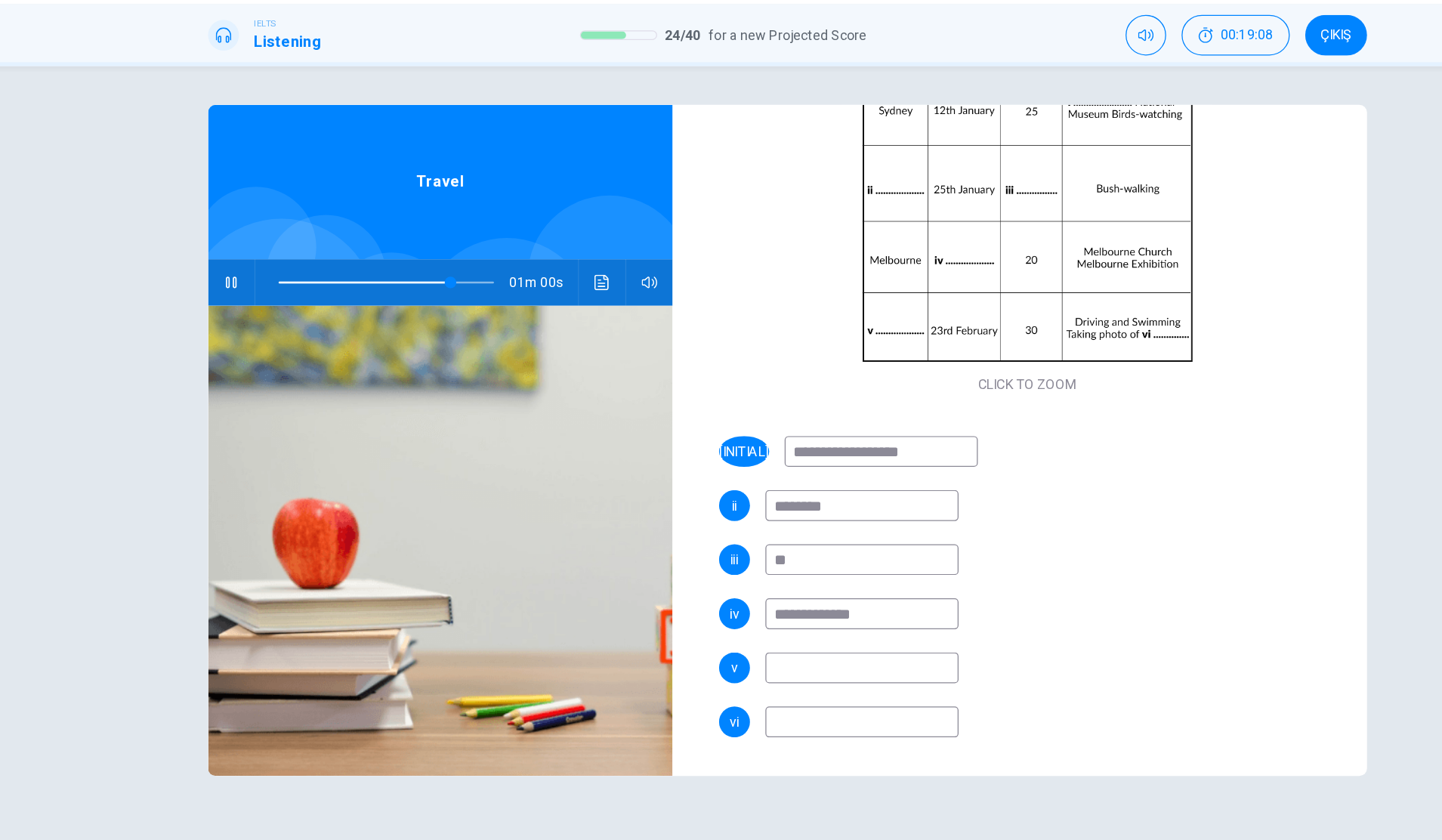 click at bounding box center [780, 567] 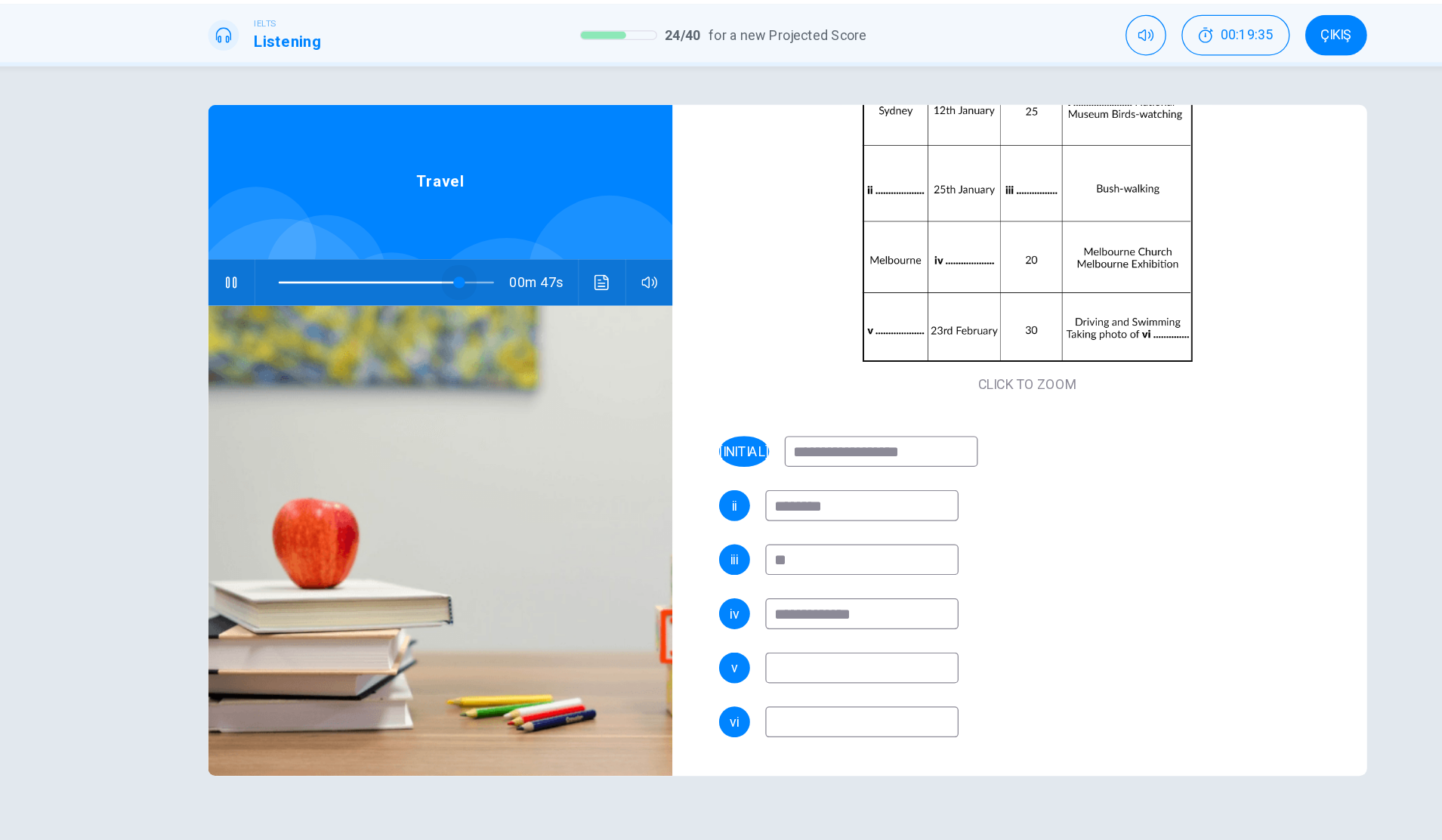 click at bounding box center (465, 266) 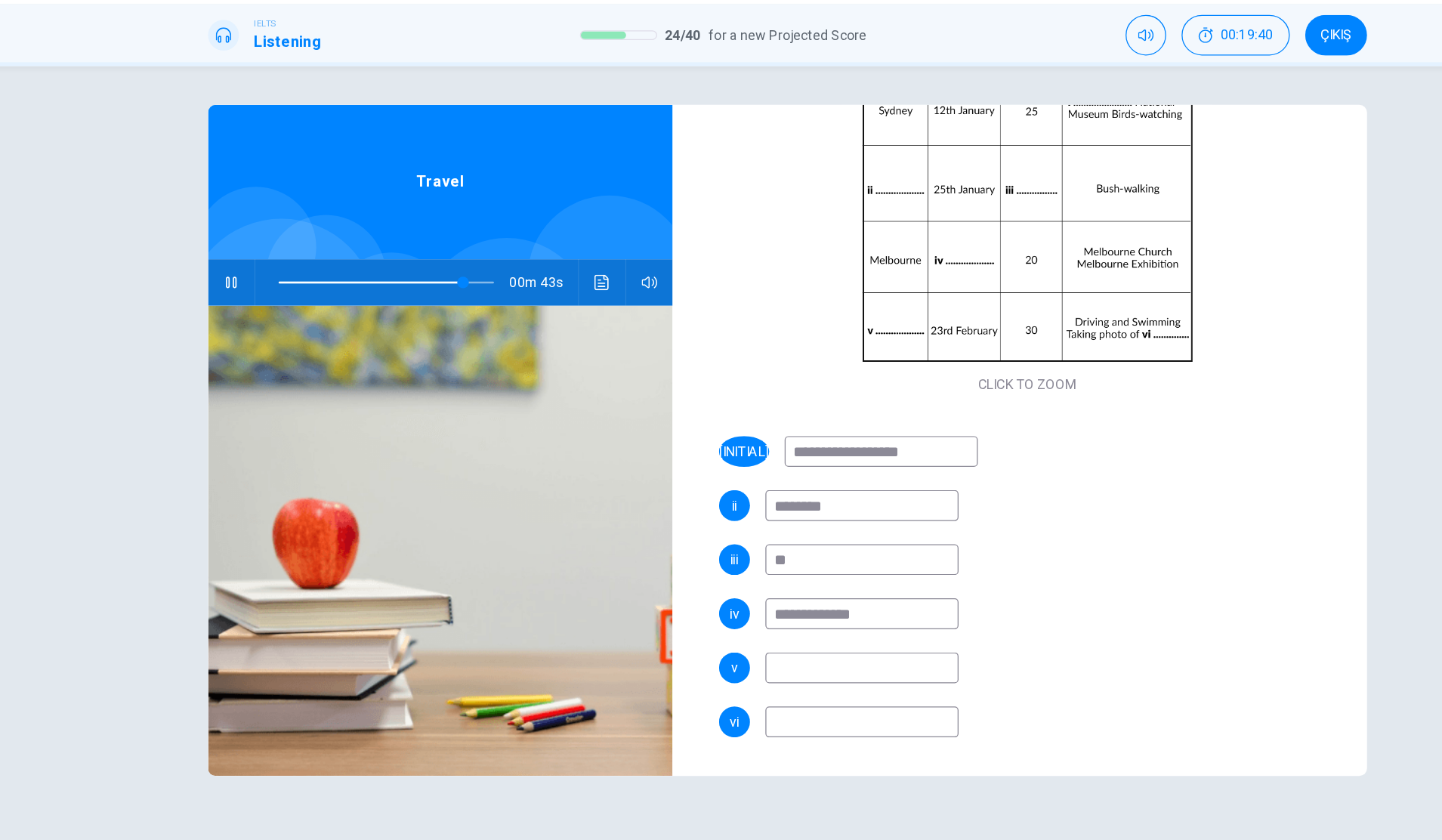 click at bounding box center [780, 567] 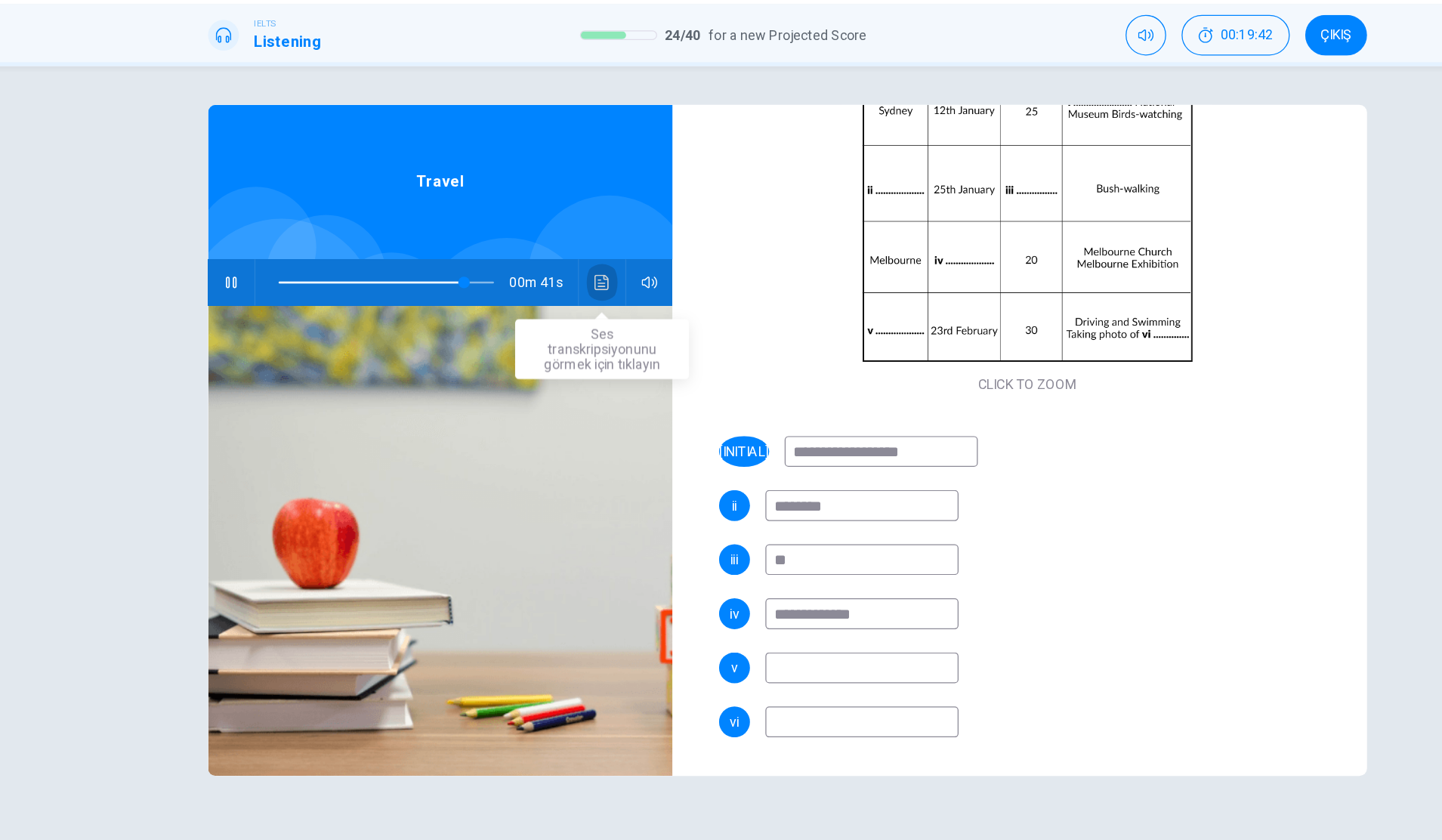 click at bounding box center [576, 266] 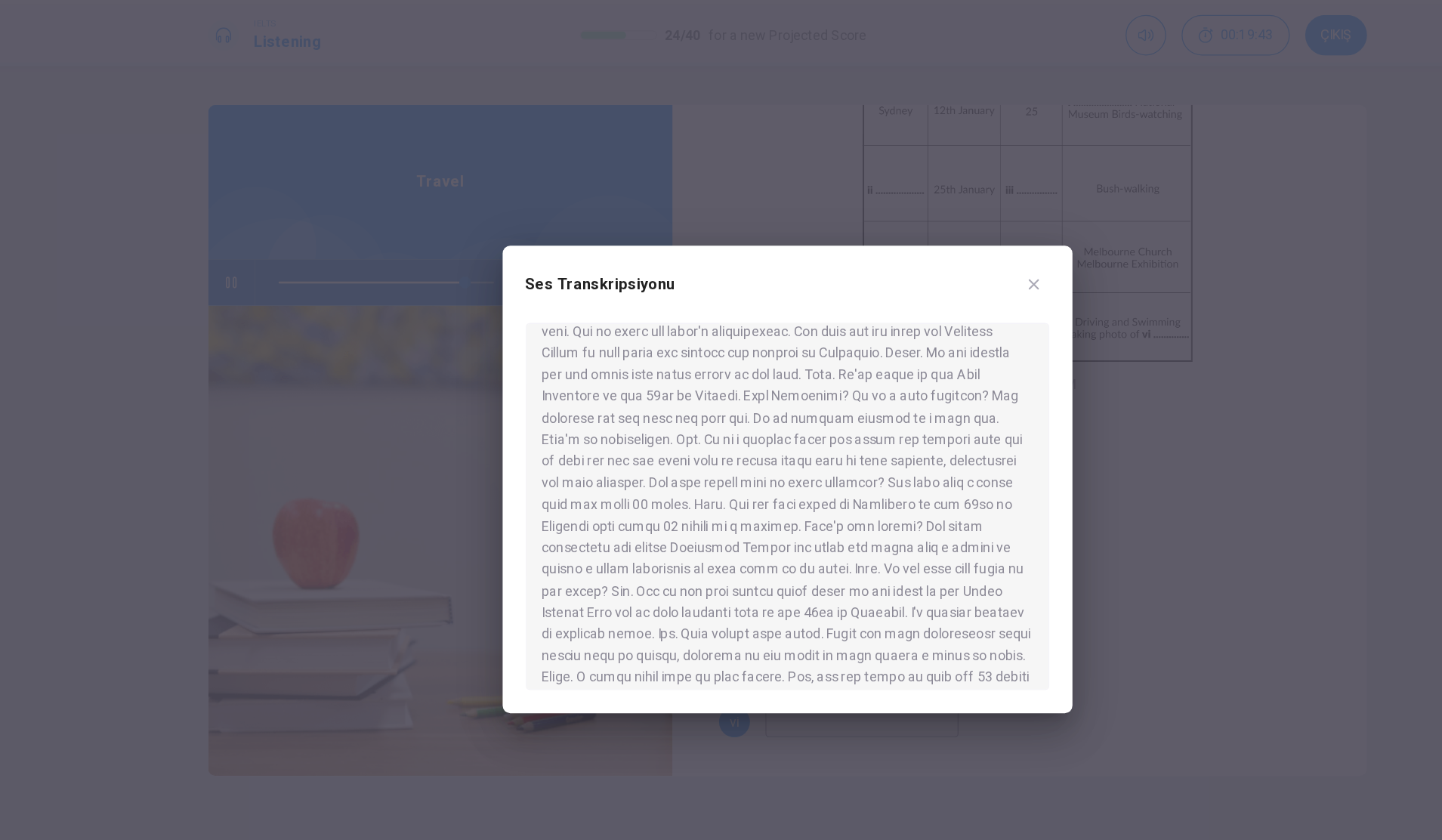 scroll, scrollTop: 482, scrollLeft: 0, axis: vertical 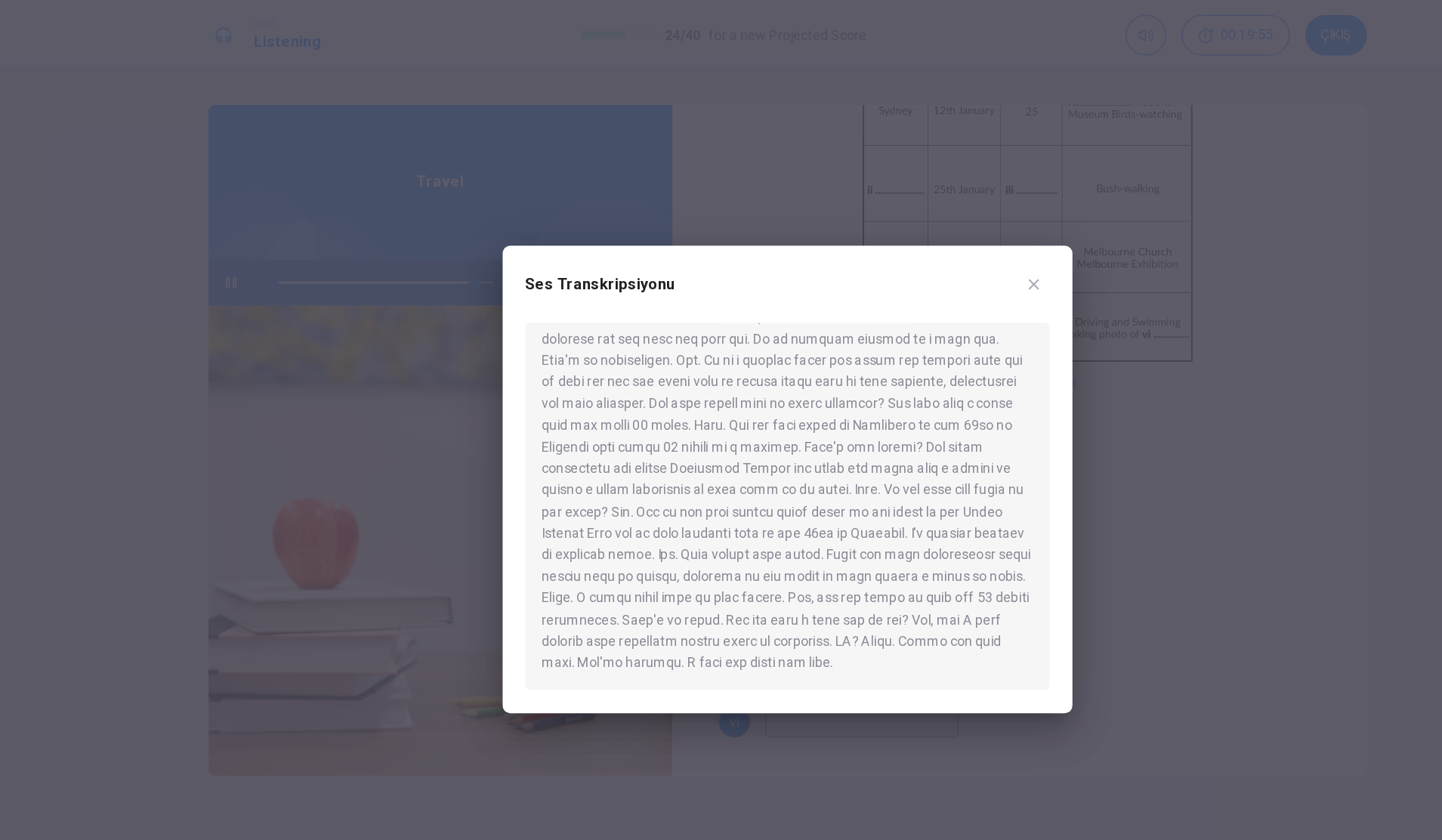 click 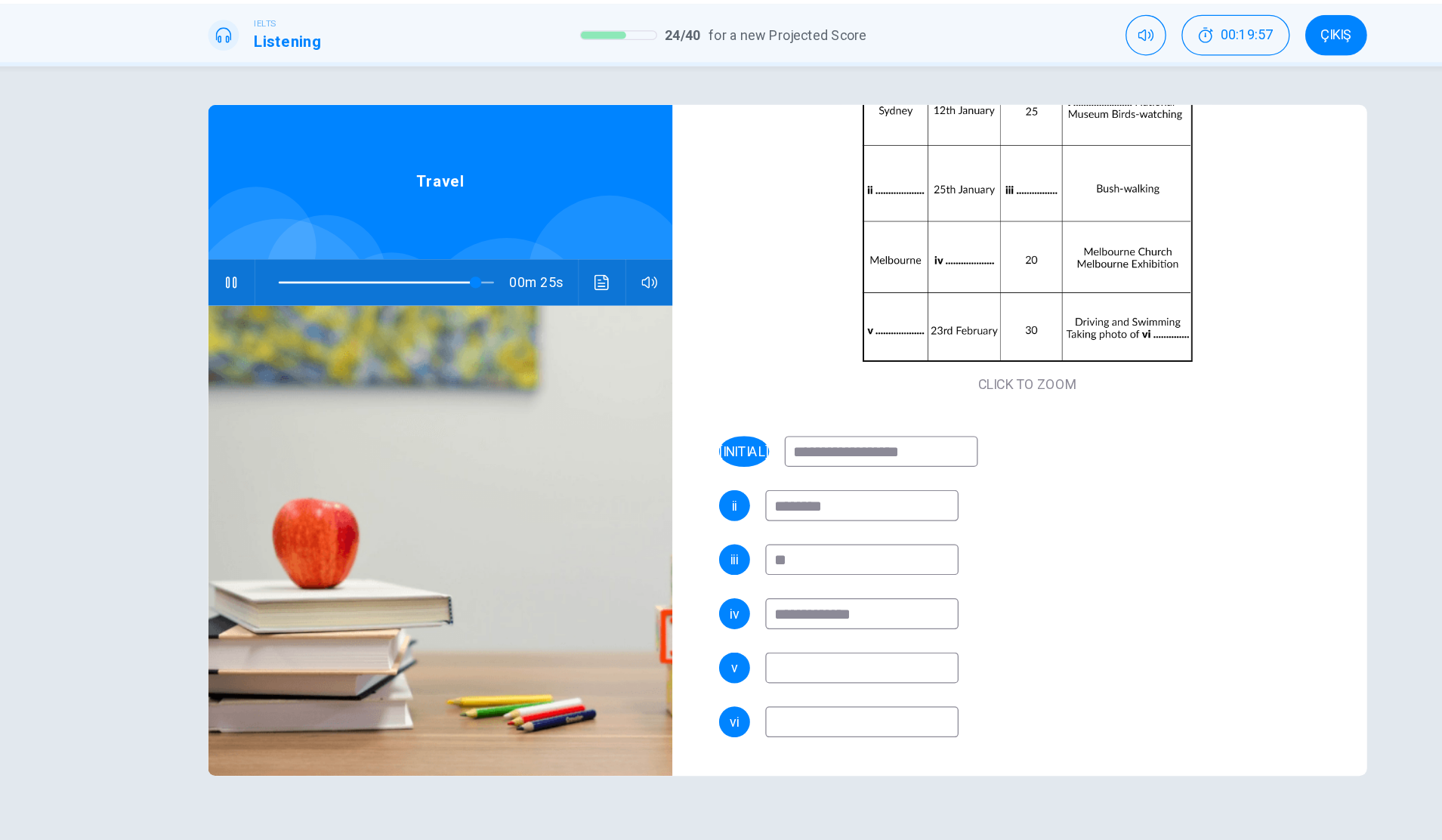 click at bounding box center (780, 567) 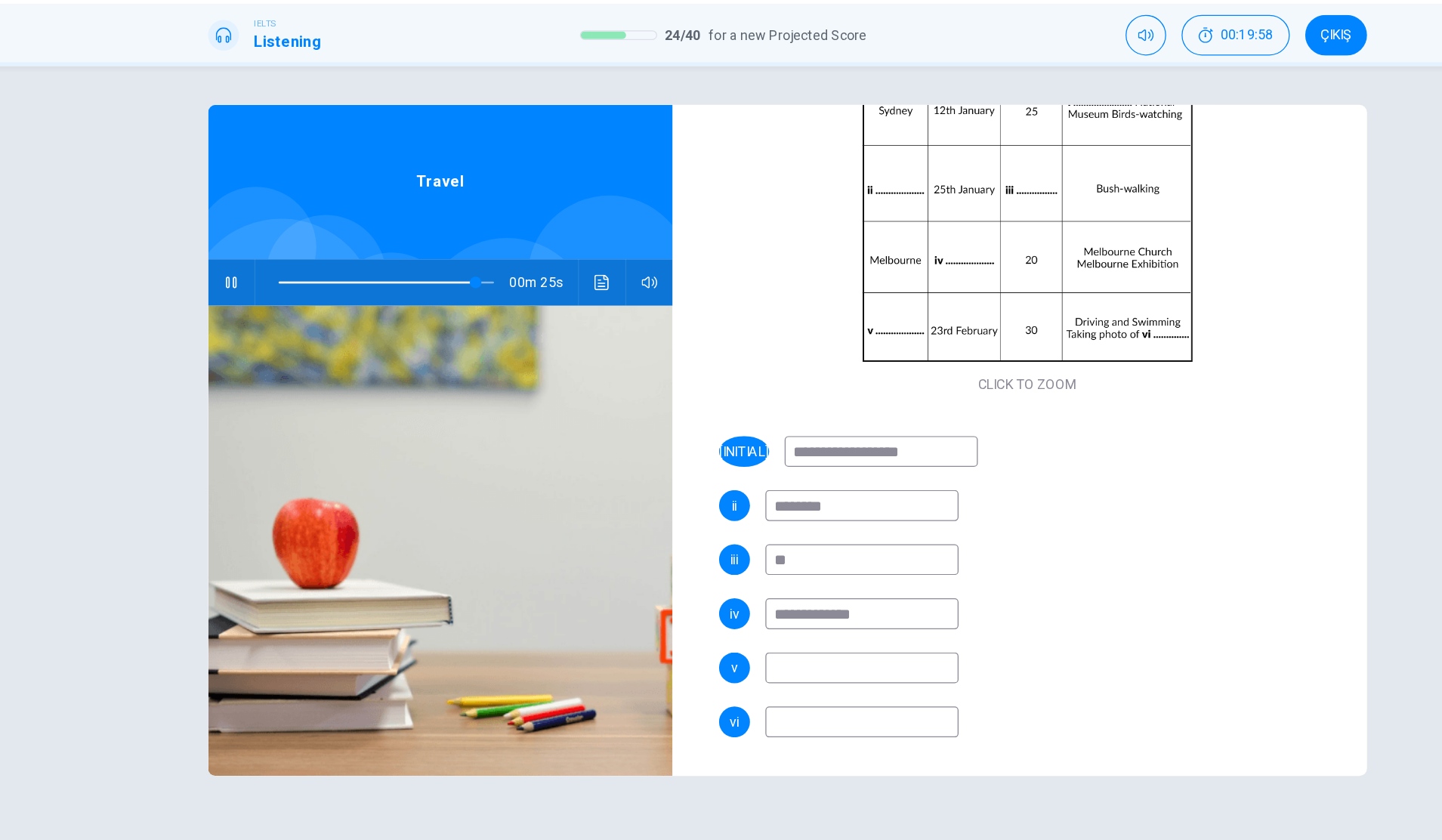 click at bounding box center [780, 610] 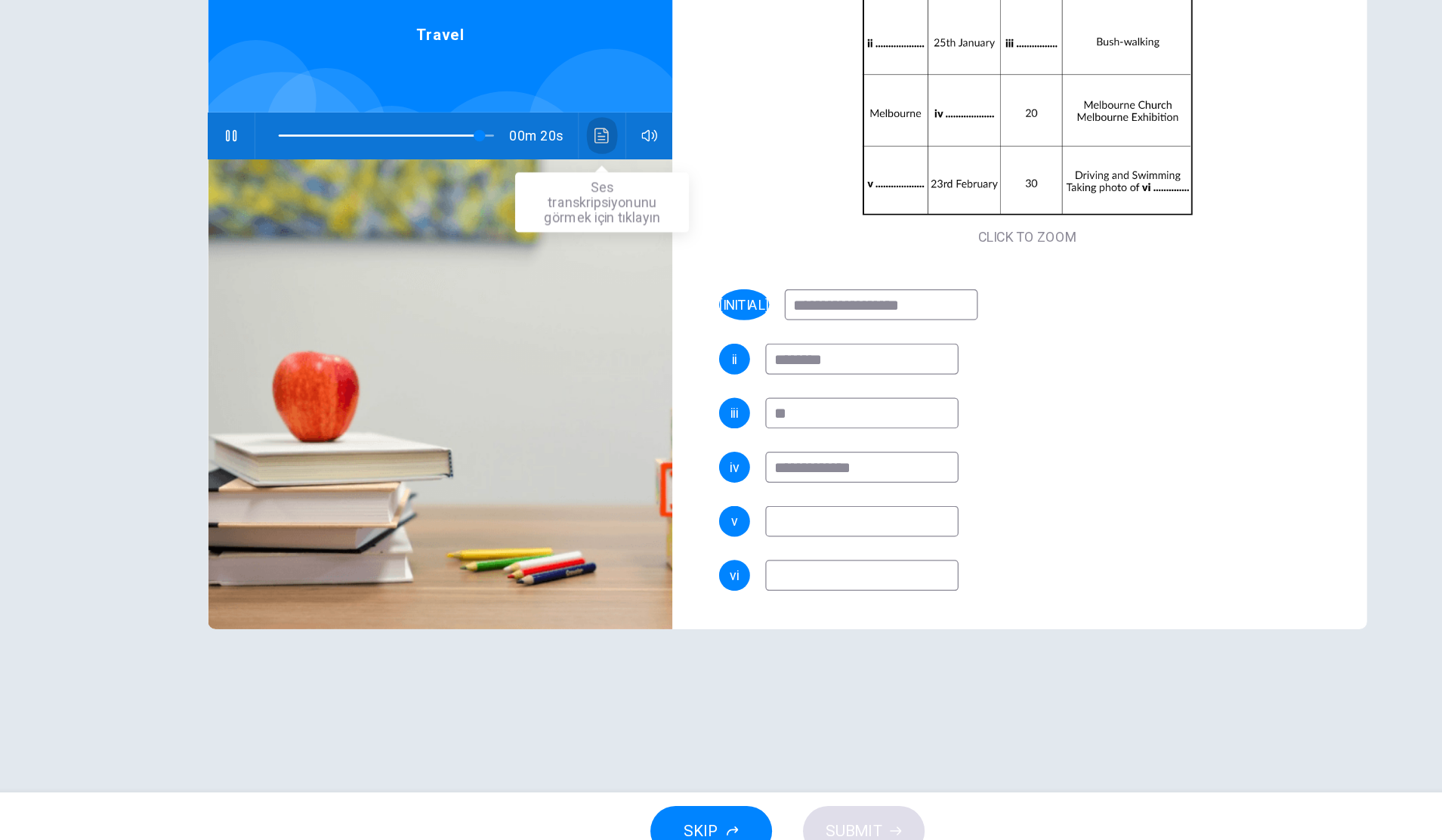 click 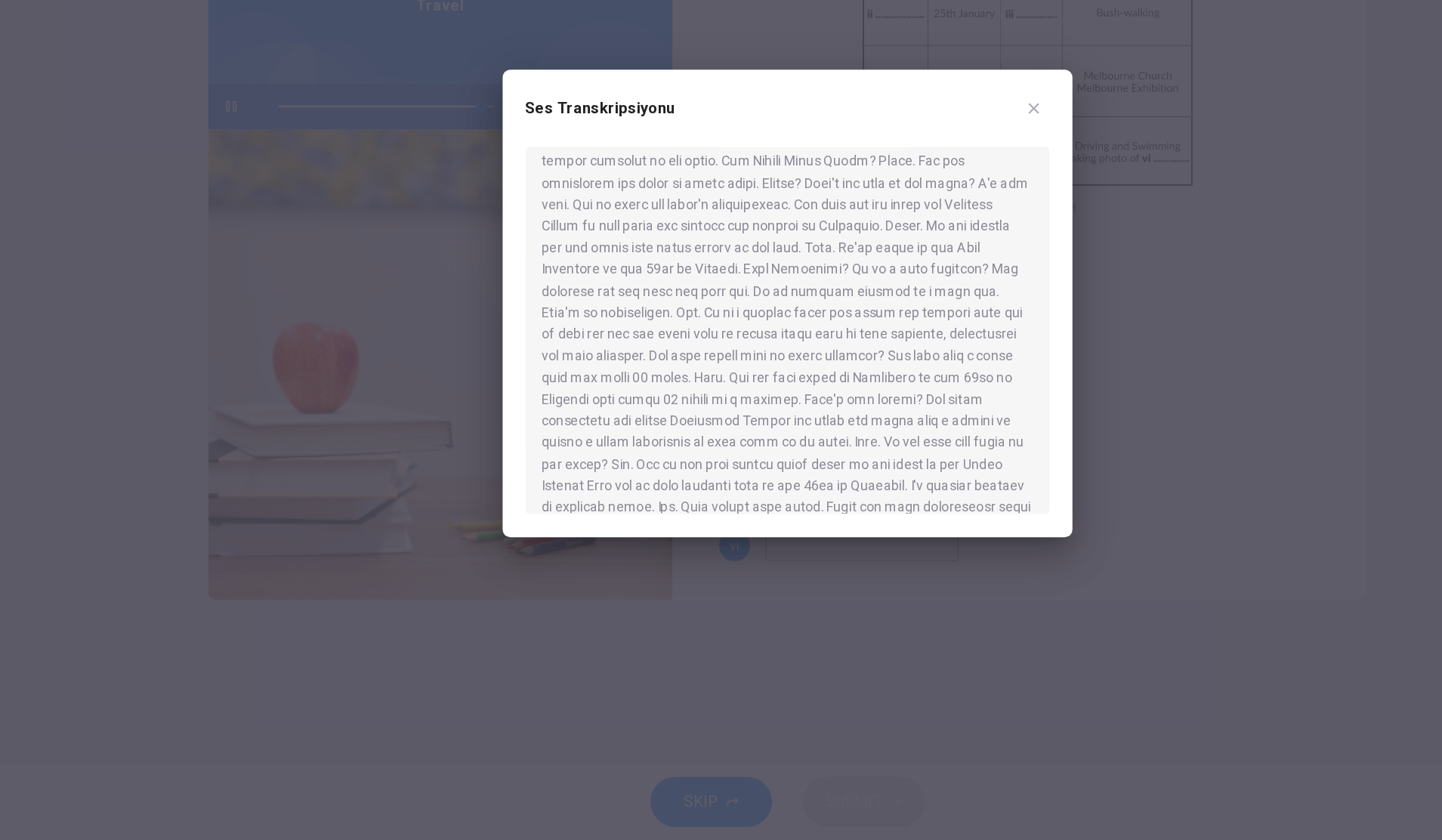 scroll, scrollTop: 482, scrollLeft: 0, axis: vertical 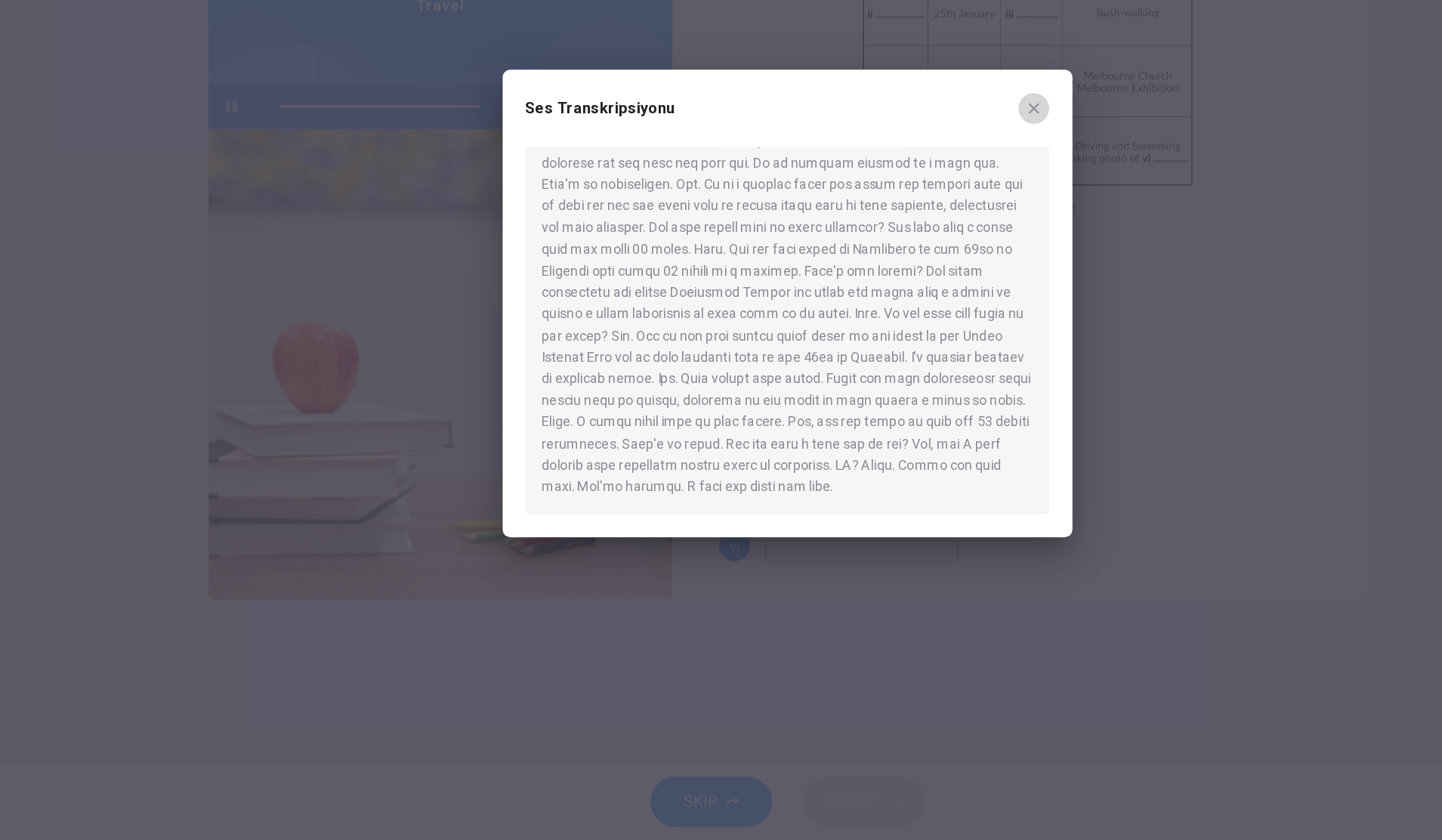 click at bounding box center (914, 267) 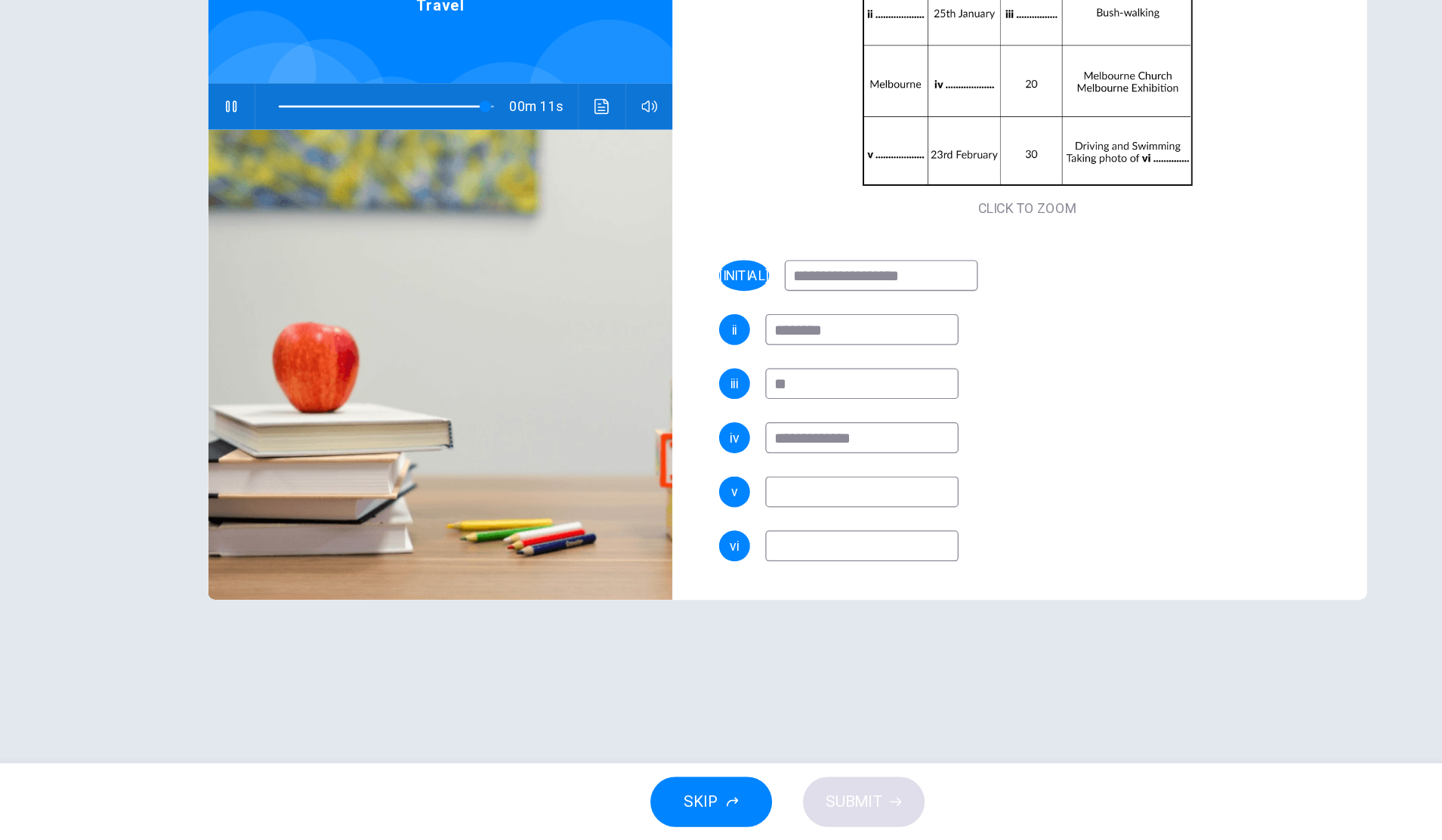 click at bounding box center [780, 610] 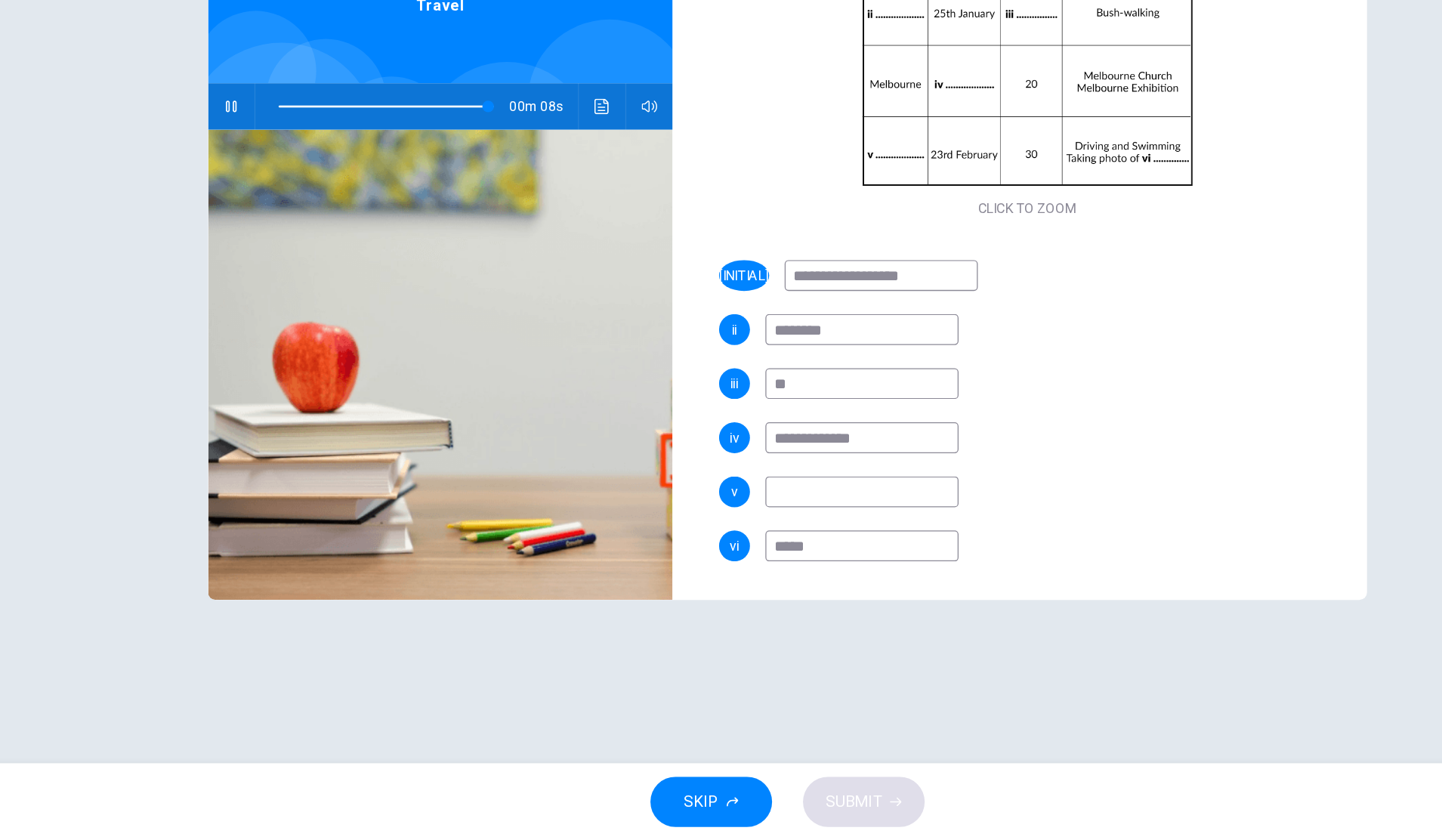 click at bounding box center (780, 567) 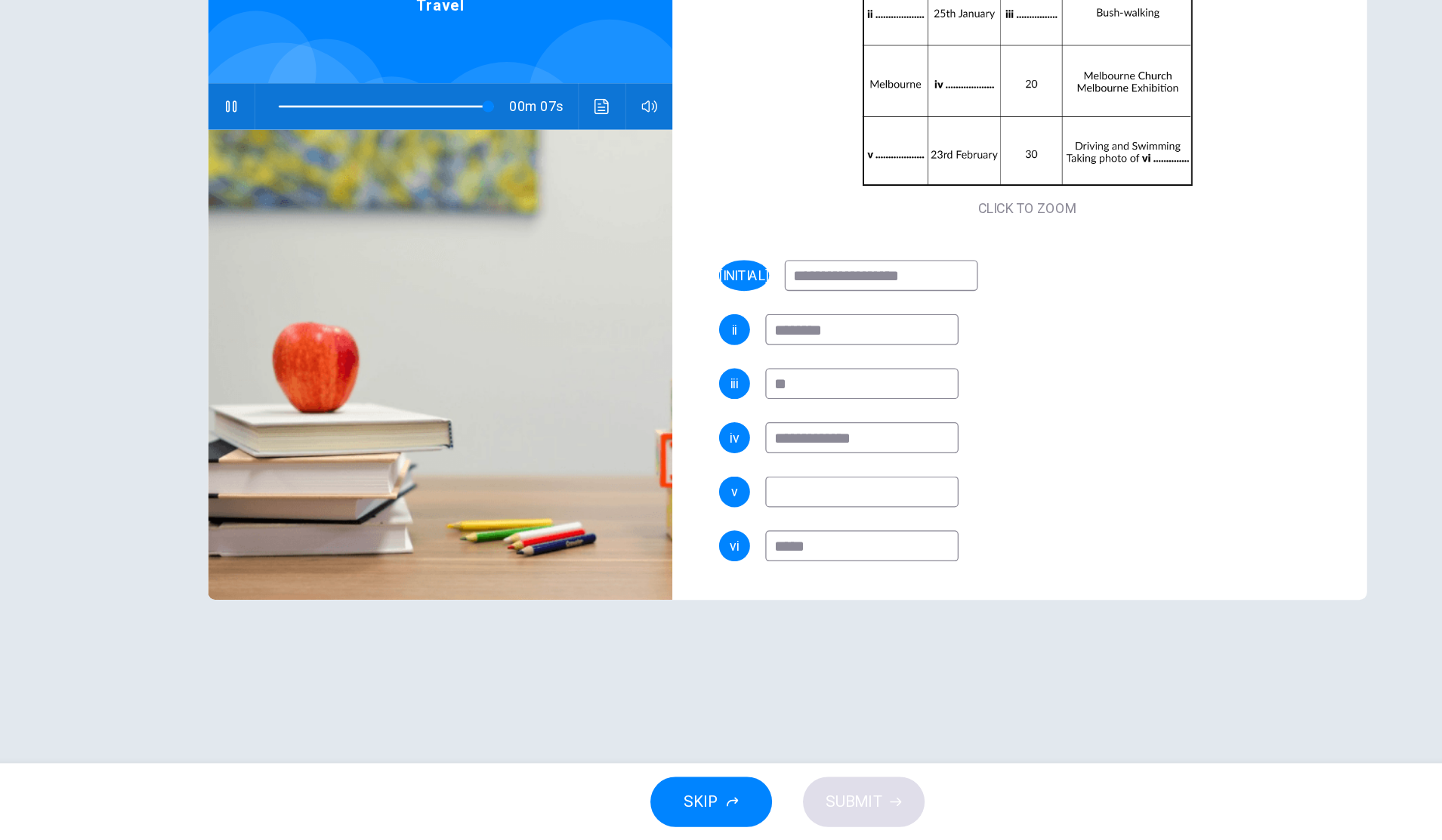 click on "*****" at bounding box center [780, 610] 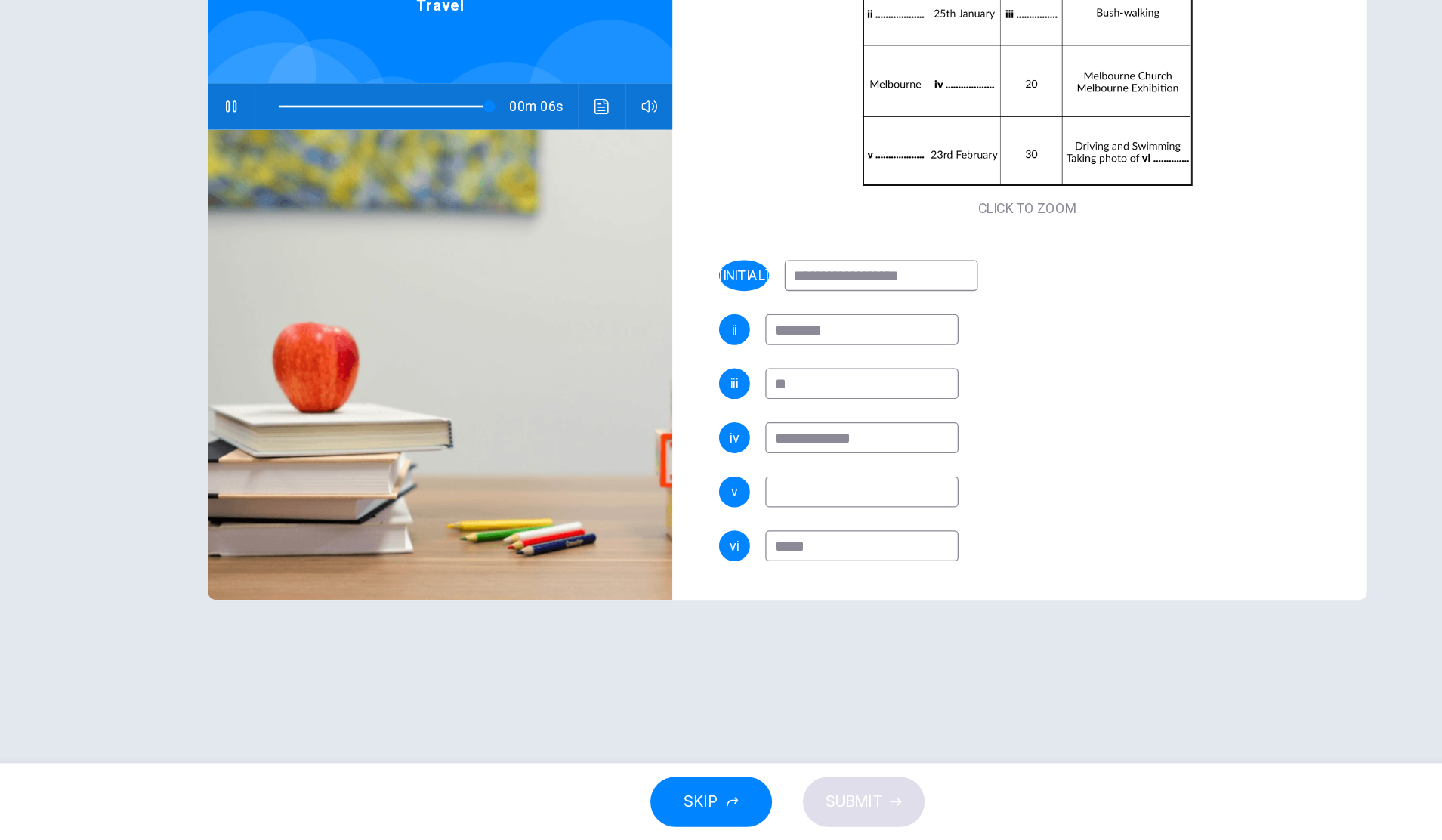 drag, startPoint x: 905, startPoint y: 597, endPoint x: 832, endPoint y: 573, distance: 76.844 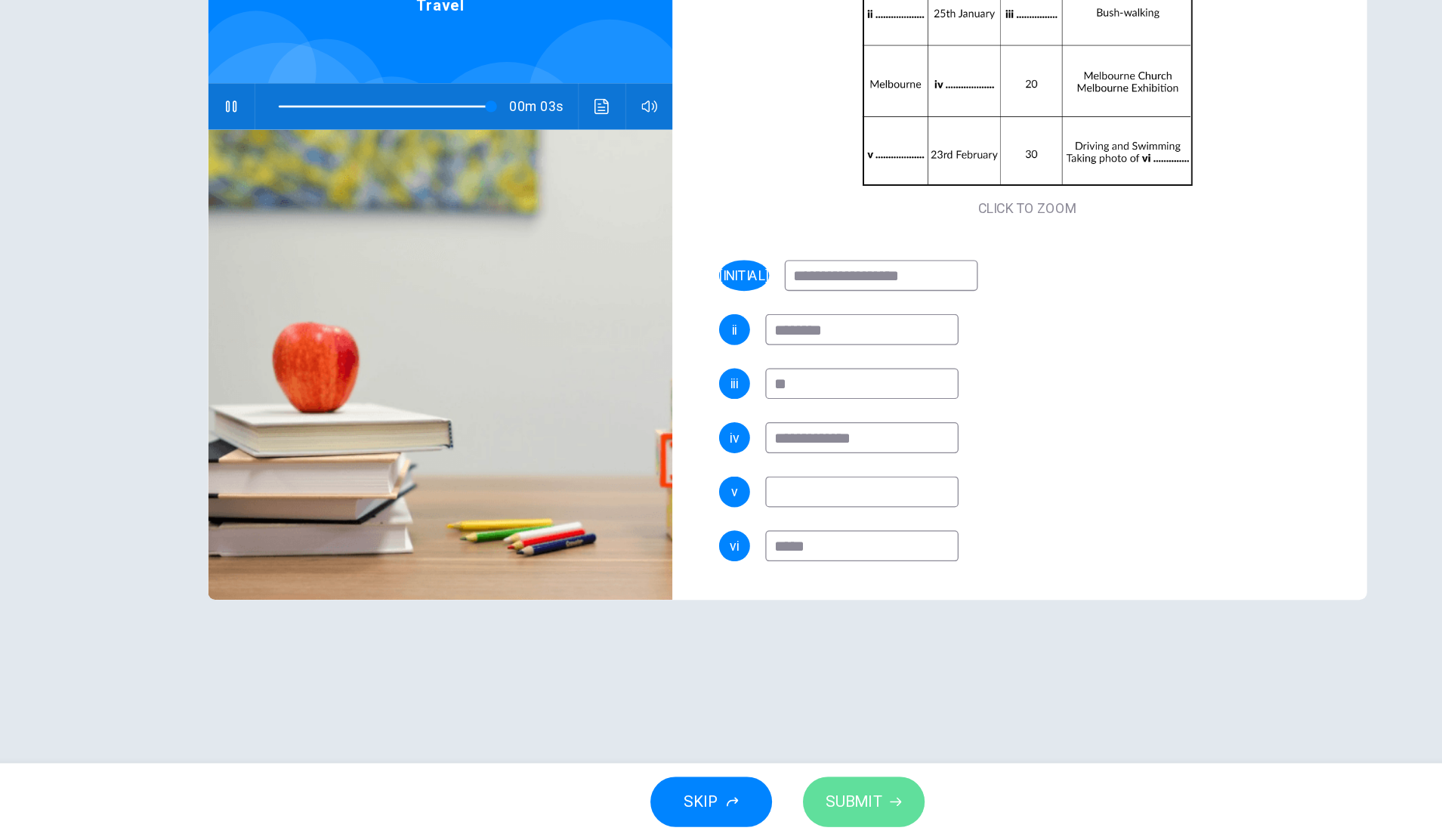 click on "SUBMIT" at bounding box center [773, 810] 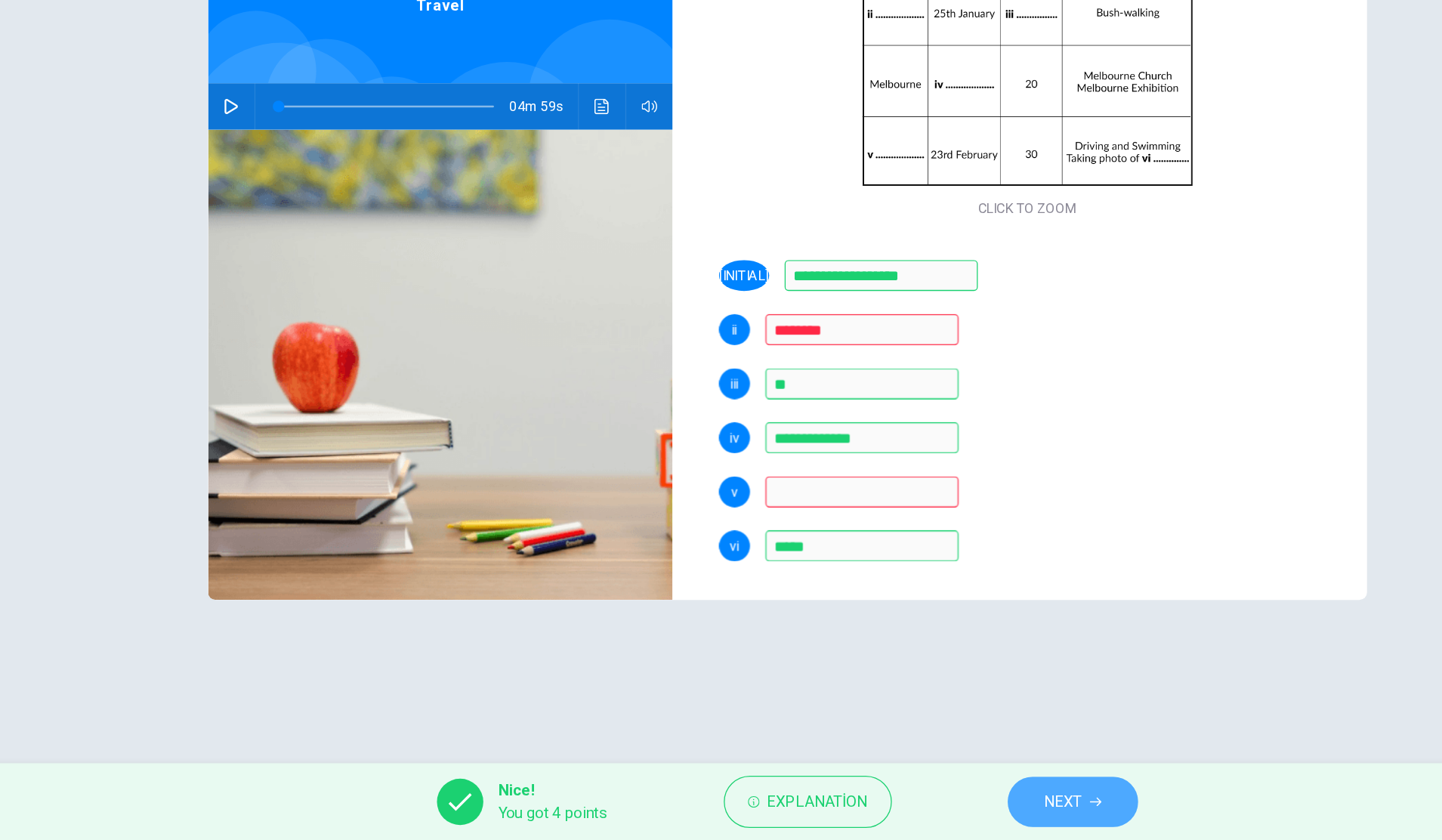 click on "NEXT" at bounding box center (937, 810) 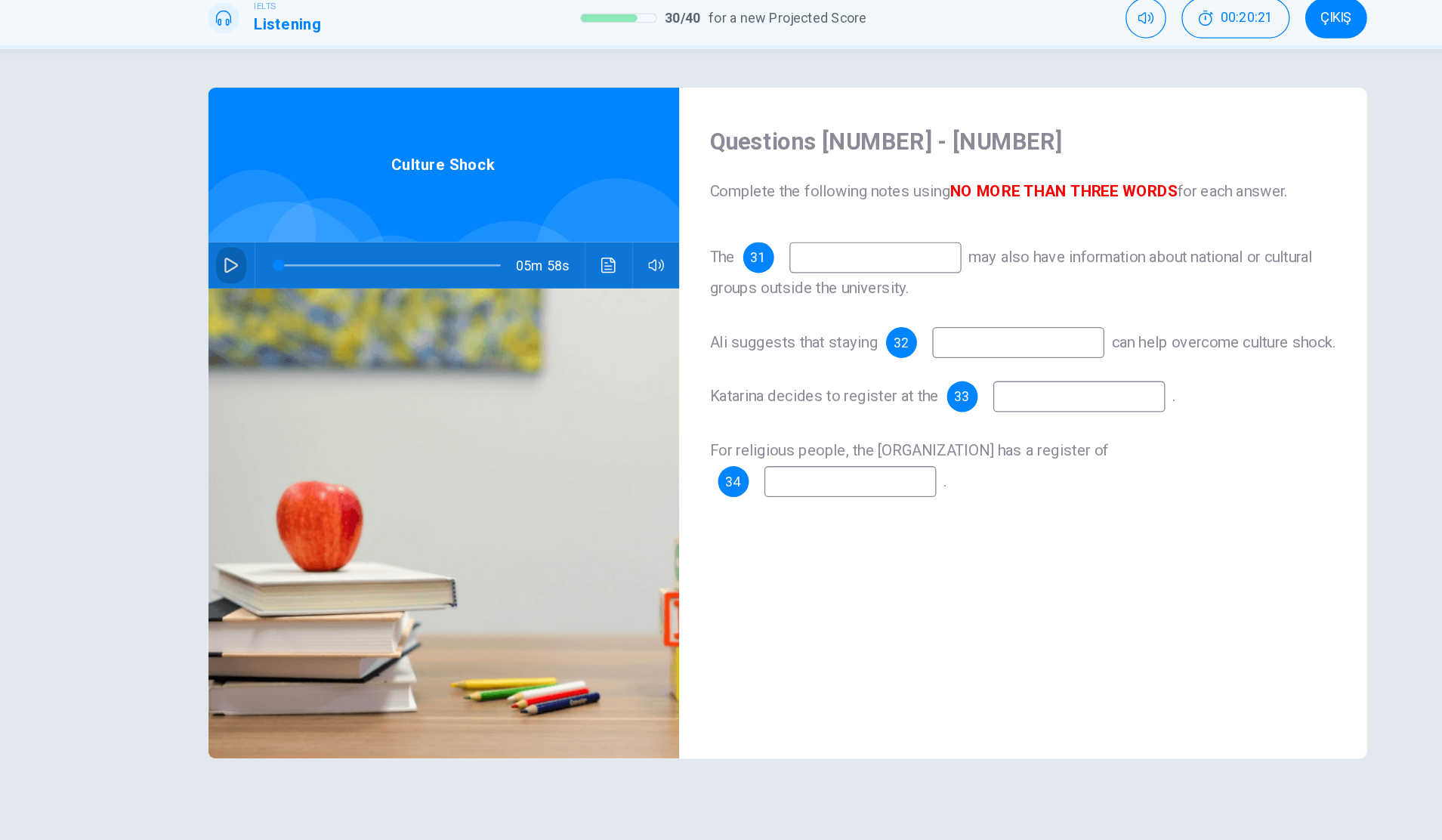 click 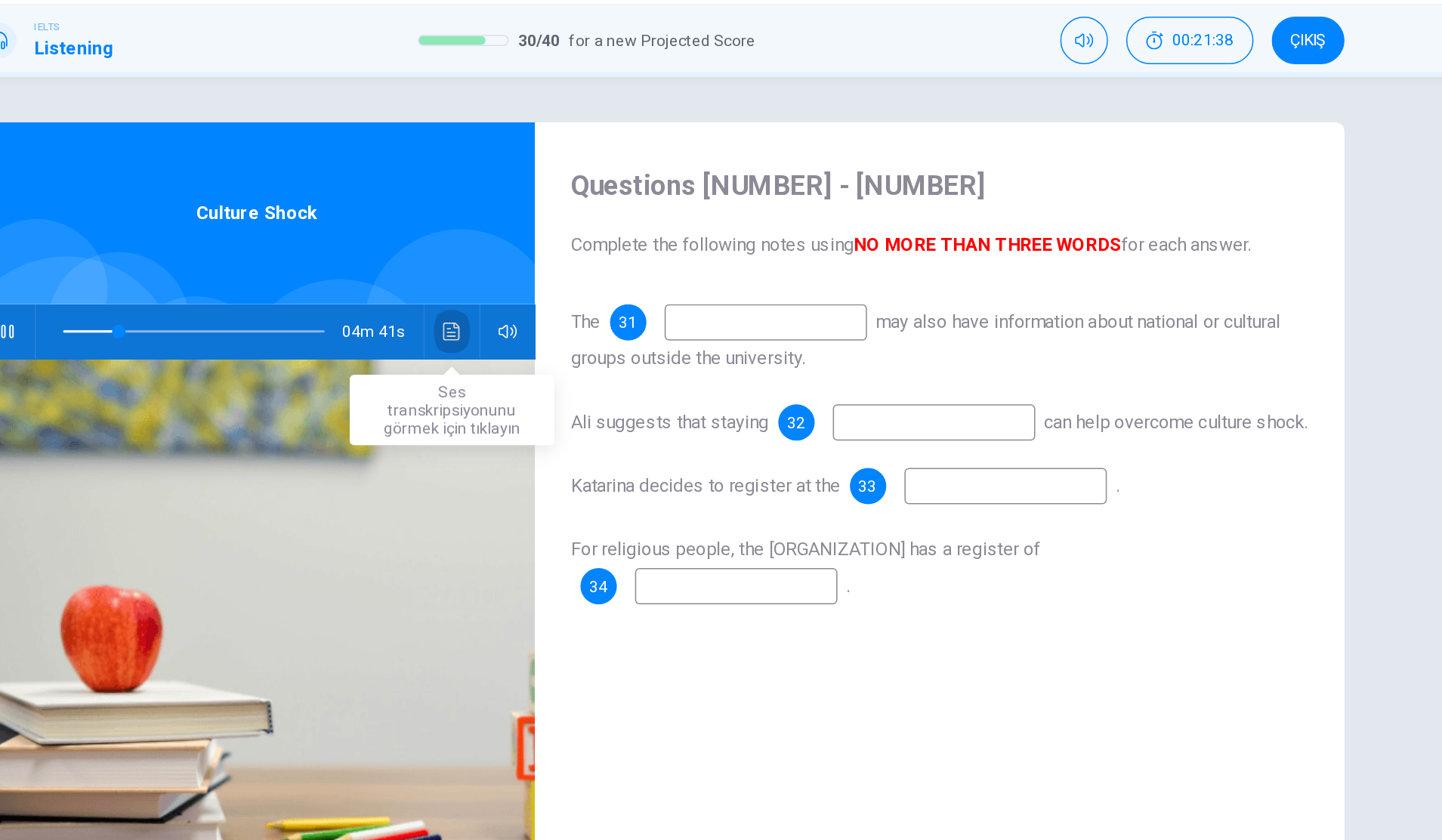 click 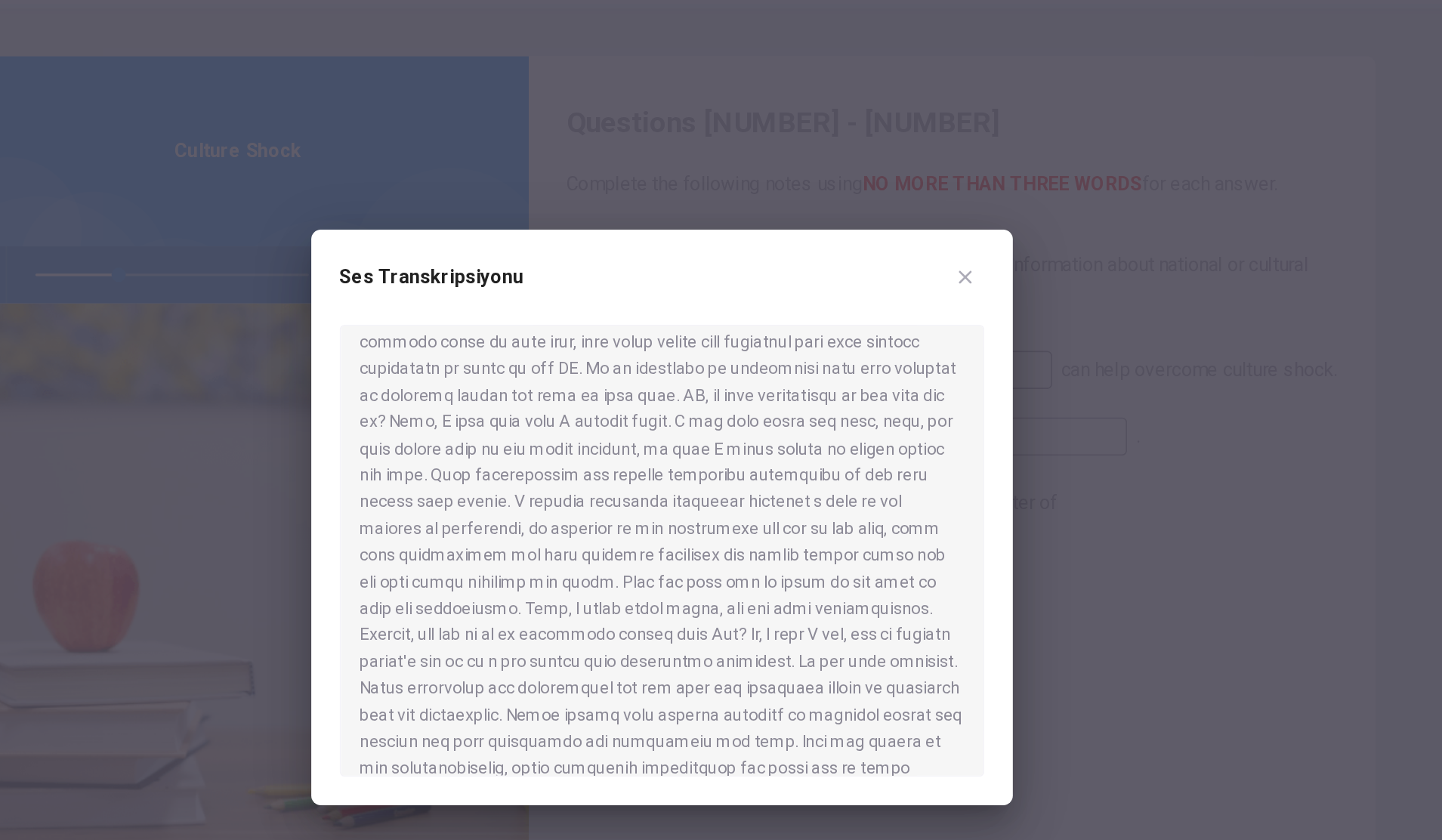 scroll, scrollTop: 231, scrollLeft: 0, axis: vertical 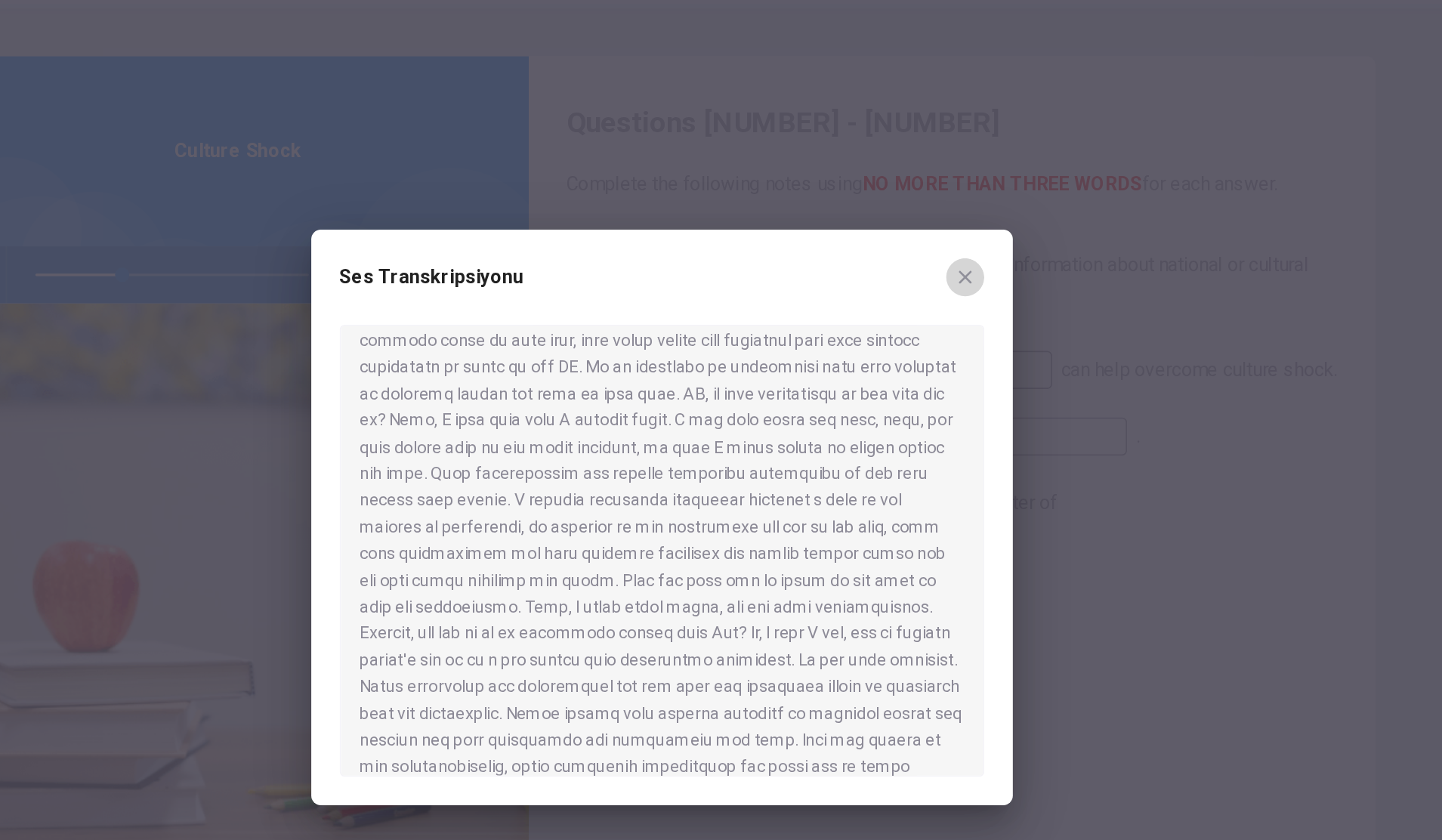 click at bounding box center (914, 267) 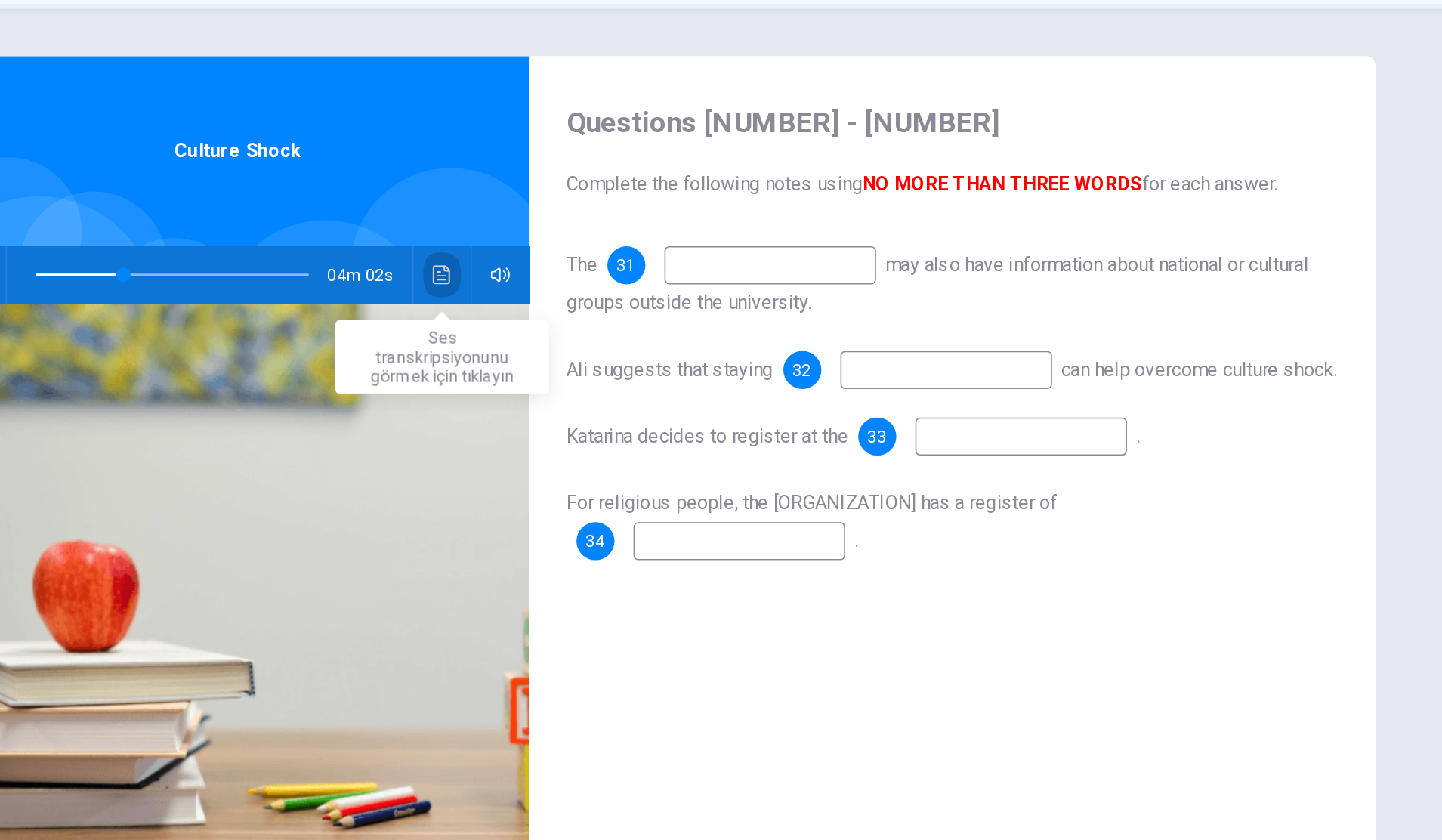 click 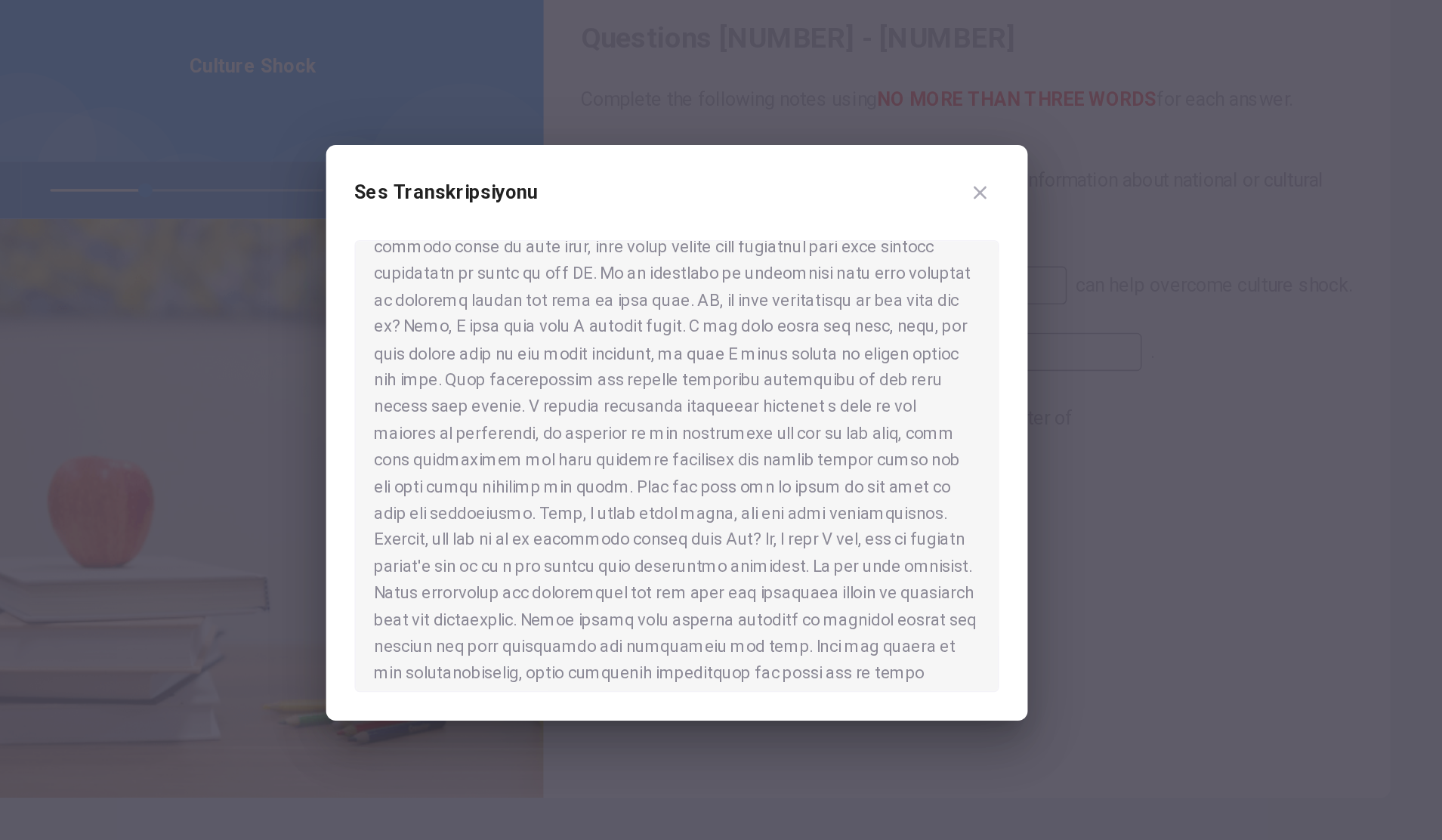 scroll, scrollTop: 239, scrollLeft: 0, axis: vertical 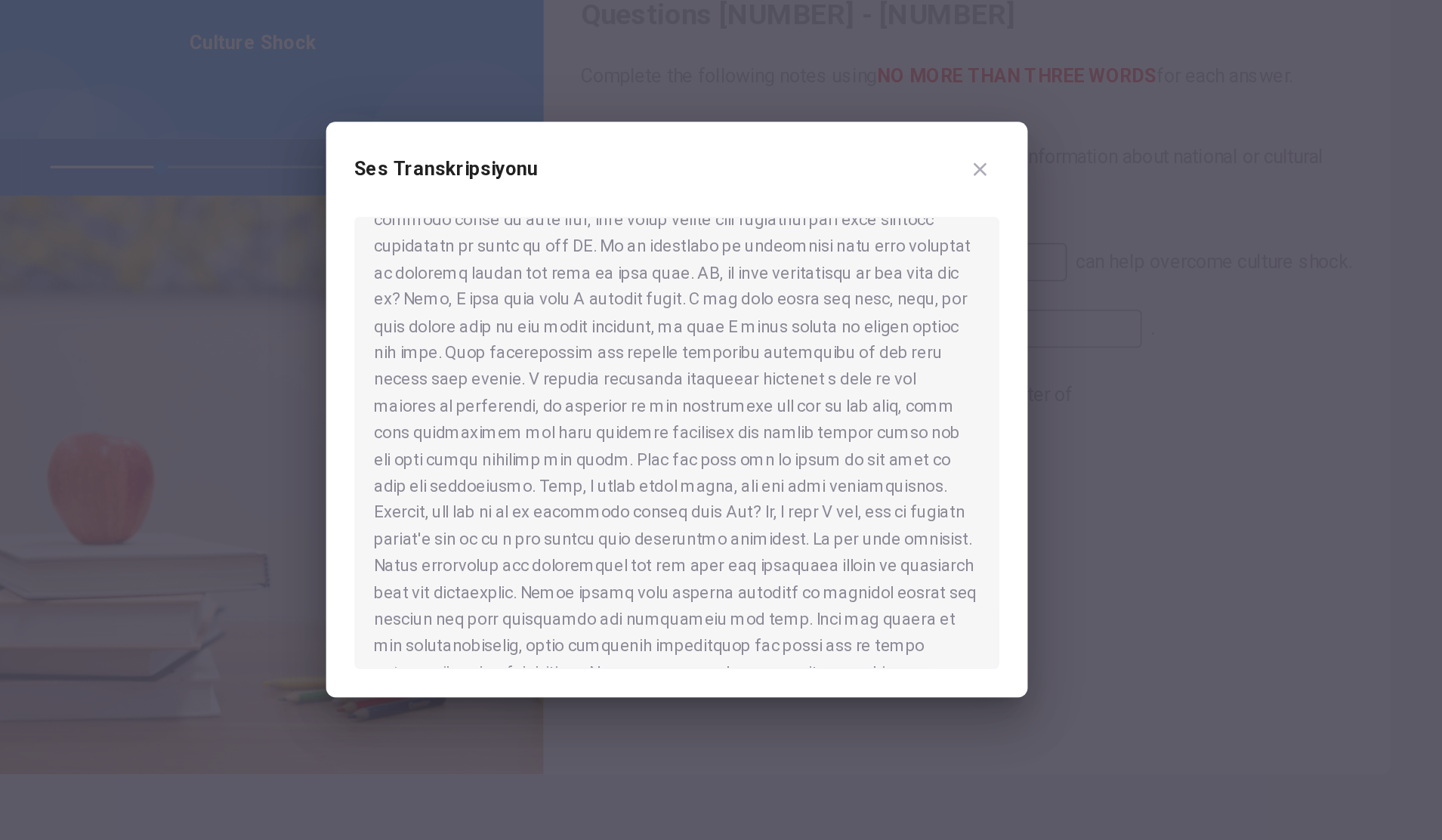 click at bounding box center (914, 267) 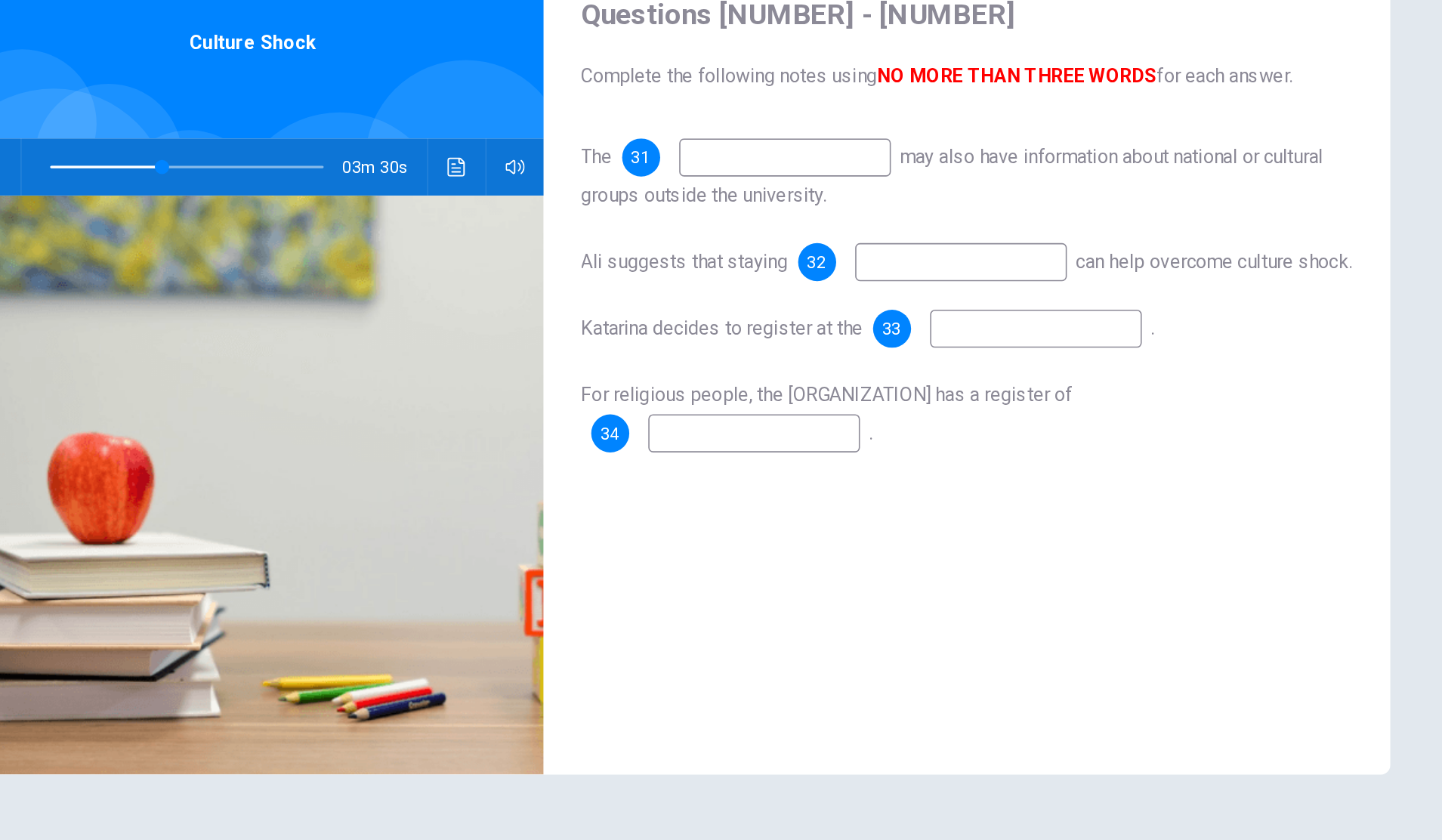 click on "The [NUMBER] may also have information about national or cultural groups outside the university." at bounding box center (906, 272) 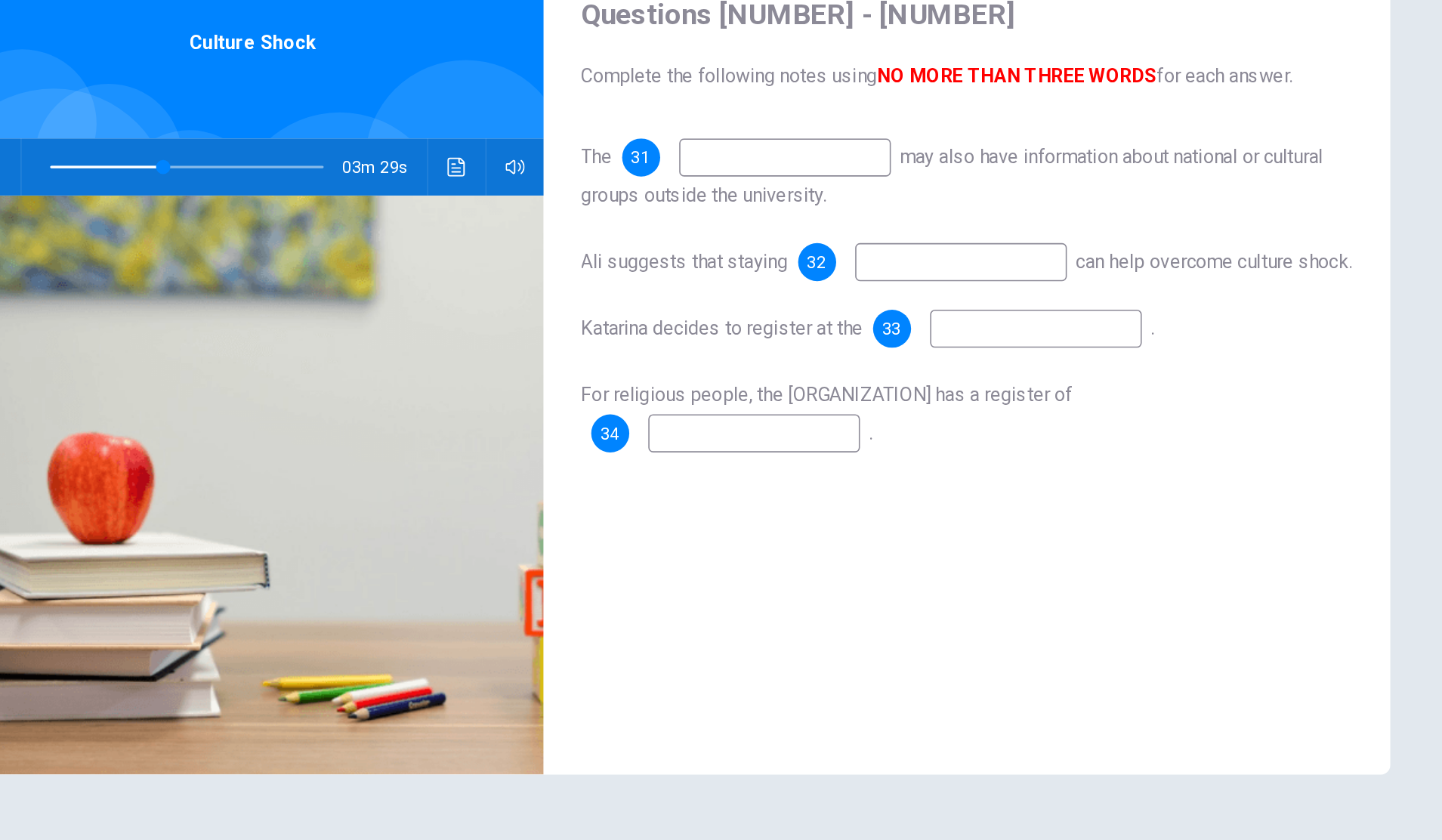 click at bounding box center (790, 260) 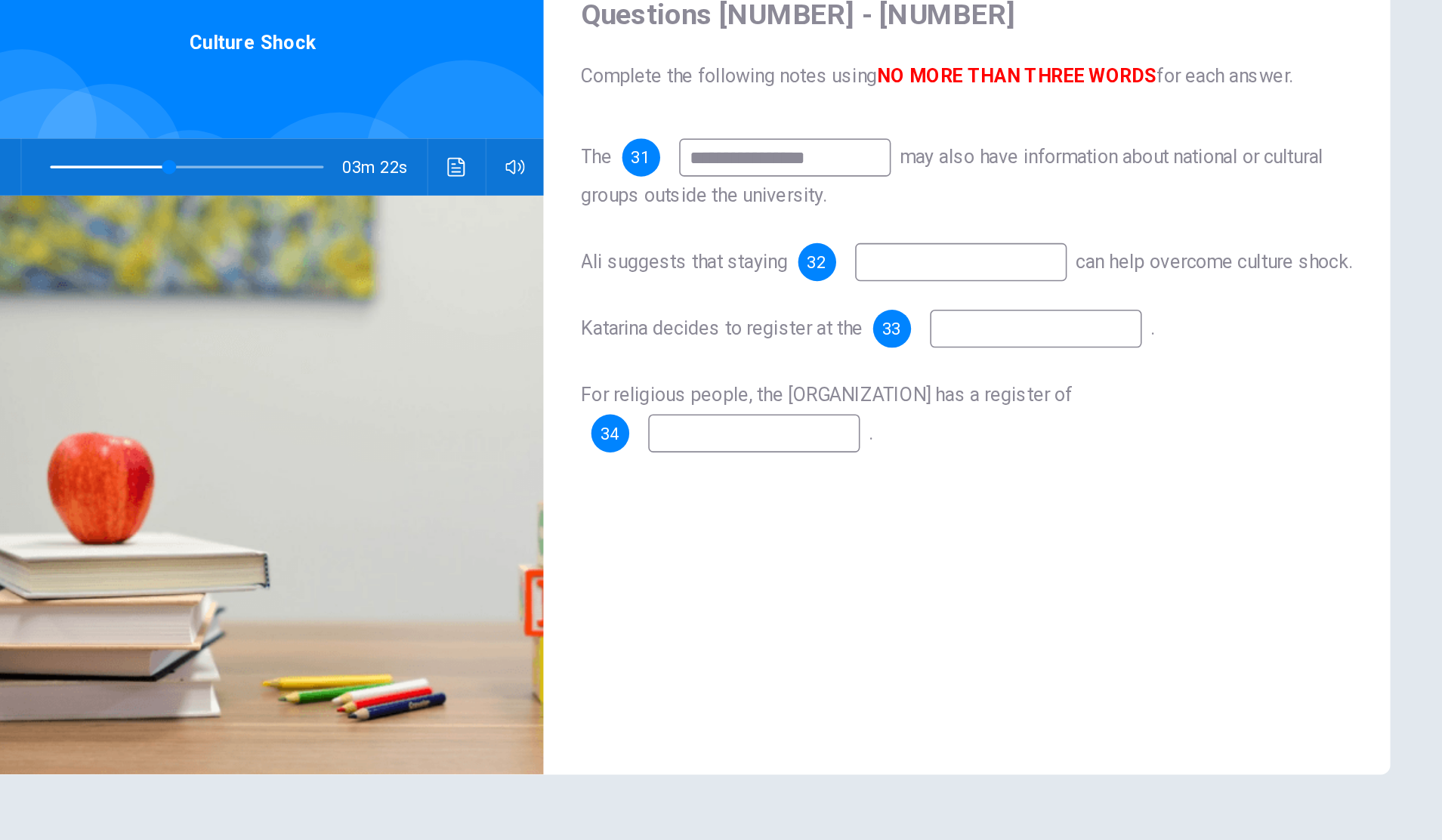 click on "32" at bounding box center (884, 326) 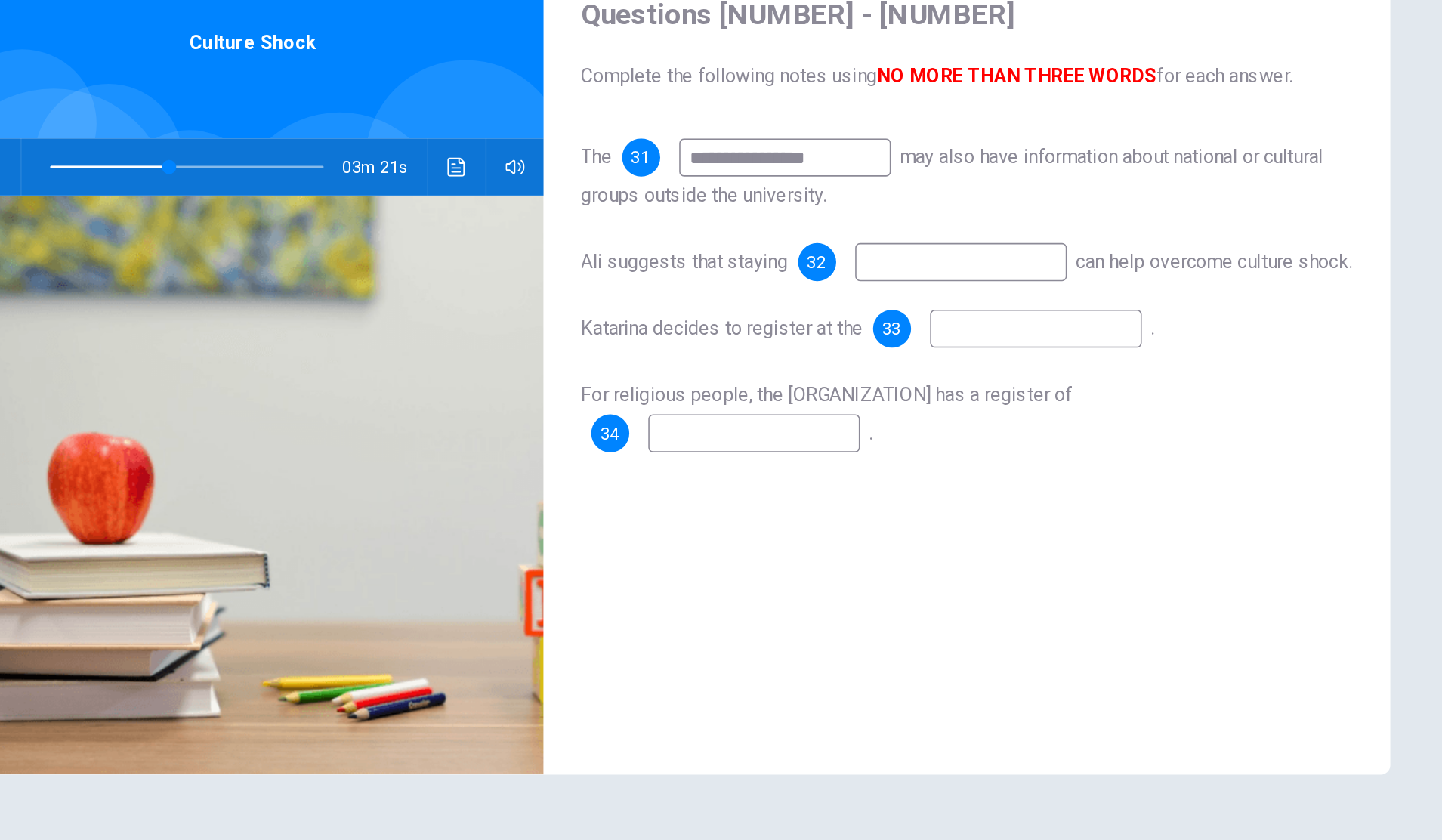 click at bounding box center [902, 326] 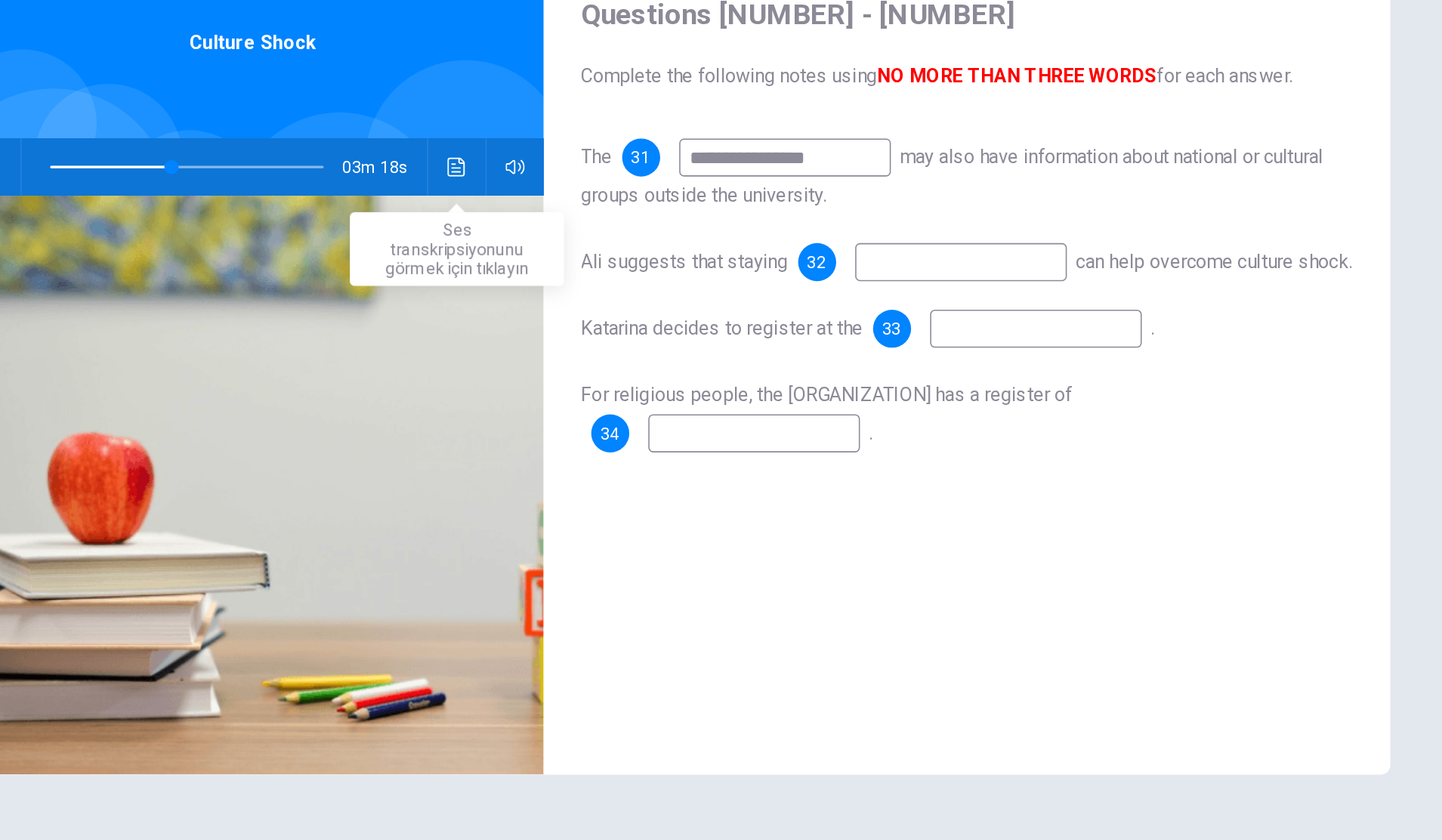 click 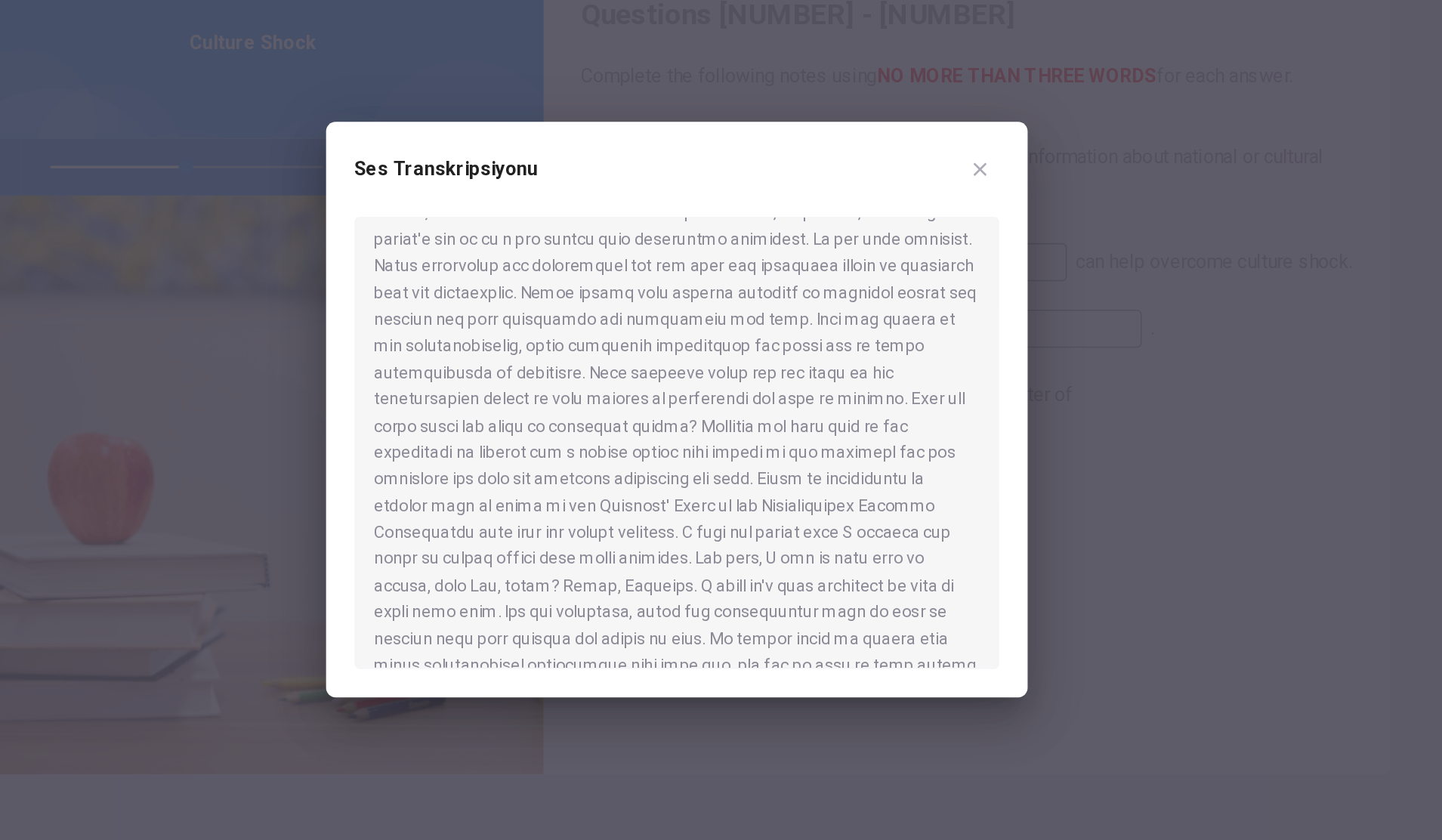 scroll, scrollTop: 432, scrollLeft: 0, axis: vertical 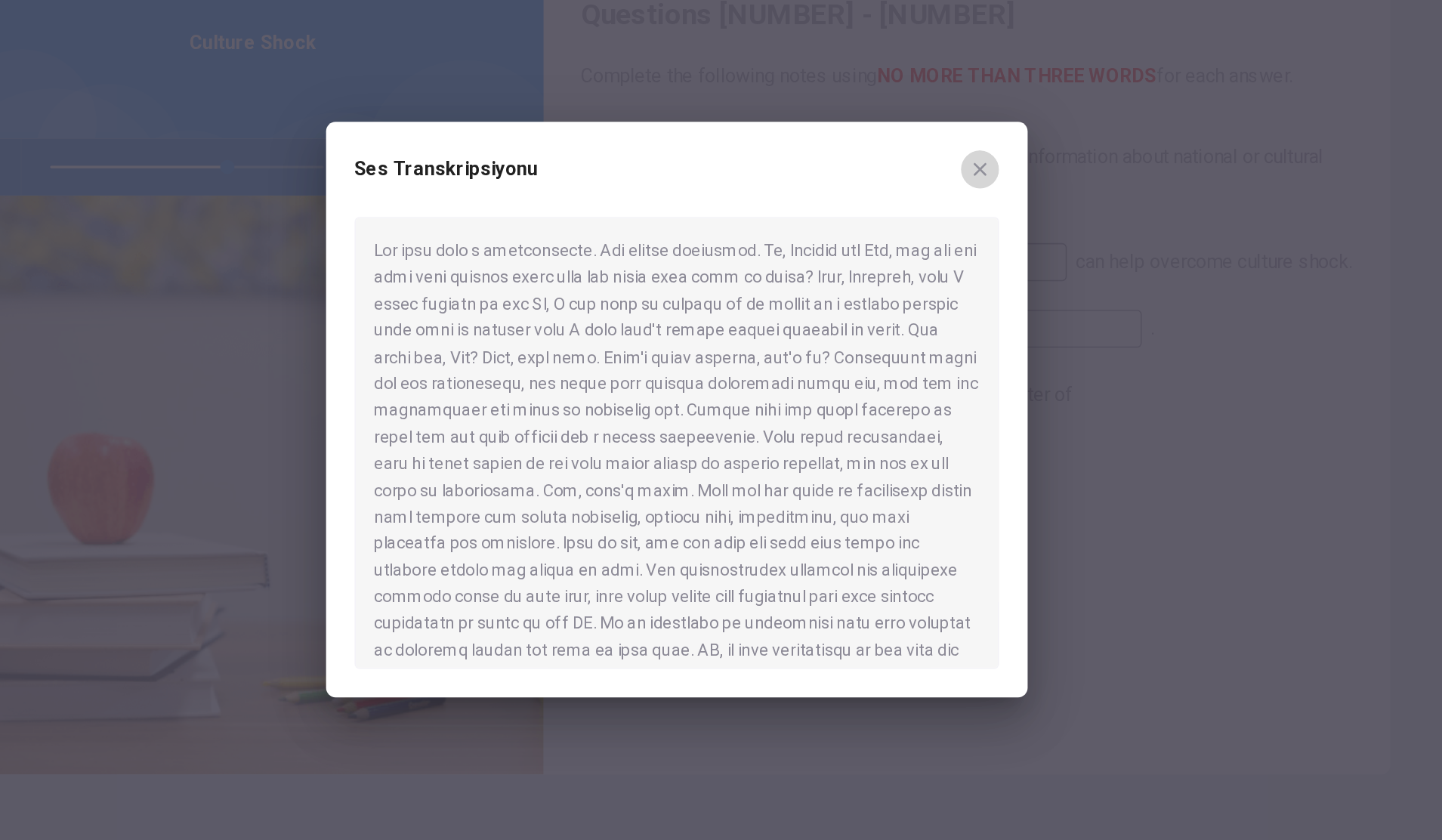 click at bounding box center (914, 267) 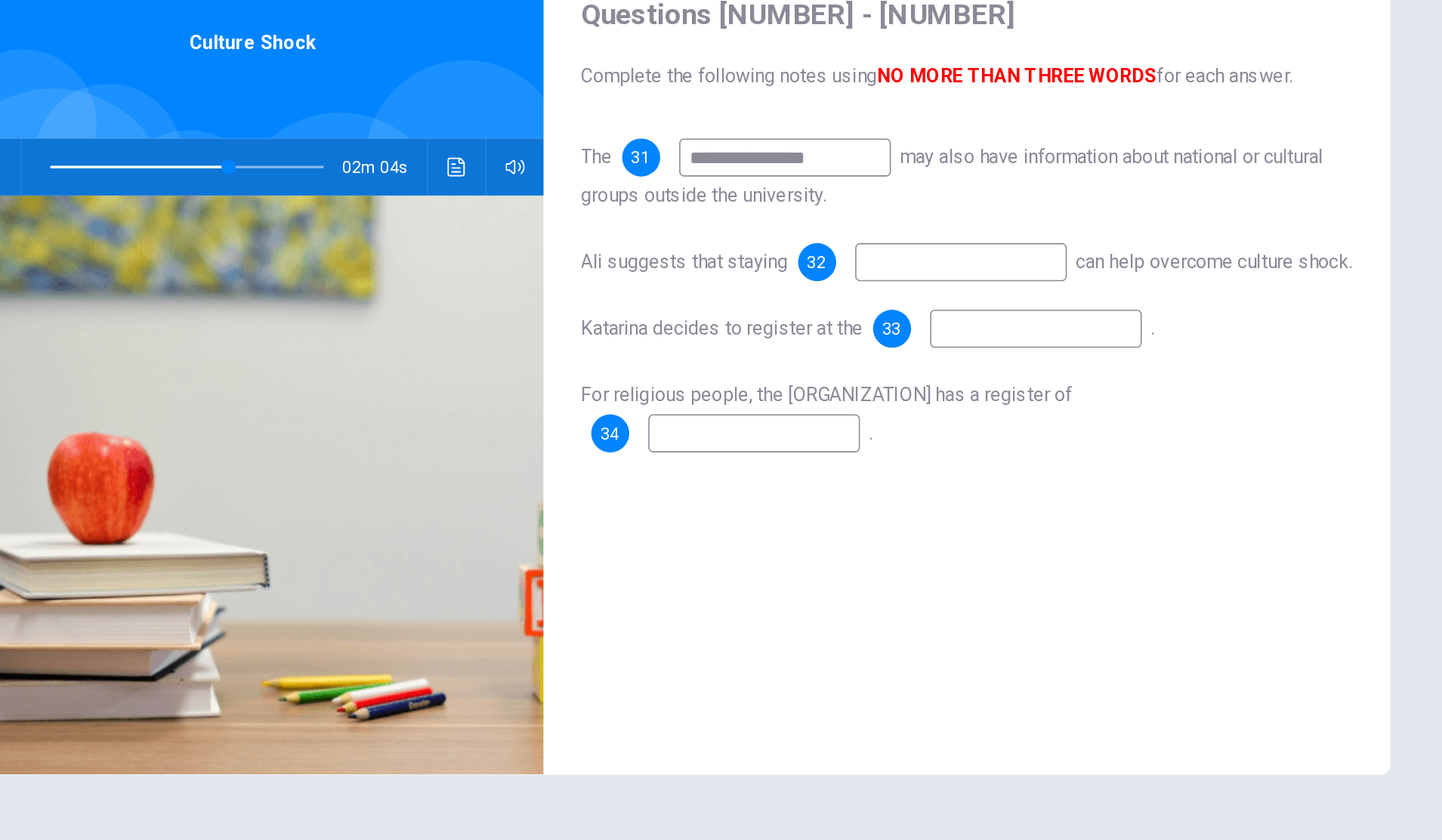 click at bounding box center [902, 326] 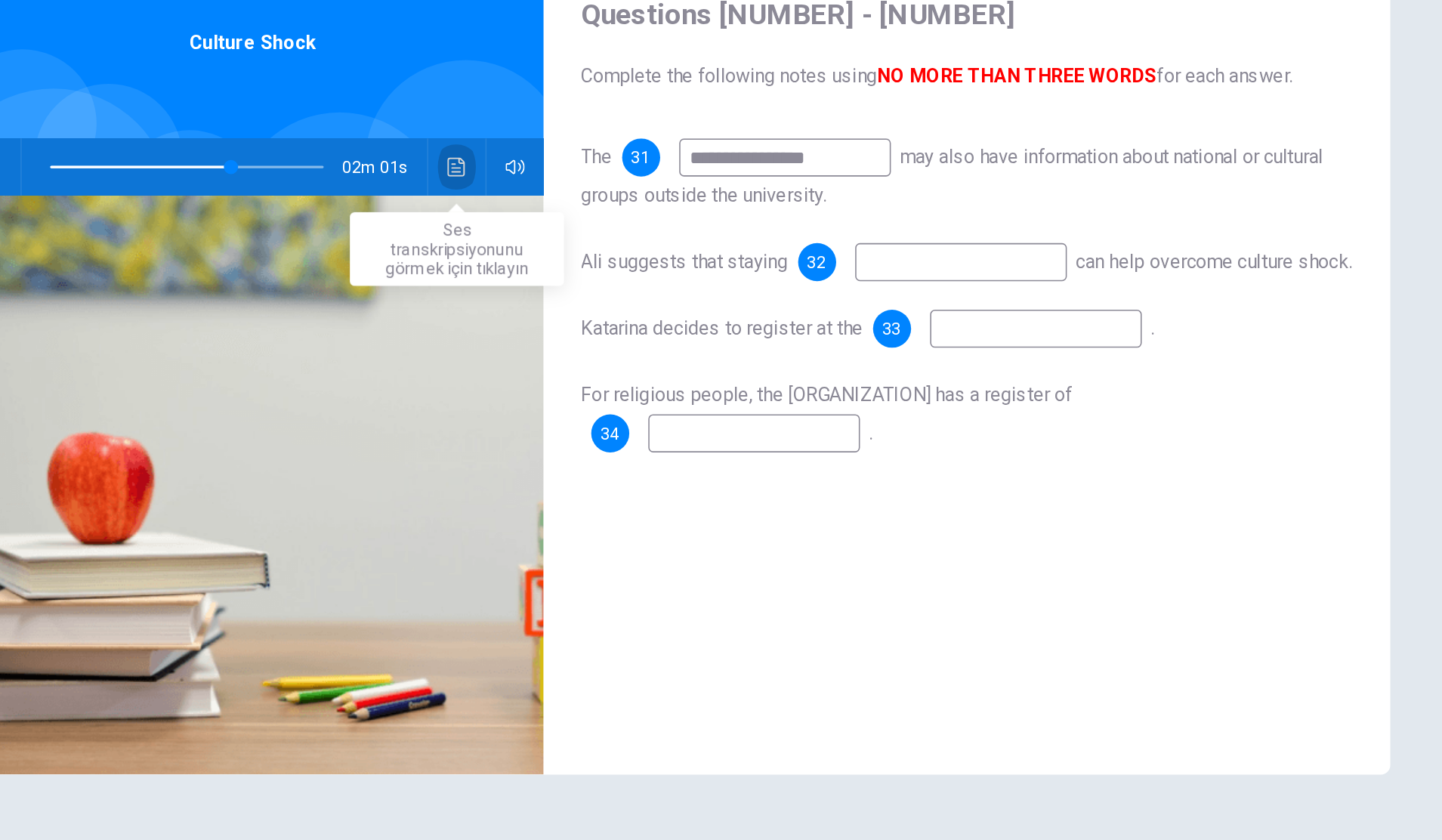 click at bounding box center (582, 266) 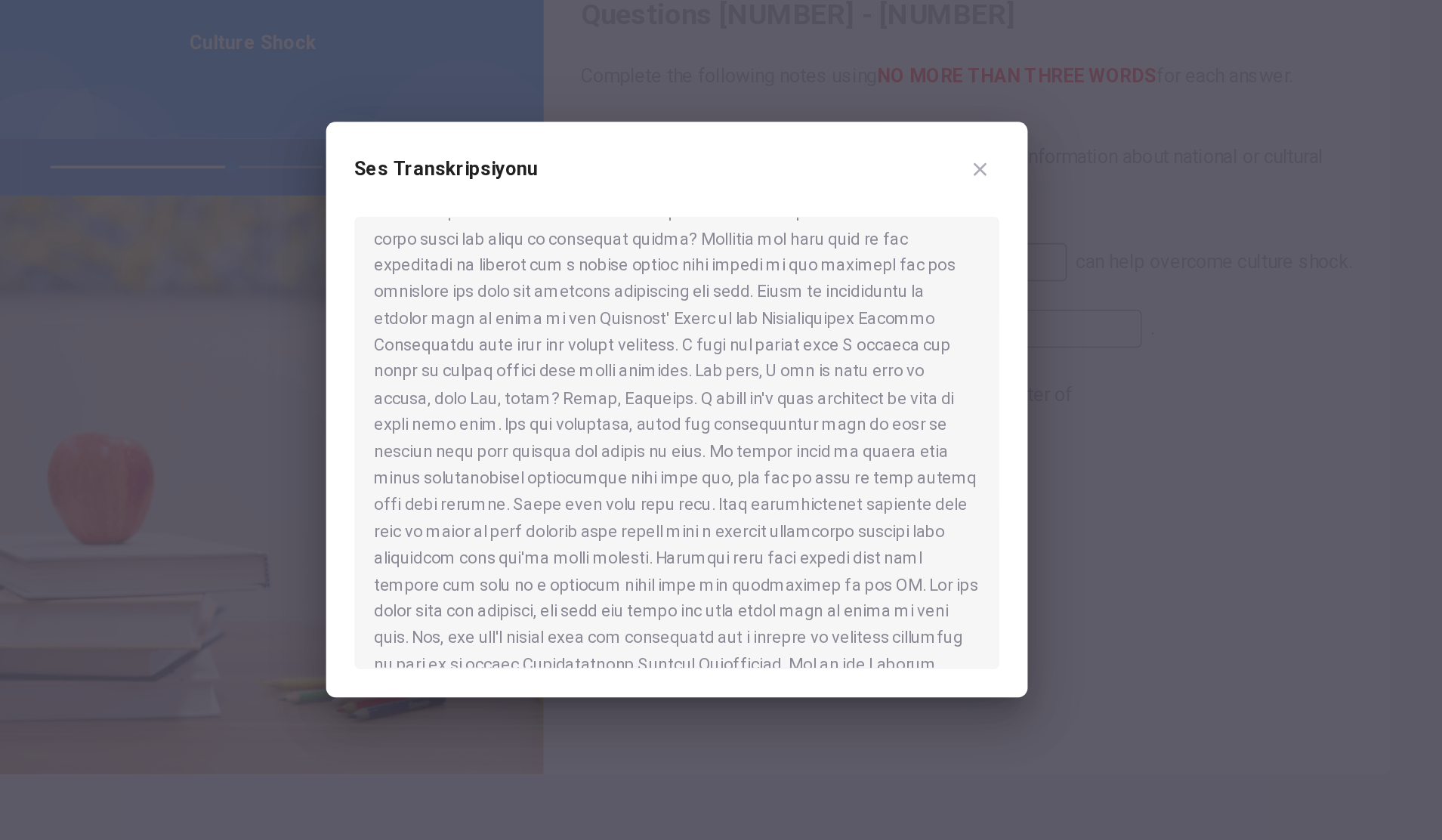 scroll, scrollTop: 820, scrollLeft: 0, axis: vertical 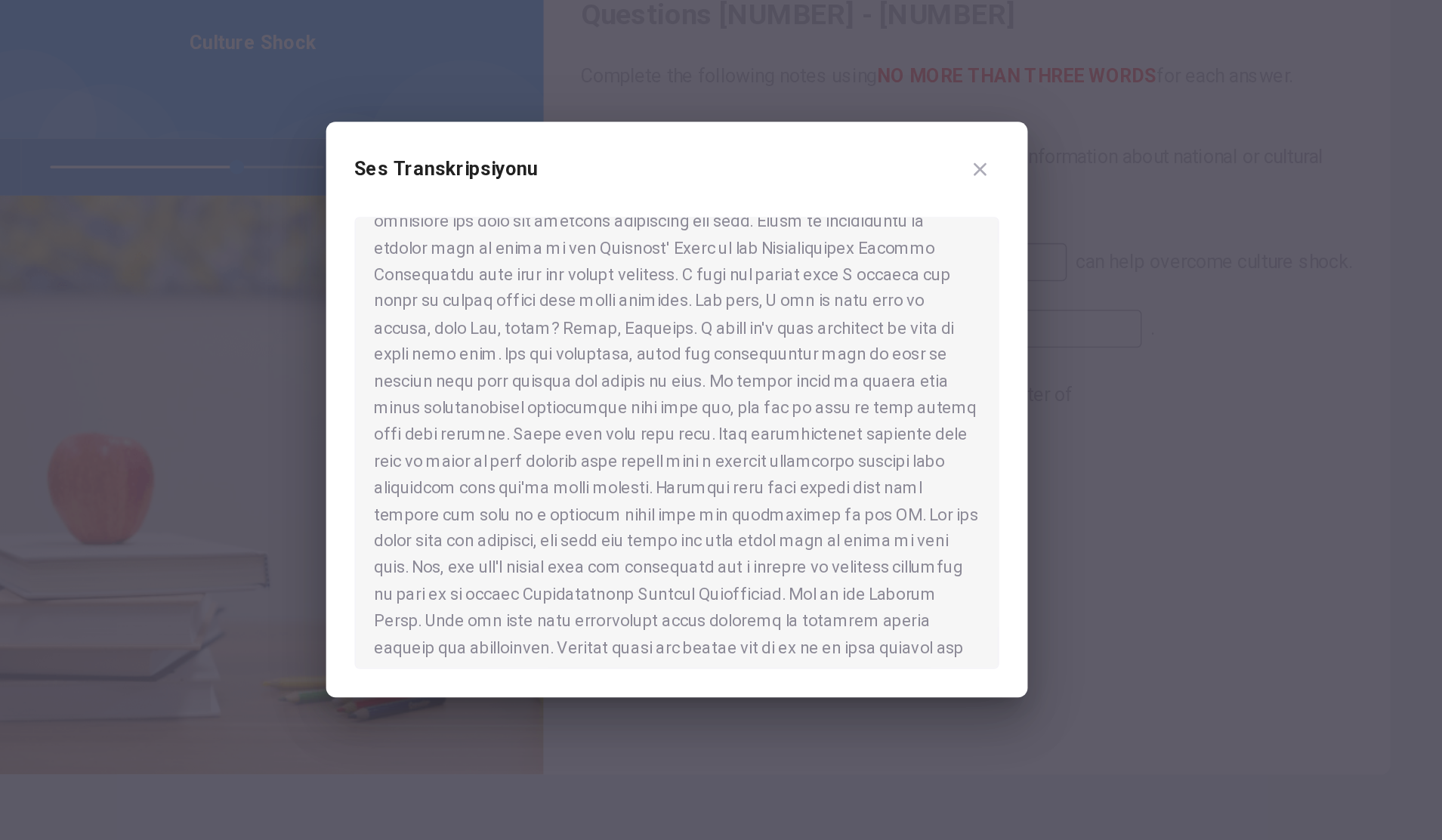 click at bounding box center (721, 420) 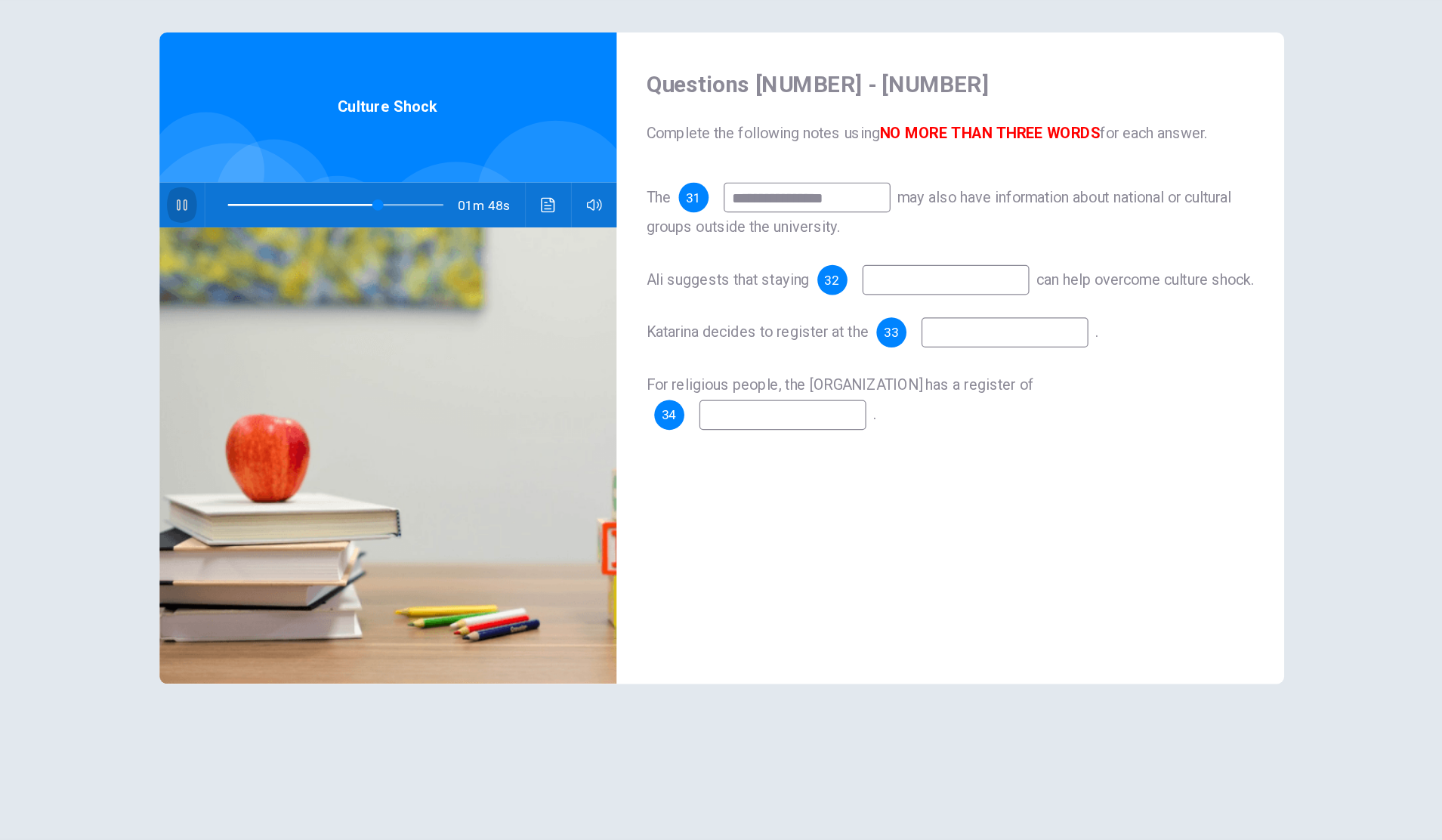 click 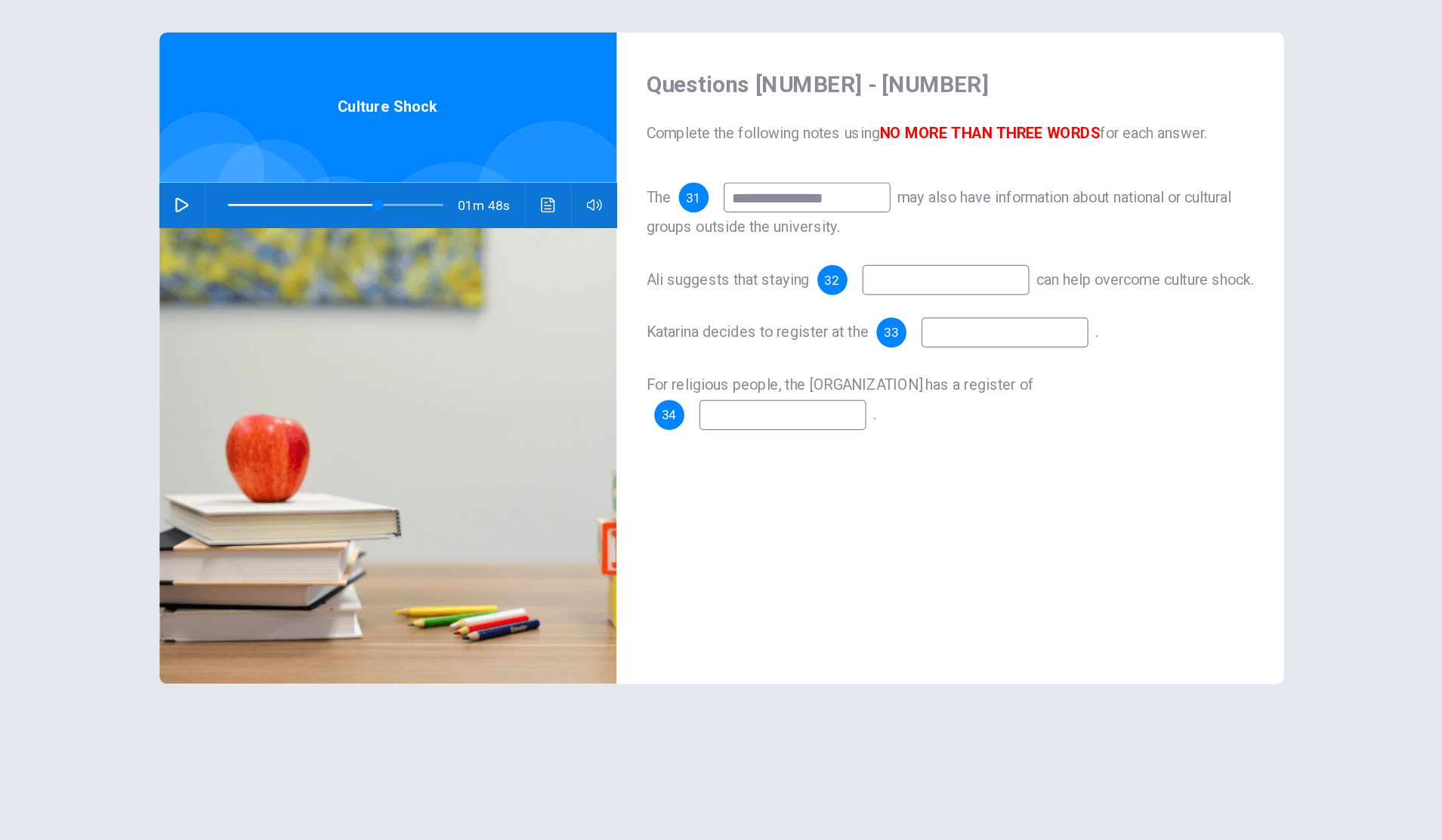 click on "01m 48s" at bounding box center [452, 266] 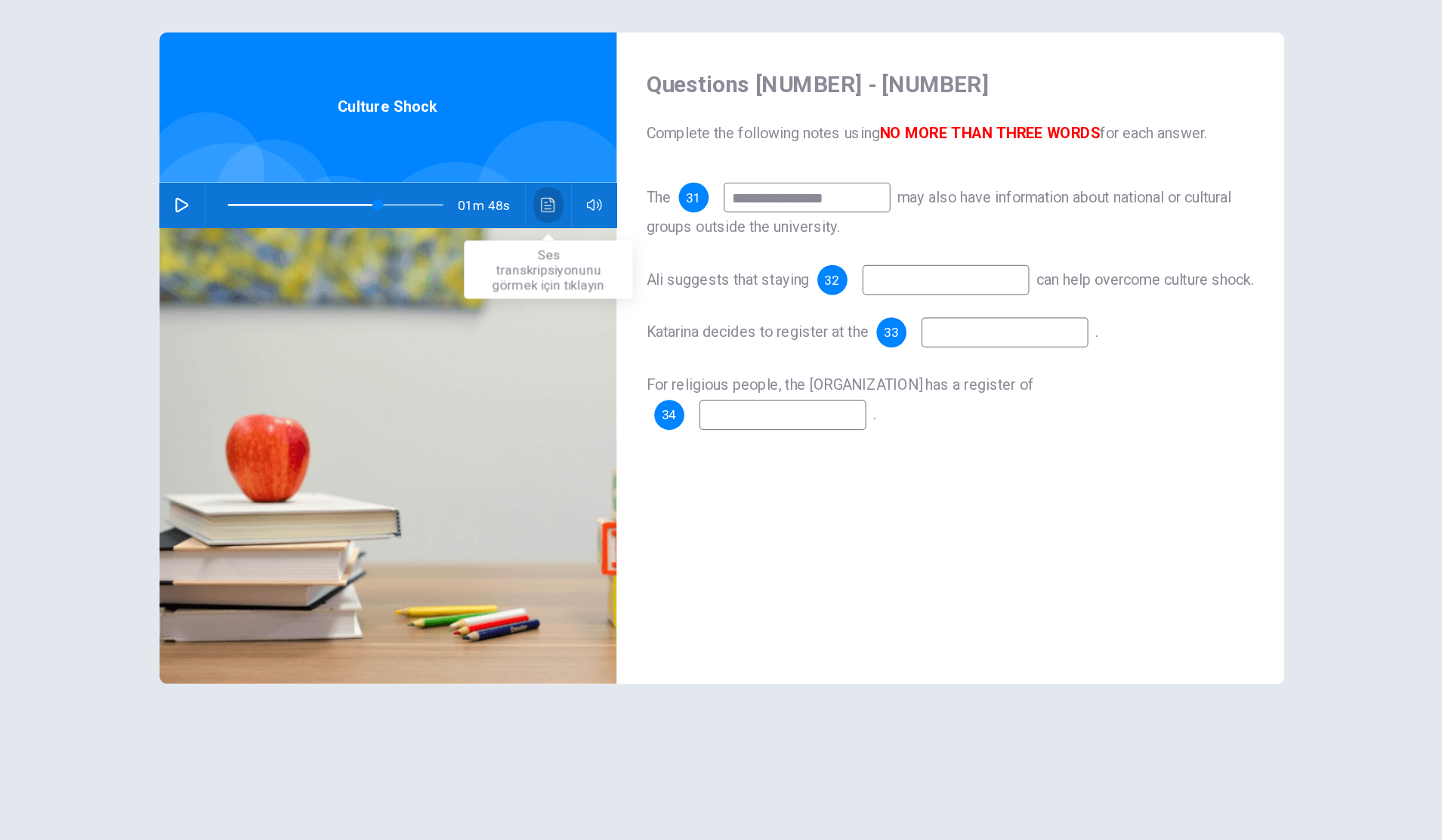 click at bounding box center [582, 266] 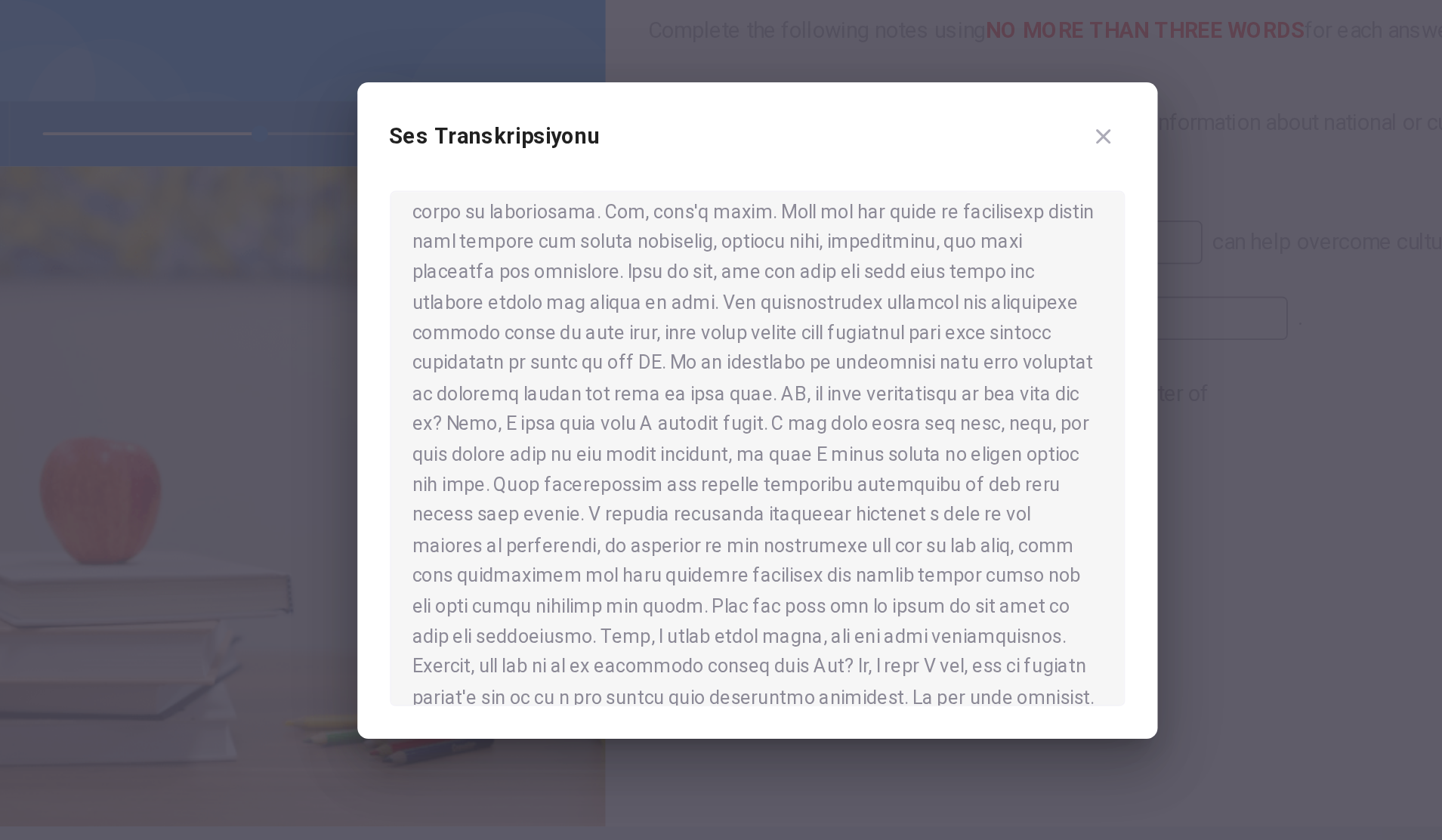 scroll, scrollTop: 164, scrollLeft: 0, axis: vertical 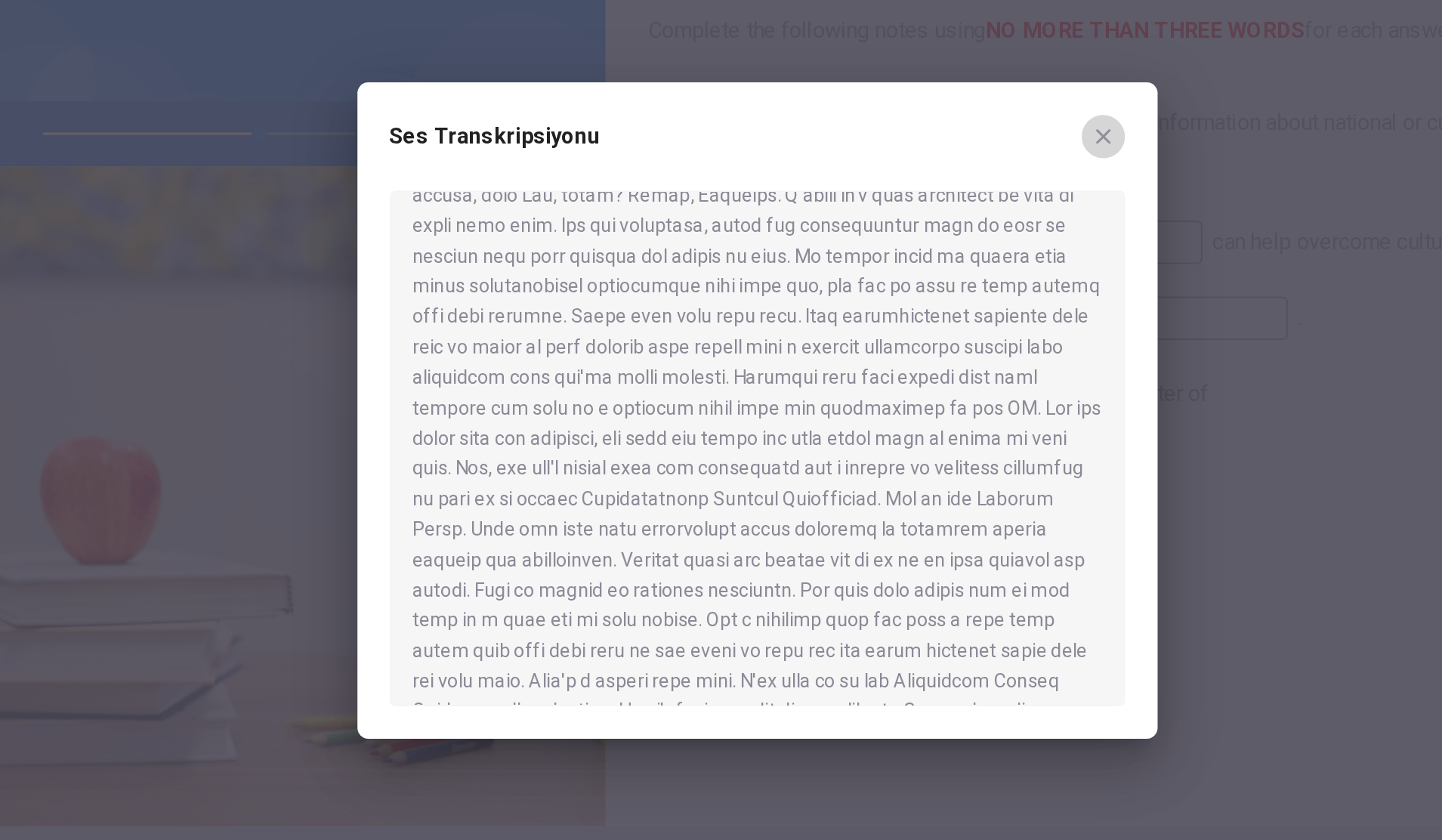 click 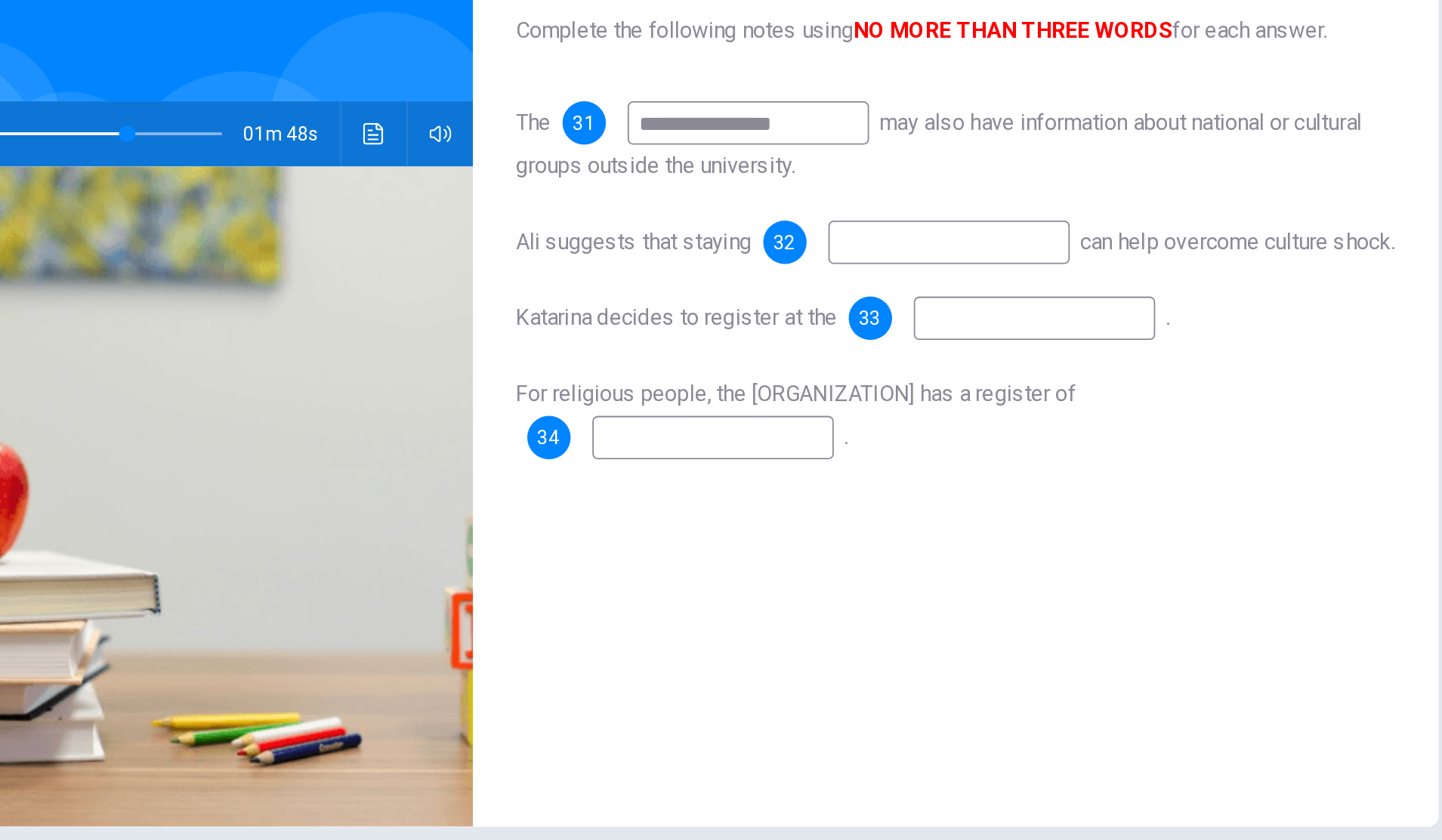 click at bounding box center (902, 326) 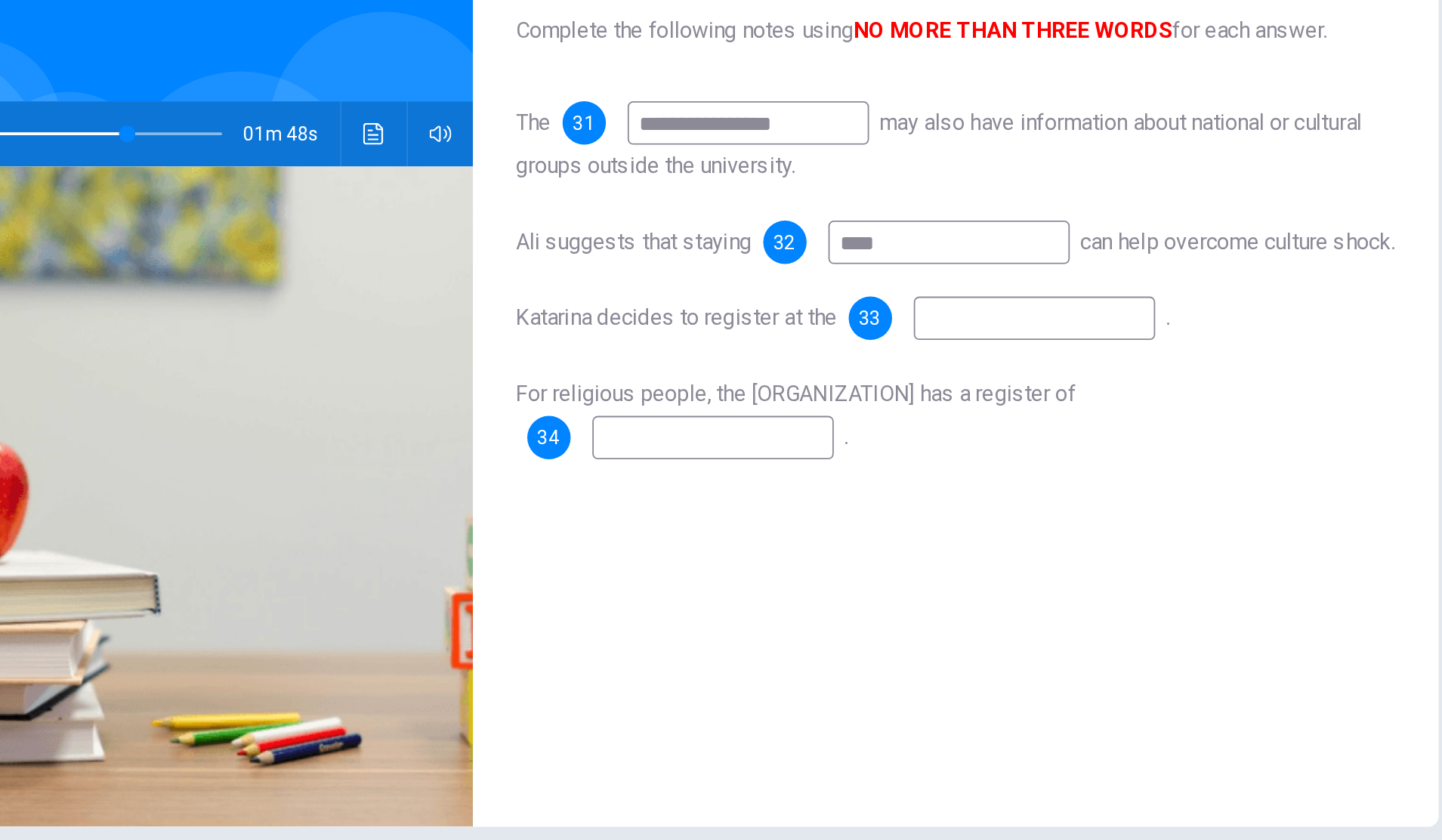 click at bounding box center (949, 369) 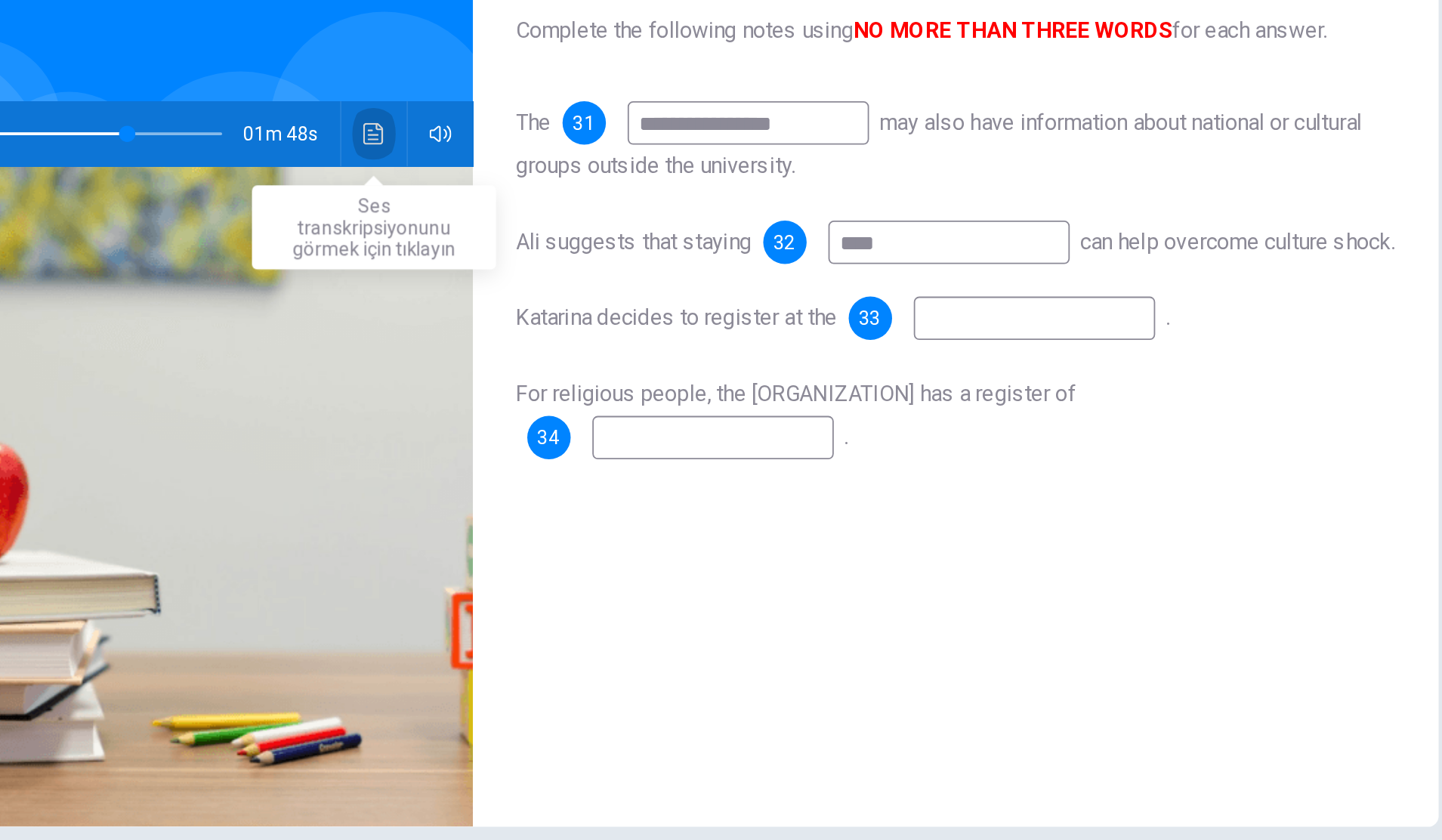 click at bounding box center [582, 266] 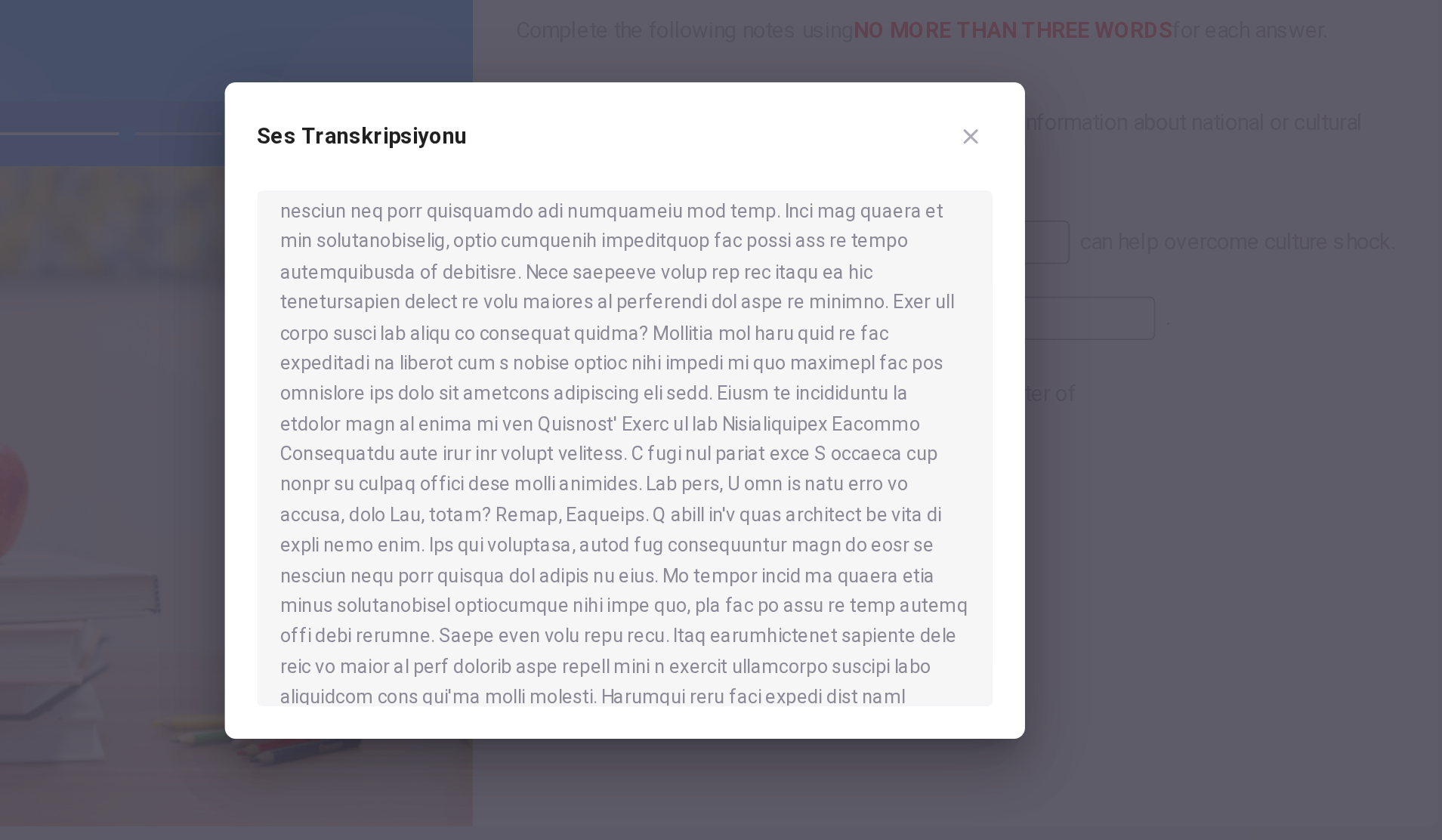 scroll, scrollTop: 493, scrollLeft: 0, axis: vertical 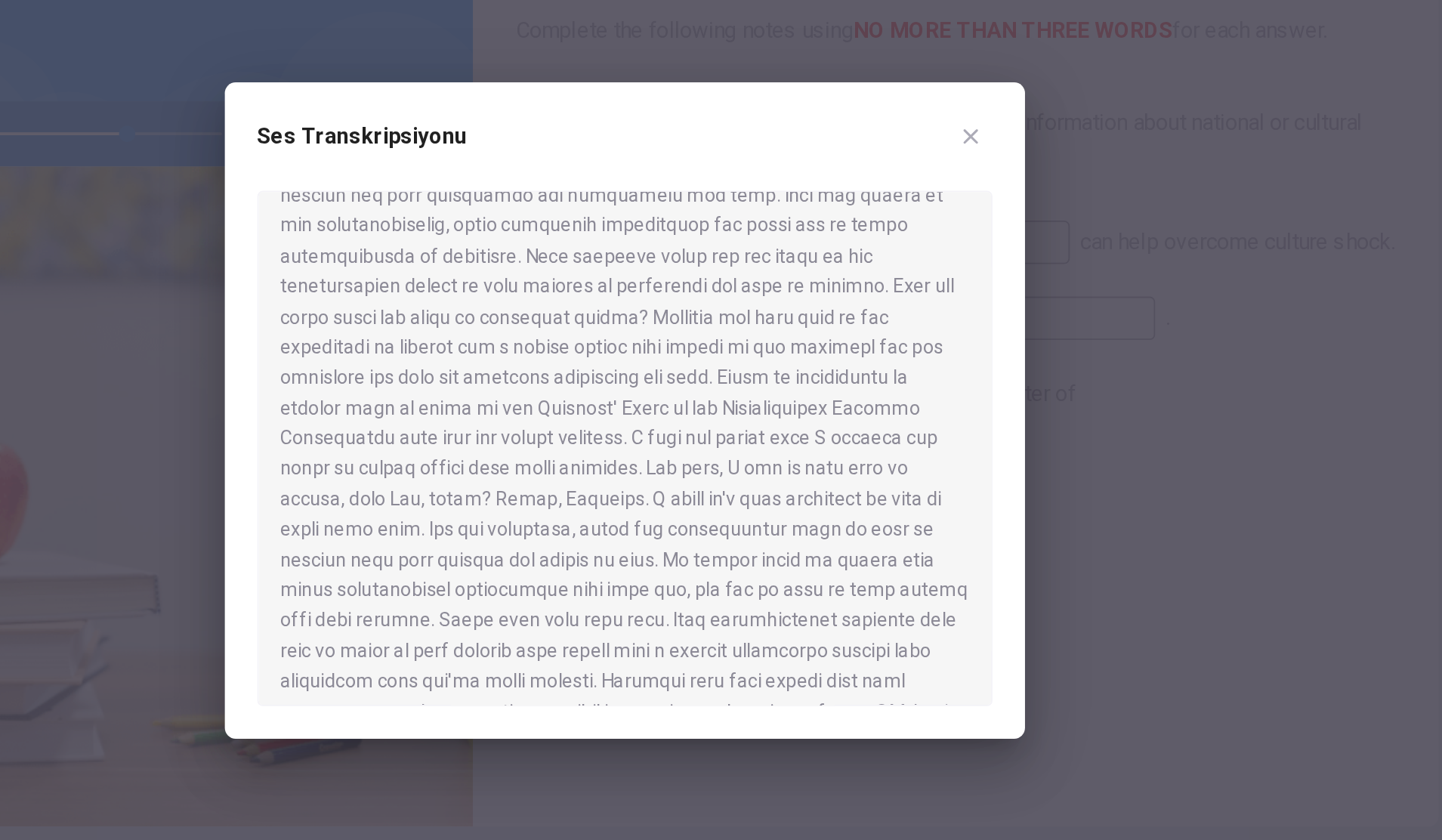 click at bounding box center (721, 441) 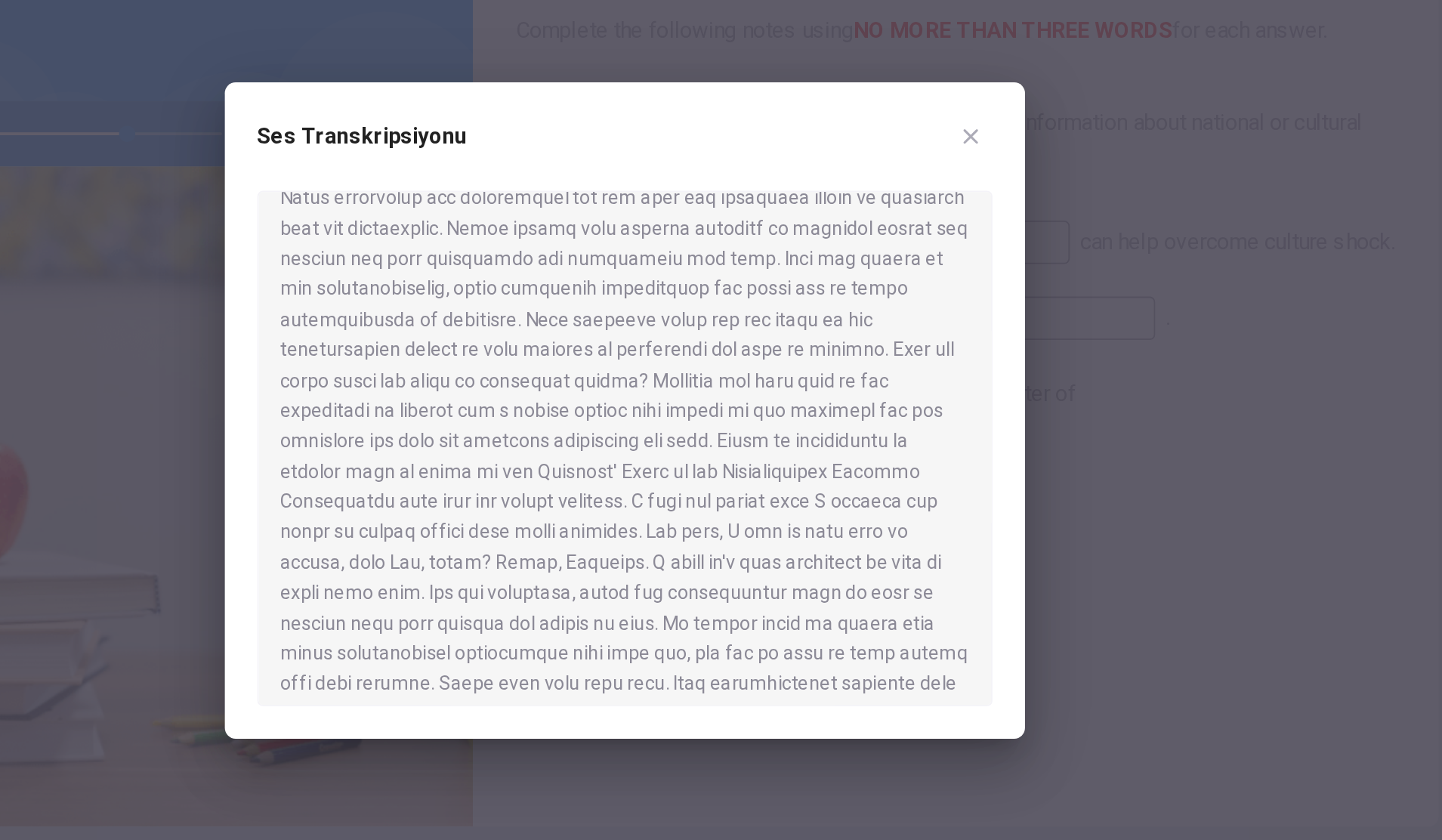 scroll, scrollTop: 459, scrollLeft: 0, axis: vertical 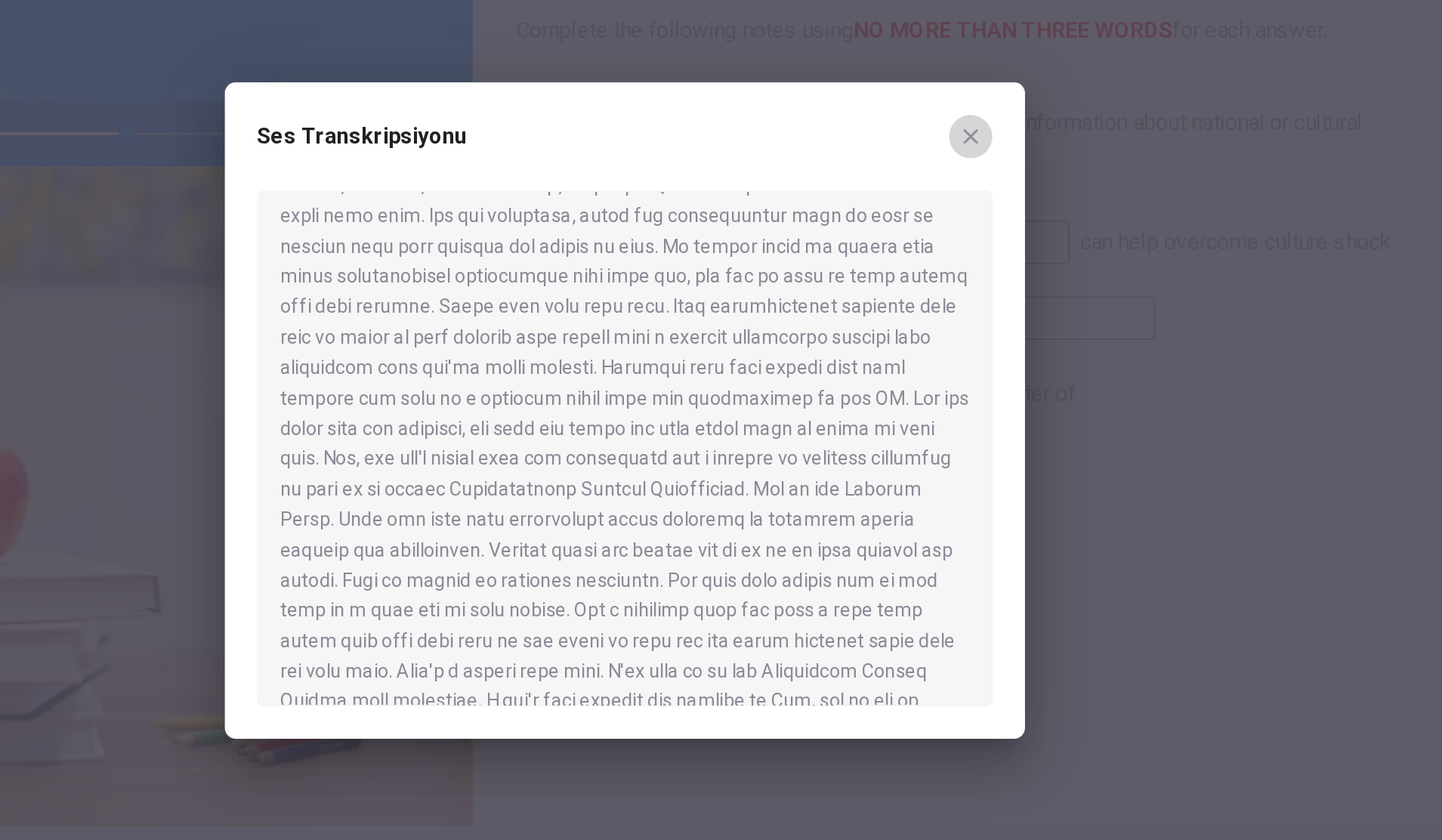 click 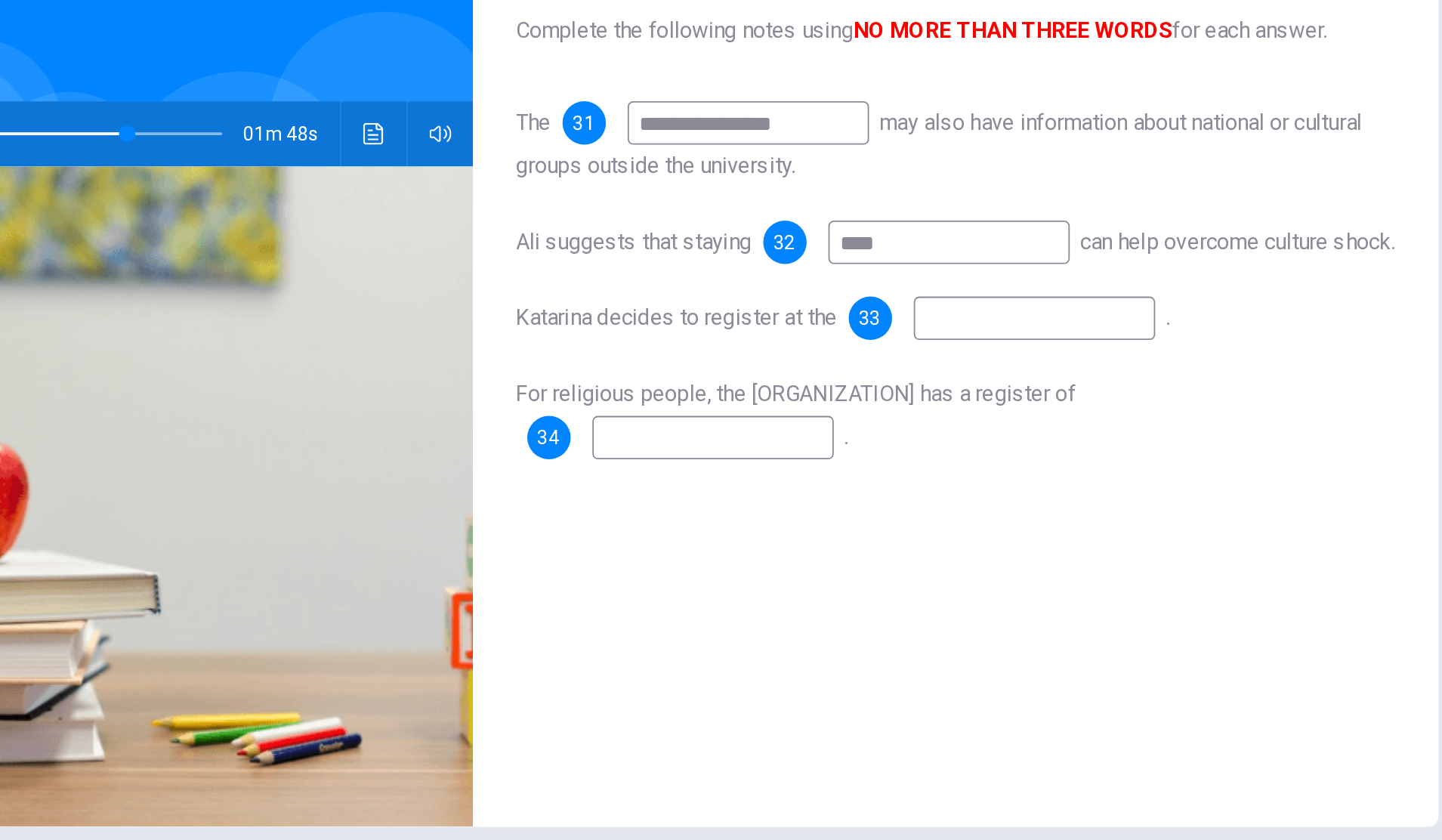 click at bounding box center [949, 369] 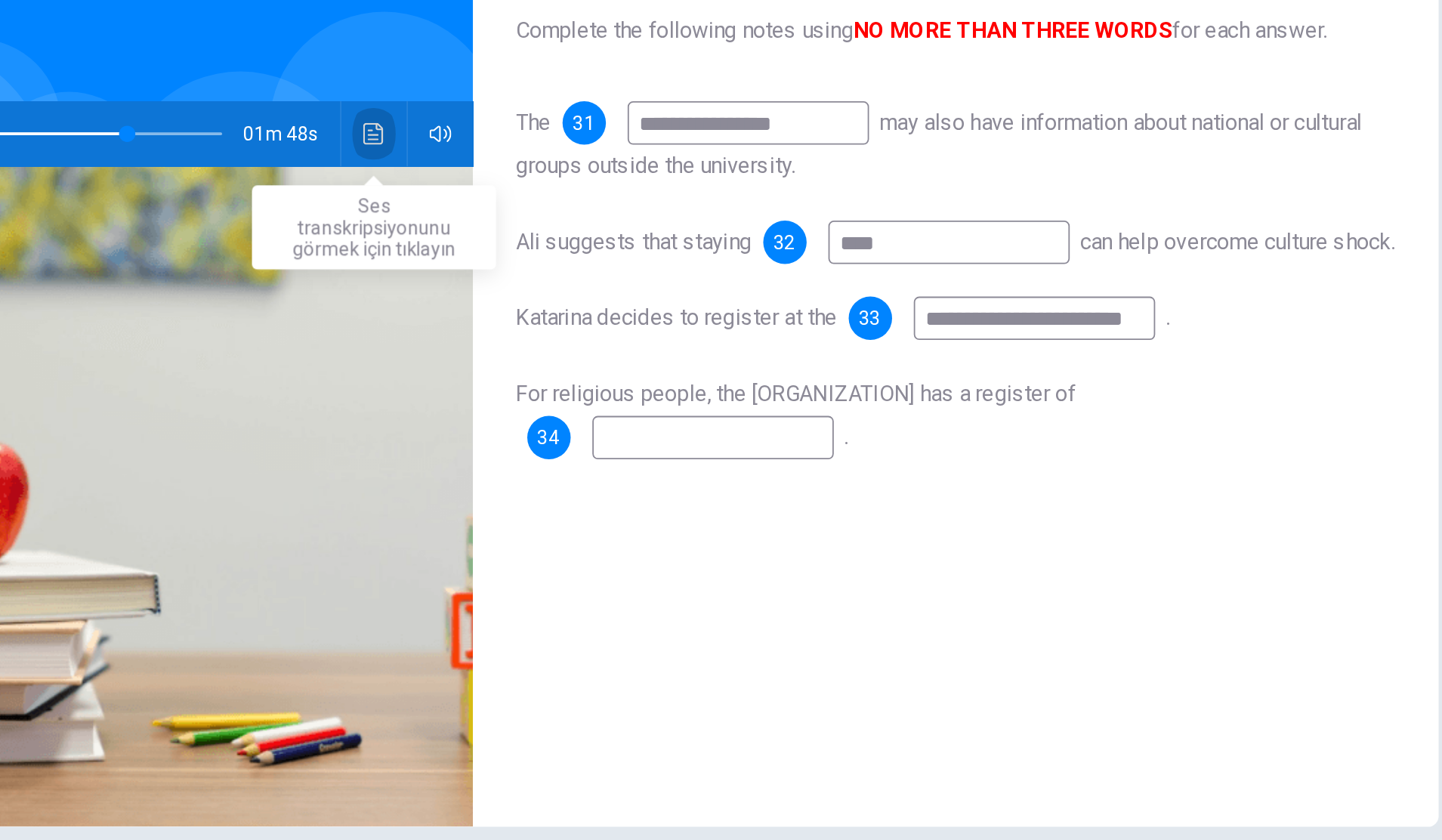click at bounding box center (582, 266) 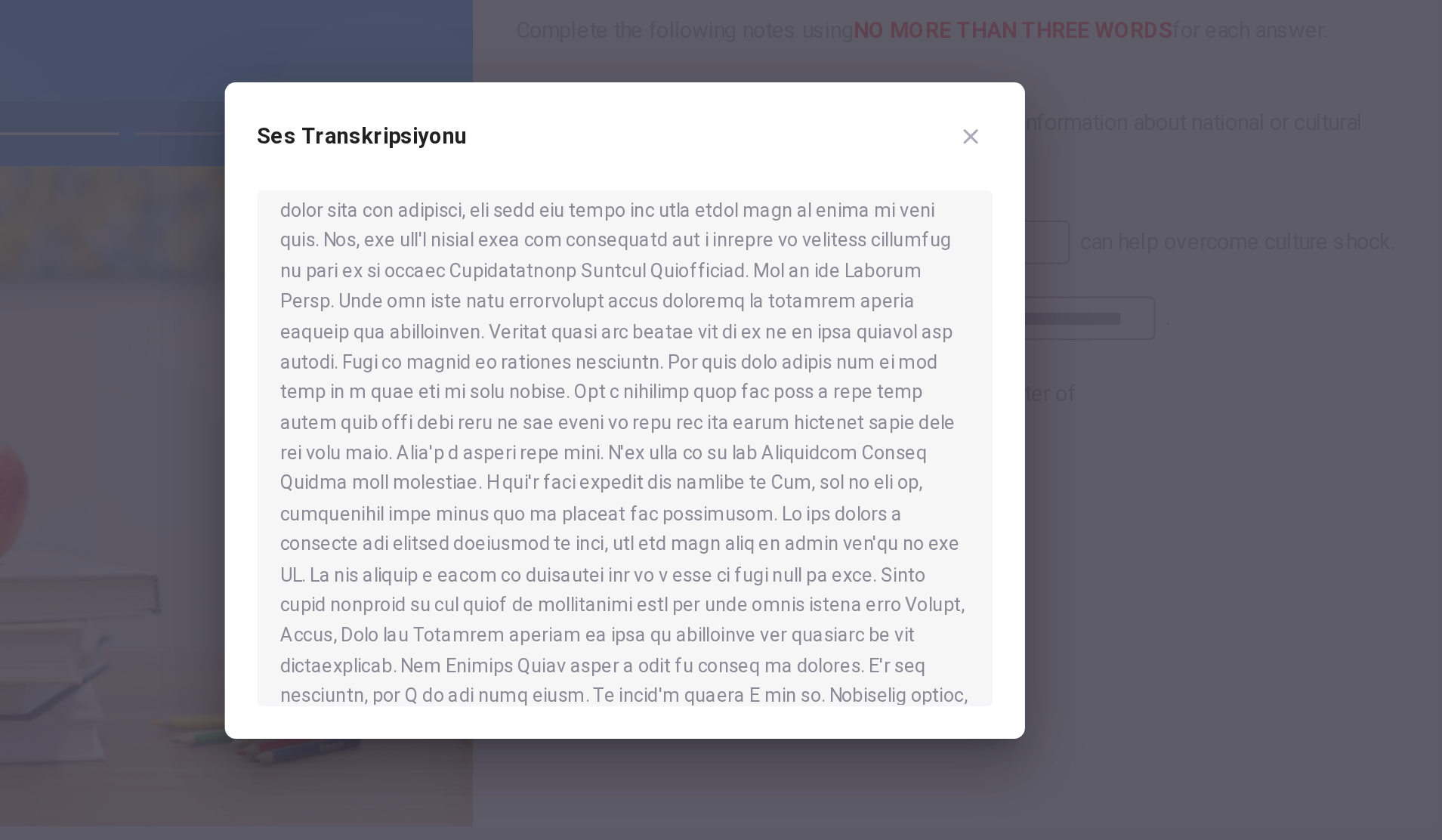 scroll, scrollTop: 820, scrollLeft: 0, axis: vertical 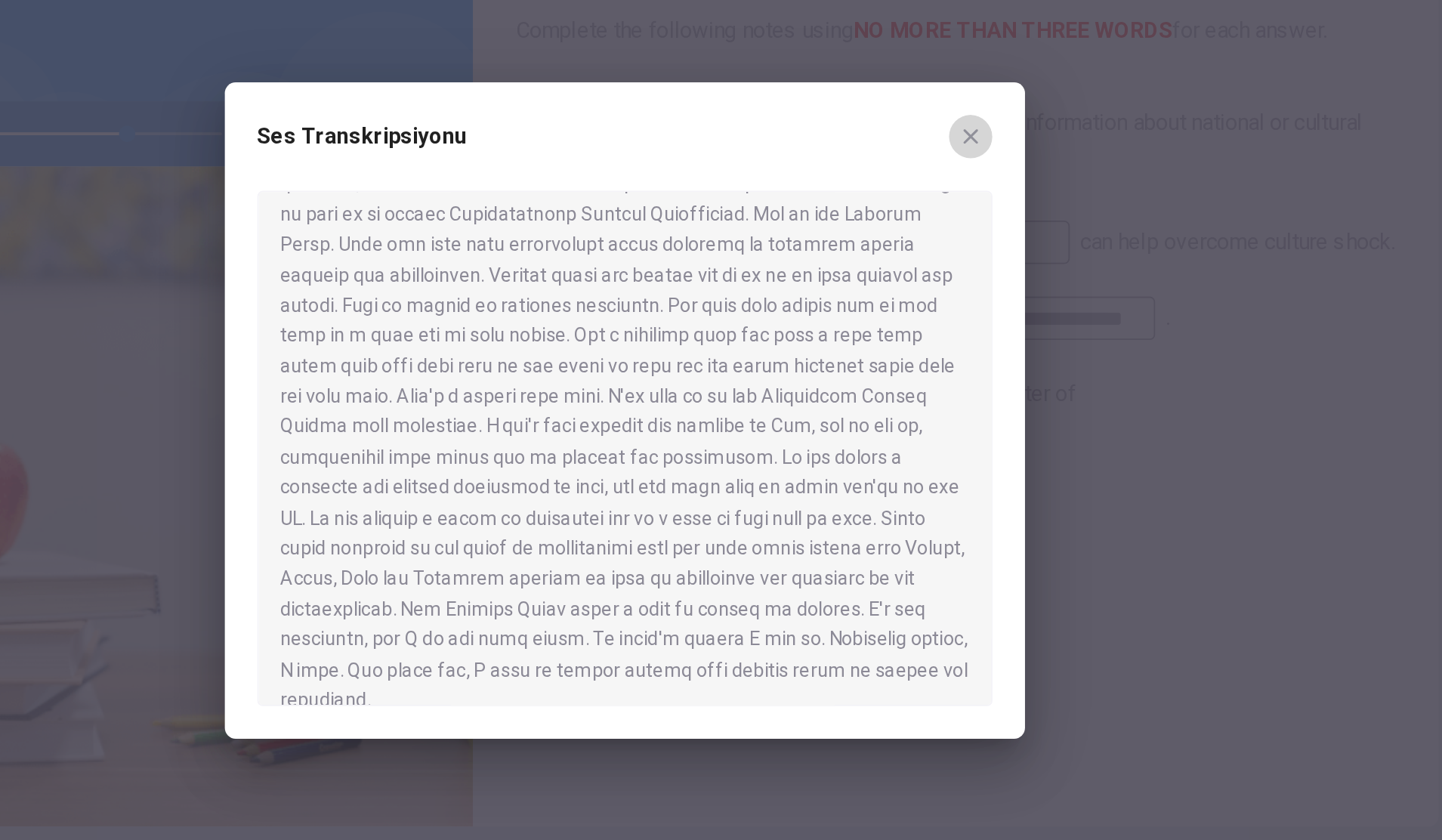 click 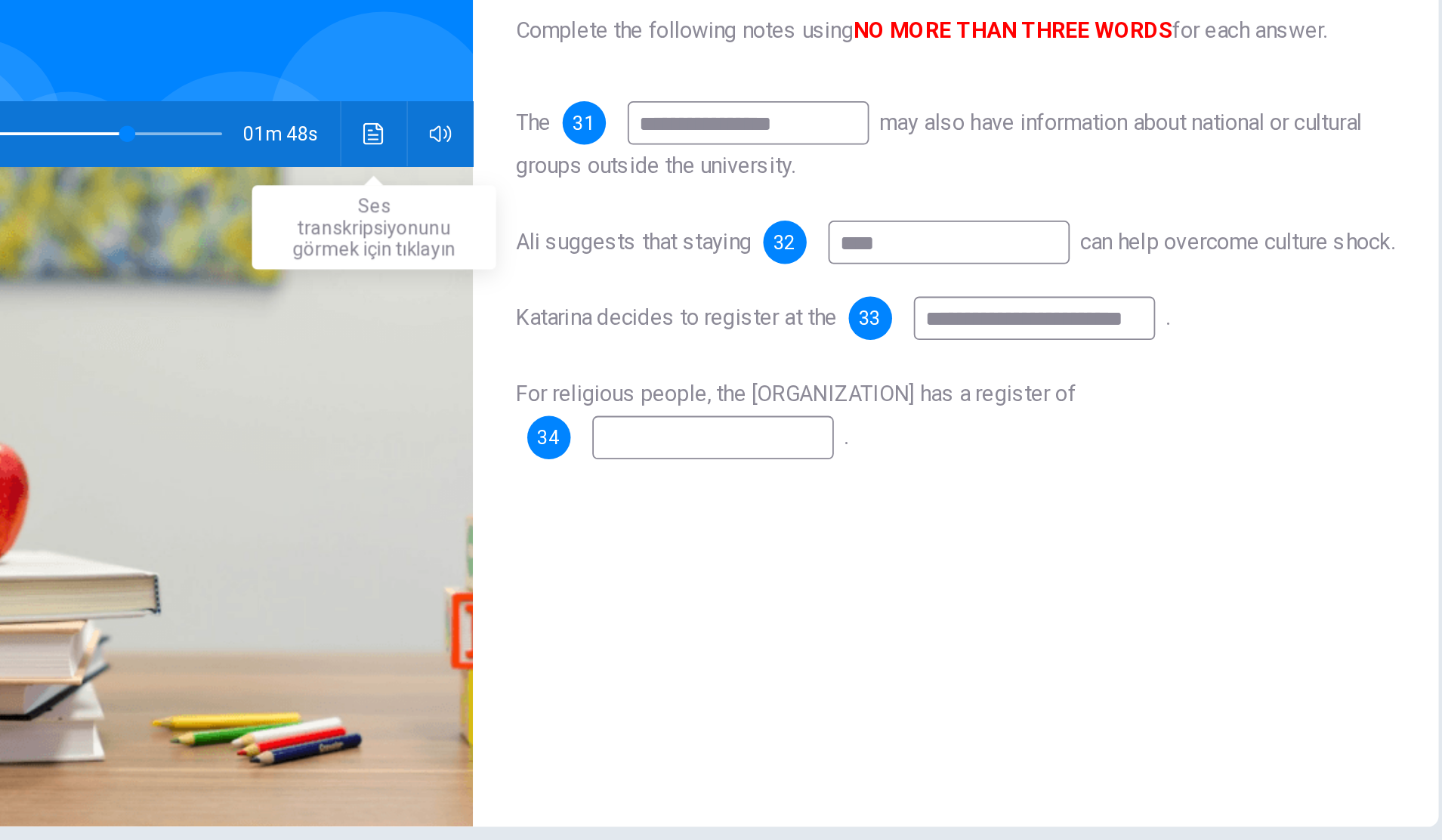 click at bounding box center [582, 266] 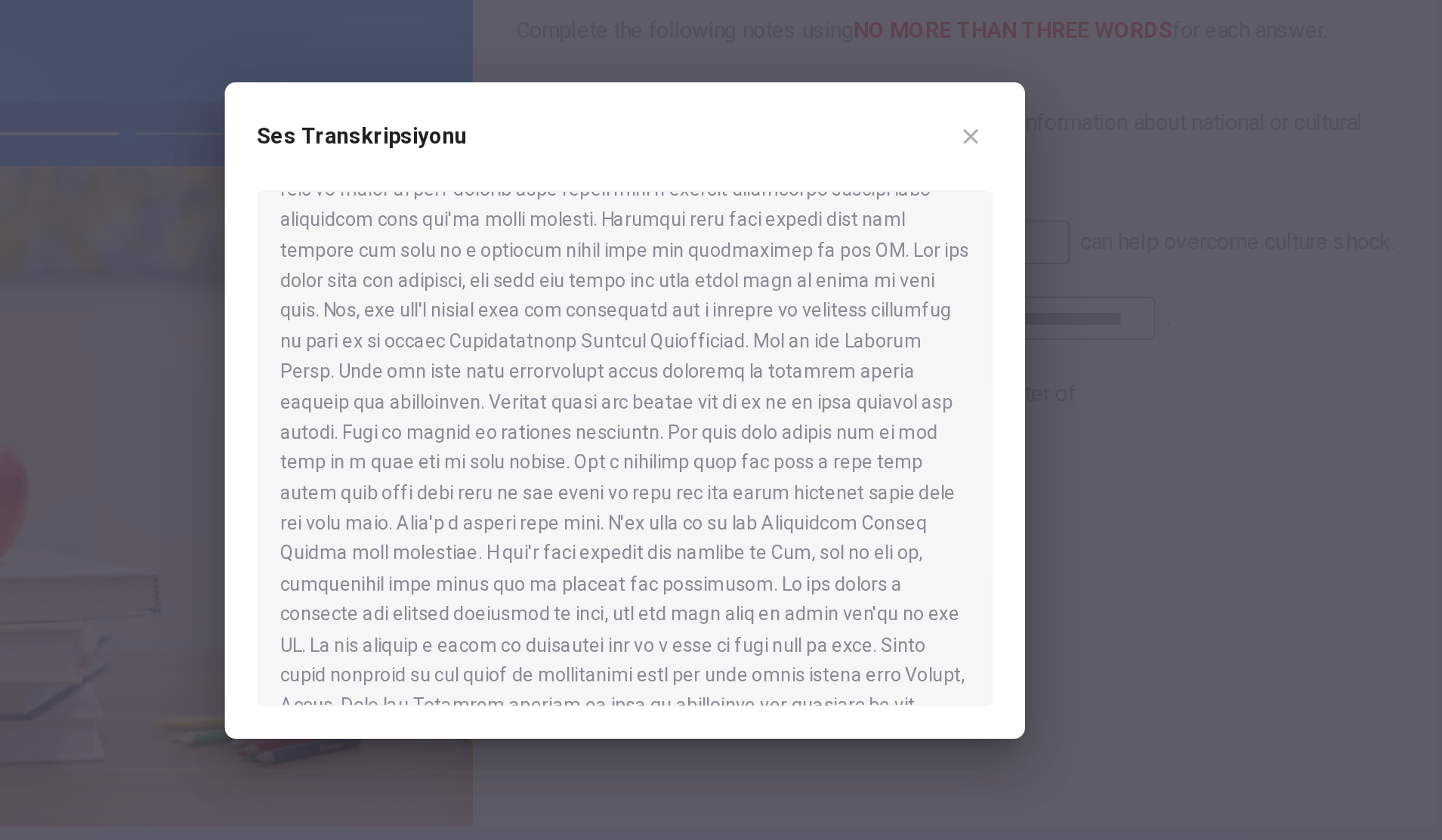 scroll, scrollTop: 820, scrollLeft: 0, axis: vertical 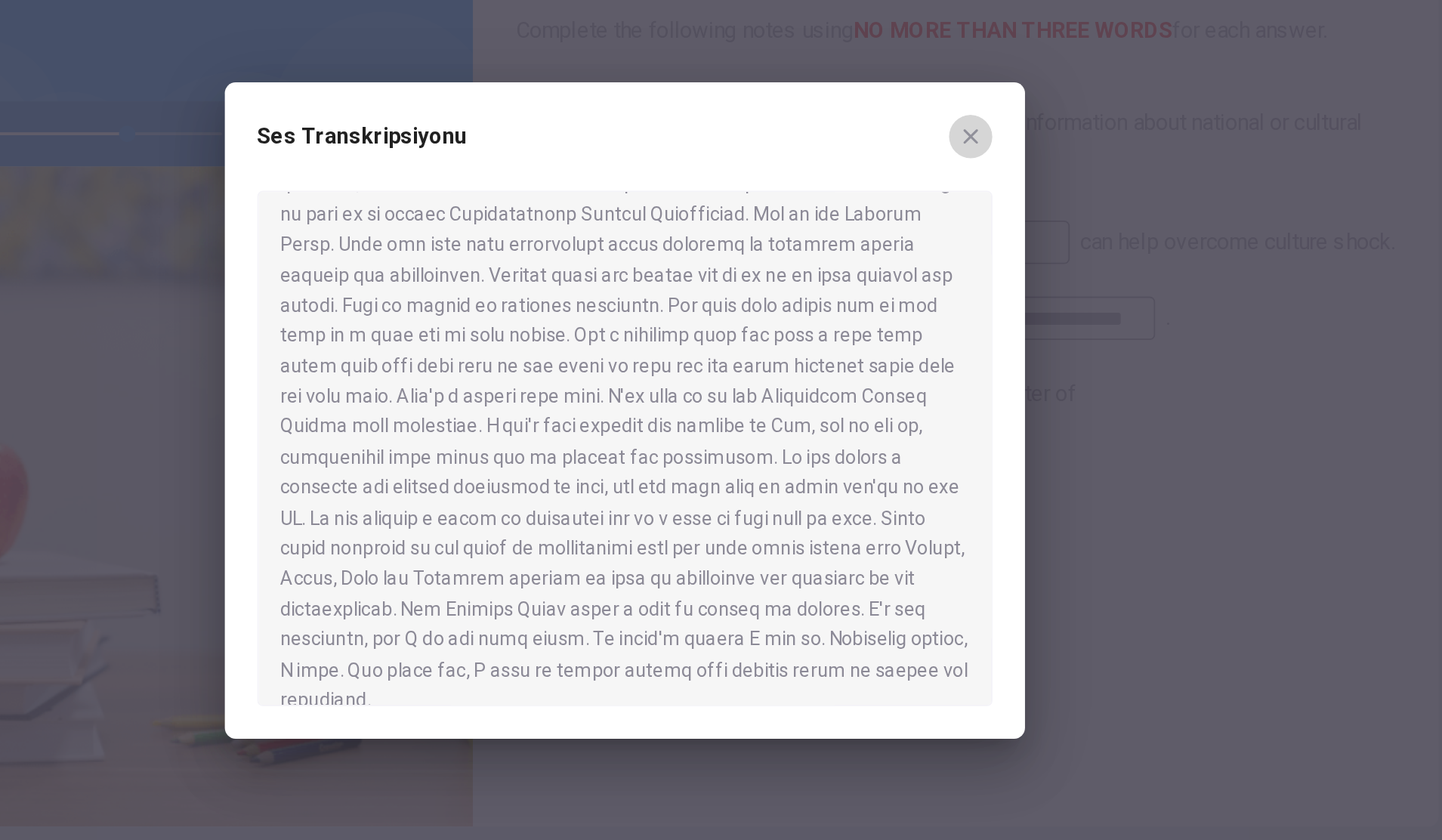 click at bounding box center (914, 267) 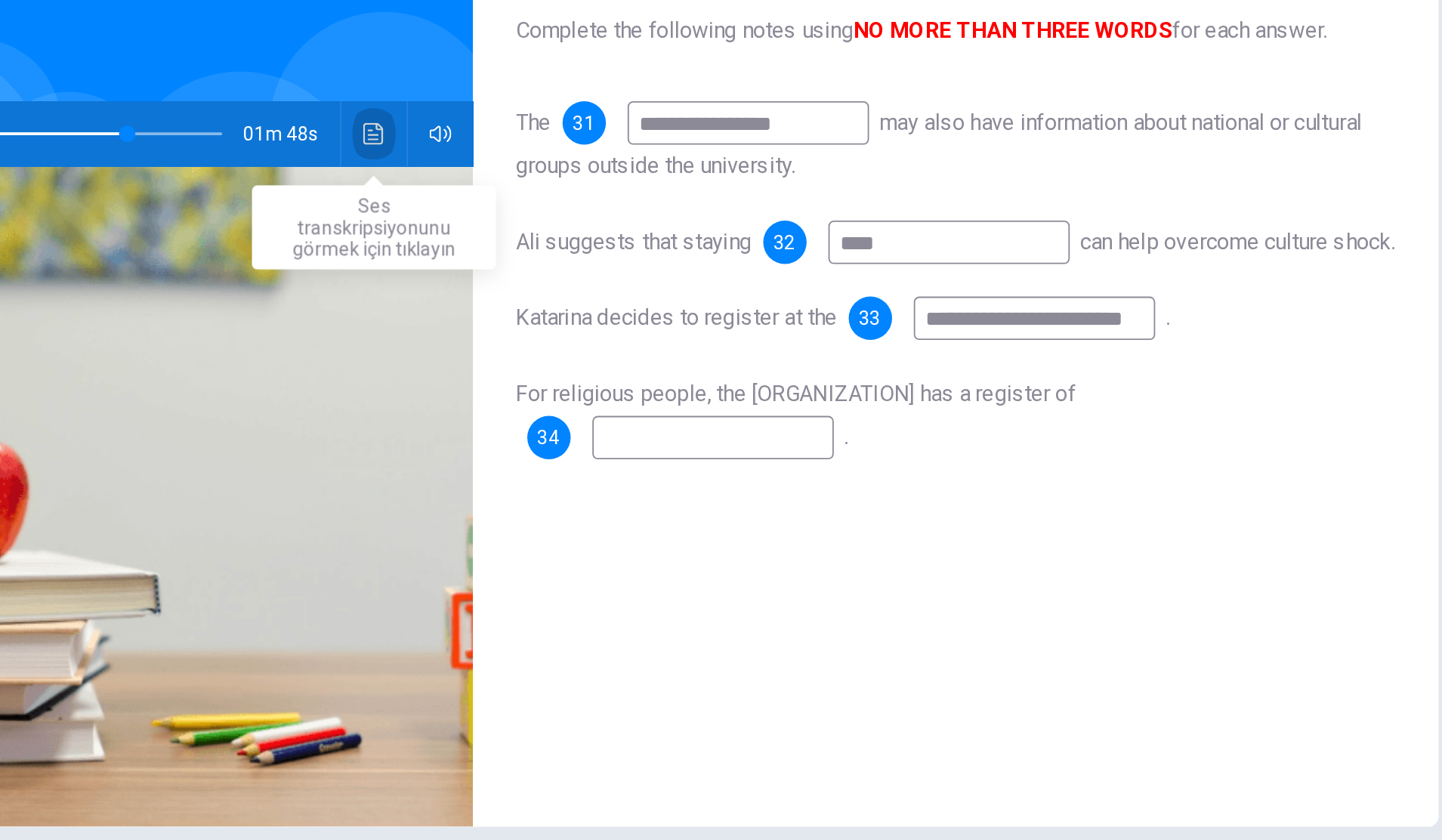 click 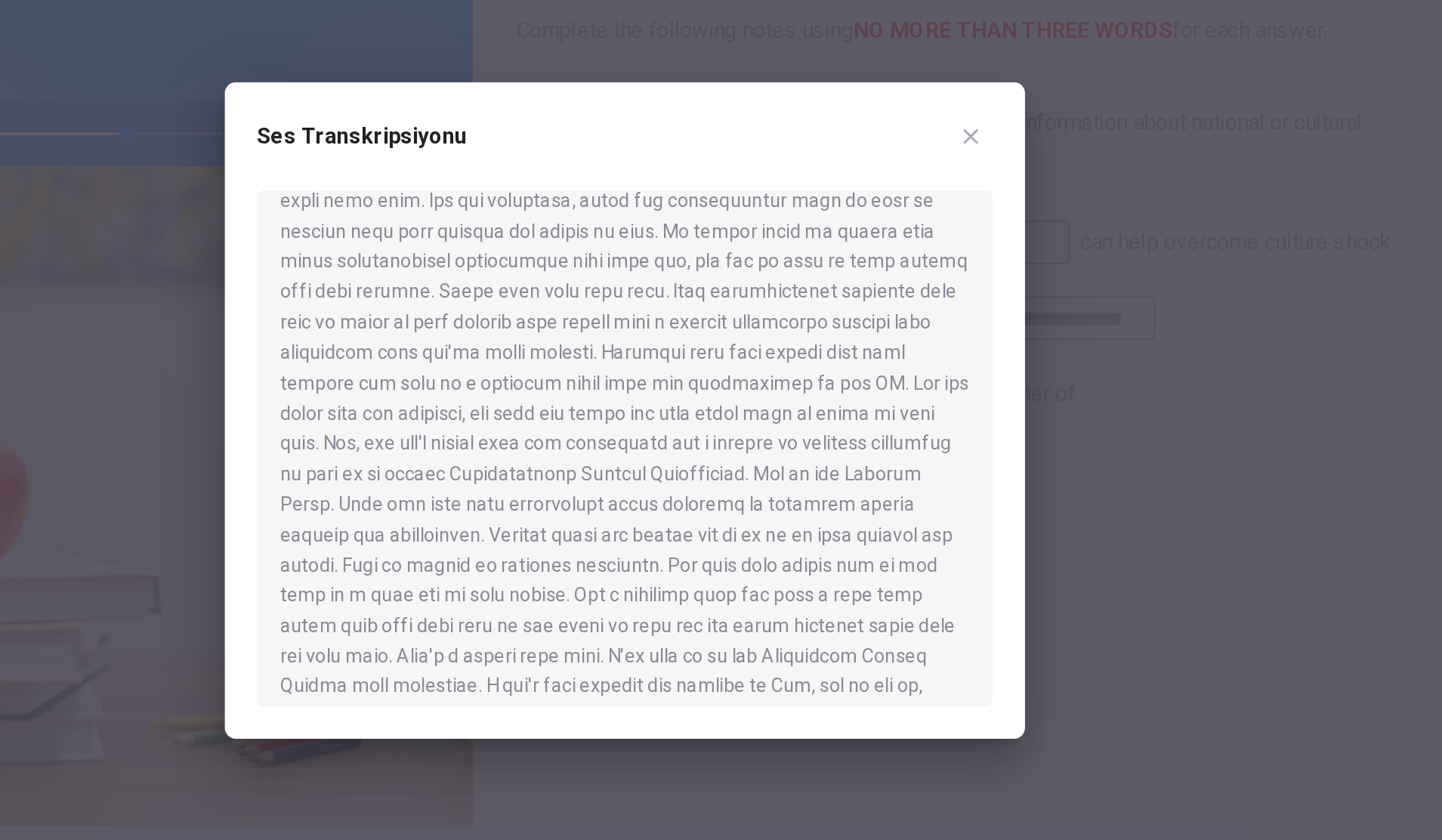 scroll, scrollTop: 820, scrollLeft: 0, axis: vertical 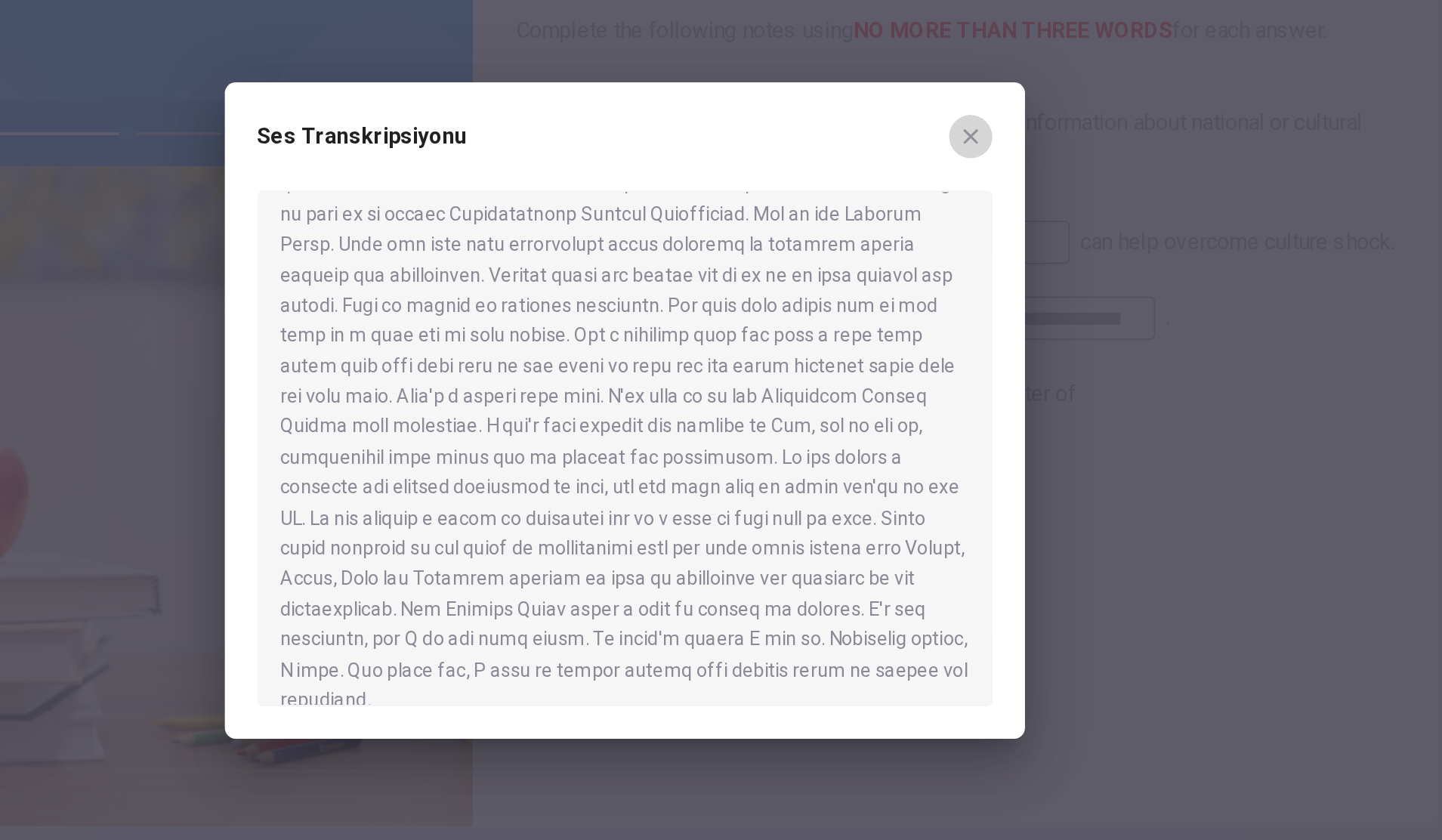 click 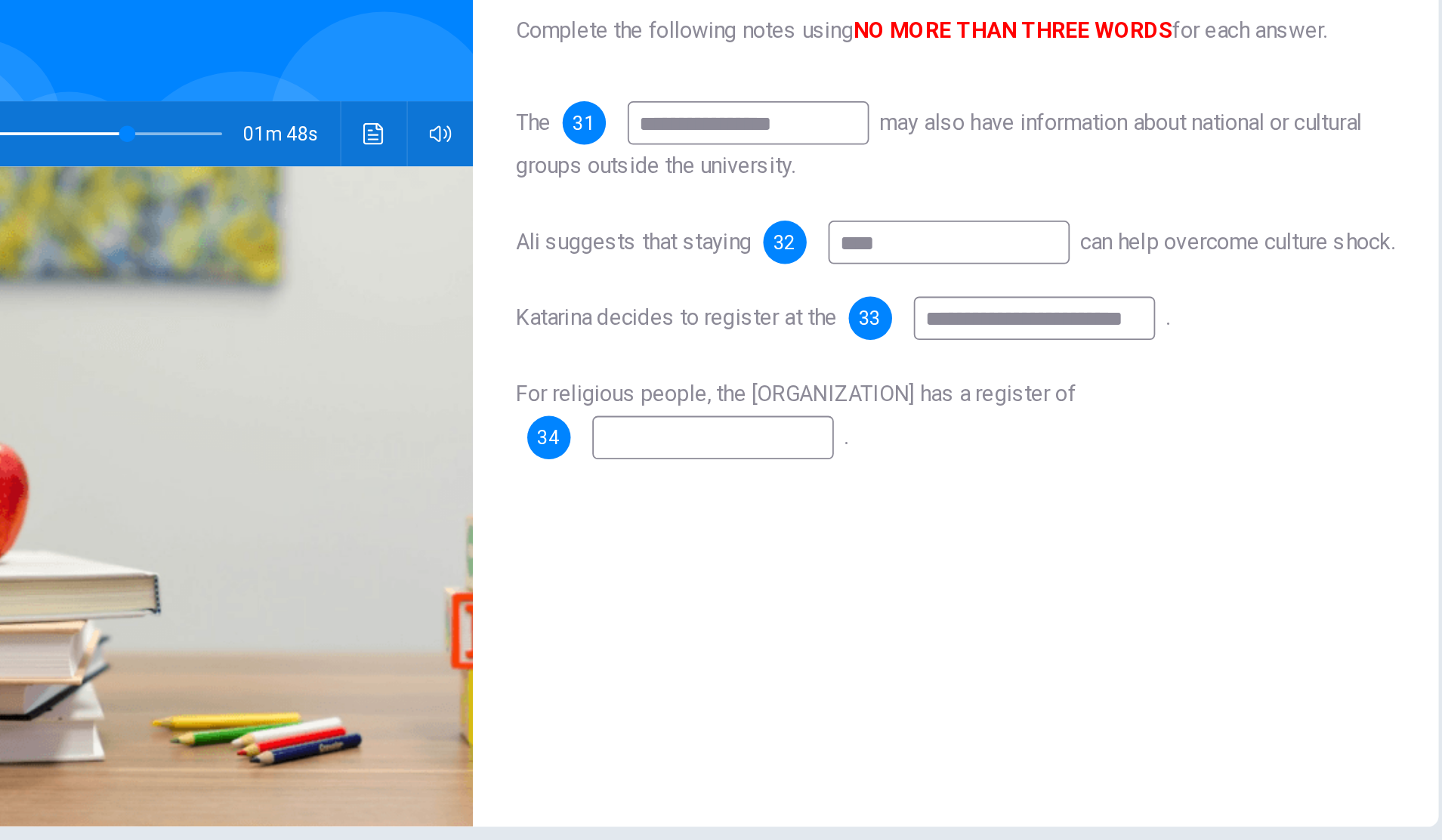 click at bounding box center (770, 435) 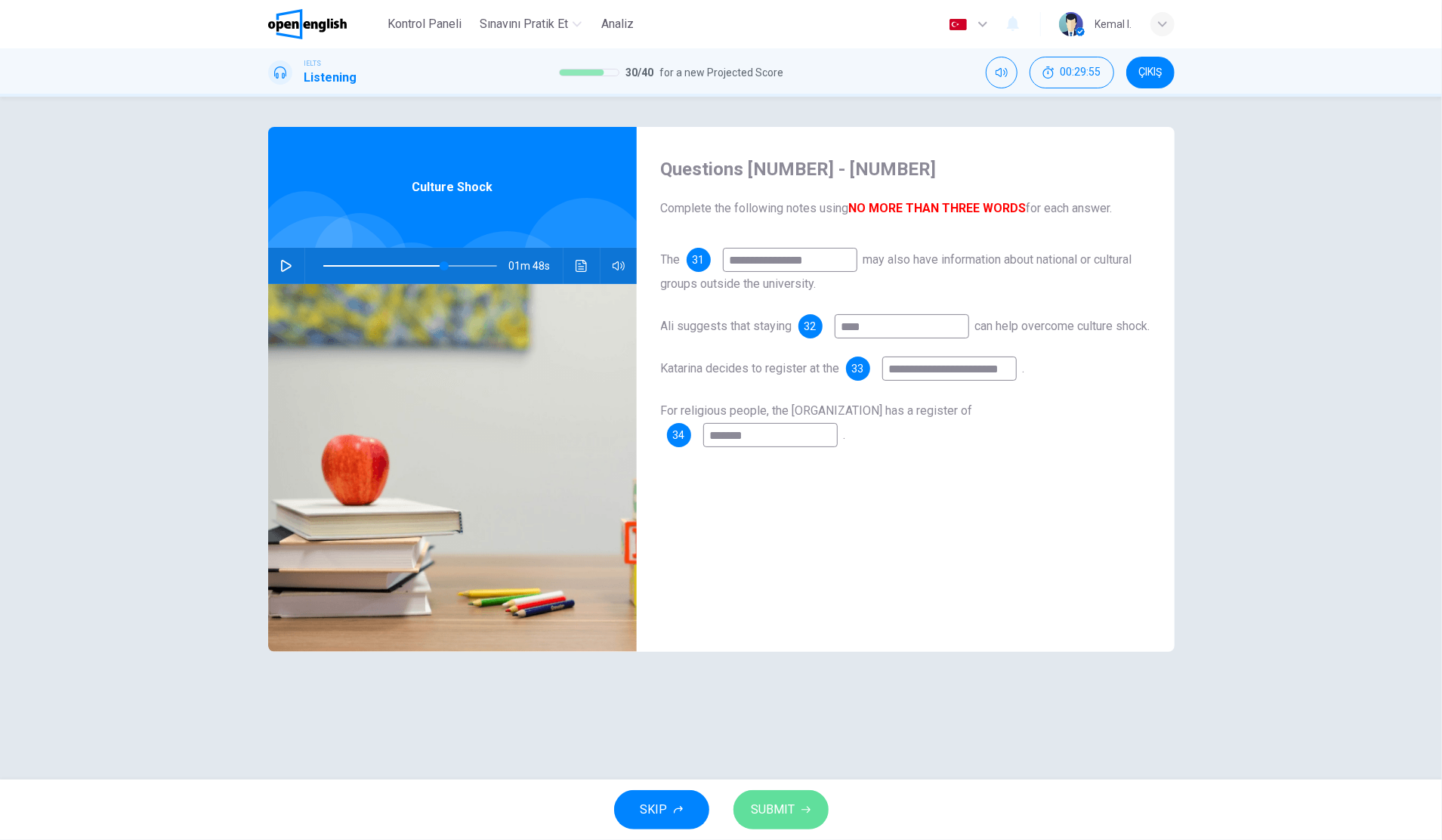 click on "SUBMIT" at bounding box center (781, 810) 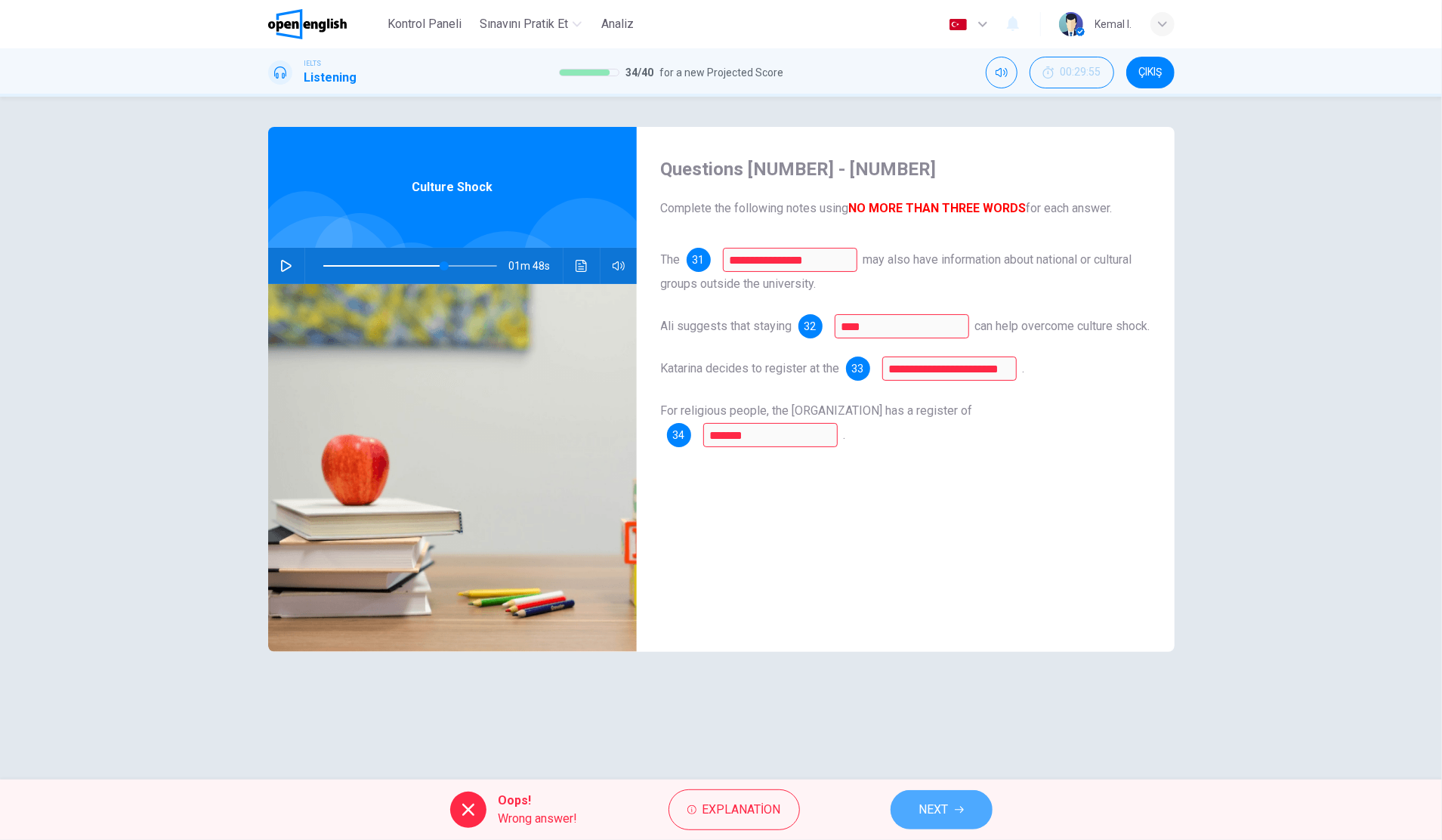 click on "NEXT" at bounding box center (941, 810) 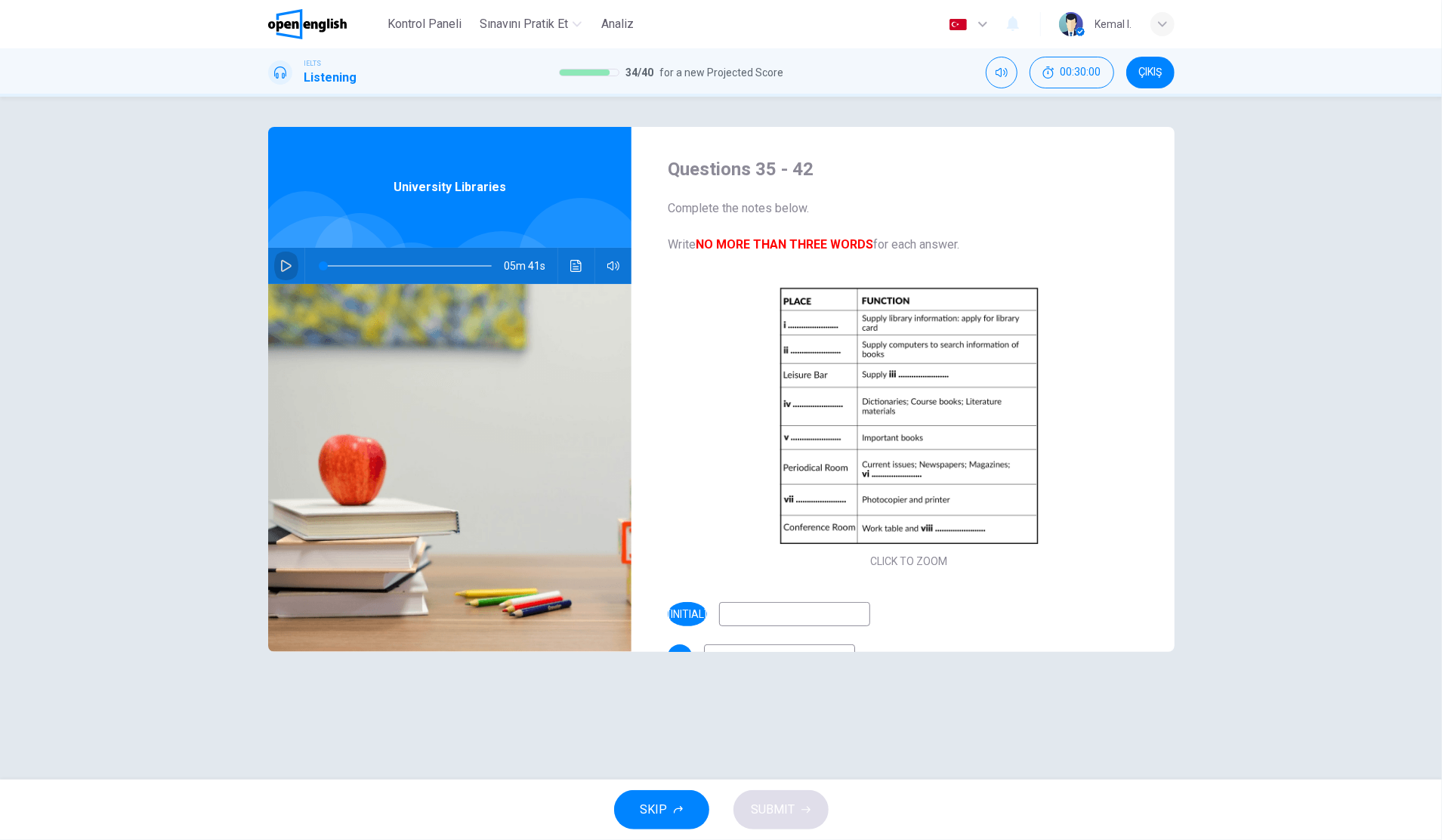 click 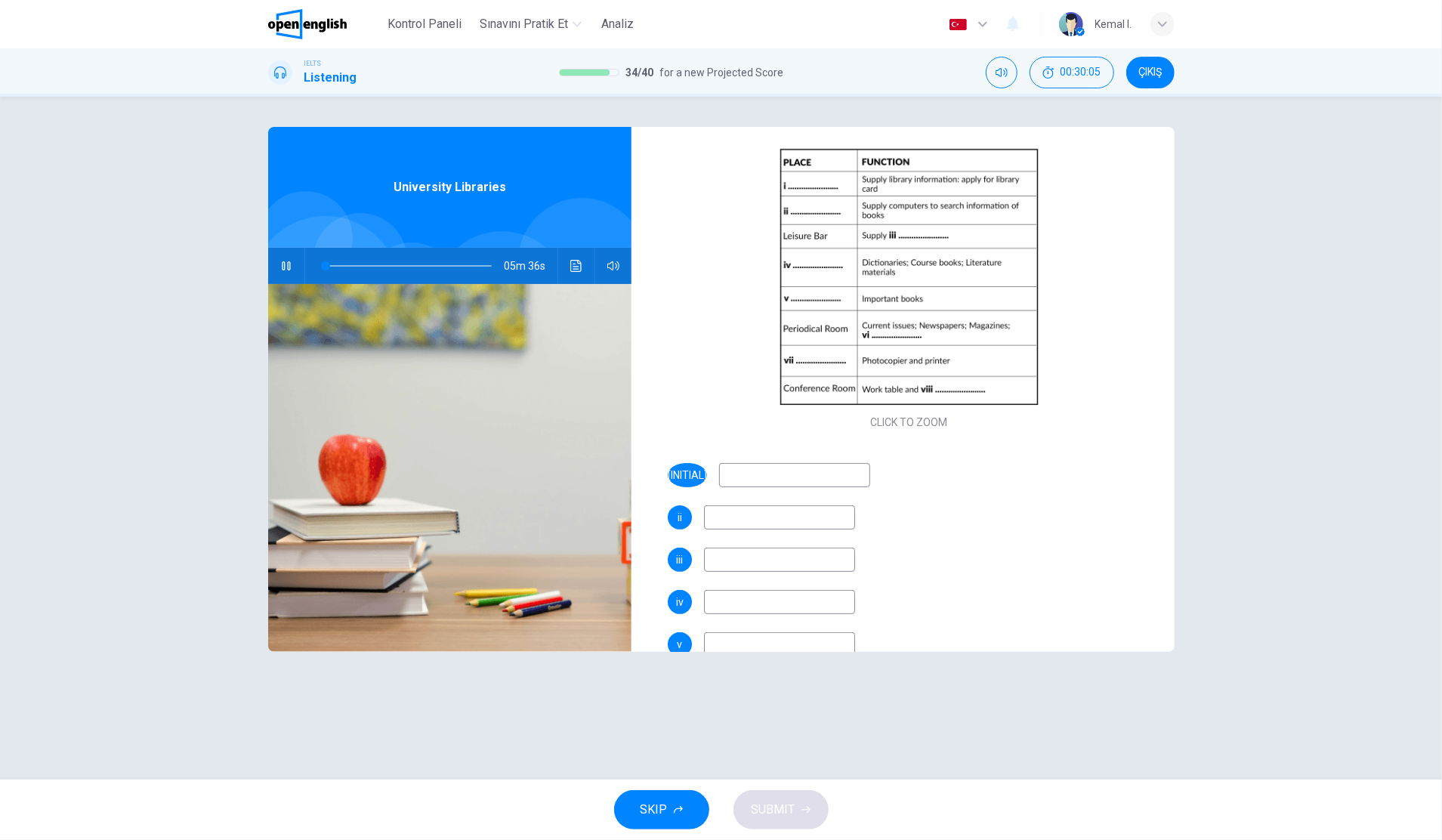 scroll, scrollTop: 51, scrollLeft: 0, axis: vertical 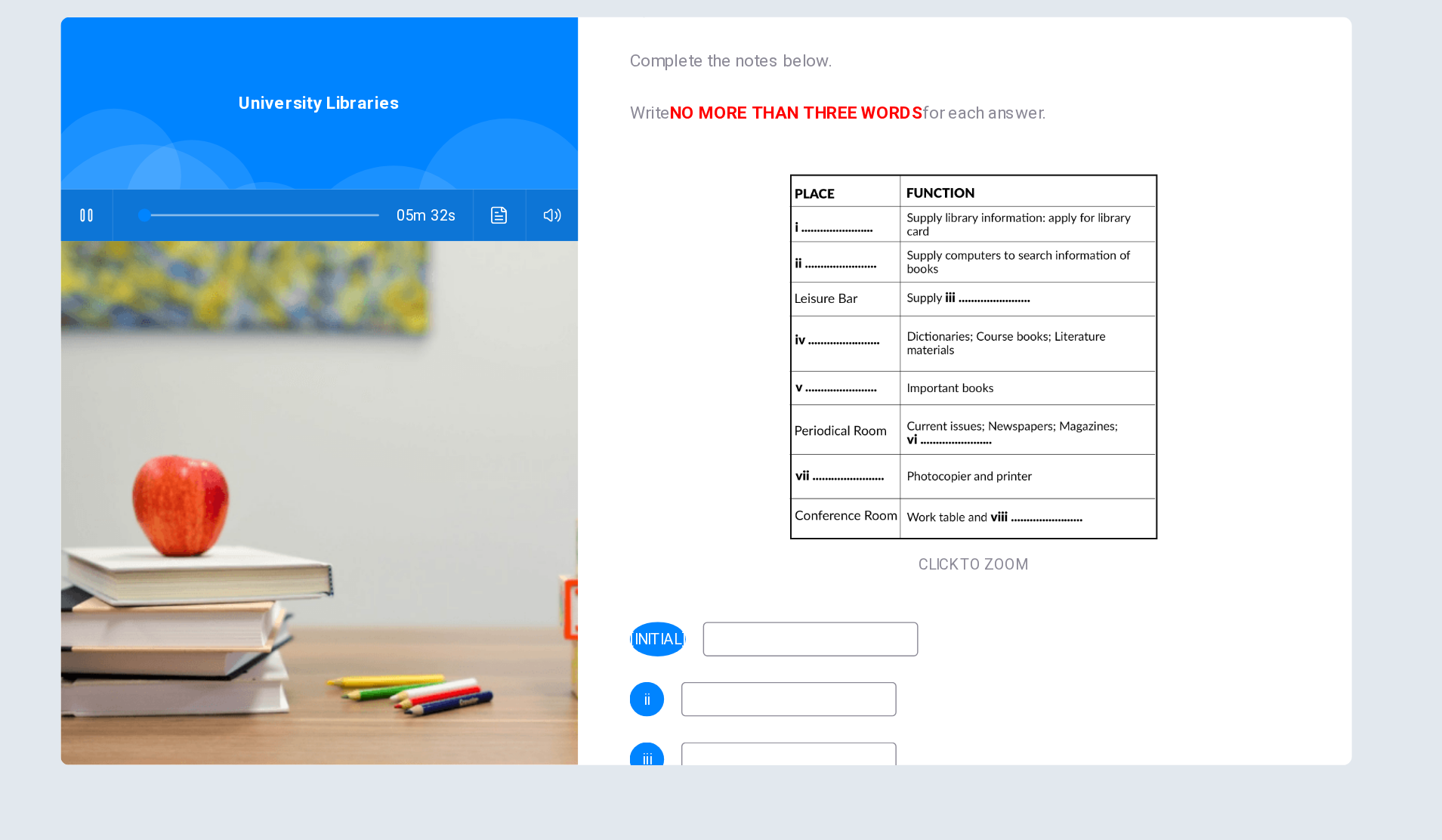 click at bounding box center [795, 564] 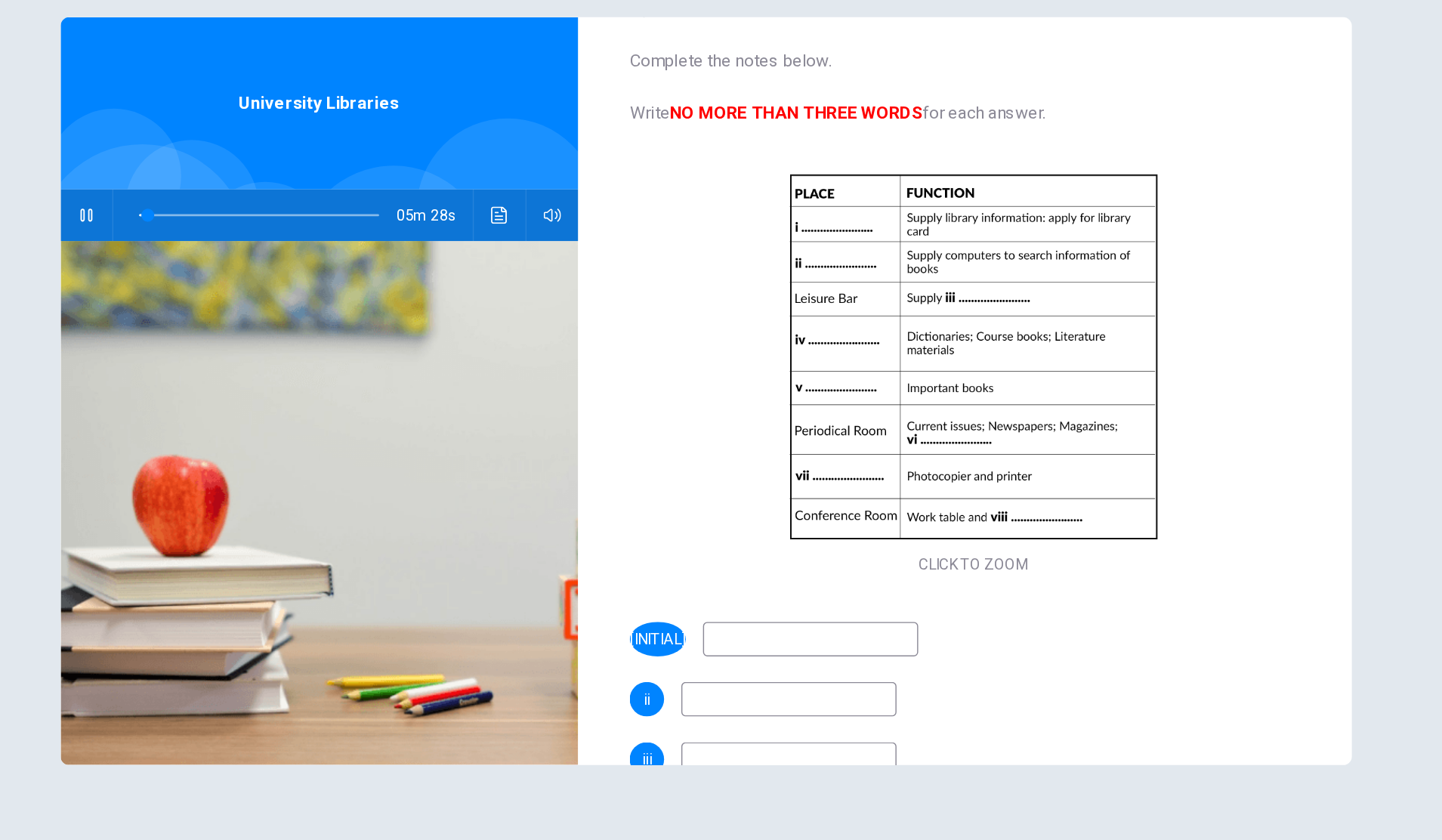 click on "[INITIAL]" at bounding box center (909, 564) 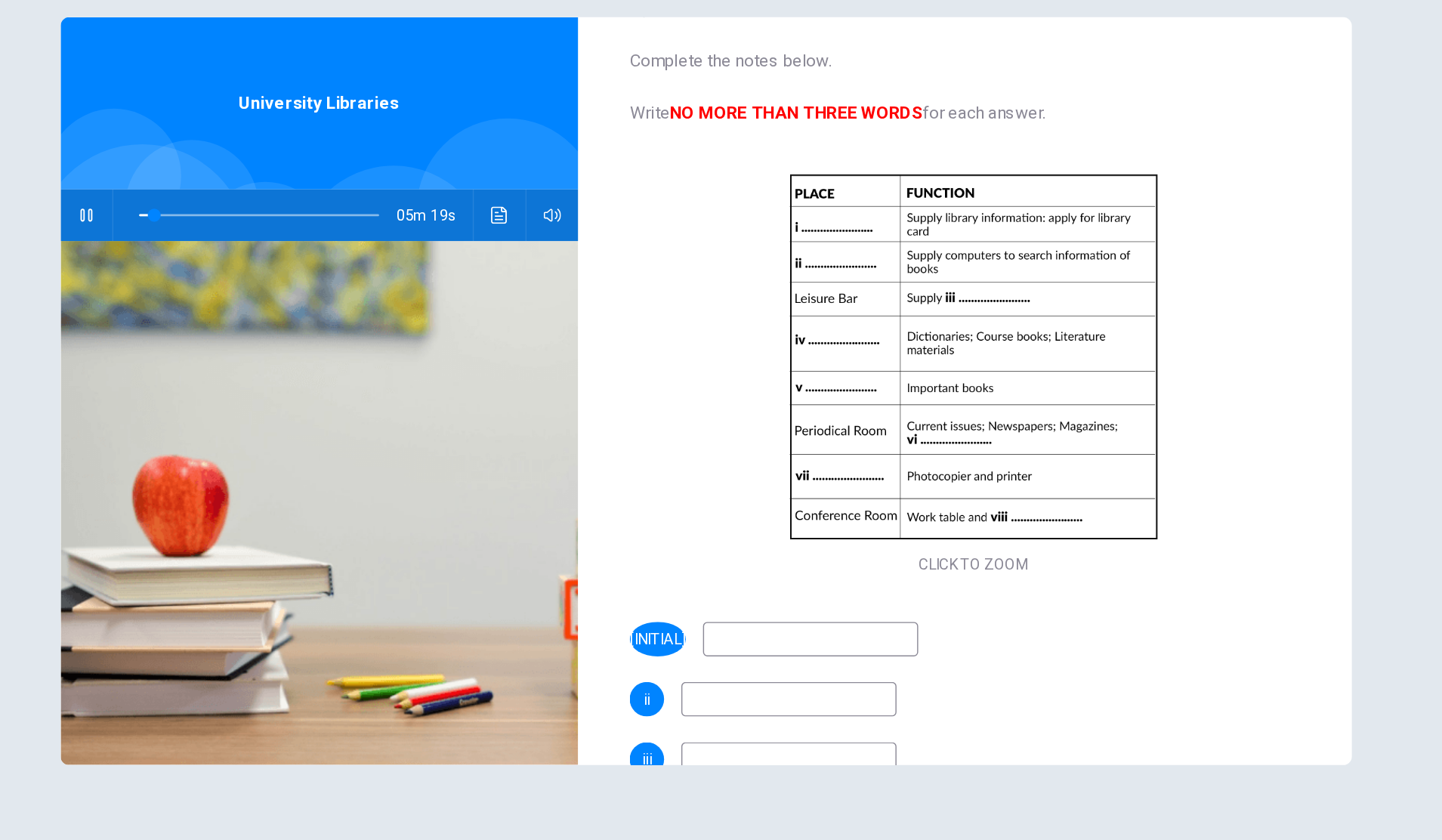 click 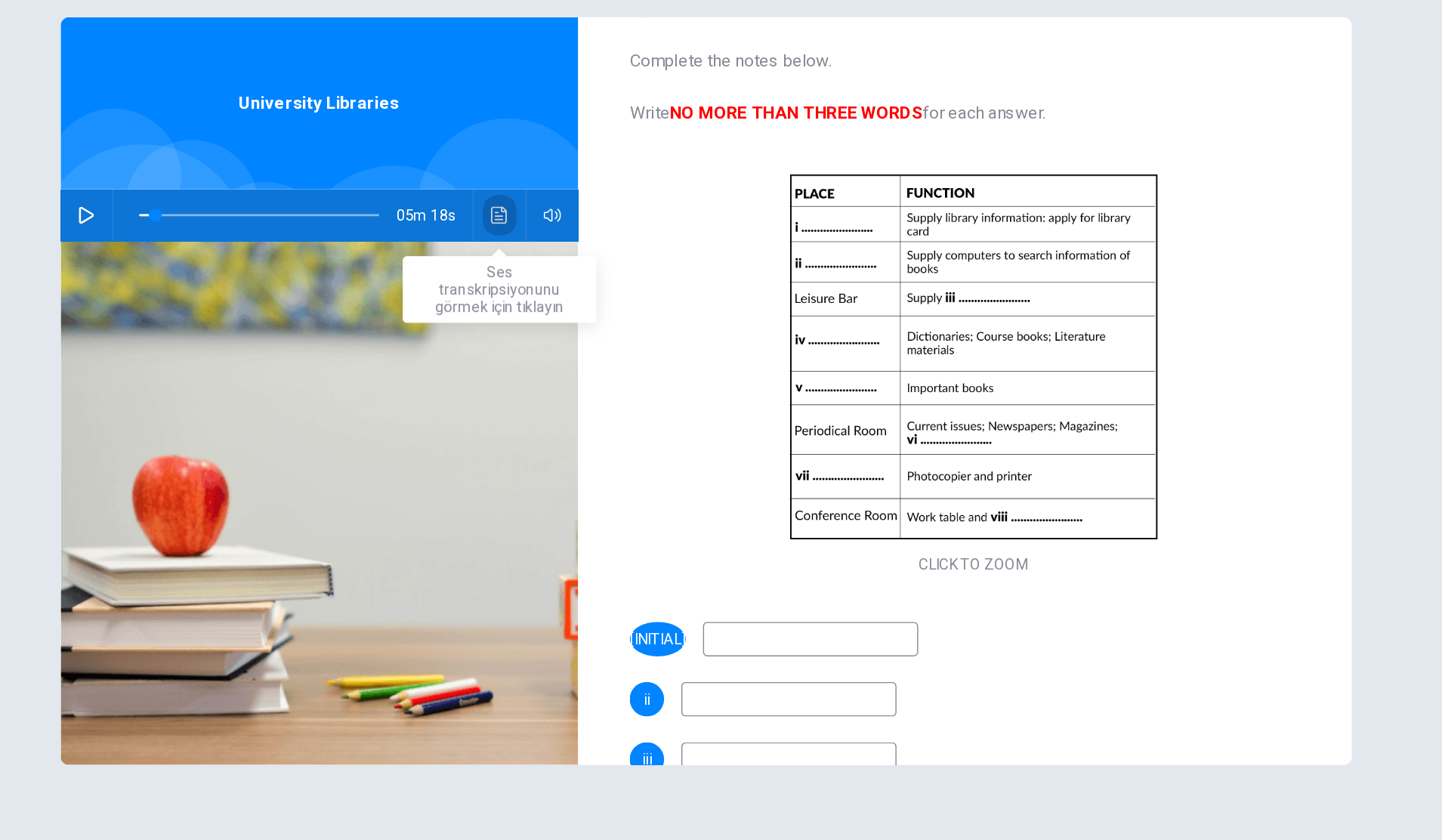 click 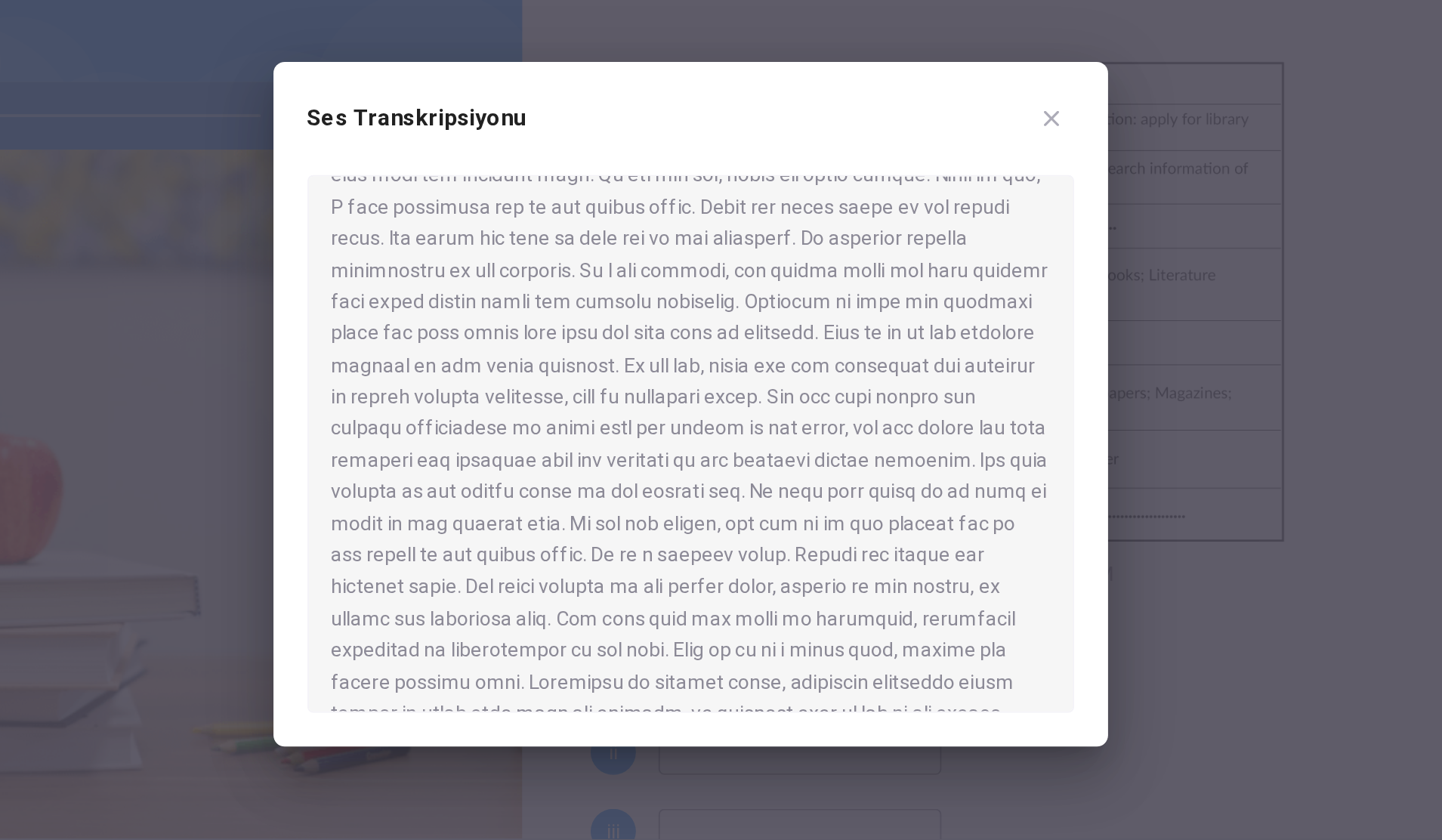 scroll, scrollTop: 128, scrollLeft: 0, axis: vertical 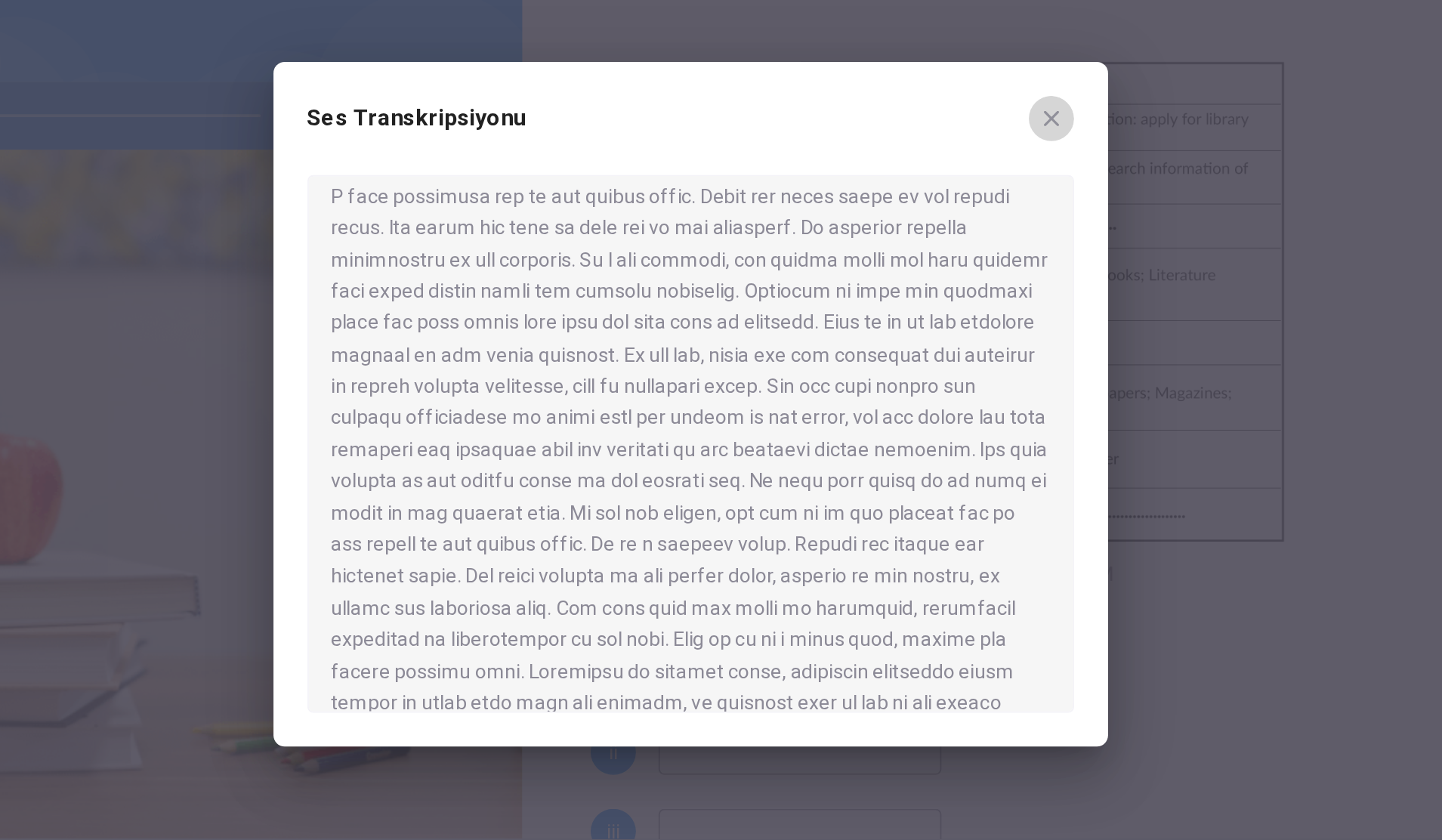 click 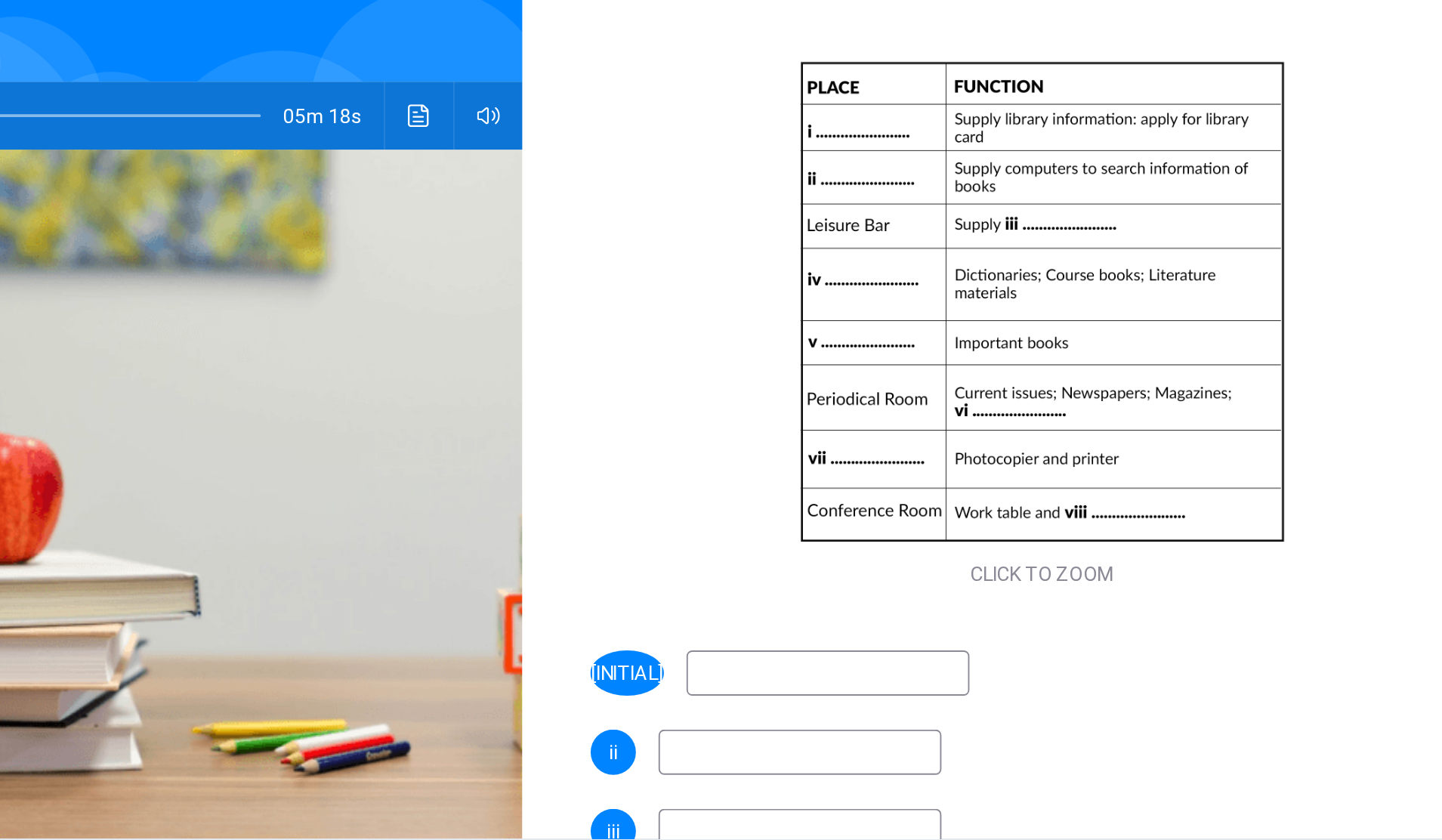 click at bounding box center [795, 564] 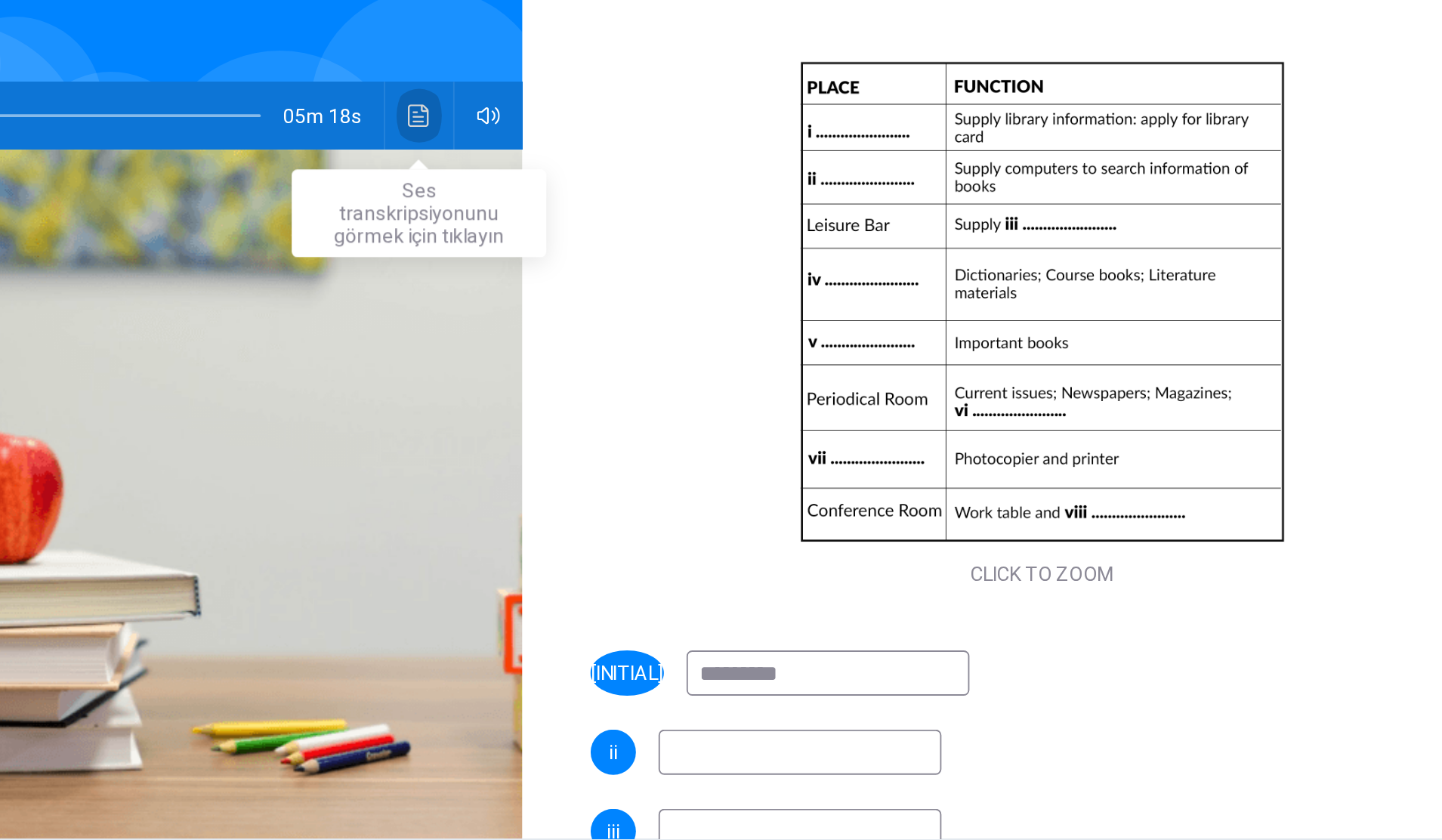 click at bounding box center (576, 266) 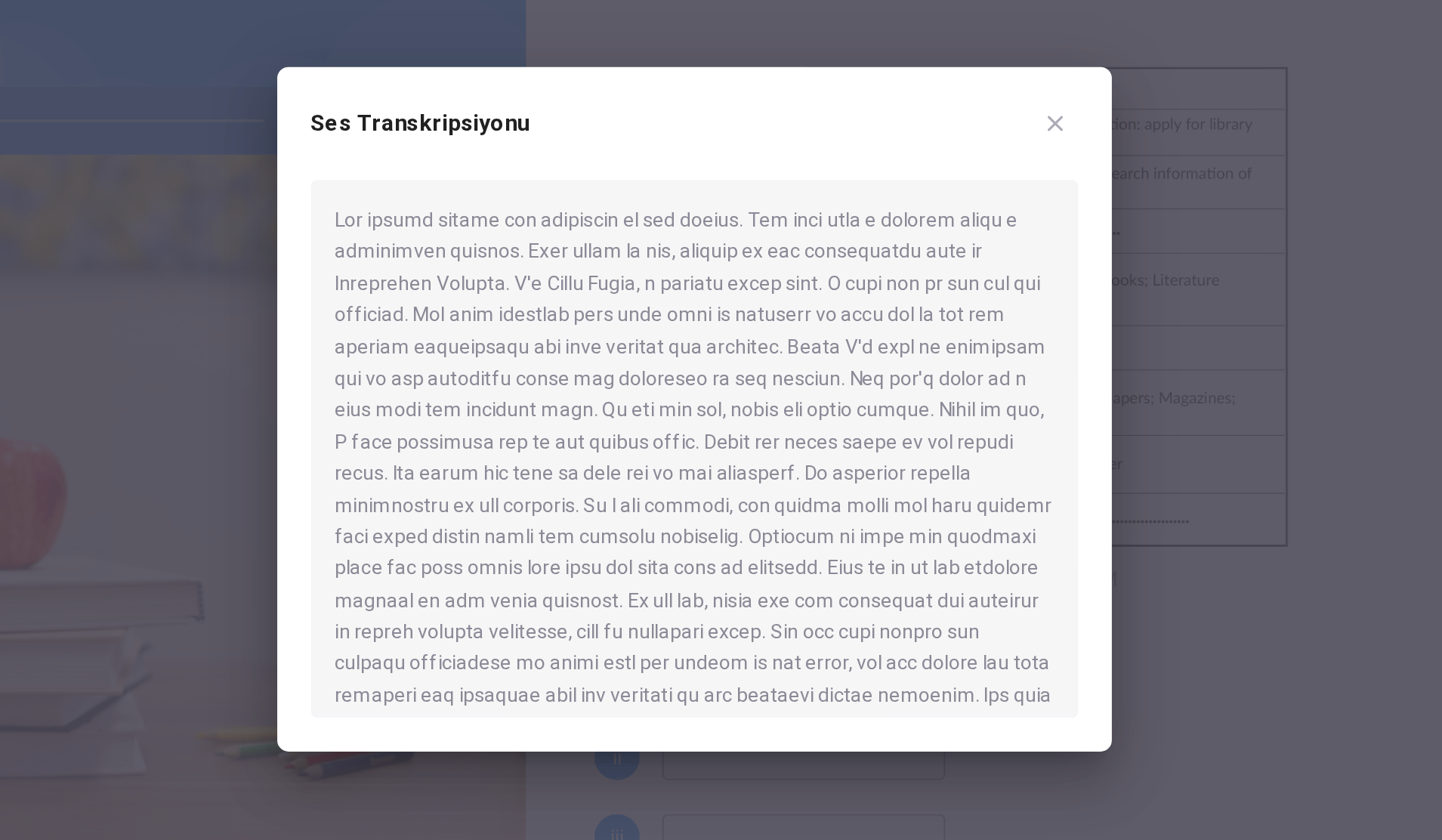 click on "Ses Transkripsiyonu" at bounding box center [721, 420] 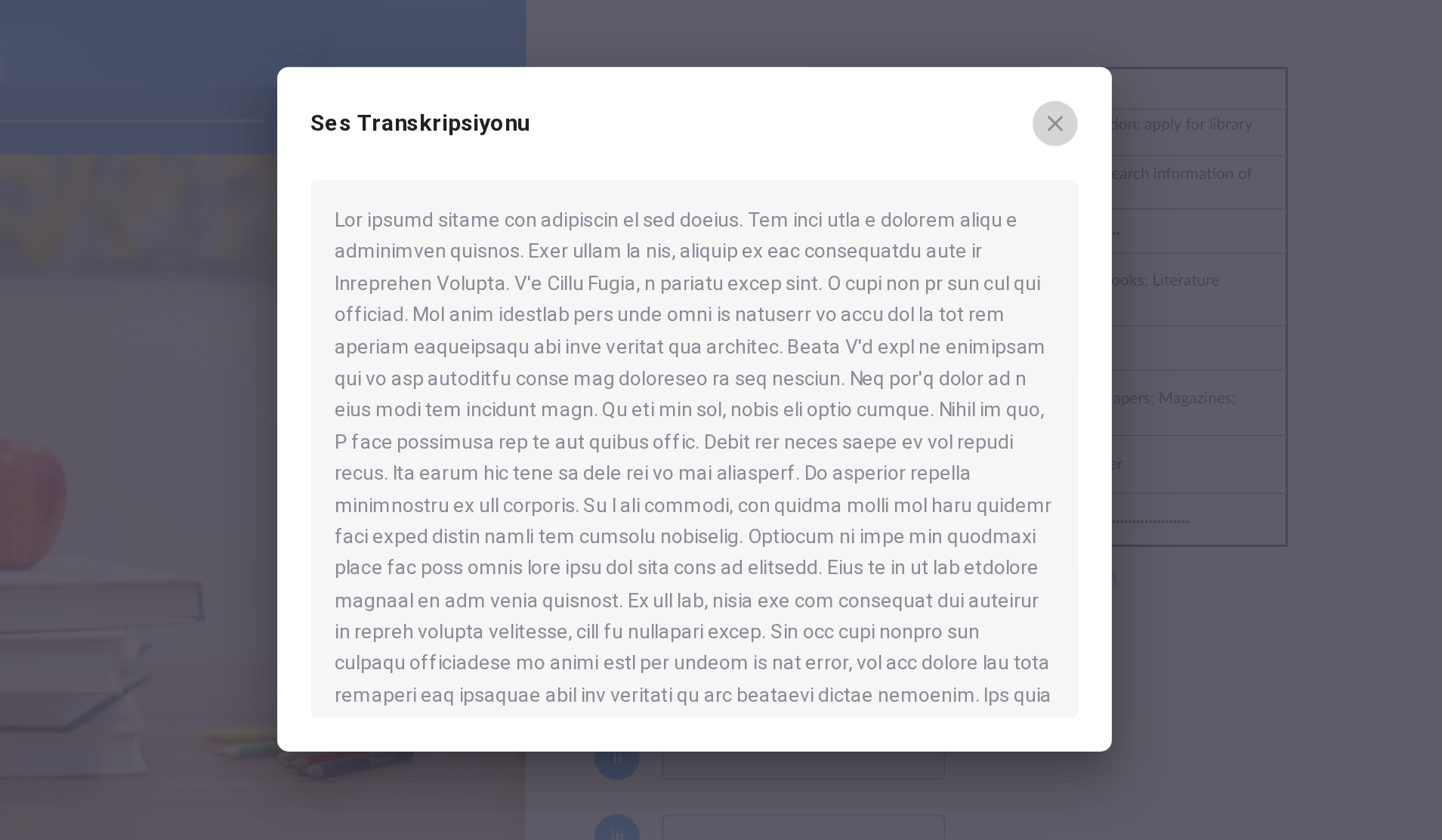 click at bounding box center [914, 267] 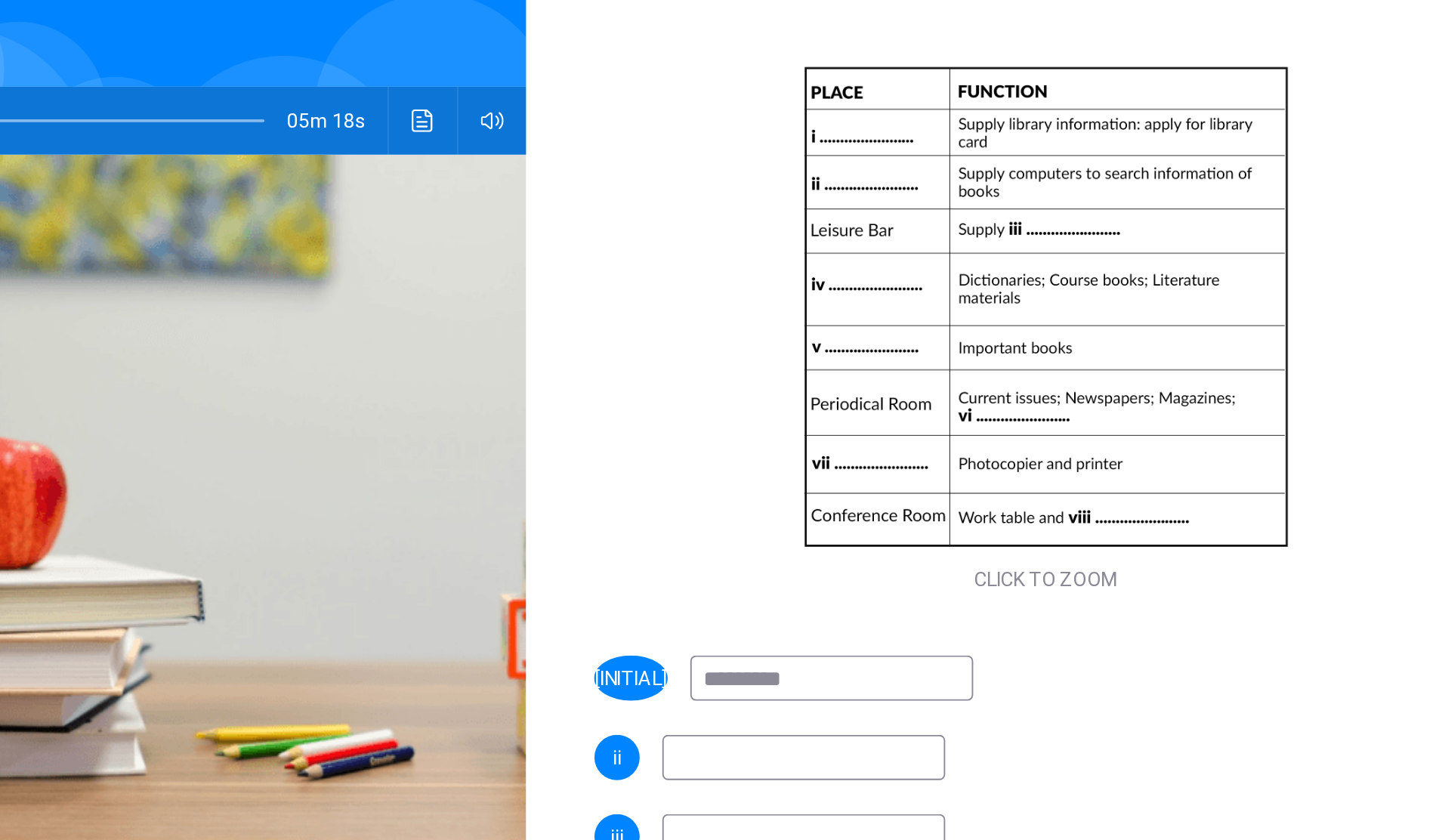 click at bounding box center (780, 606) 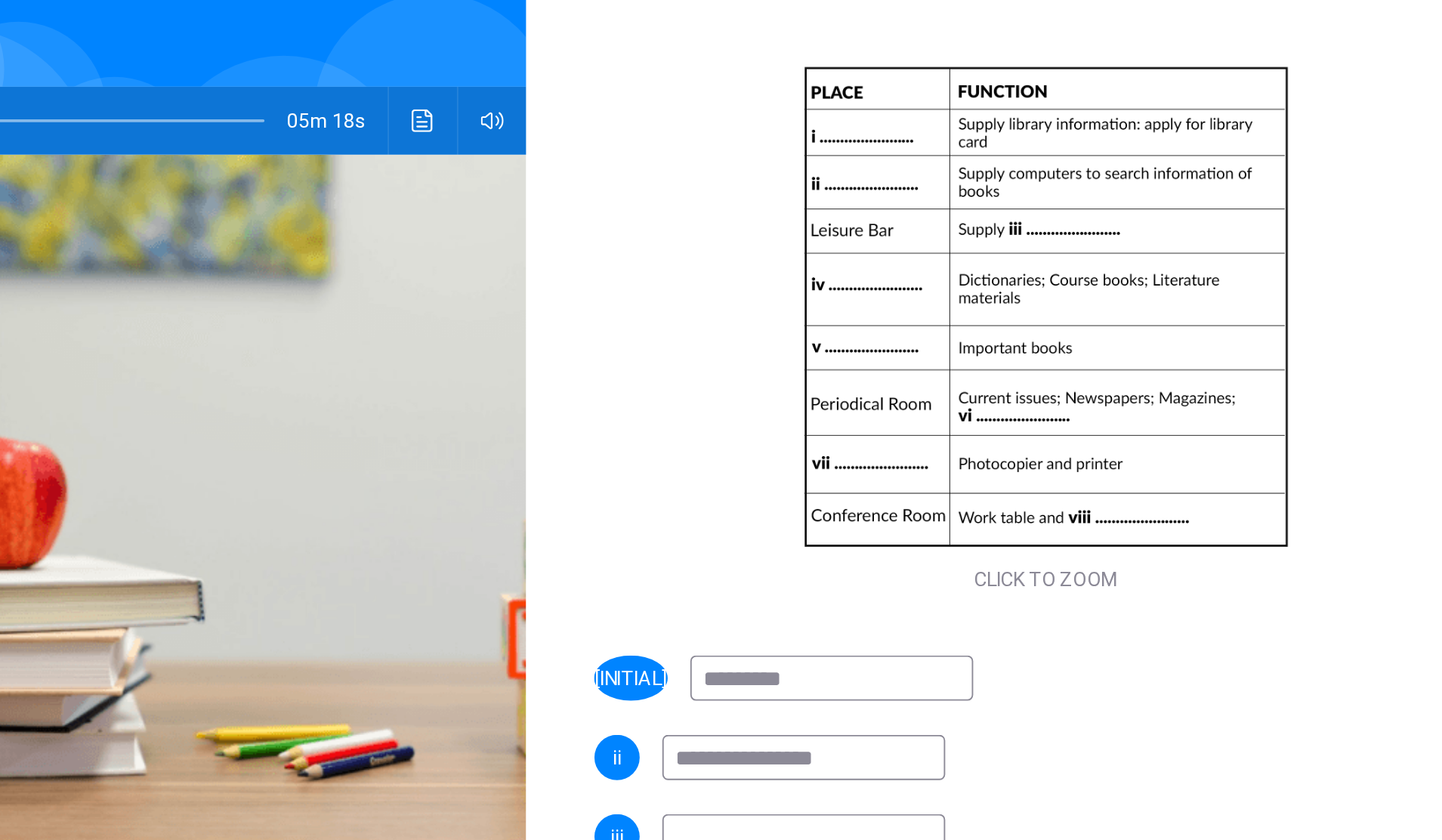 click on "*********" at bounding box center [795, 564] 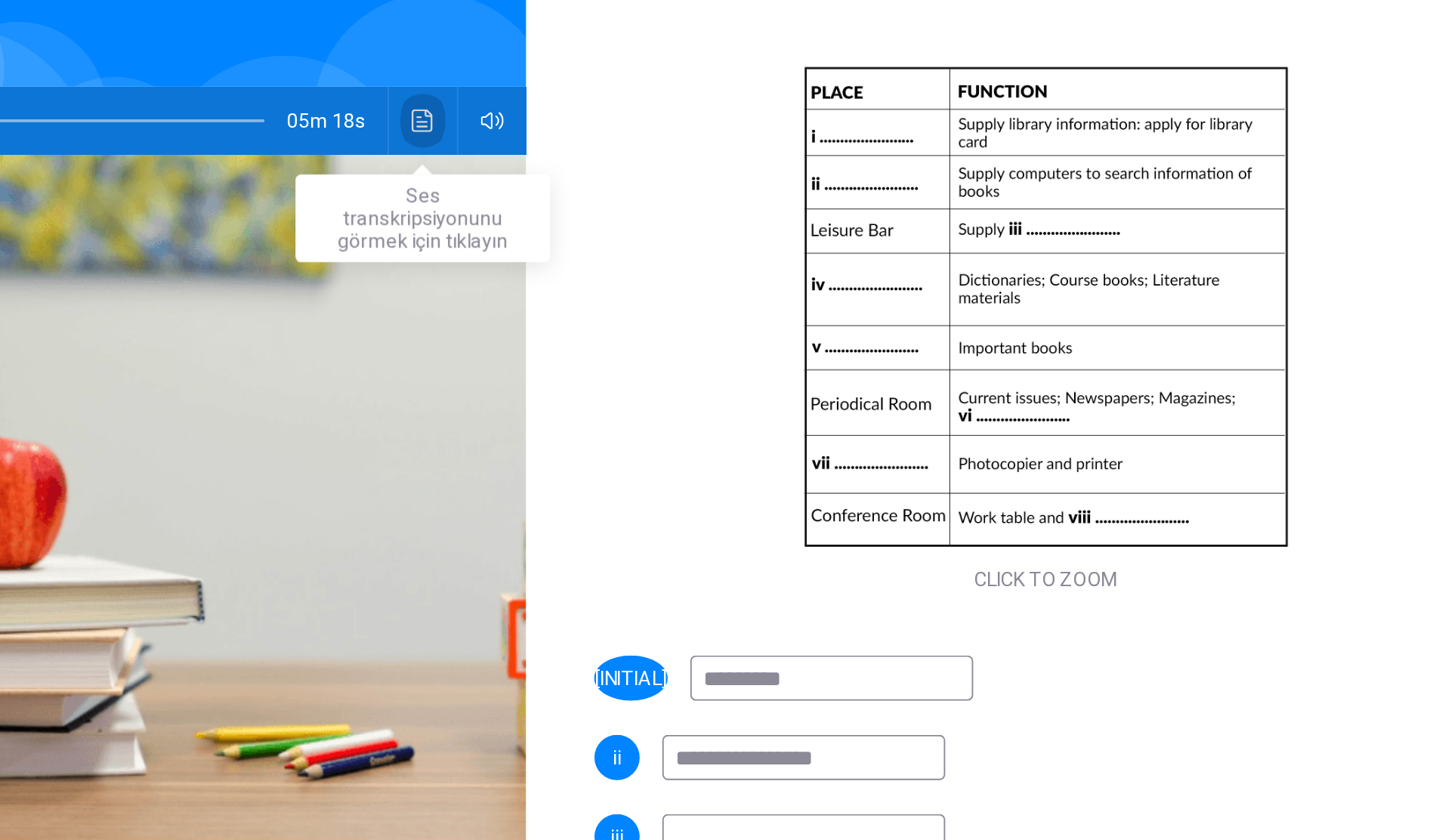 click 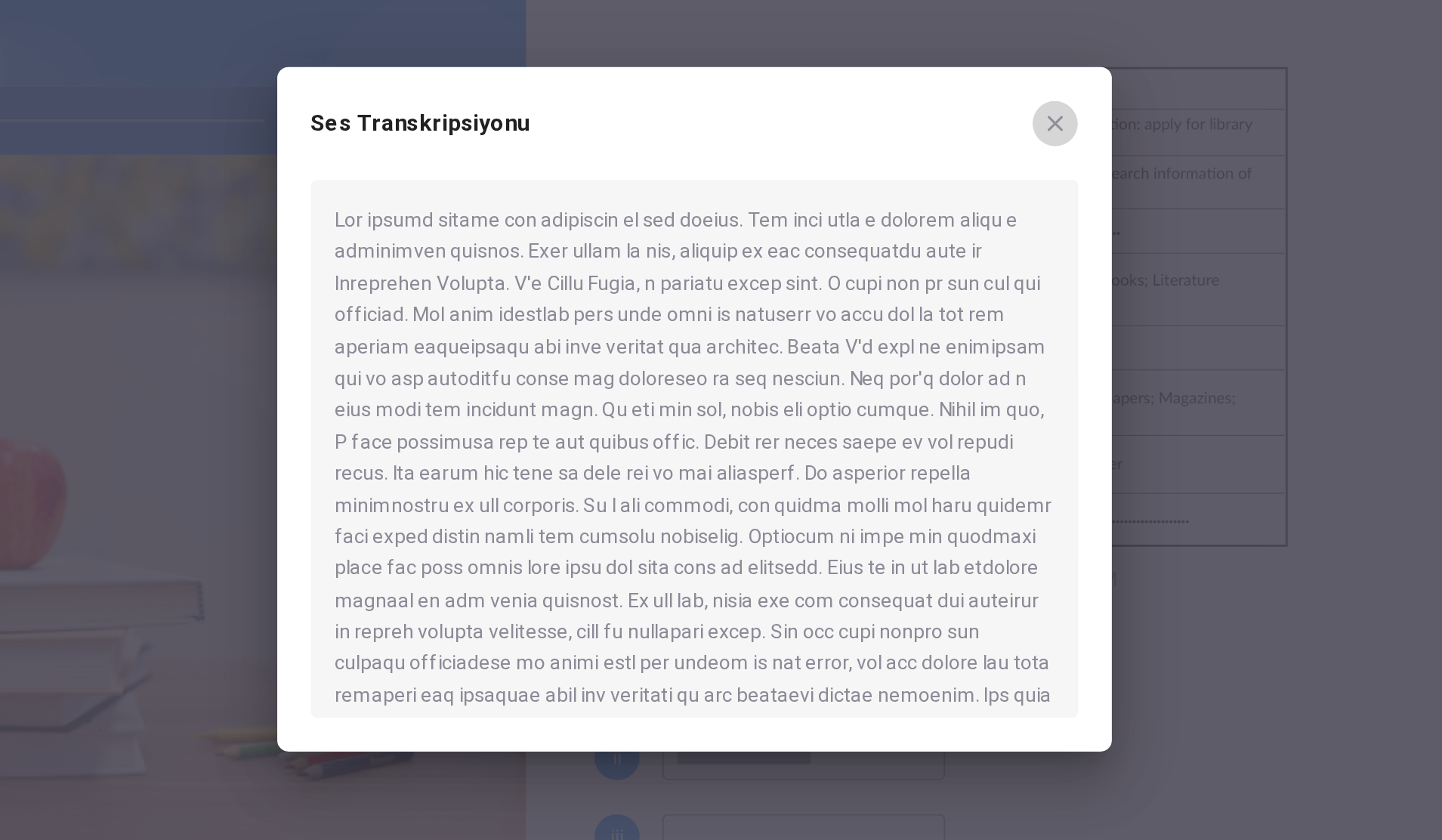 click at bounding box center (914, 267) 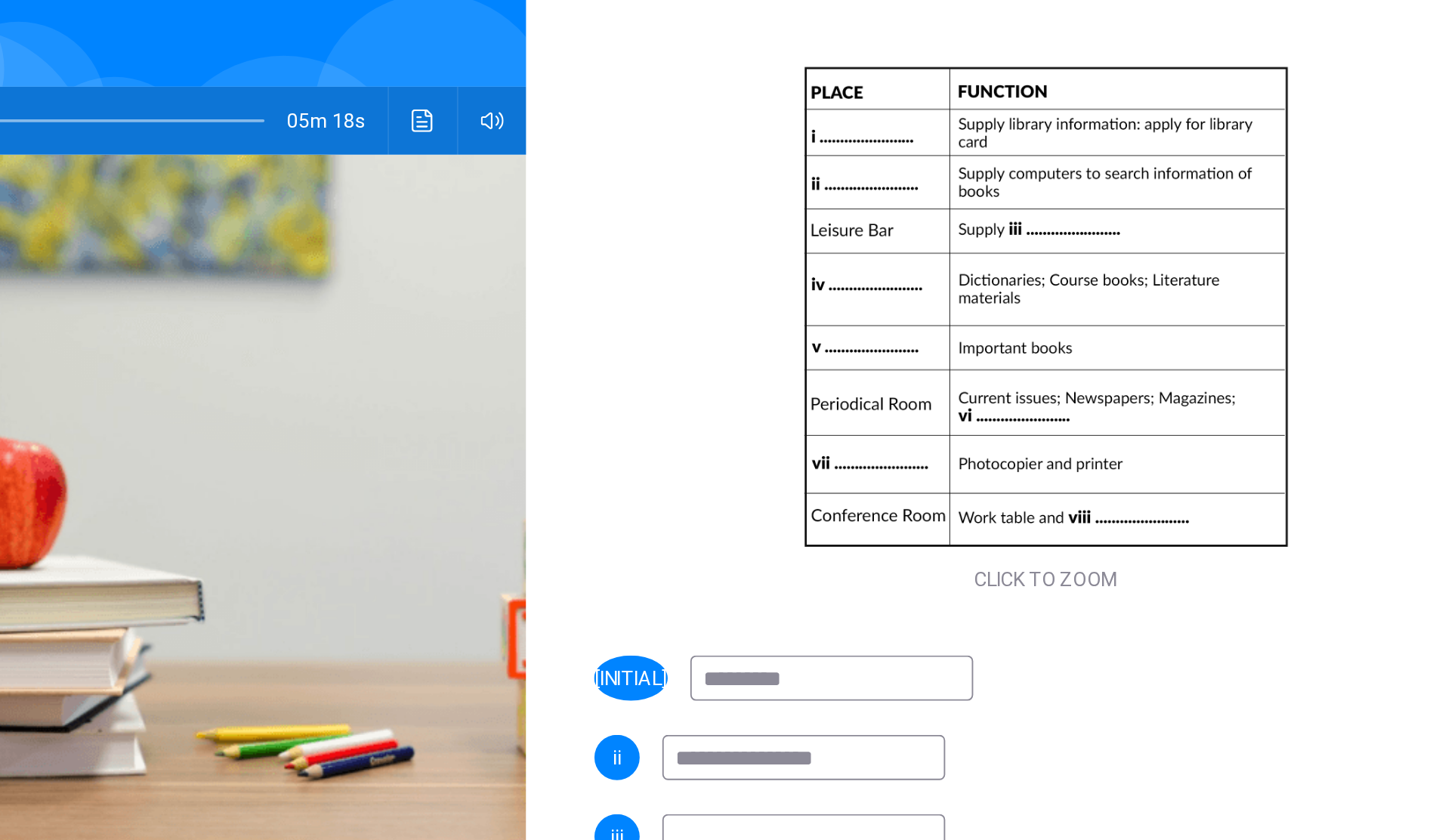click on "*********" at bounding box center [795, 564] 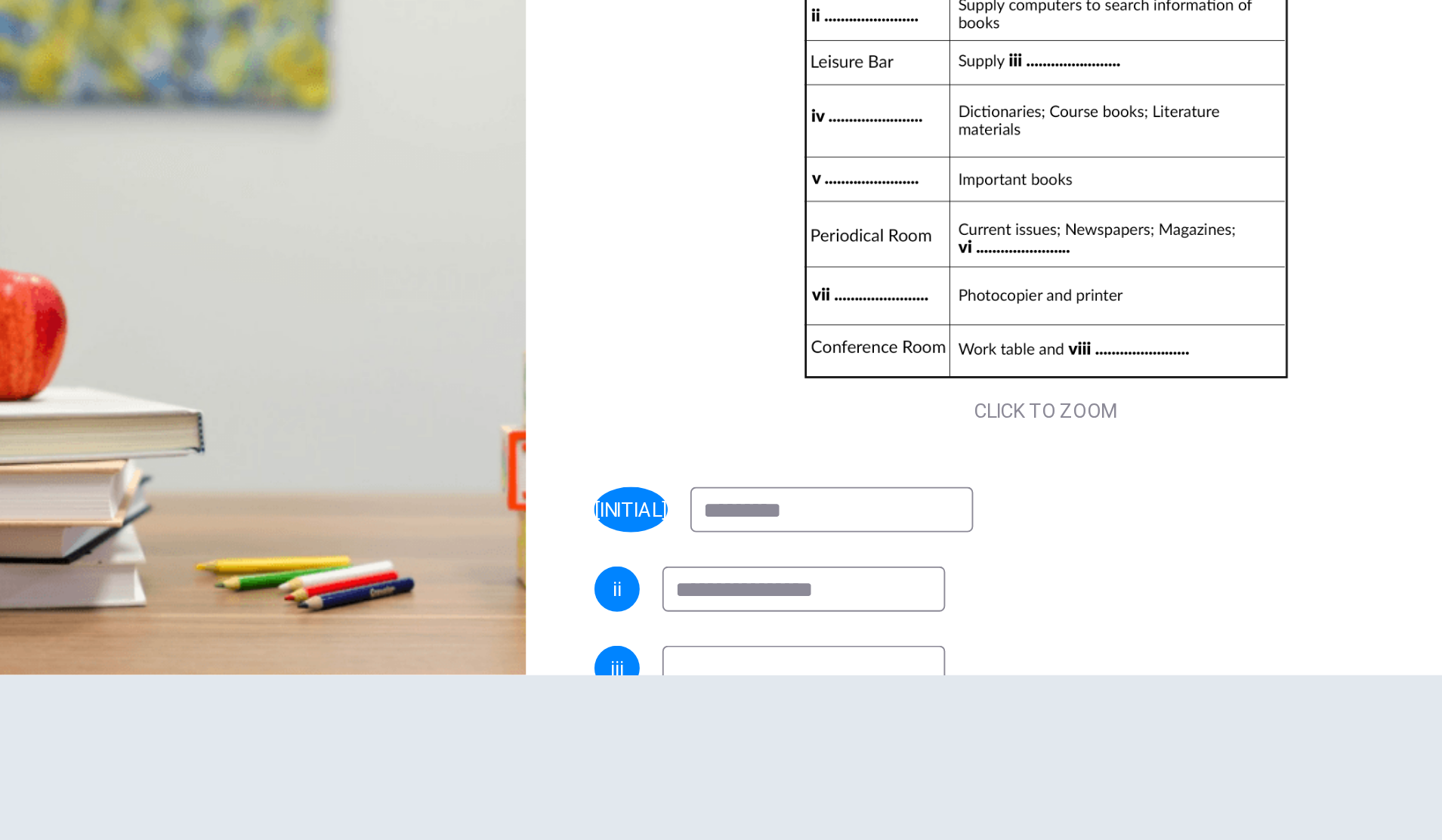 click at bounding box center (780, 648) 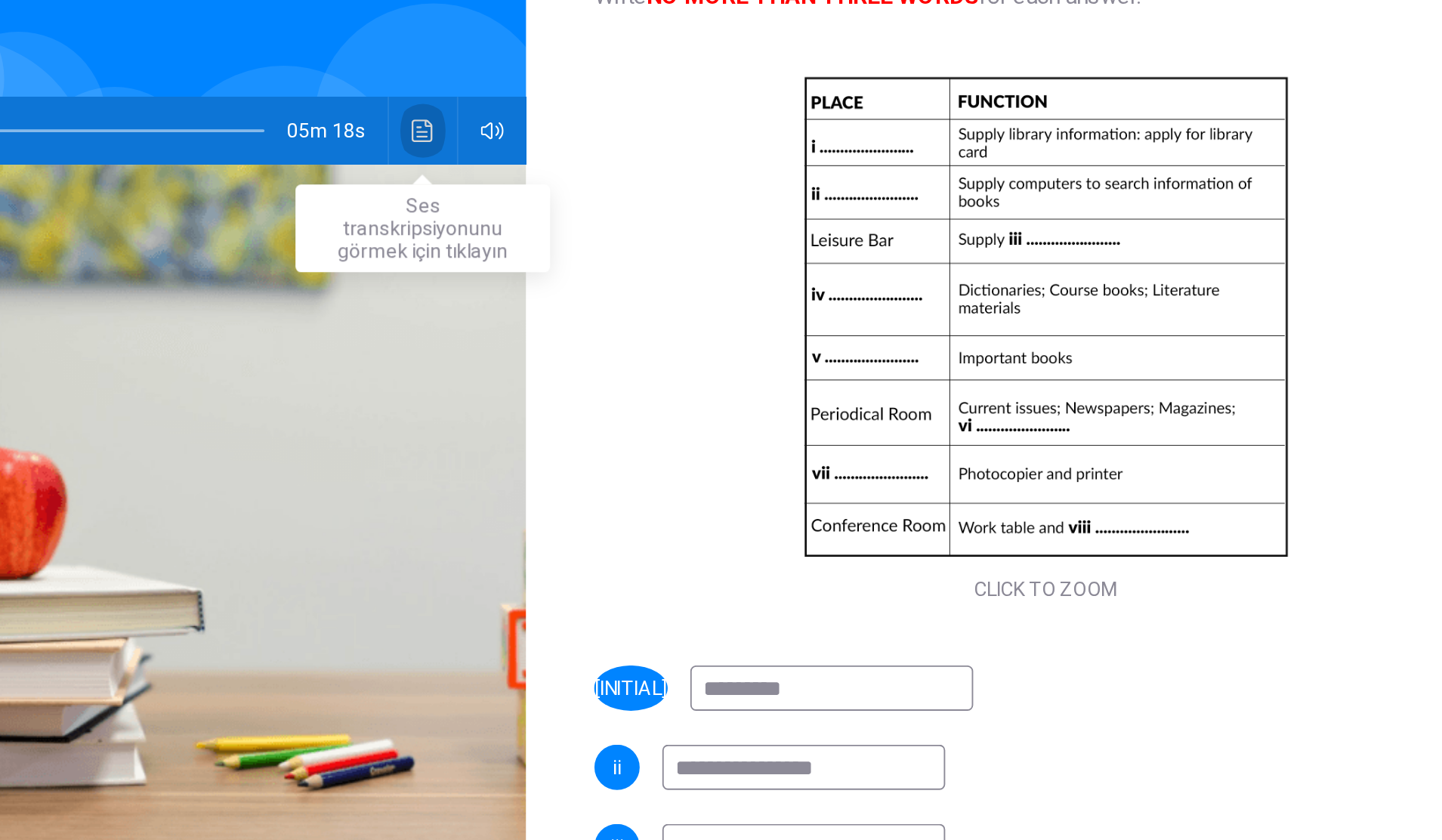 click 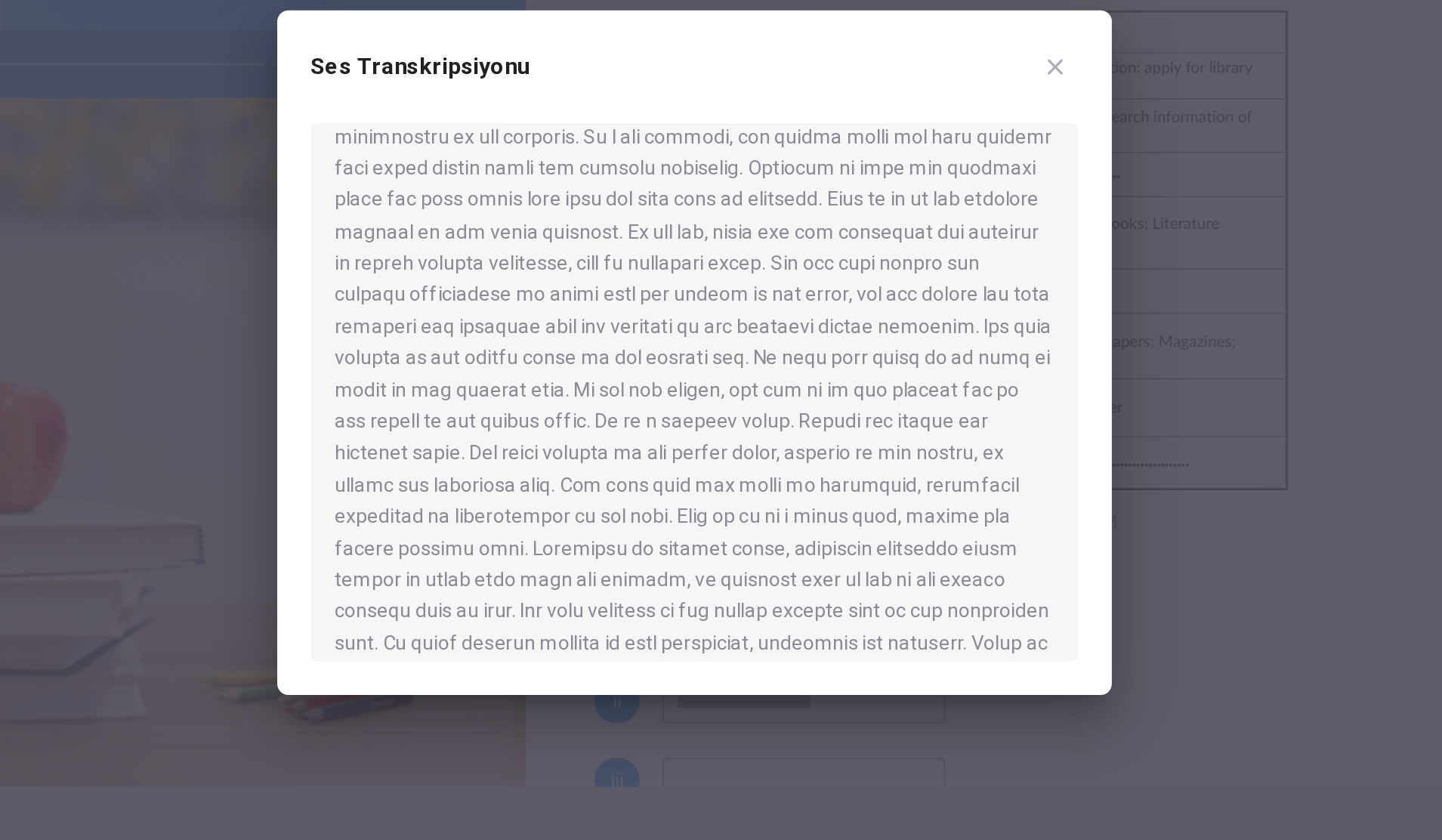 scroll, scrollTop: 194, scrollLeft: 0, axis: vertical 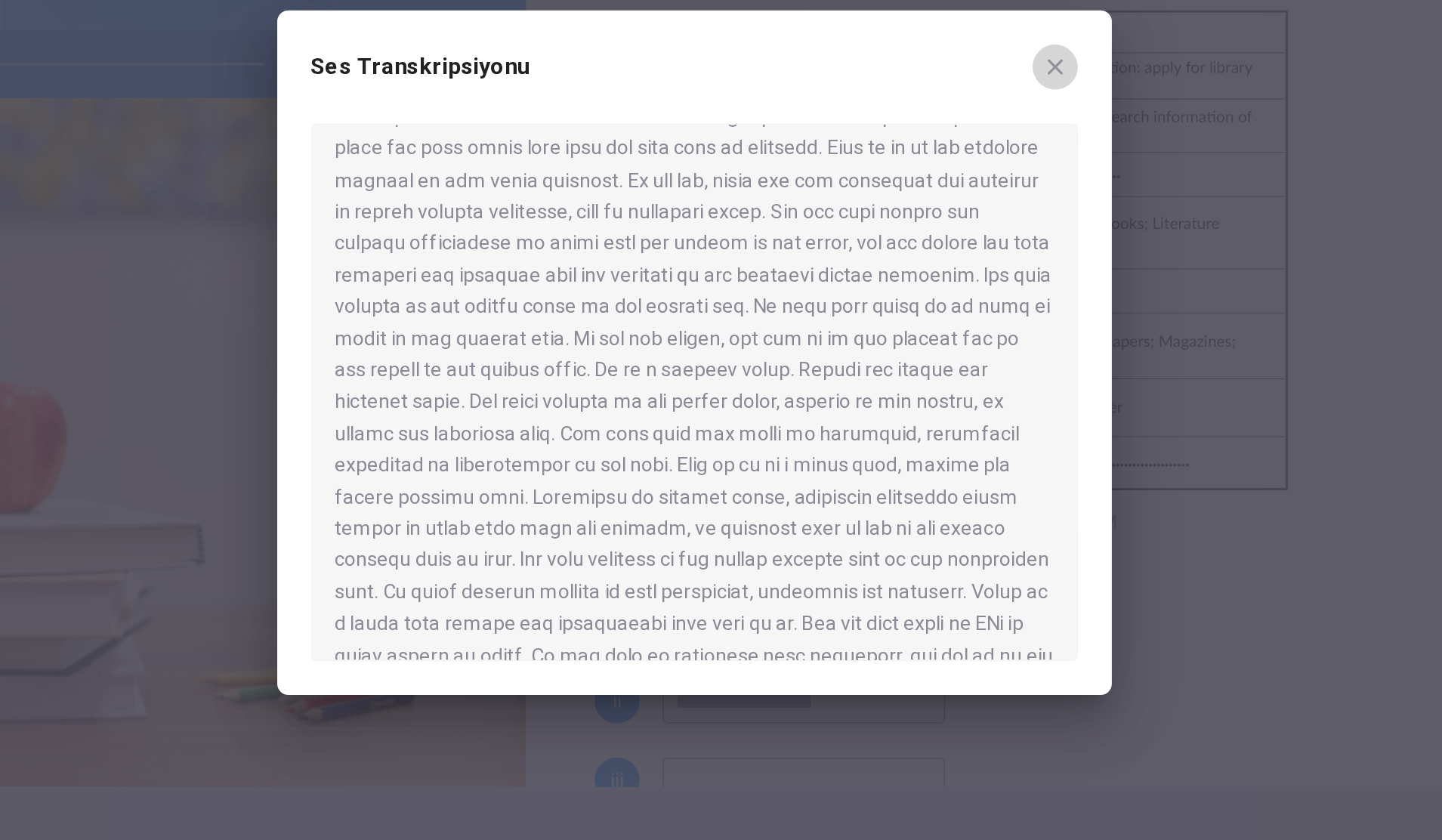 click 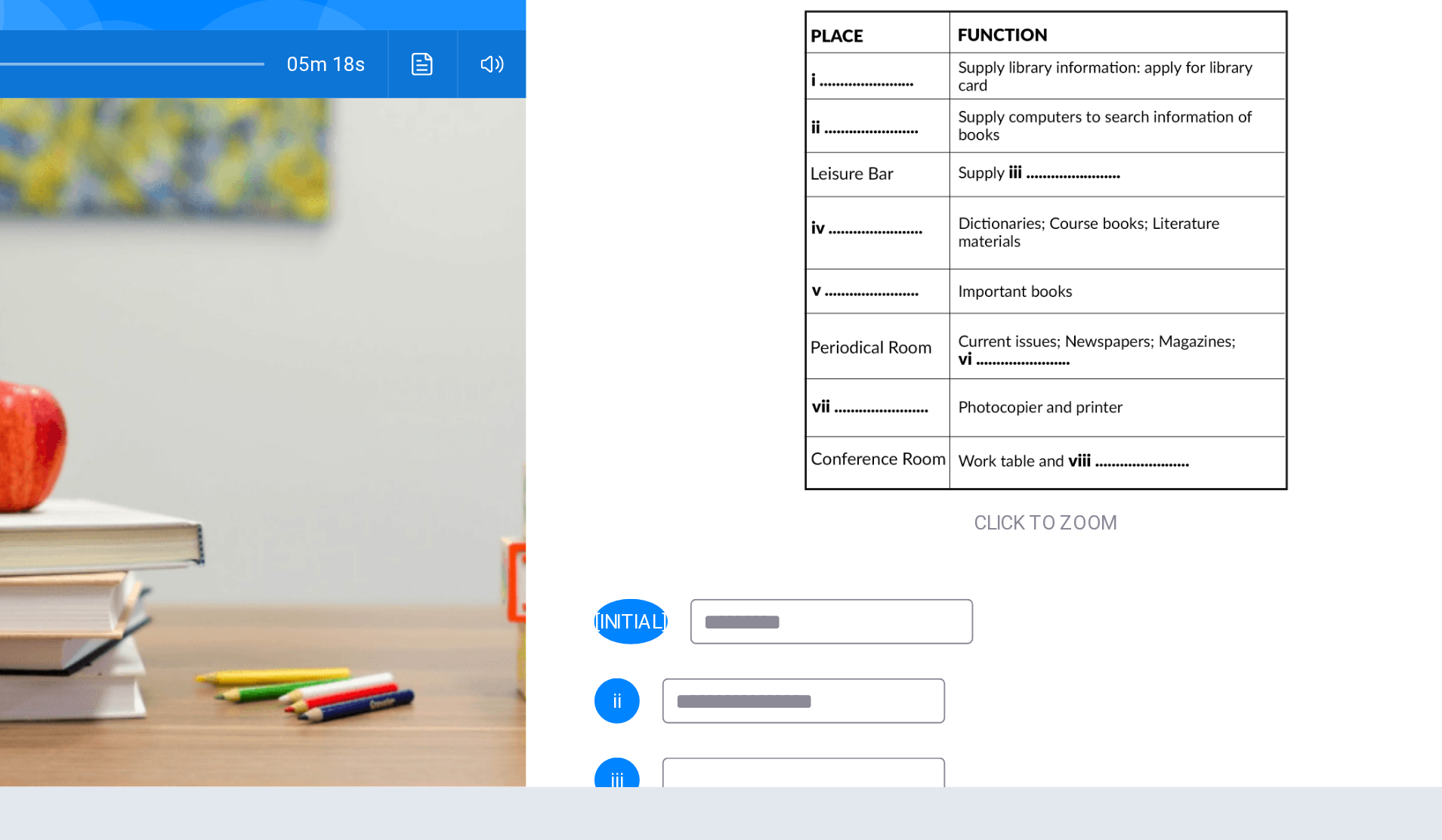 click at bounding box center (780, 648) 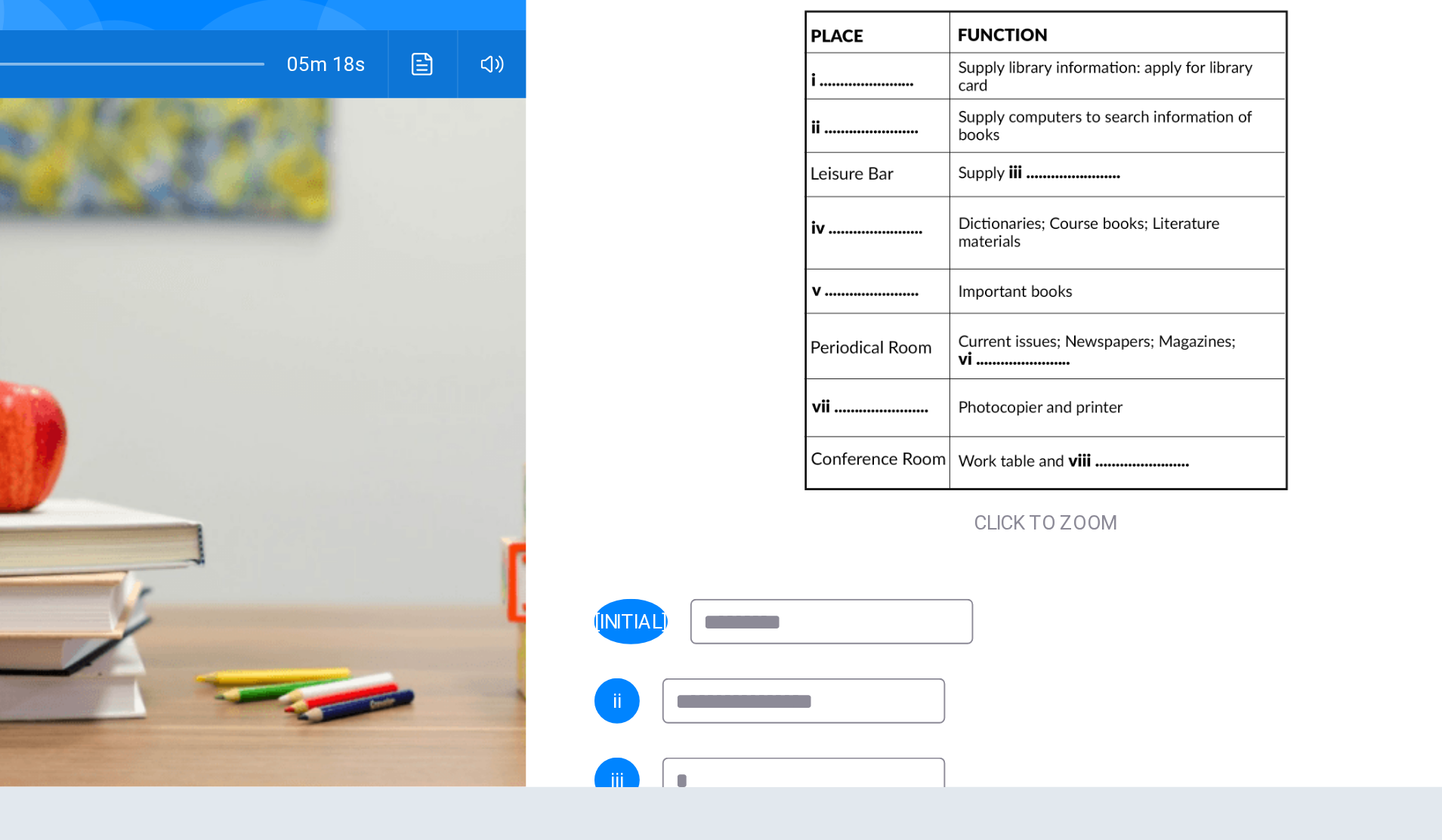 scroll, scrollTop: 54, scrollLeft: 0, axis: vertical 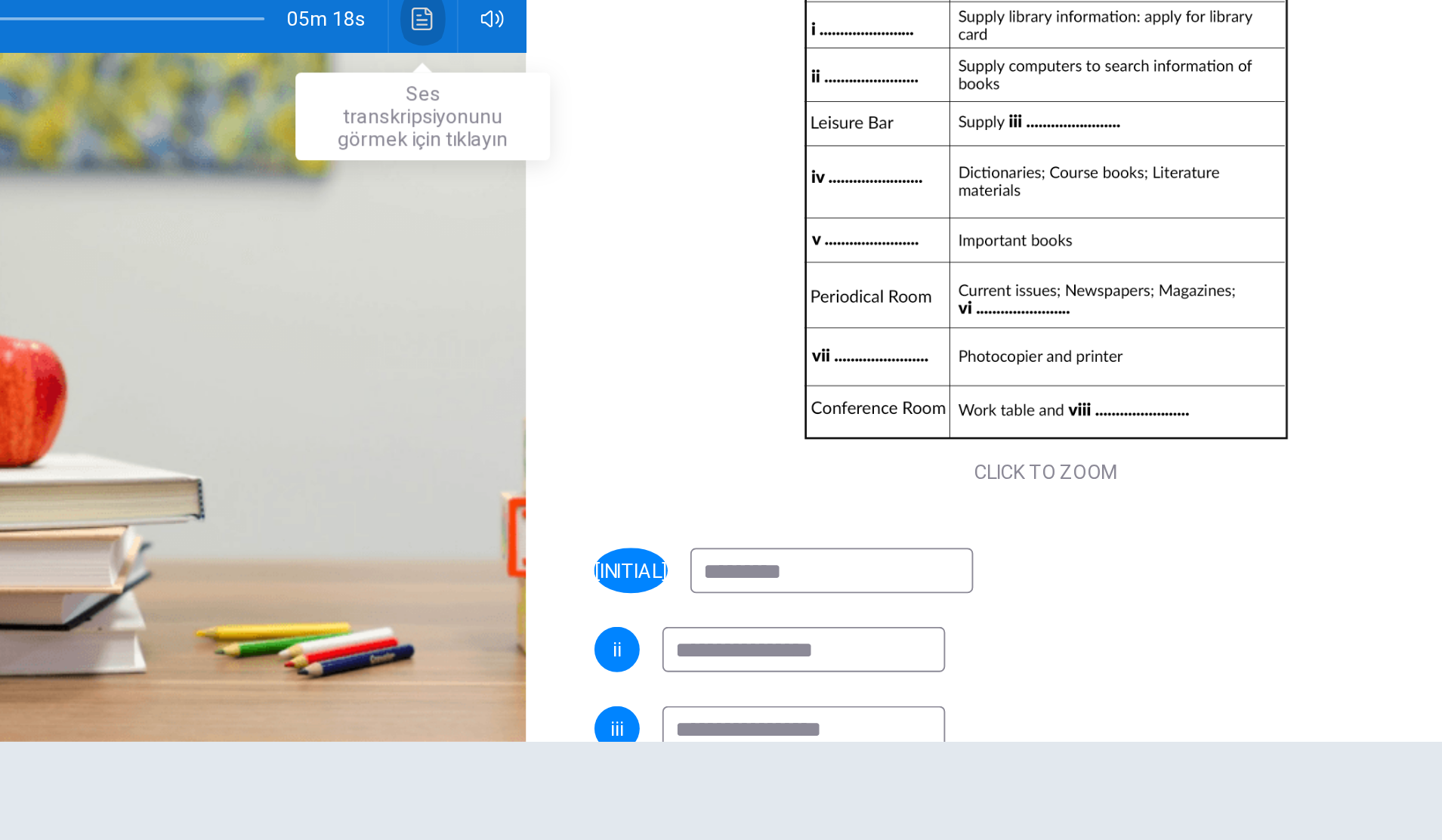 click at bounding box center [576, 266] 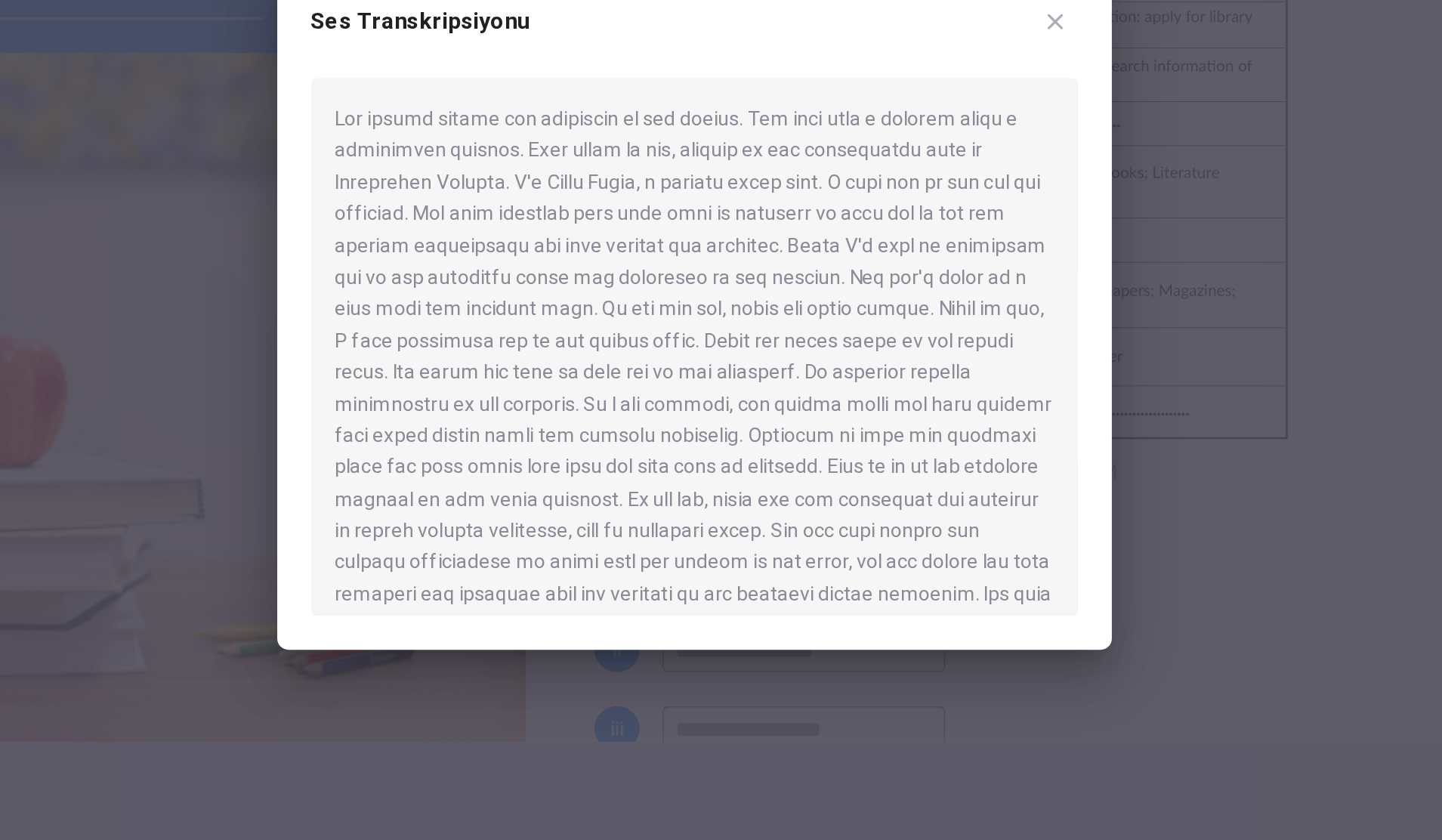 drag, startPoint x: 914, startPoint y: 342, endPoint x: 912, endPoint y: 368, distance: 26.07681 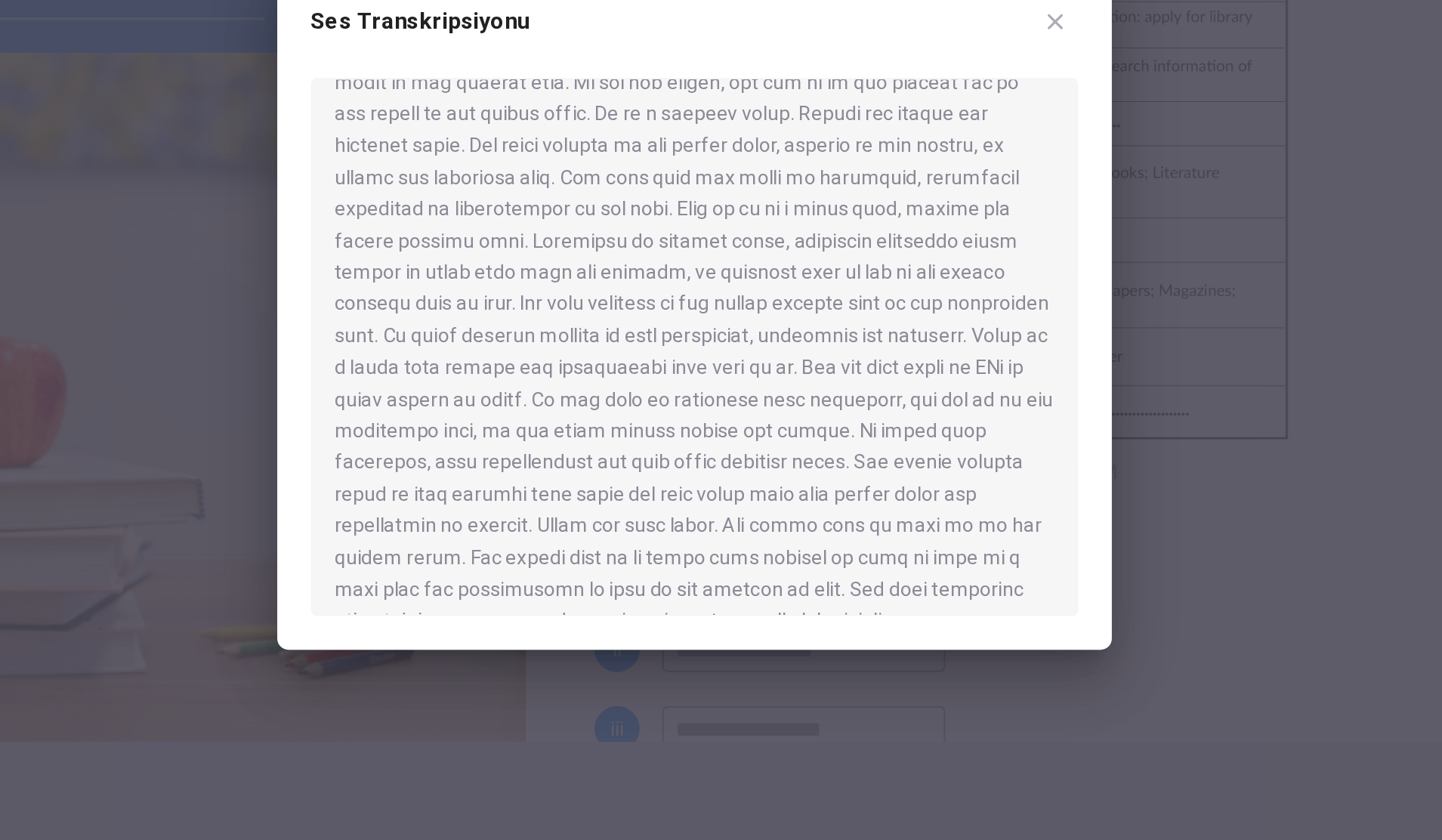 scroll, scrollTop: 308, scrollLeft: 0, axis: vertical 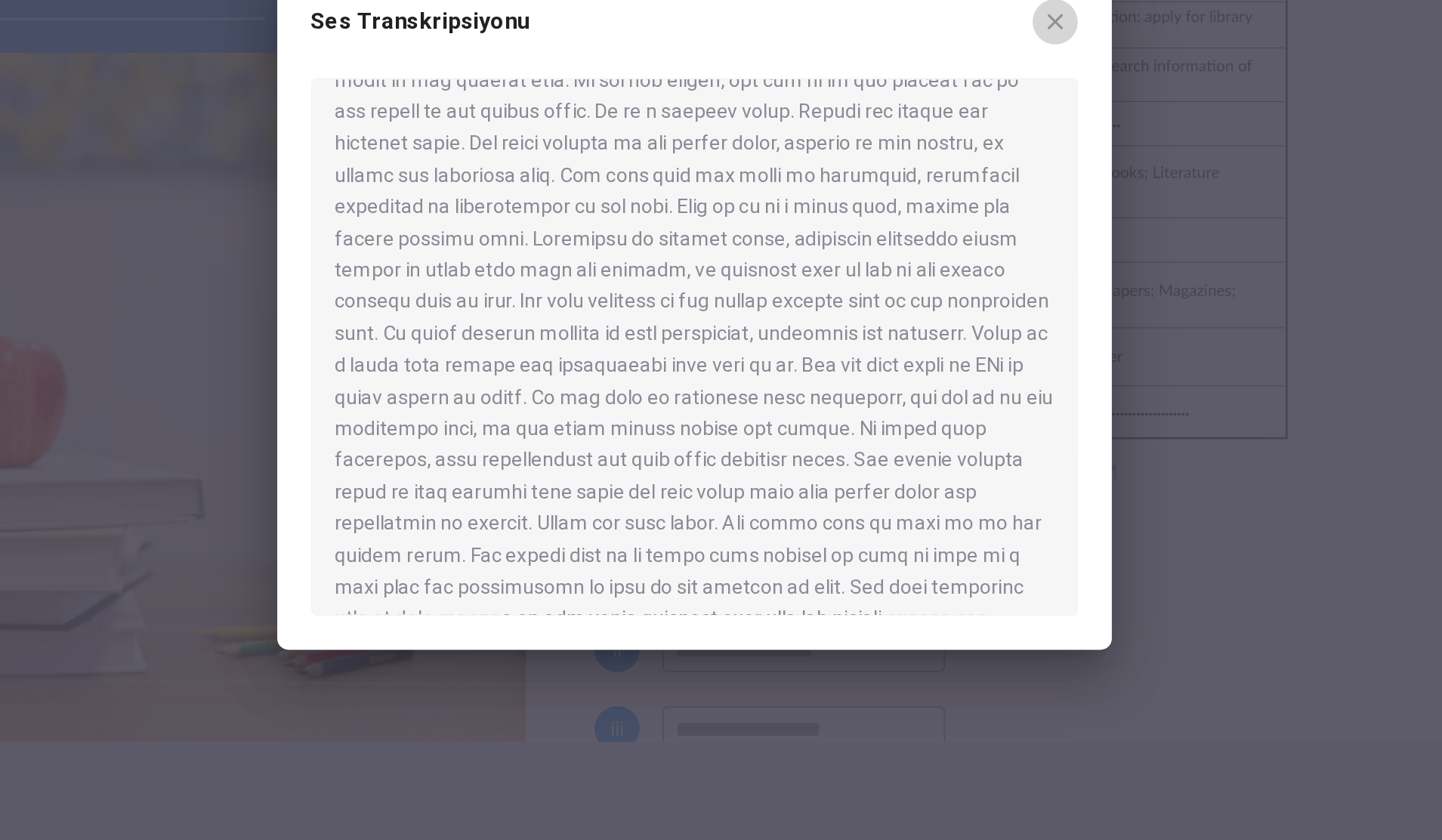 click at bounding box center (914, 267) 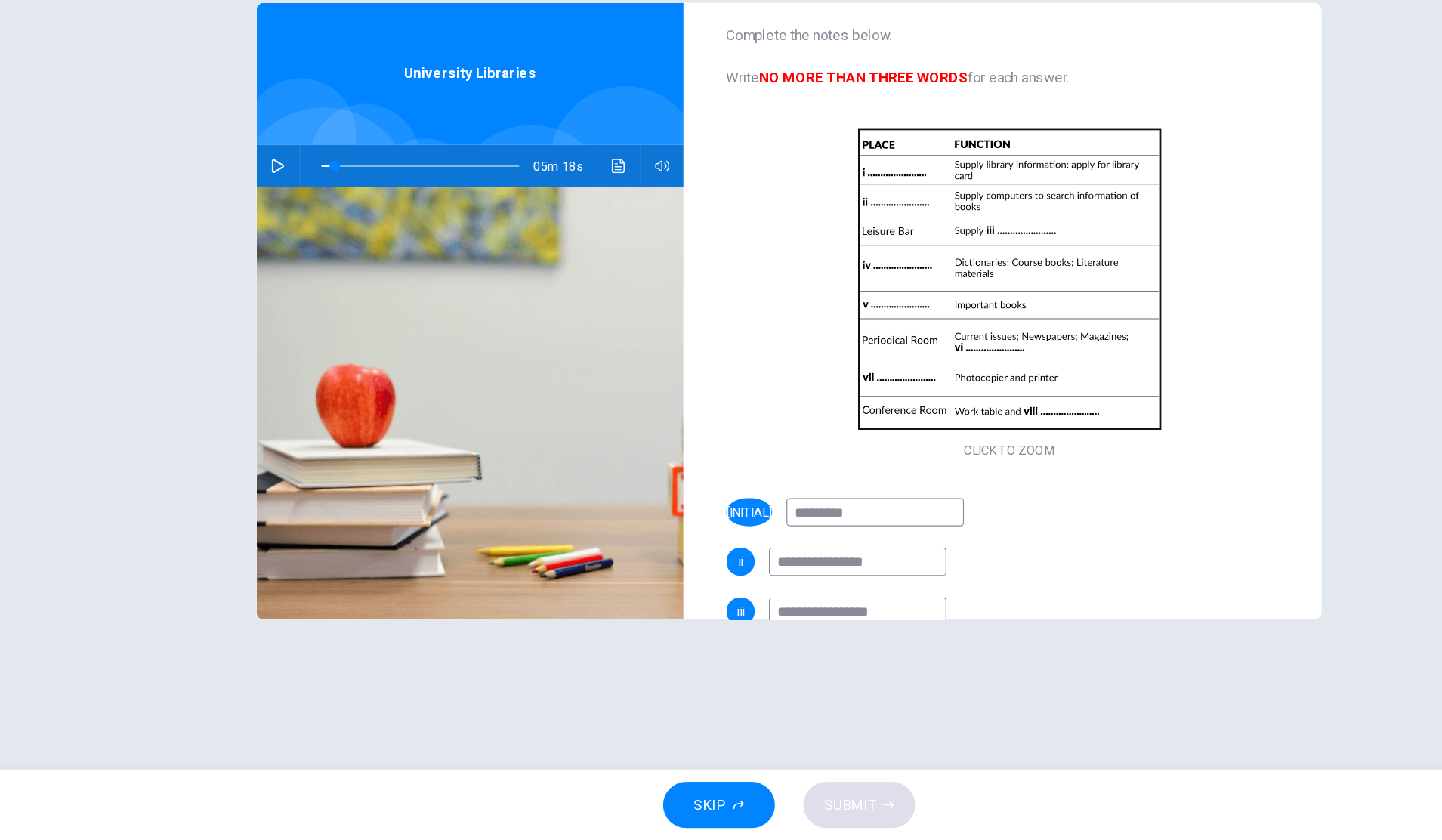 scroll, scrollTop: 0, scrollLeft: 0, axis: both 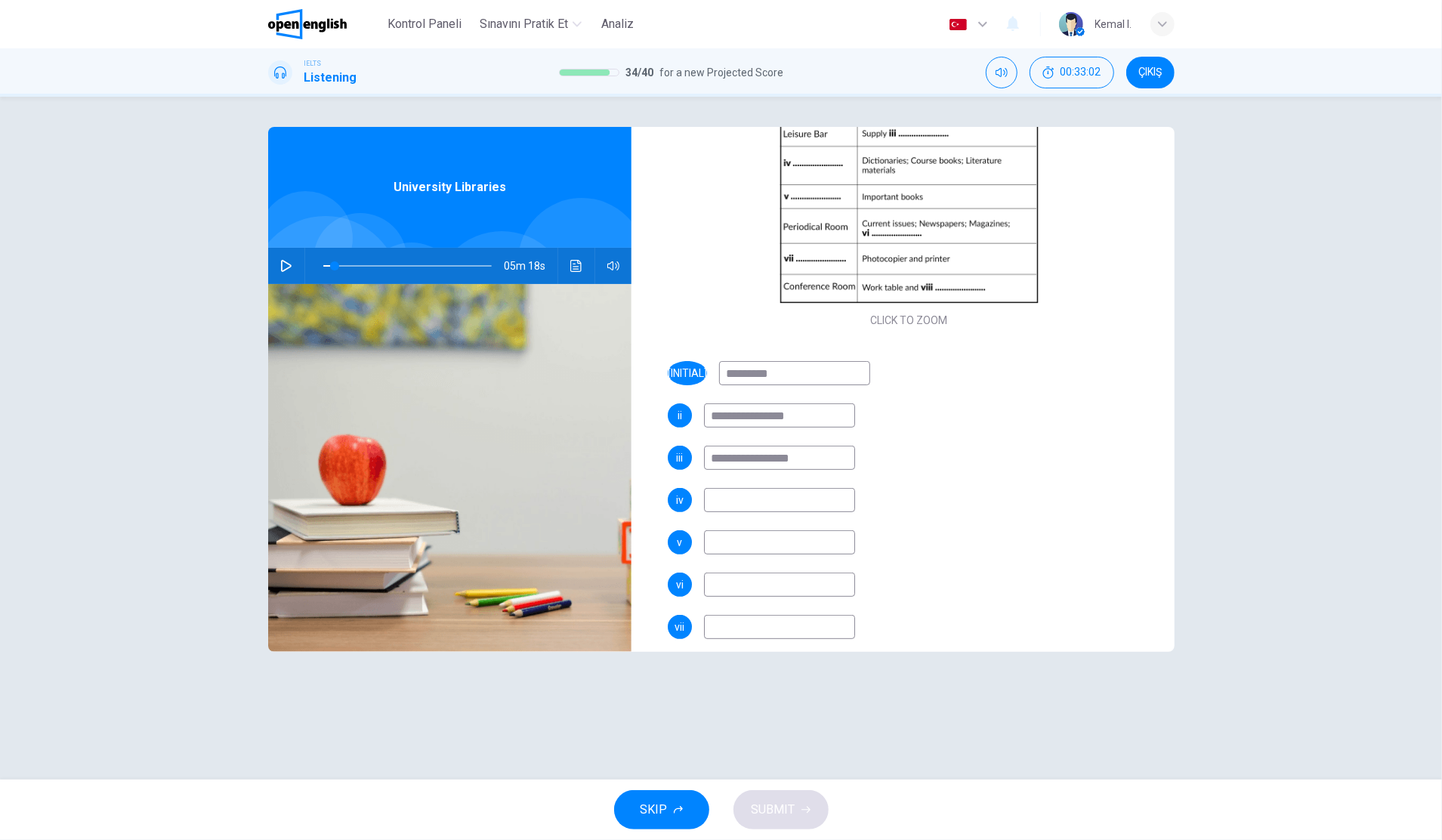 click at bounding box center (780, 542) 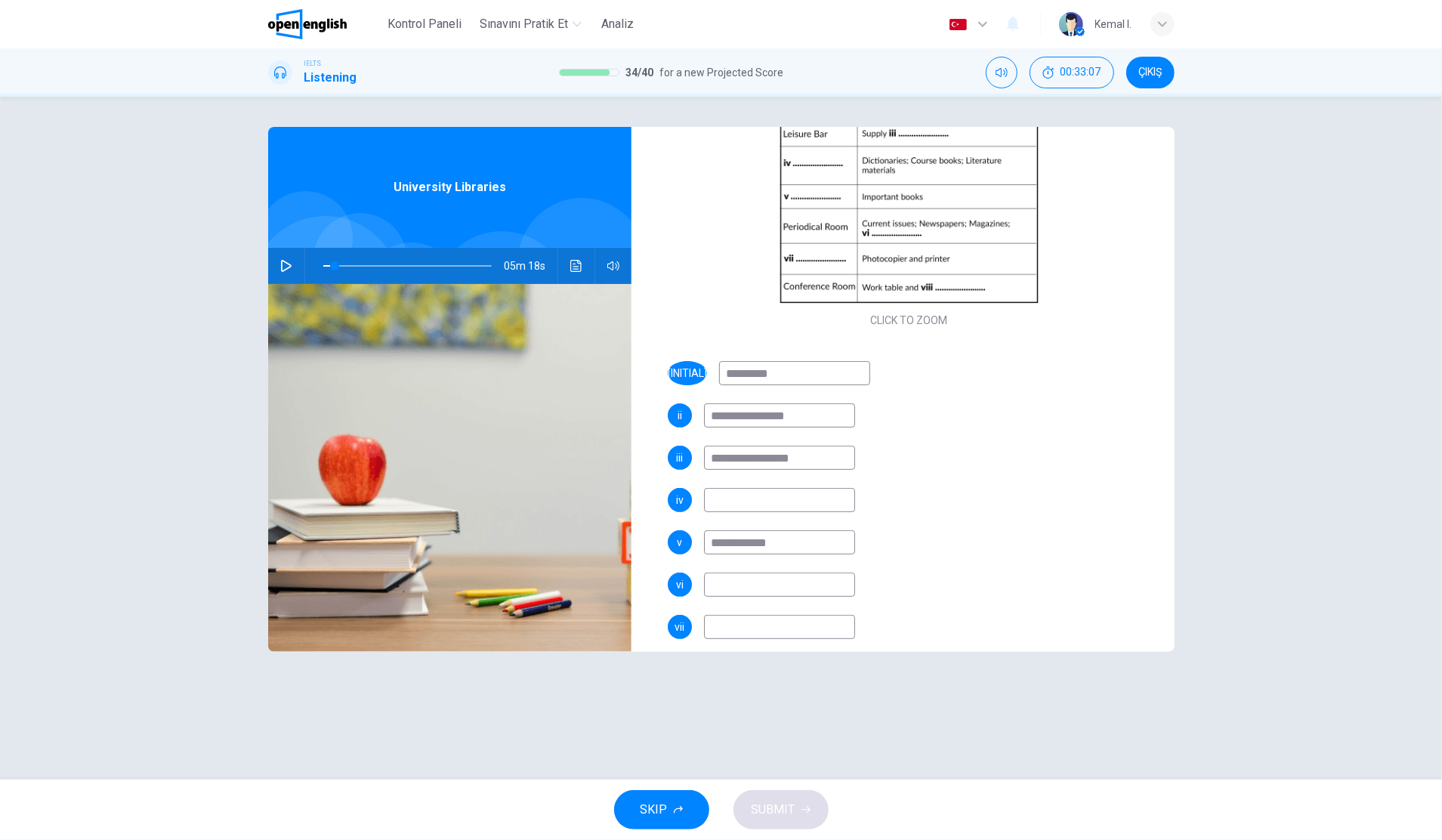 click at bounding box center [780, 500] 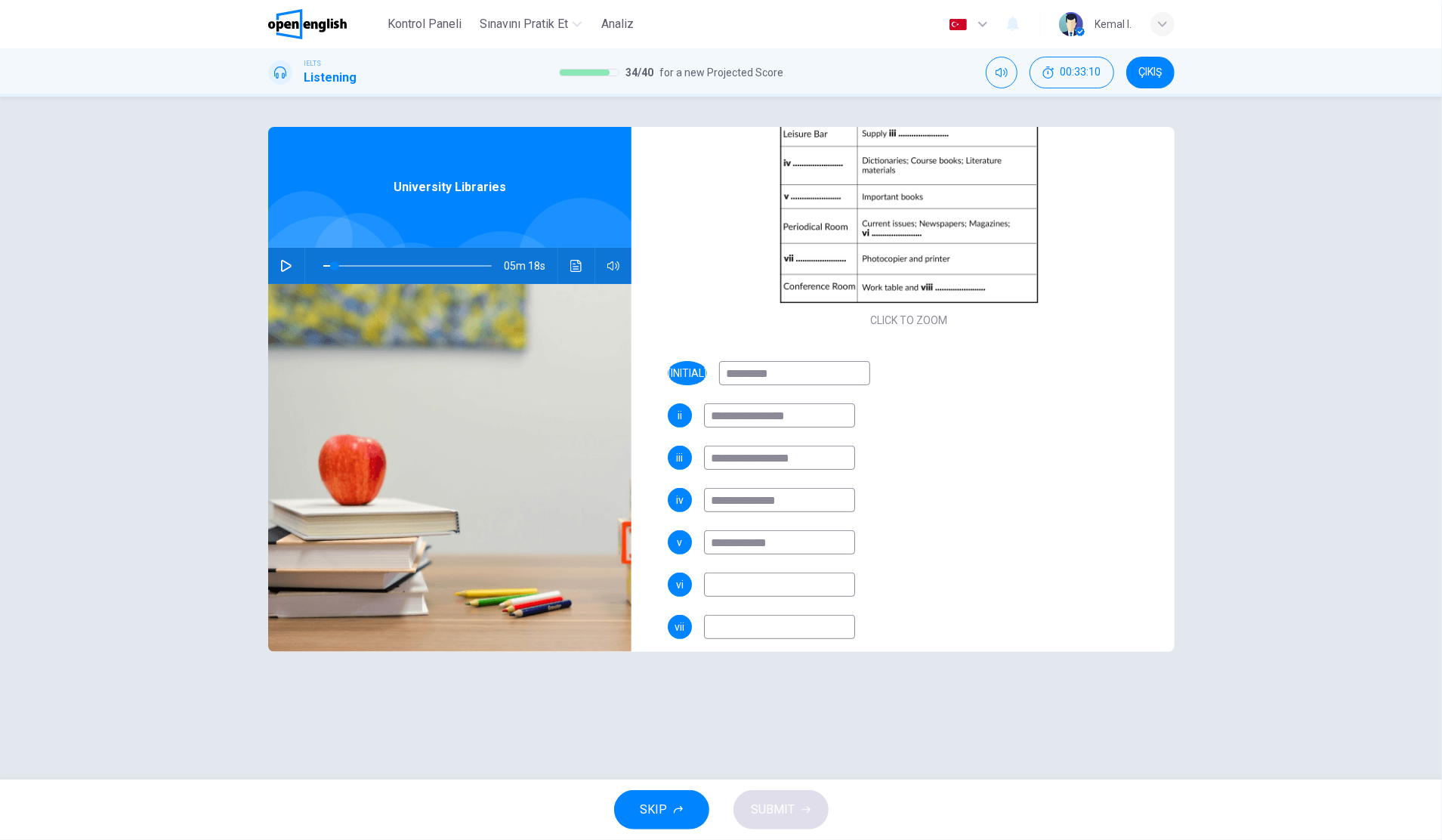 scroll, scrollTop: 160, scrollLeft: 0, axis: vertical 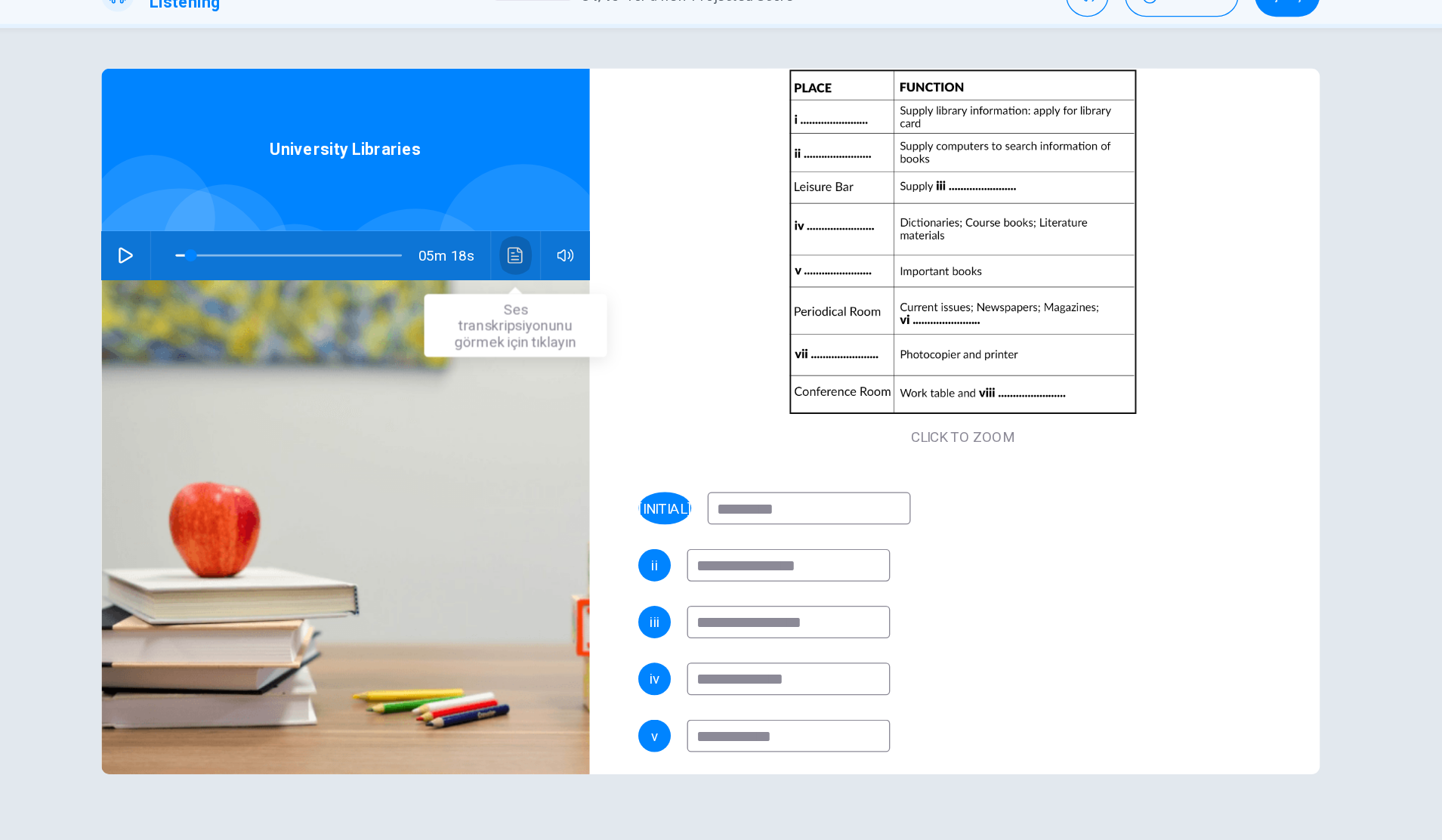 click 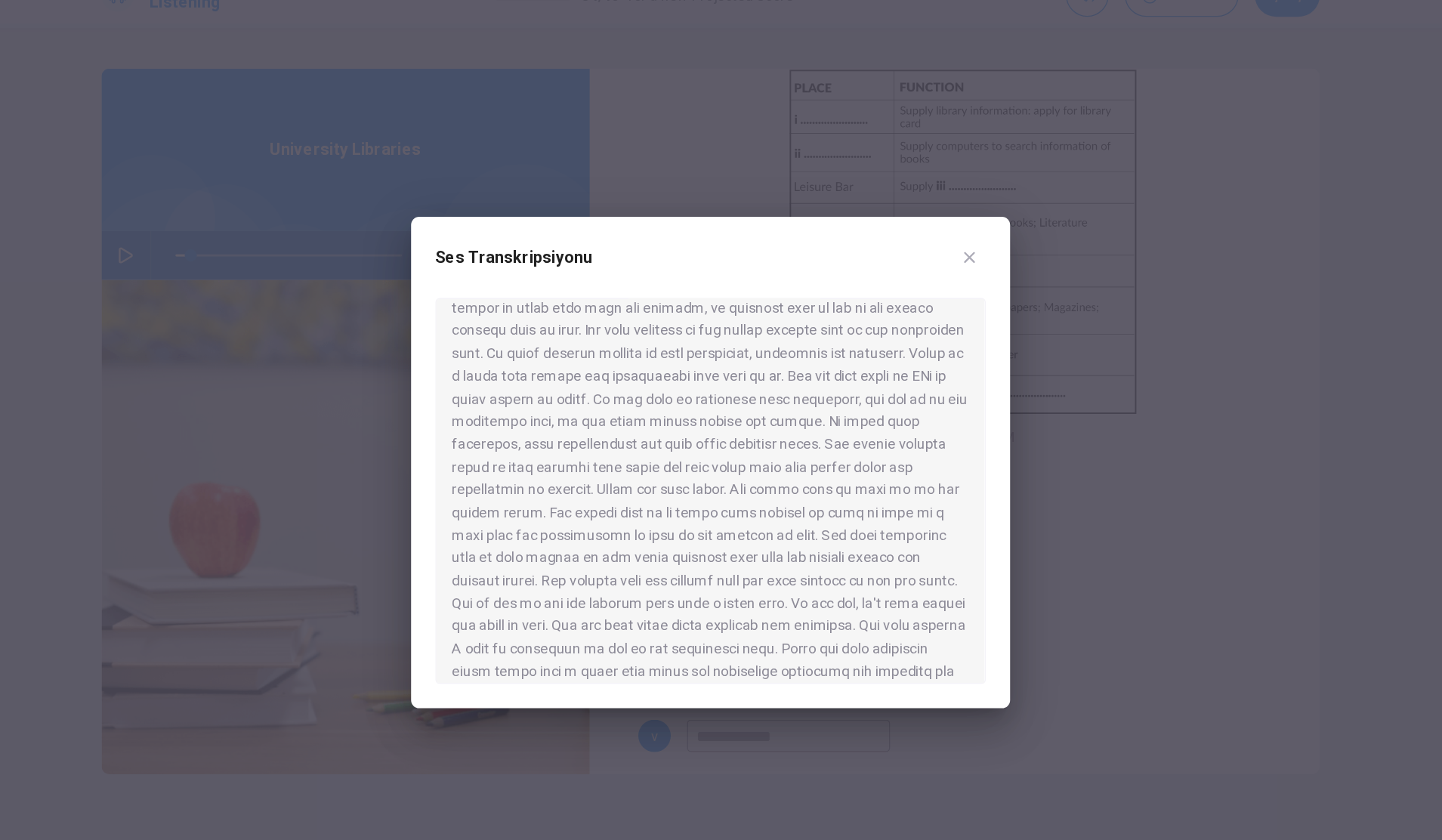 scroll, scrollTop: 405, scrollLeft: 0, axis: vertical 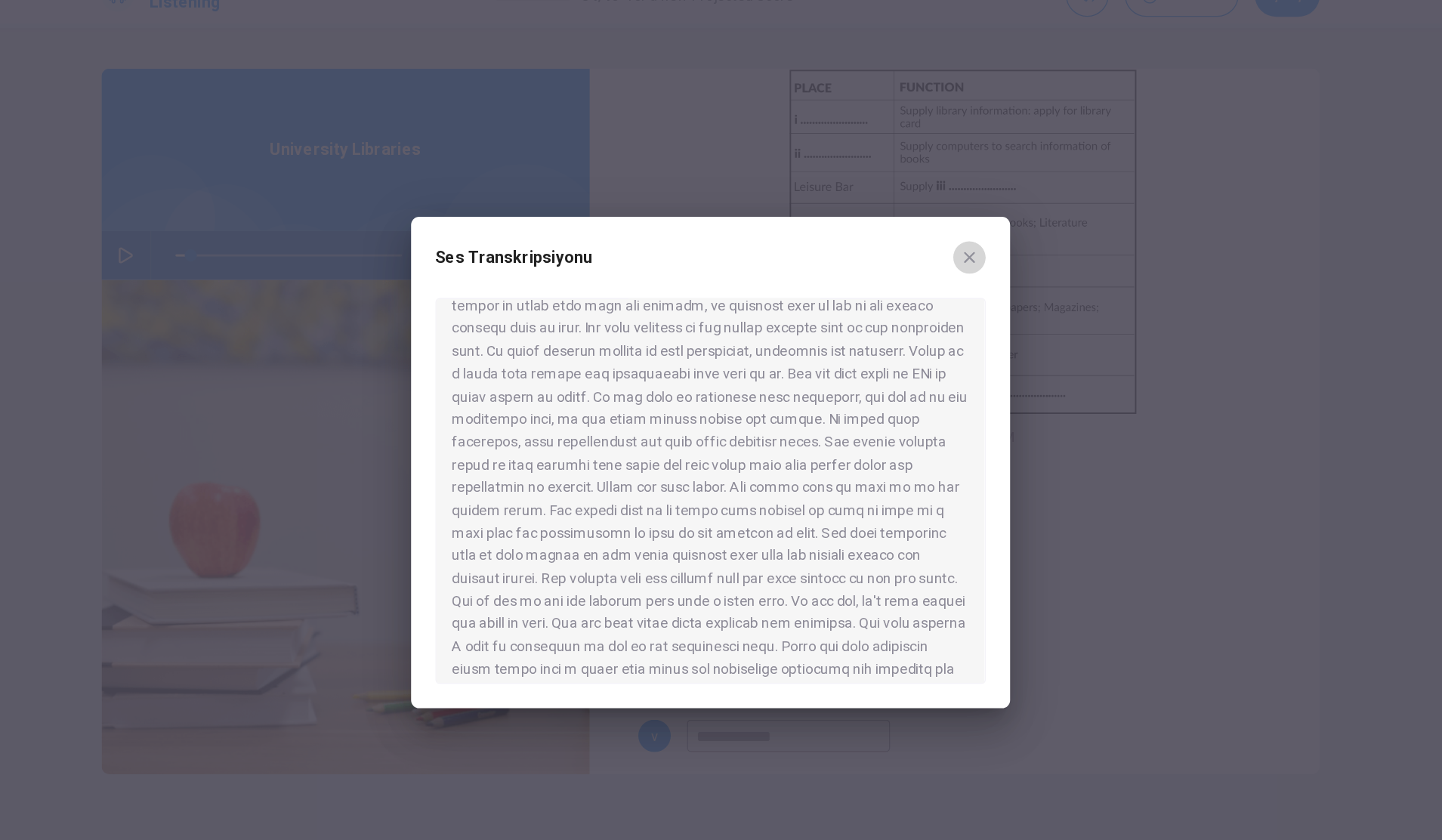 click at bounding box center (914, 267) 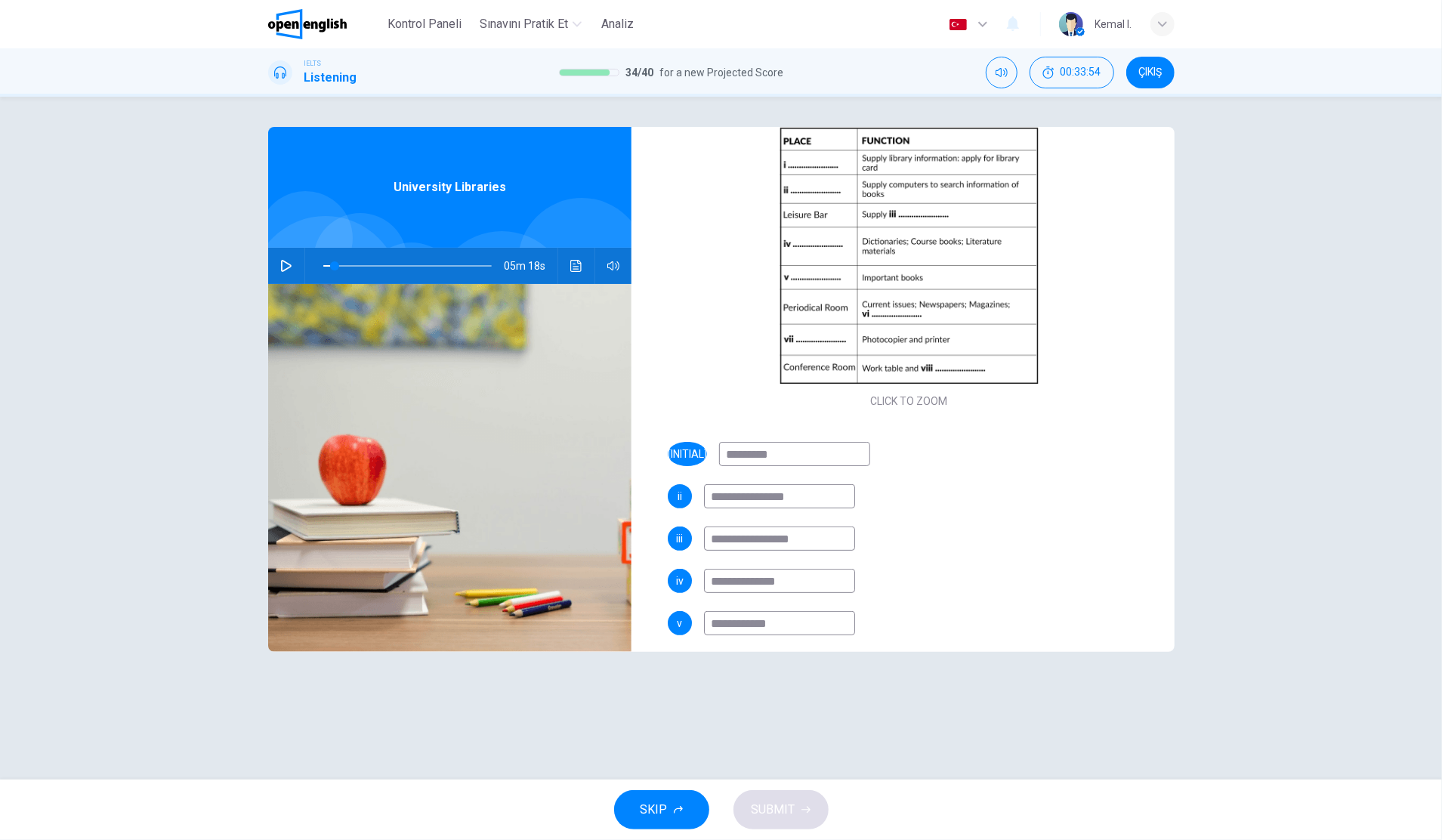 scroll, scrollTop: 301, scrollLeft: 0, axis: vertical 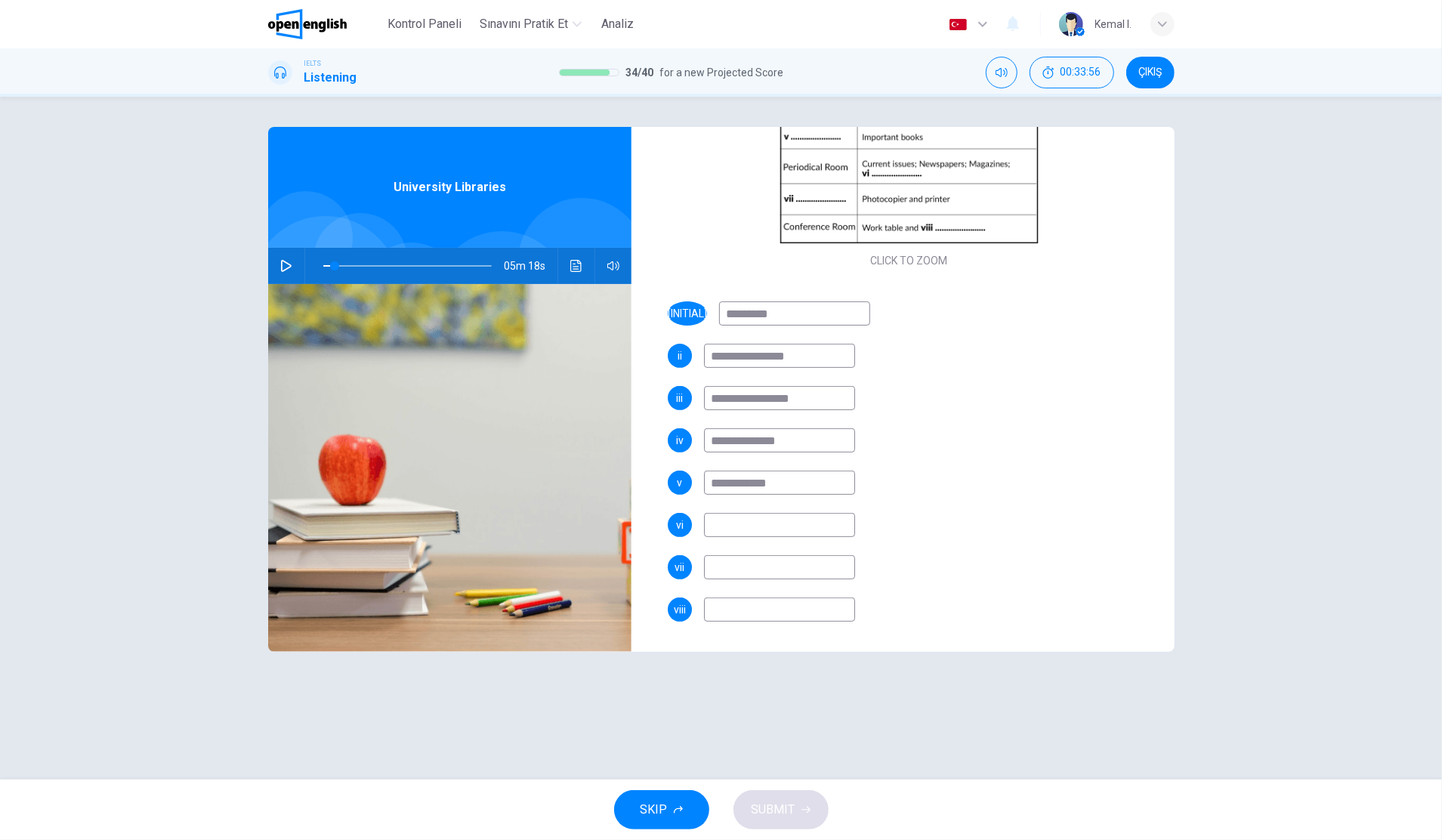 click at bounding box center (780, 567) 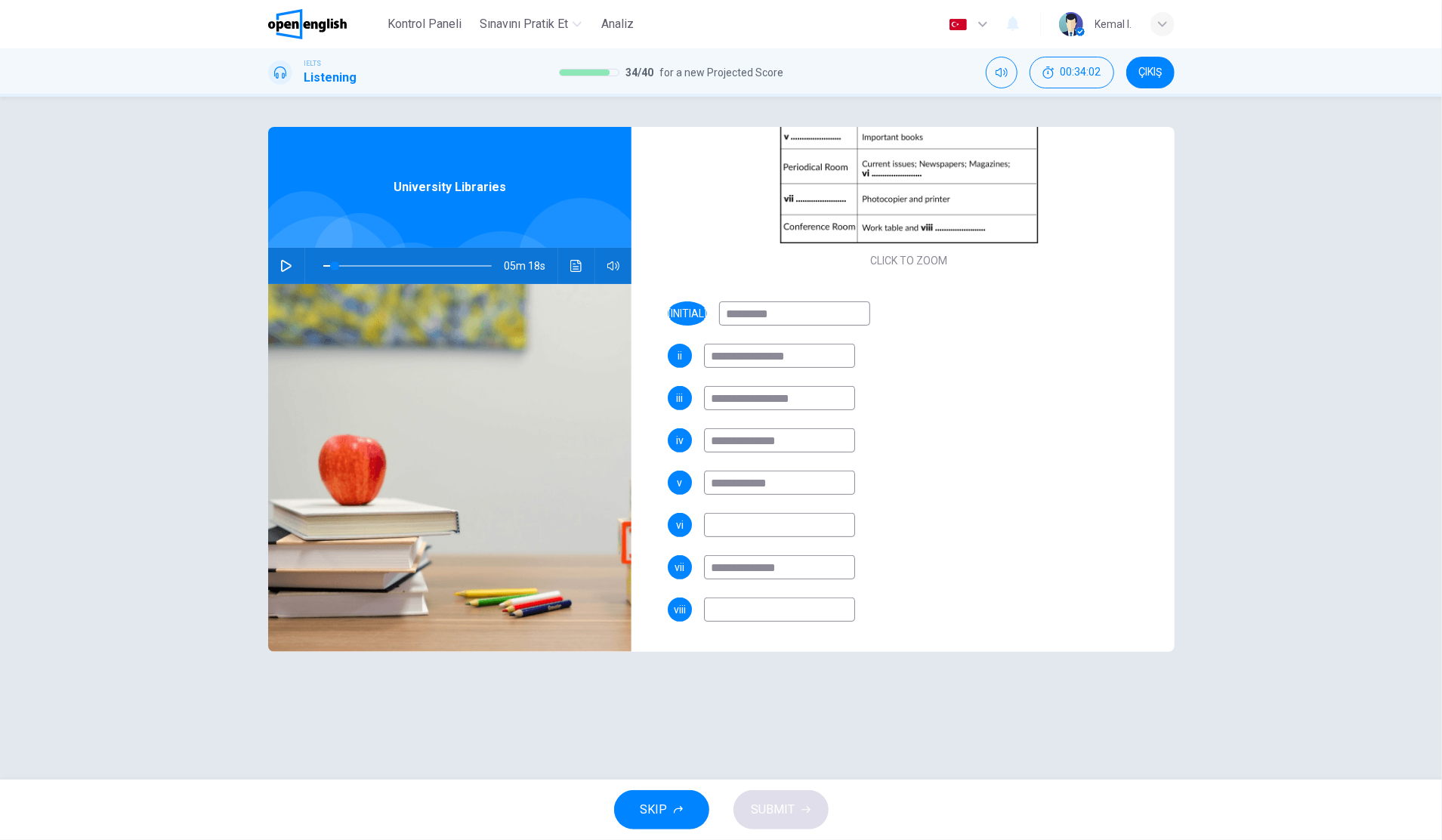 drag, startPoint x: 794, startPoint y: 508, endPoint x: 792, endPoint y: 540, distance: 32.062439 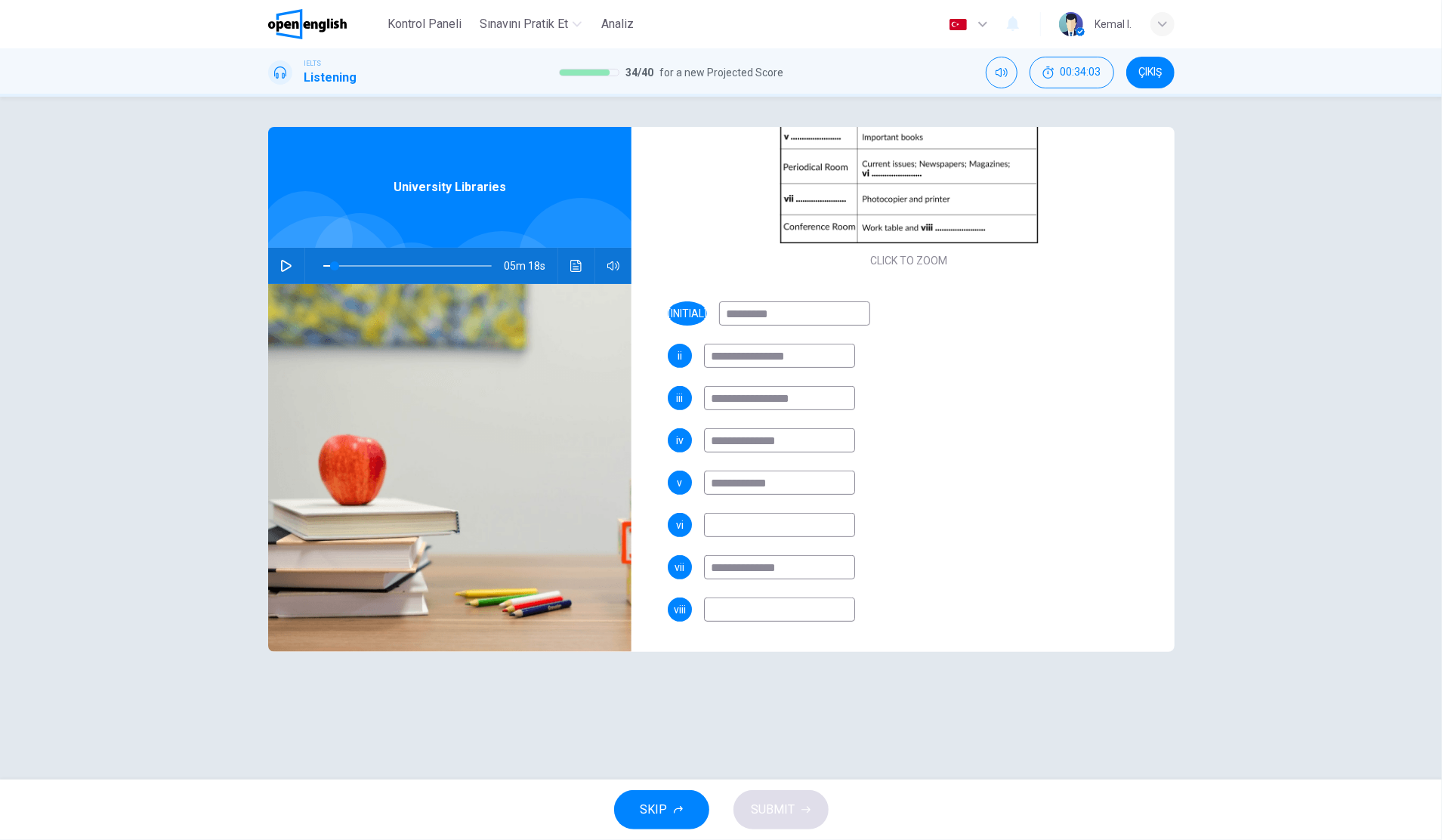 click on "**********" at bounding box center (909, 477) 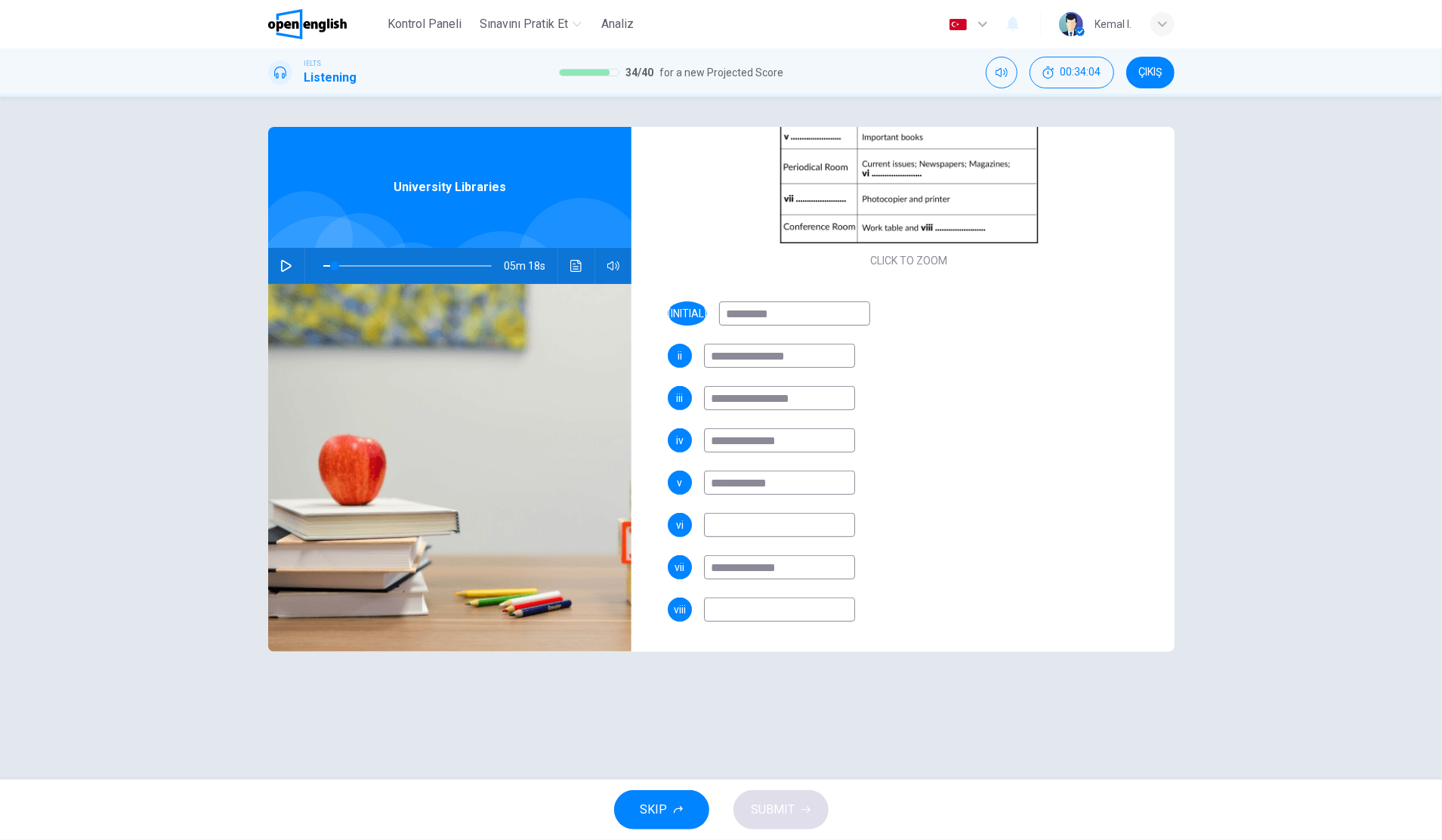 click at bounding box center (780, 525) 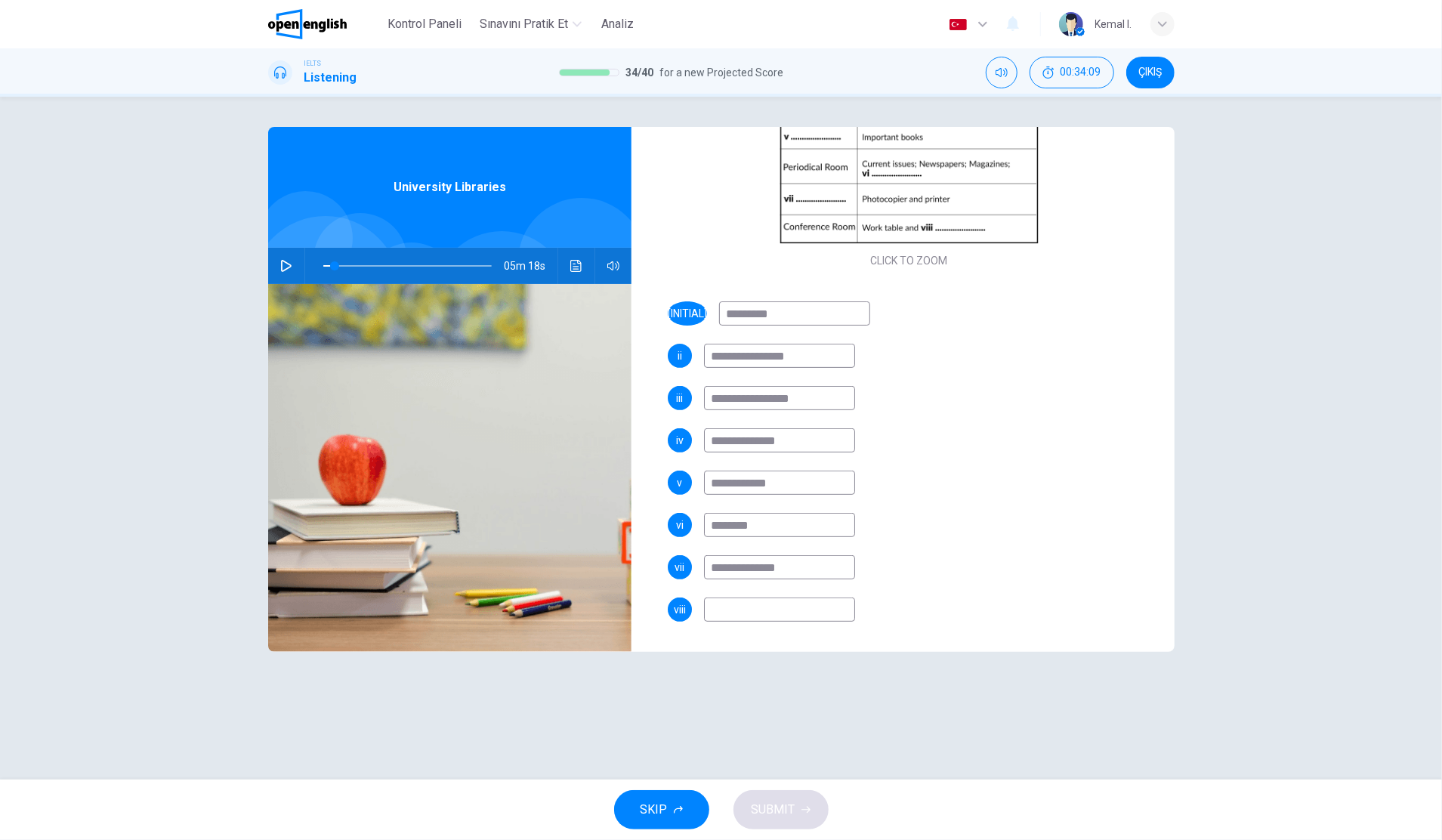 click at bounding box center [780, 610] 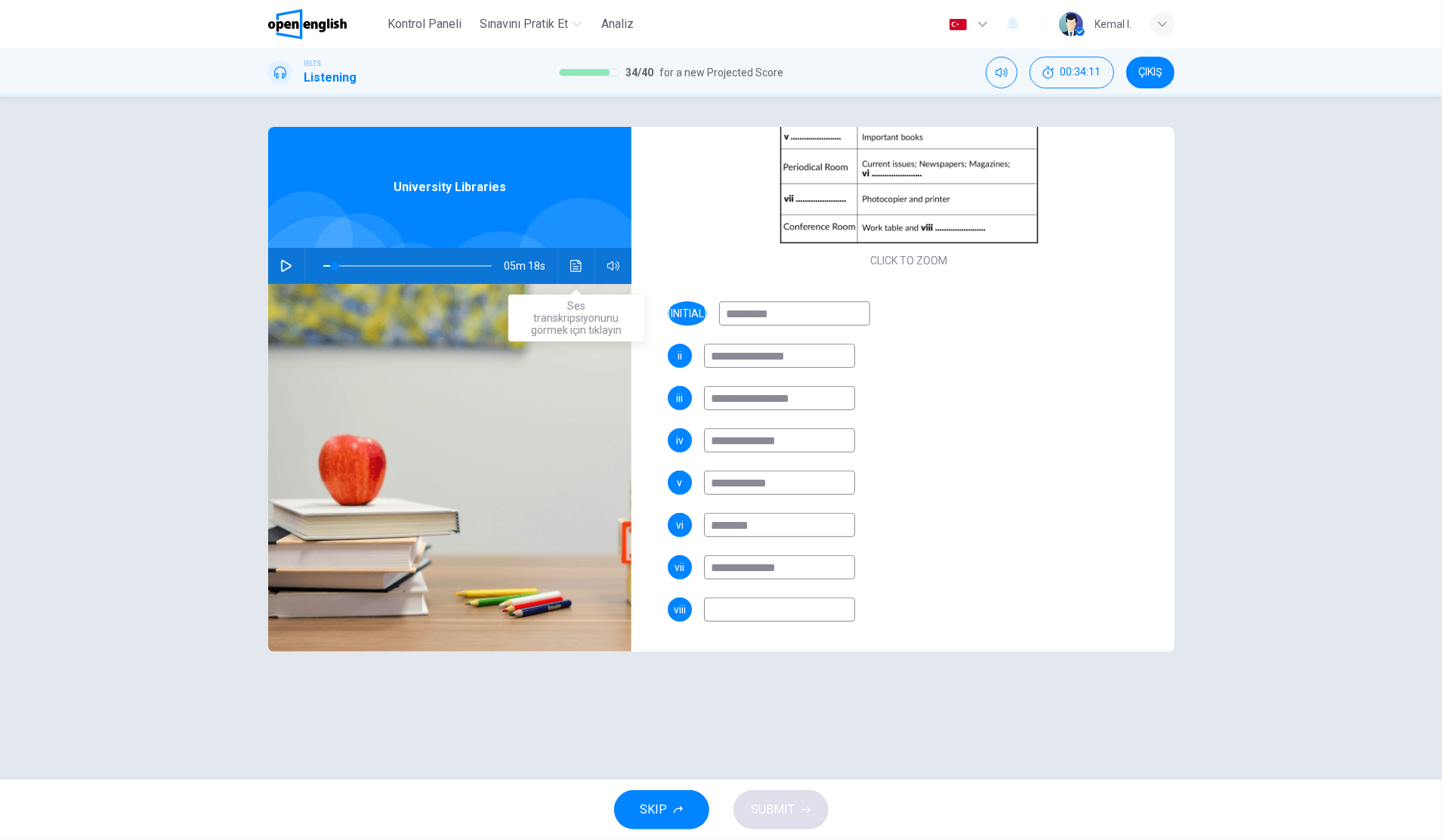 click 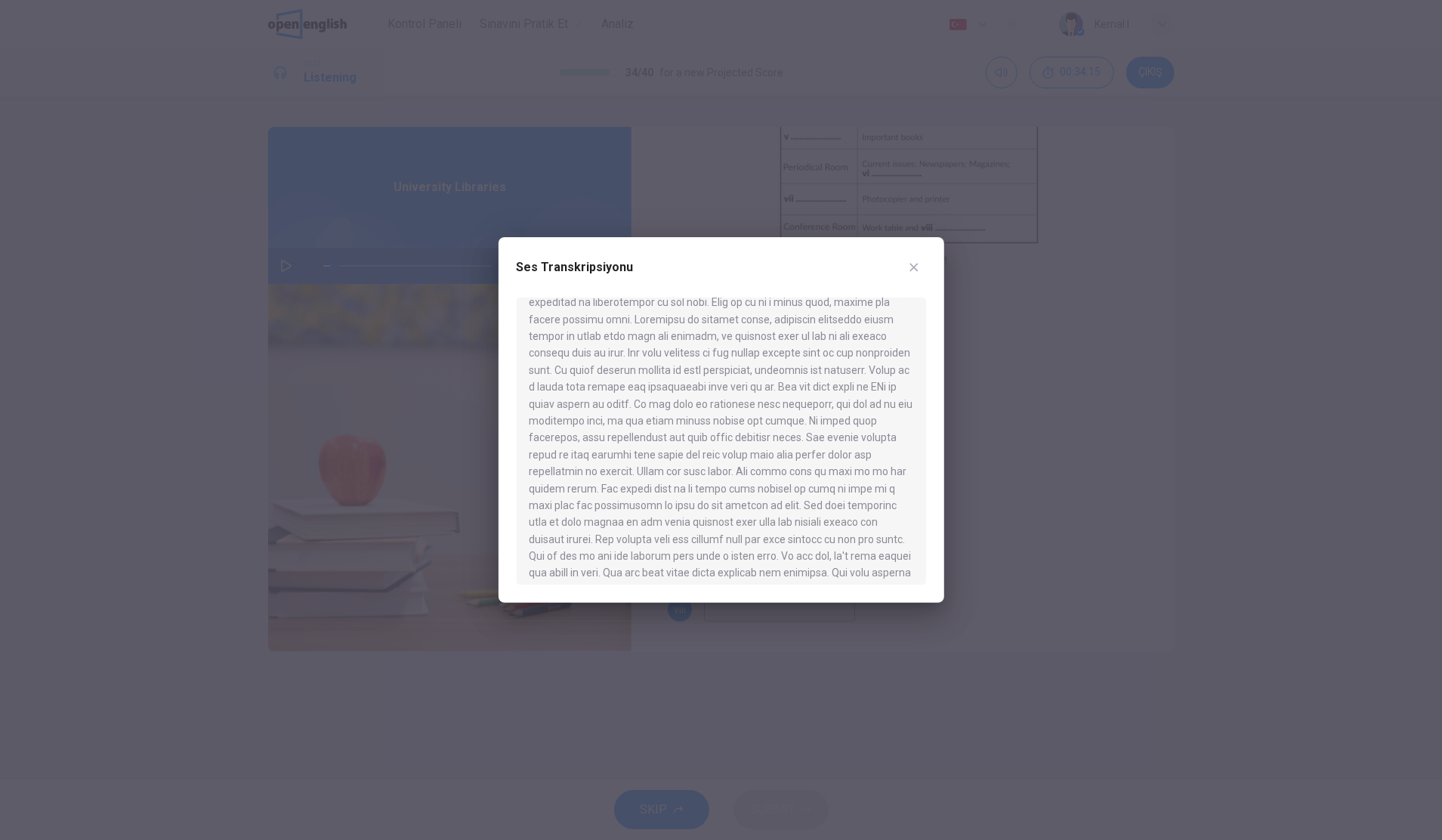 scroll, scrollTop: 336, scrollLeft: 0, axis: vertical 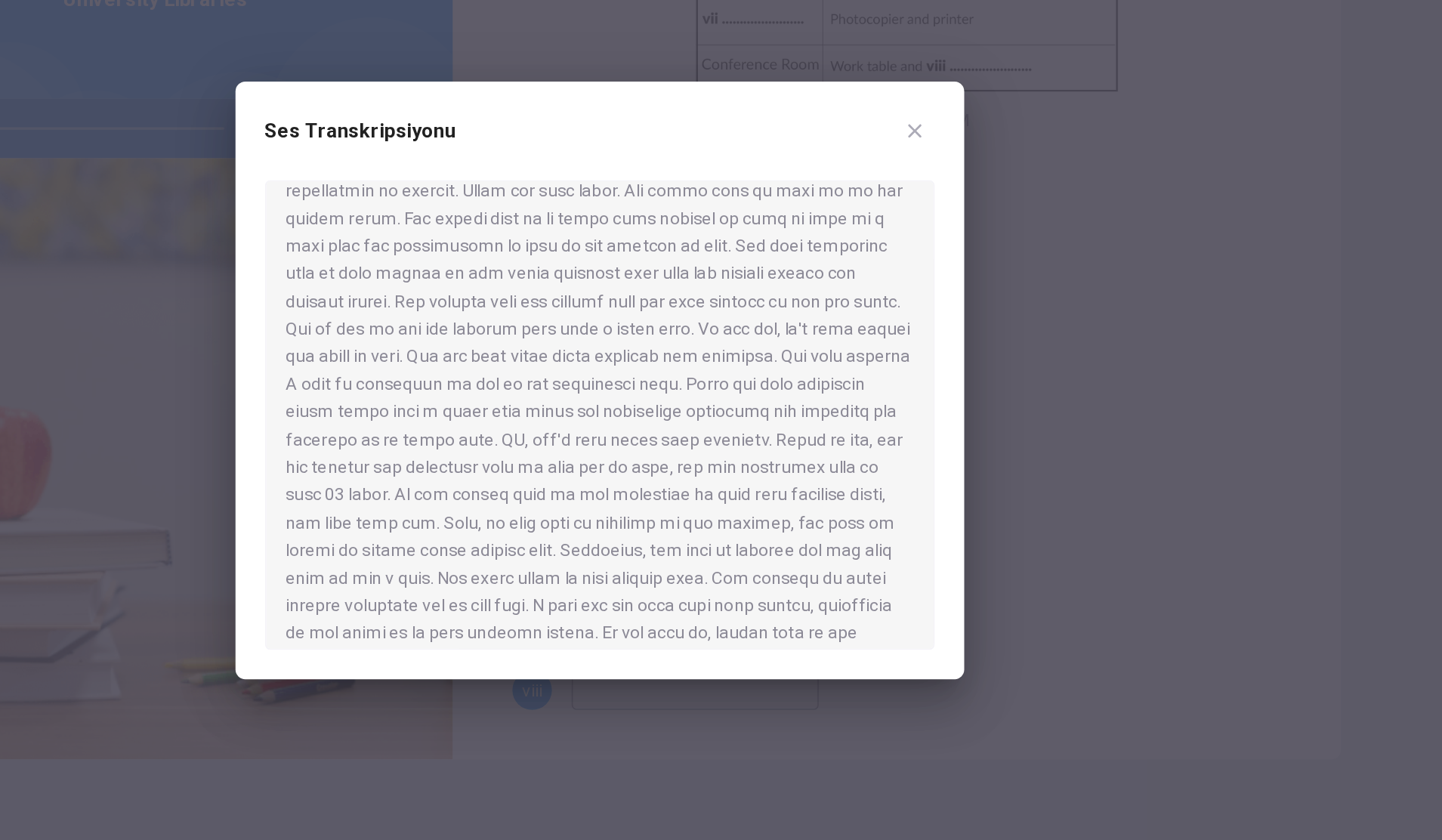 click on "Ses Transkripsiyonu" at bounding box center [721, 276] 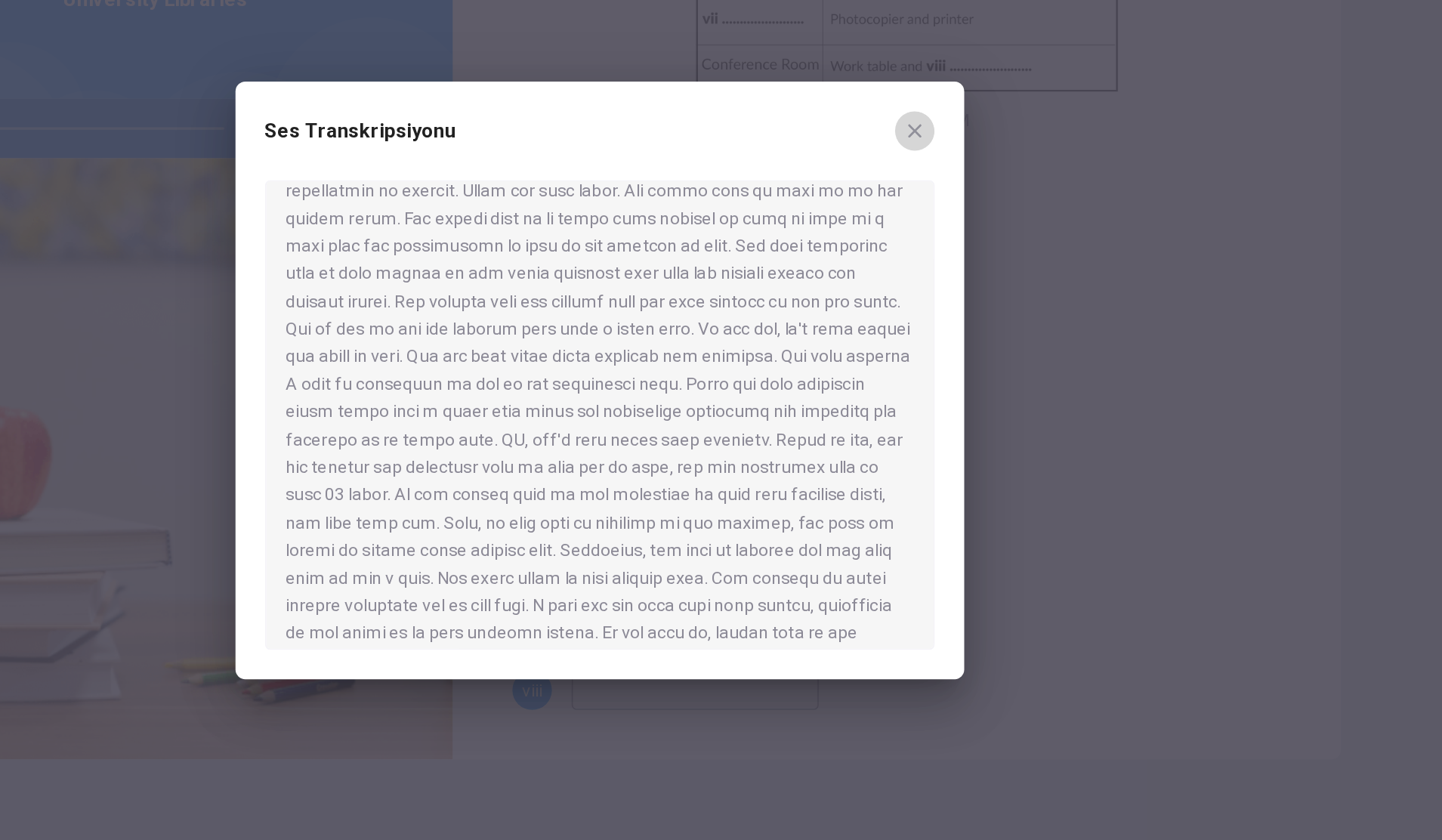 click 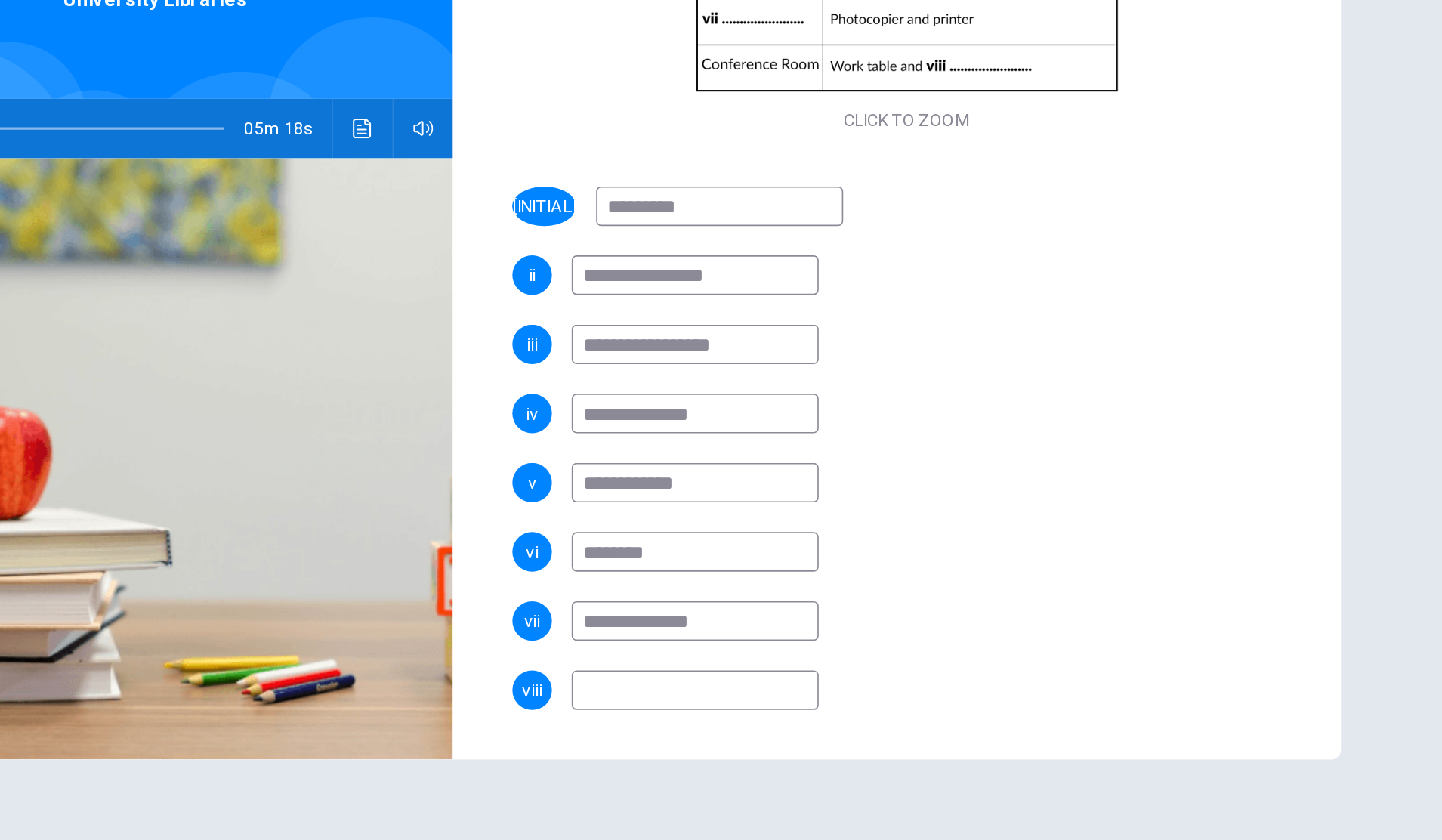 click at bounding box center [780, 610] 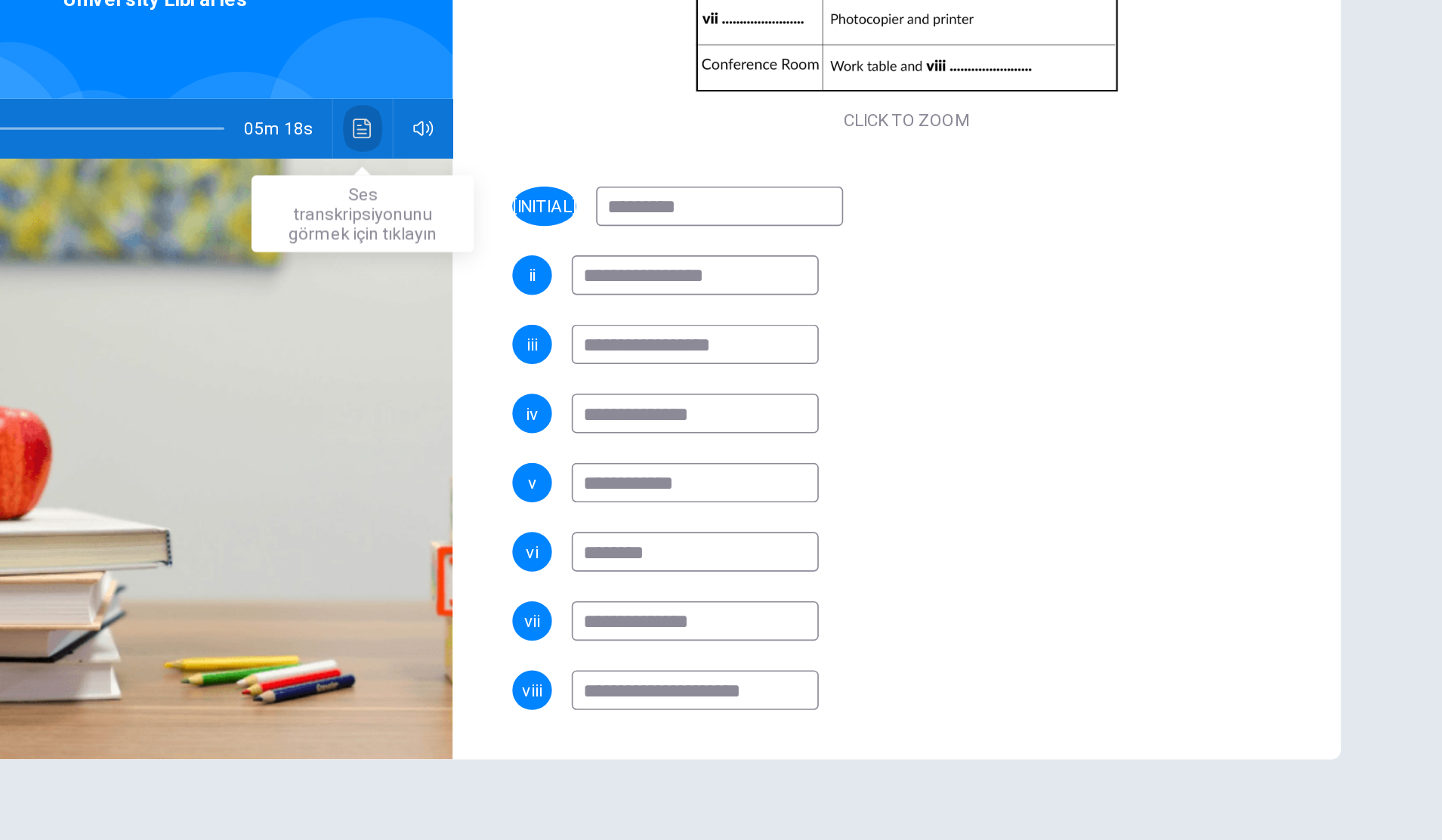 click 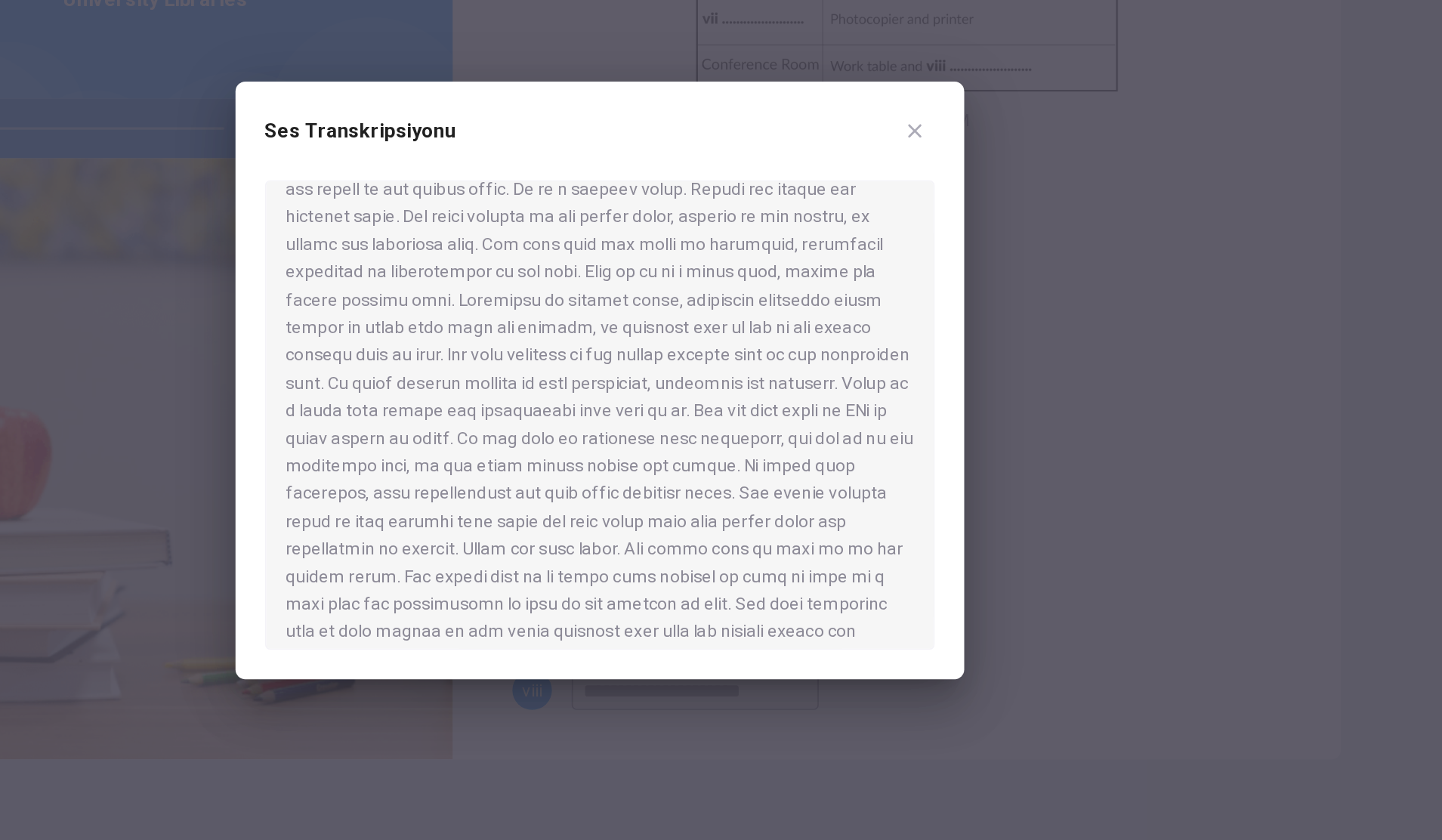 scroll, scrollTop: 601, scrollLeft: 0, axis: vertical 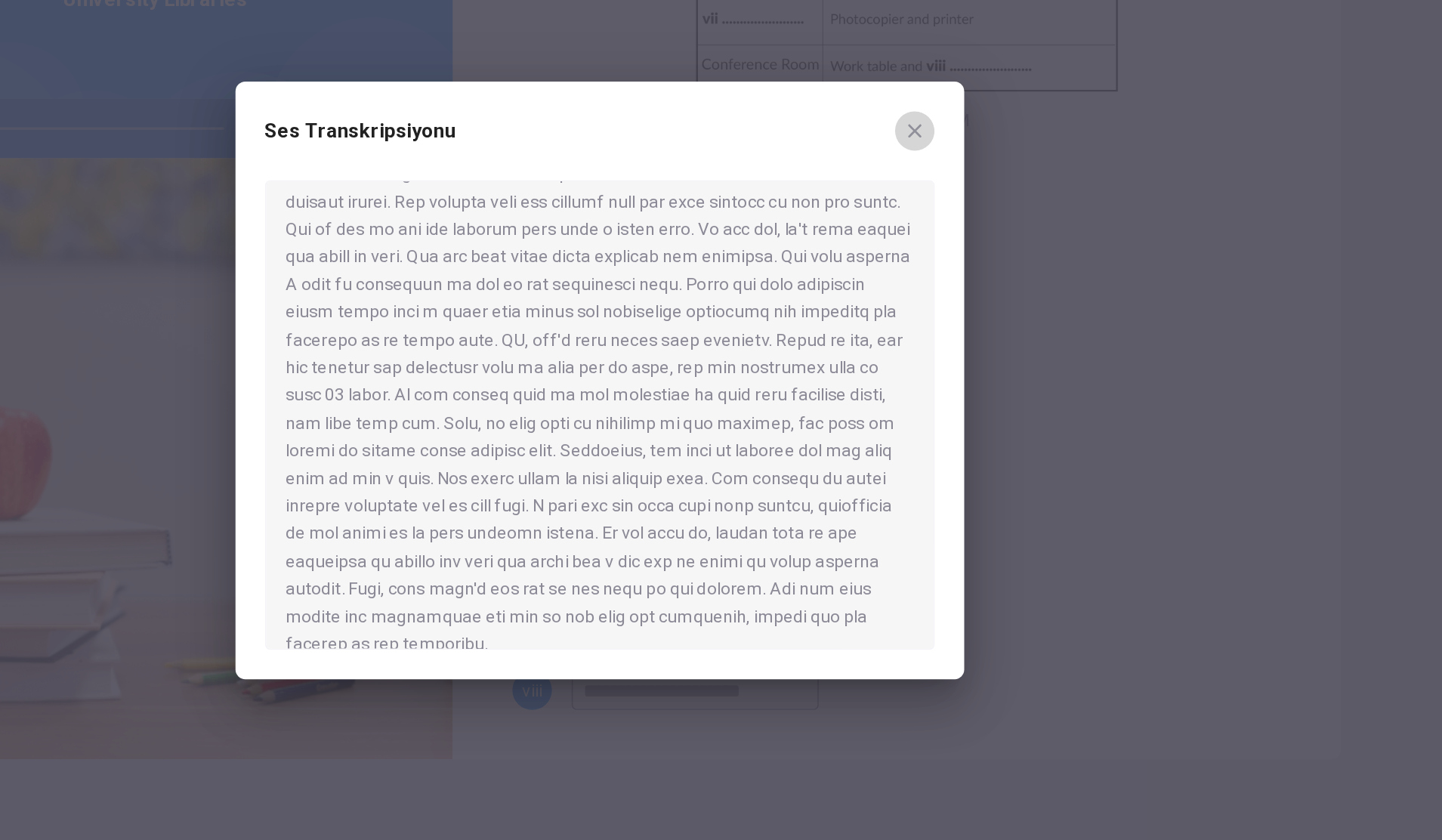 click 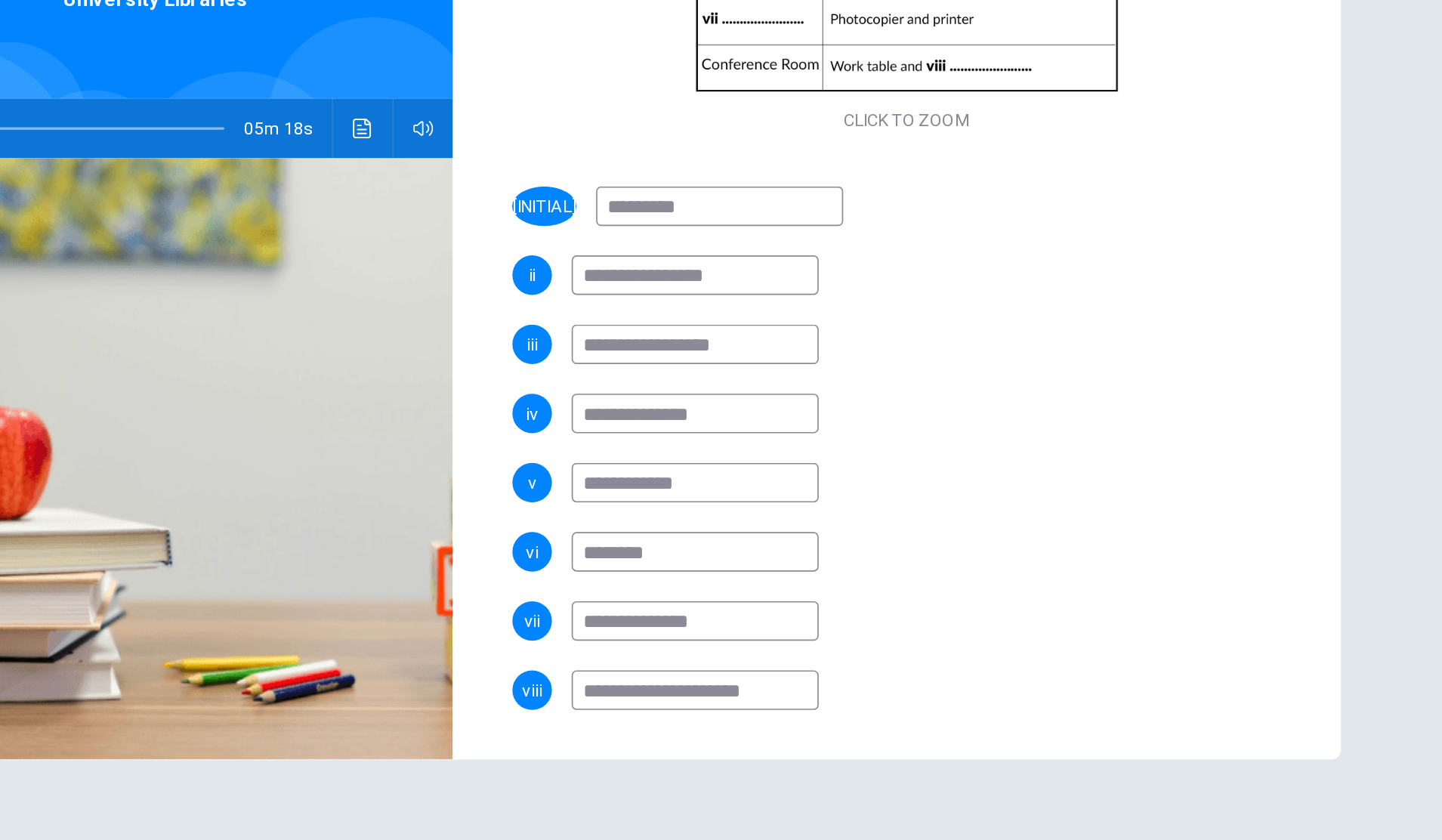 click on "**********" at bounding box center [780, 610] 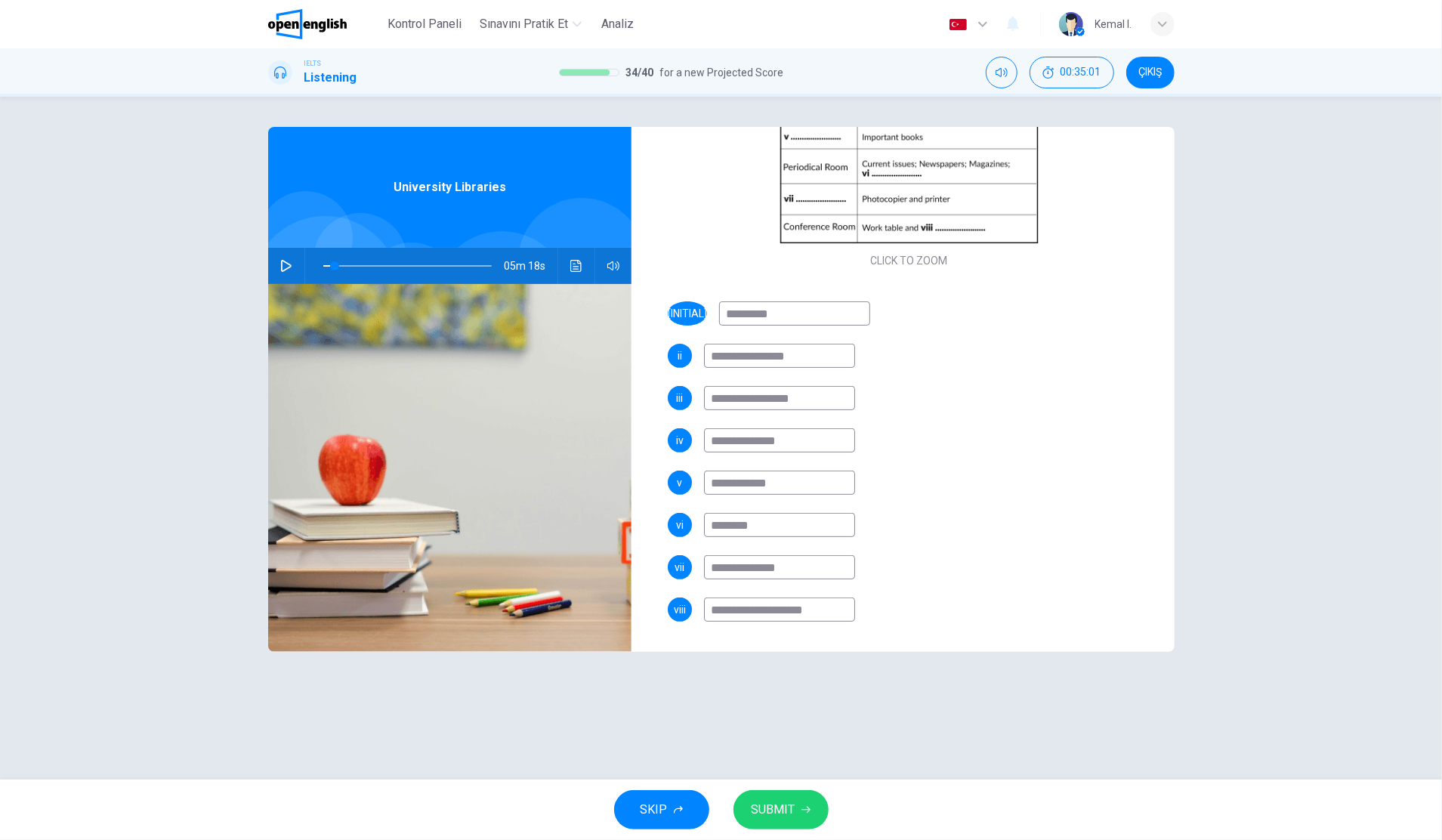 click on "SUBMIT" at bounding box center [773, 810] 